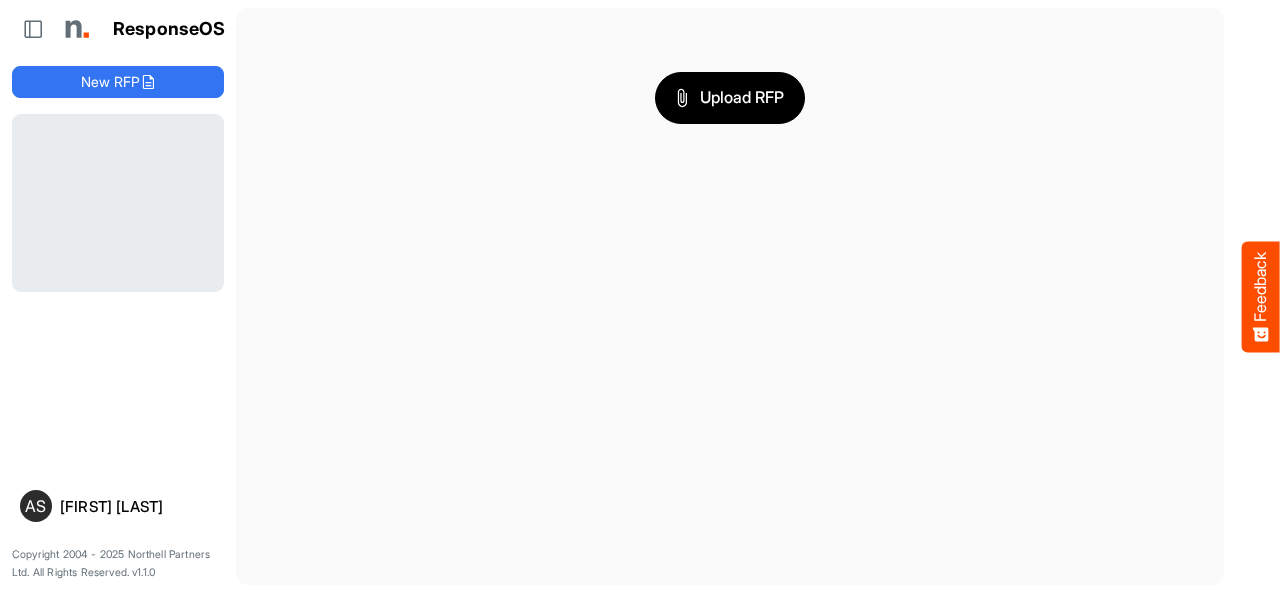 scroll, scrollTop: 0, scrollLeft: 0, axis: both 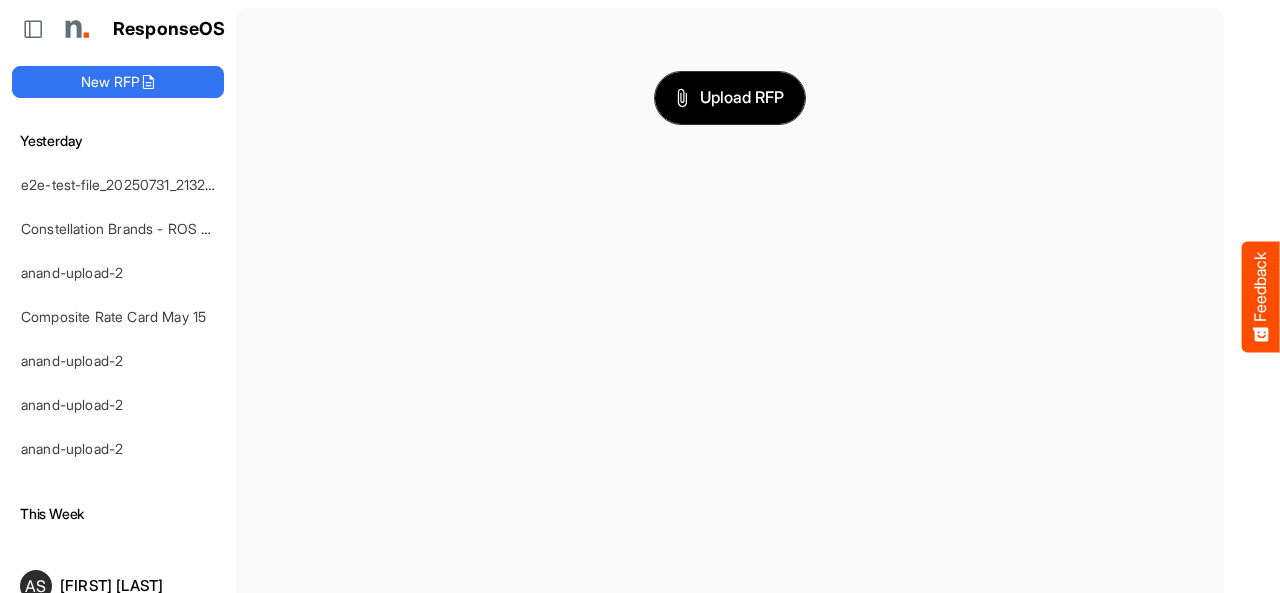 click on "Upload RFP" at bounding box center (730, 98) 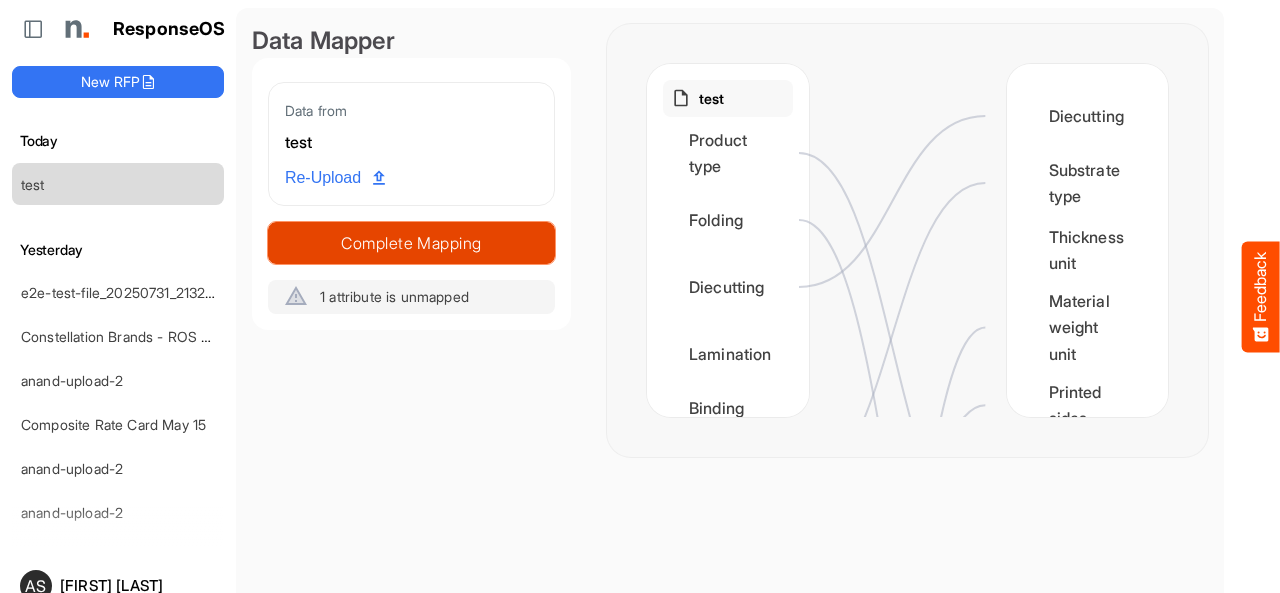 click on "Complete Mapping" at bounding box center (411, 243) 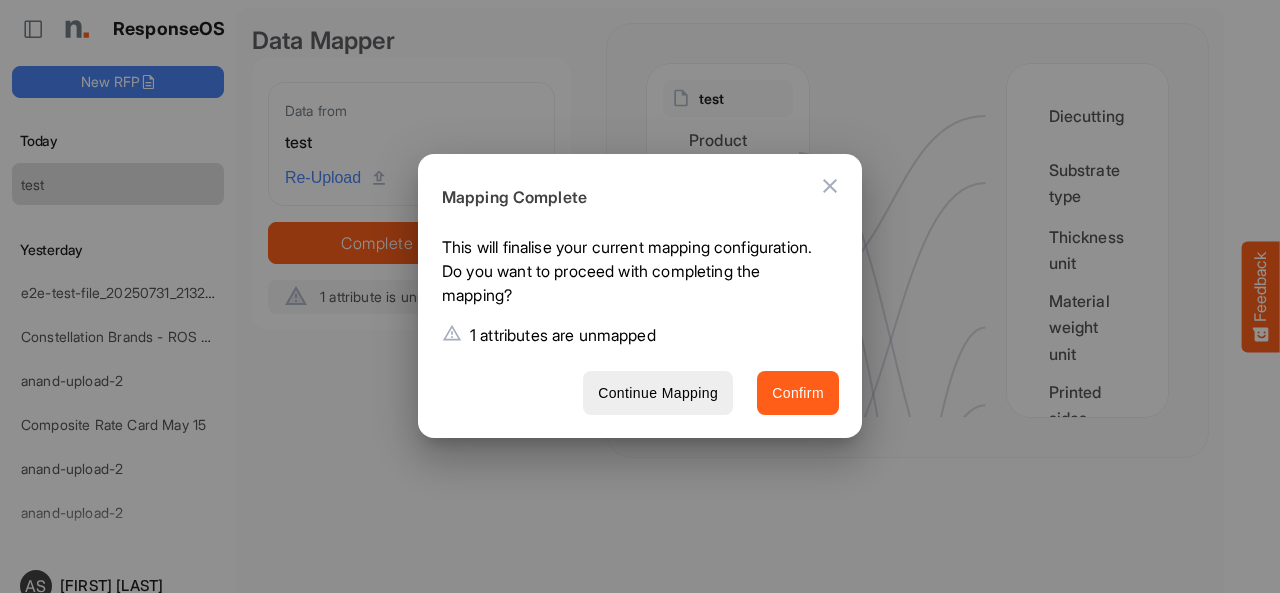 click on "Confirm" at bounding box center [798, 393] 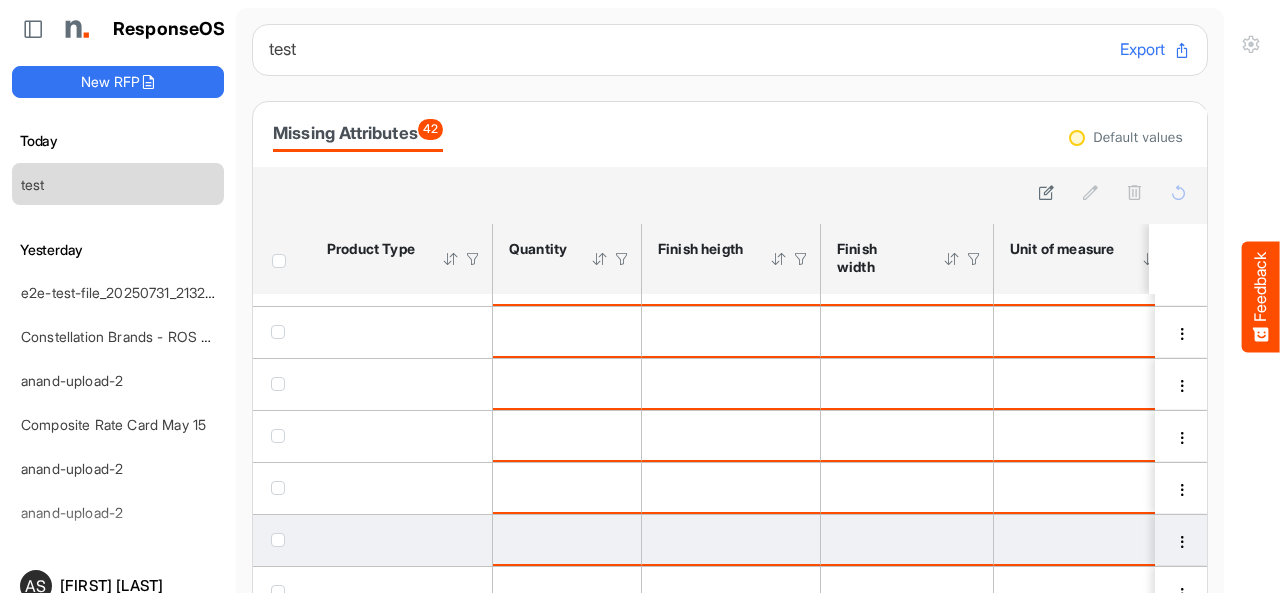 scroll, scrollTop: 51, scrollLeft: 0, axis: vertical 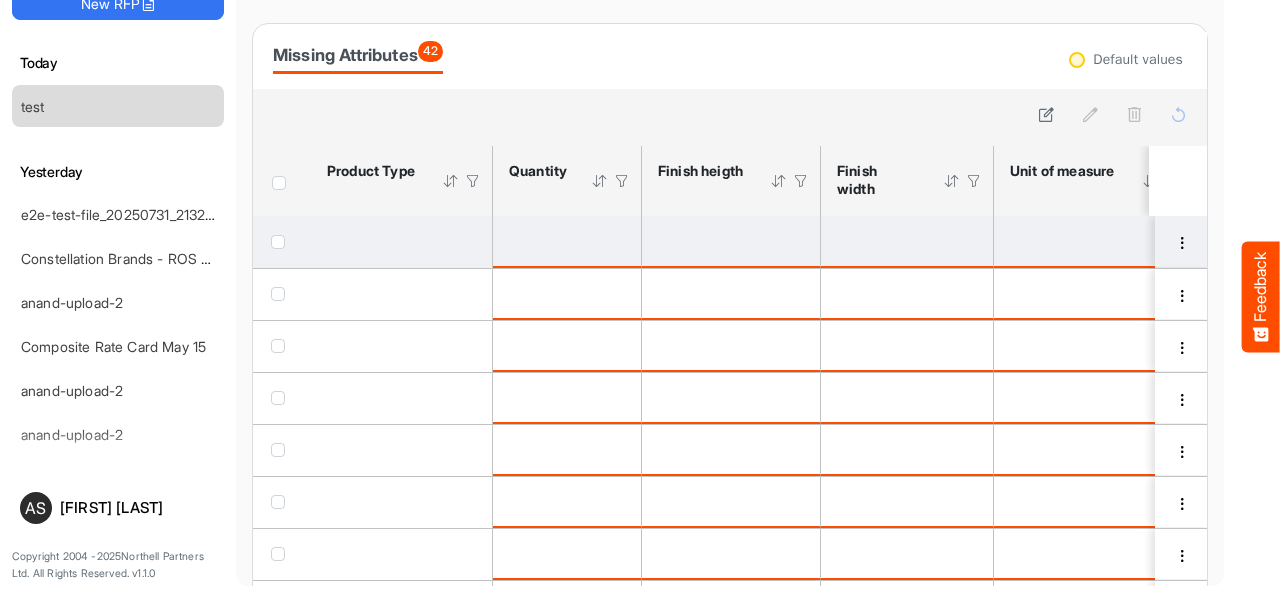 click at bounding box center (282, 241) 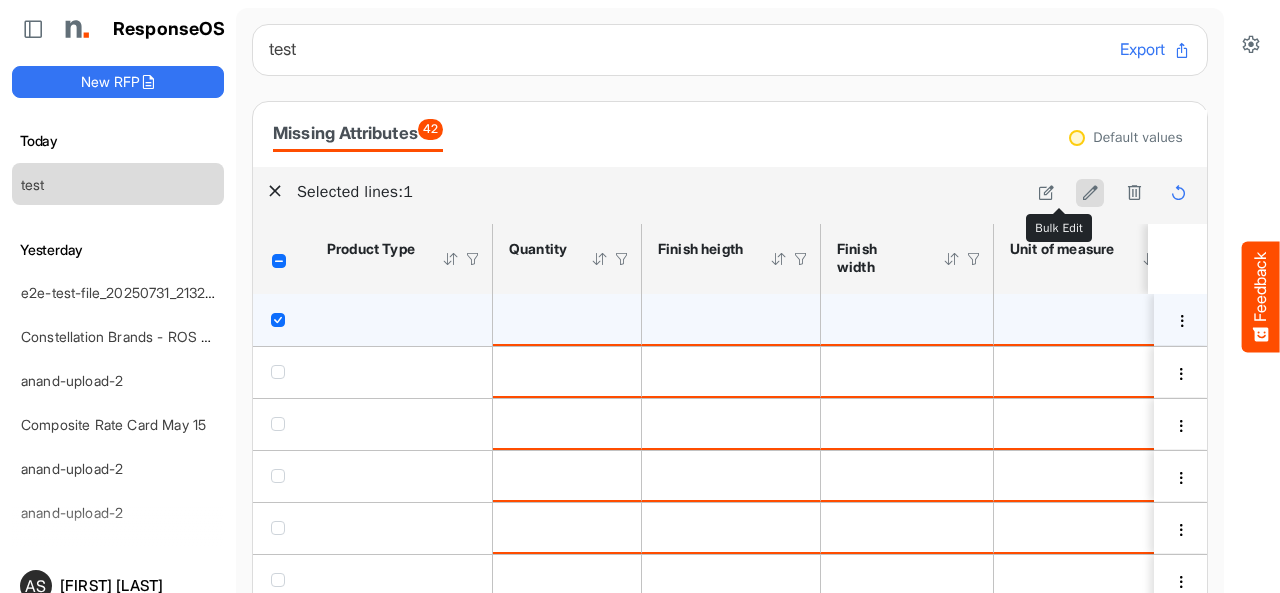 click at bounding box center (1090, 192) 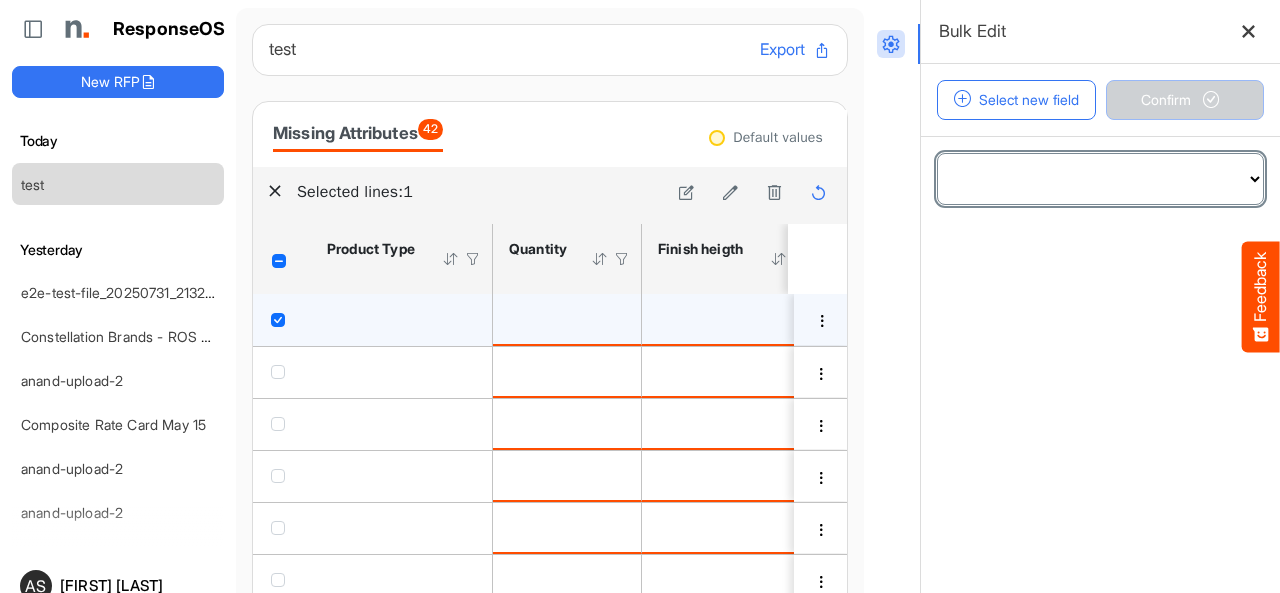 click on "**********" at bounding box center [1100, 179] 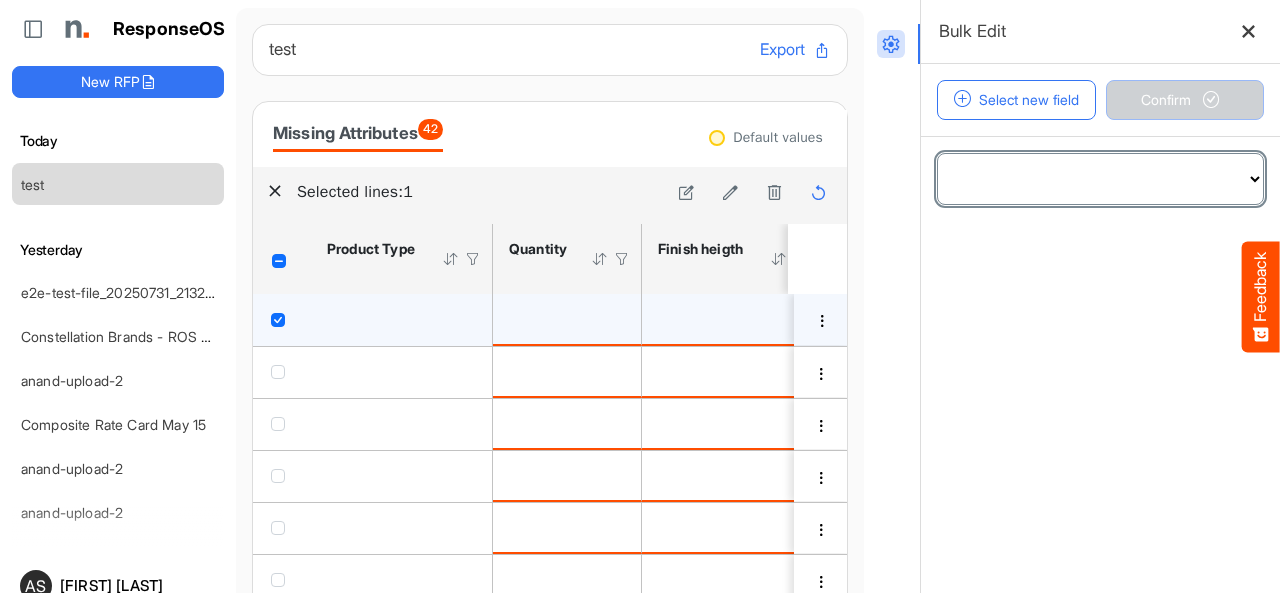 select on "**********" 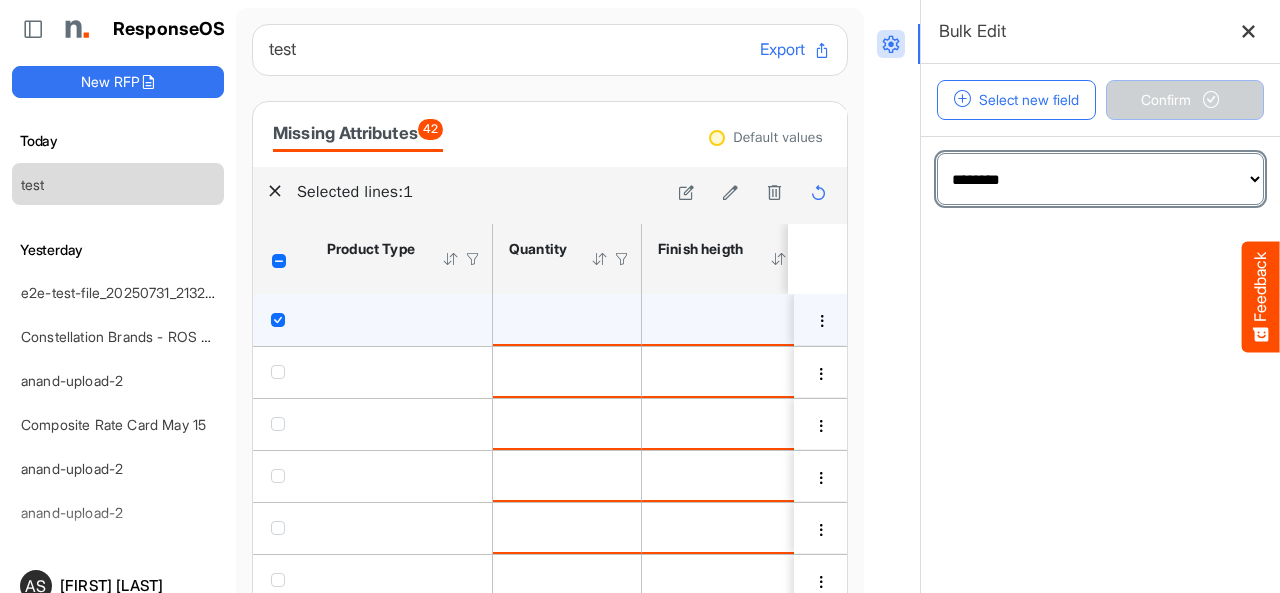 click on "**********" at bounding box center (1100, 179) 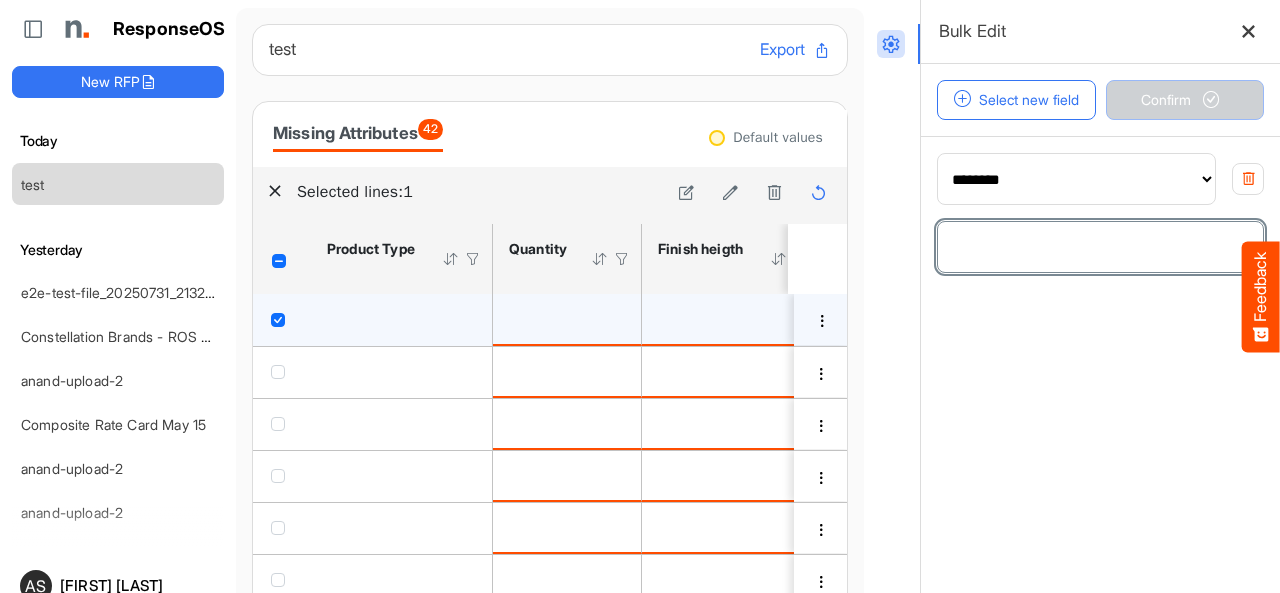 click at bounding box center [1100, 247] 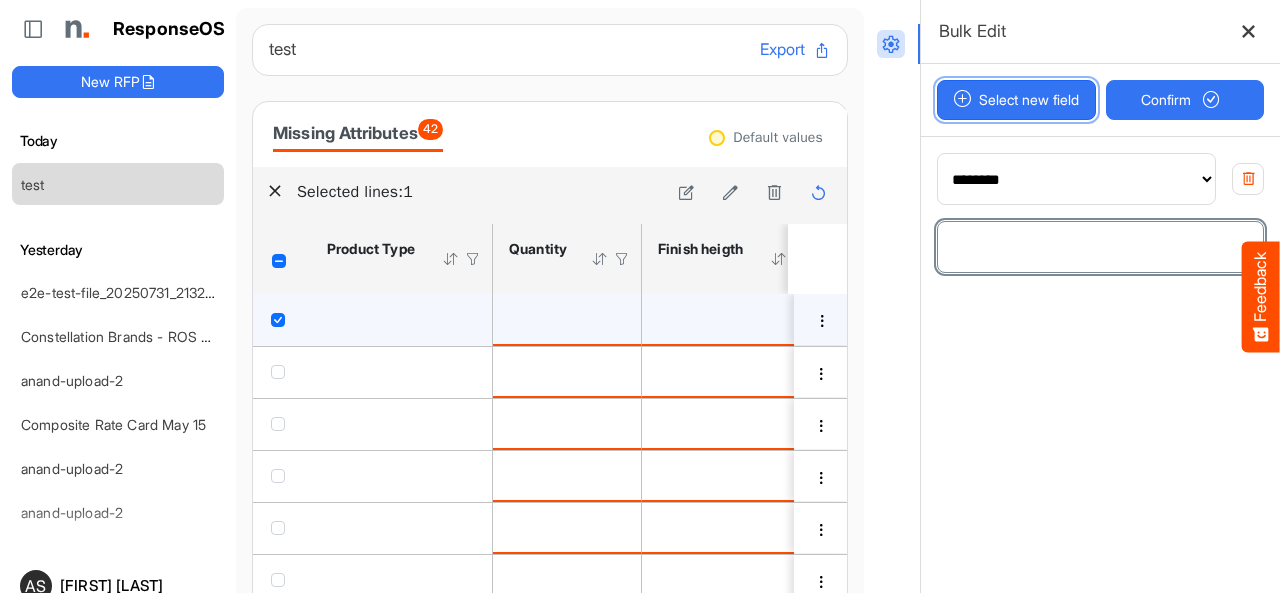 type on "**" 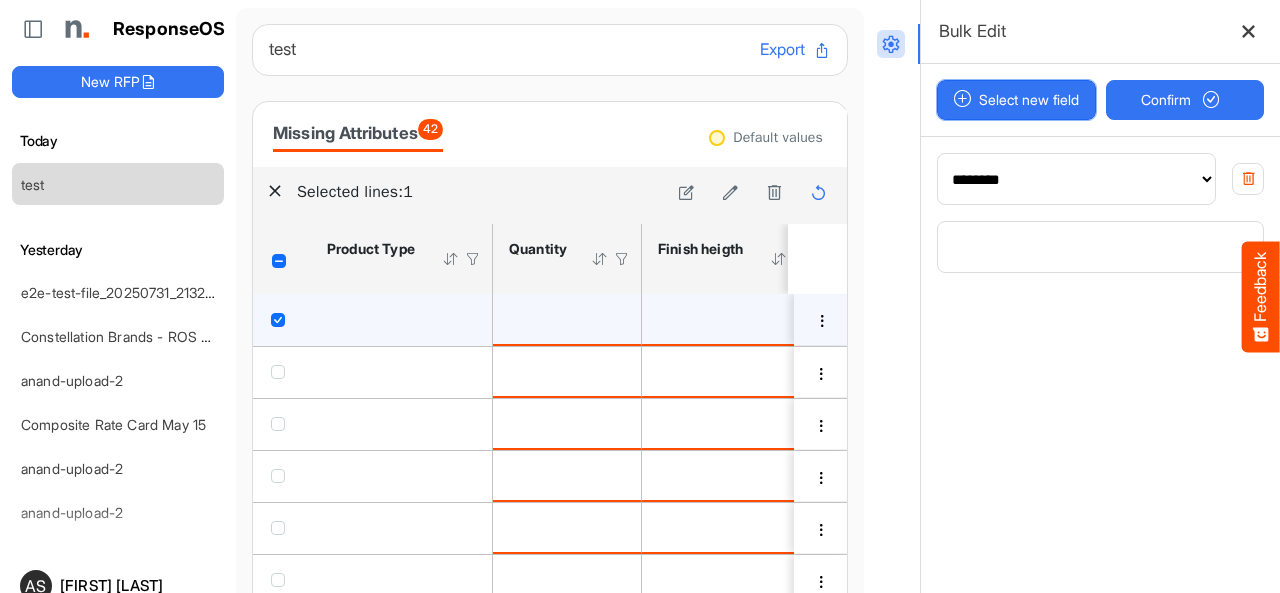 click on "Select new field" at bounding box center [1016, 100] 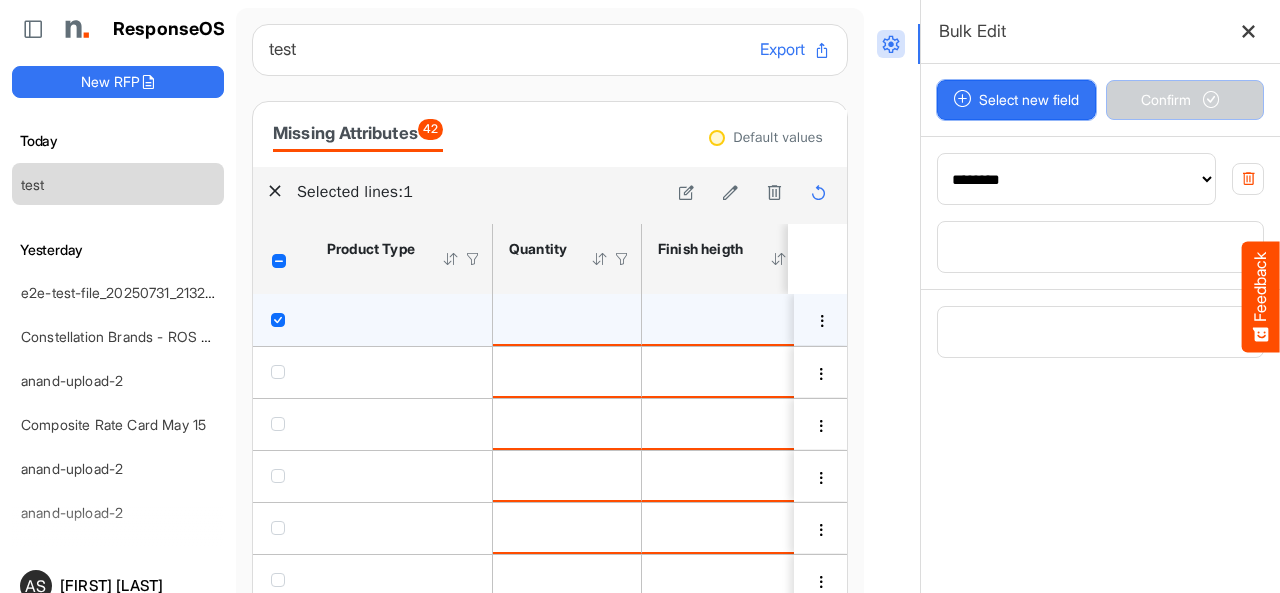 click on "Select new field" at bounding box center (1016, 100) 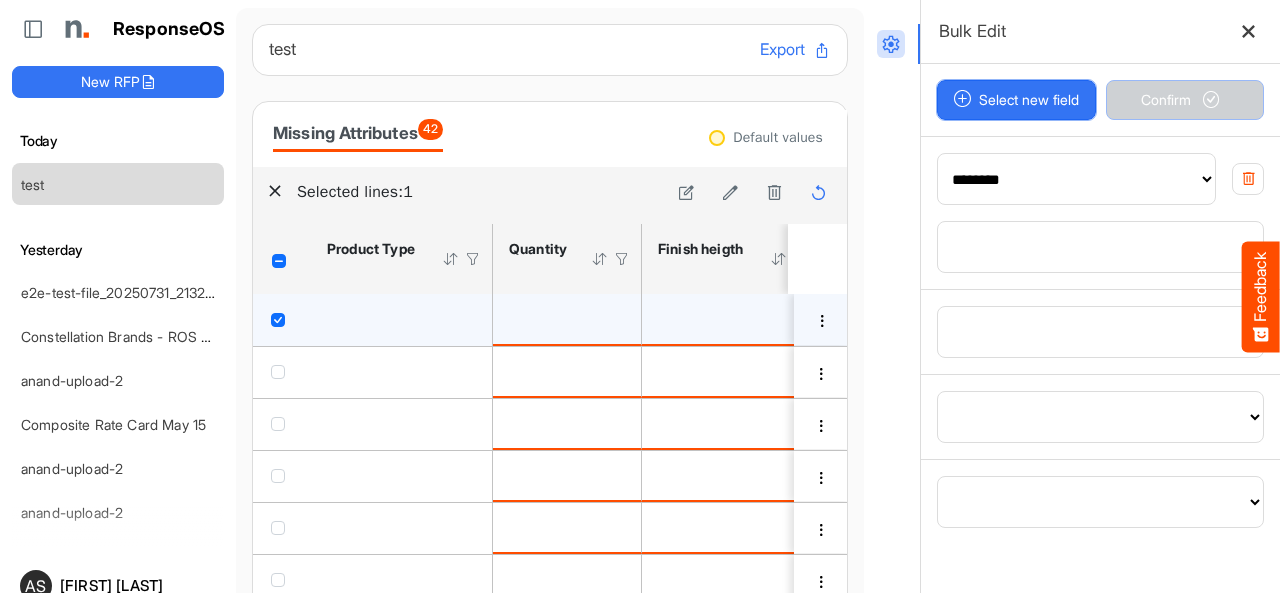 click on "Select new field" at bounding box center [1016, 100] 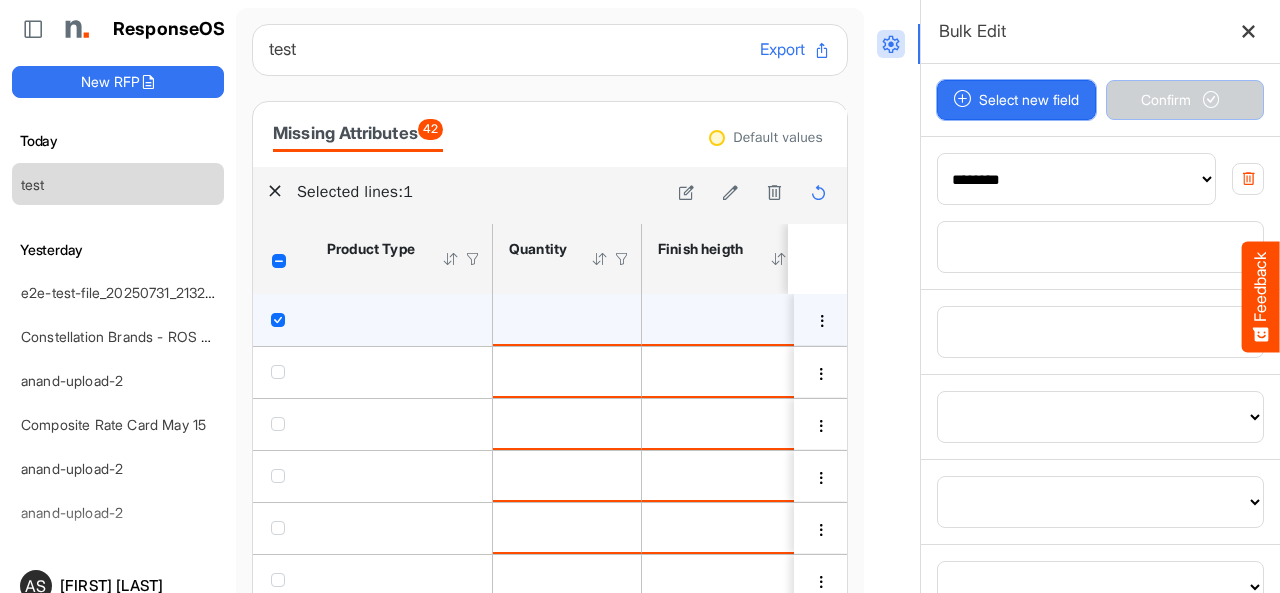 click on "Select new field" at bounding box center (1016, 100) 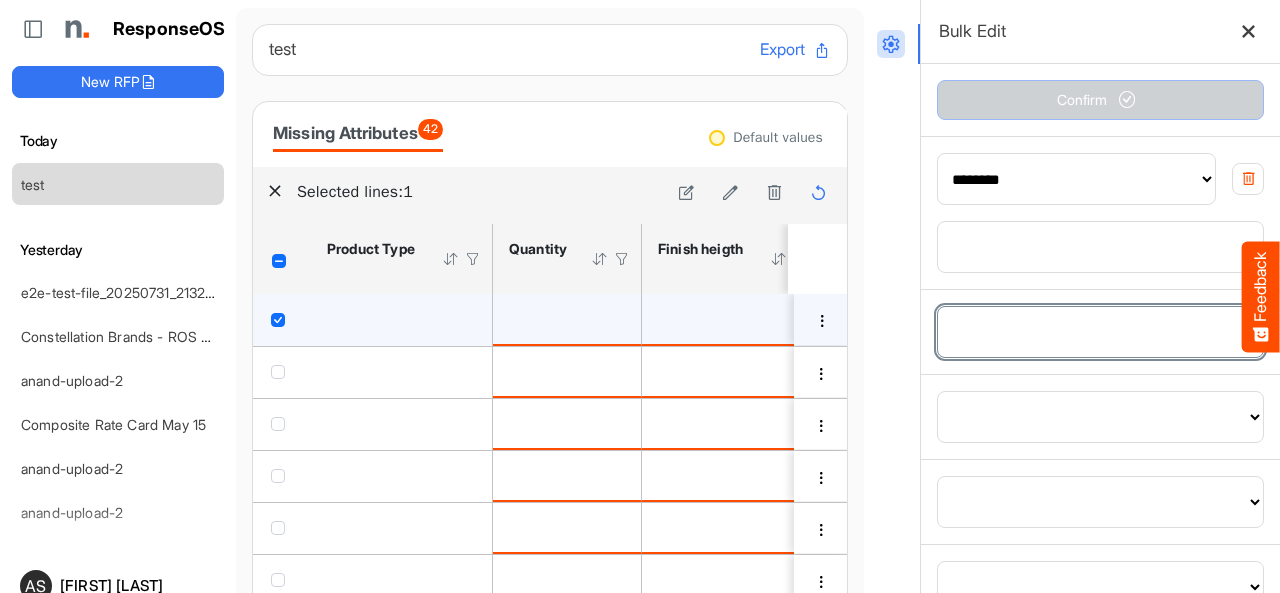 click on "**********" at bounding box center (1100, 332) 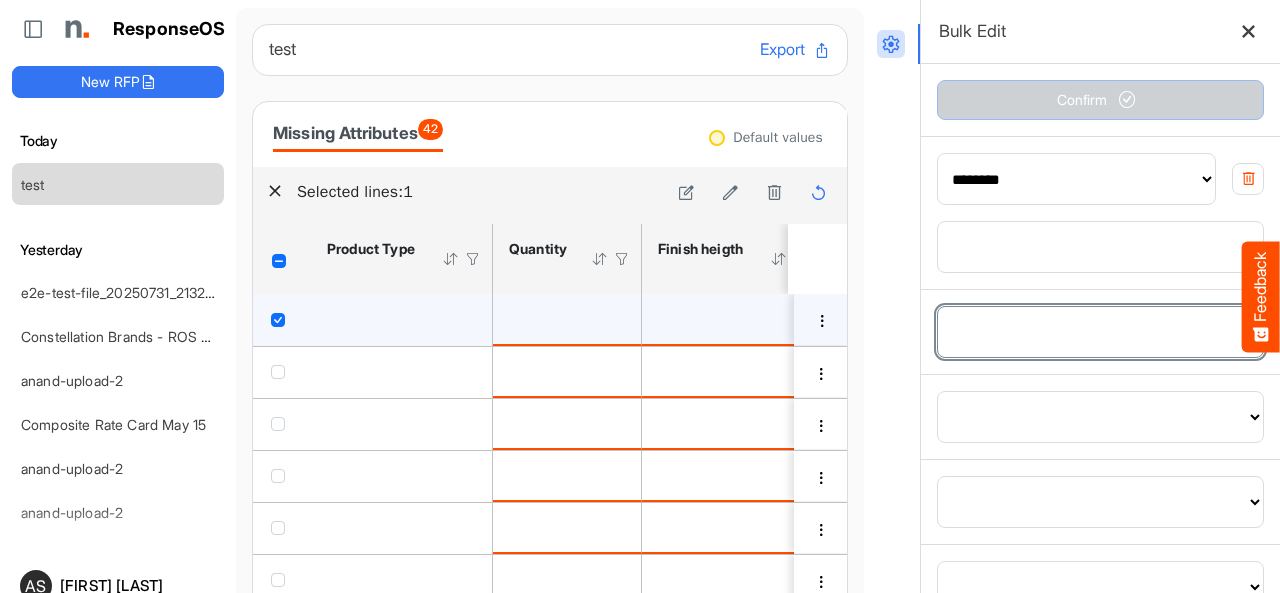 select on "**********" 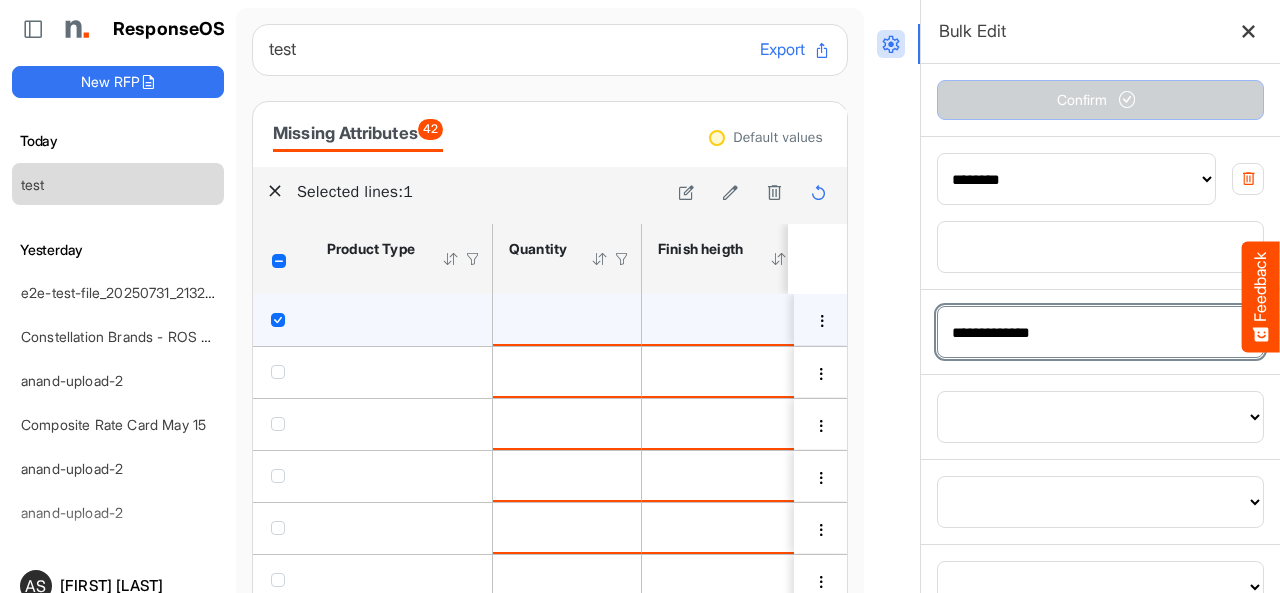 click on "**********" at bounding box center (1100, 332) 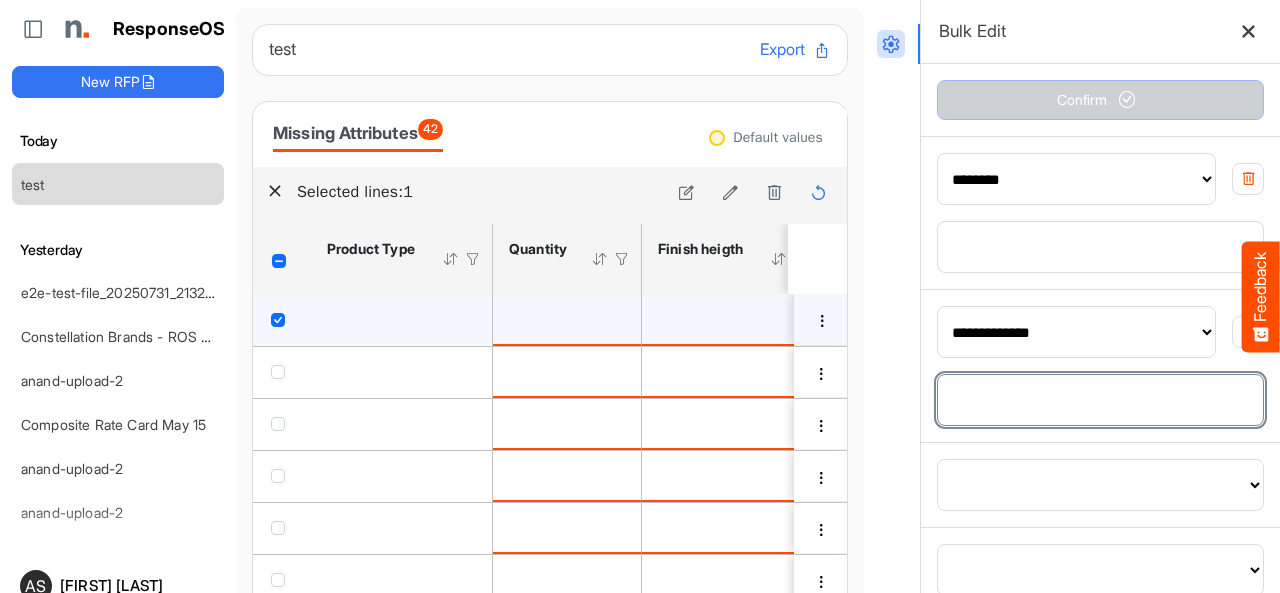 click at bounding box center (1100, 400) 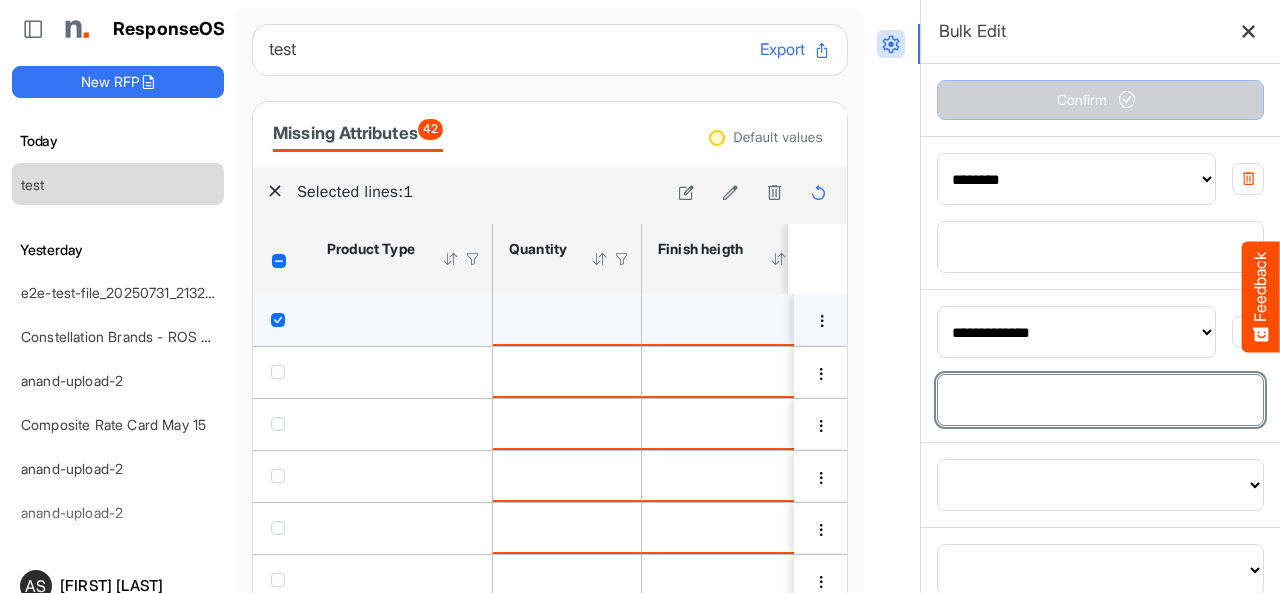 type on "**" 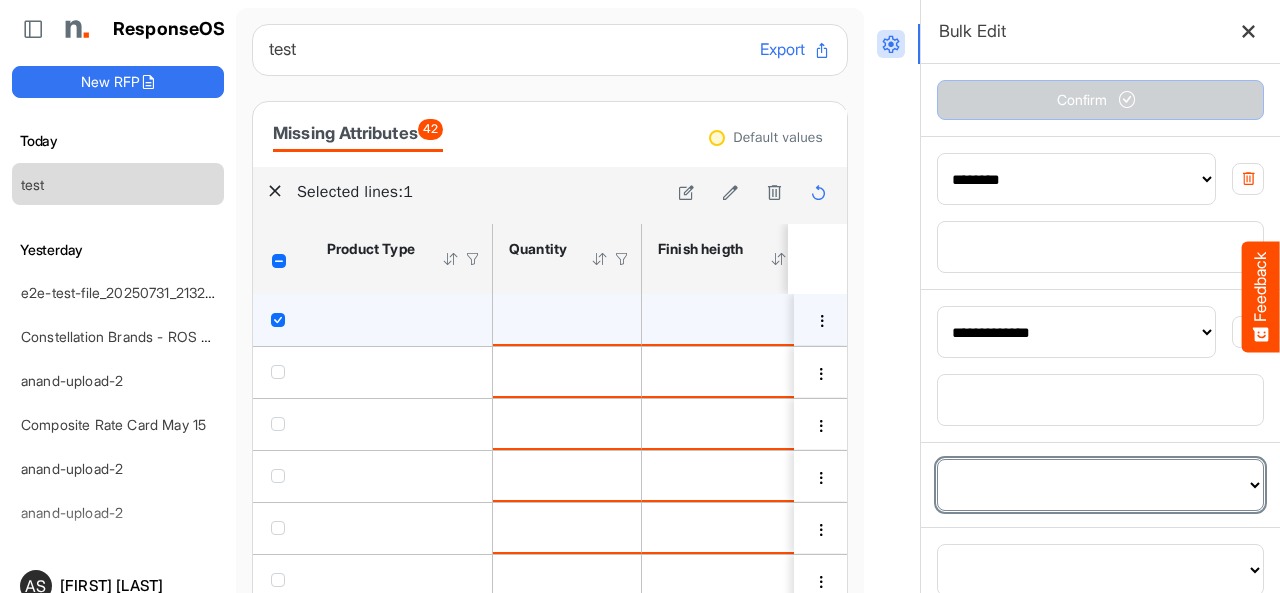 click on "**********" at bounding box center (1100, 485) 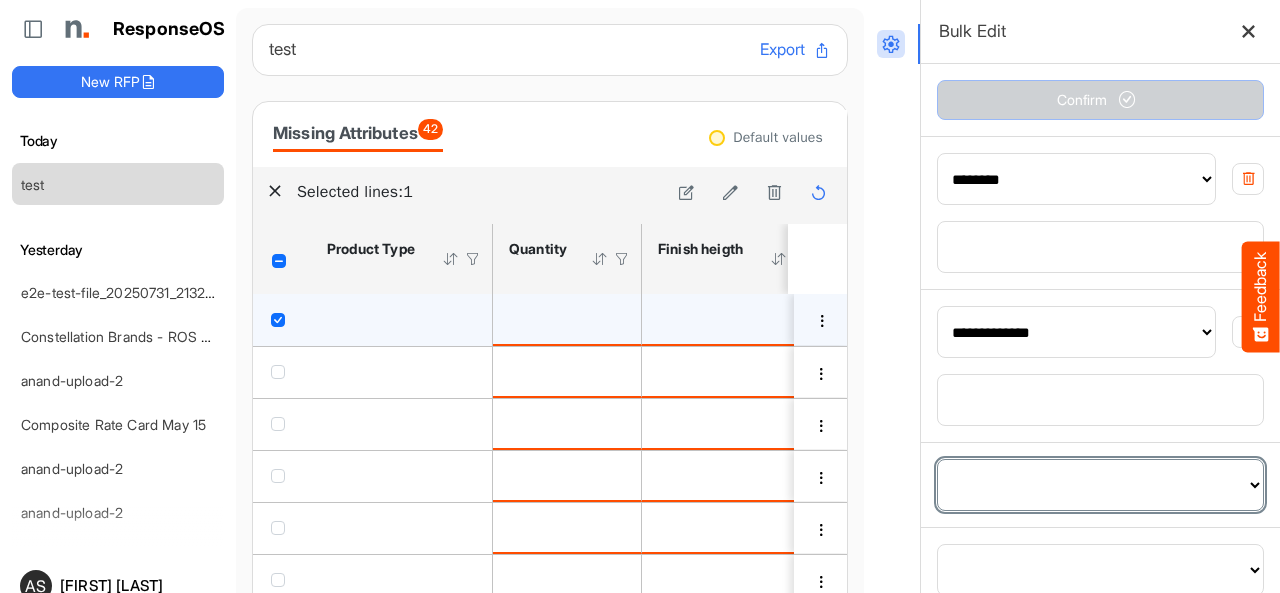 select on "**********" 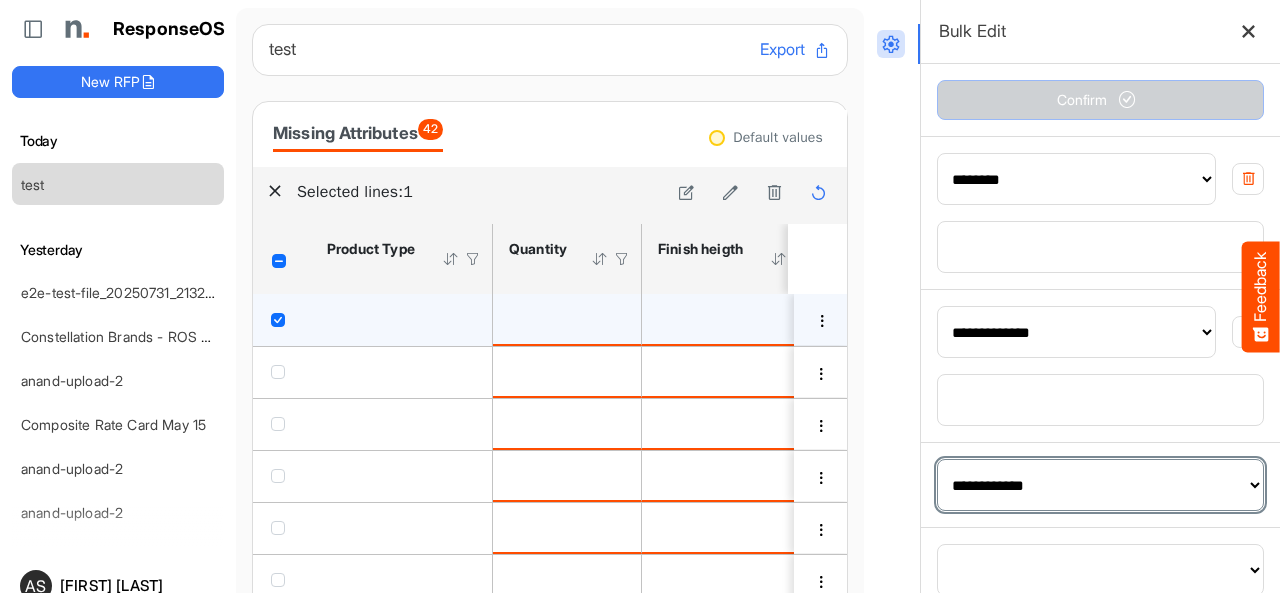 click on "**********" at bounding box center [1100, 485] 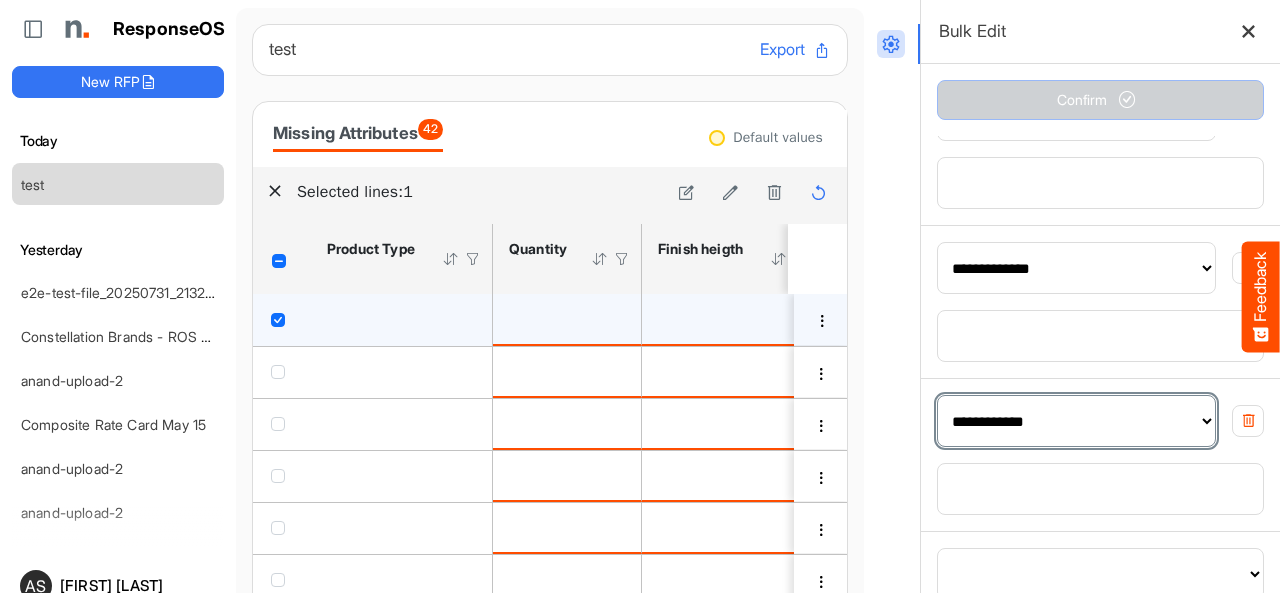 scroll, scrollTop: 100, scrollLeft: 0, axis: vertical 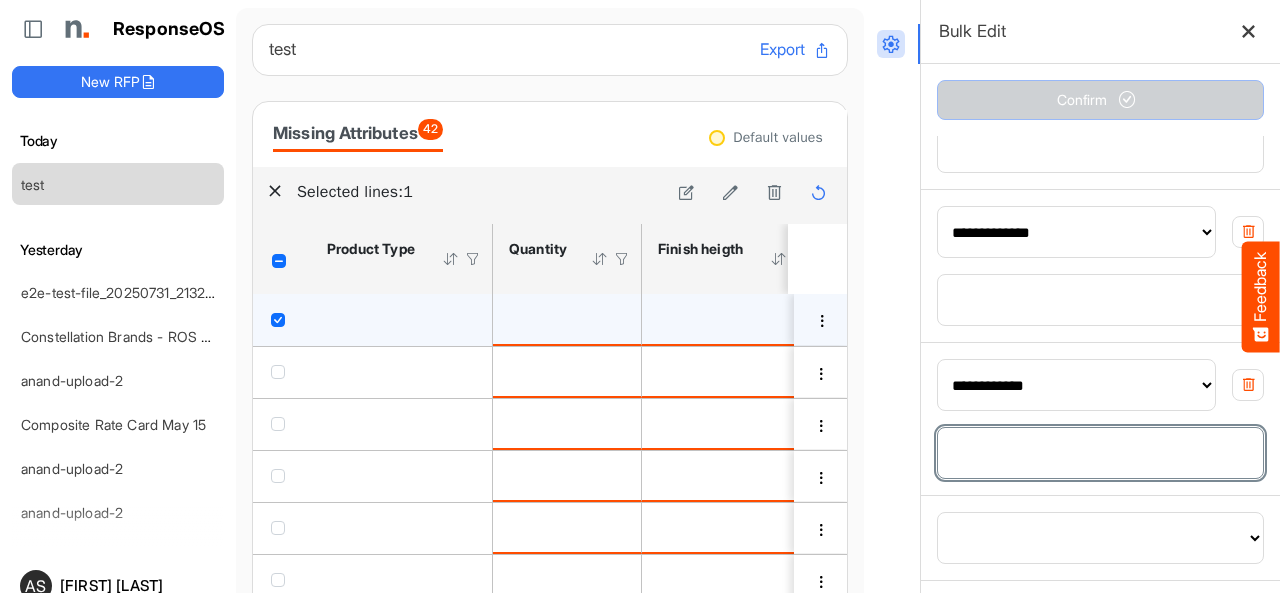 click at bounding box center [1100, 453] 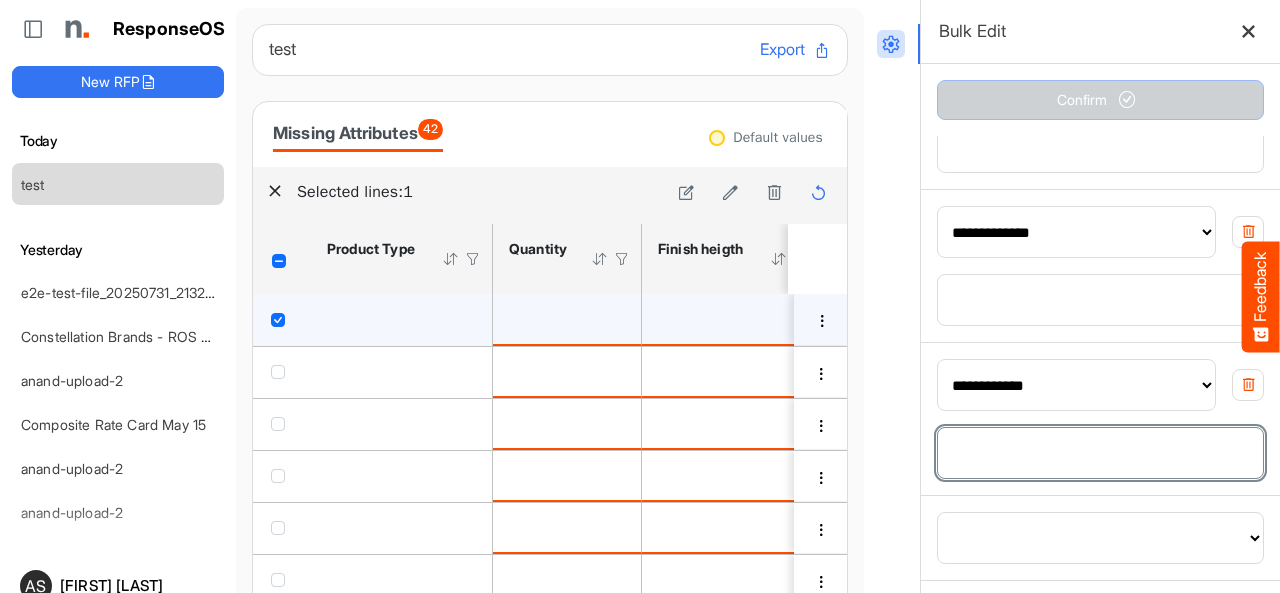 type on "**" 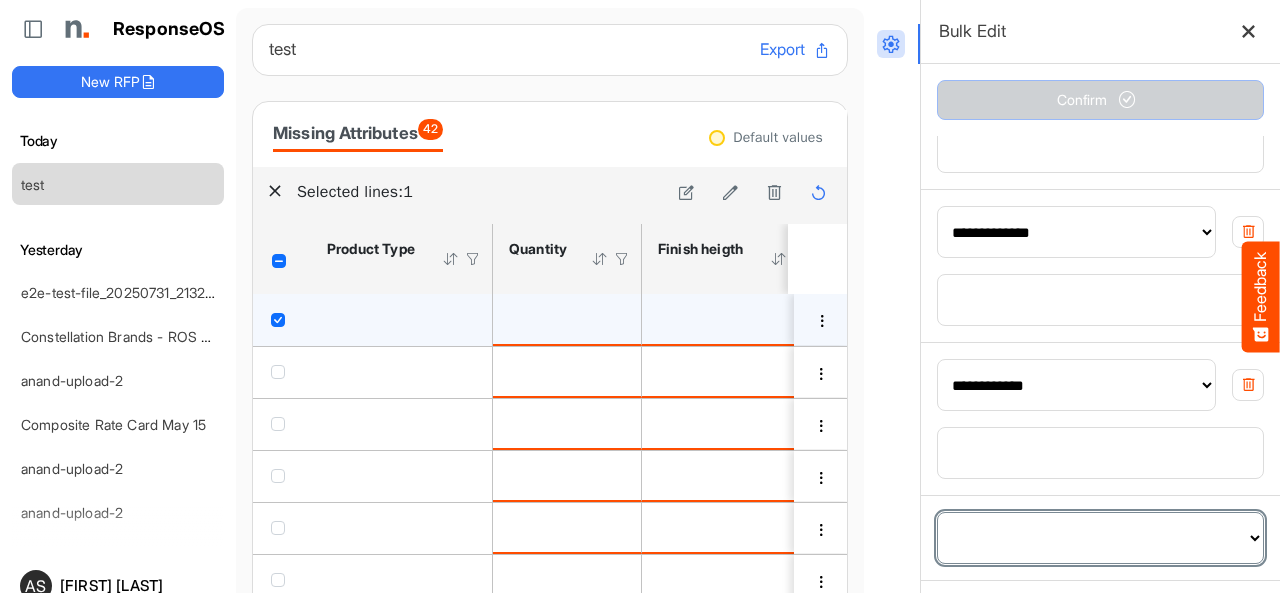 click on "**********" at bounding box center [1100, 538] 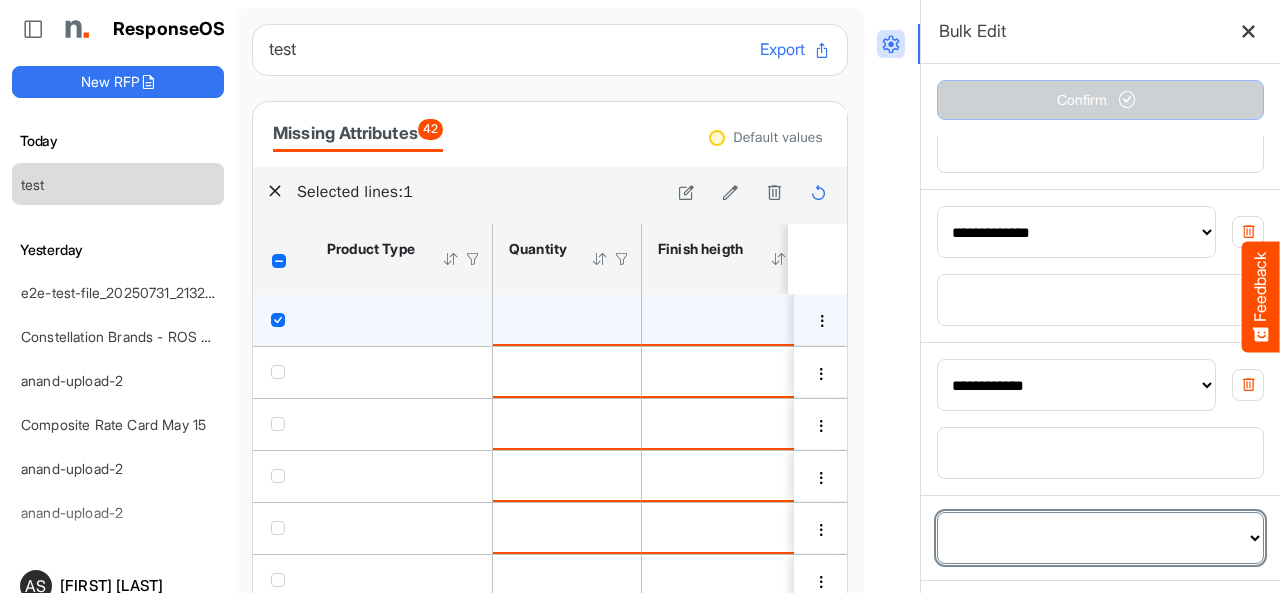 select on "**********" 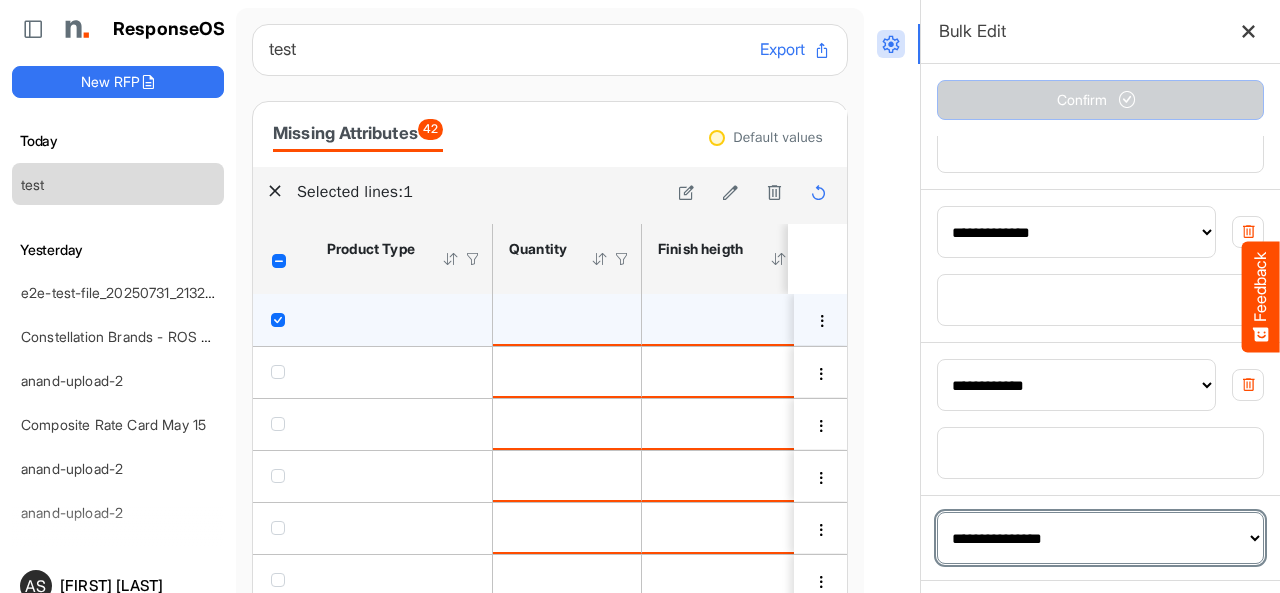 click on "**********" at bounding box center [1100, 538] 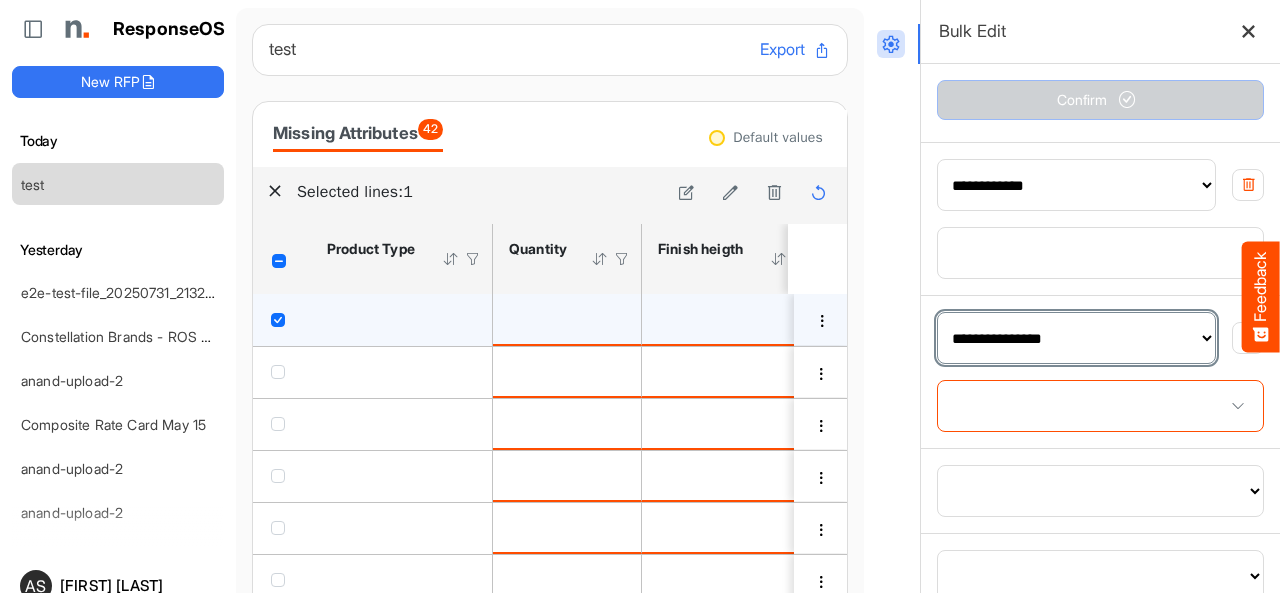 scroll, scrollTop: 400, scrollLeft: 0, axis: vertical 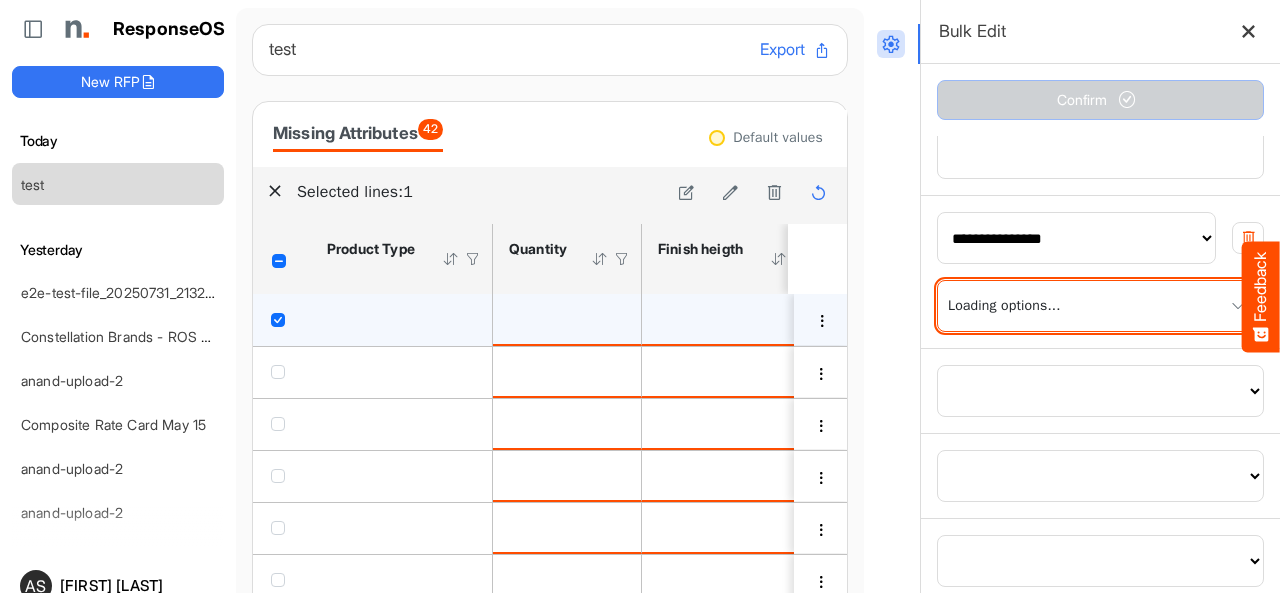 click at bounding box center (1100, 306) 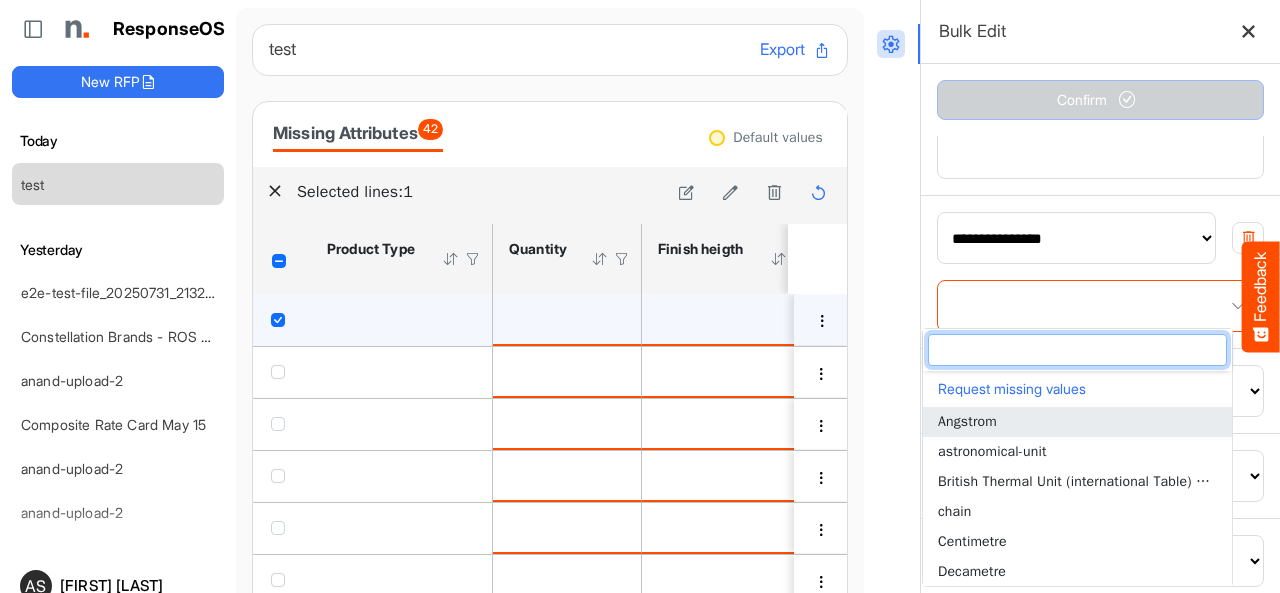 click on "Angstrom" at bounding box center (967, 421) 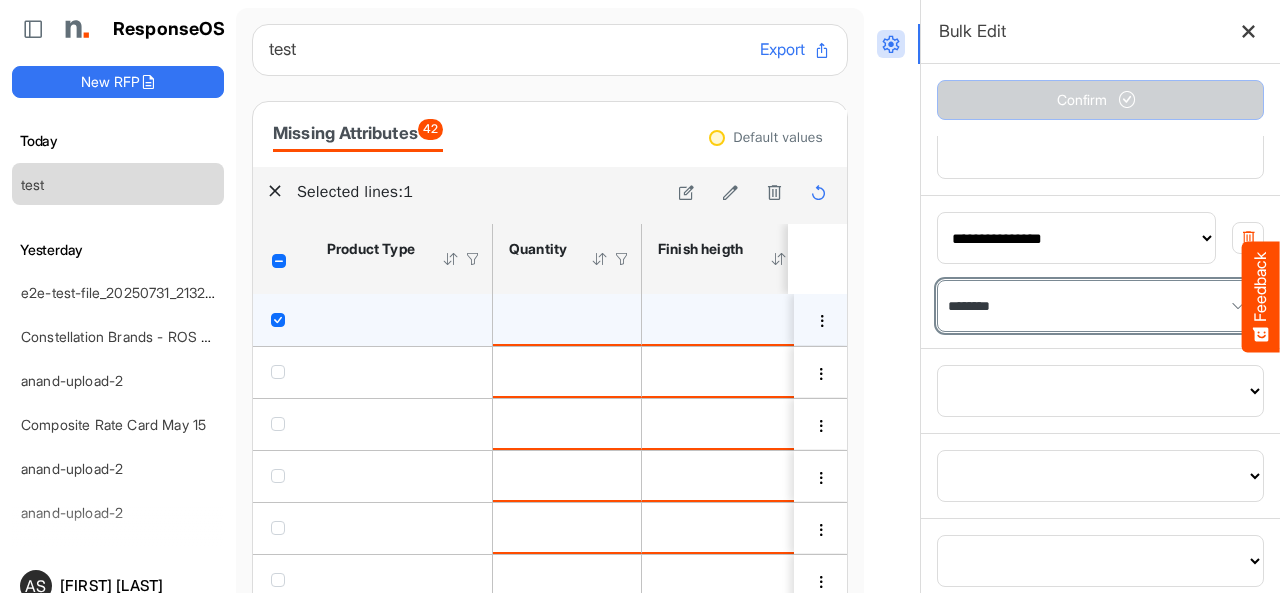click on "********" at bounding box center [1100, 306] 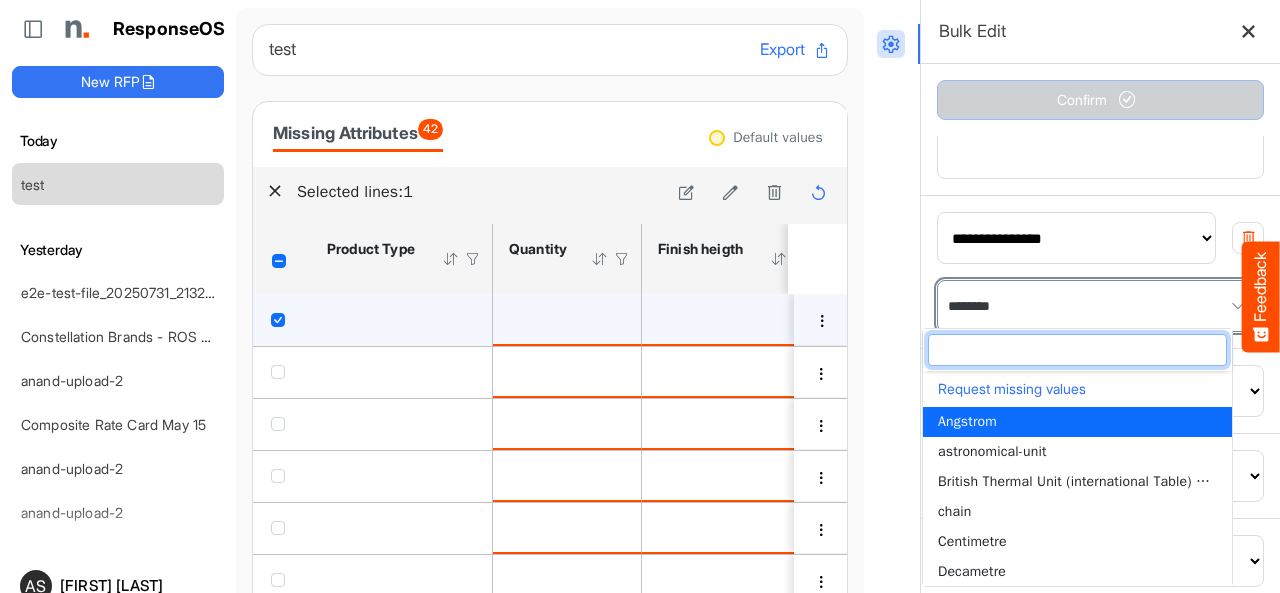 click on "********" at bounding box center [1100, 306] 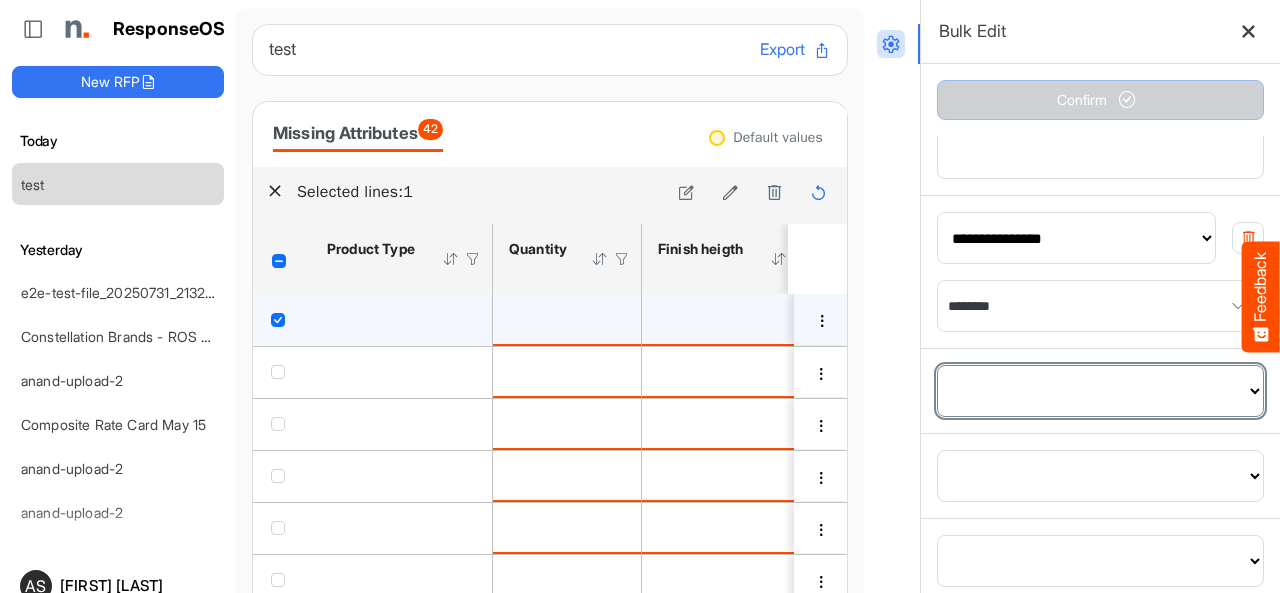 click on "**********" at bounding box center [1100, 391] 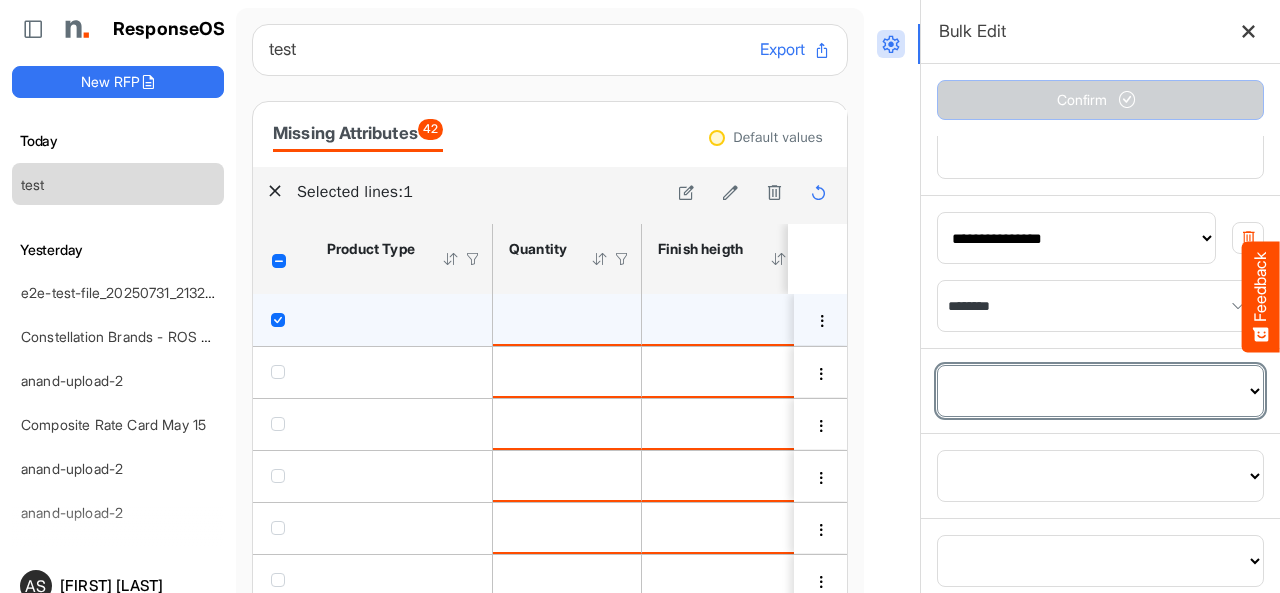 select on "**********" 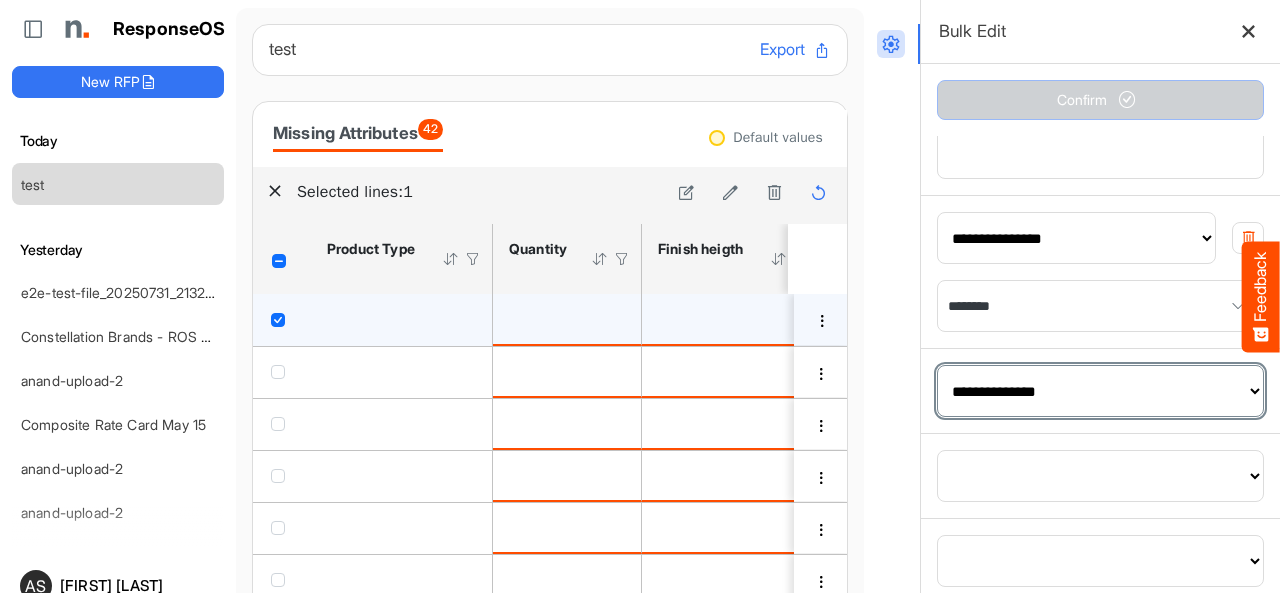 click on "**********" at bounding box center (1100, 391) 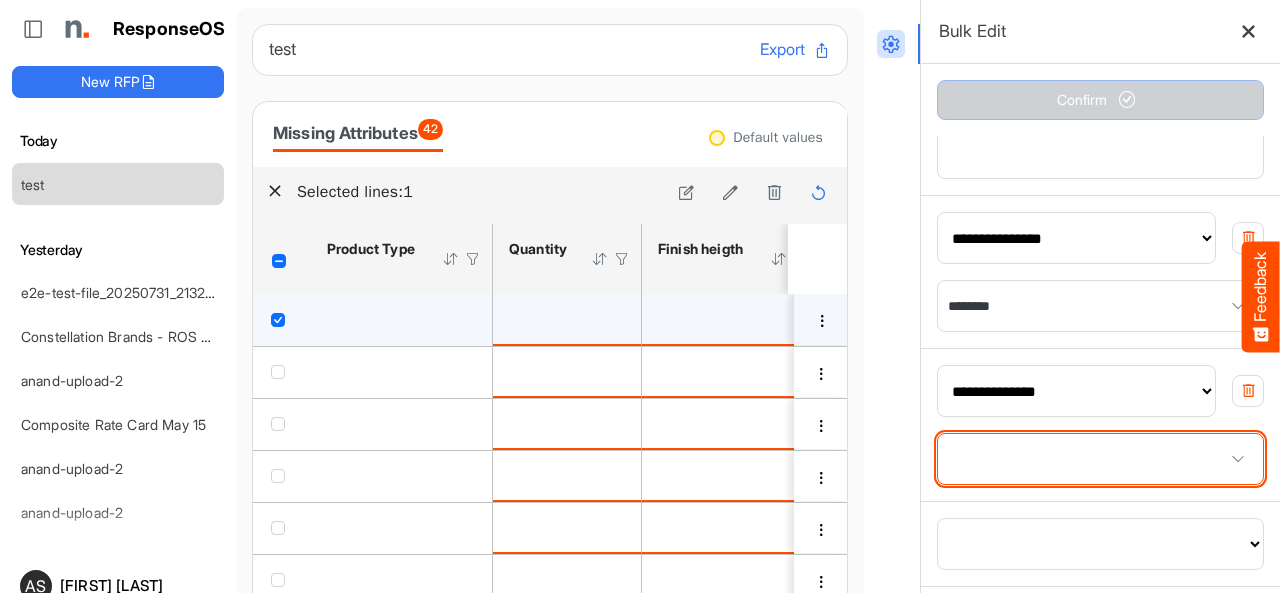 click at bounding box center [1100, 459] 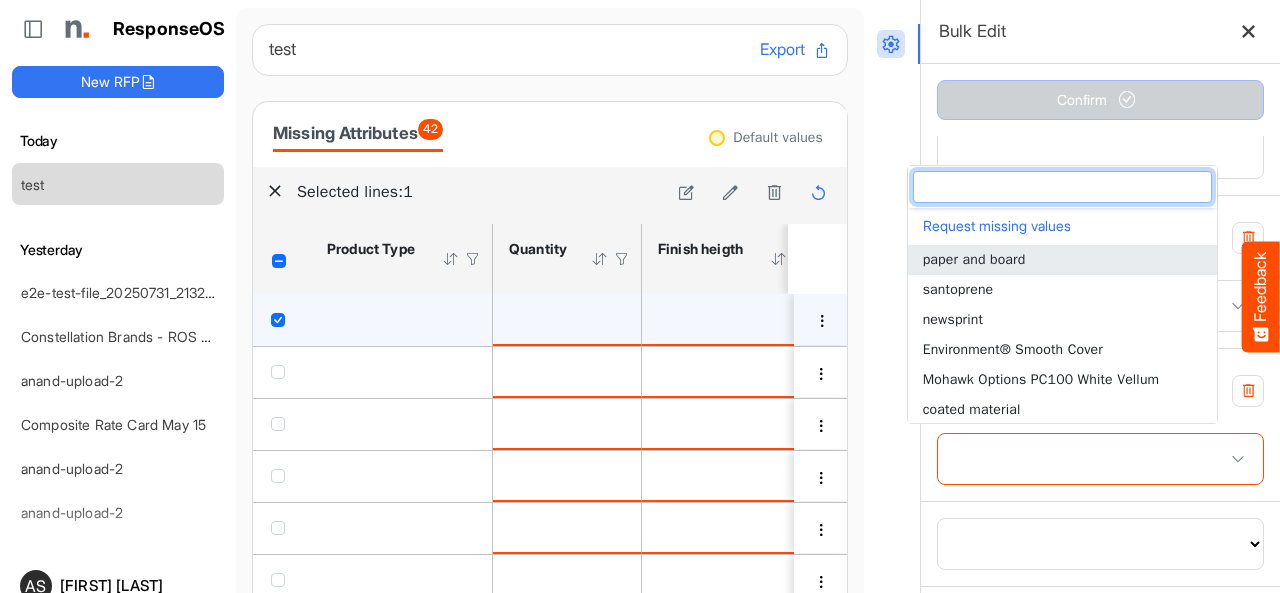 click on "paper and board" at bounding box center (974, 259) 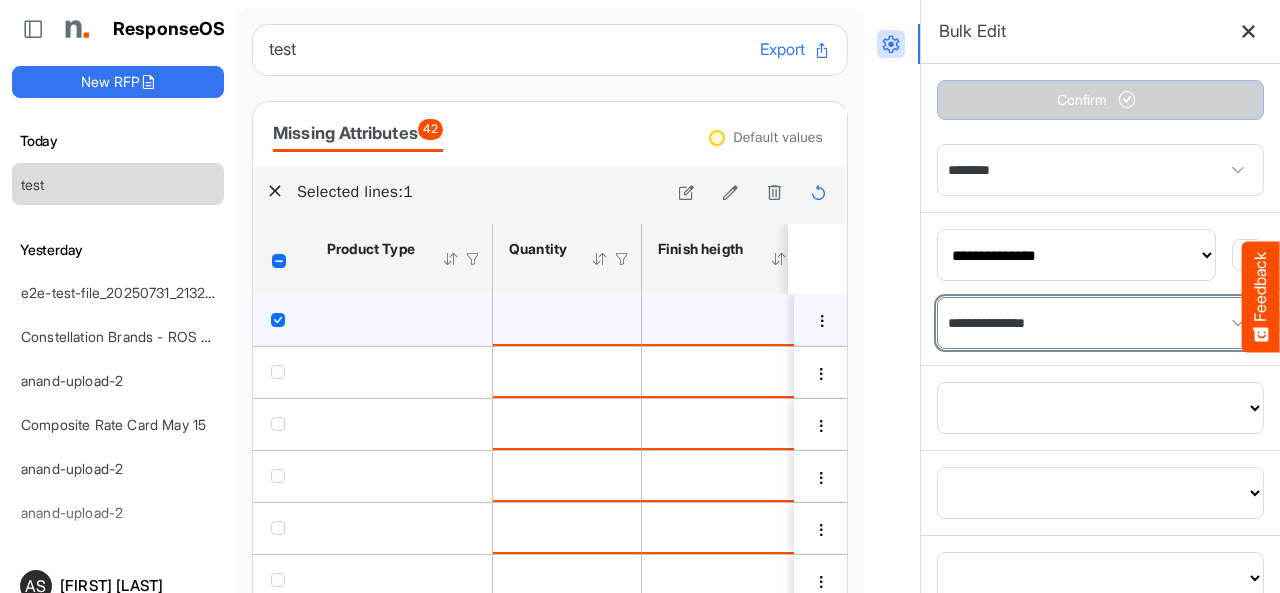 scroll, scrollTop: 600, scrollLeft: 0, axis: vertical 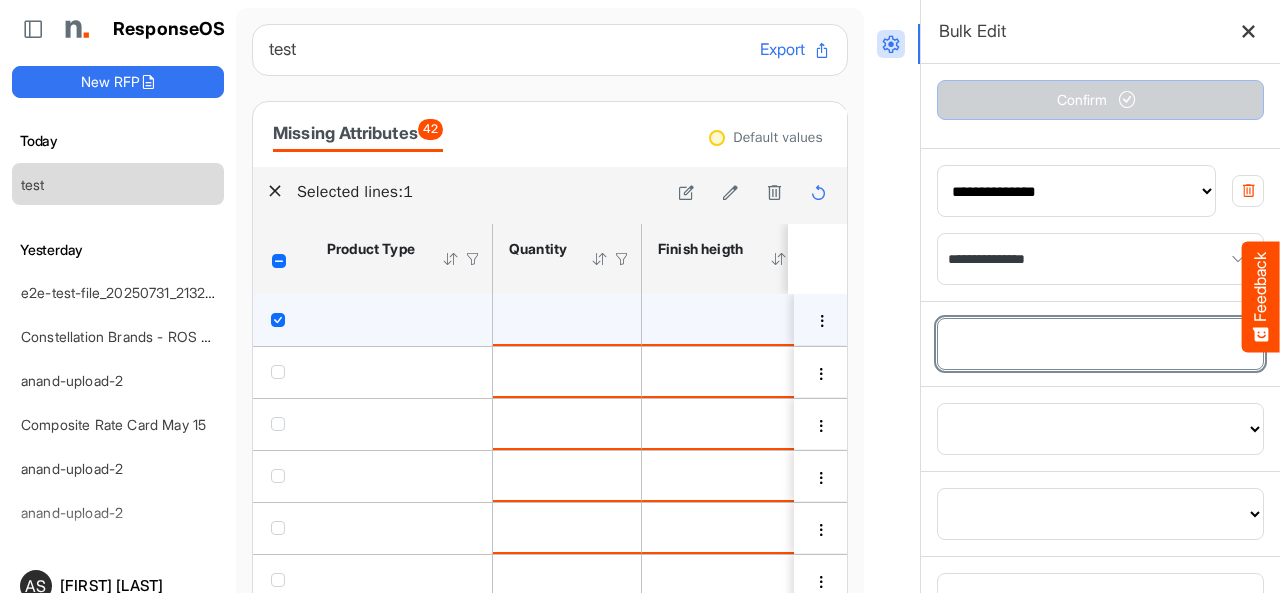 click on "**********" at bounding box center (1100, 344) 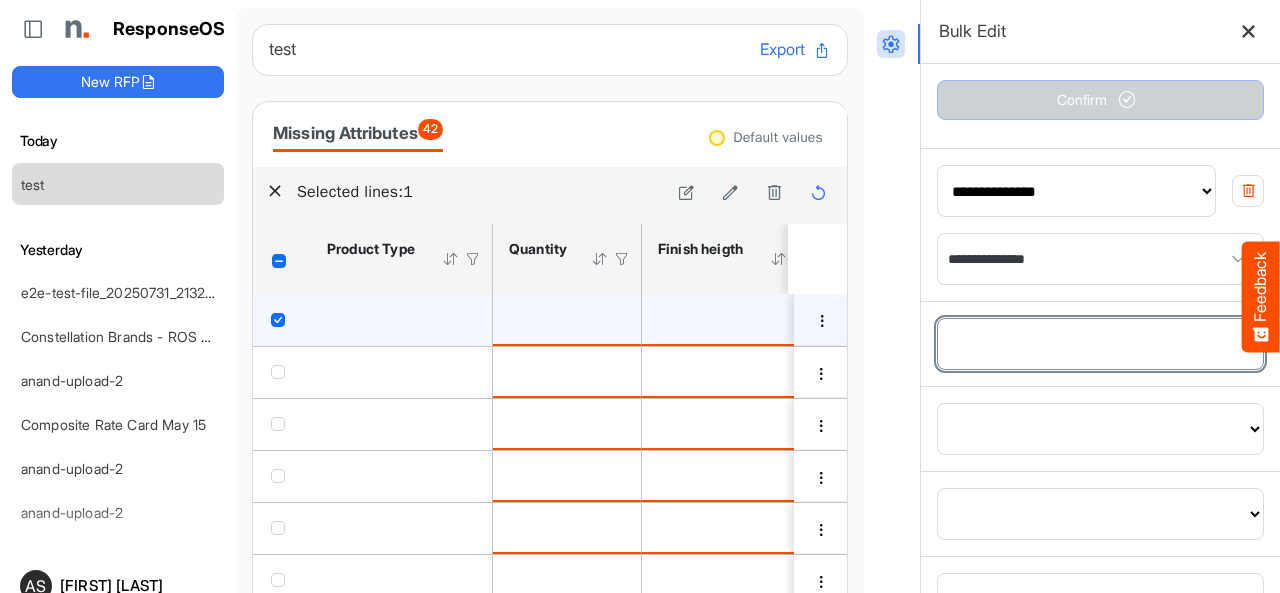 select on "**********" 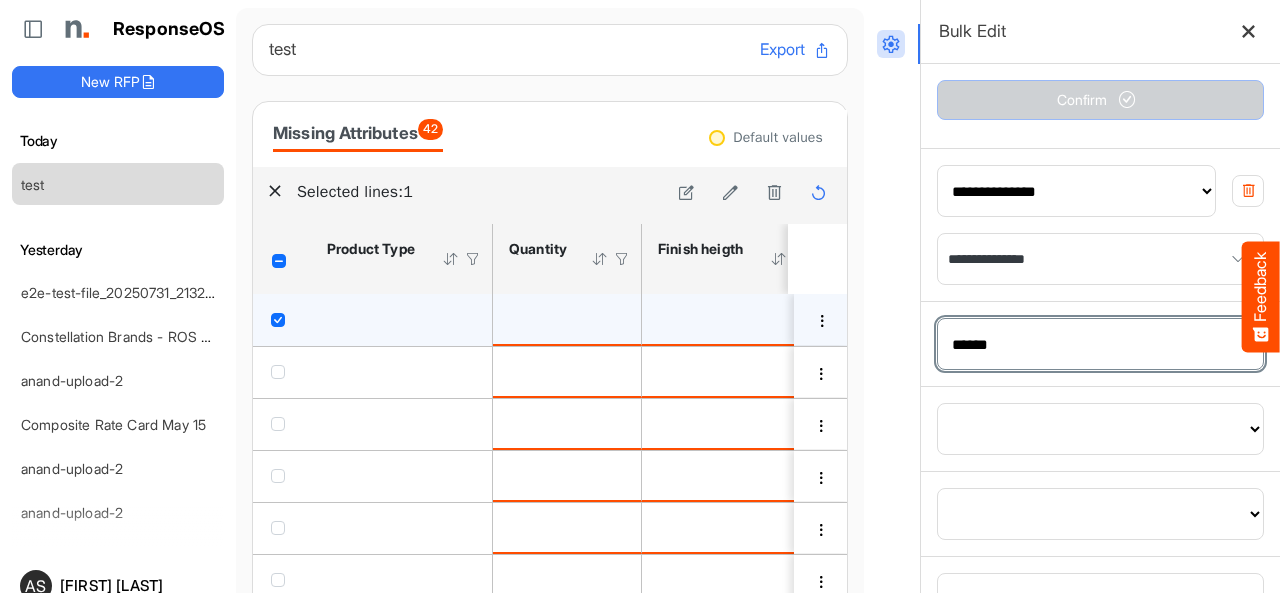 click on "**********" at bounding box center [1100, 344] 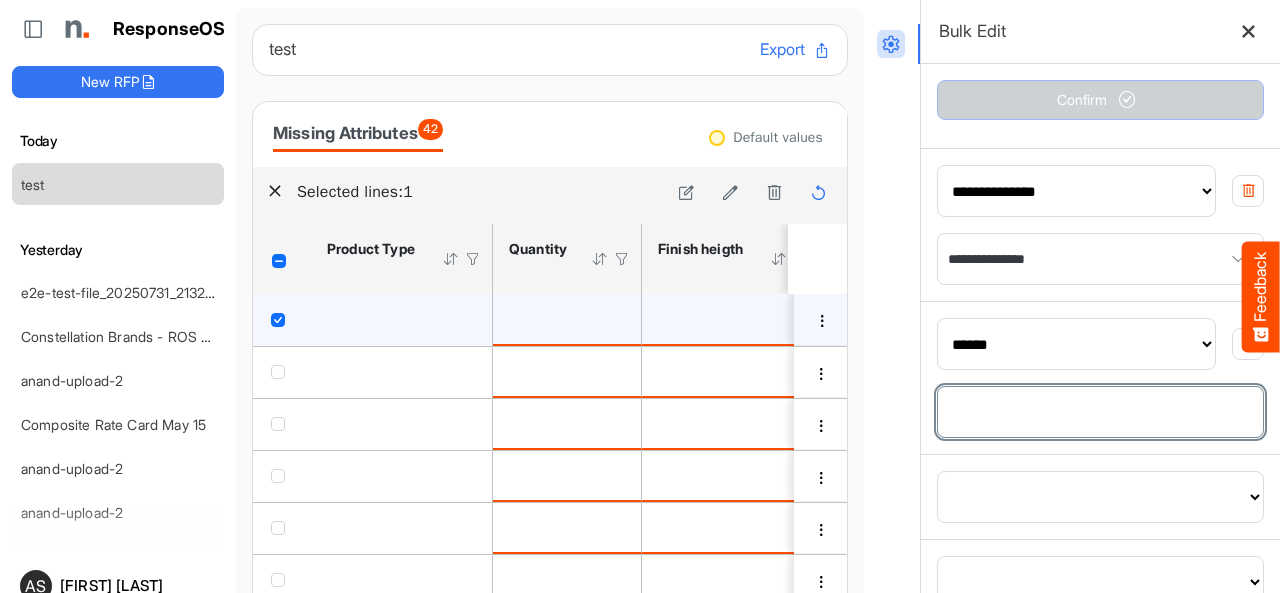 click at bounding box center (1100, 412) 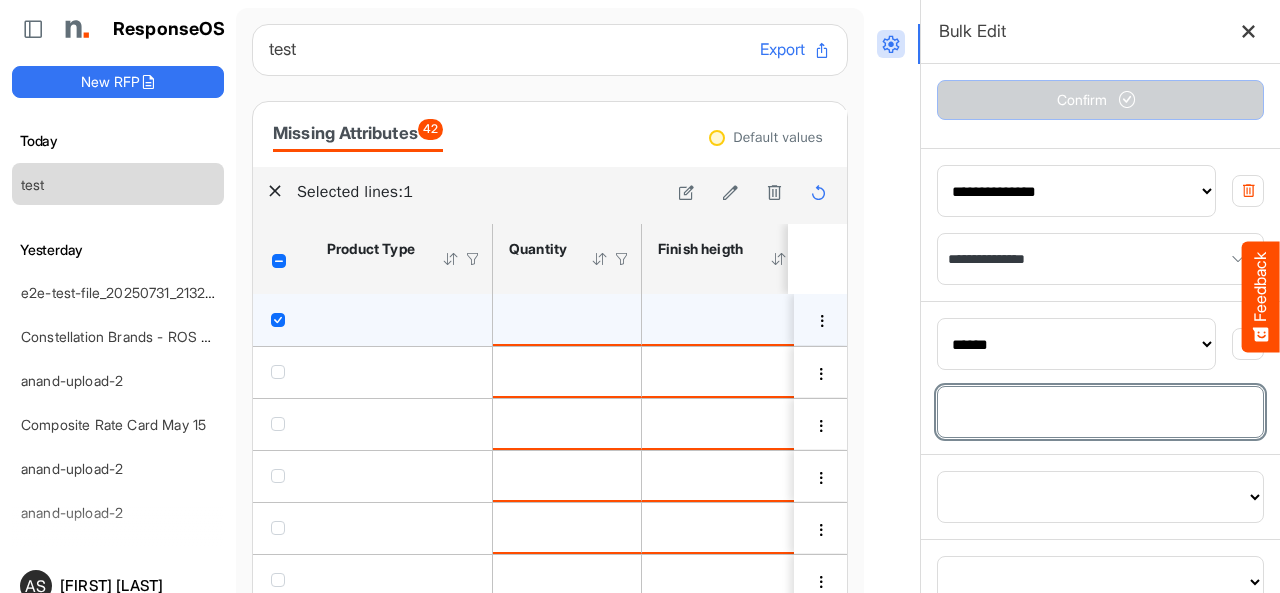type on "**" 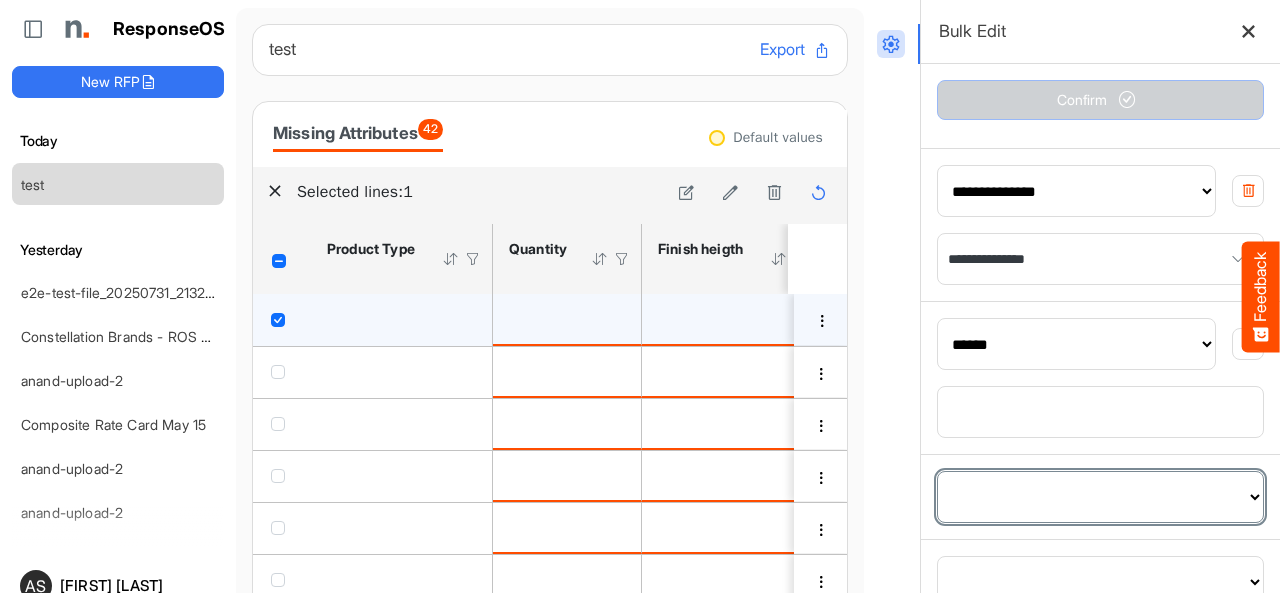 click on "**********" at bounding box center (1100, 497) 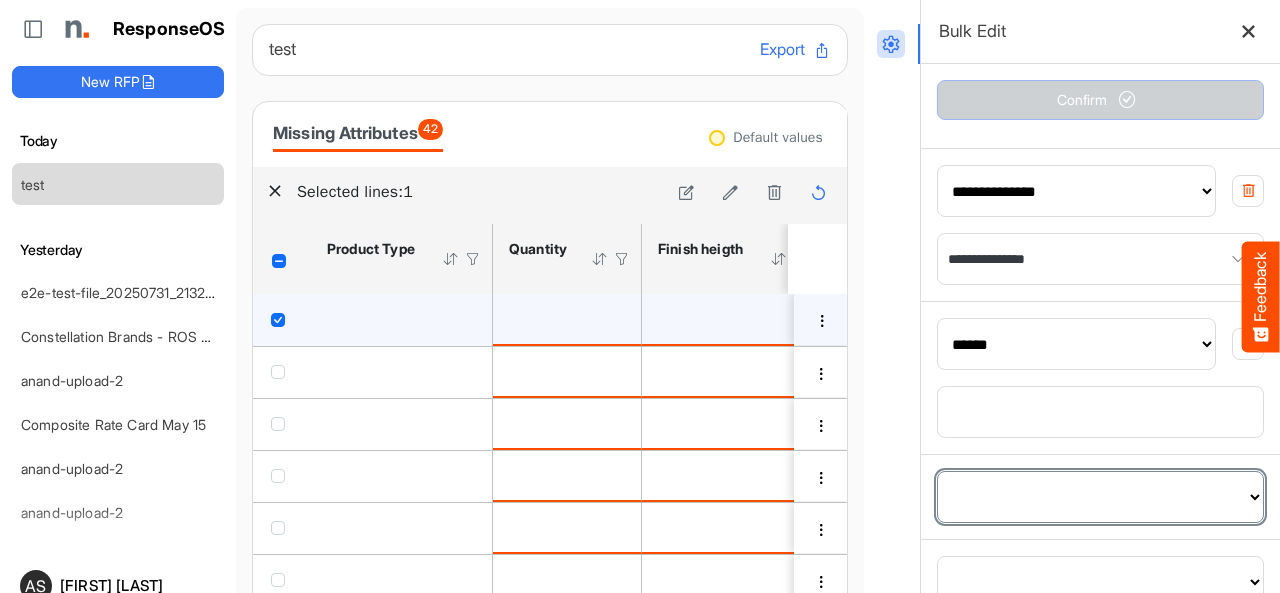 select on "**********" 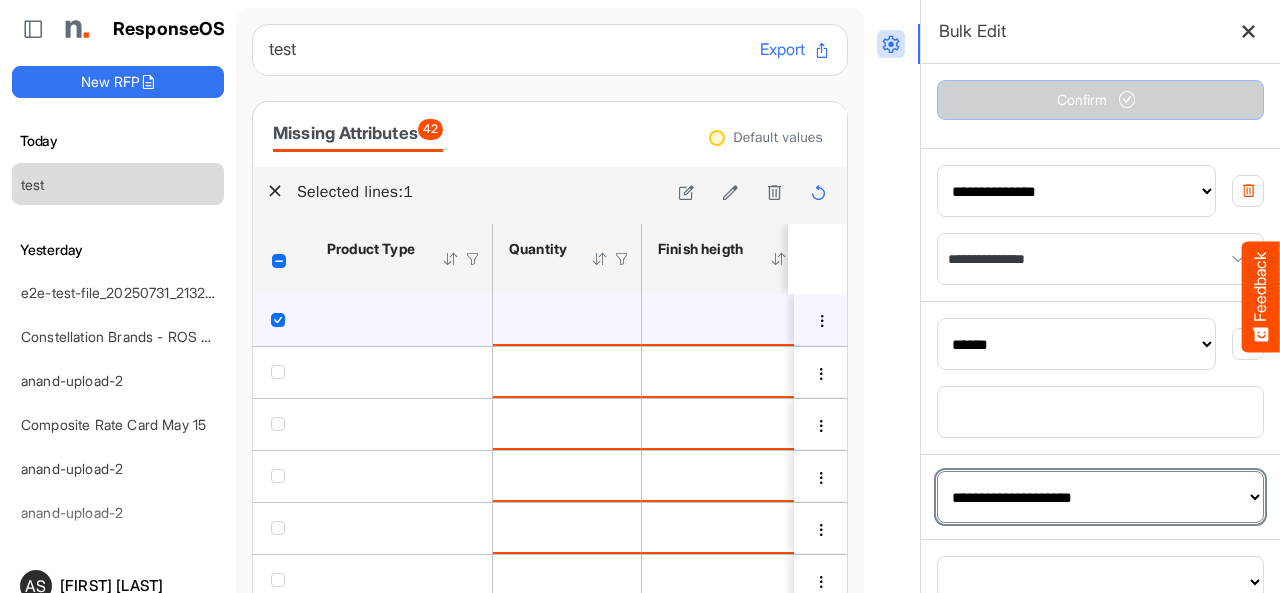 click on "**********" at bounding box center [1100, 497] 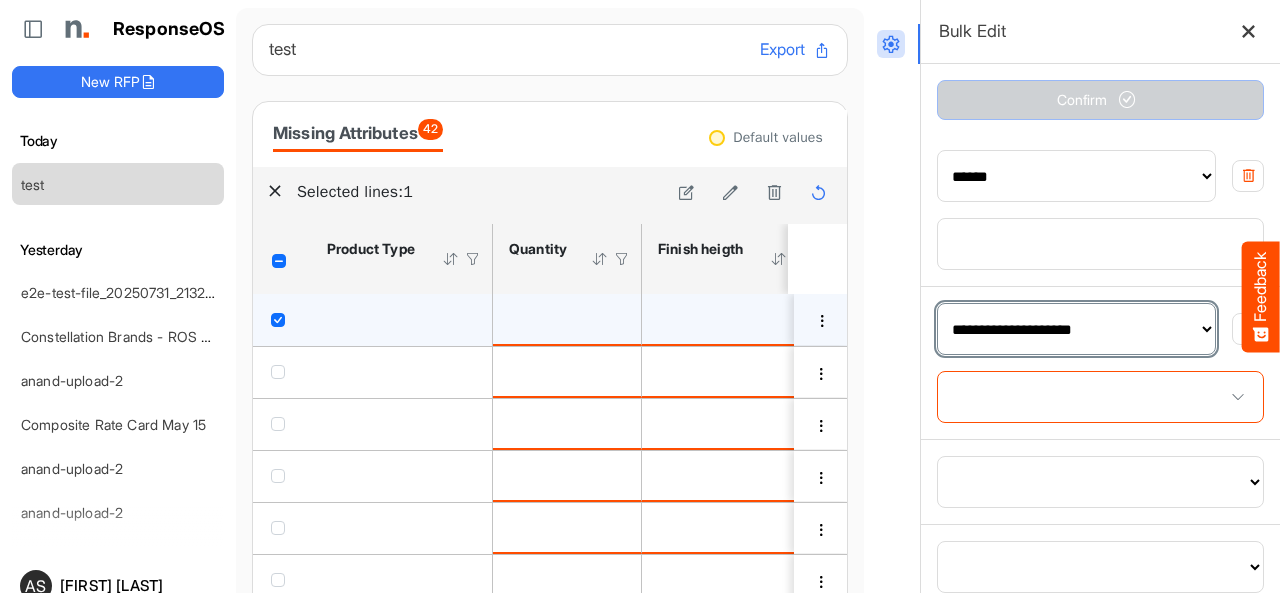 scroll, scrollTop: 800, scrollLeft: 0, axis: vertical 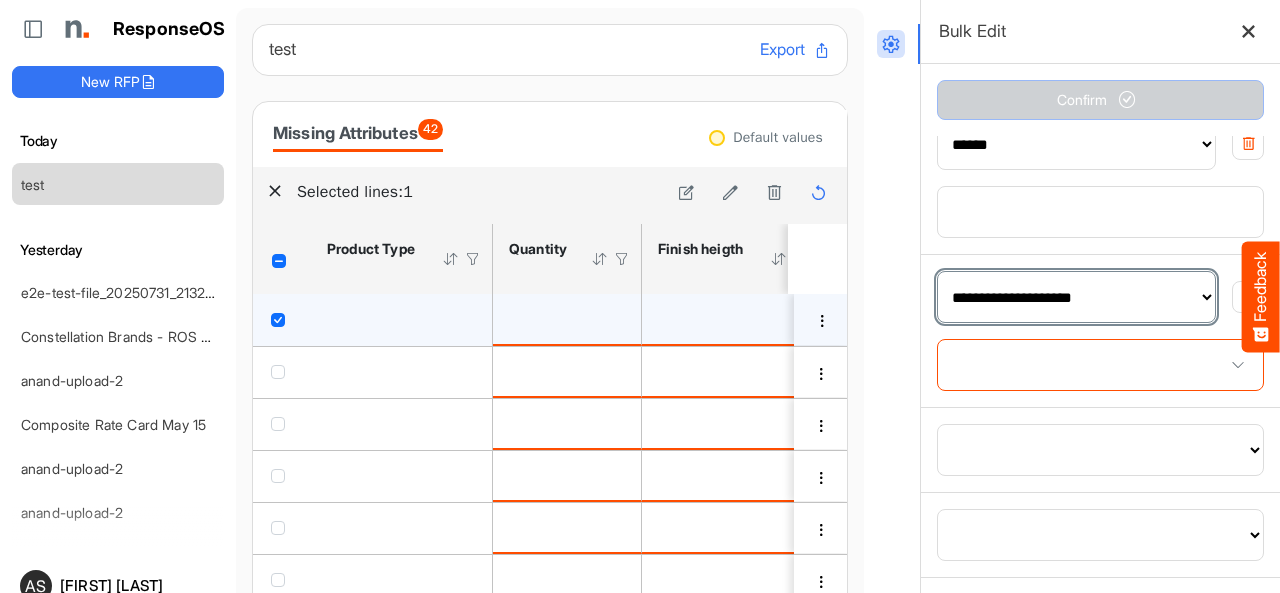click at bounding box center [1100, 365] 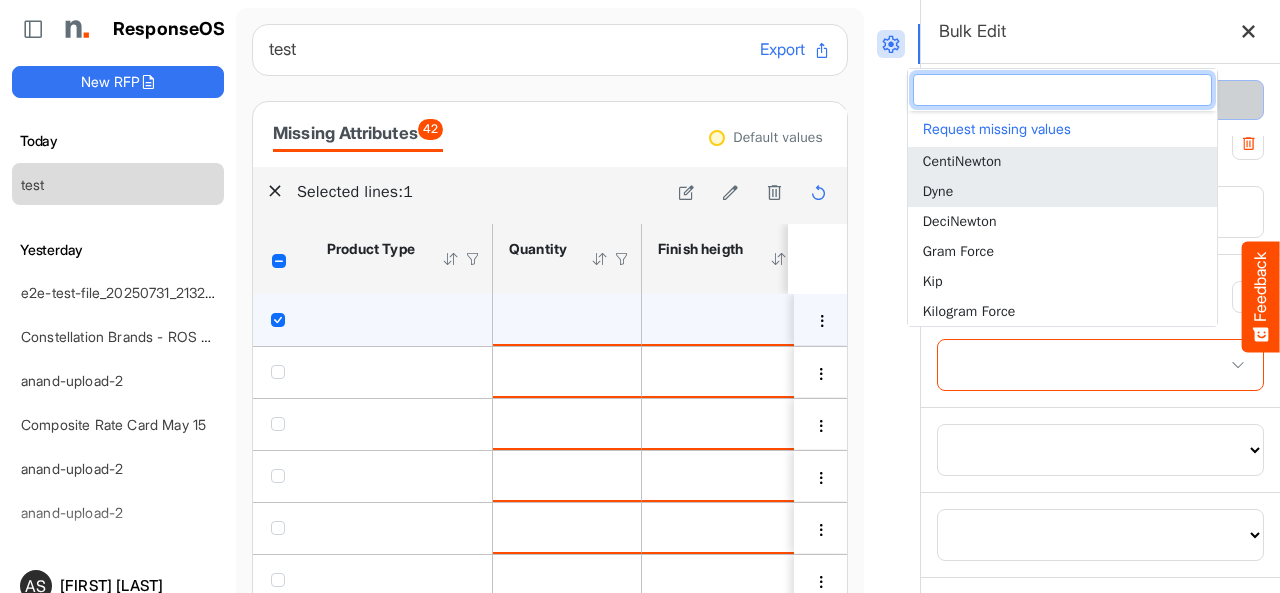click on "Dyne" at bounding box center (1062, 192) 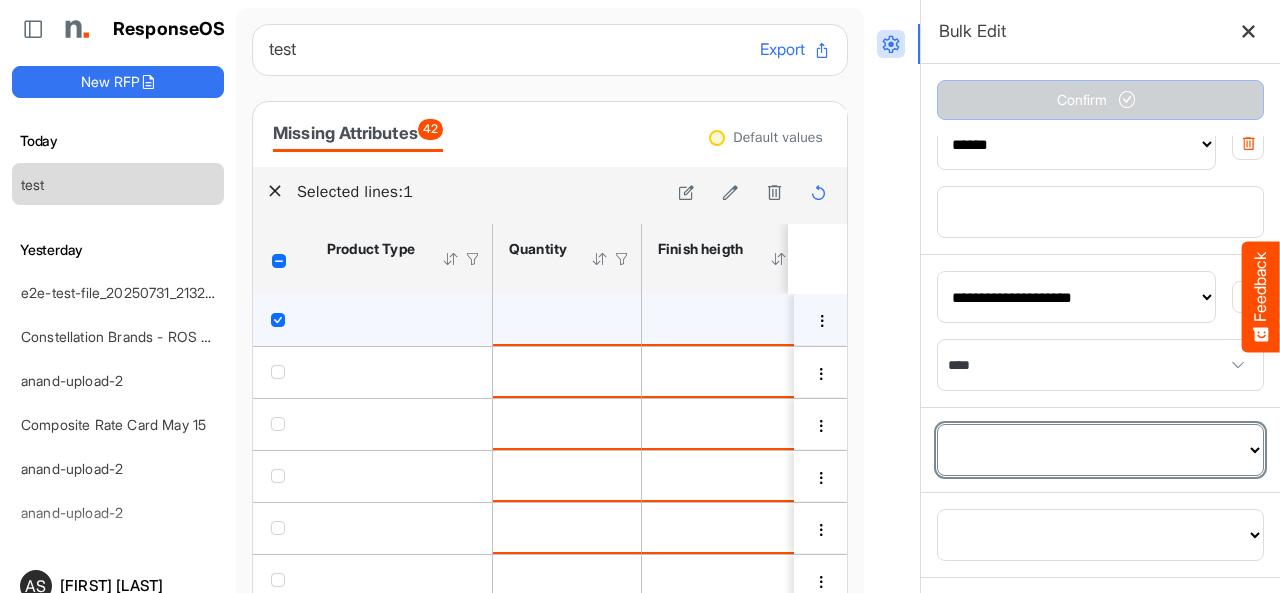 click on "**********" at bounding box center (1100, 450) 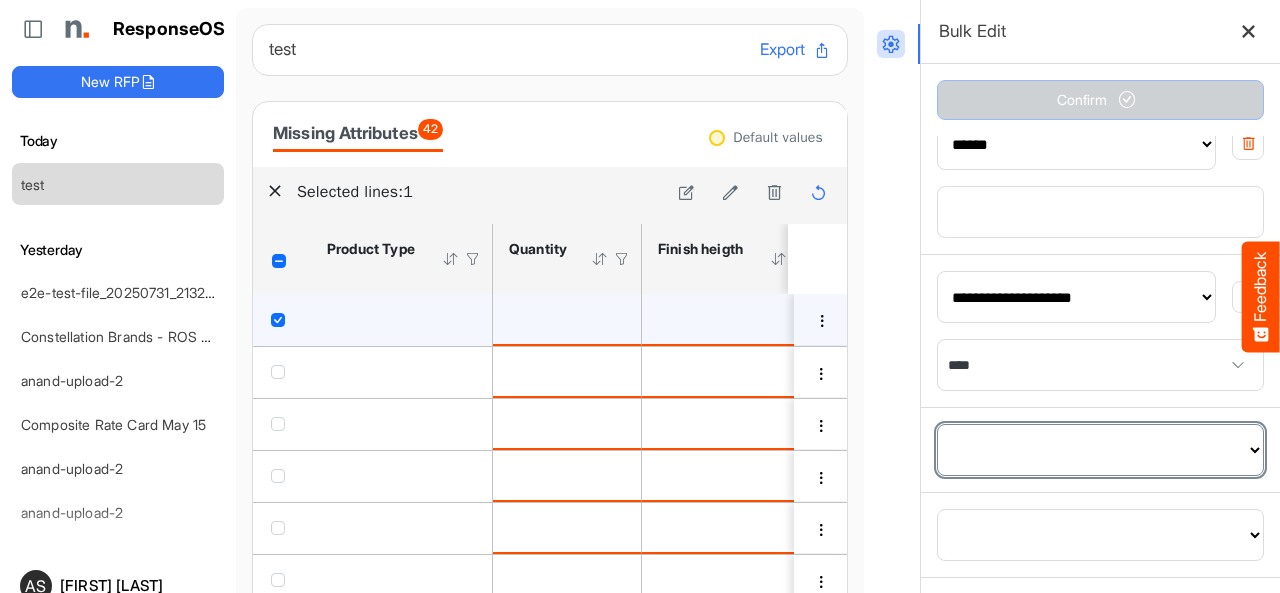 select on "**********" 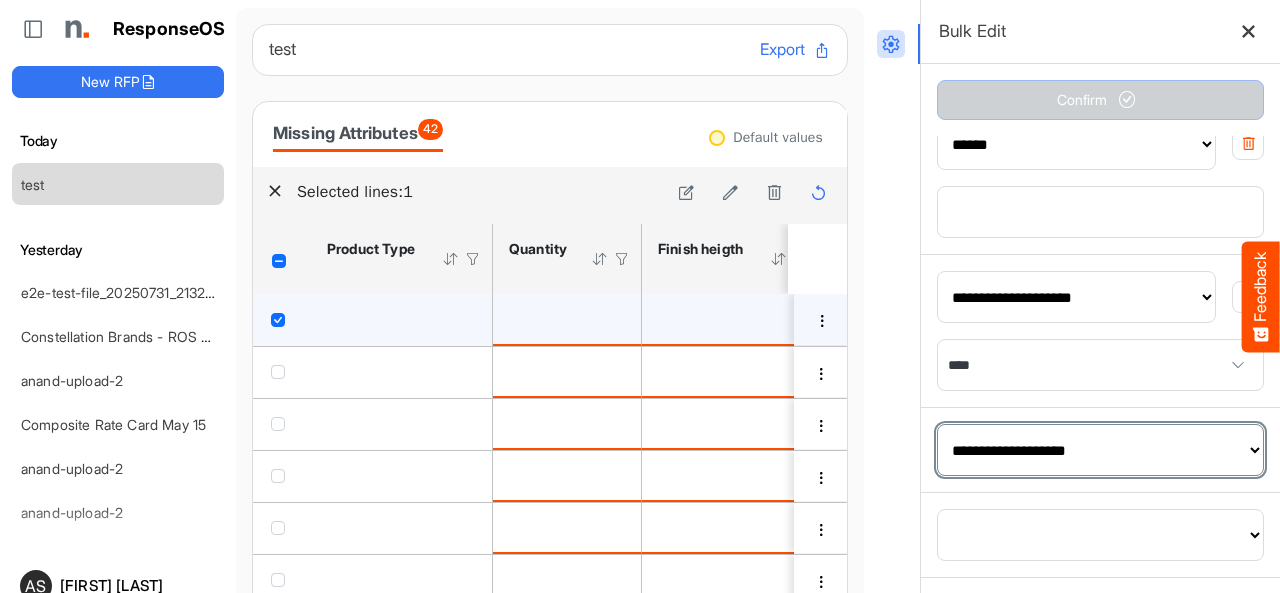 click on "**********" at bounding box center (1100, 450) 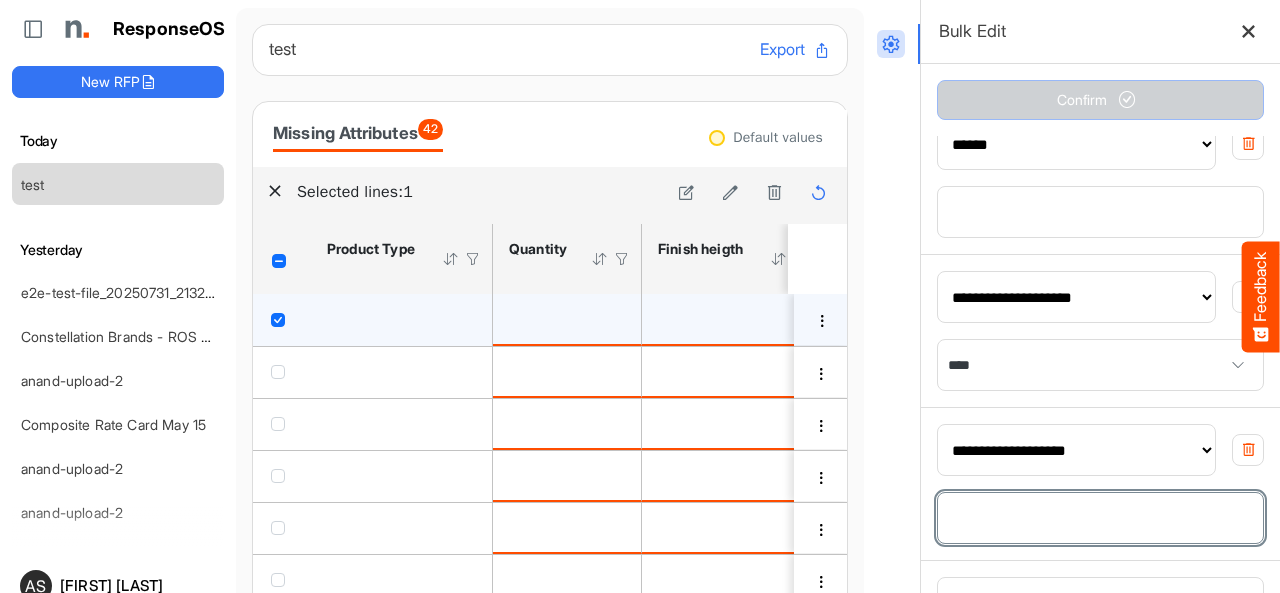 click at bounding box center [1100, 518] 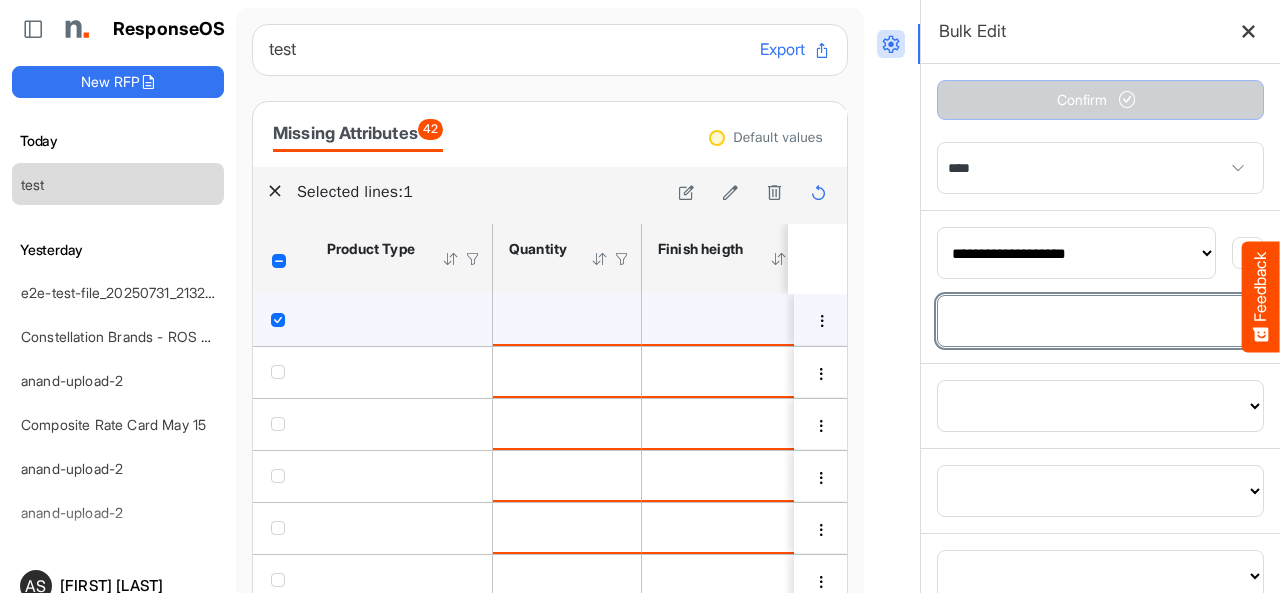 scroll, scrollTop: 1000, scrollLeft: 0, axis: vertical 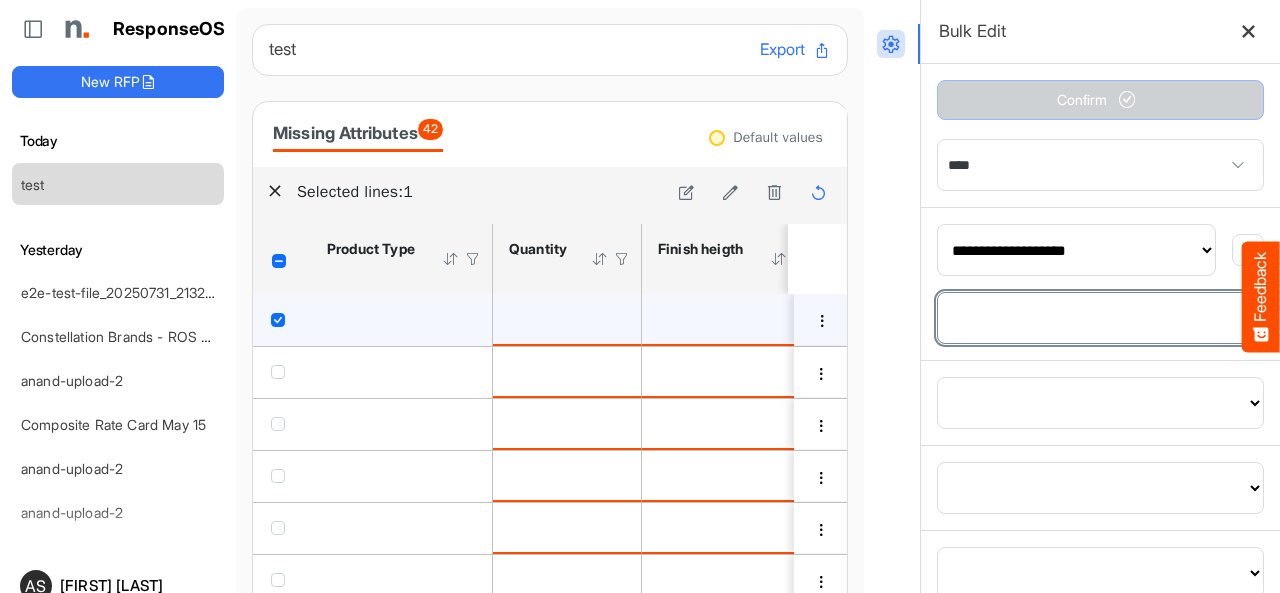 type on "**" 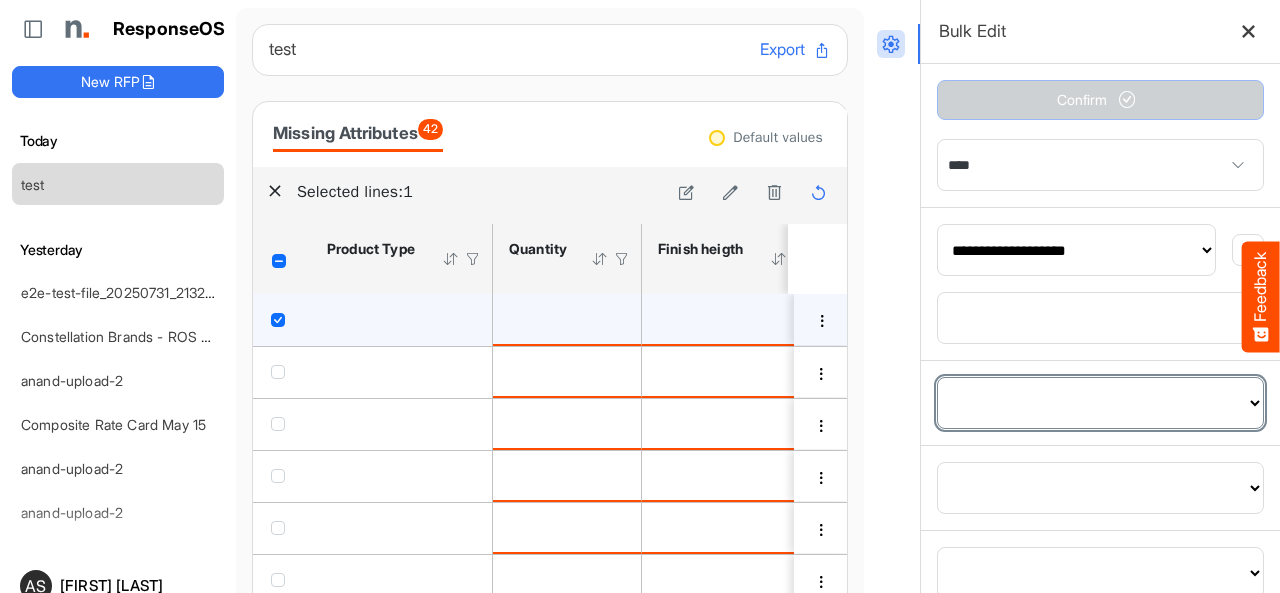 click on "**********" at bounding box center [1100, 403] 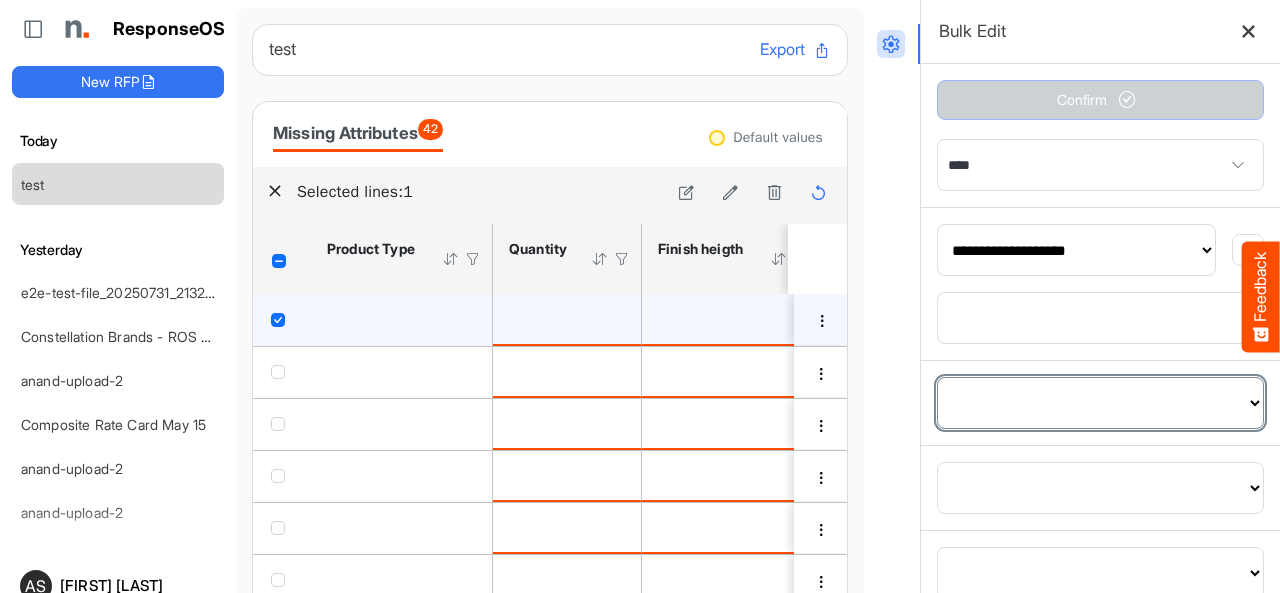 select on "**********" 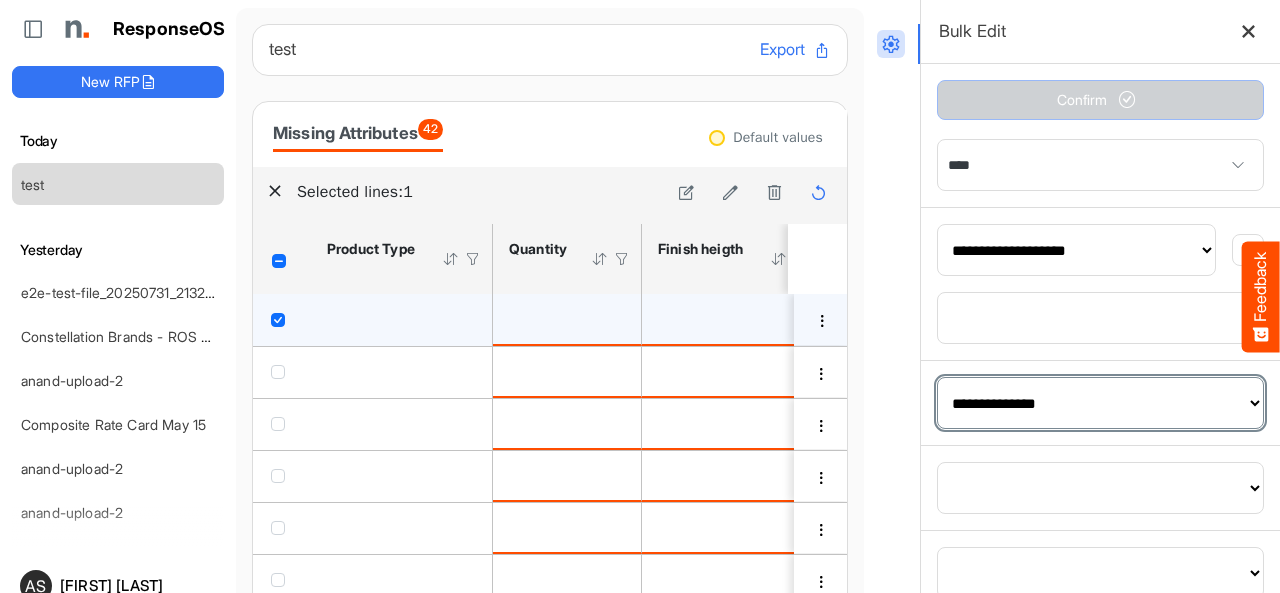 click on "**********" at bounding box center [1100, 403] 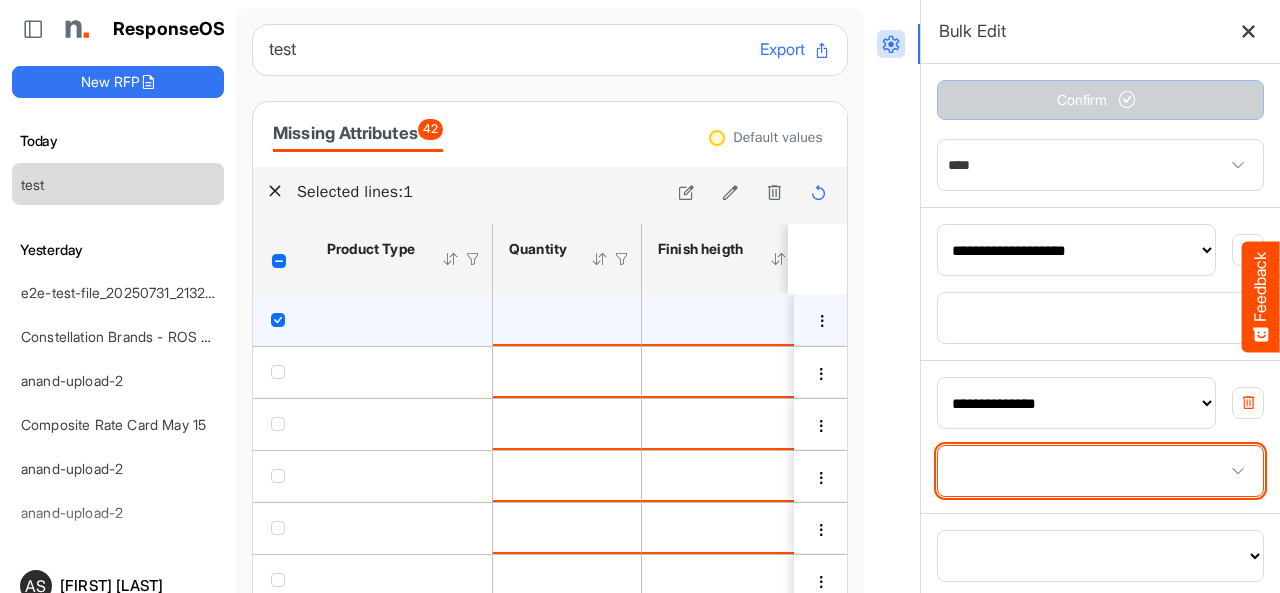 click at bounding box center [1100, 471] 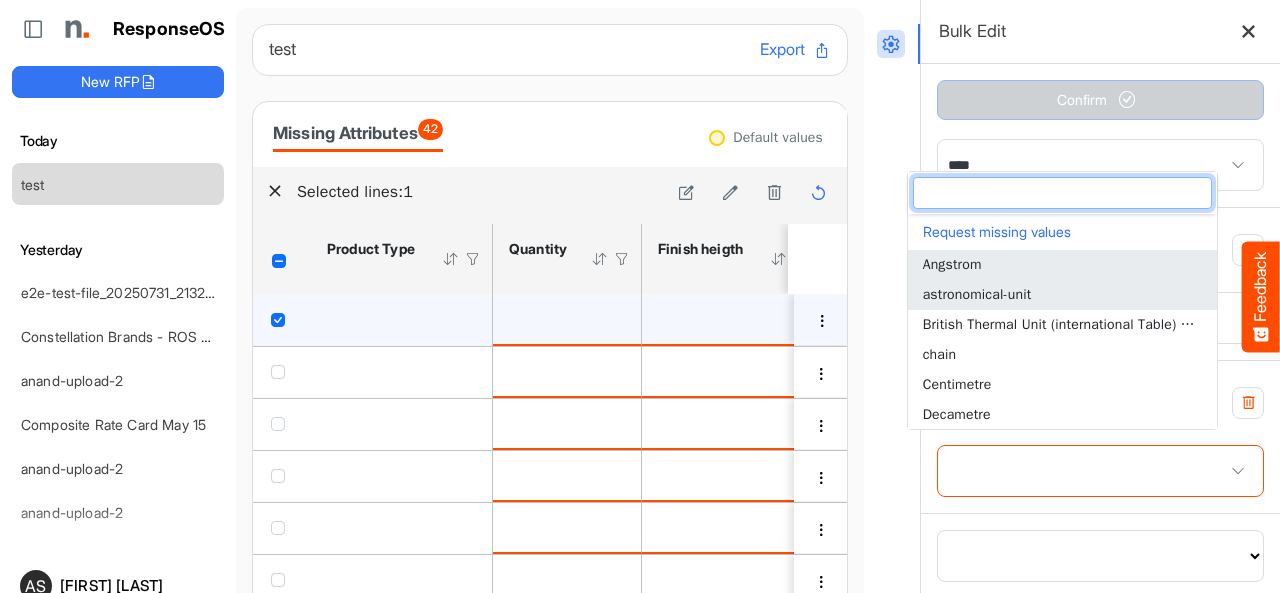 click on "astronomical-unit" at bounding box center (977, 294) 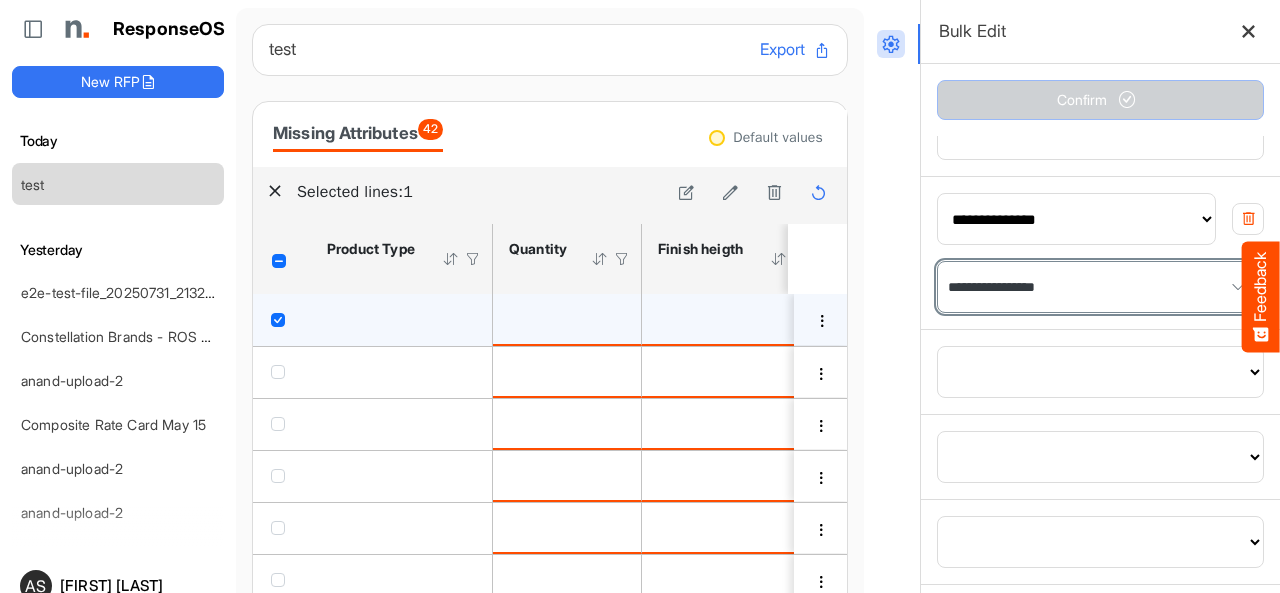 scroll, scrollTop: 1200, scrollLeft: 0, axis: vertical 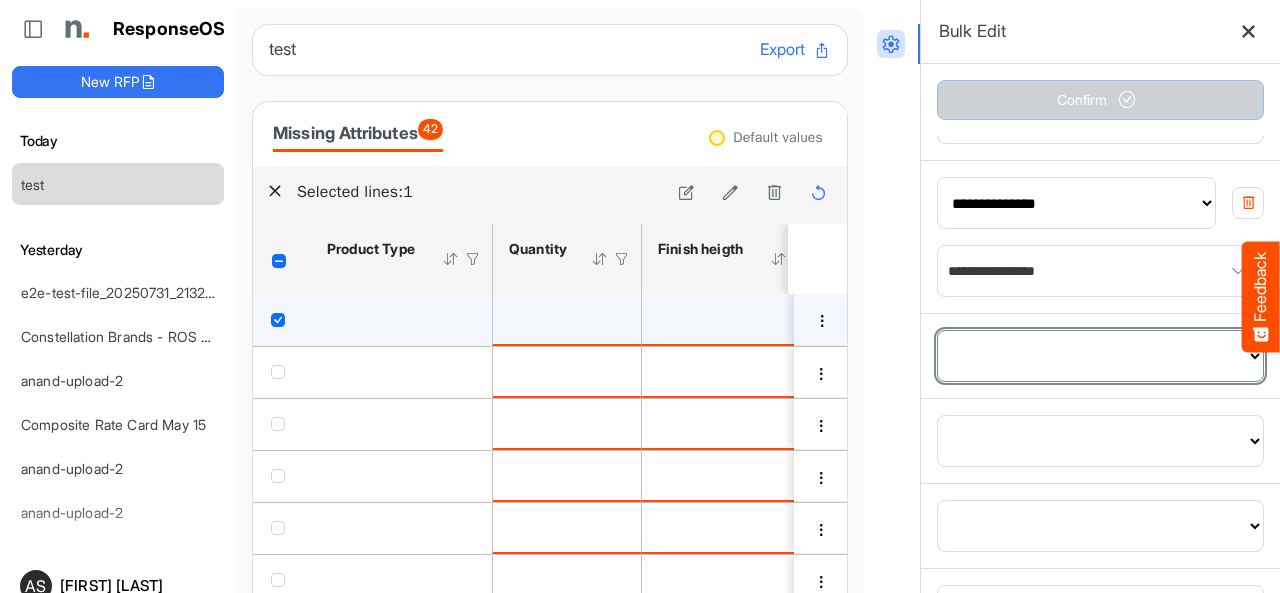 click on "**********" at bounding box center (1100, 356) 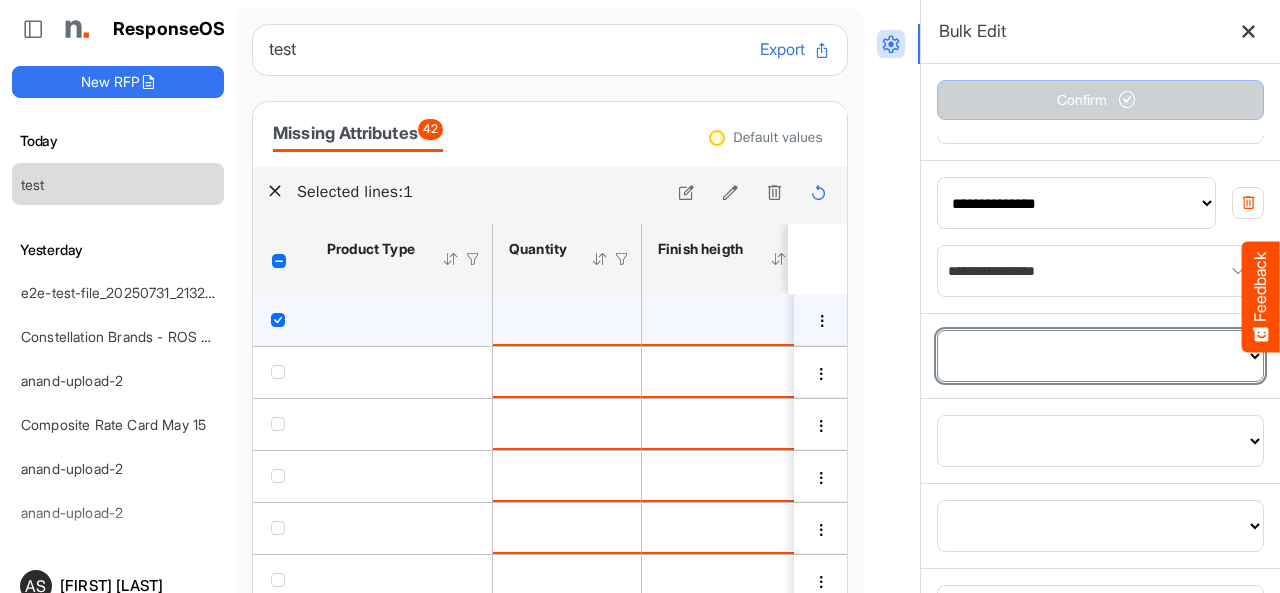 select on "**********" 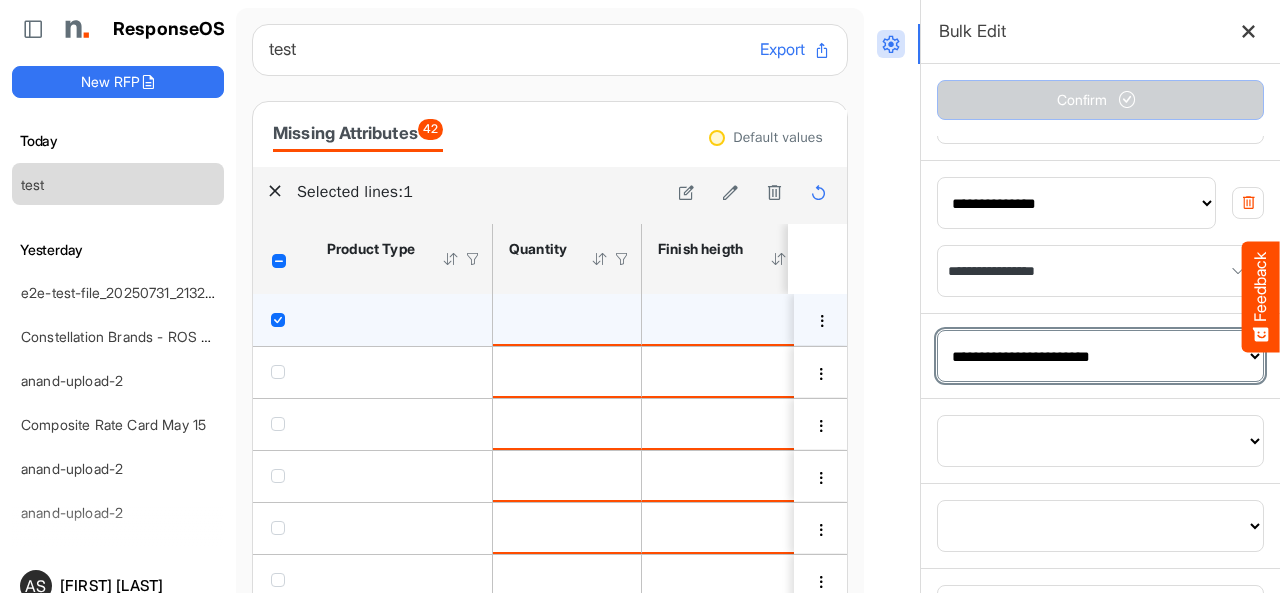 click on "**********" at bounding box center [1100, 356] 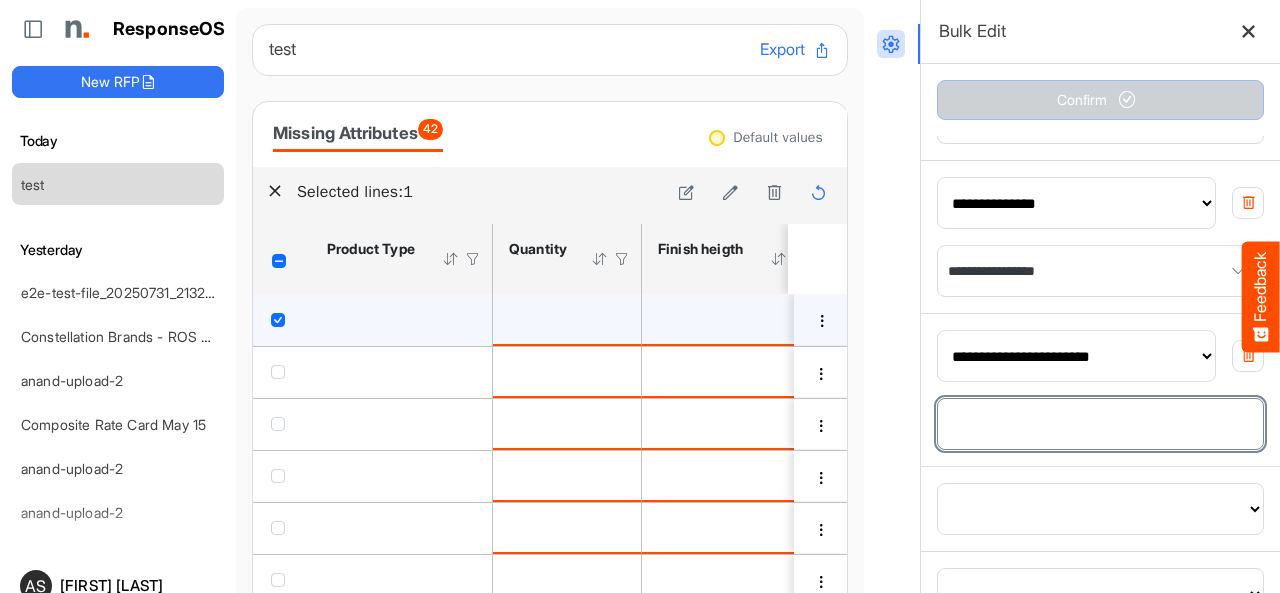 click at bounding box center [1100, 424] 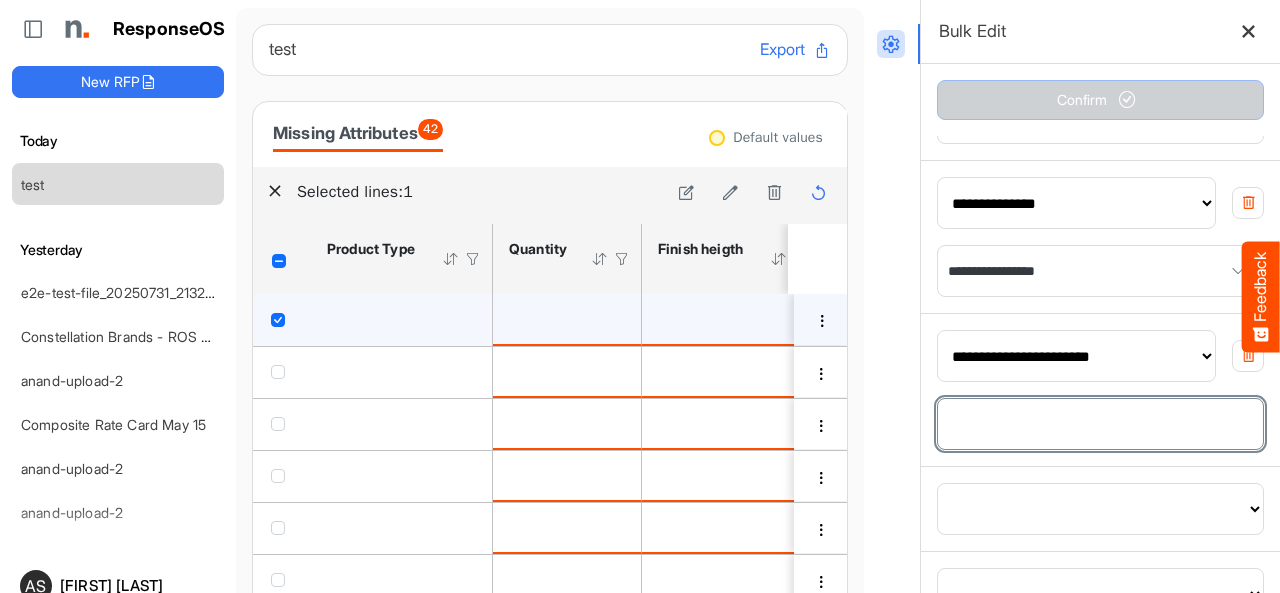 type on "*" 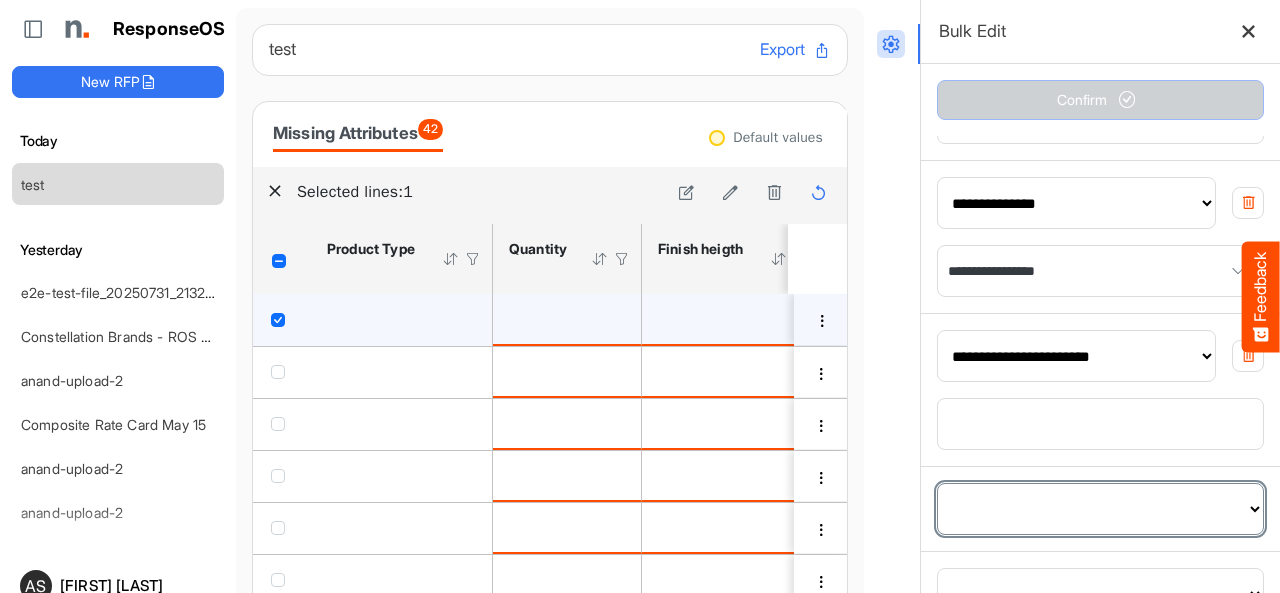 click on "**********" at bounding box center (1100, 509) 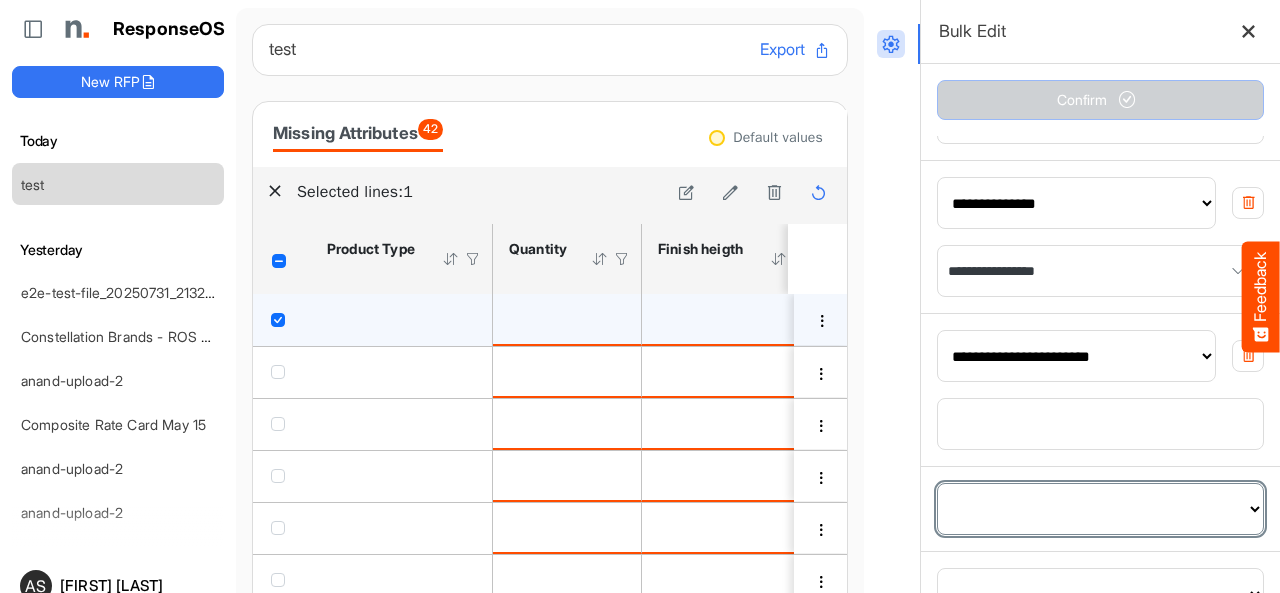 select on "**********" 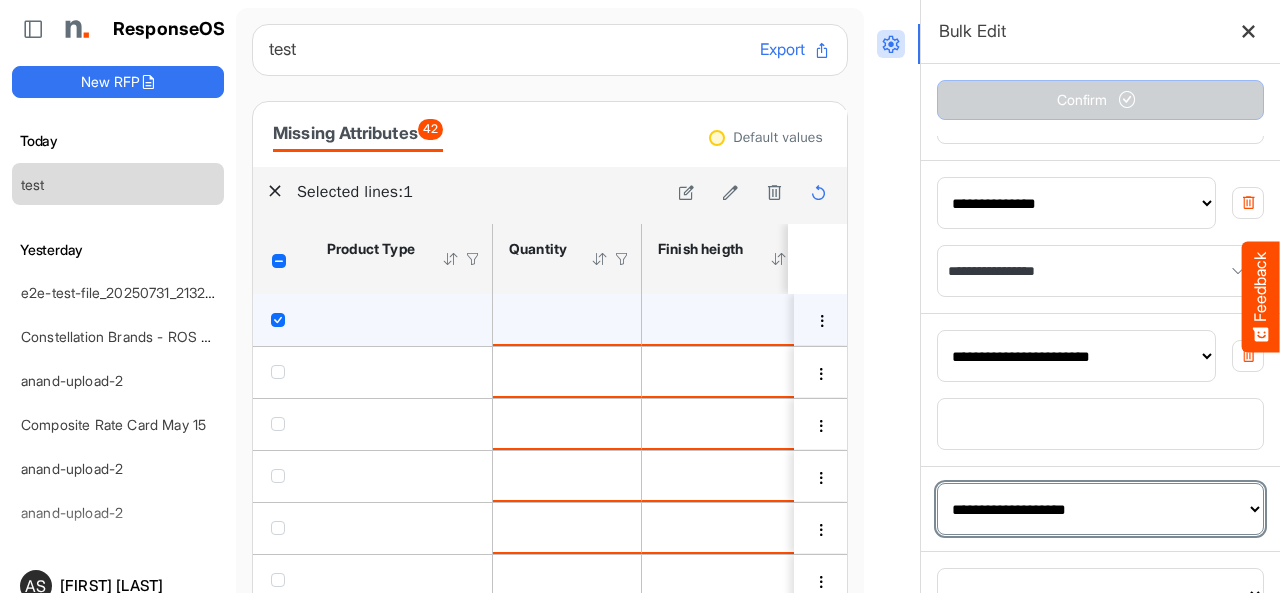 click on "**********" at bounding box center (1100, 509) 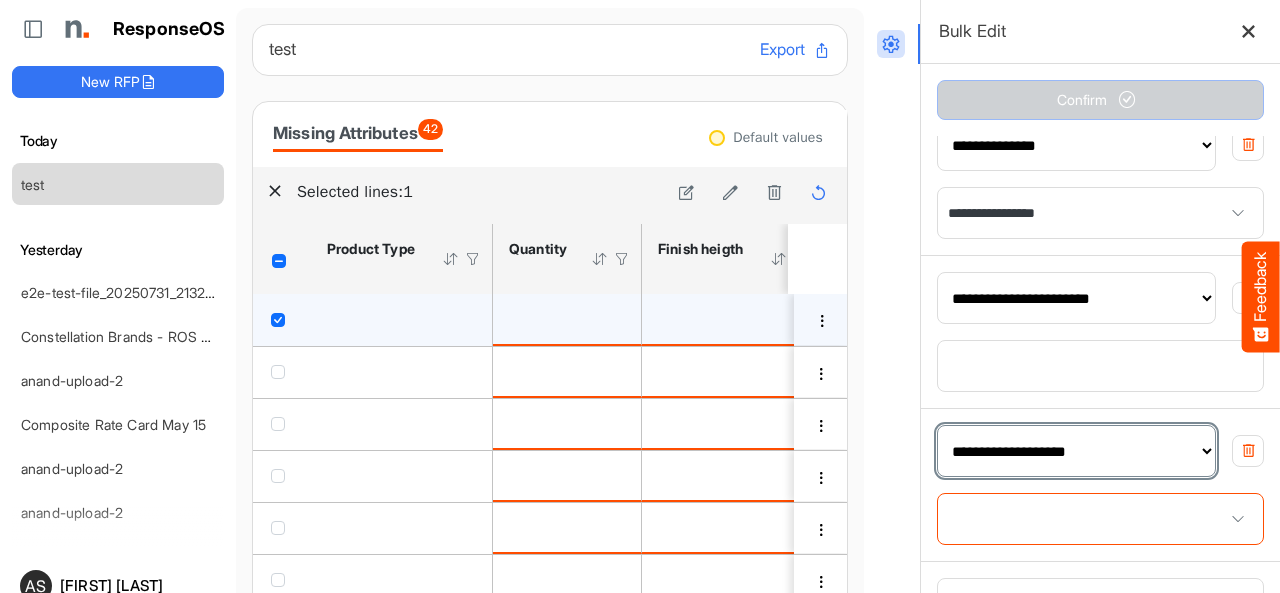 scroll, scrollTop: 1400, scrollLeft: 0, axis: vertical 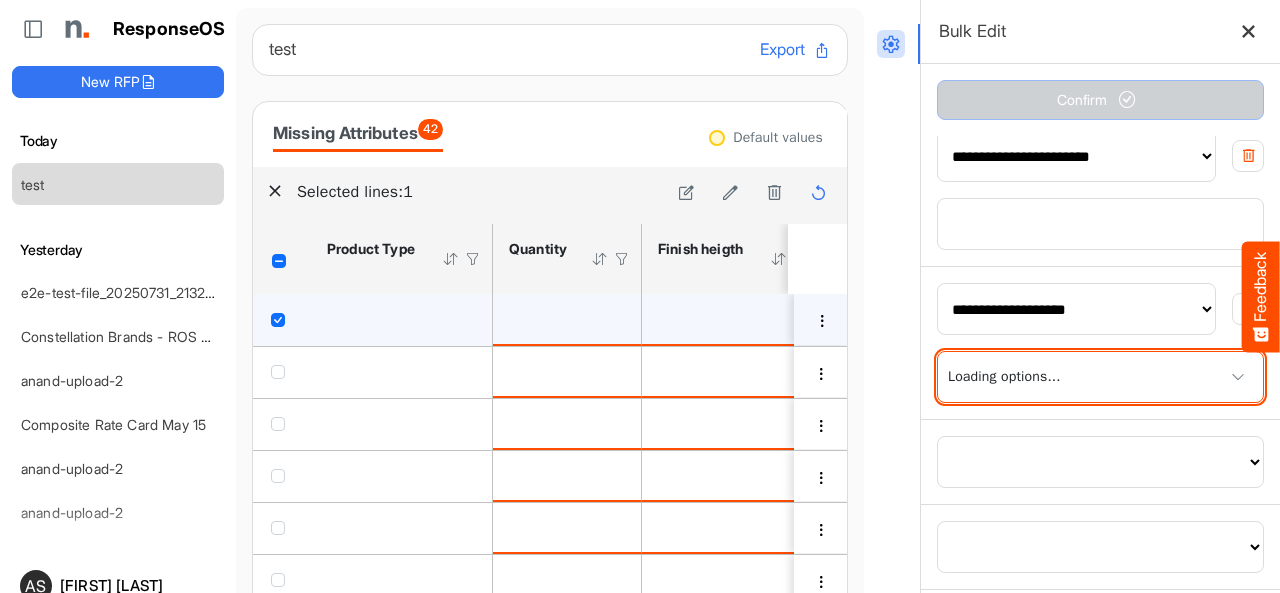 click at bounding box center (1100, 377) 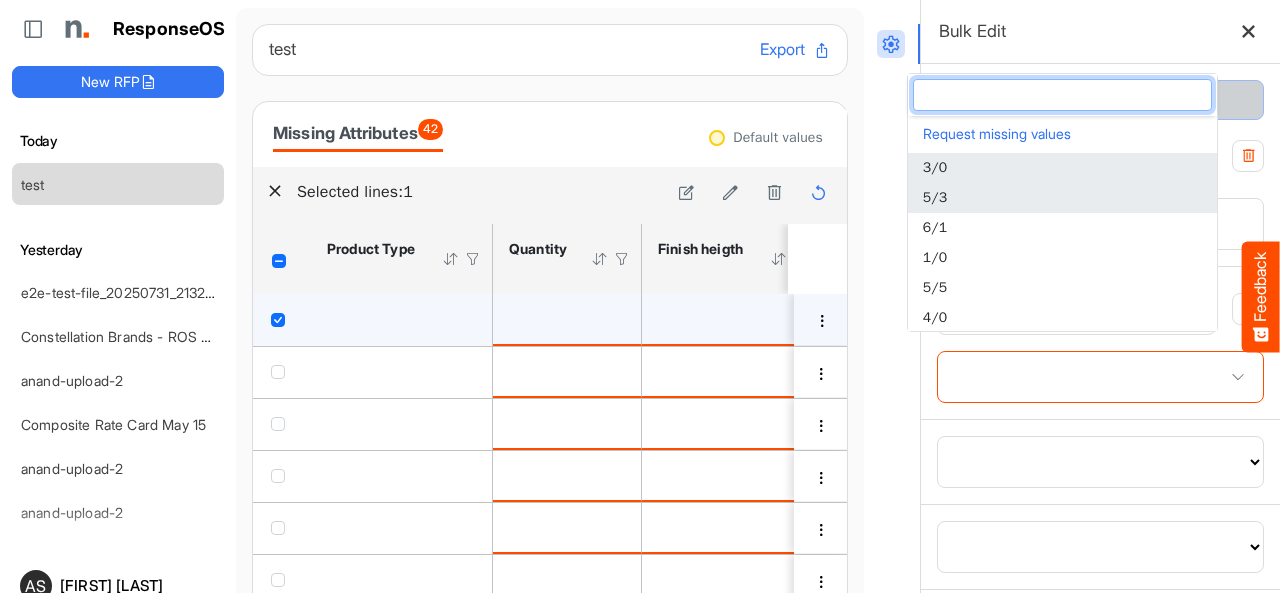 click on "5/3" at bounding box center [935, 197] 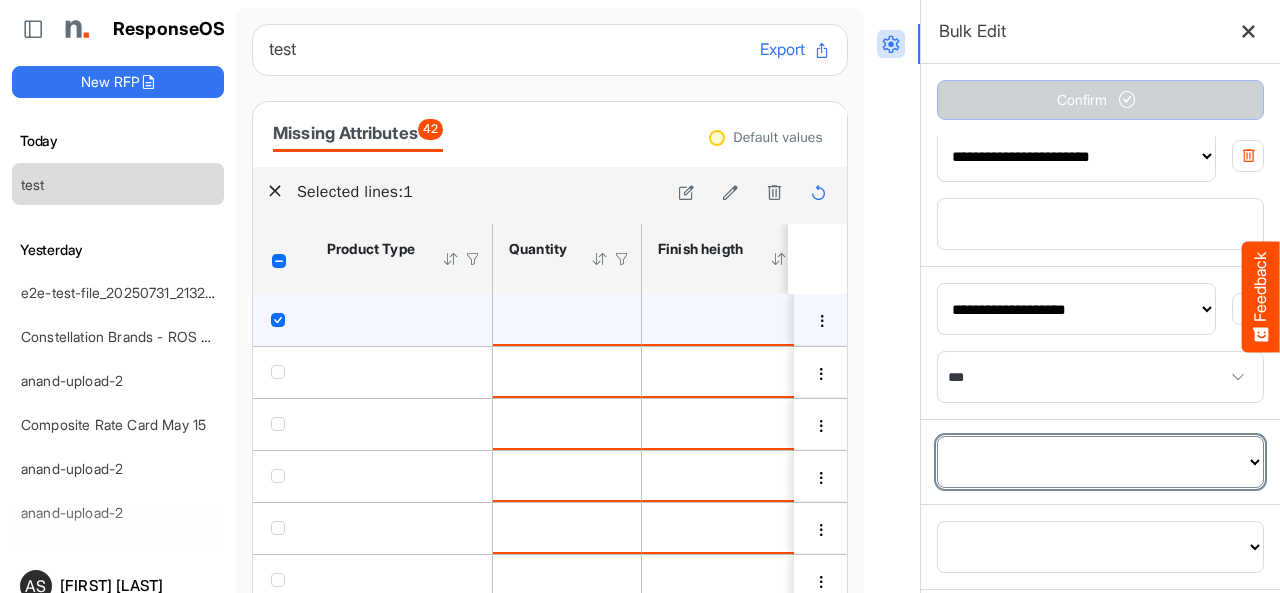 click on "**********" at bounding box center (1100, 462) 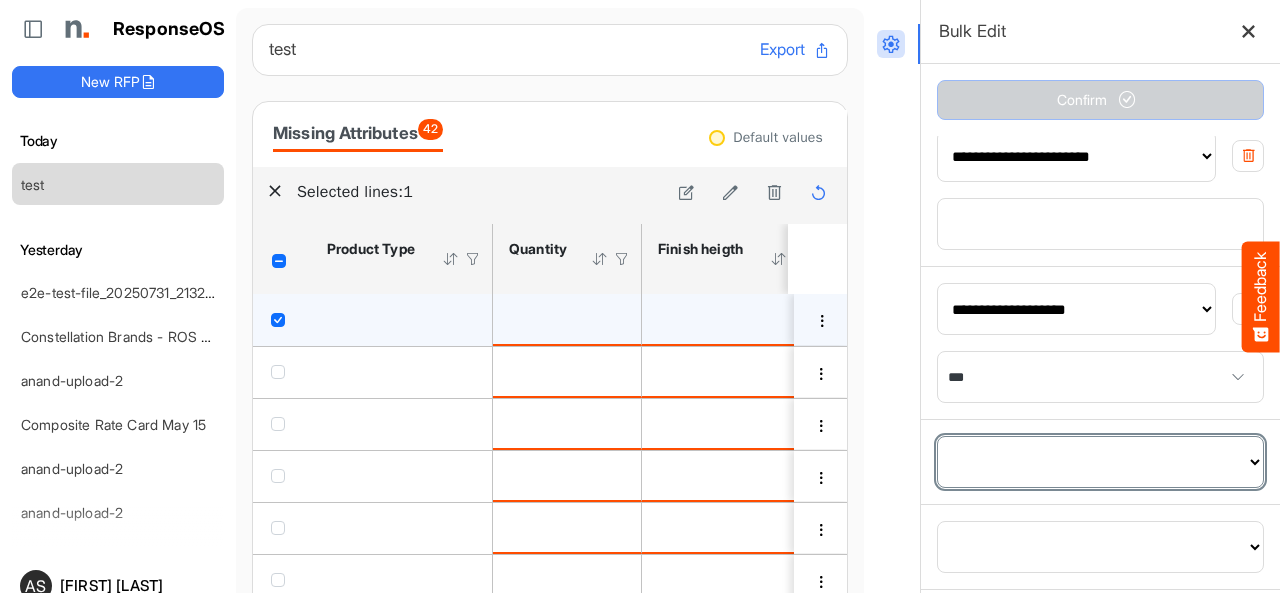 select on "**********" 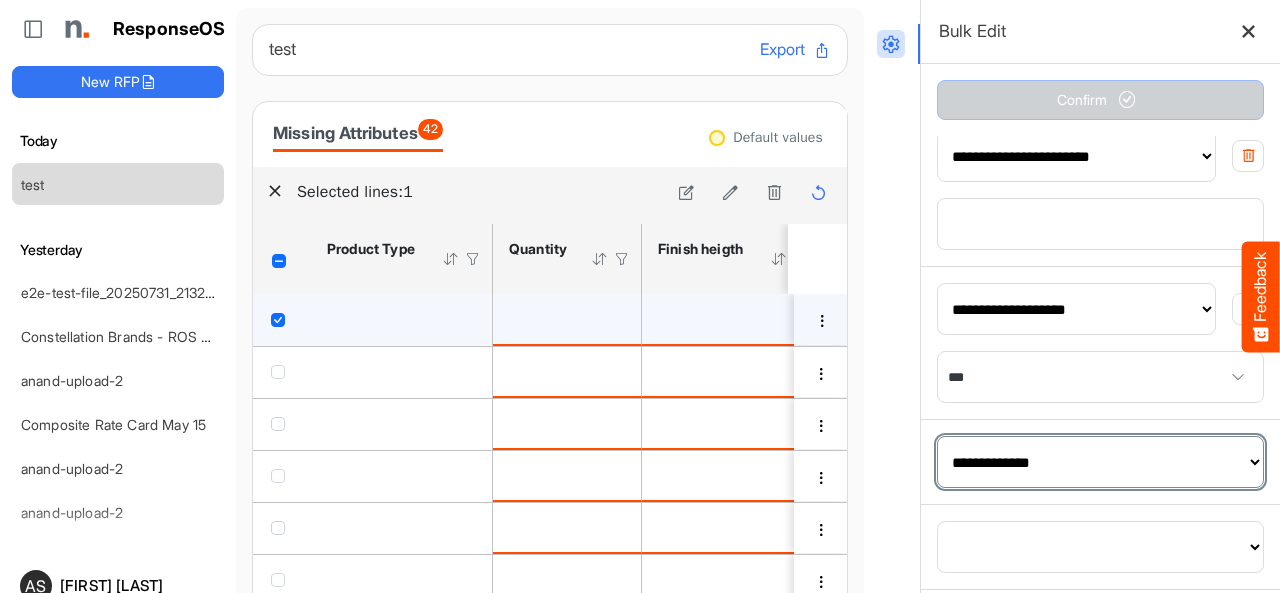 click on "**********" at bounding box center (1100, 462) 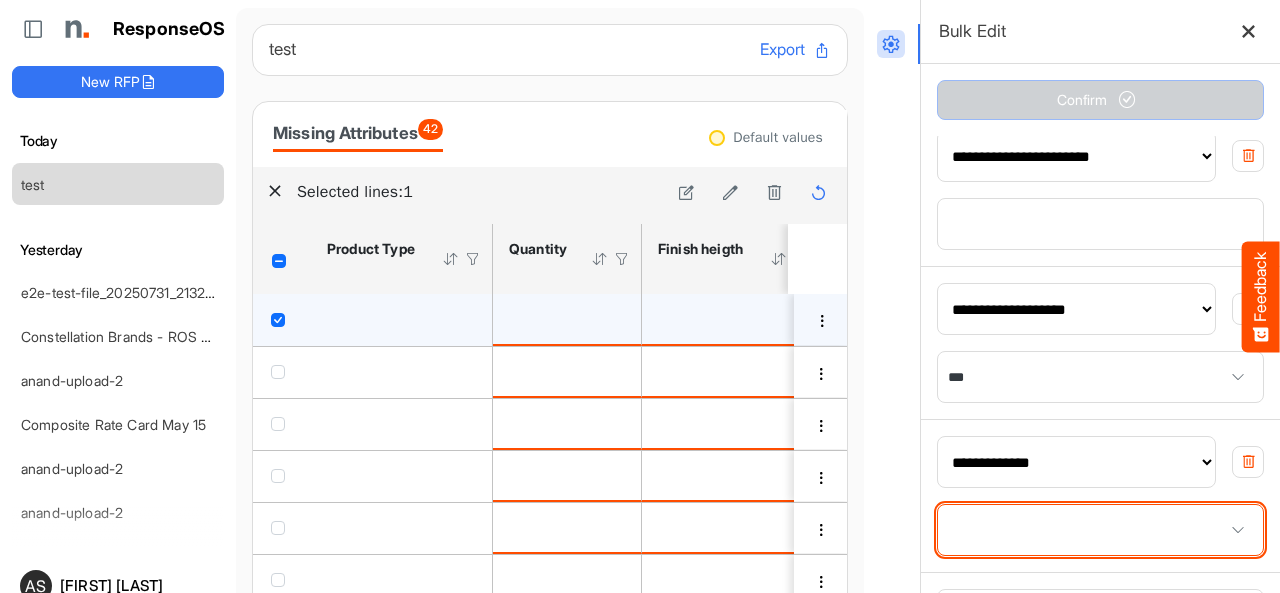 click at bounding box center [1100, 530] 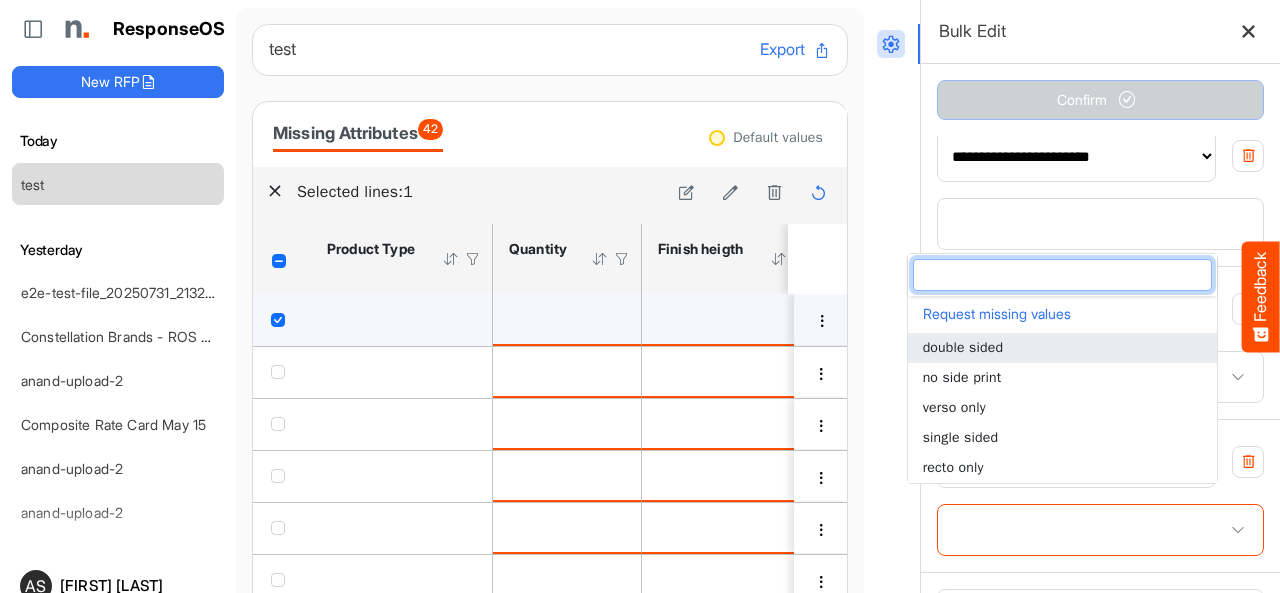 click on "double sided" at bounding box center [963, 347] 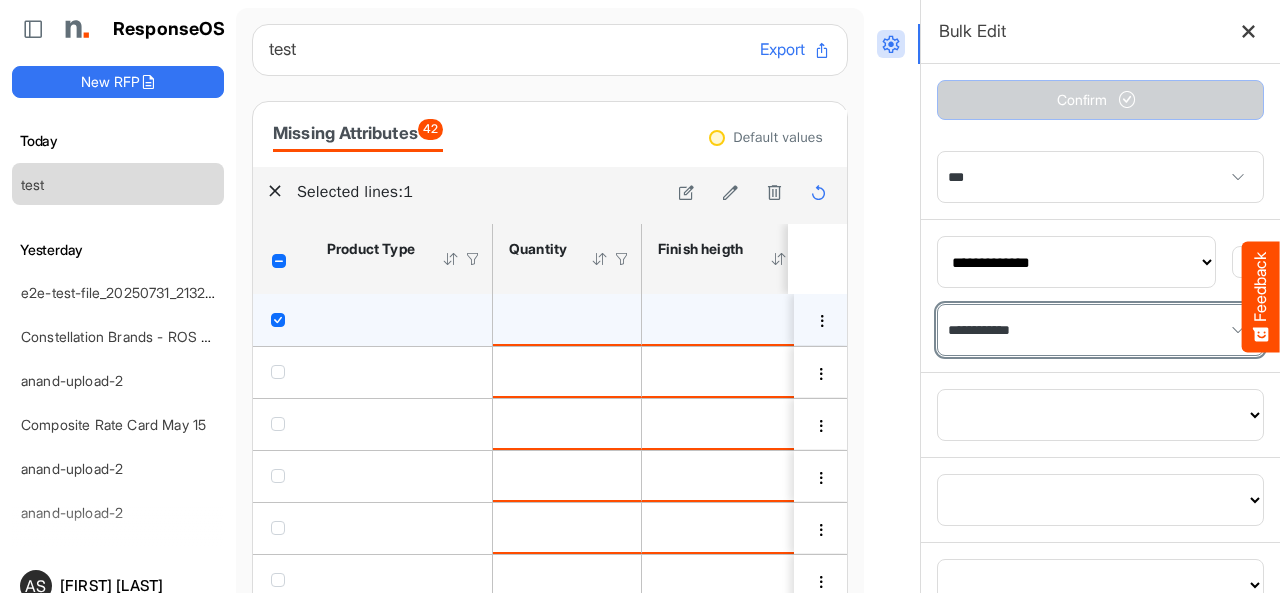 scroll, scrollTop: 1610, scrollLeft: 0, axis: vertical 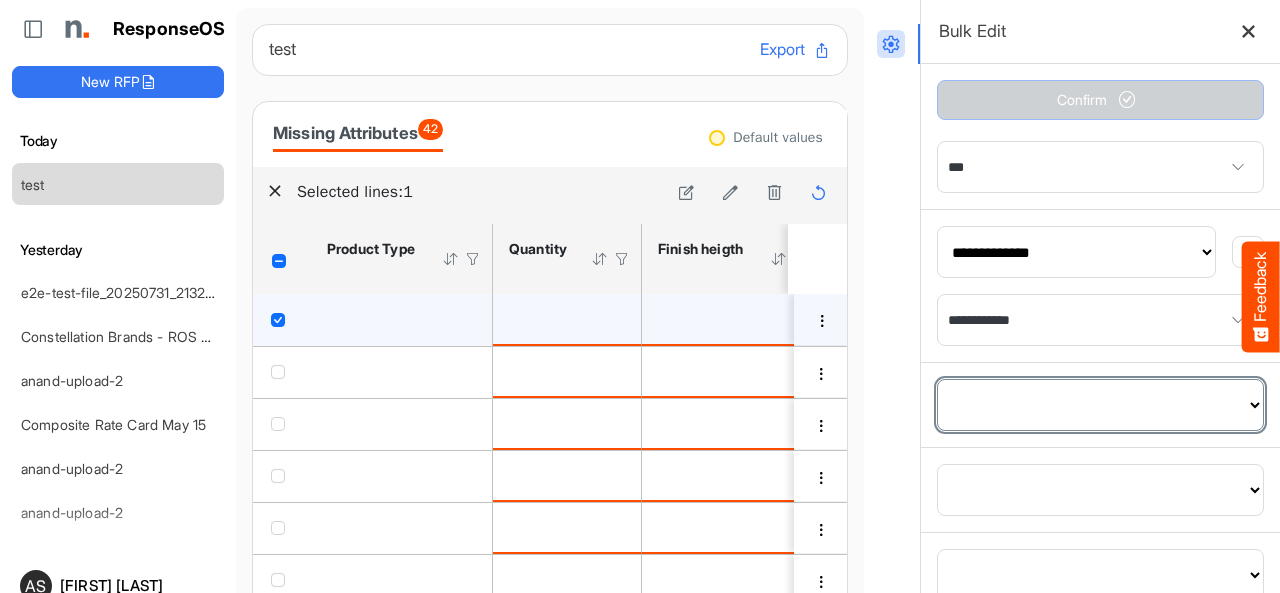 click on "**********" at bounding box center (1100, 405) 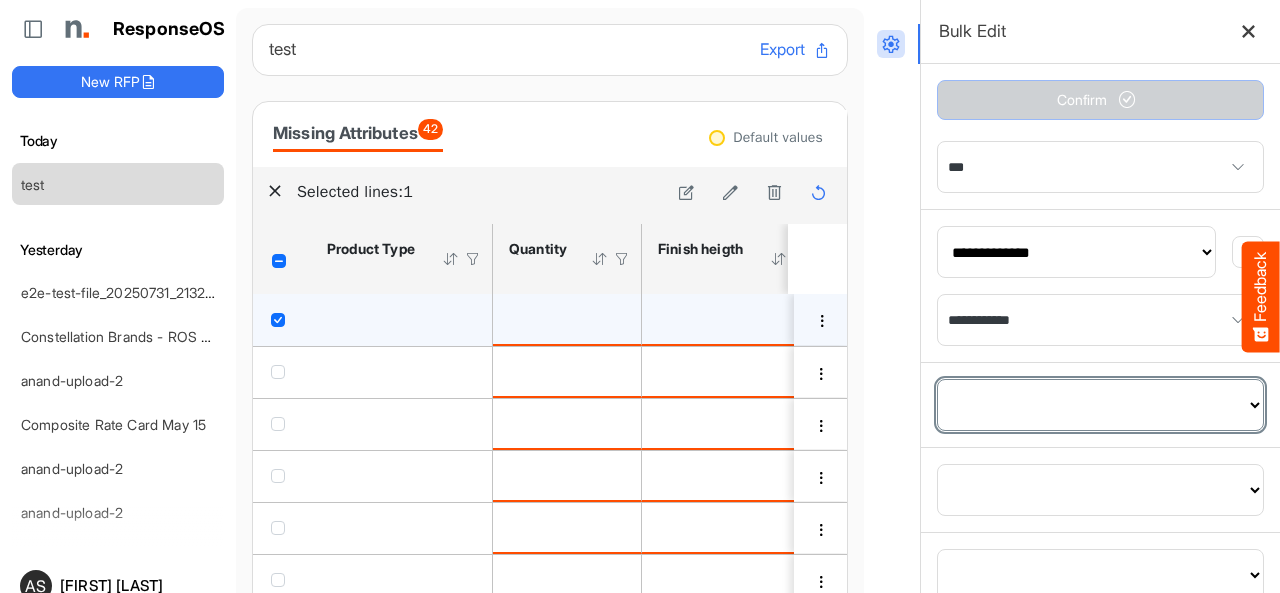 select on "**********" 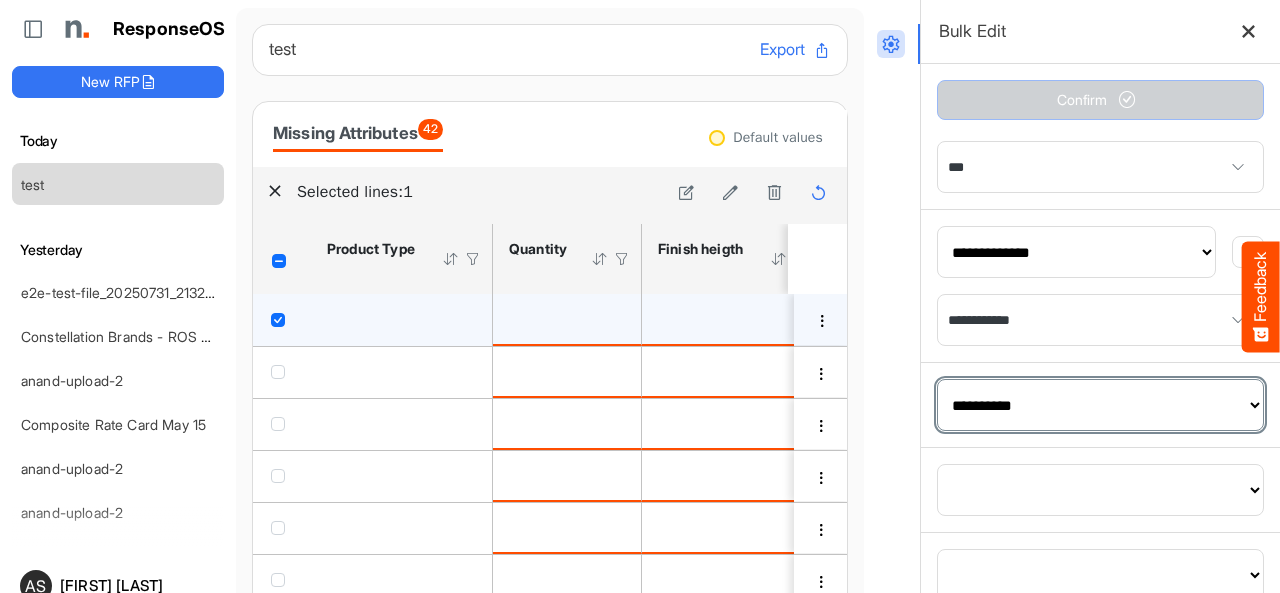 click on "**********" at bounding box center [1100, 405] 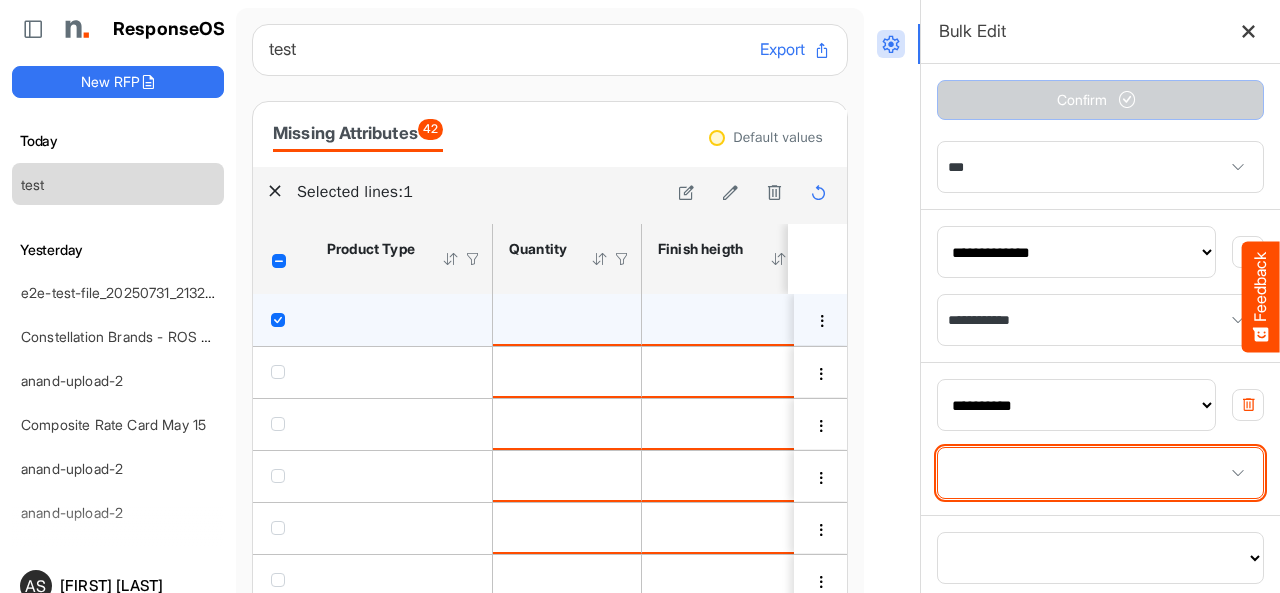 click at bounding box center (1100, 473) 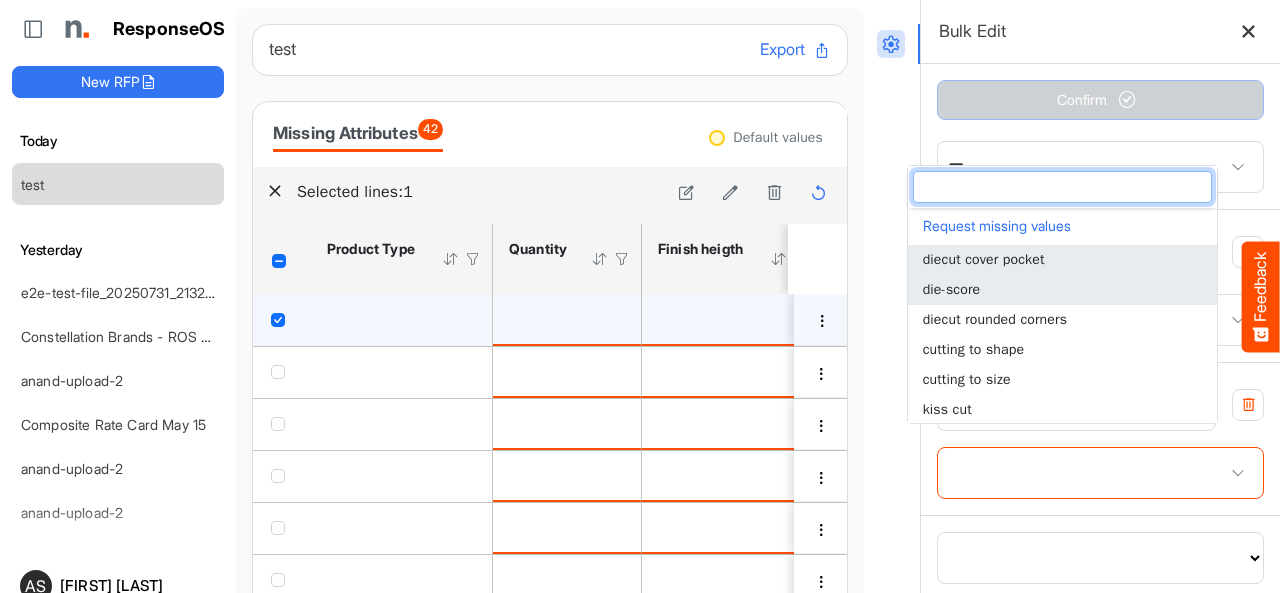 click on "die-score" at bounding box center [952, 289] 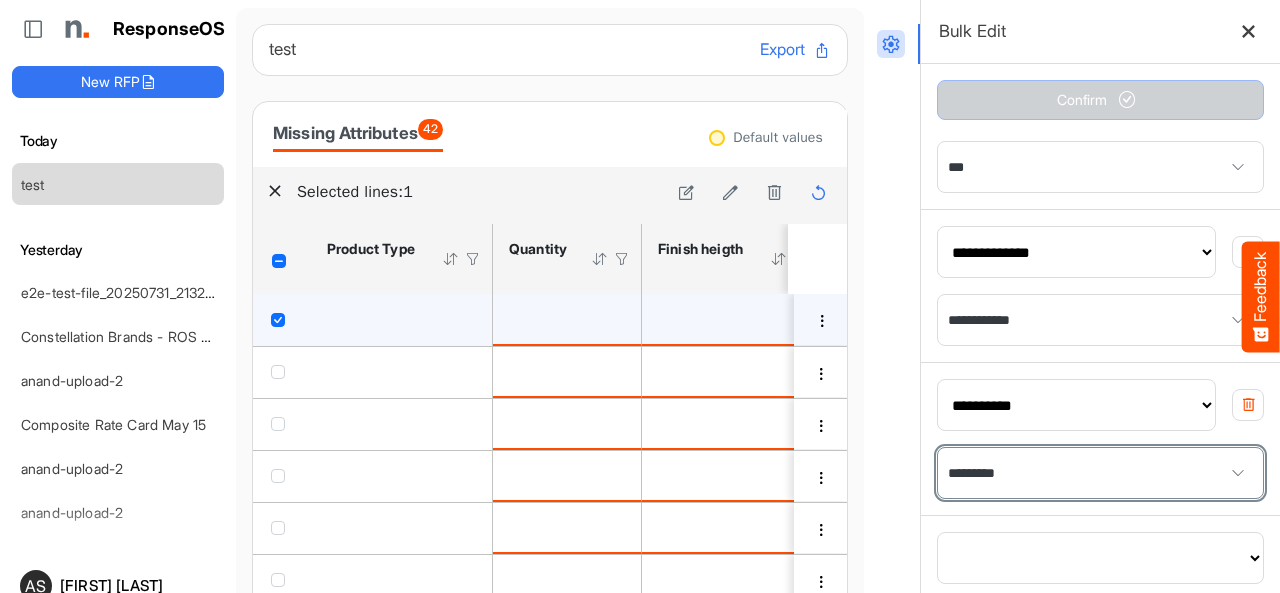 scroll, scrollTop: 1678, scrollLeft: 0, axis: vertical 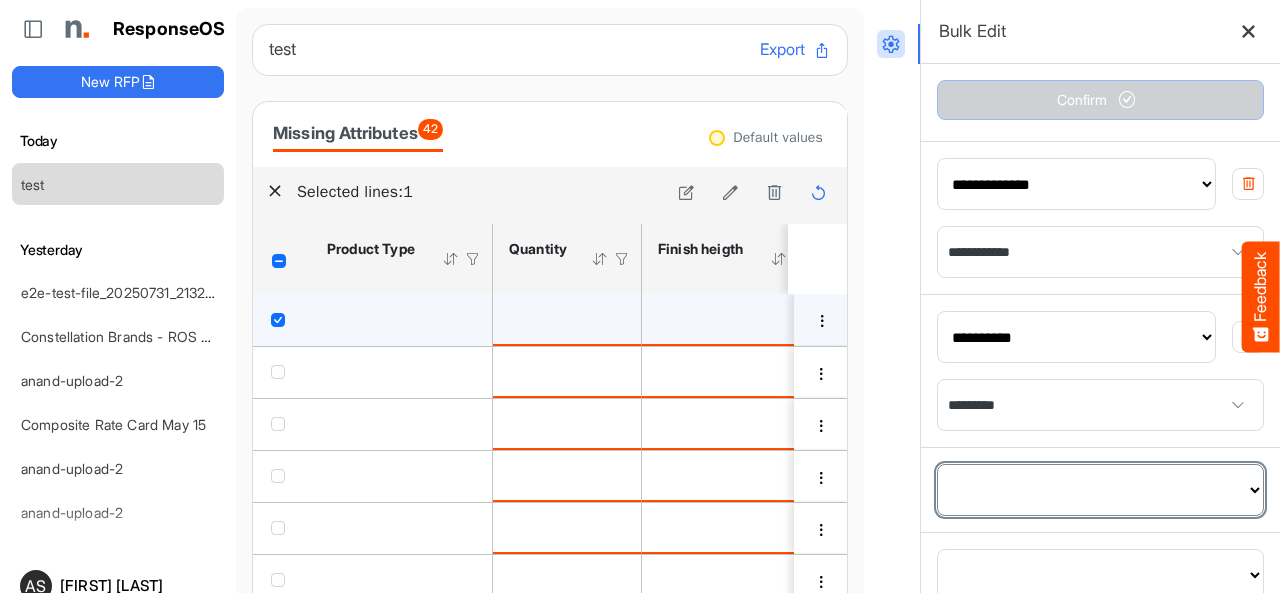 click on "**********" at bounding box center [1100, 490] 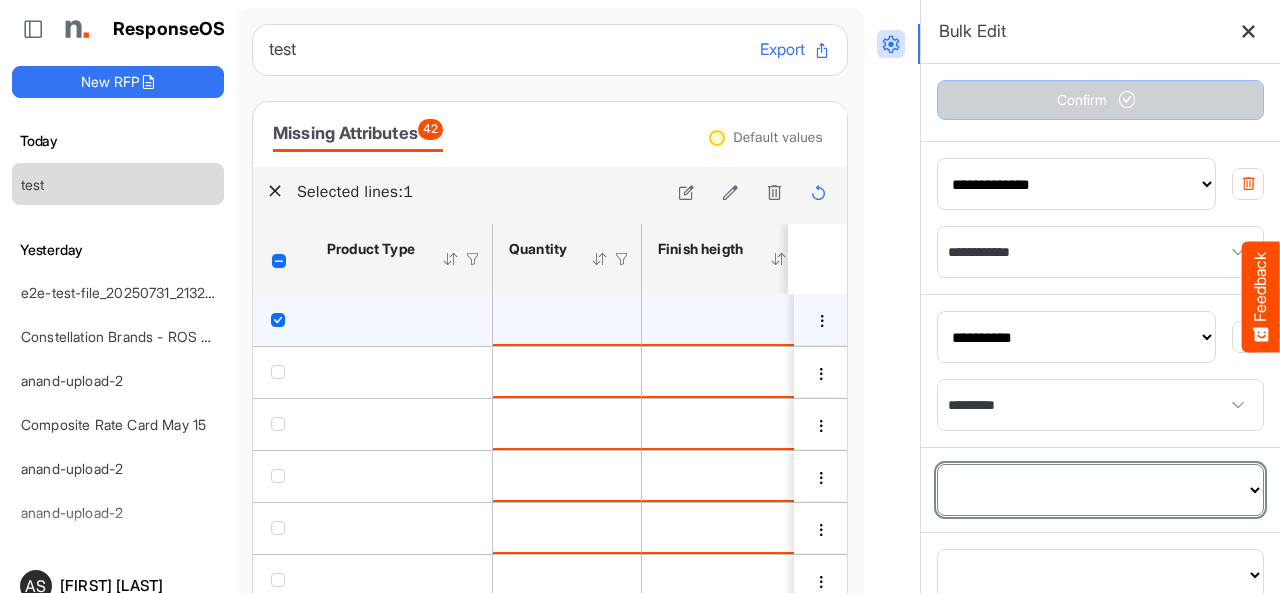 select on "**********" 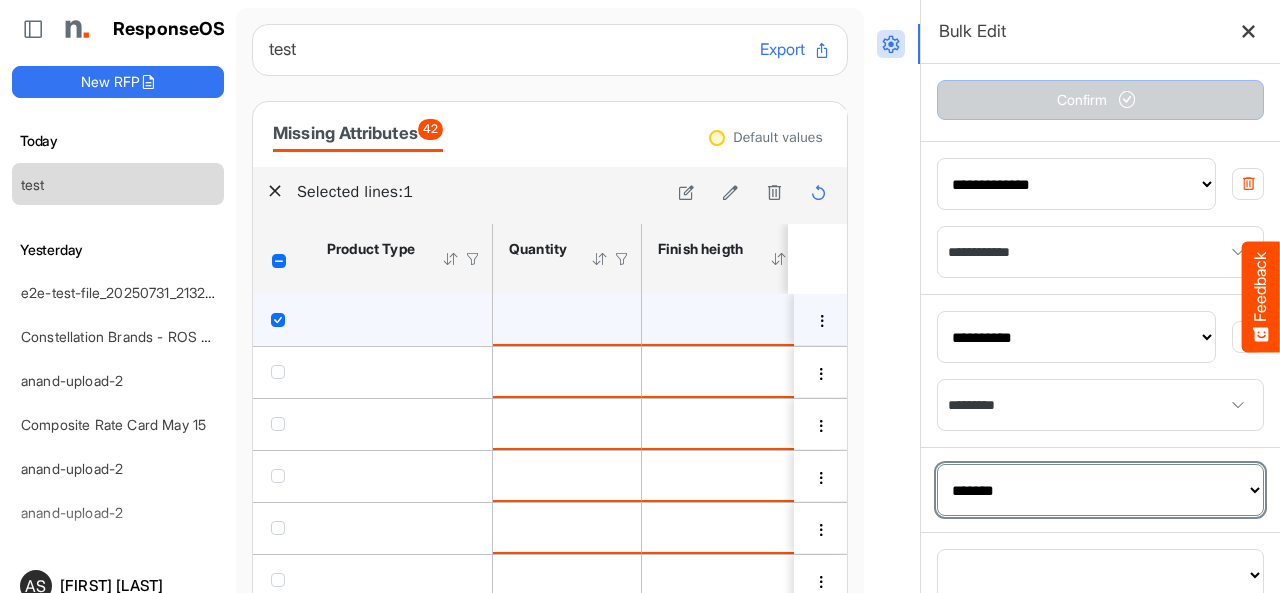 click on "**********" at bounding box center [1100, 490] 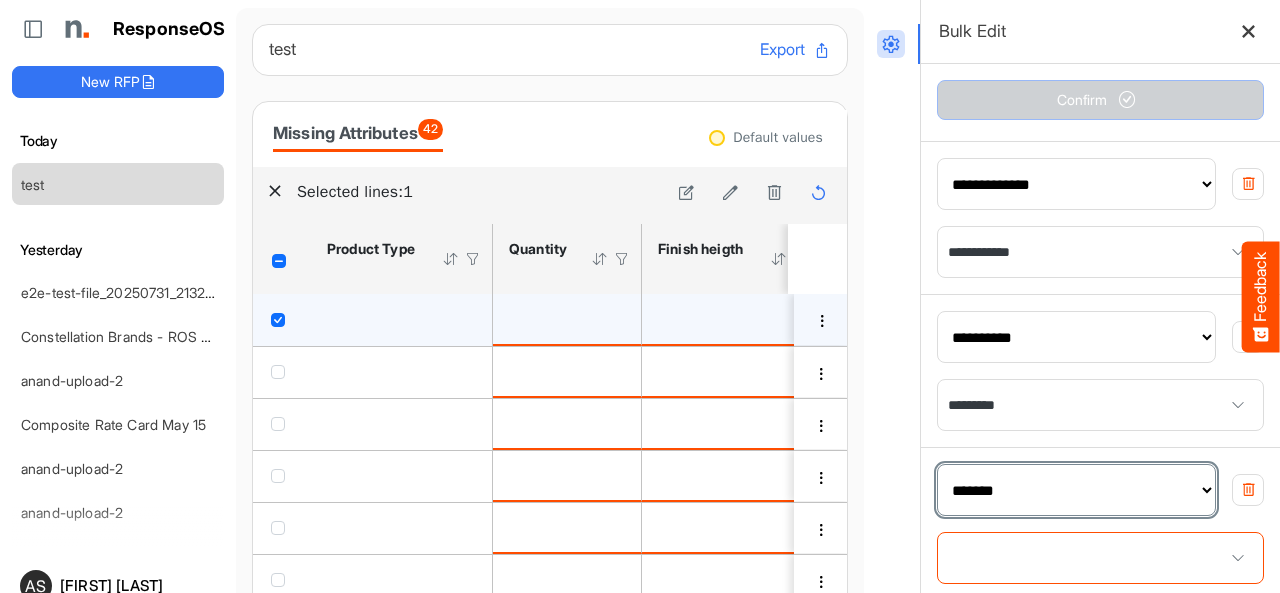 scroll, scrollTop: 1745, scrollLeft: 0, axis: vertical 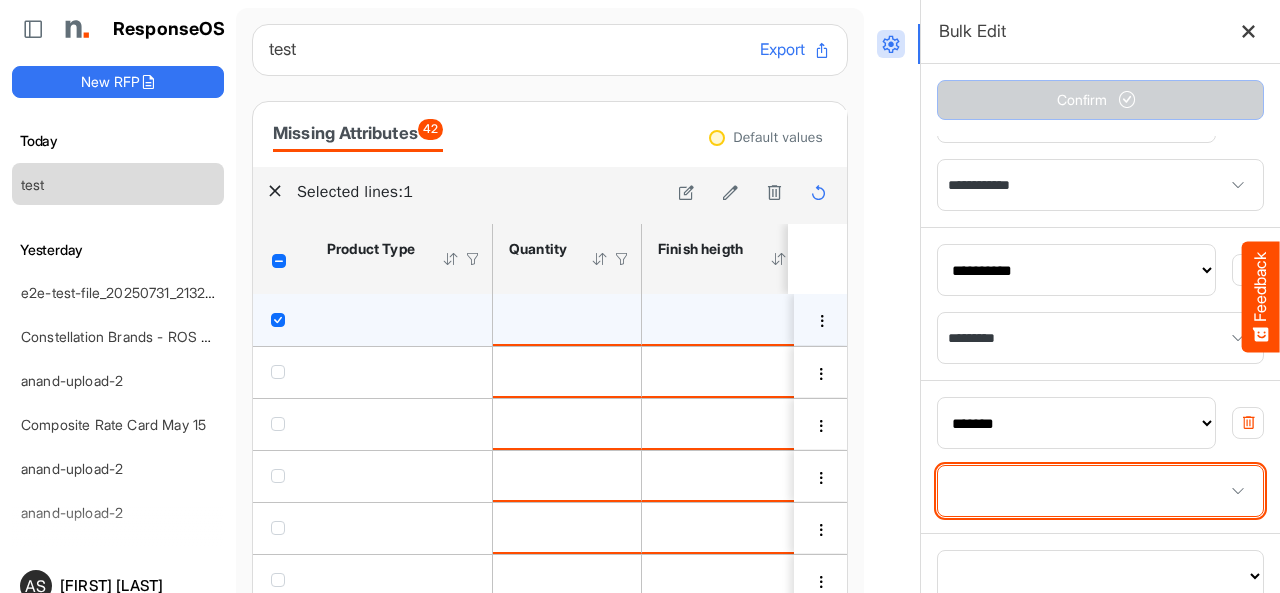 click at bounding box center [1100, 491] 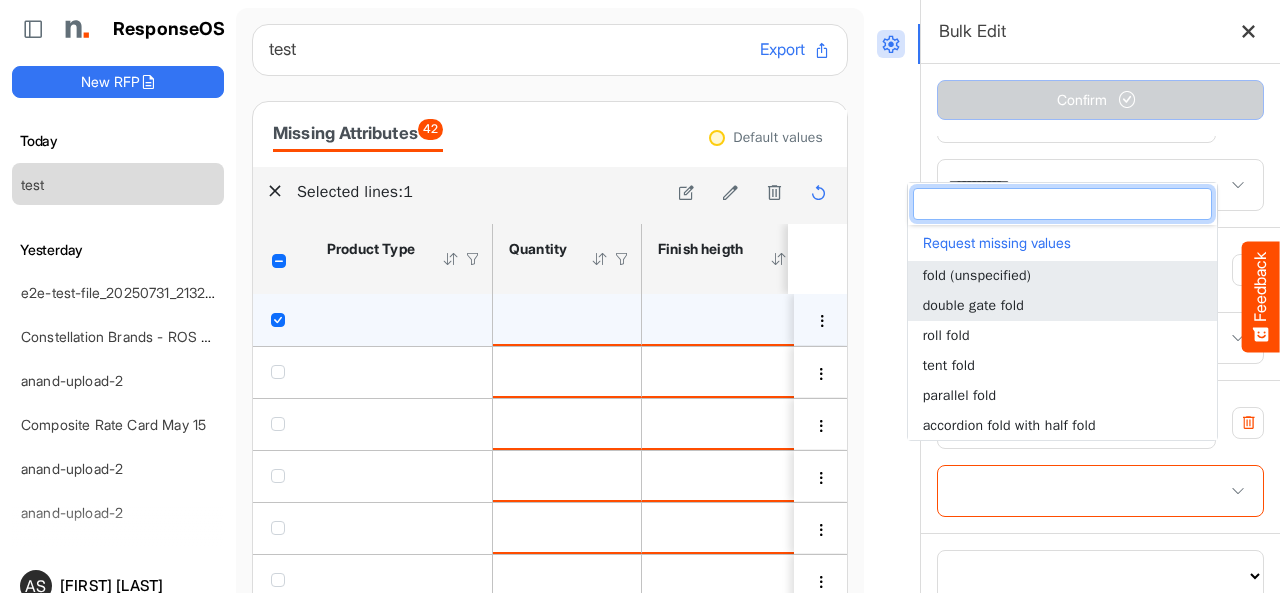 click on "double gate fold" at bounding box center [973, 305] 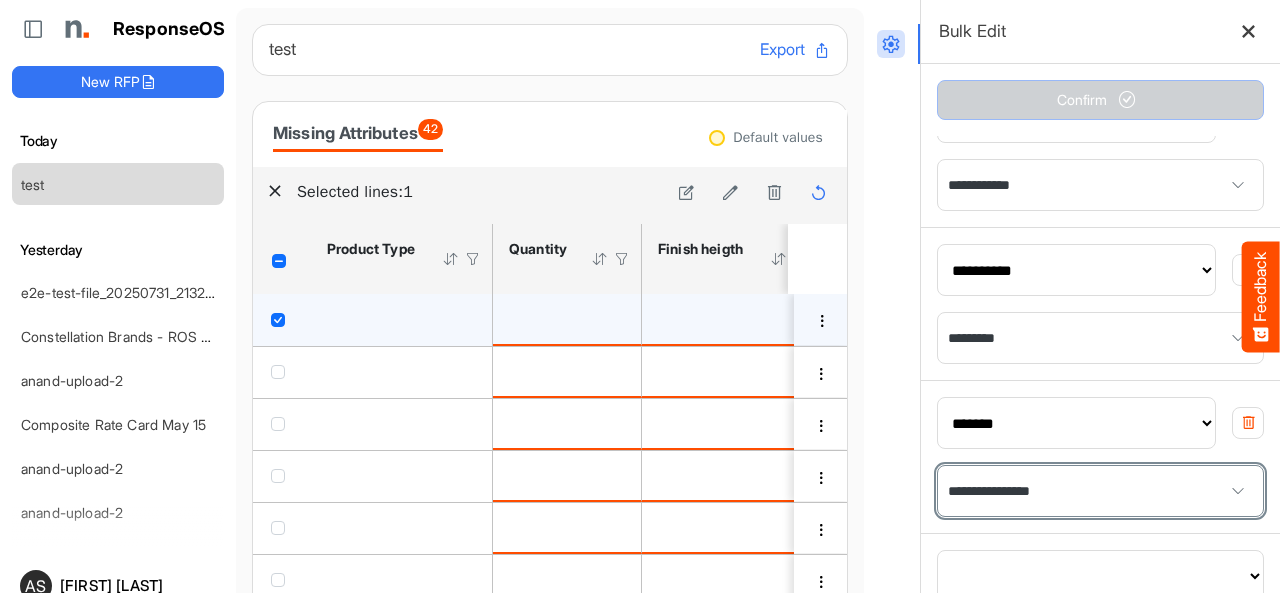 scroll, scrollTop: 78, scrollLeft: 0, axis: vertical 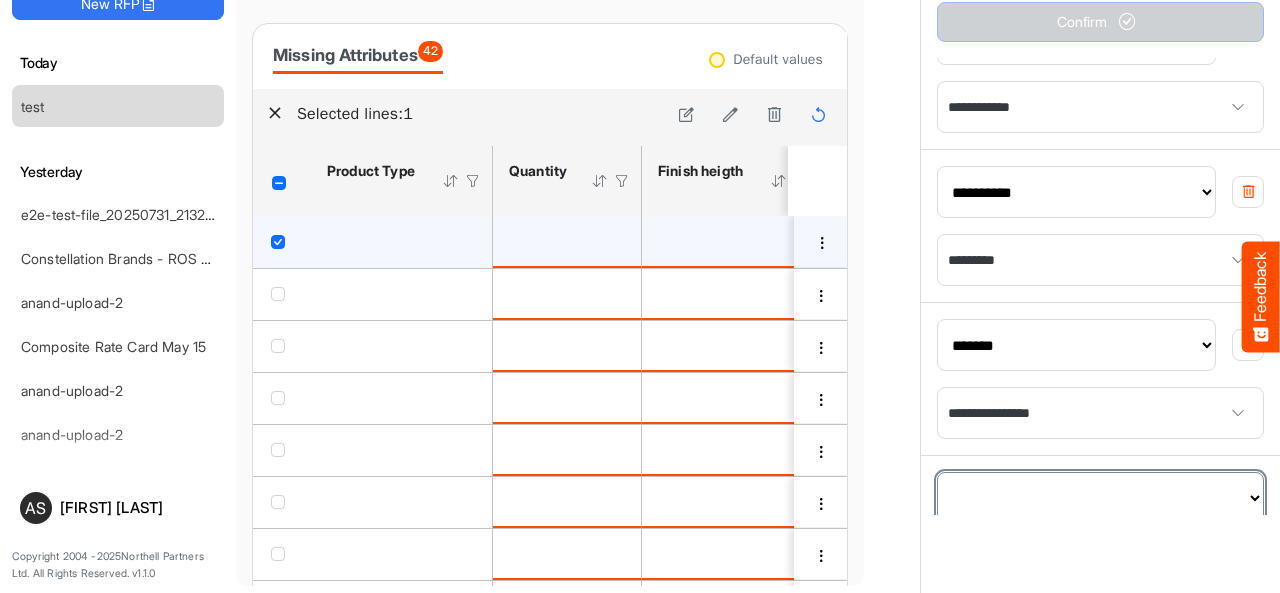 click on "**********" at bounding box center (1100, 498) 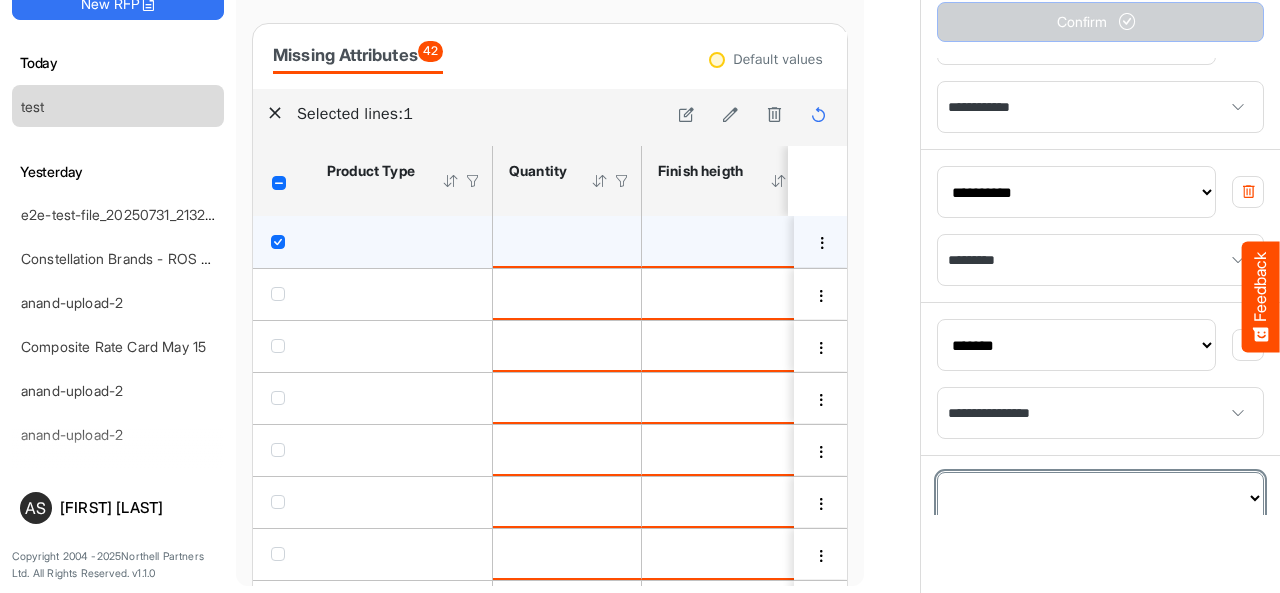 select on "**********" 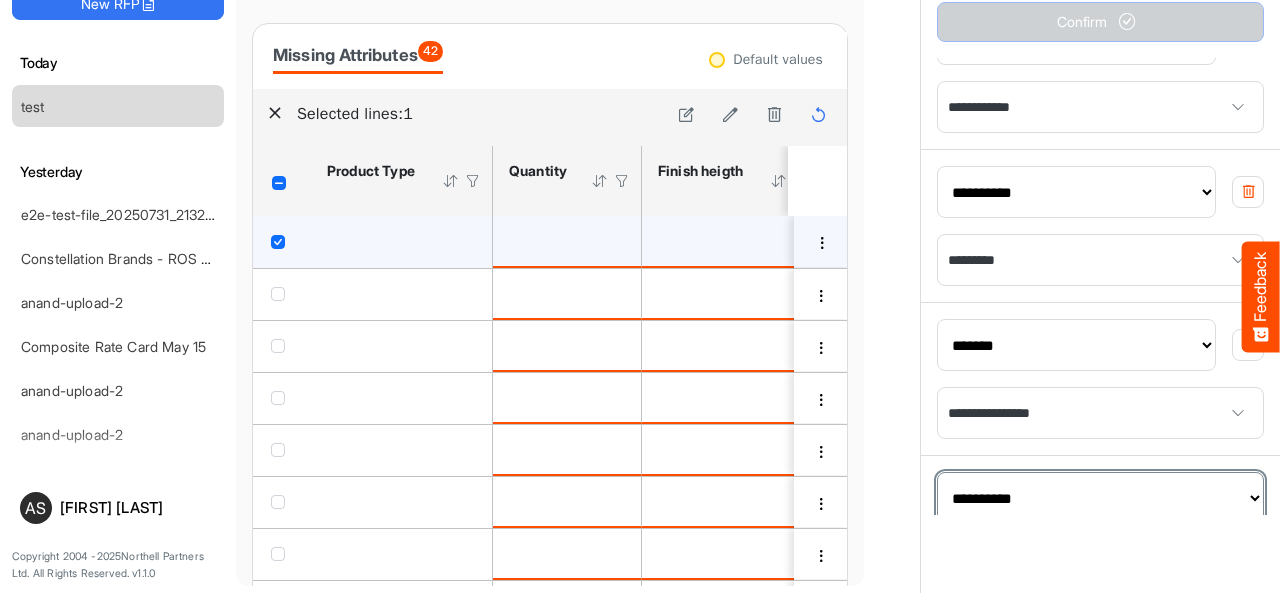 click on "**********" at bounding box center (1100, 498) 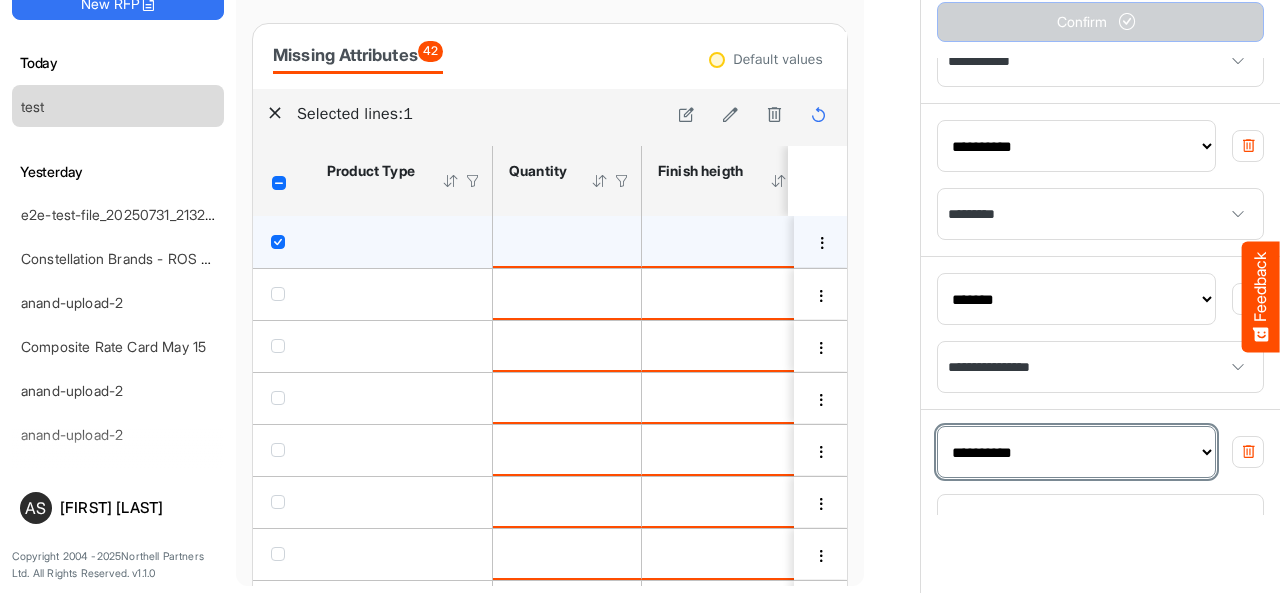scroll, scrollTop: 1812, scrollLeft: 0, axis: vertical 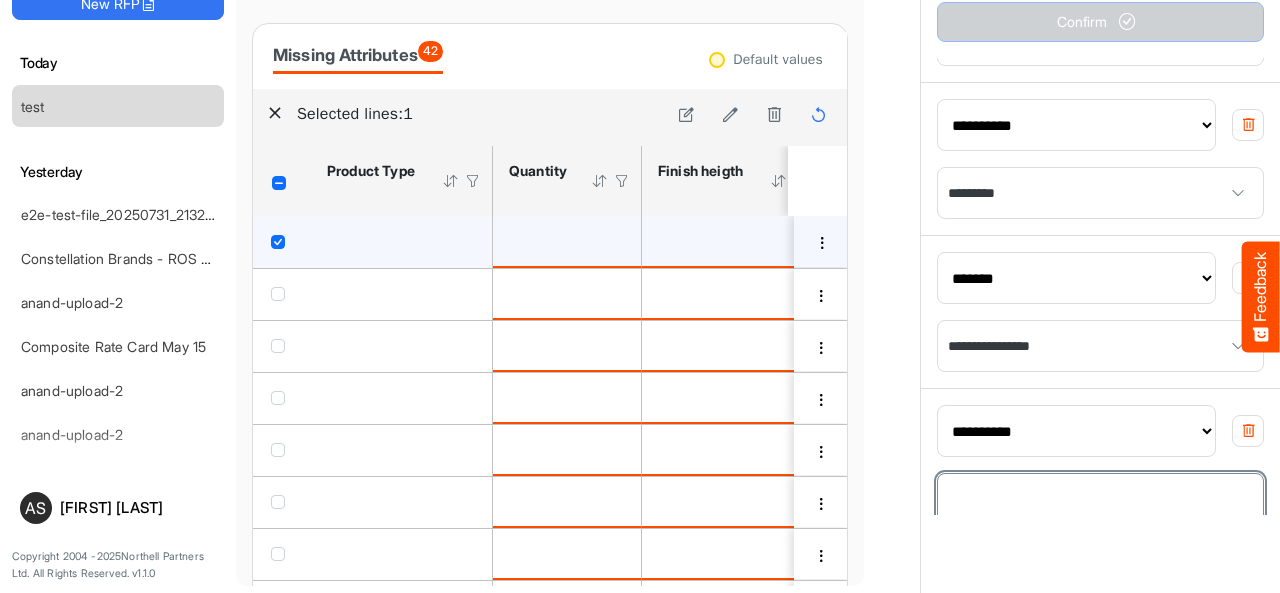 click at bounding box center (1100, 499) 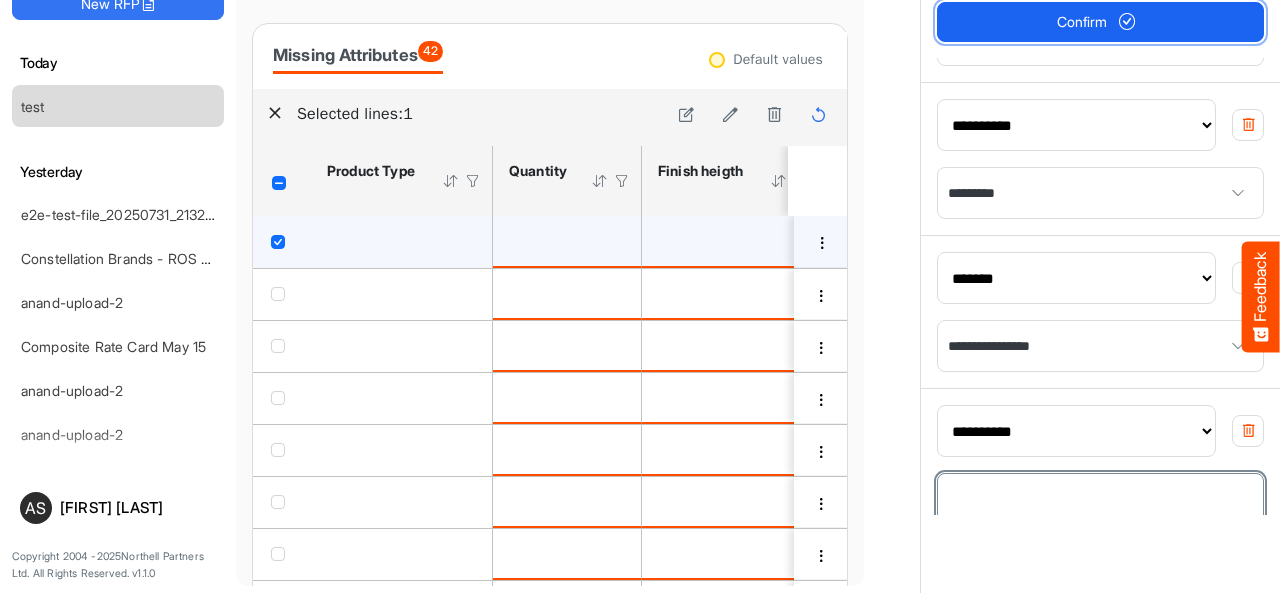 type on "*" 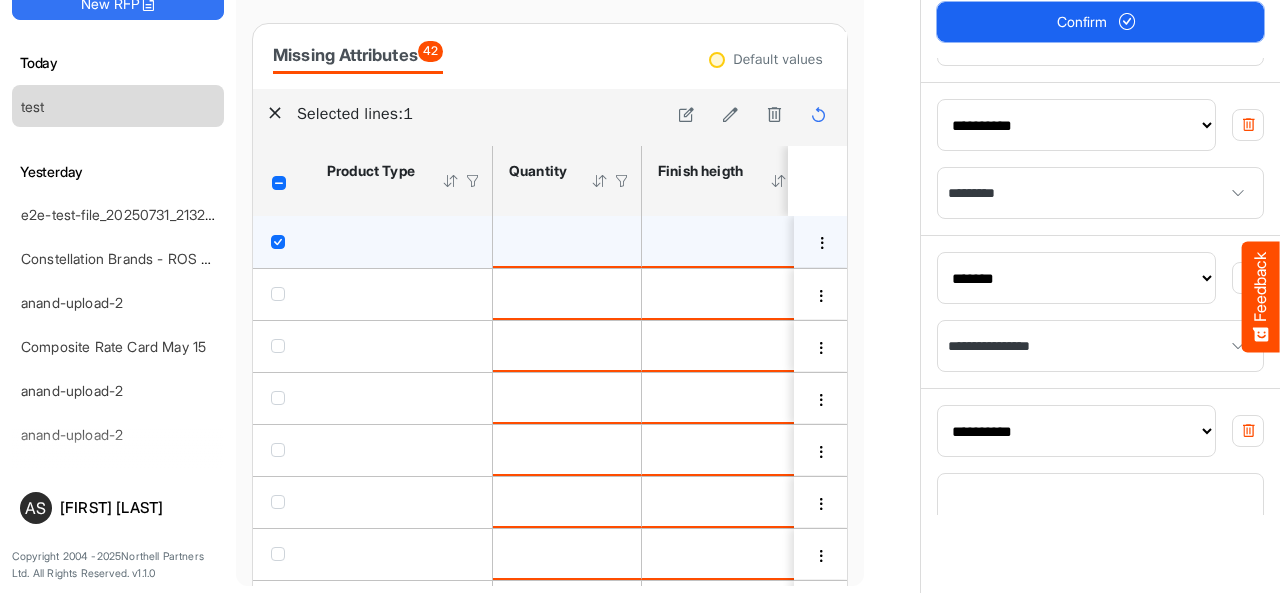 click on "Confirm" at bounding box center [1101, 22] 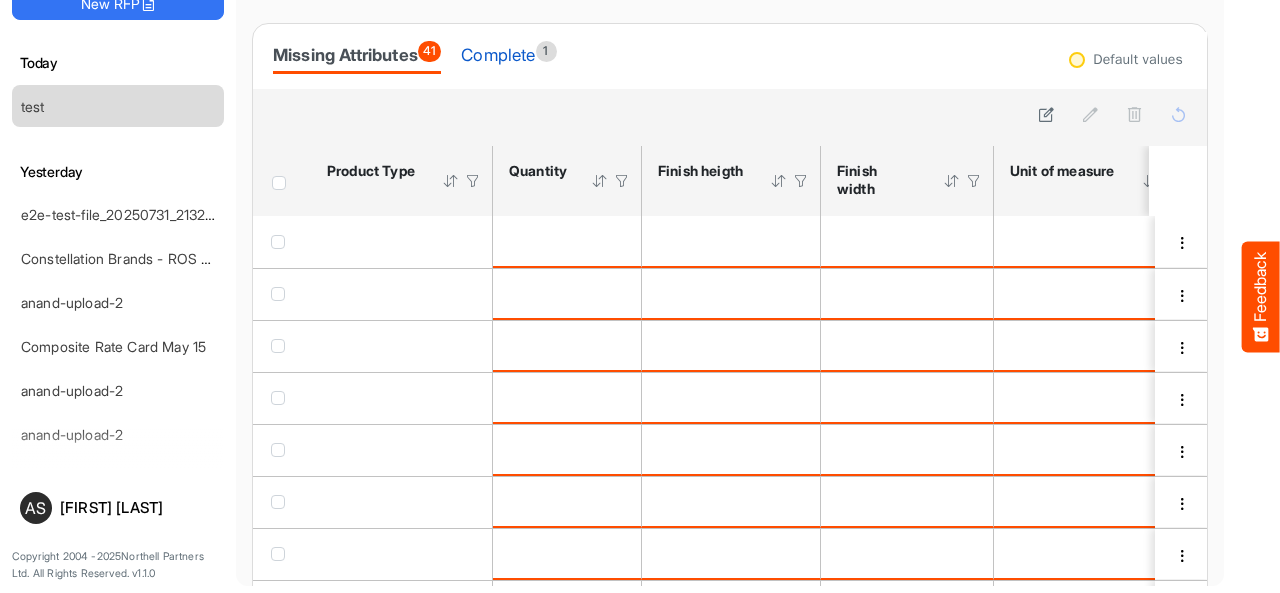 click on "Complete
1" at bounding box center (508, 55) 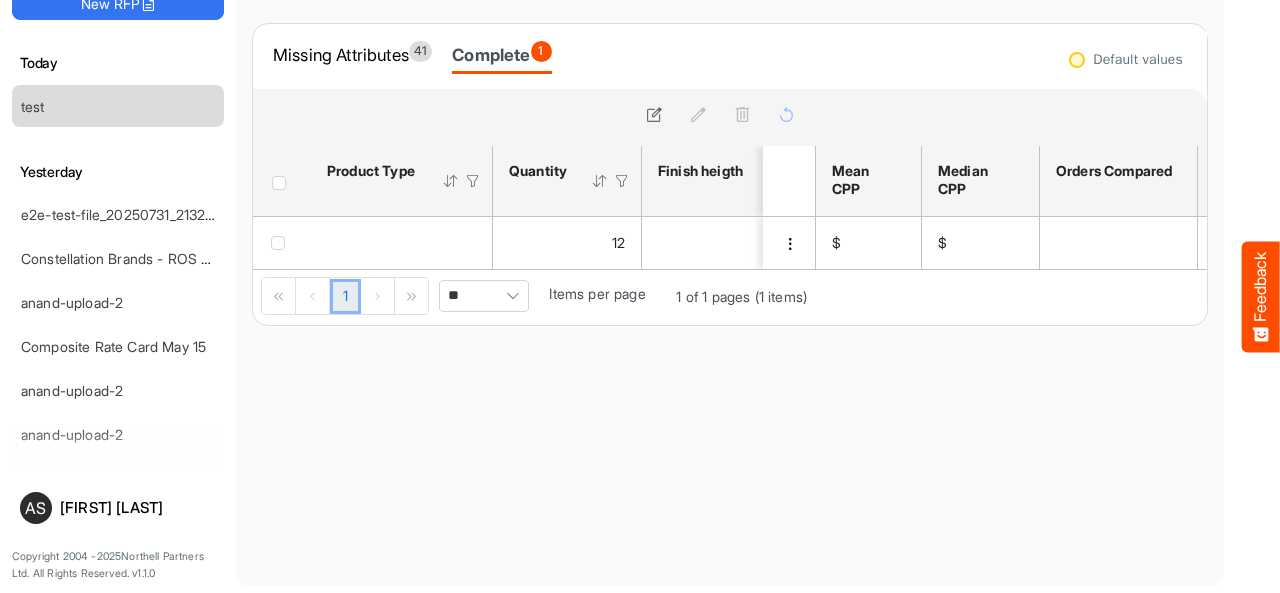 scroll, scrollTop: 0, scrollLeft: 202, axis: horizontal 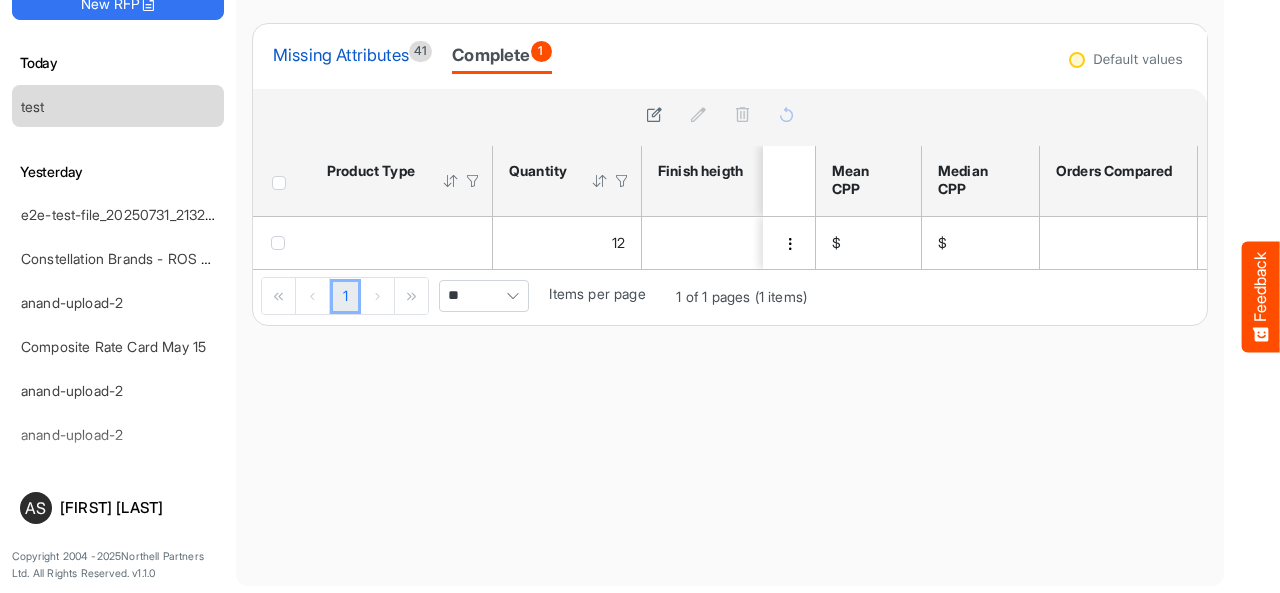 click on "Missing Attributes
41" at bounding box center [352, 55] 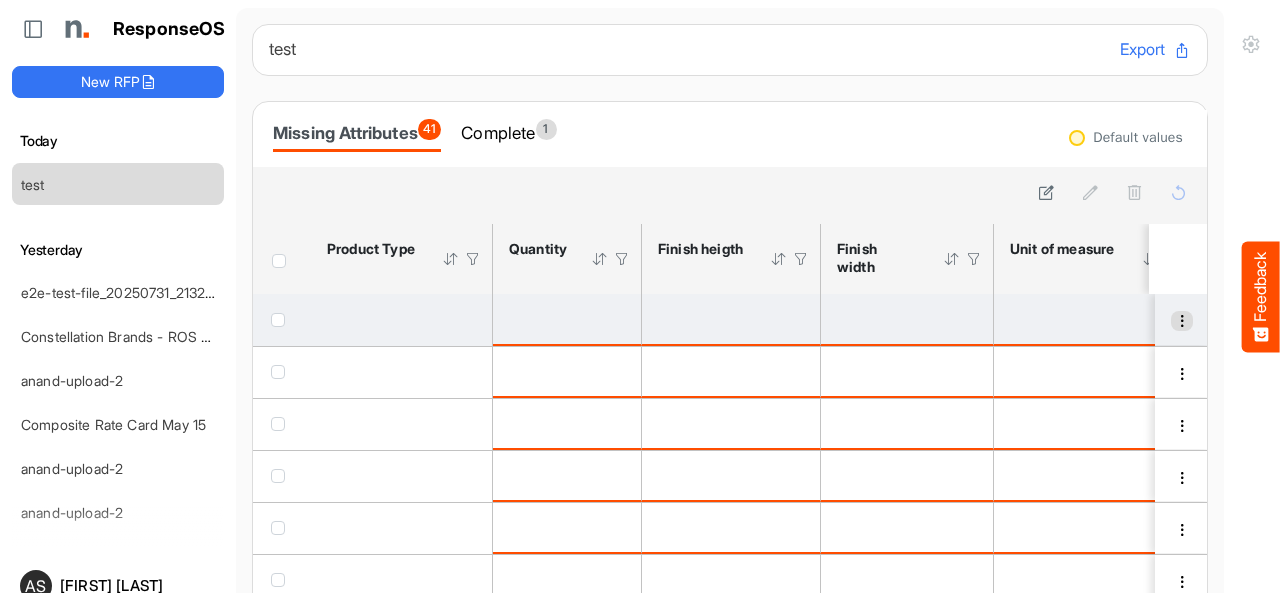 click at bounding box center [1182, 321] 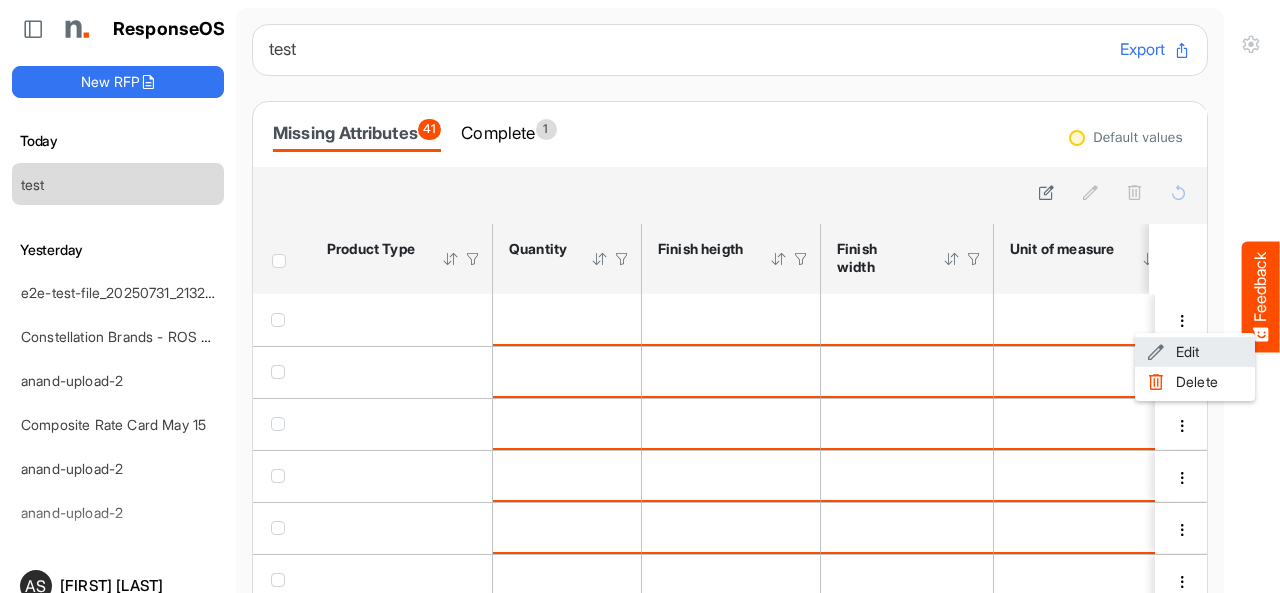 click at bounding box center (1156, 352) 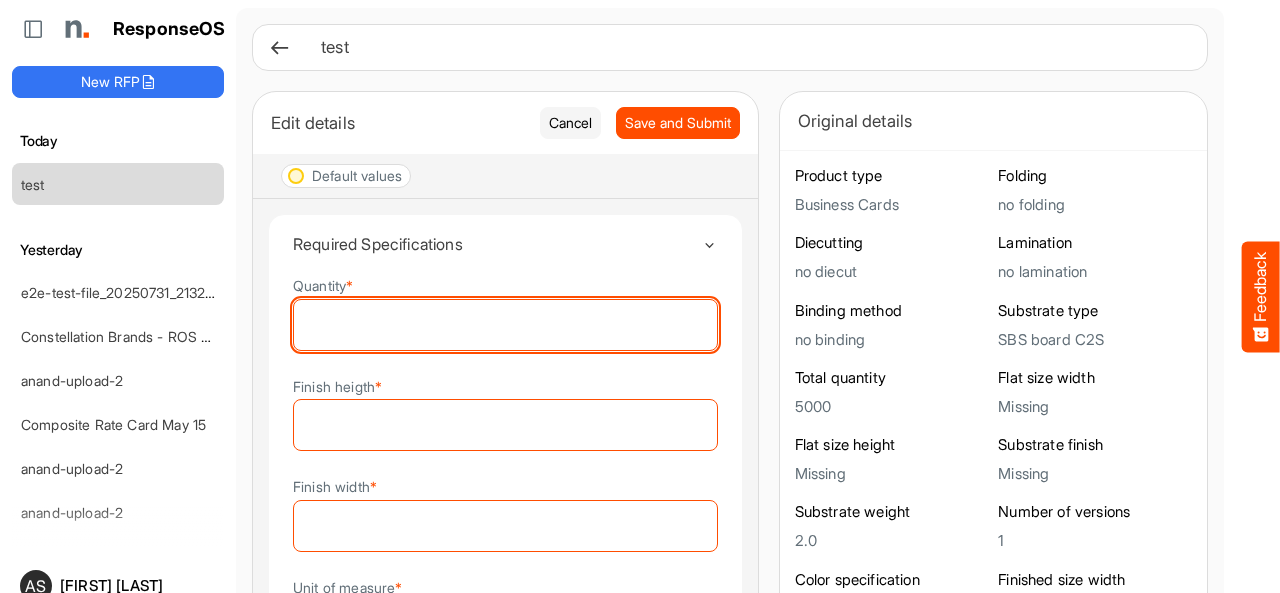 click on "Quantity *" at bounding box center [505, 325] 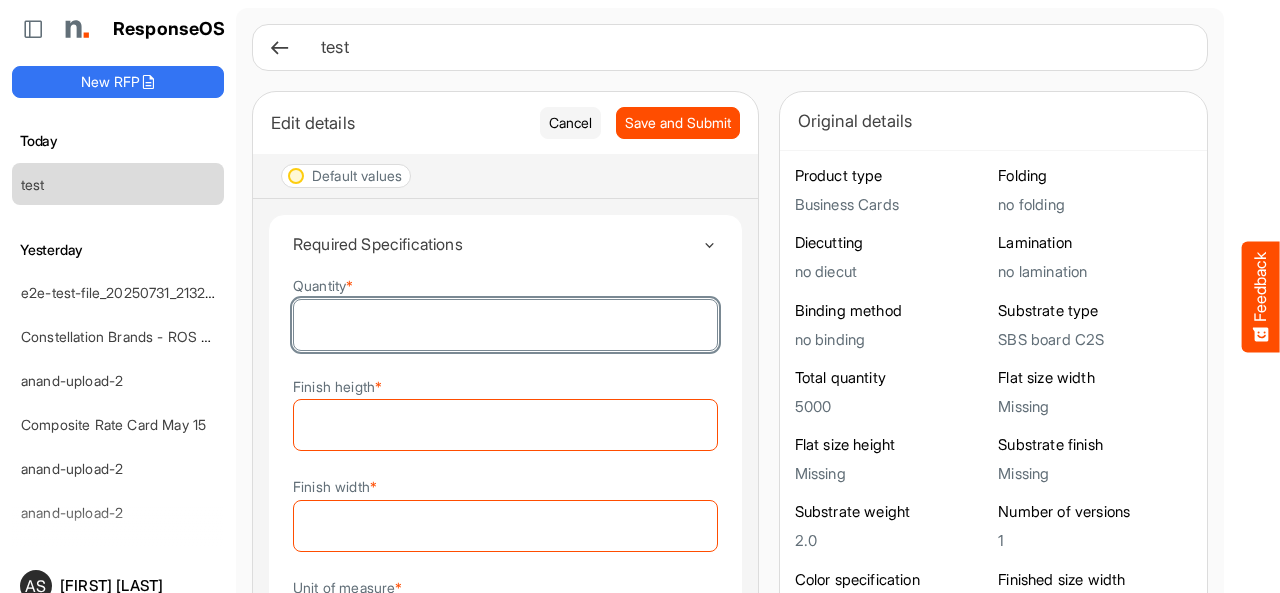 type on "**" 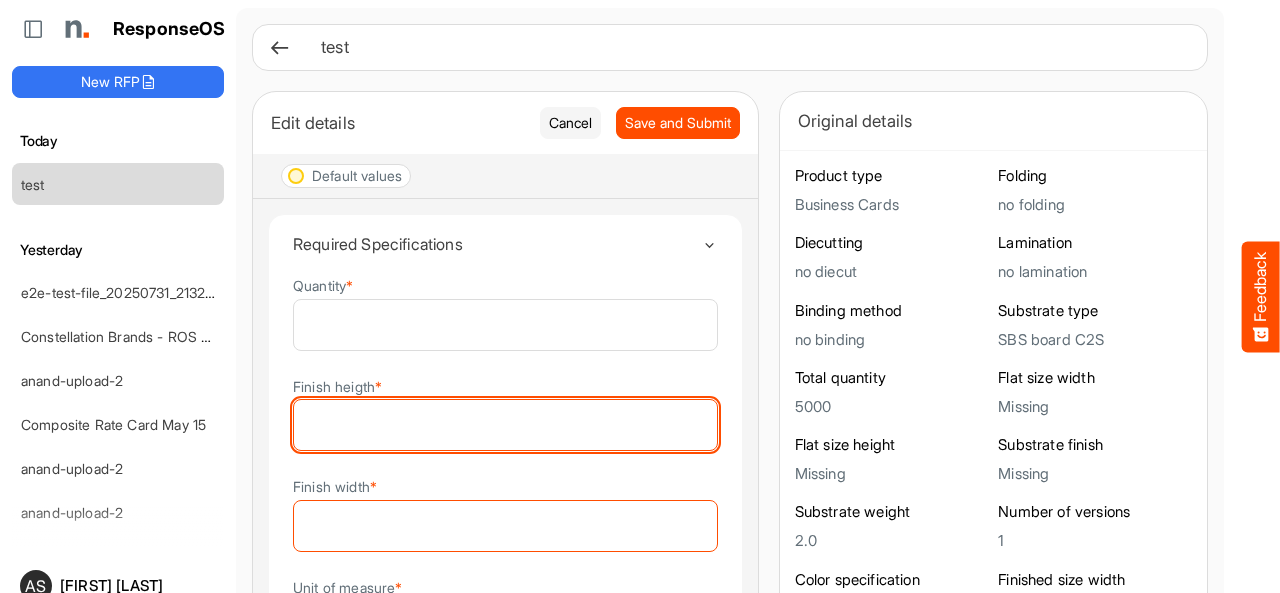click on "Finish heigth *" at bounding box center (505, 425) 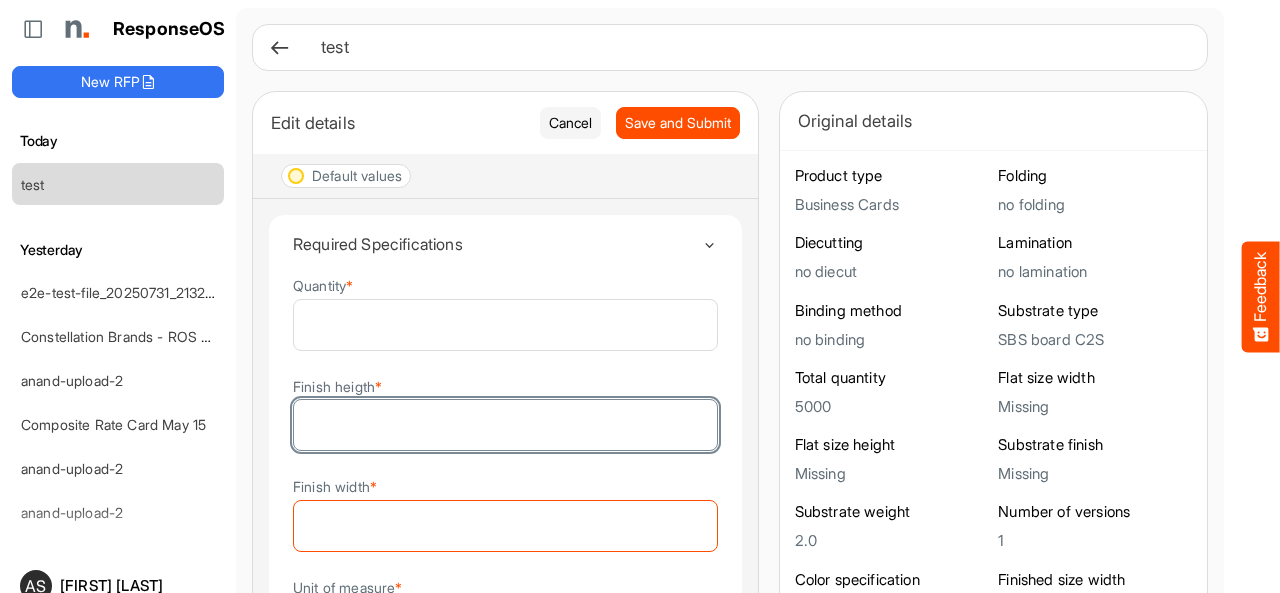 type on "**" 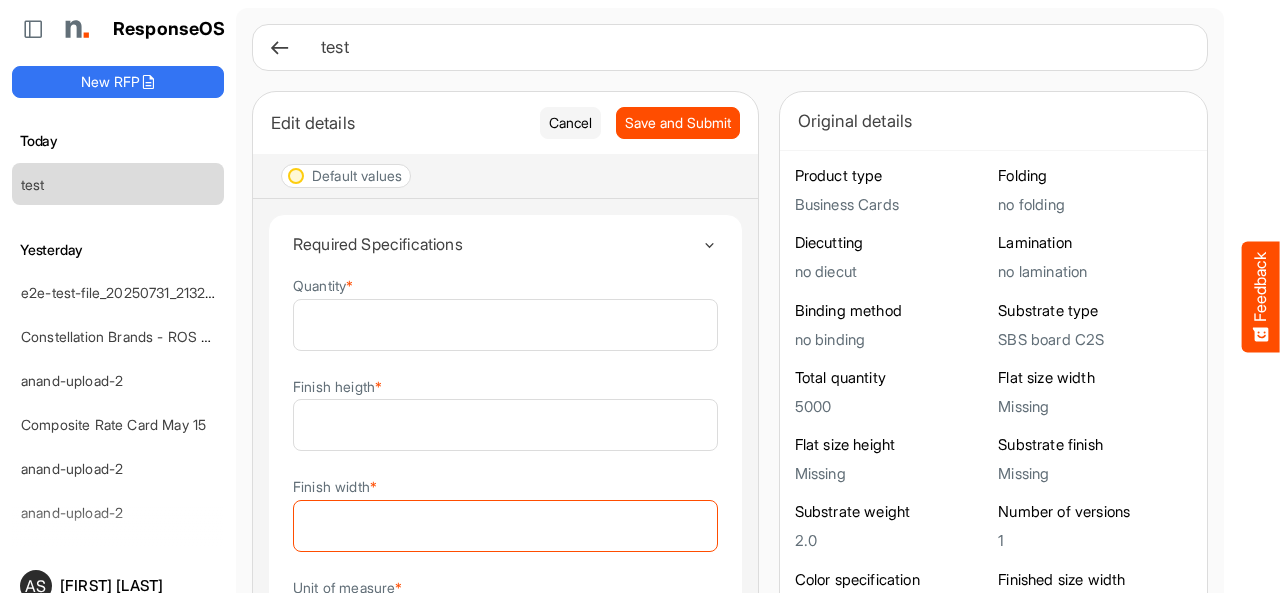 click on "**********" at bounding box center (505, 866) 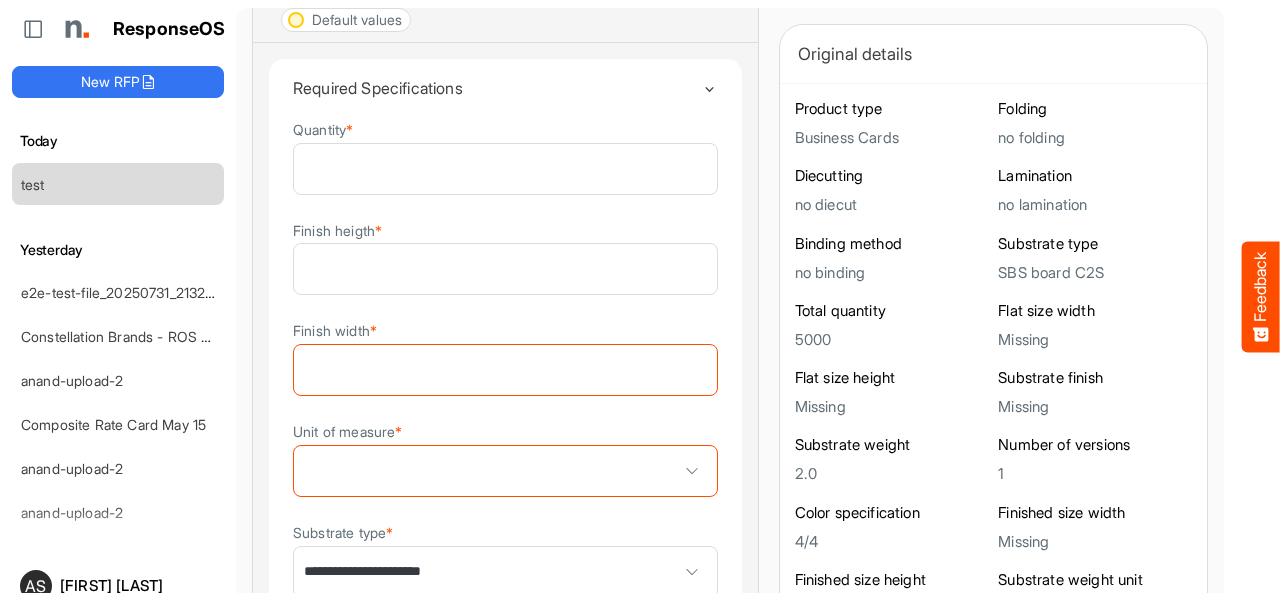 scroll, scrollTop: 200, scrollLeft: 0, axis: vertical 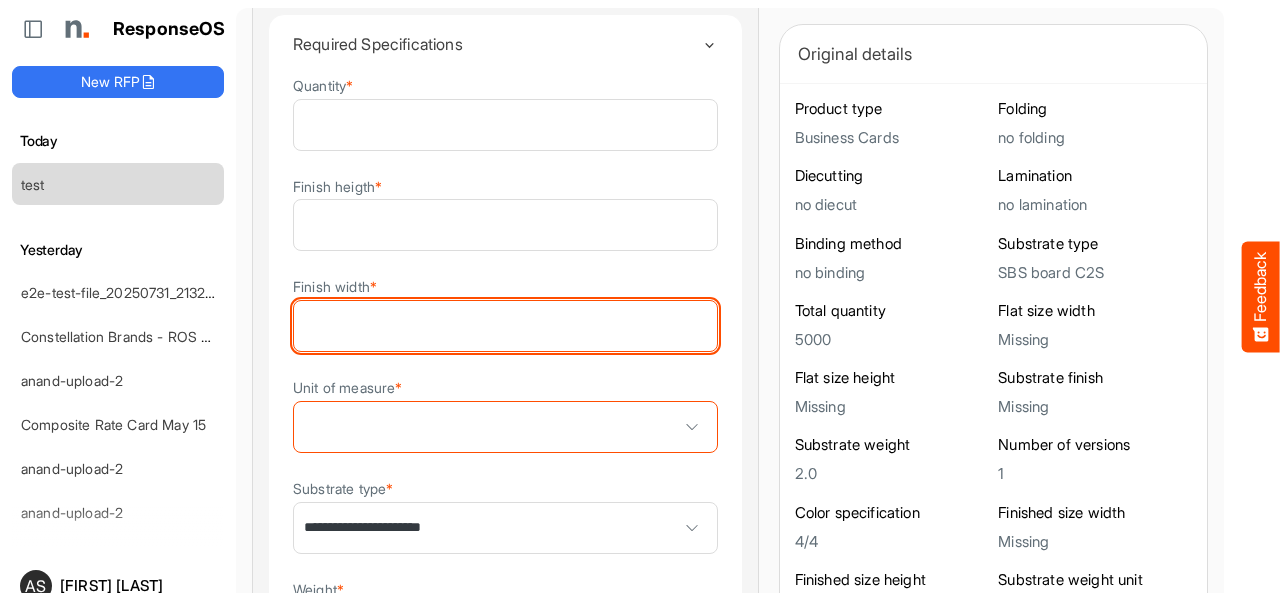 click on "Finish width *" at bounding box center (505, 326) 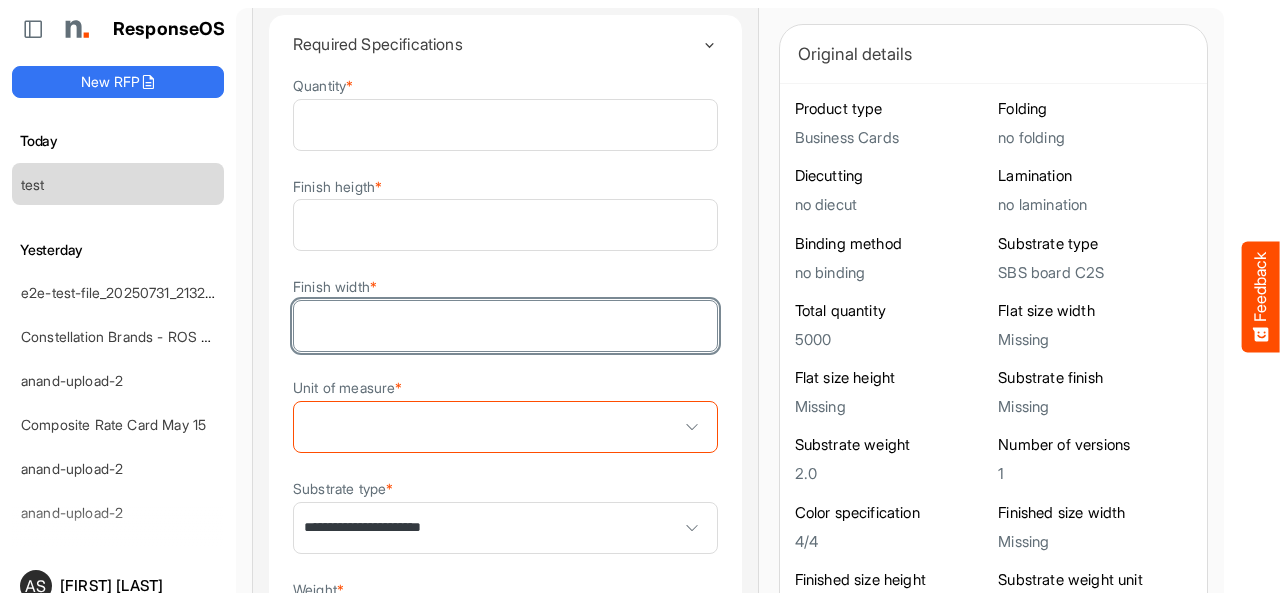 type on "**" 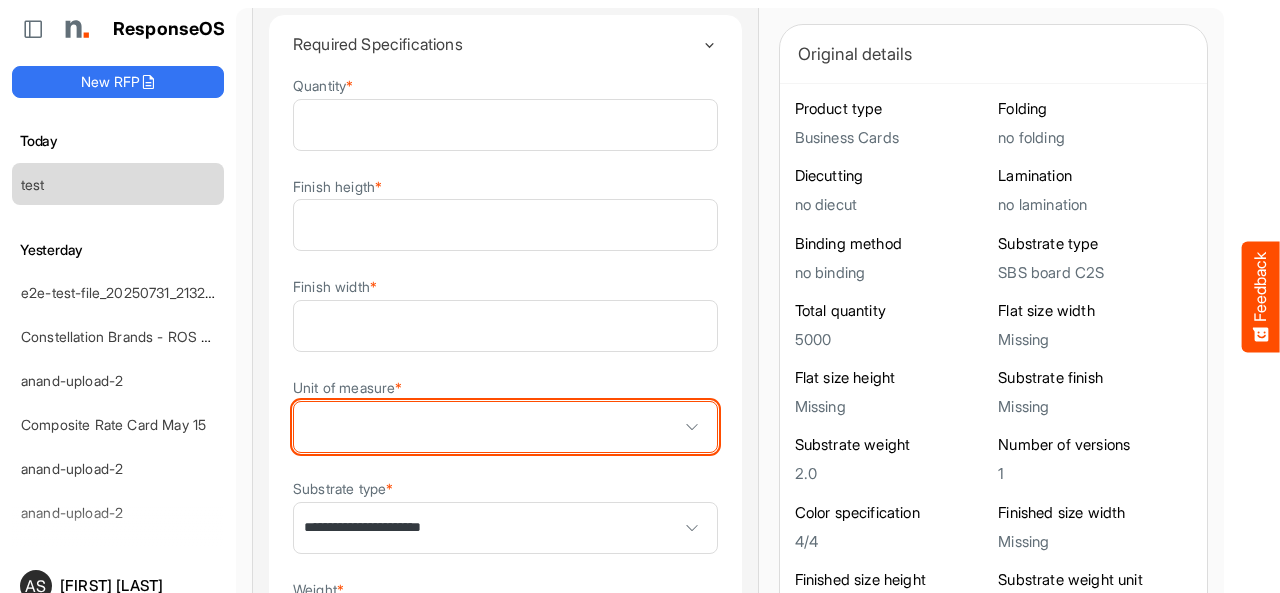 click at bounding box center (505, 427) 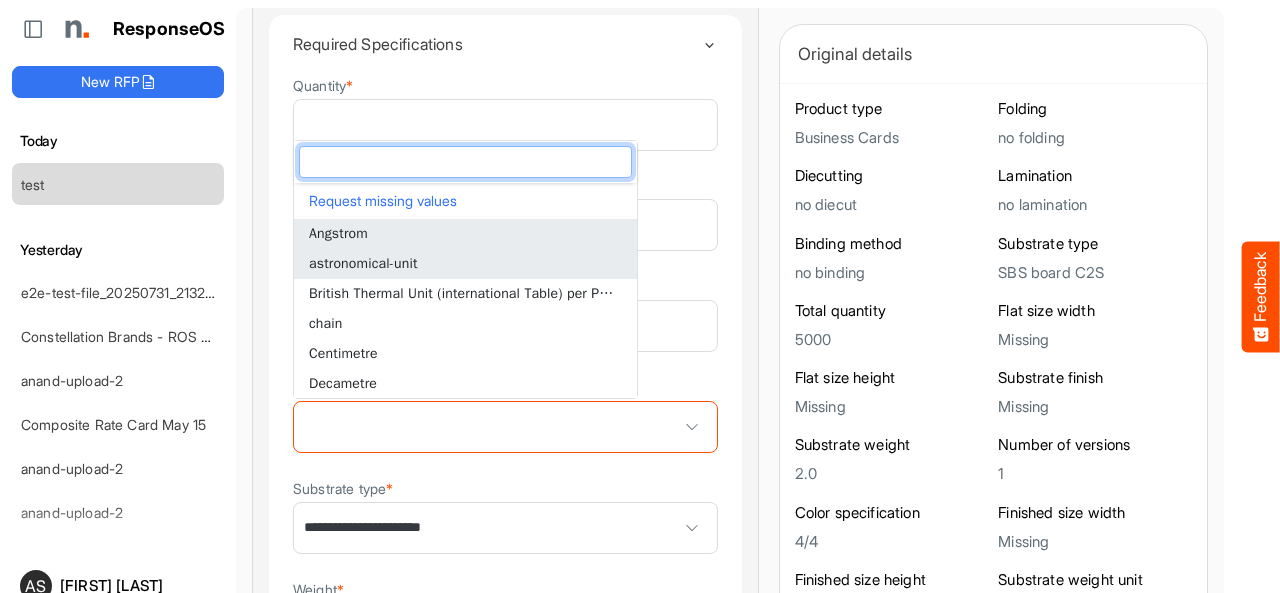 click on "astronomical-unit" at bounding box center (363, 263) 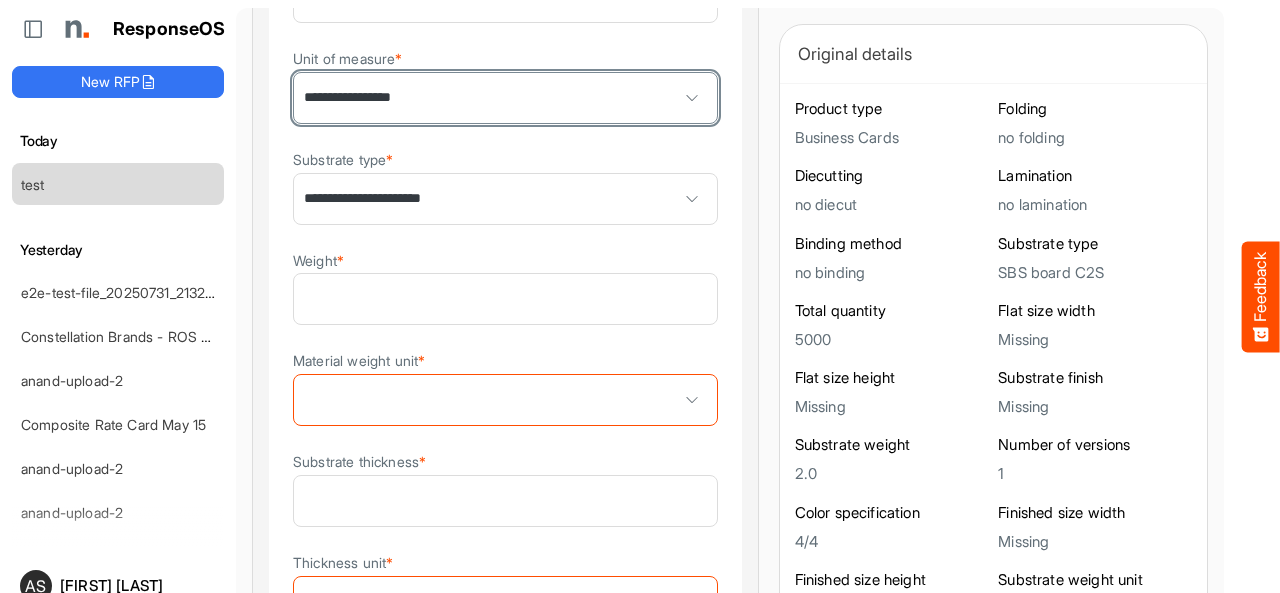 scroll, scrollTop: 600, scrollLeft: 0, axis: vertical 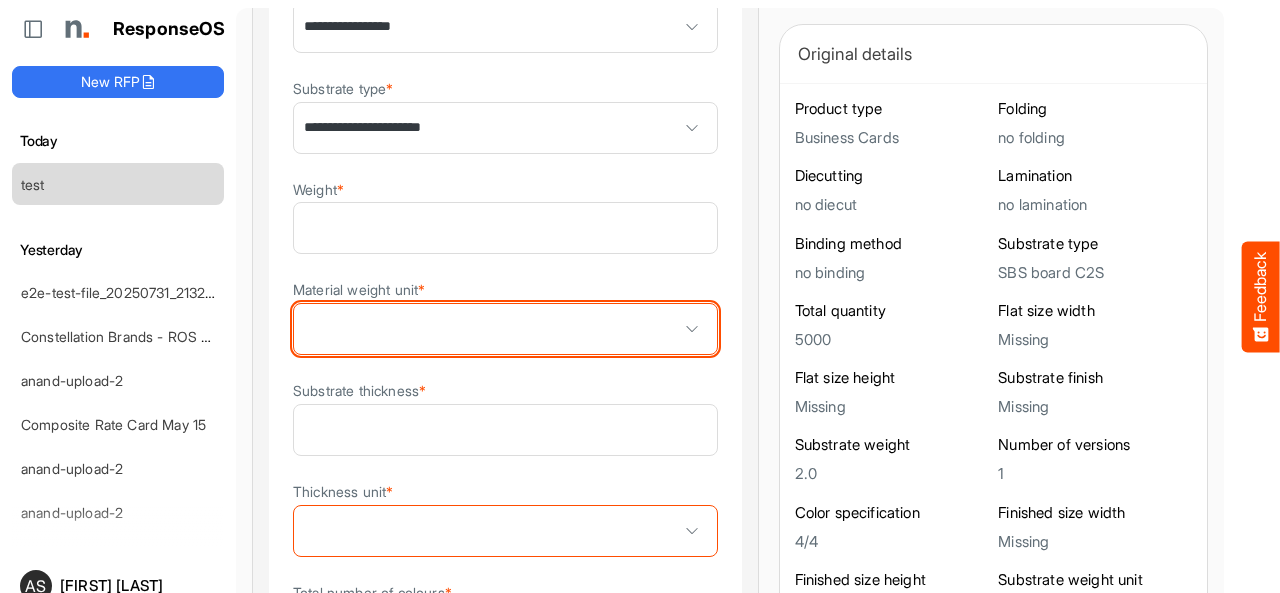 click at bounding box center (505, 329) 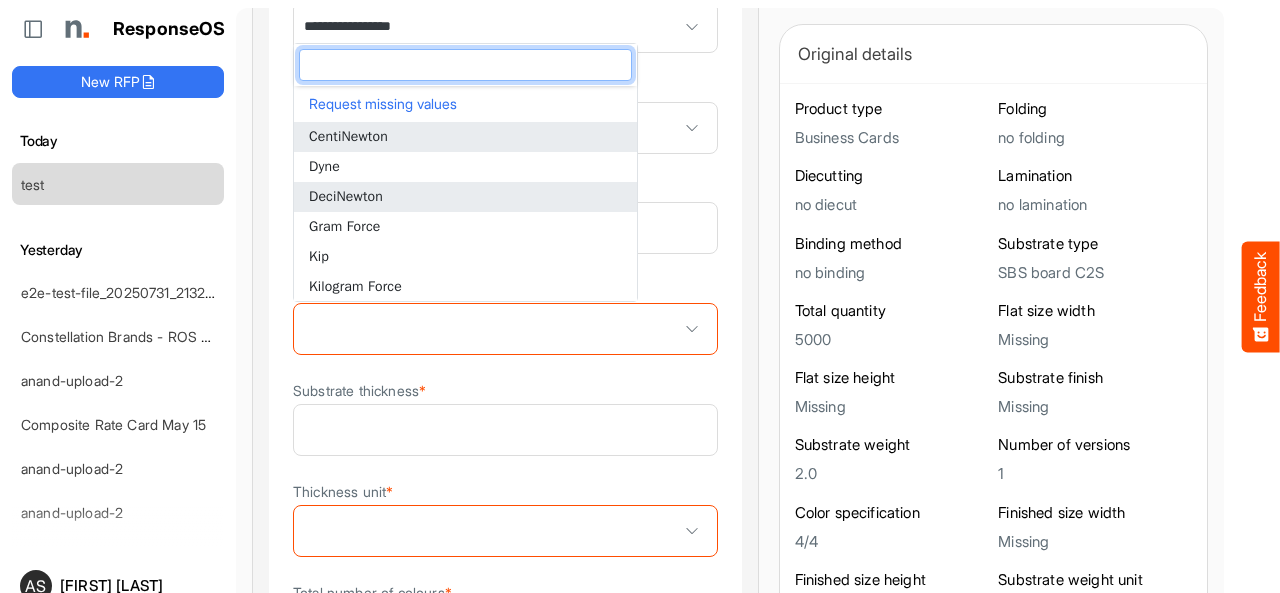 click on "DeciNewton" at bounding box center (465, 197) 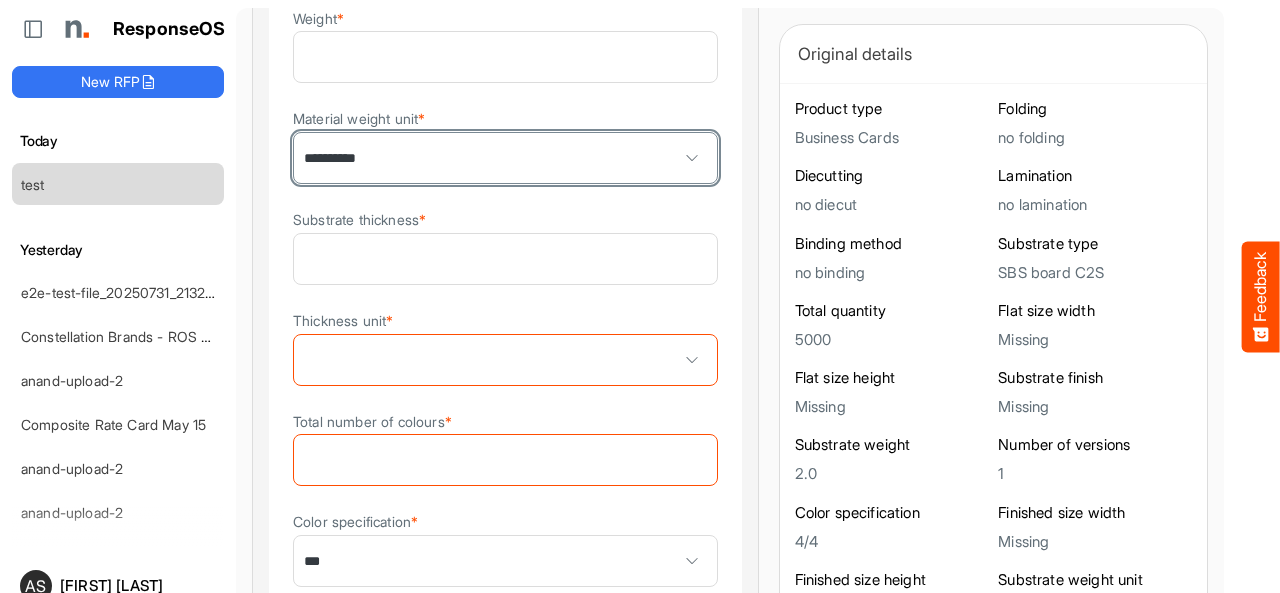 scroll, scrollTop: 800, scrollLeft: 0, axis: vertical 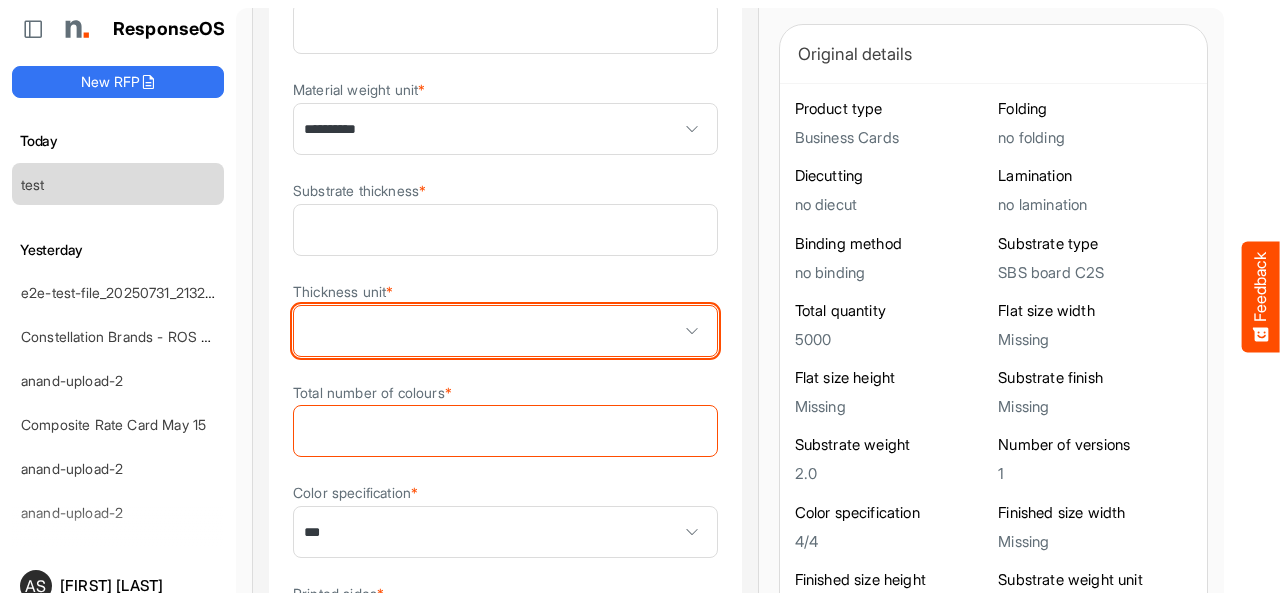 click at bounding box center [505, 331] 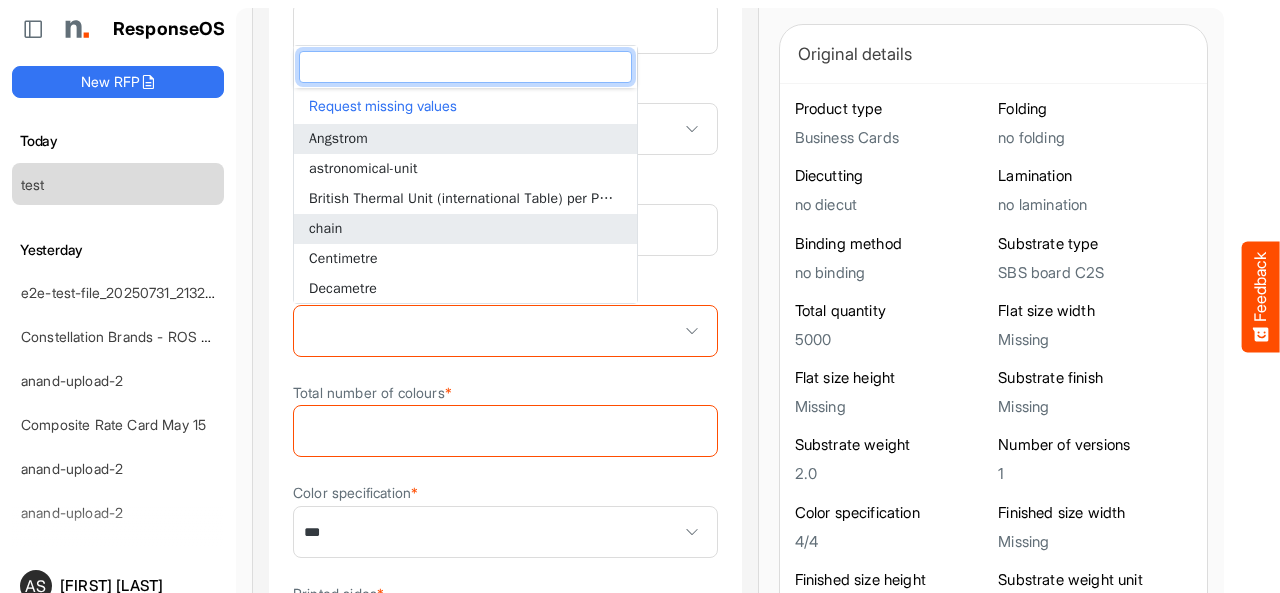 click on "chain" at bounding box center (465, 229) 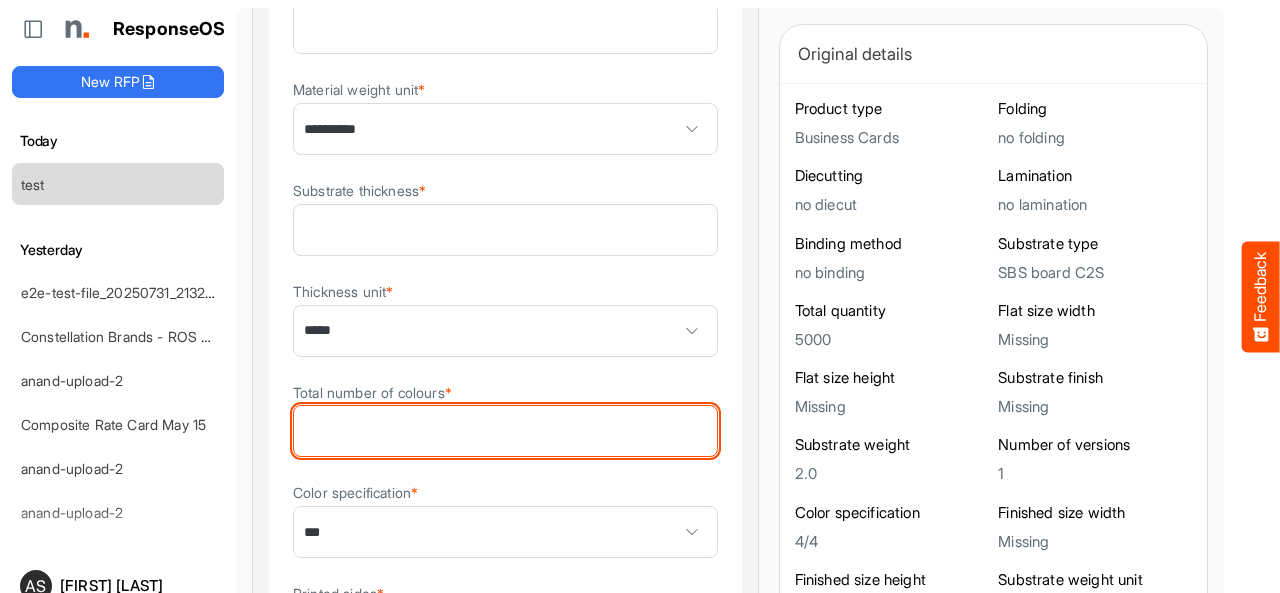 click on "Total number of colours *" at bounding box center [505, 431] 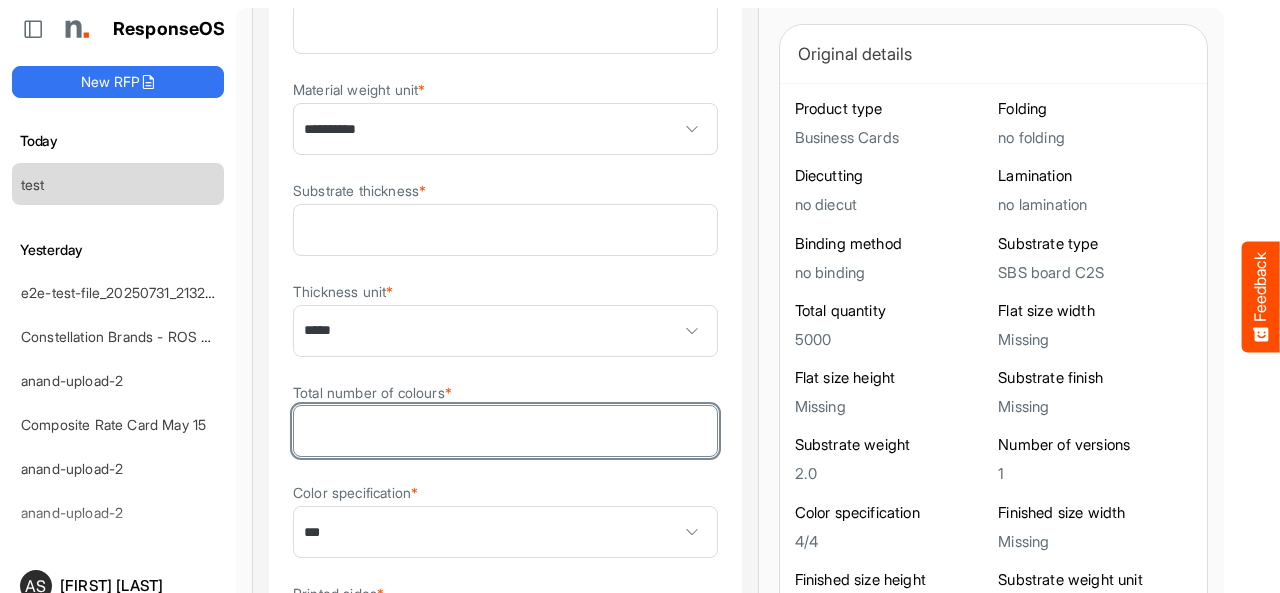 type on "*" 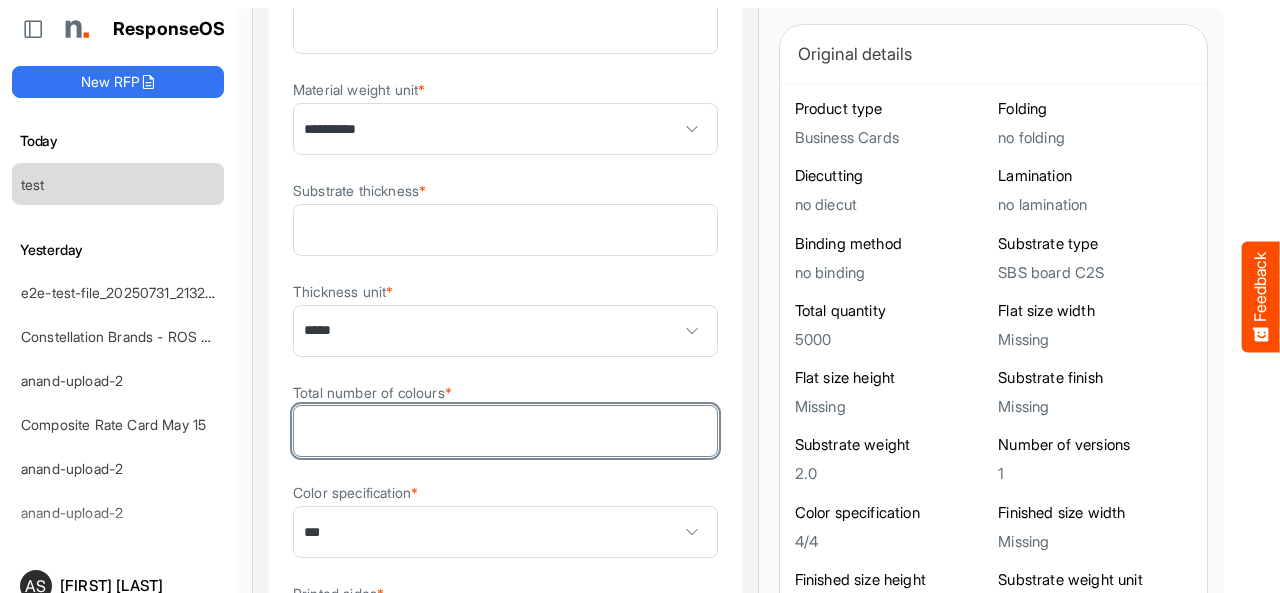 click on "**********" at bounding box center [505, 45] 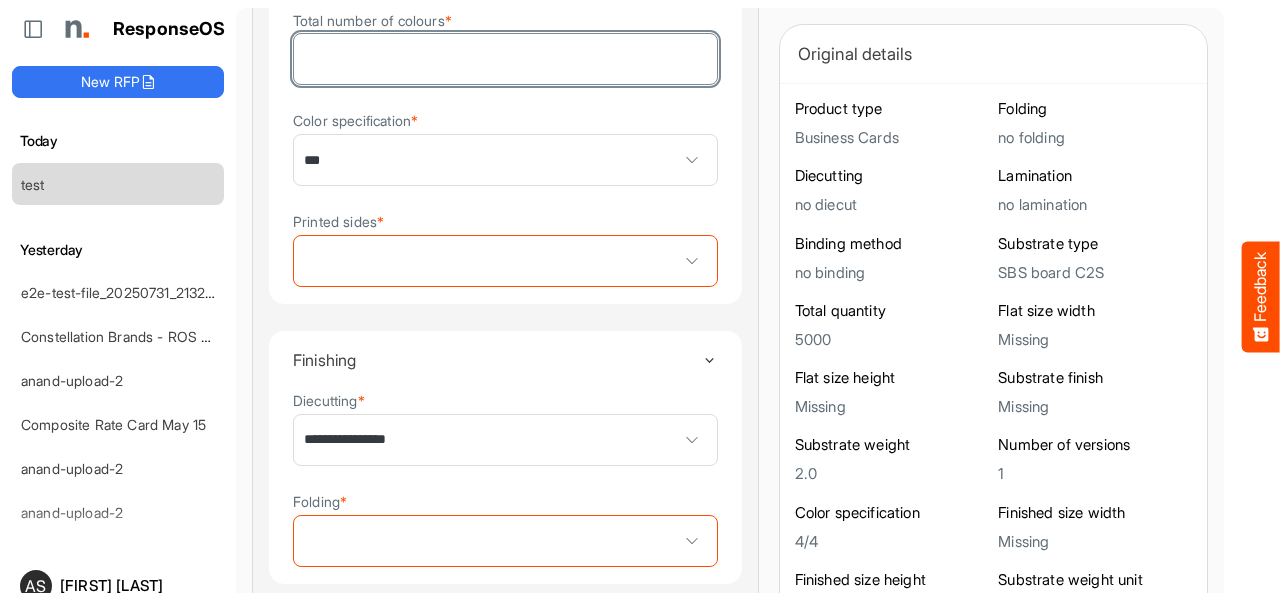 scroll, scrollTop: 1200, scrollLeft: 0, axis: vertical 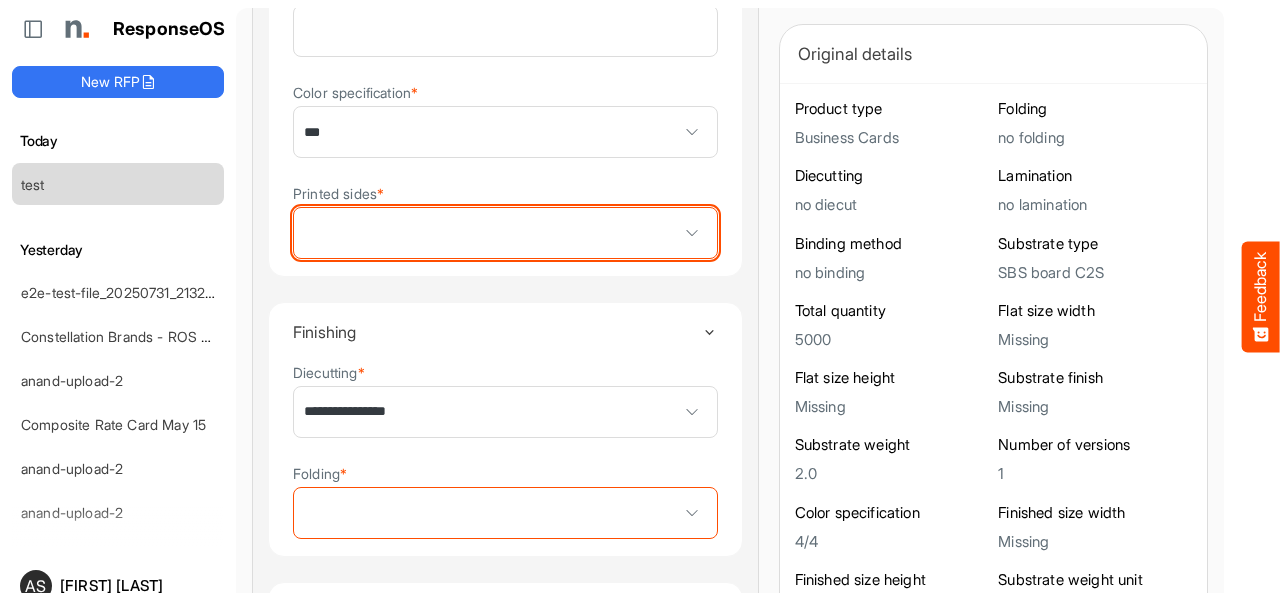 click at bounding box center [505, 233] 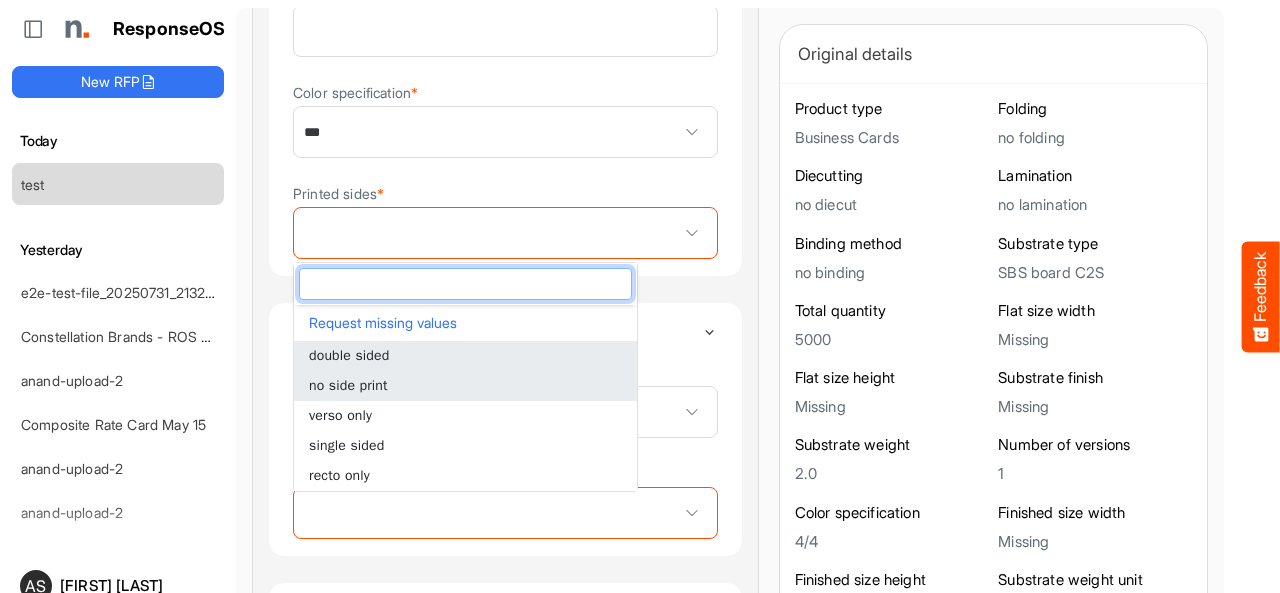 click on "no side print" at bounding box center (465, 386) 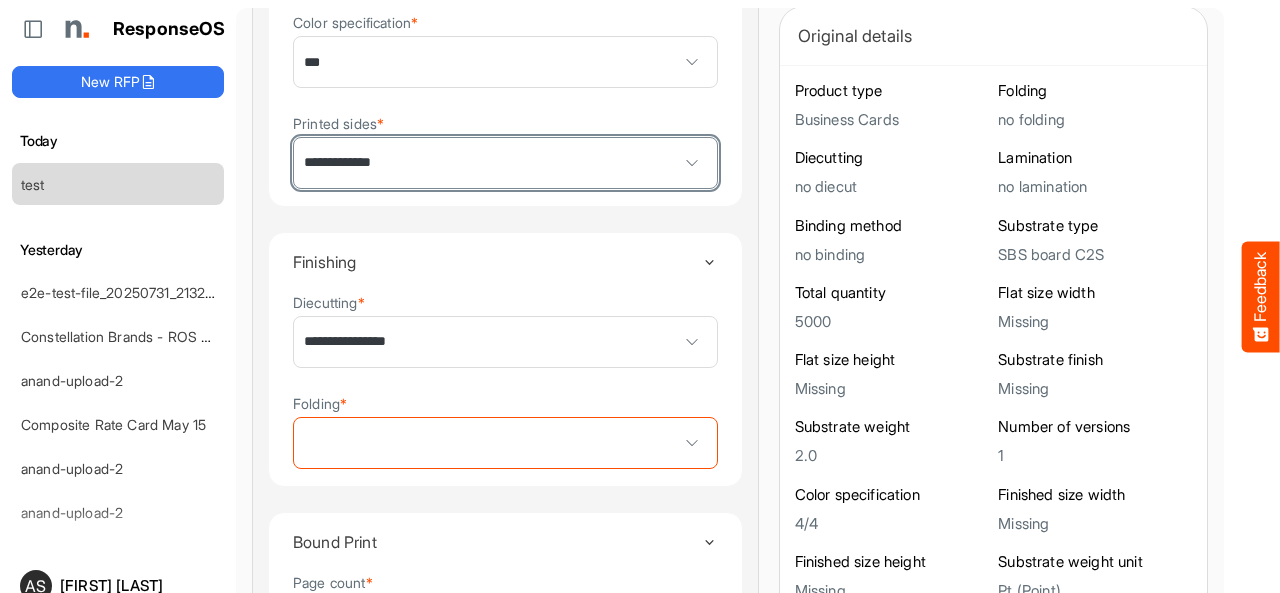 scroll, scrollTop: 1304, scrollLeft: 0, axis: vertical 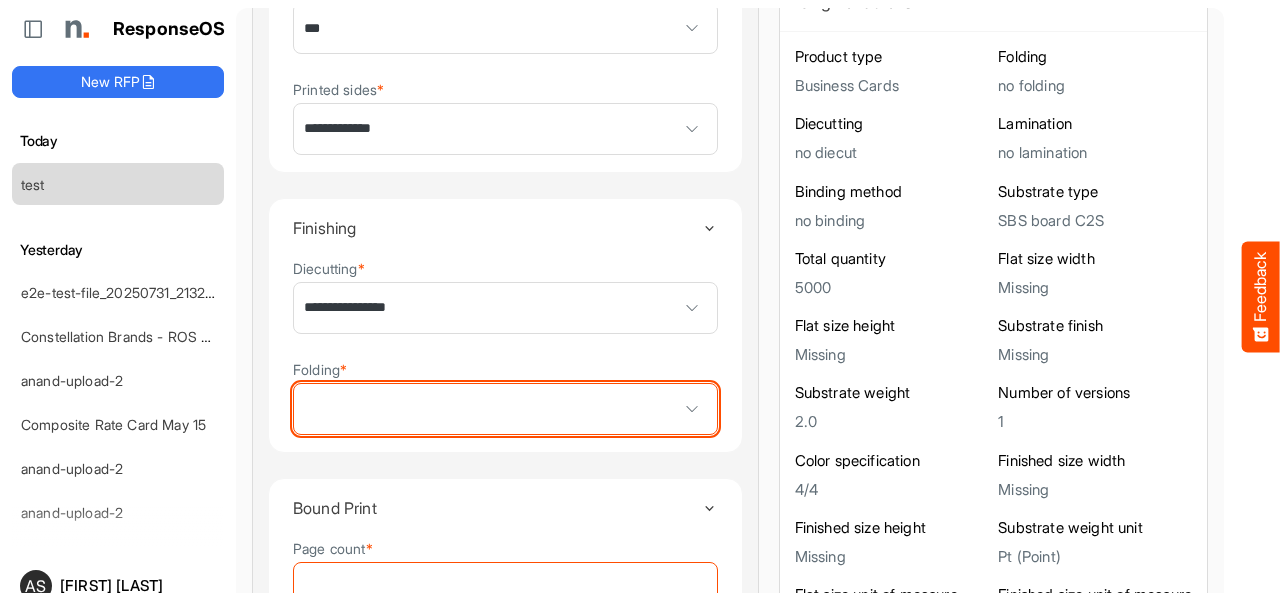 click at bounding box center [505, 409] 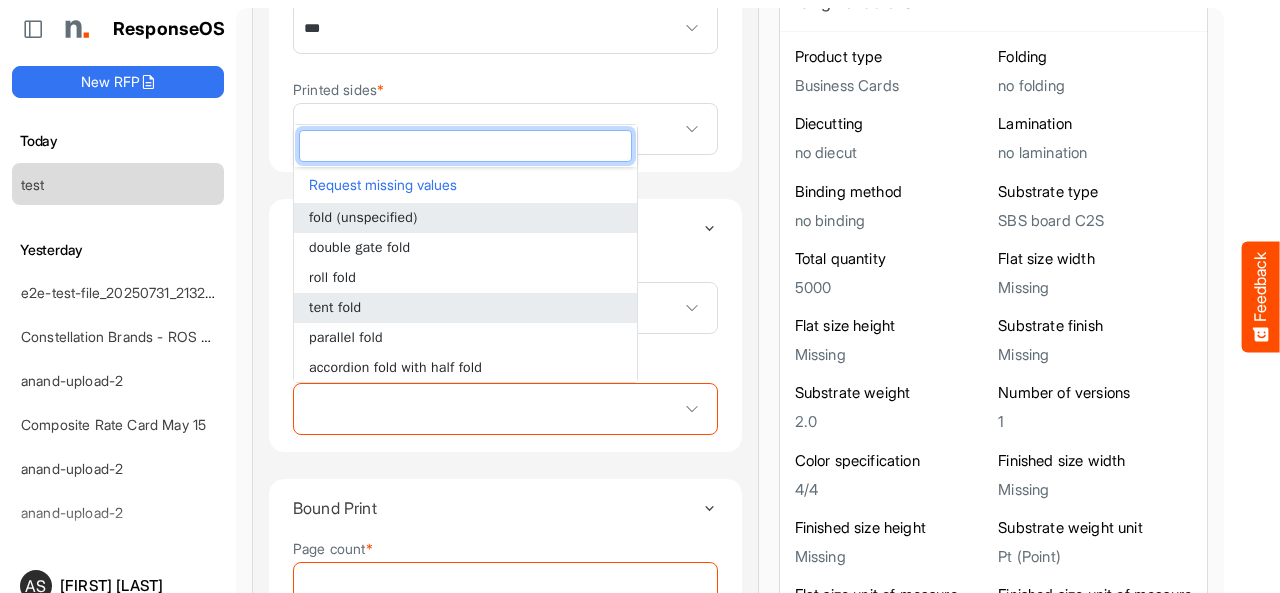 click on "tent fold" at bounding box center [465, 308] 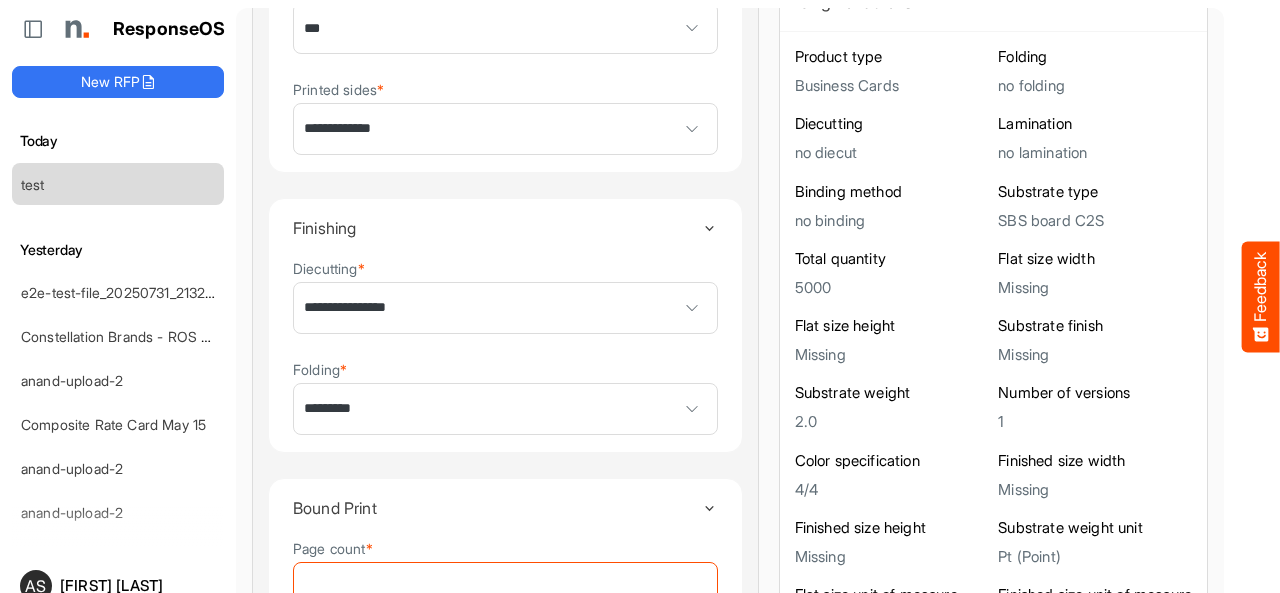 click on "**********" at bounding box center (505, 325) 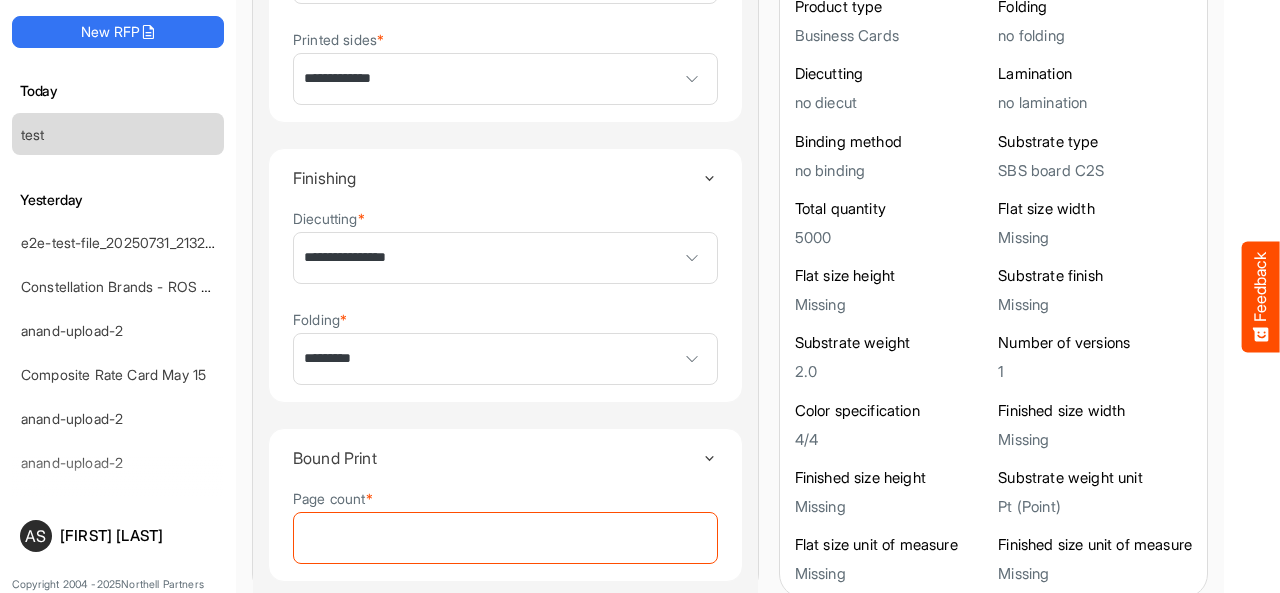 scroll, scrollTop: 78, scrollLeft: 0, axis: vertical 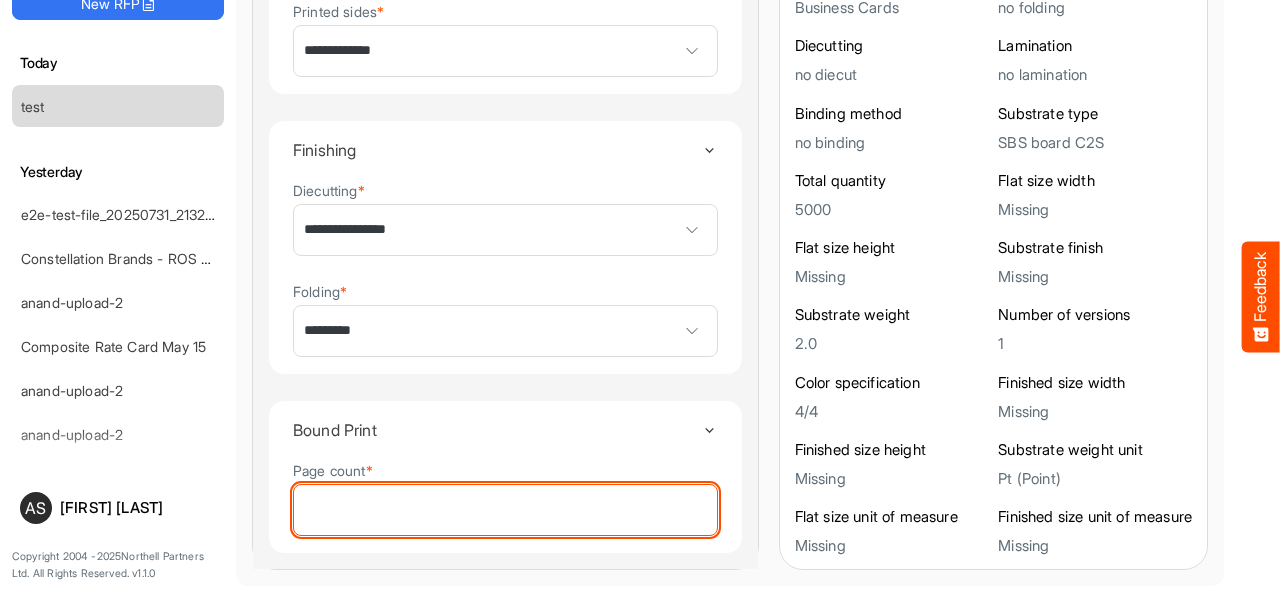 click on "Page count *" at bounding box center (505, 510) 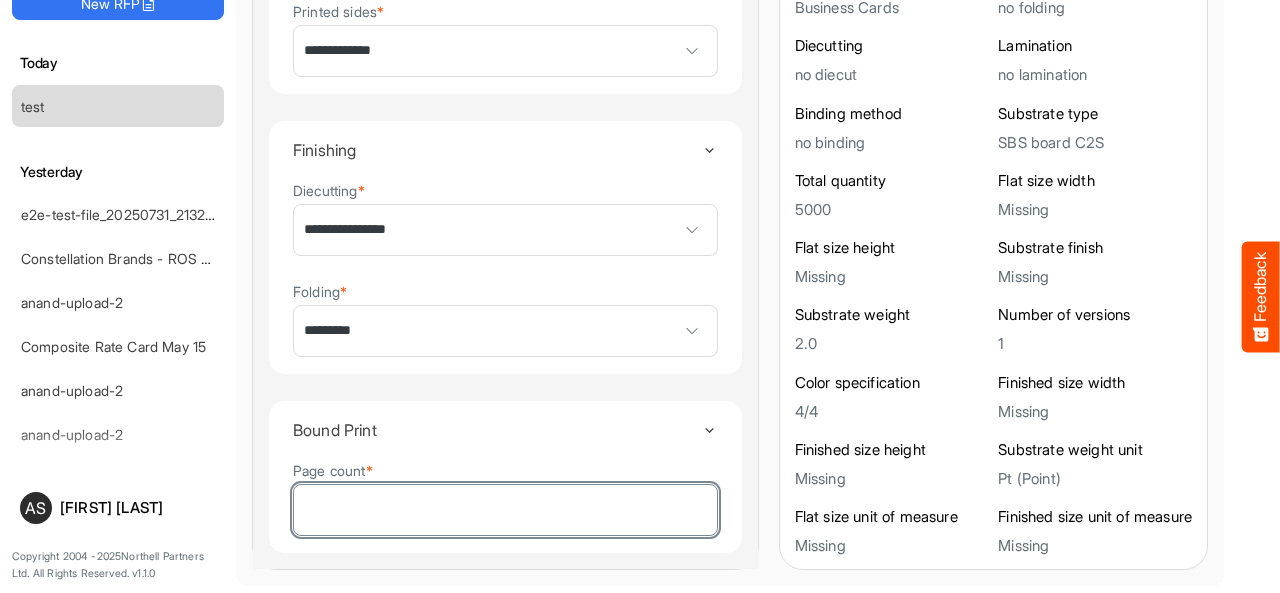 type on "*" 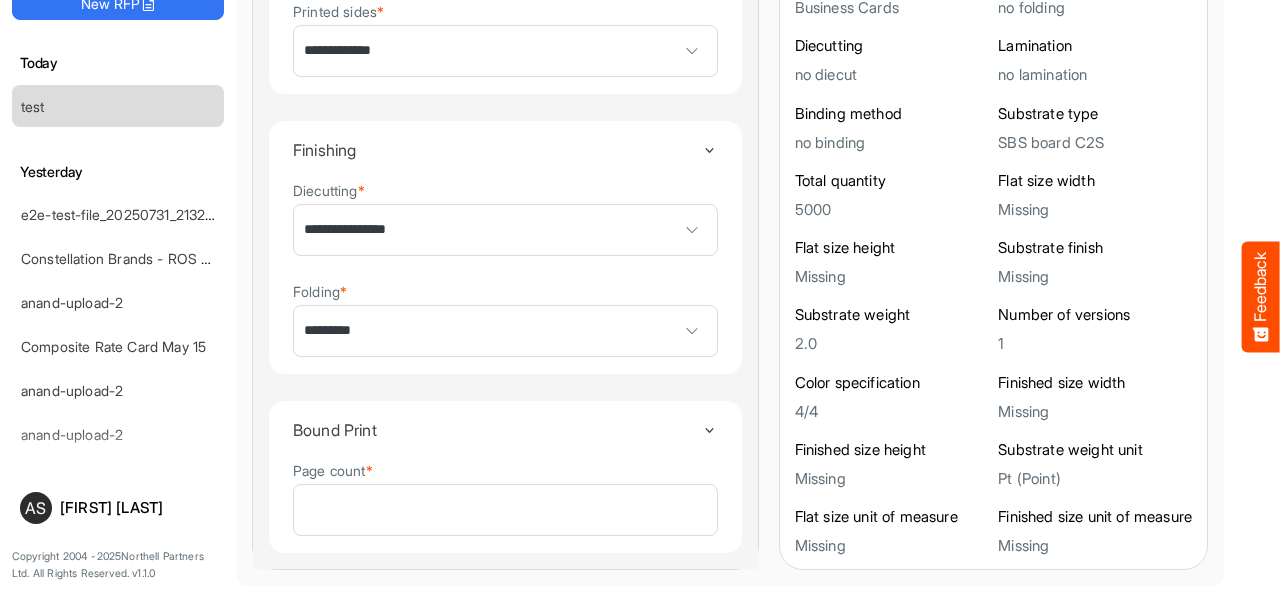 click on "Original details Product type
Business Cards Folding
no folding Diecutting
no diecut Lamination
no lamination Binding method
no binding Substrate type
SBS board C2S Total quantity
5000 Flat size width
Missing Flat size height
Missing Substrate finish
Missing Substrate weight
2.0 Number of versions
1 Color specification
4/4 Finished size width
Missing Finished size height
Missing Substrate weight unit
Pt (Point) Flat size unit of measure
Missing Finished size unit of measure
Missing" at bounding box center [993, 232] 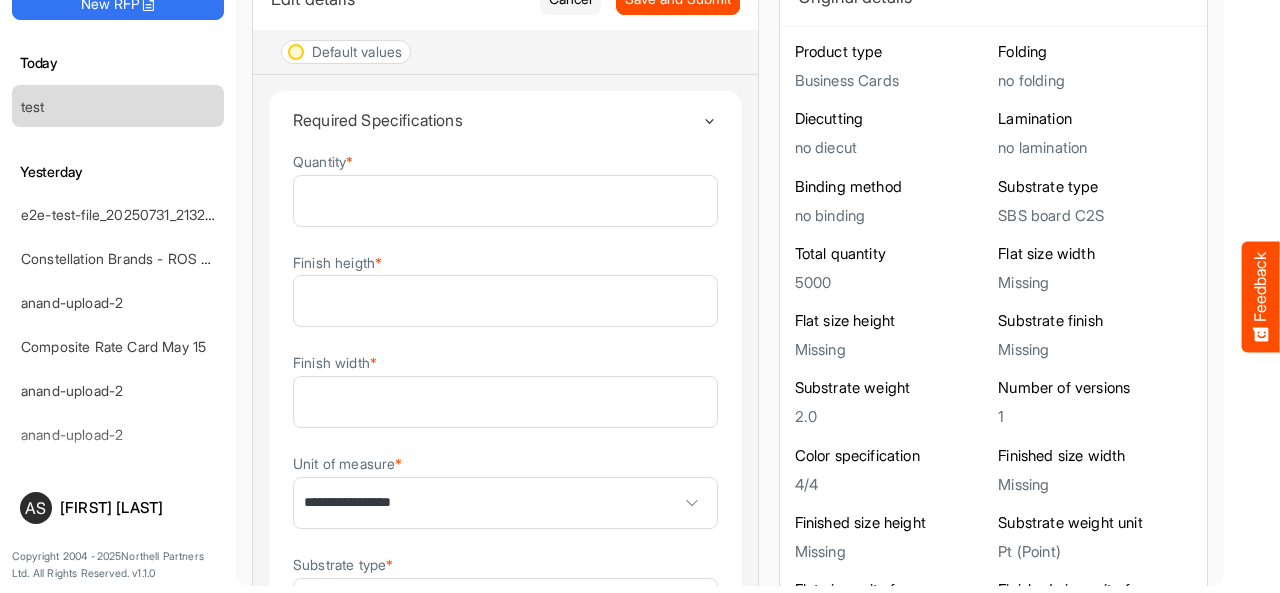 scroll, scrollTop: 0, scrollLeft: 0, axis: both 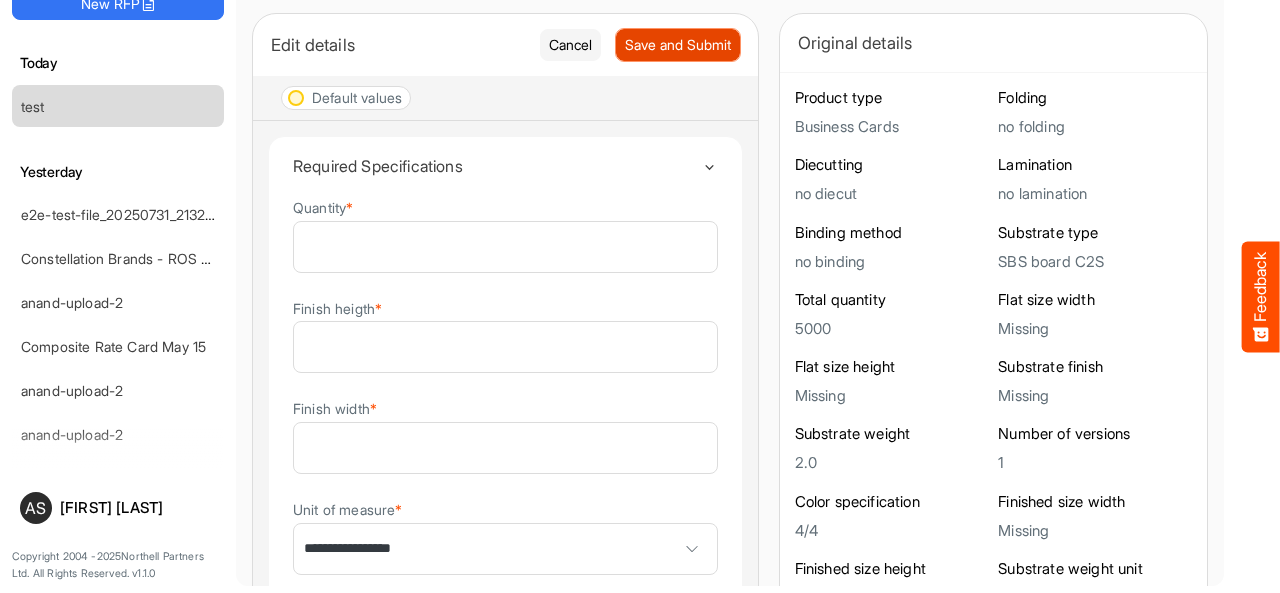 click on "Save and Submit" at bounding box center [678, 45] 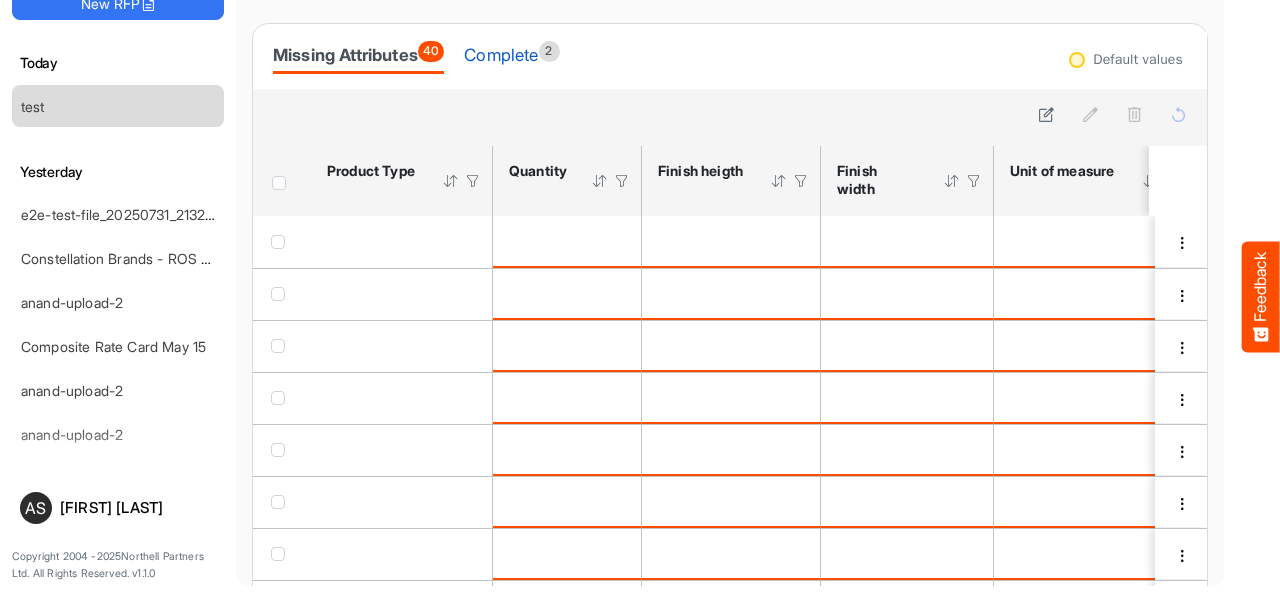 click on "Complete
2" at bounding box center [511, 55] 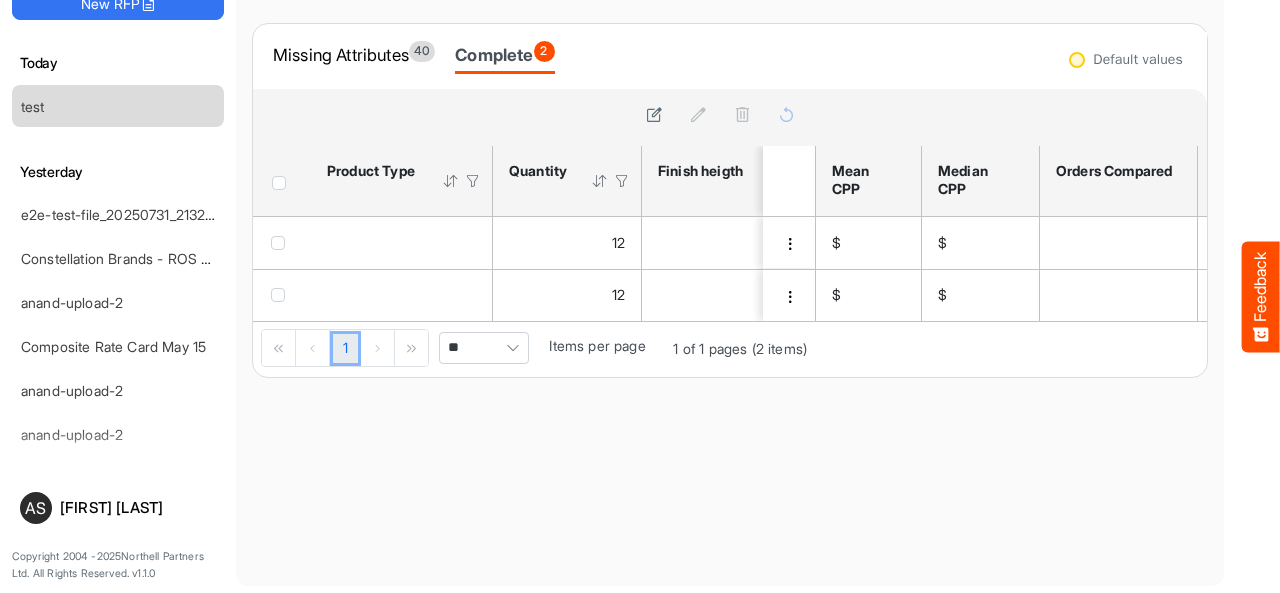 scroll, scrollTop: 0, scrollLeft: 140, axis: horizontal 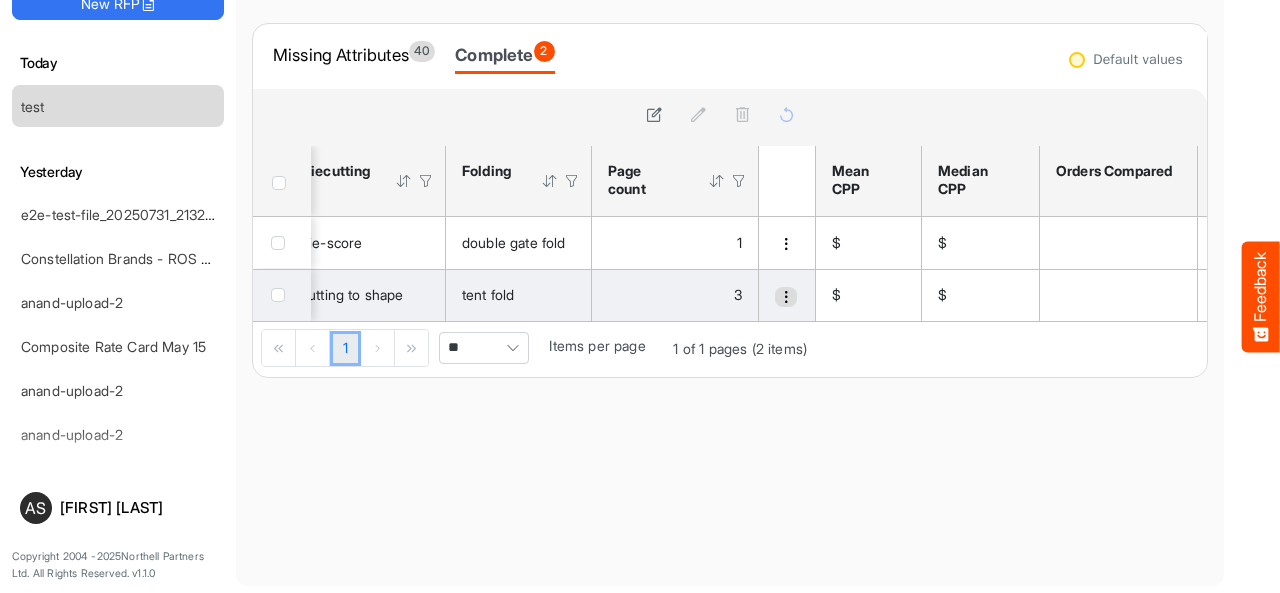 click at bounding box center [786, 297] 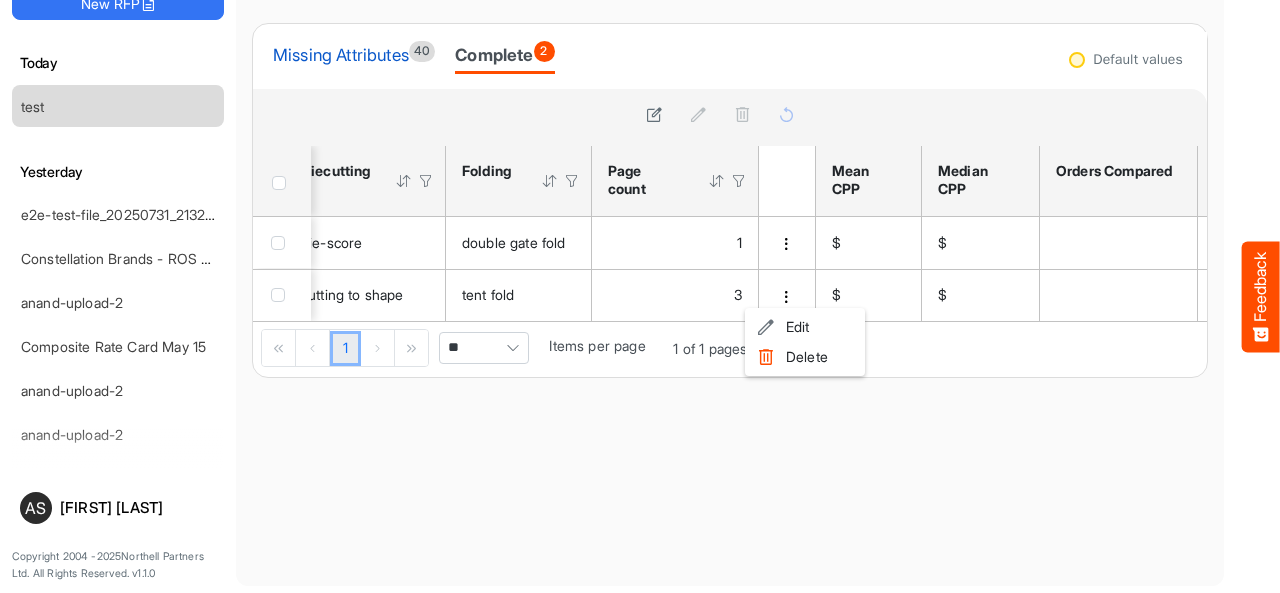 click on "Missing Attributes
40" at bounding box center [354, 55] 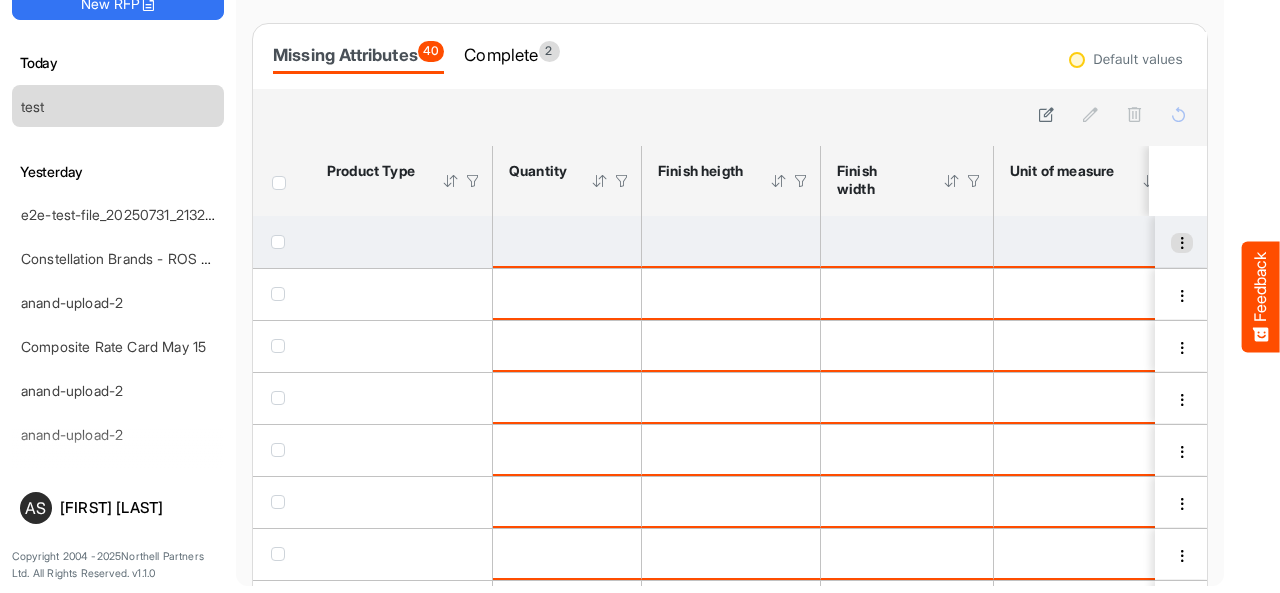 click at bounding box center (1182, 243) 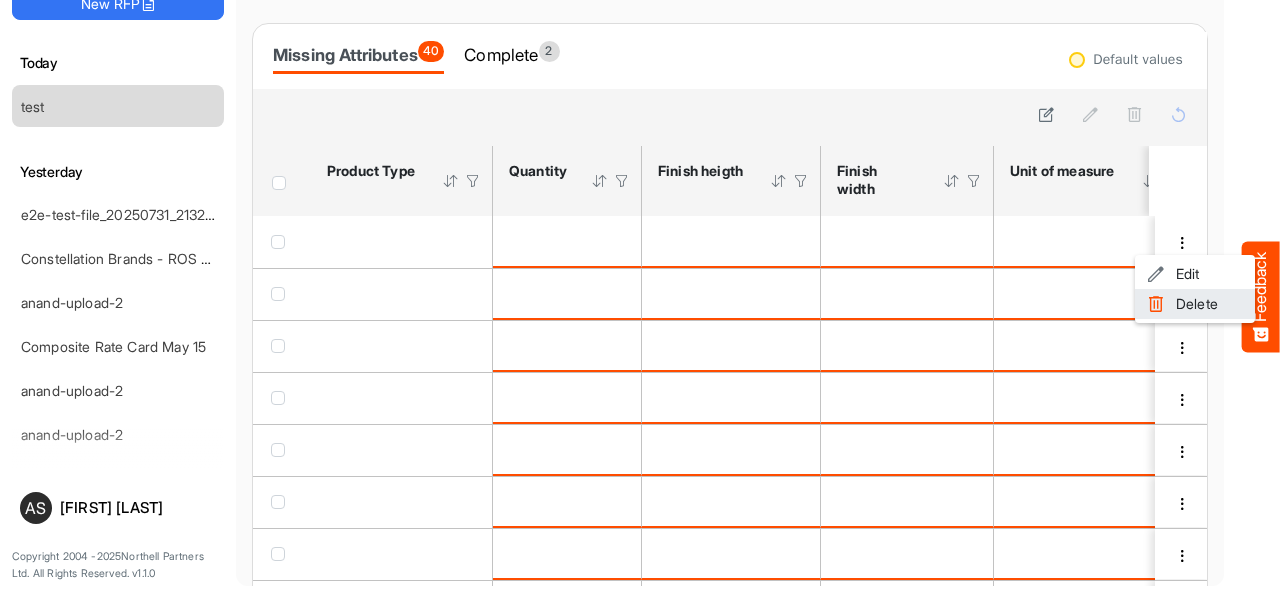 click at bounding box center [1156, 304] 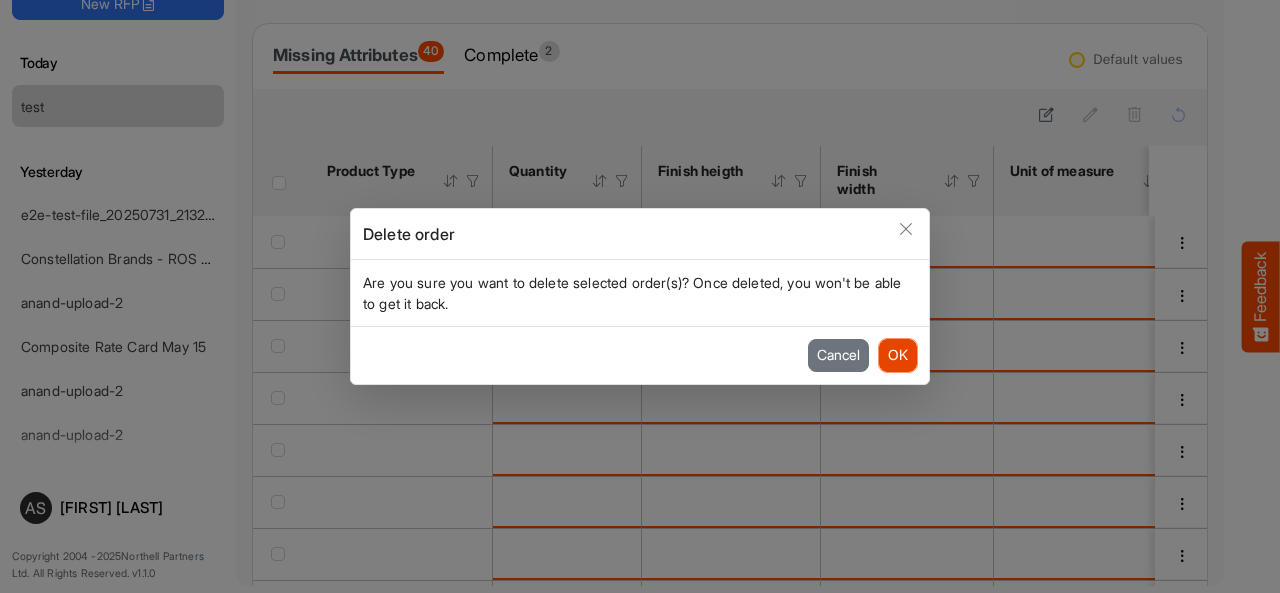 click on "OK" at bounding box center (898, 355) 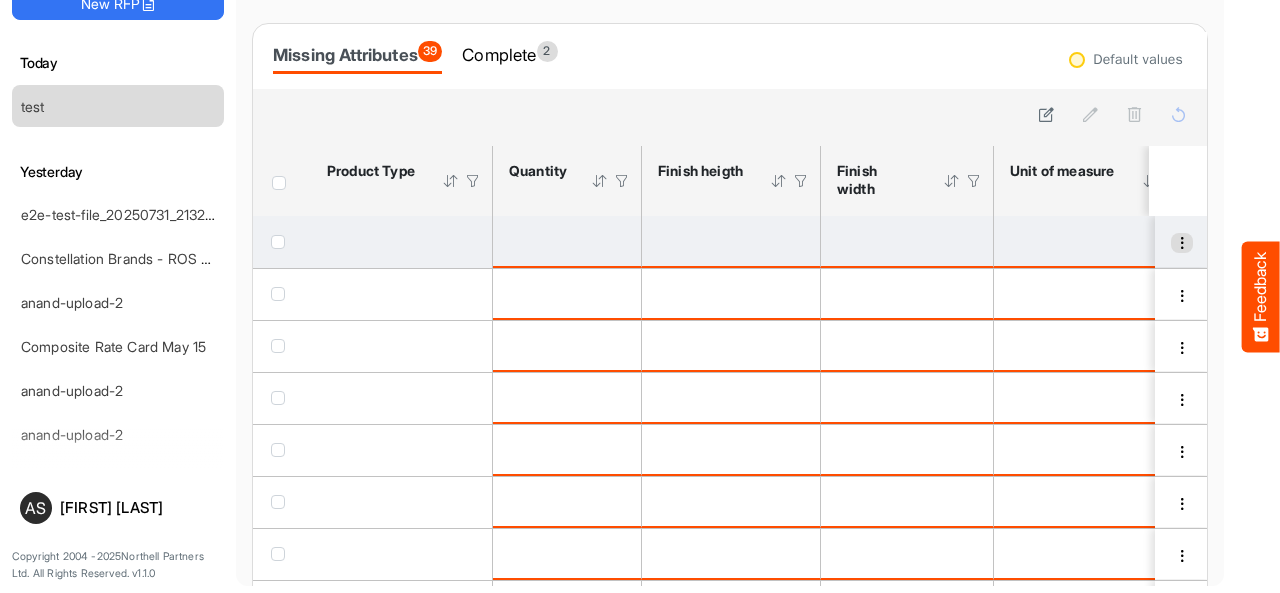 click at bounding box center [1182, 243] 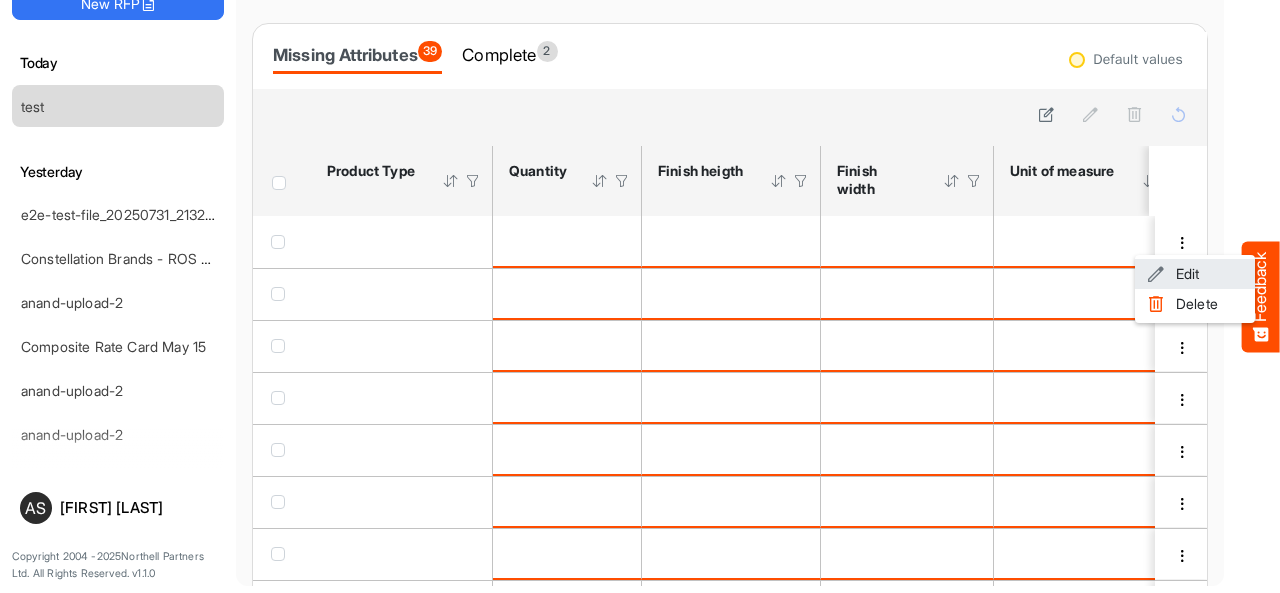 click at bounding box center (1156, 274) 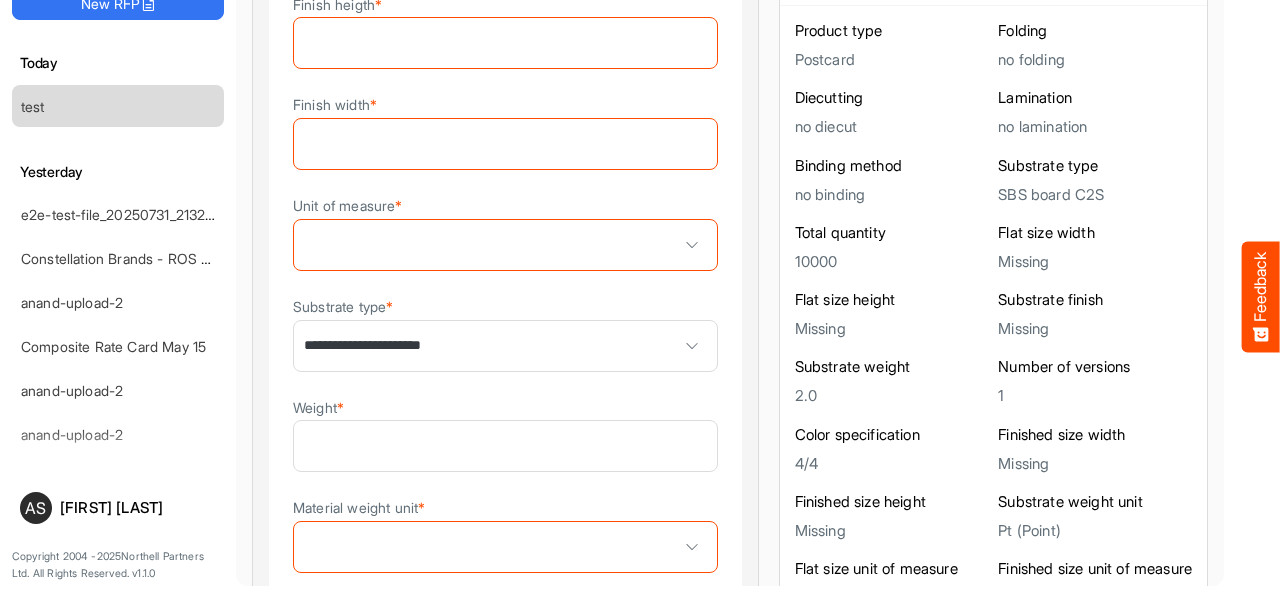scroll, scrollTop: 0, scrollLeft: 0, axis: both 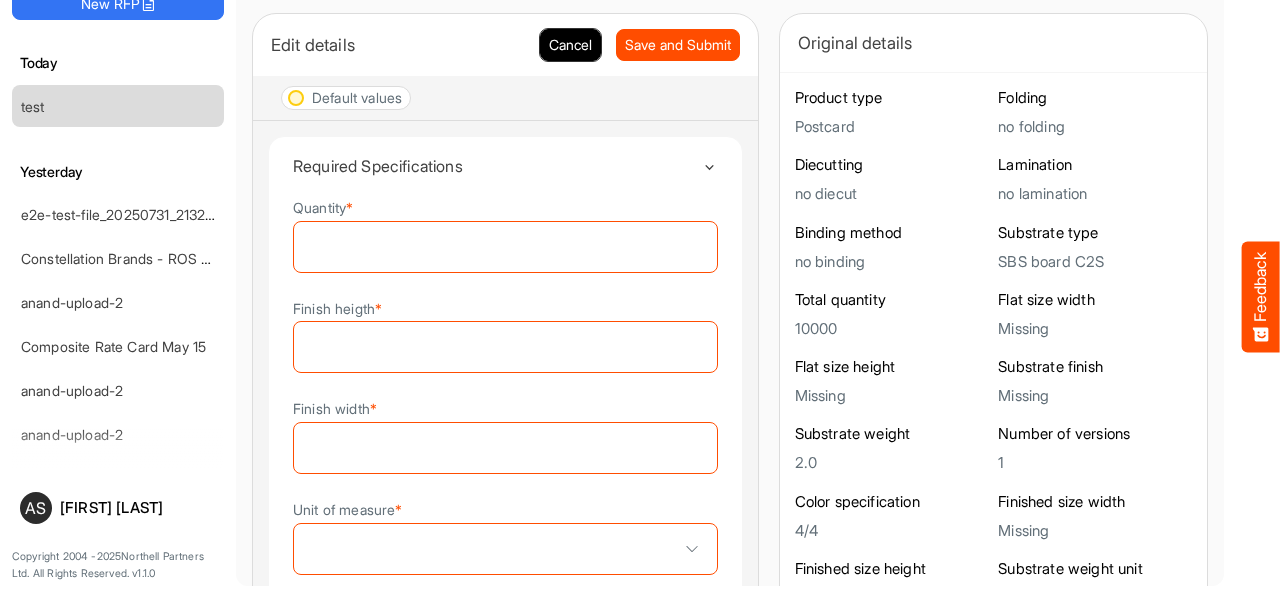 click on "Cancel" at bounding box center (570, 45) 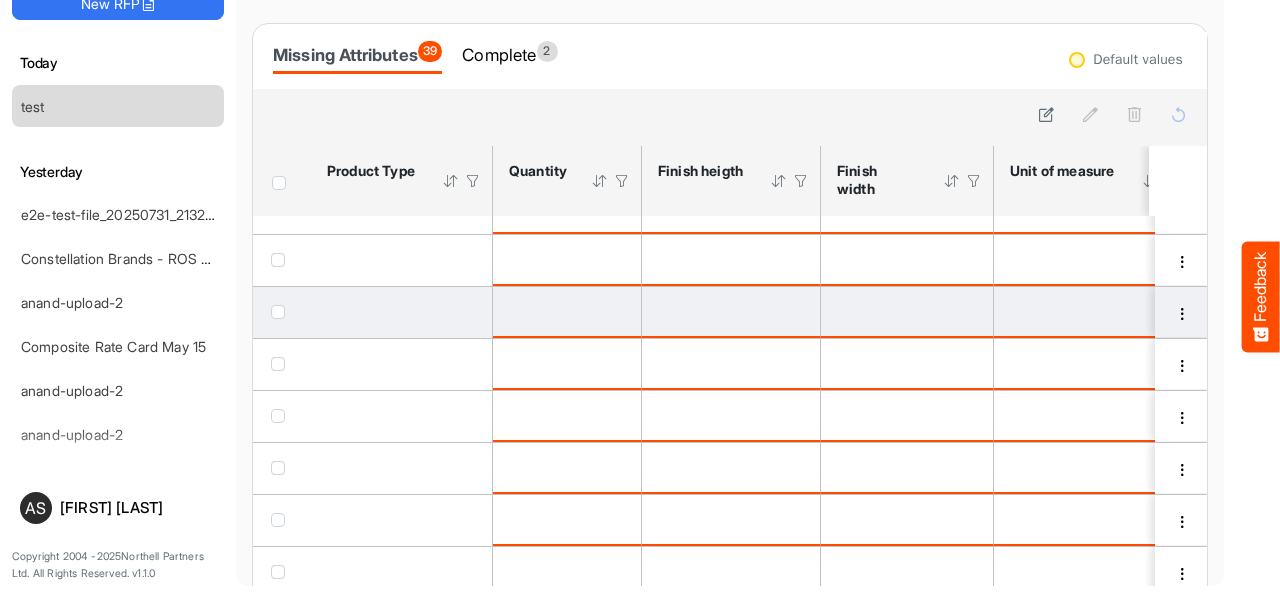 scroll, scrollTop: 51, scrollLeft: 0, axis: vertical 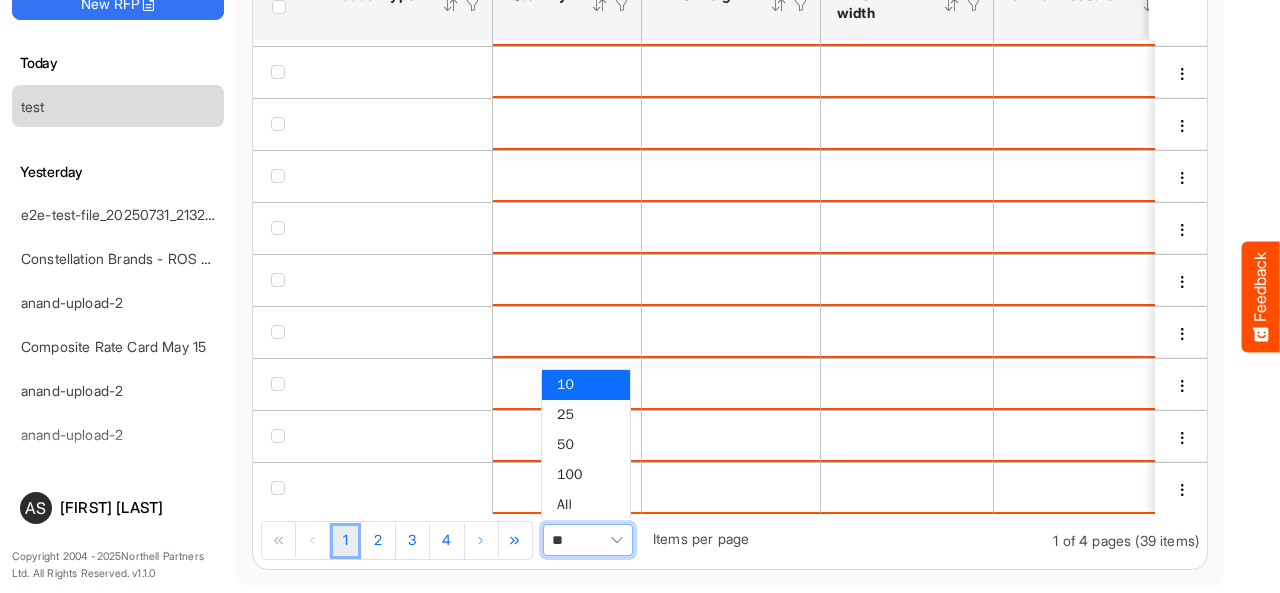 click on "**" at bounding box center [588, 540] 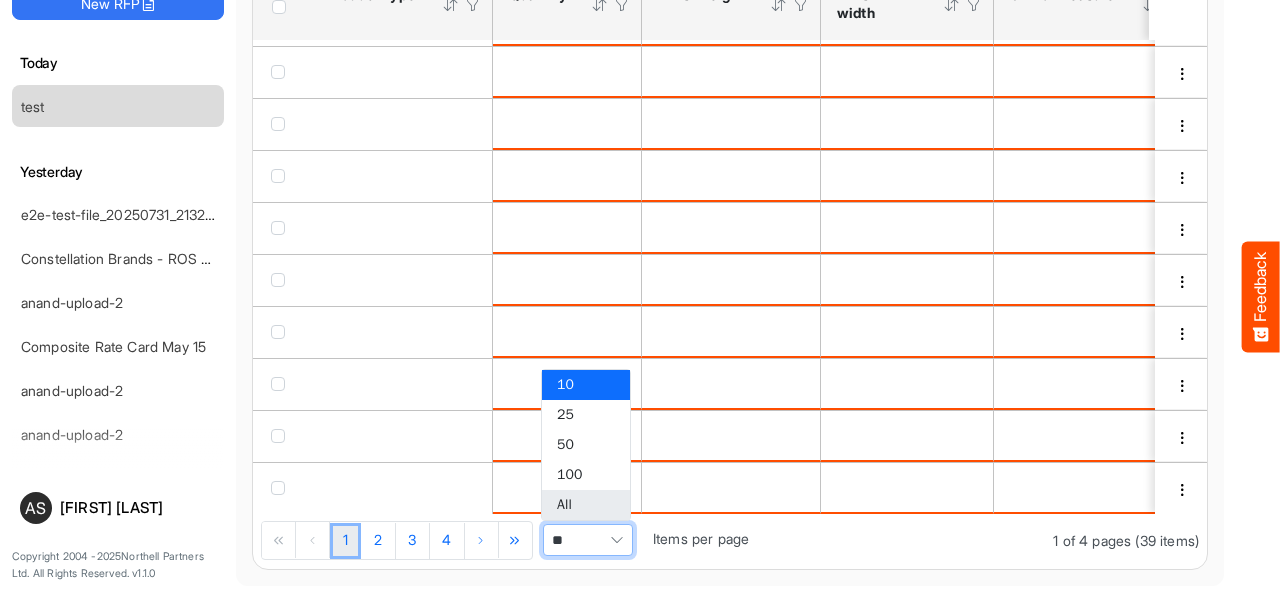 click on "All" at bounding box center (586, 505) 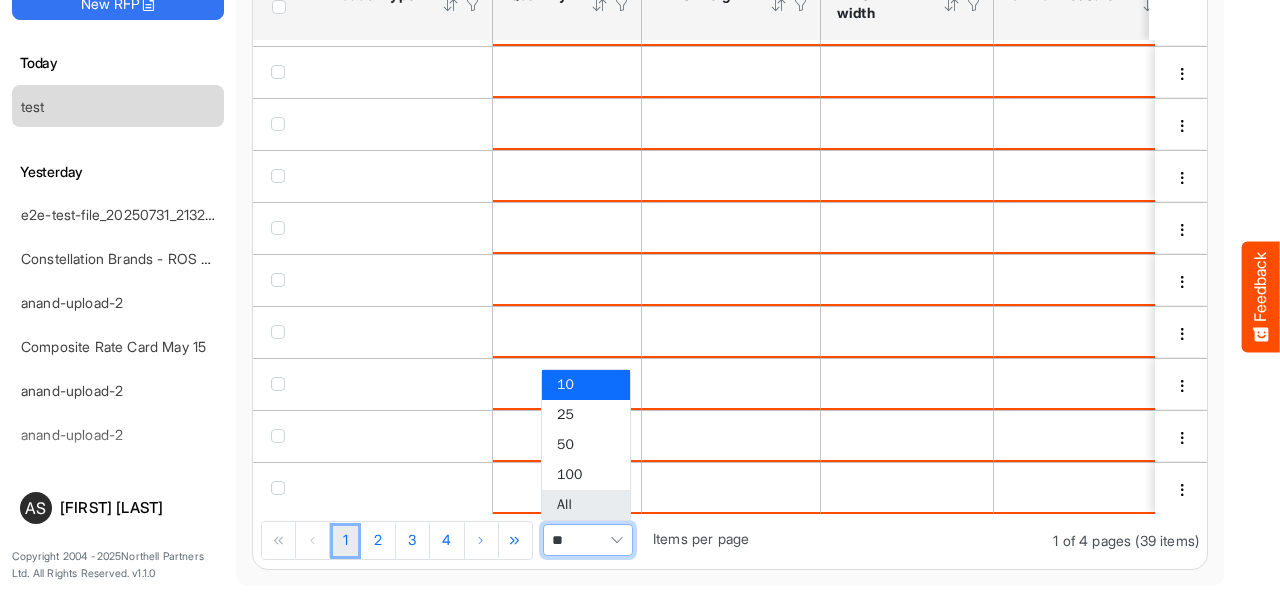 type on "***" 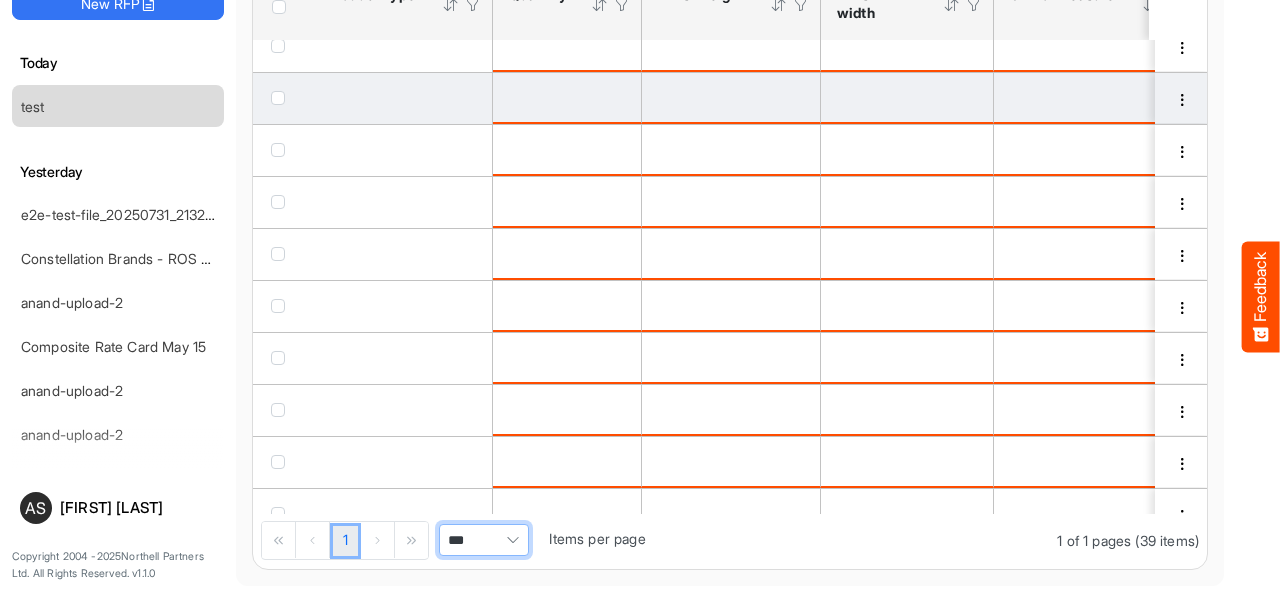 scroll, scrollTop: 0, scrollLeft: 0, axis: both 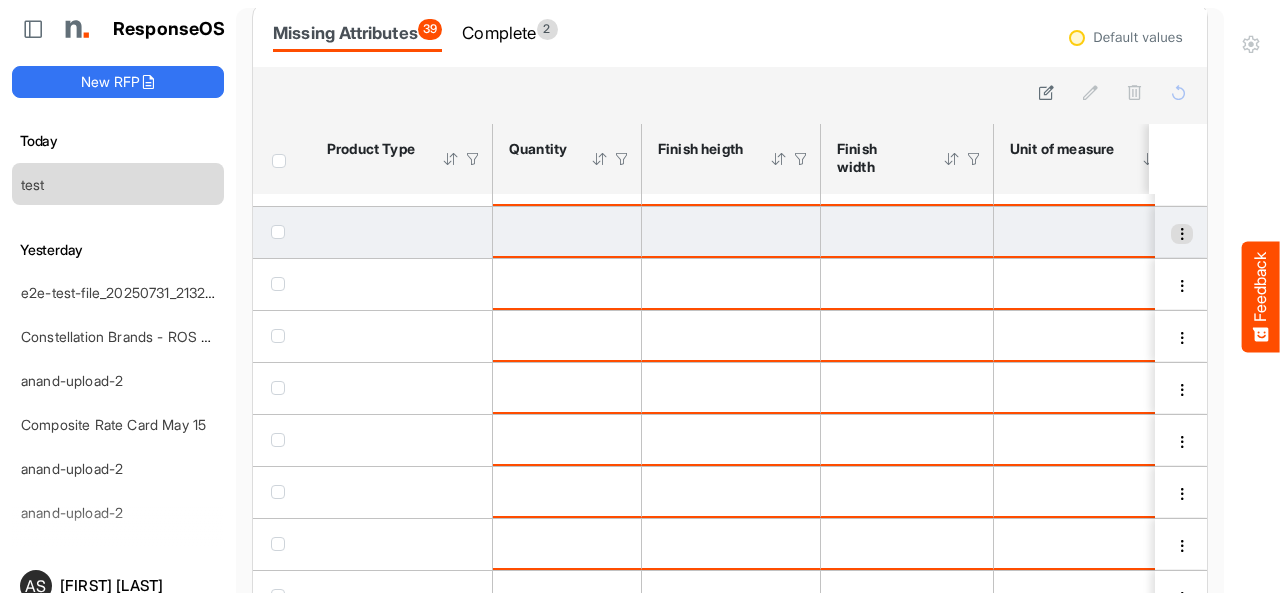 click at bounding box center (1182, 234) 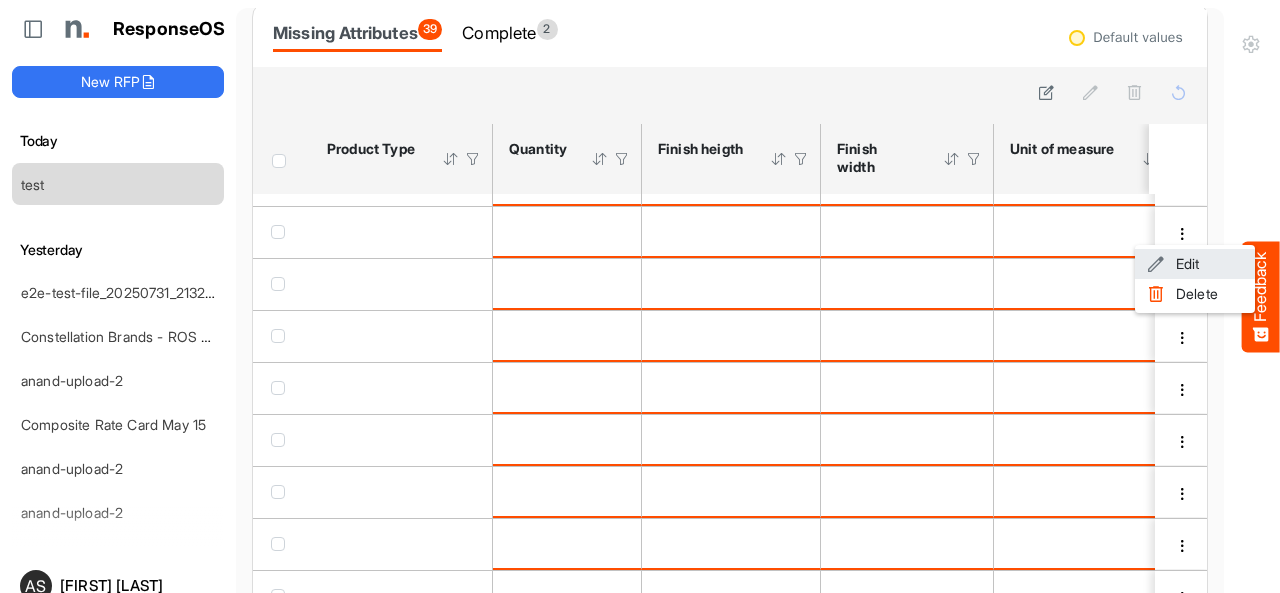 click at bounding box center [1156, 264] 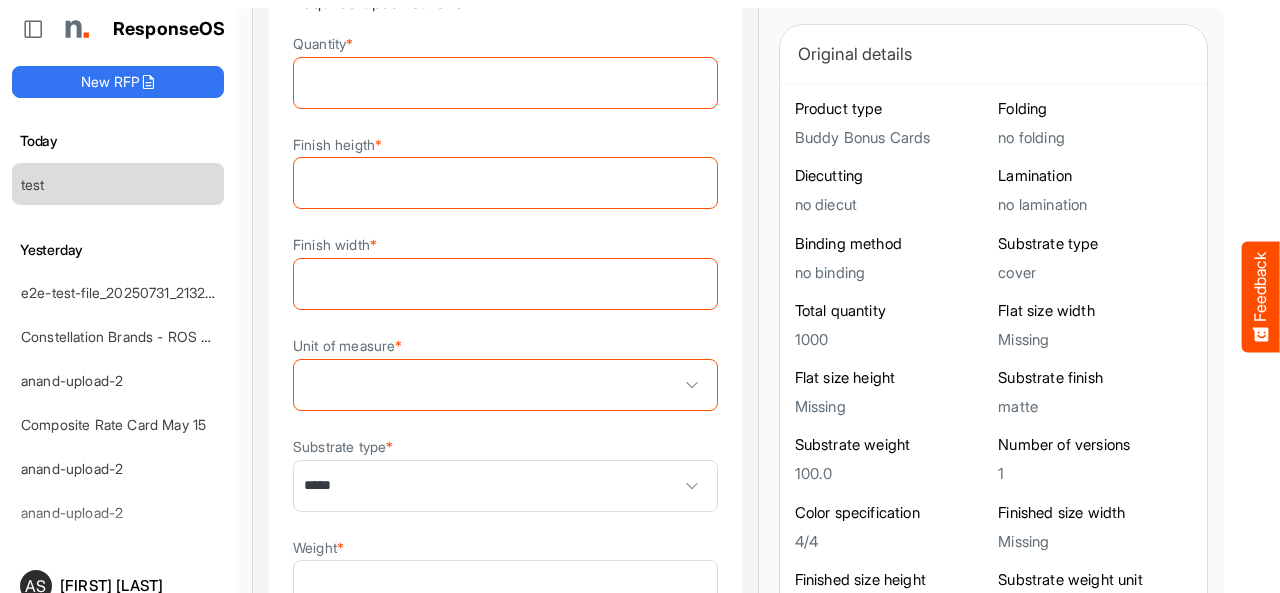 scroll, scrollTop: 200, scrollLeft: 0, axis: vertical 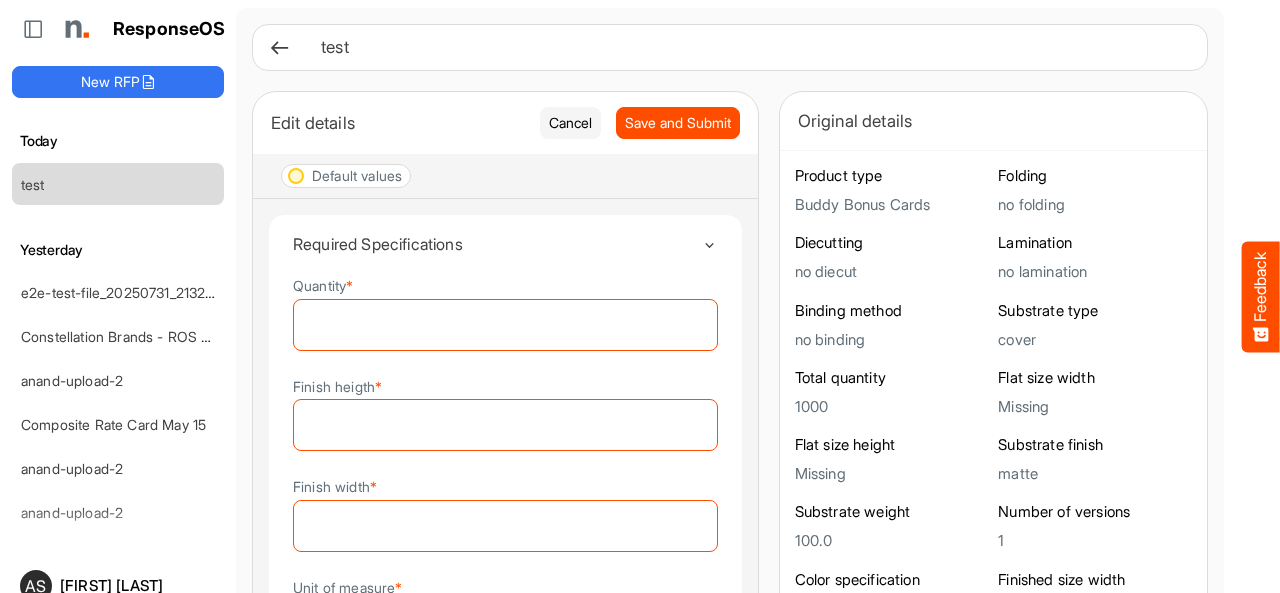 click at bounding box center (279, 47) 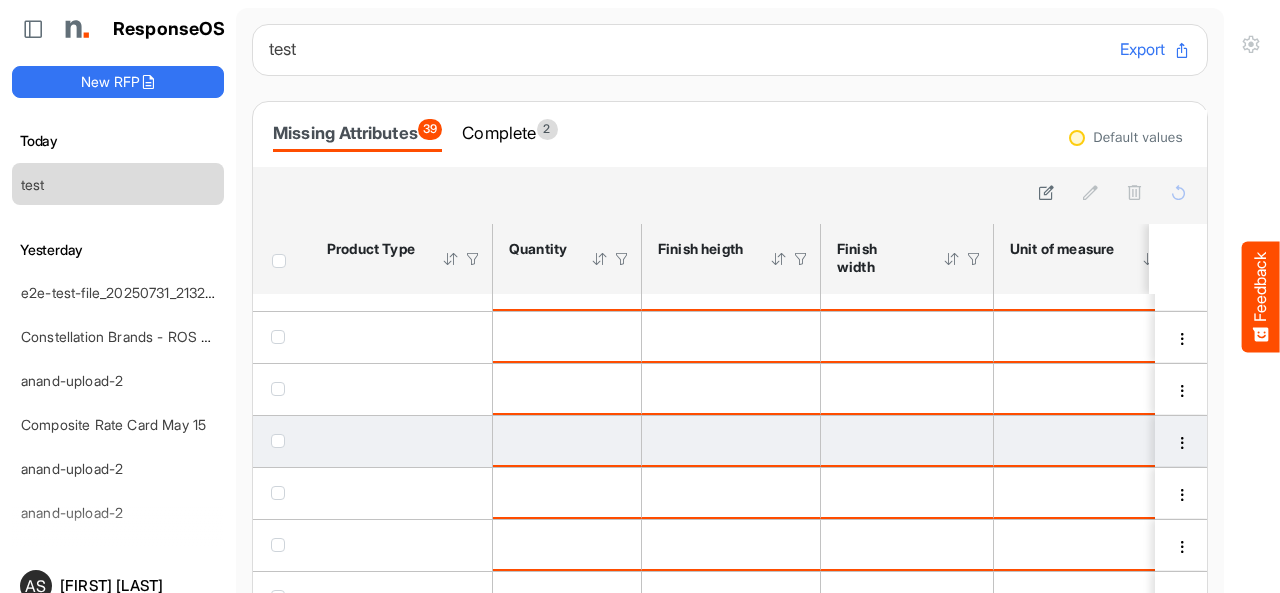 scroll, scrollTop: 51, scrollLeft: 0, axis: vertical 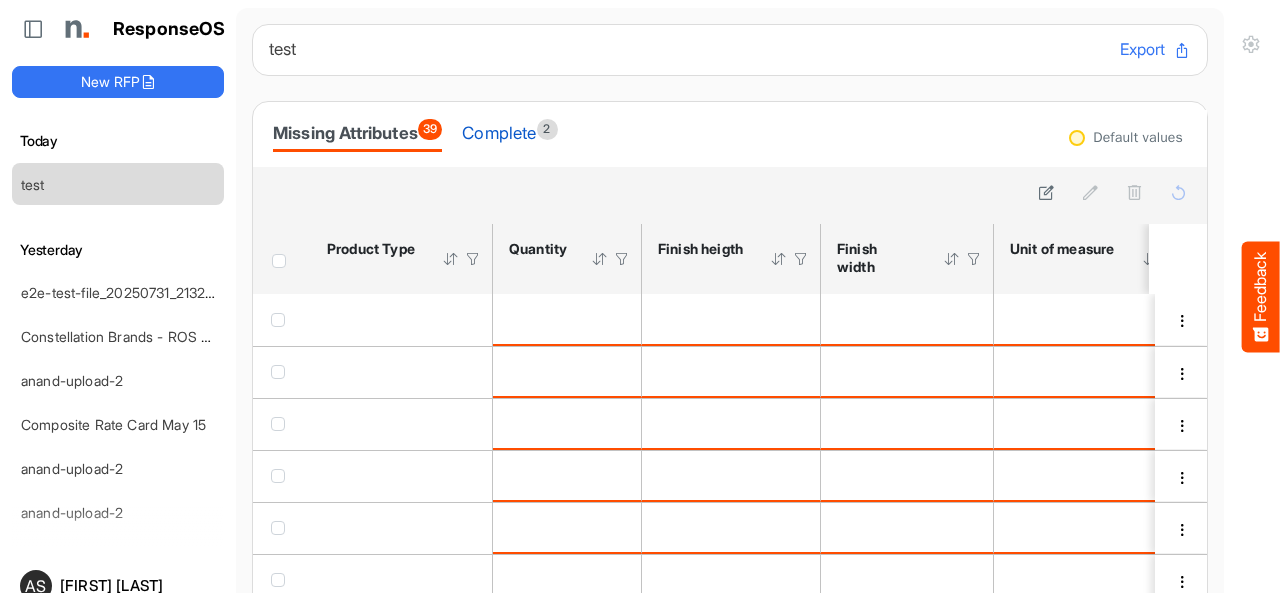 click on "Complete
2" at bounding box center [509, 133] 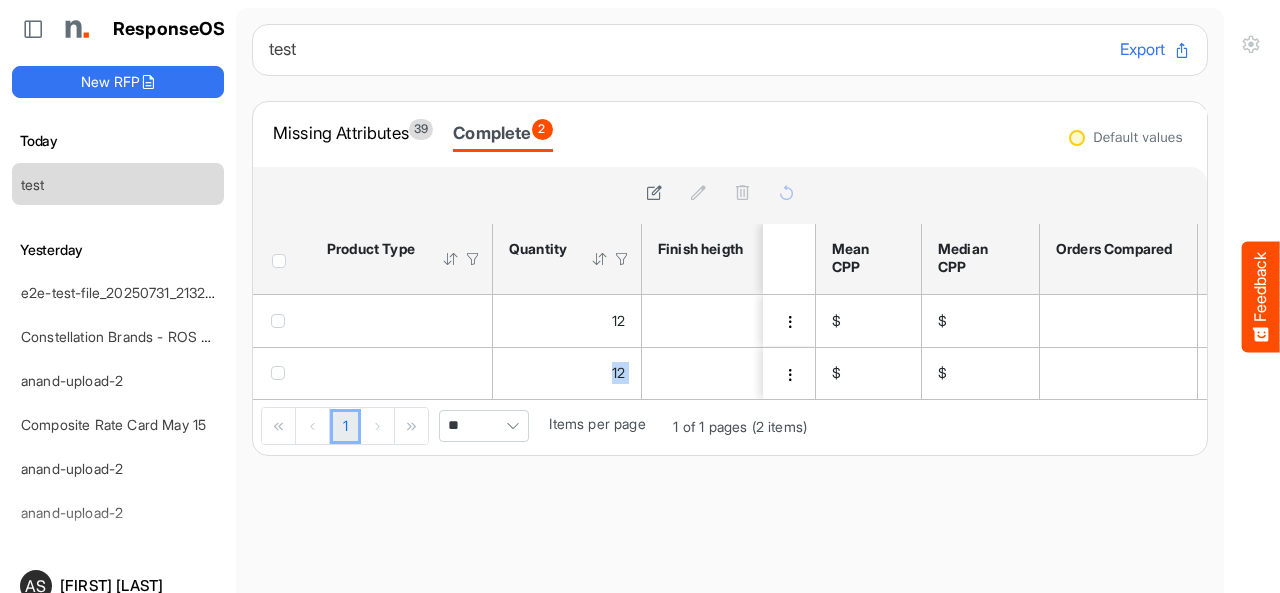 drag, startPoint x: 300, startPoint y: 397, endPoint x: 349, endPoint y: 406, distance: 49.819675 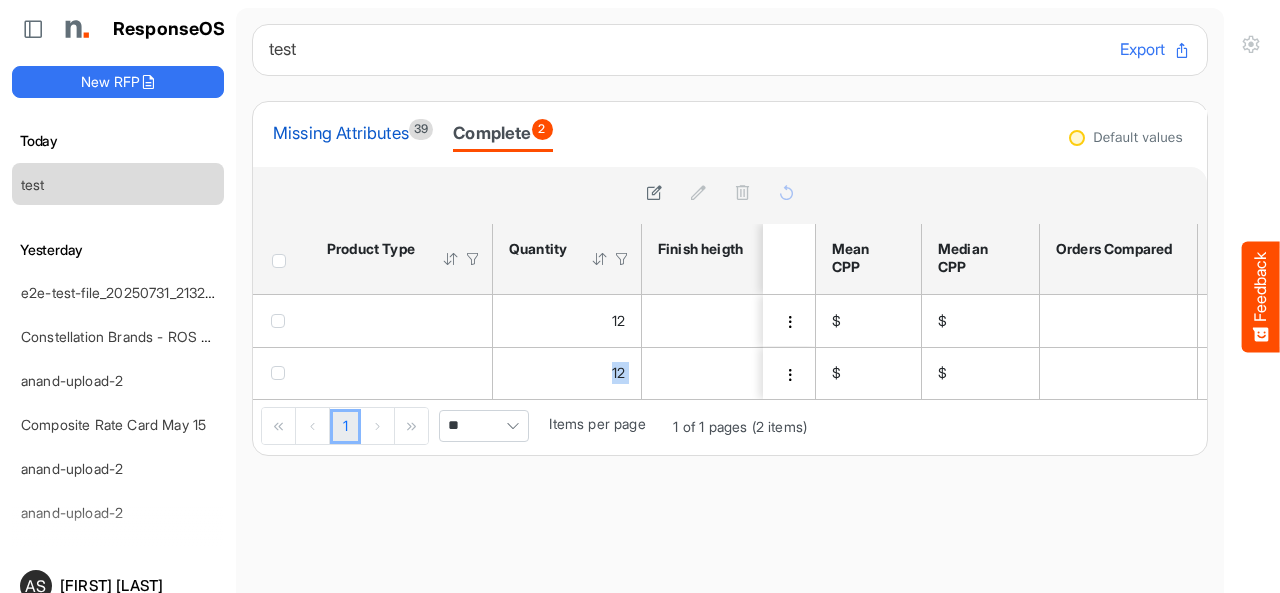click on "Missing Attributes
39" at bounding box center [353, 133] 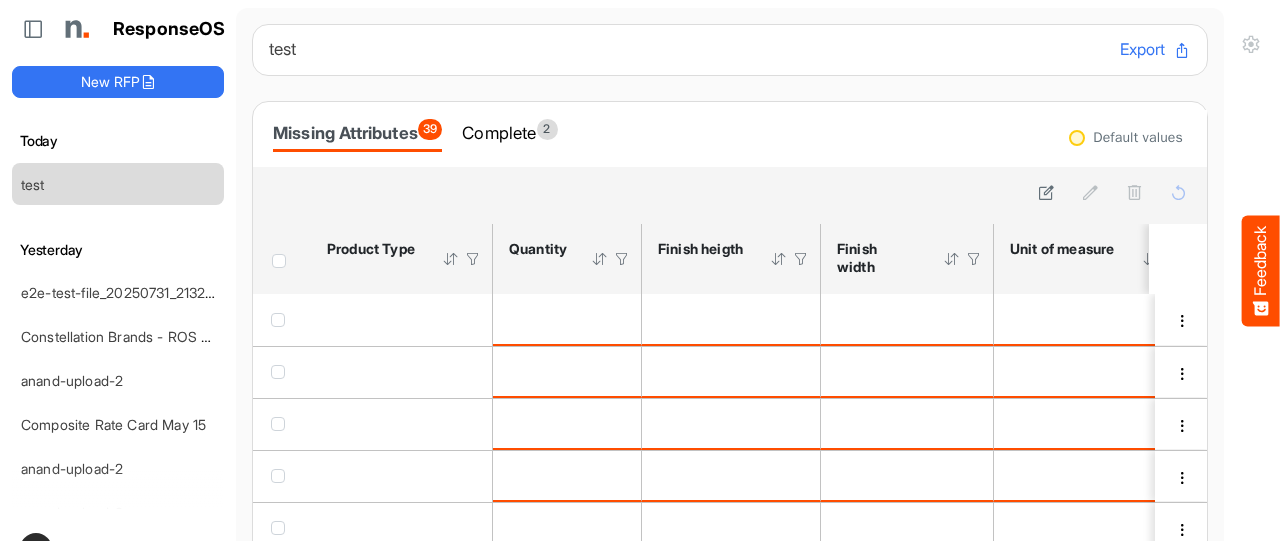 drag, startPoint x: 660, startPoint y: 262, endPoint x: 721, endPoint y: 261, distance: 61.008198 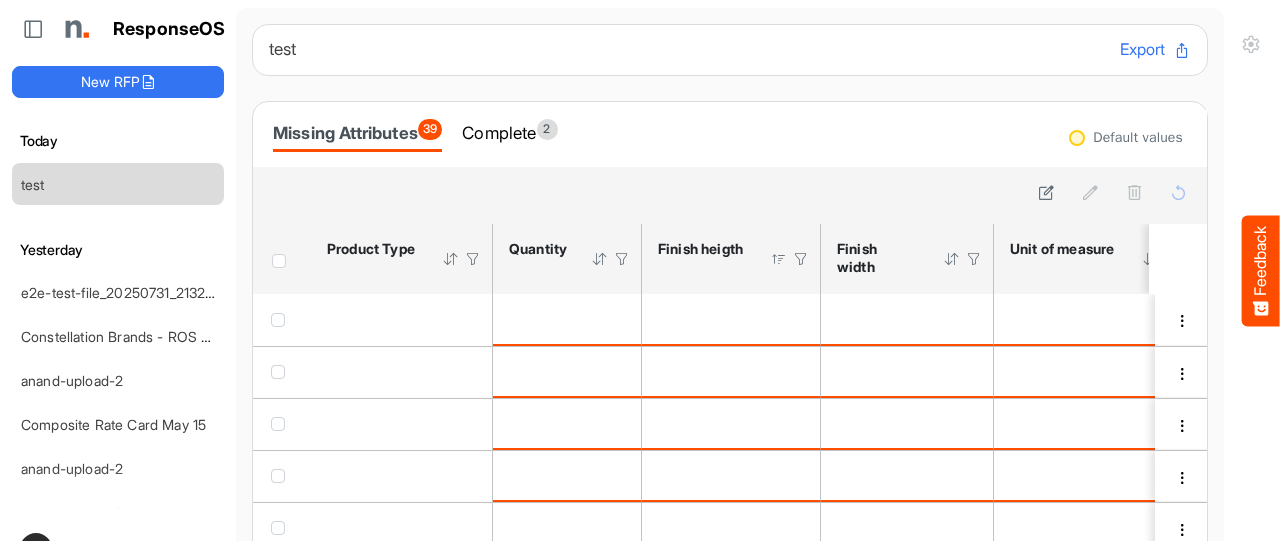 click on "Finish heigth Sorted in ascending order. Press Alt Down to open filter Menu" at bounding box center (731, 259) 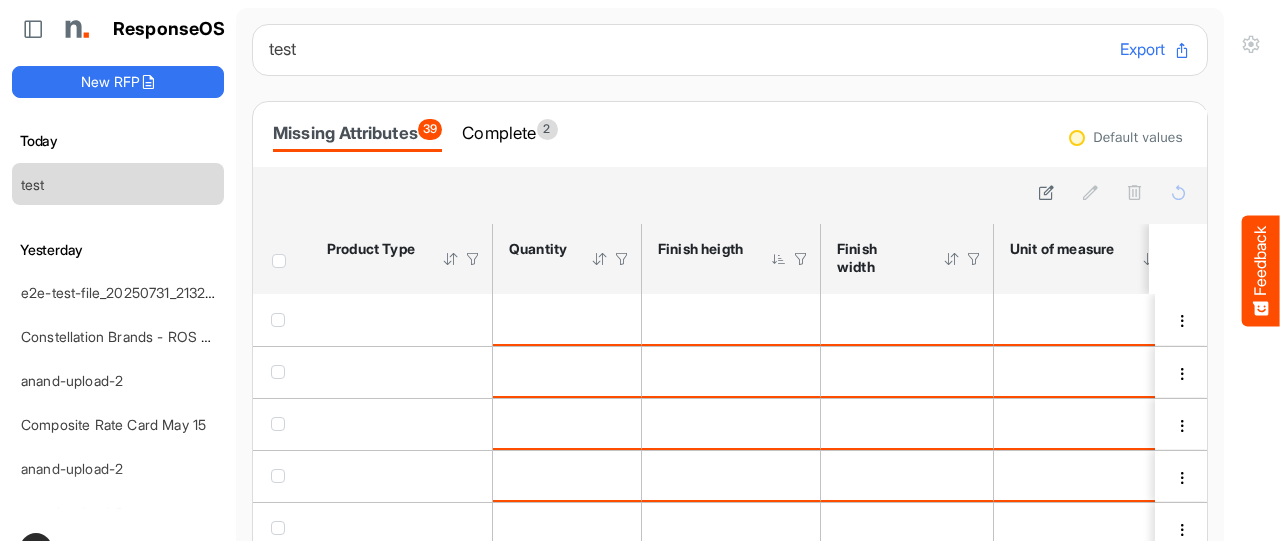 click on "Finish heigth Sorted in descending order. Press Alt Down to open filter Menu" at bounding box center [731, 259] 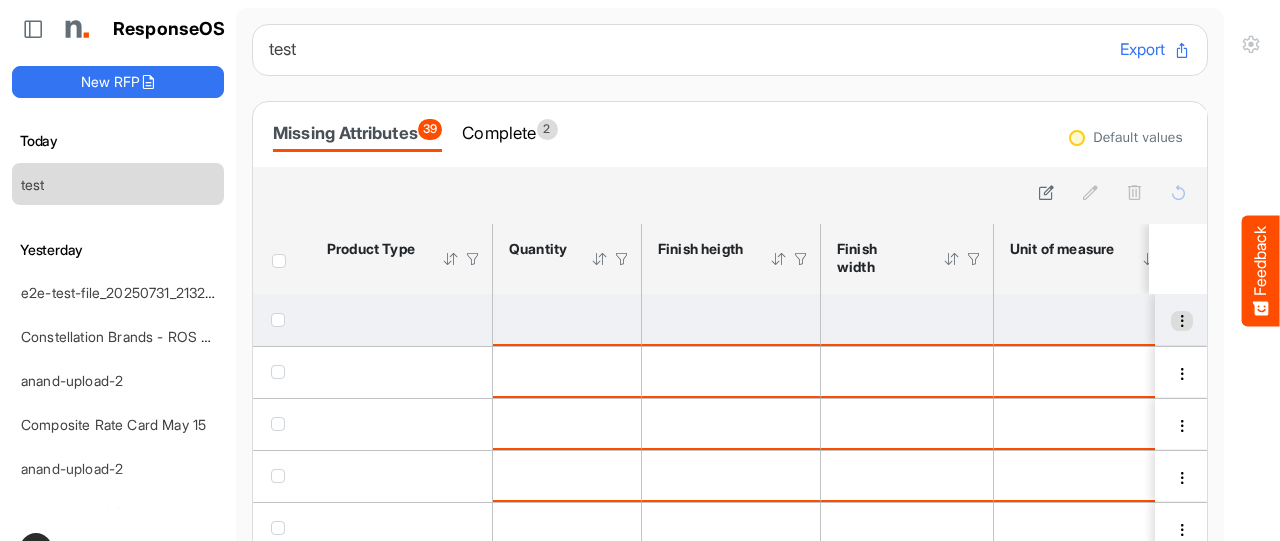click at bounding box center [1182, 321] 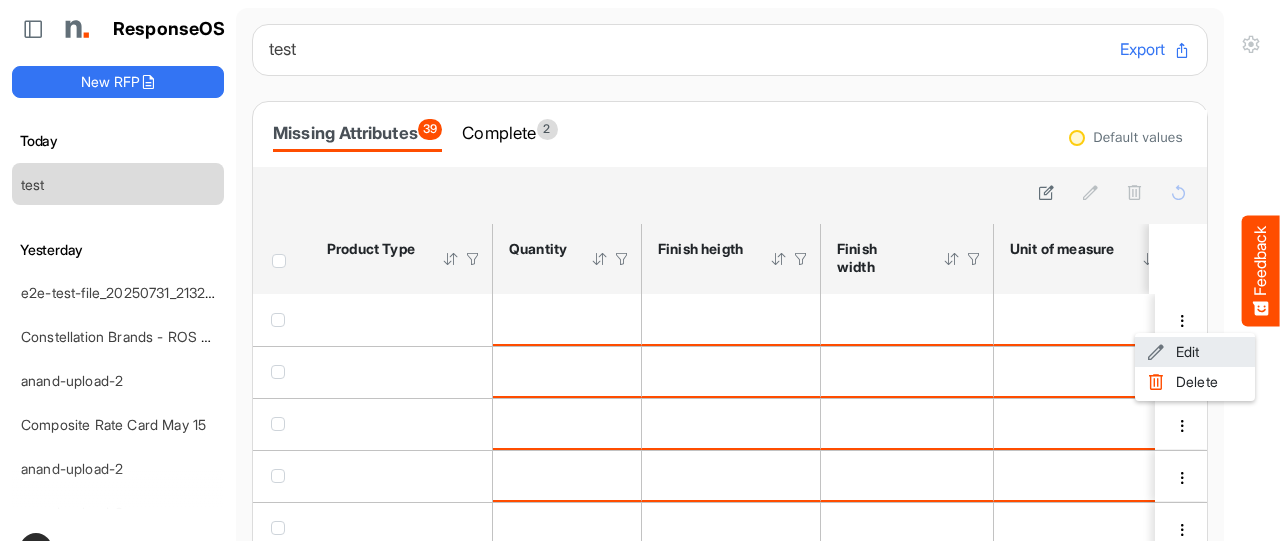 click at bounding box center (1156, 352) 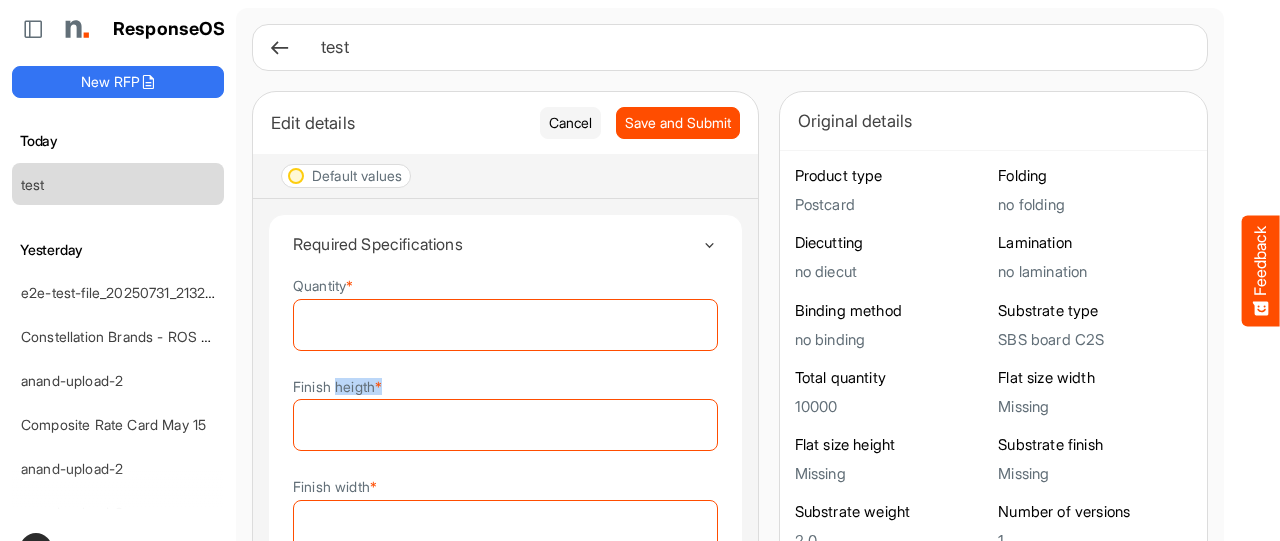 drag, startPoint x: 335, startPoint y: 384, endPoint x: 389, endPoint y: 381, distance: 54.08327 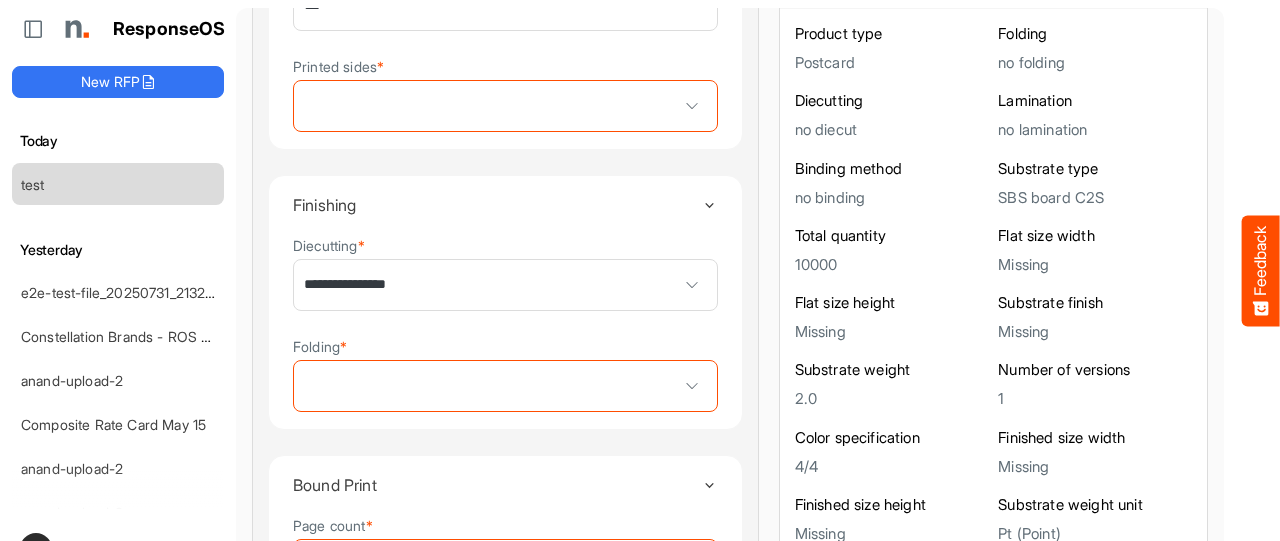 scroll, scrollTop: 1340, scrollLeft: 0, axis: vertical 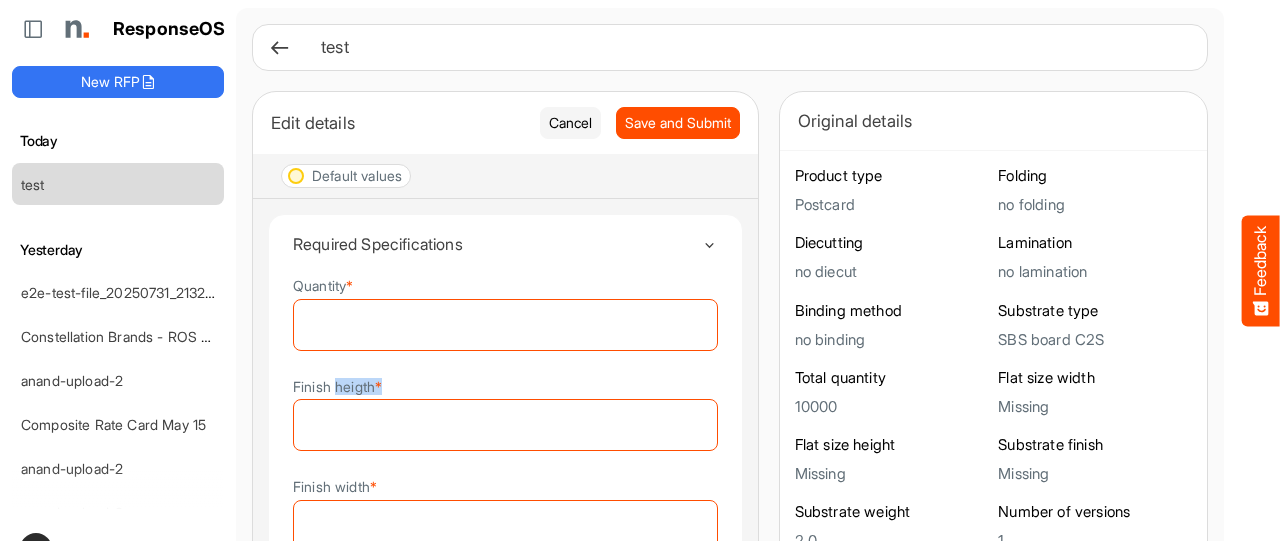 click at bounding box center (279, 47) 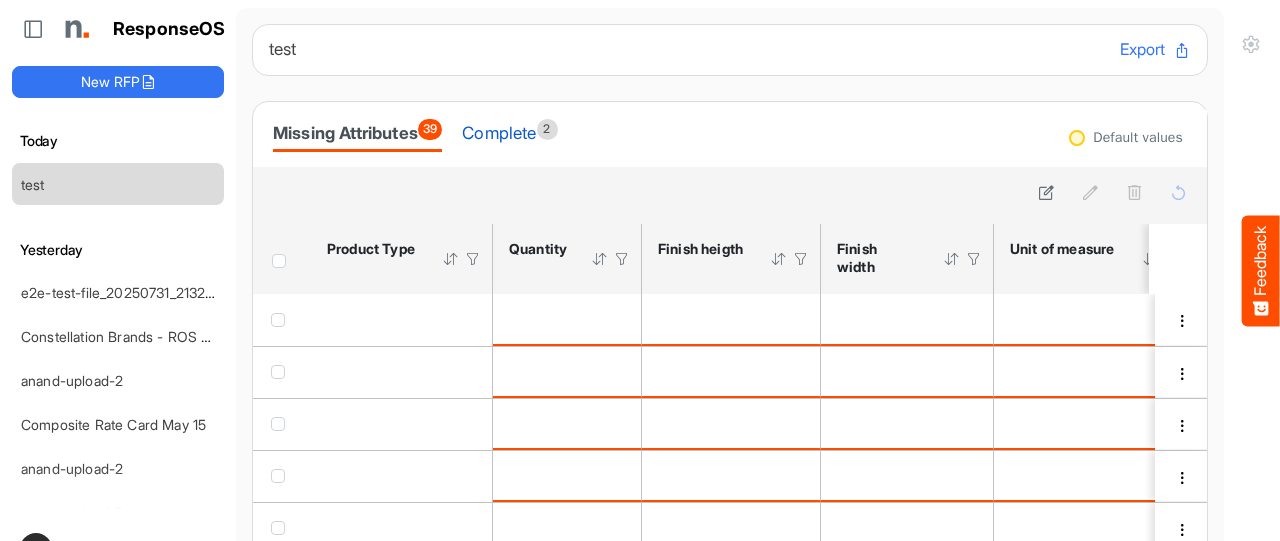 click on "Complete
2" at bounding box center [509, 133] 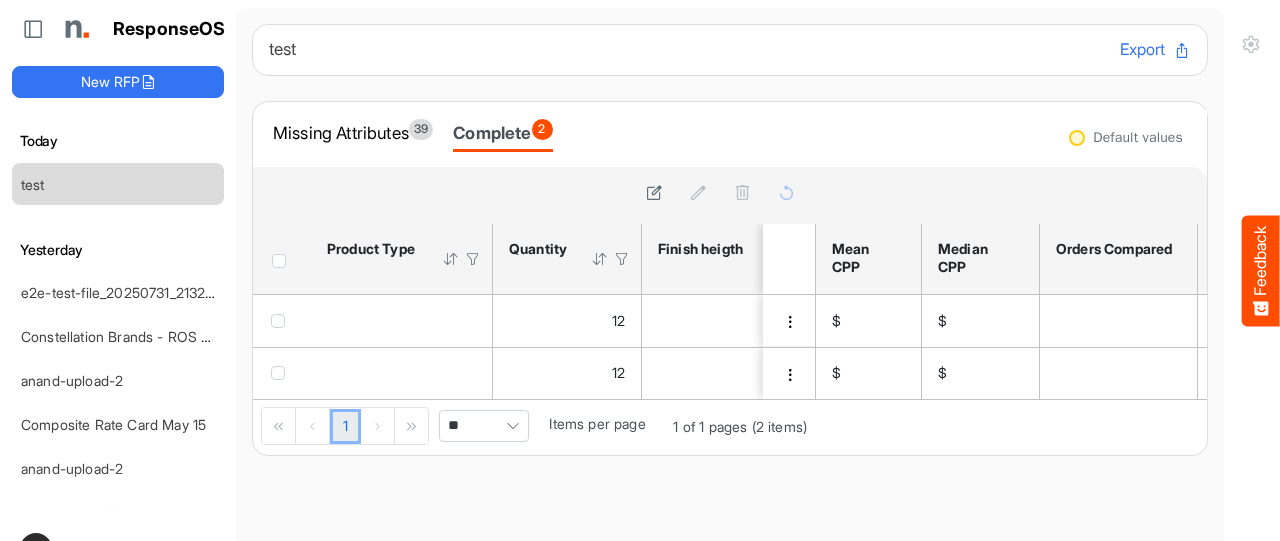 drag, startPoint x: 704, startPoint y: 263, endPoint x: 646, endPoint y: 263, distance: 58 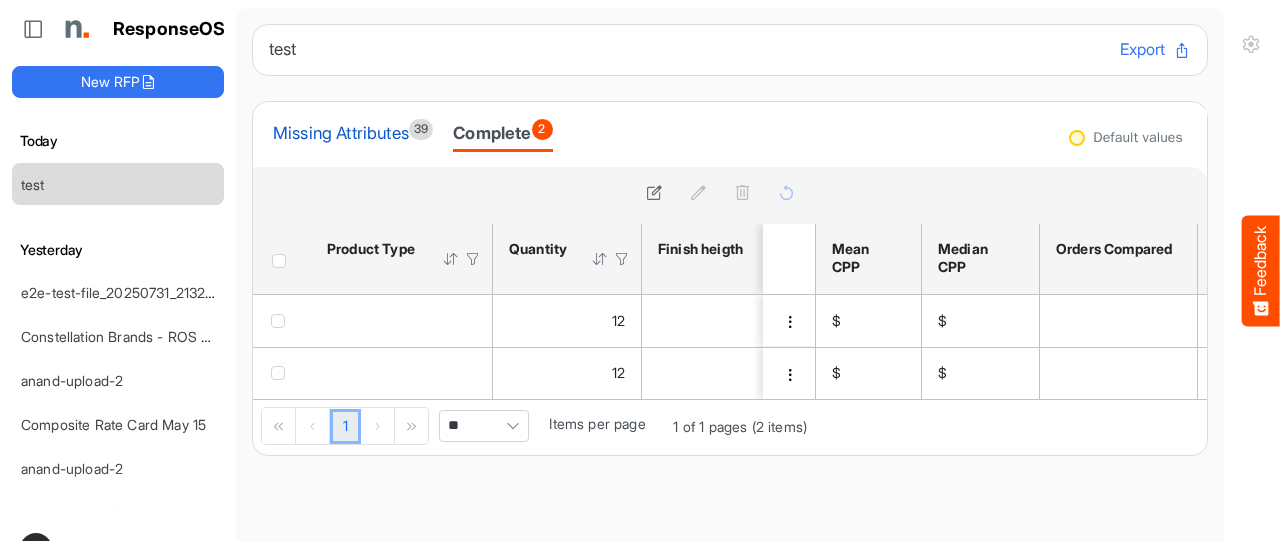click on "Missing Attributes
39" at bounding box center (353, 133) 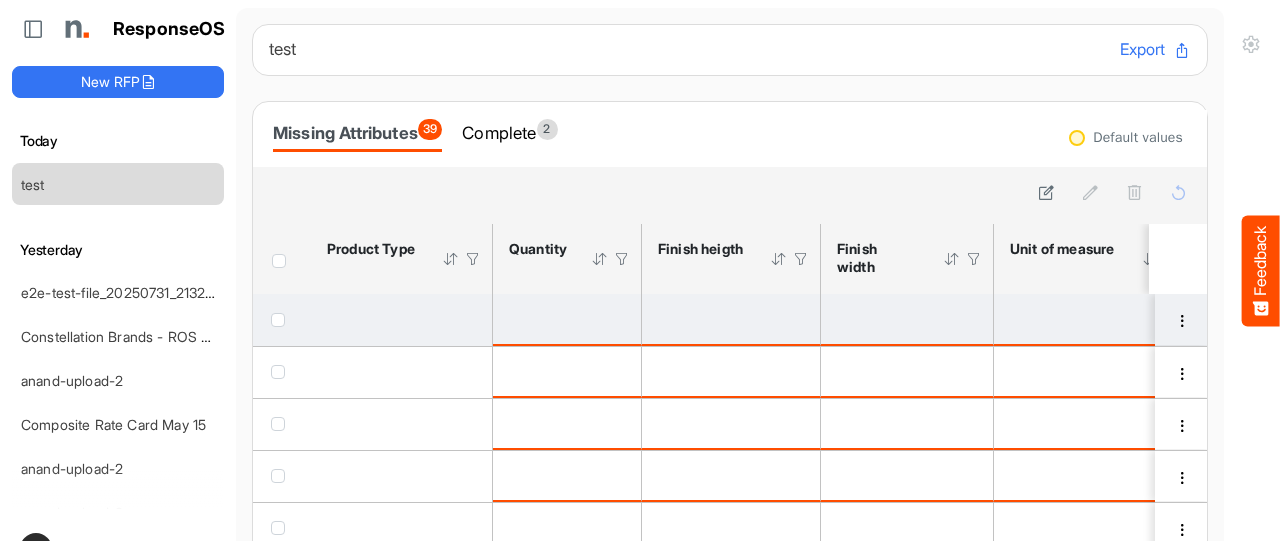 click at bounding box center (278, 320) 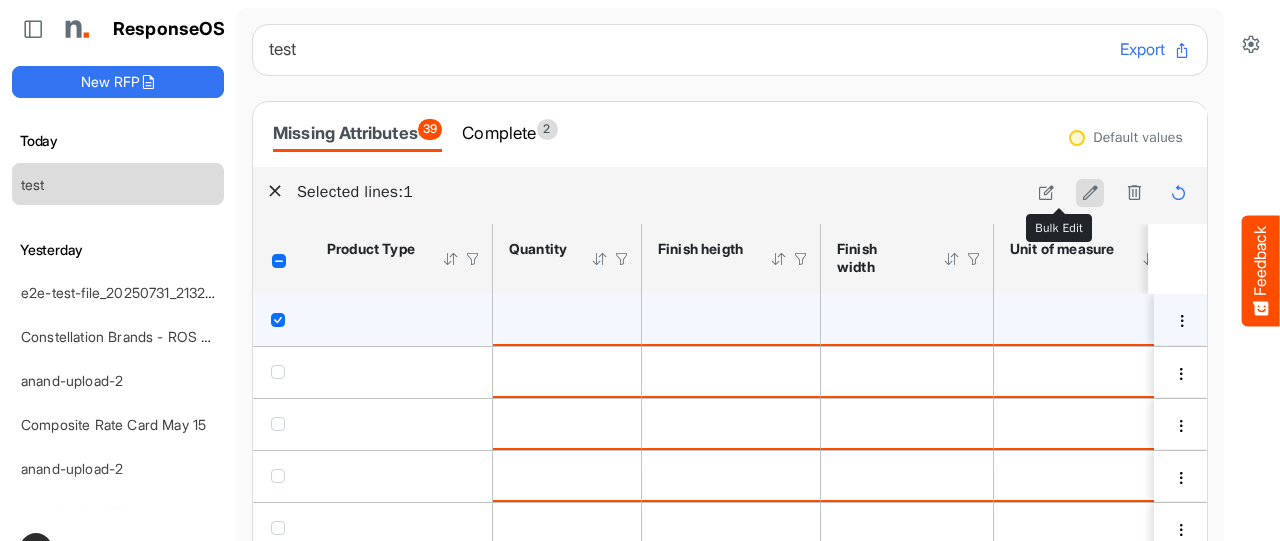 click at bounding box center (1090, 192) 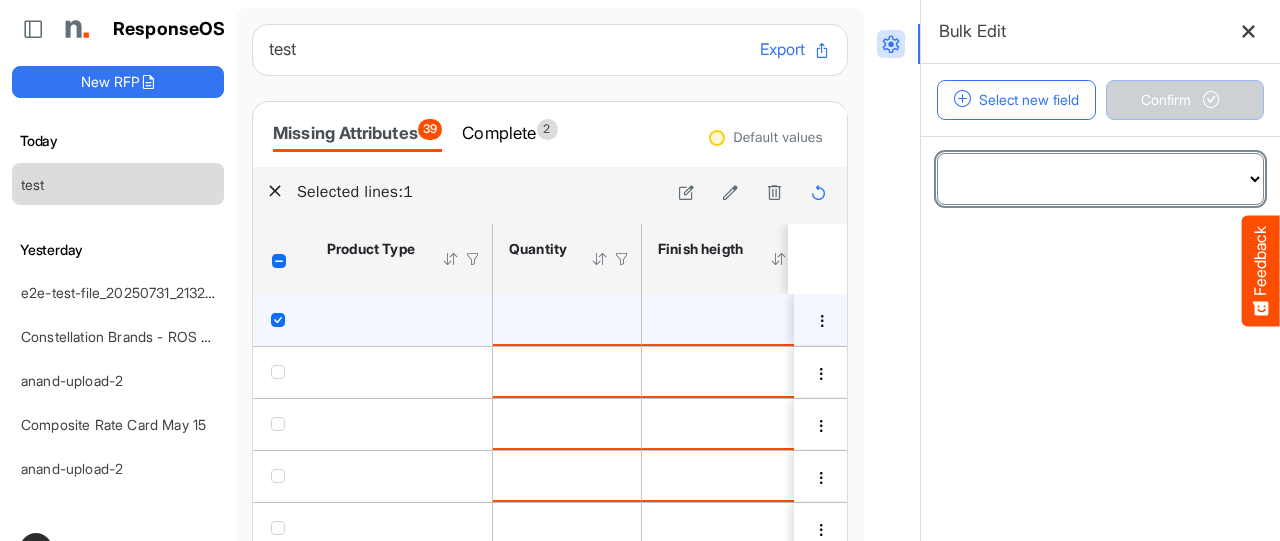 click on "**********" at bounding box center (1100, 179) 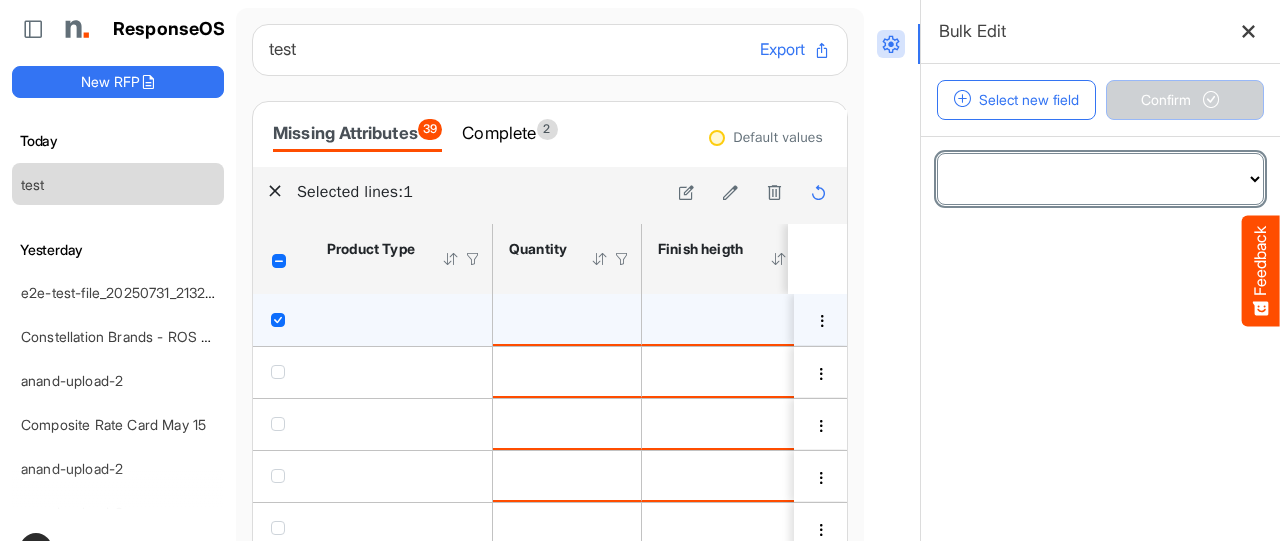 select on "**********" 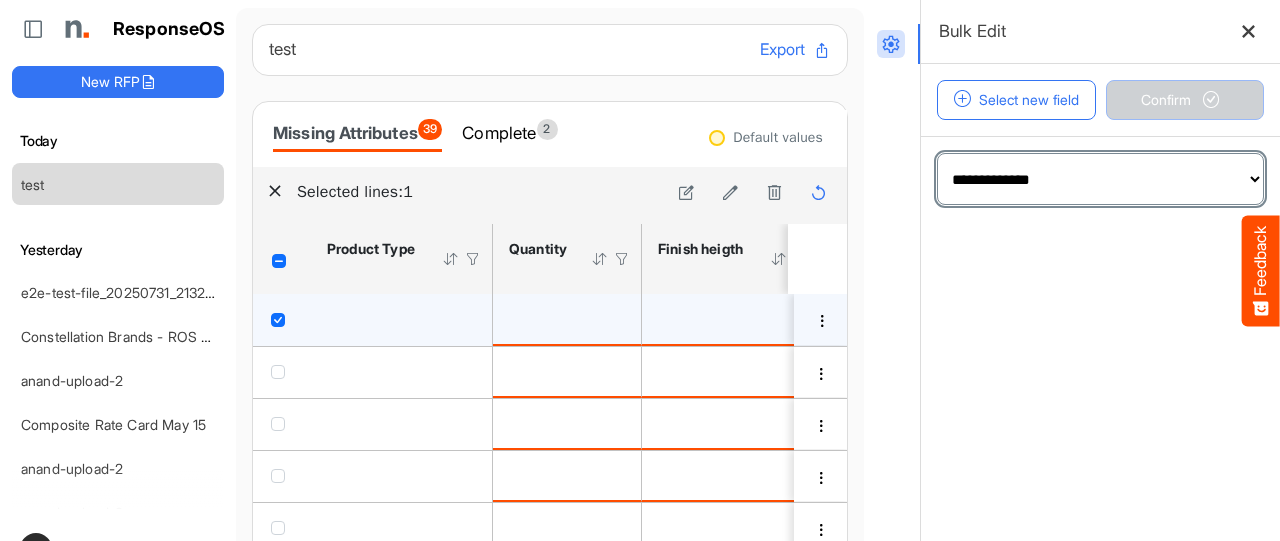 click on "**********" at bounding box center (1100, 179) 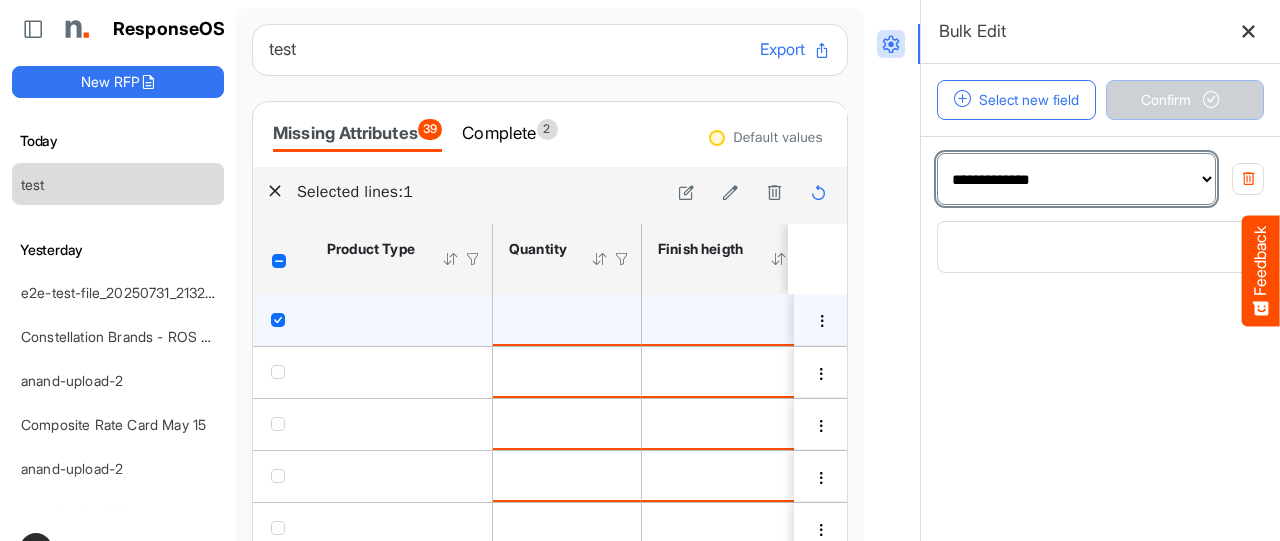 drag, startPoint x: 1028, startPoint y: 172, endPoint x: 1035, endPoint y: 181, distance: 11.401754 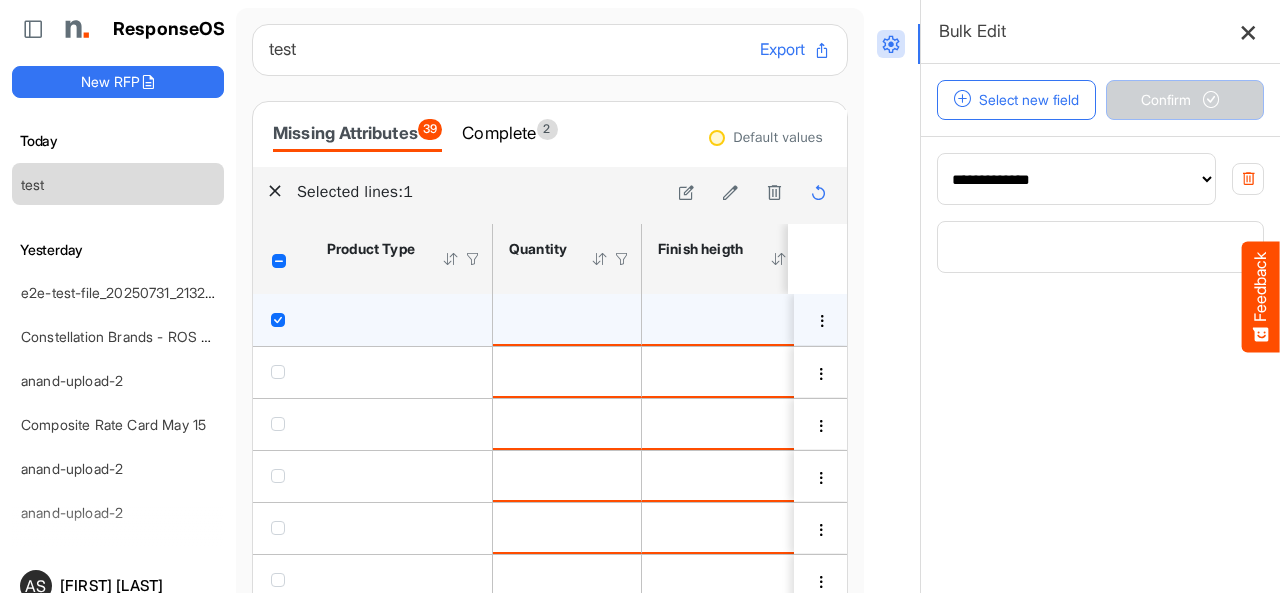click at bounding box center [1248, 31] 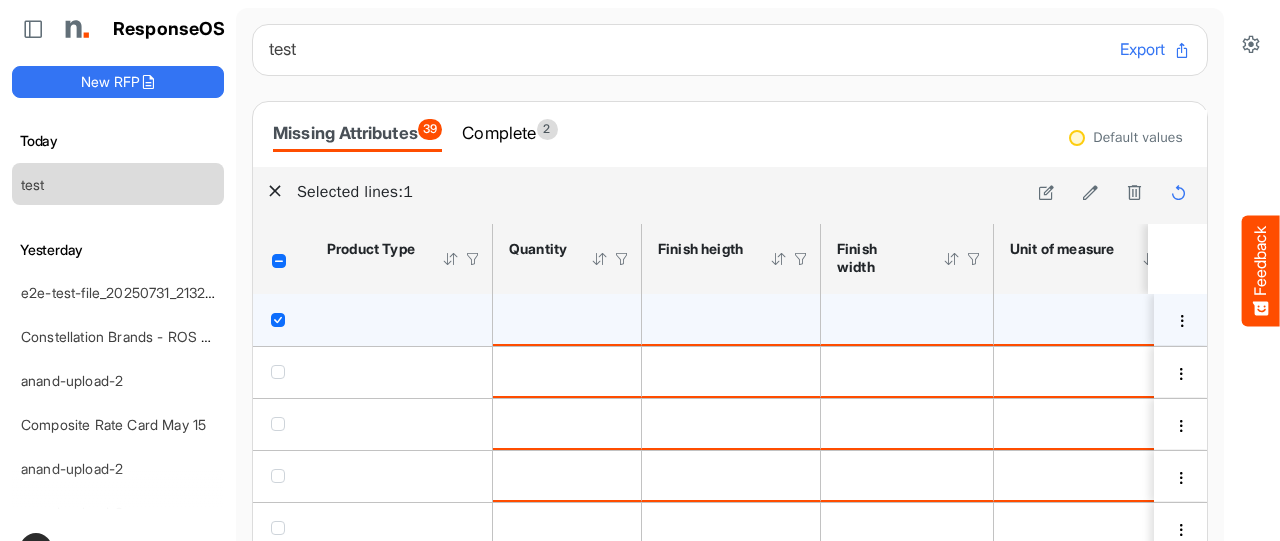 click at bounding box center (279, 261) 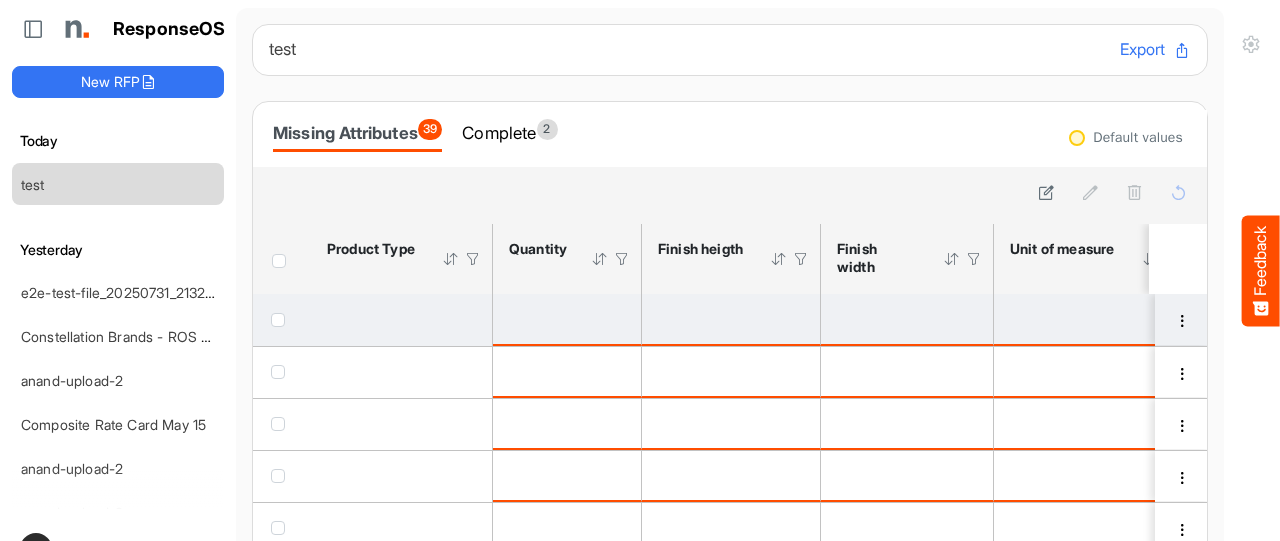 click at bounding box center (730, 193) 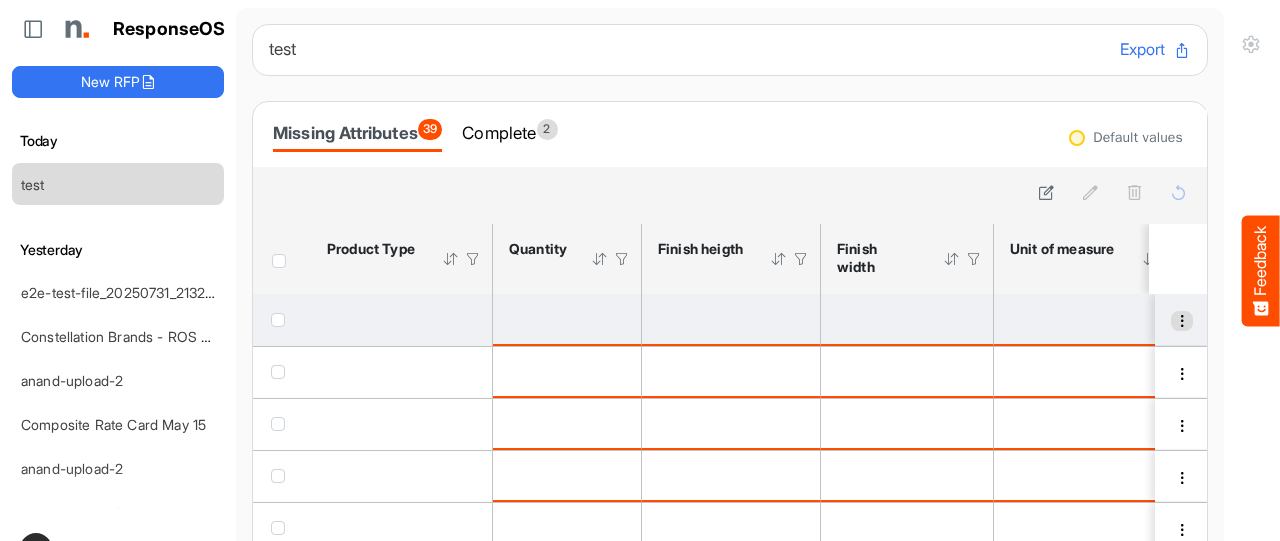 click at bounding box center [1182, 321] 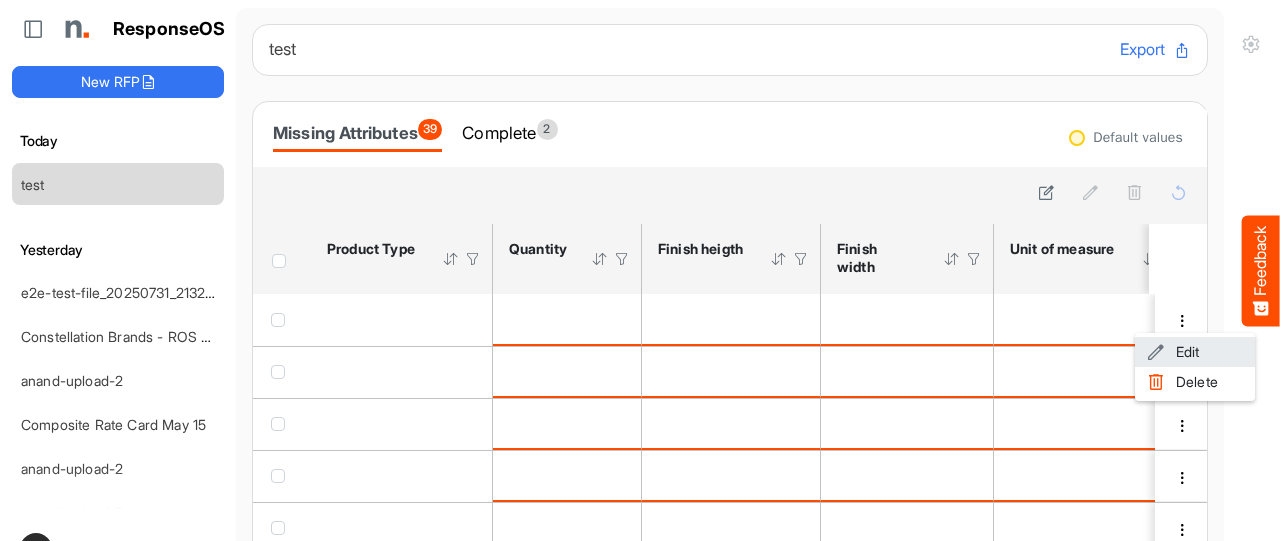 click at bounding box center [1156, 352] 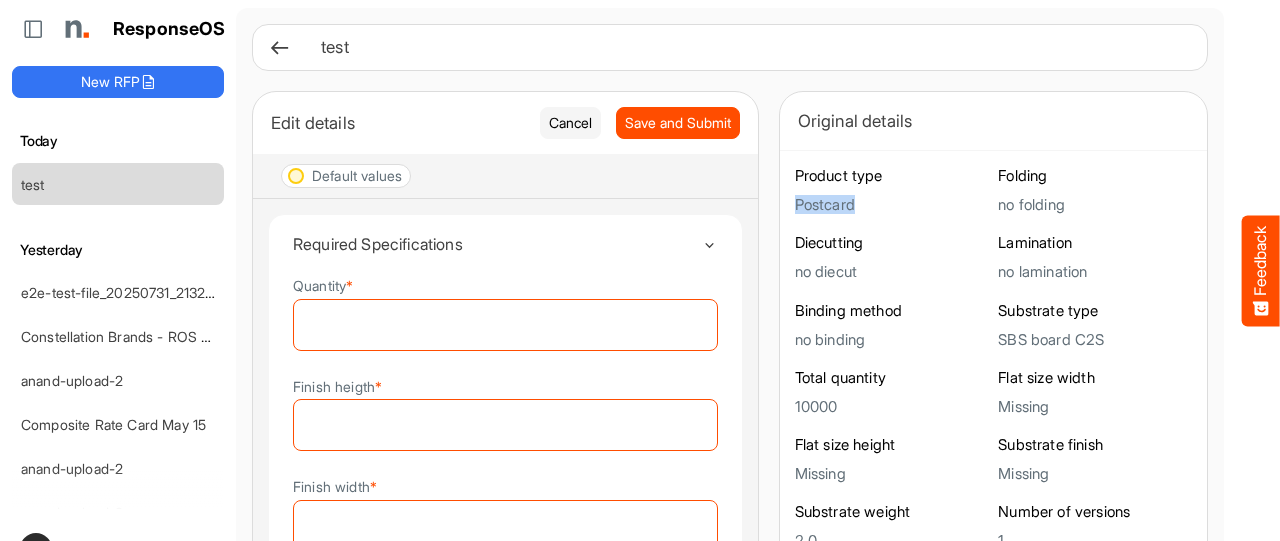 drag, startPoint x: 798, startPoint y: 200, endPoint x: 716, endPoint y: 201, distance: 82.006096 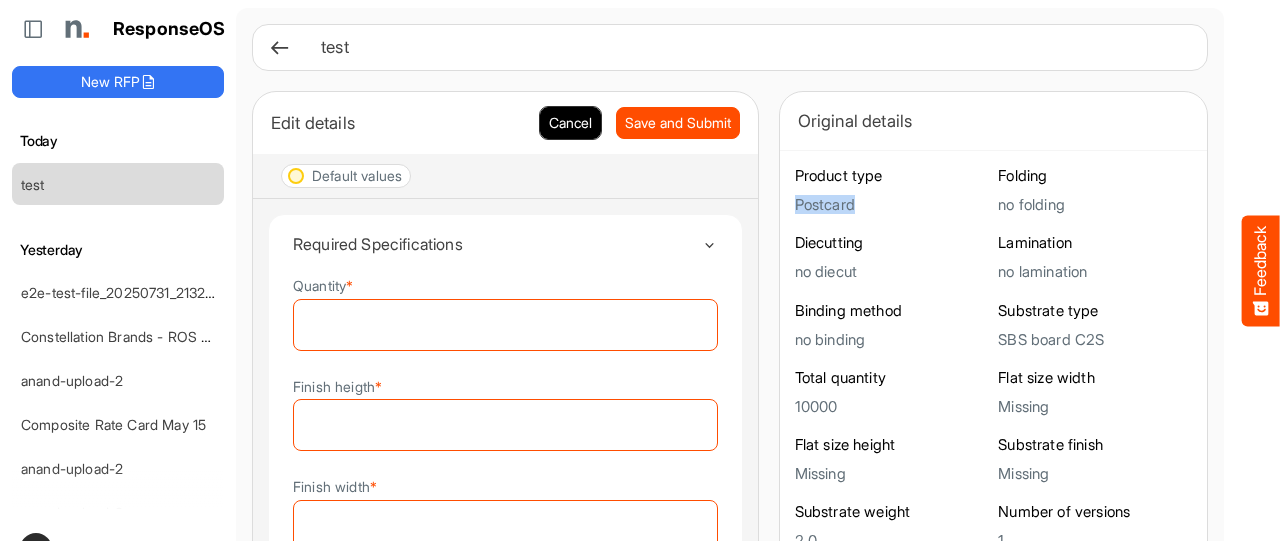 click on "Cancel" at bounding box center [570, 123] 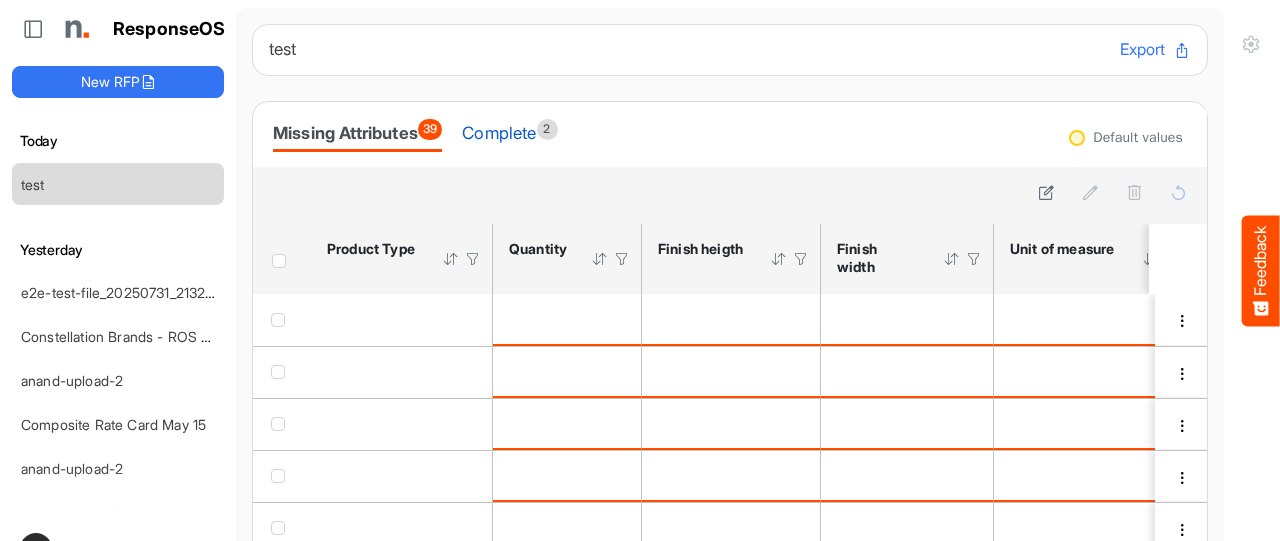 click on "Complete
2" at bounding box center (509, 133) 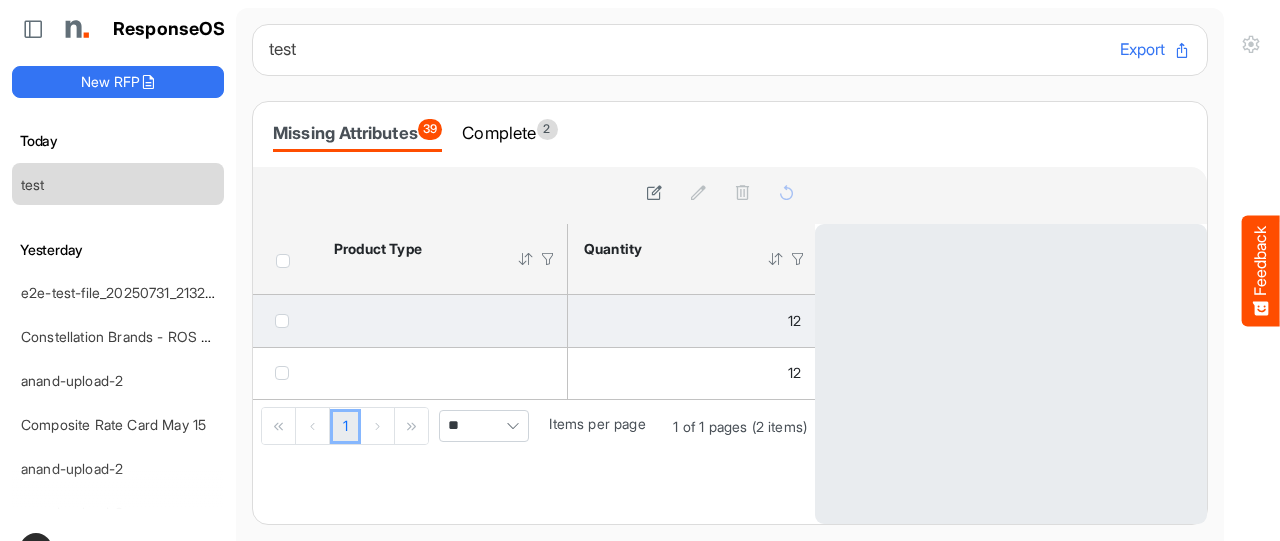 click on "Complete
2" at bounding box center (509, 133) 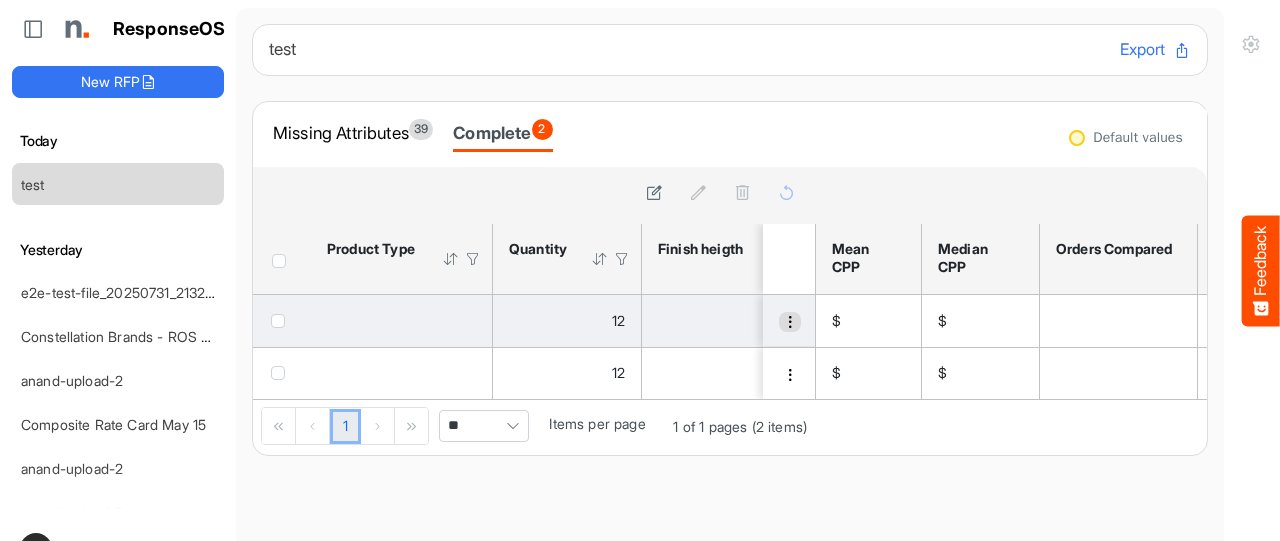 click at bounding box center (790, 322) 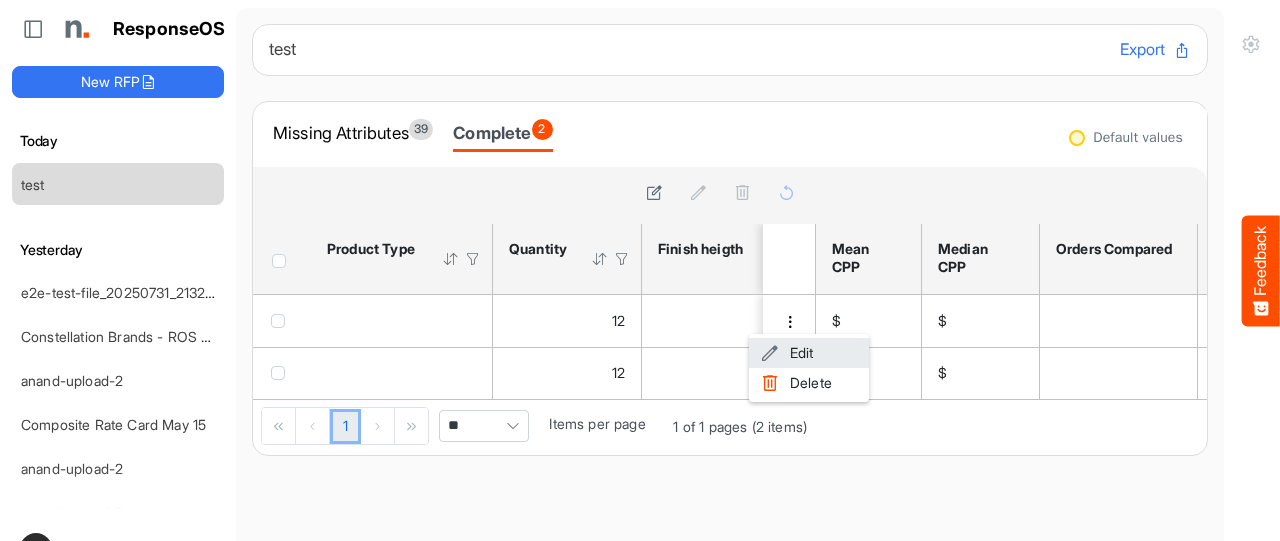 click at bounding box center (770, 353) 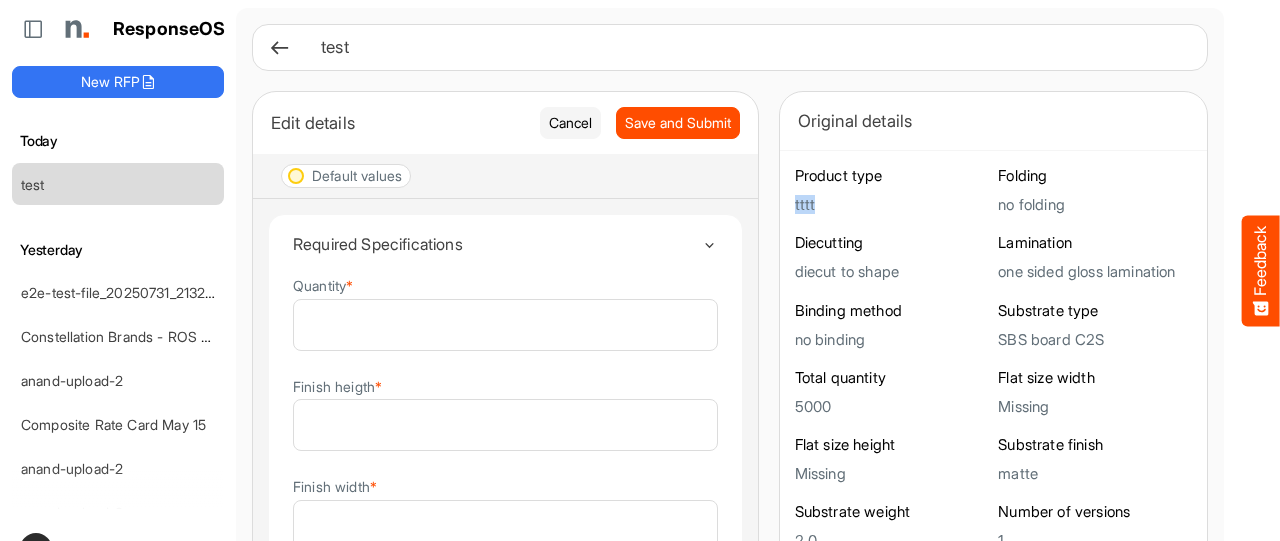 drag, startPoint x: 768, startPoint y: 202, endPoint x: 716, endPoint y: 196, distance: 52.34501 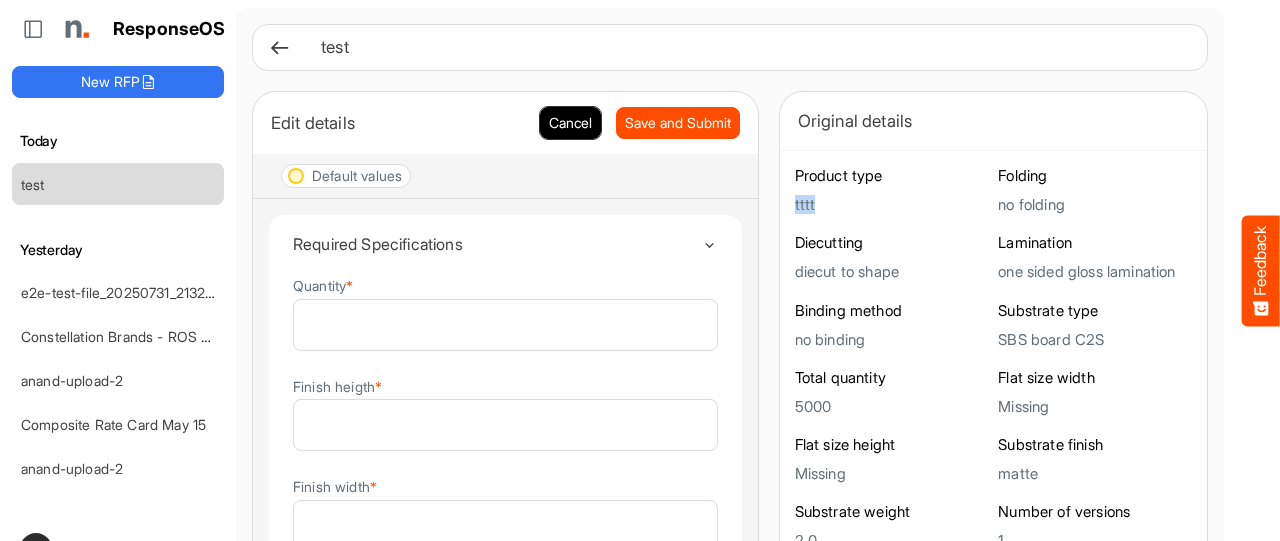 click on "Cancel" at bounding box center (570, 123) 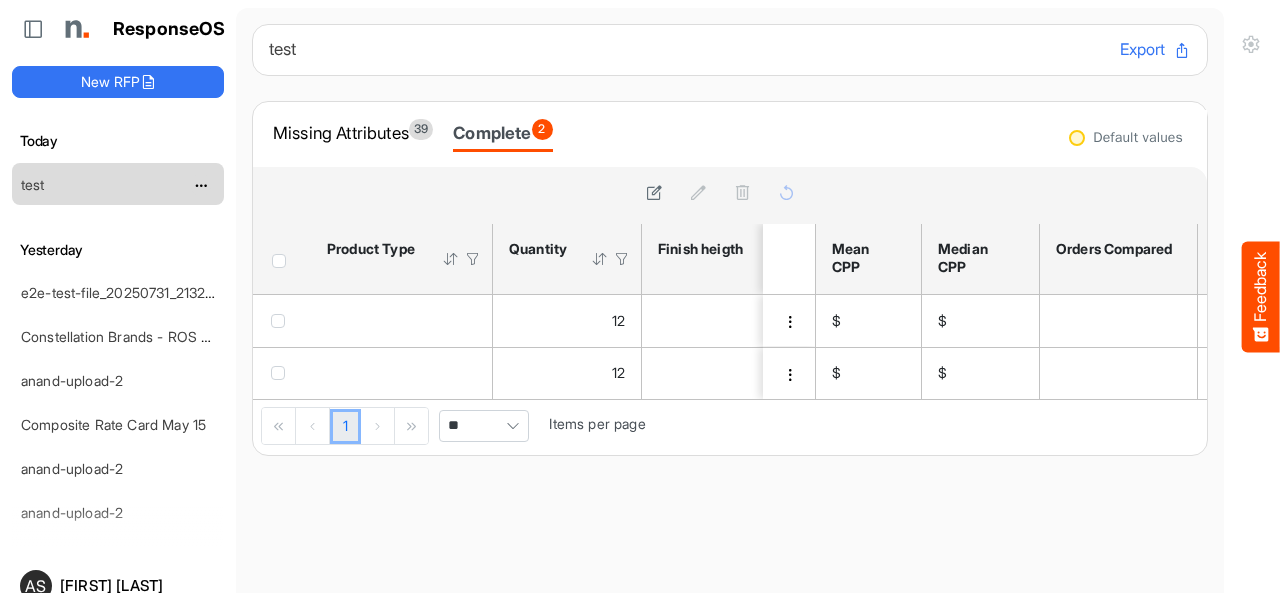 click on "test" at bounding box center [33, 184] 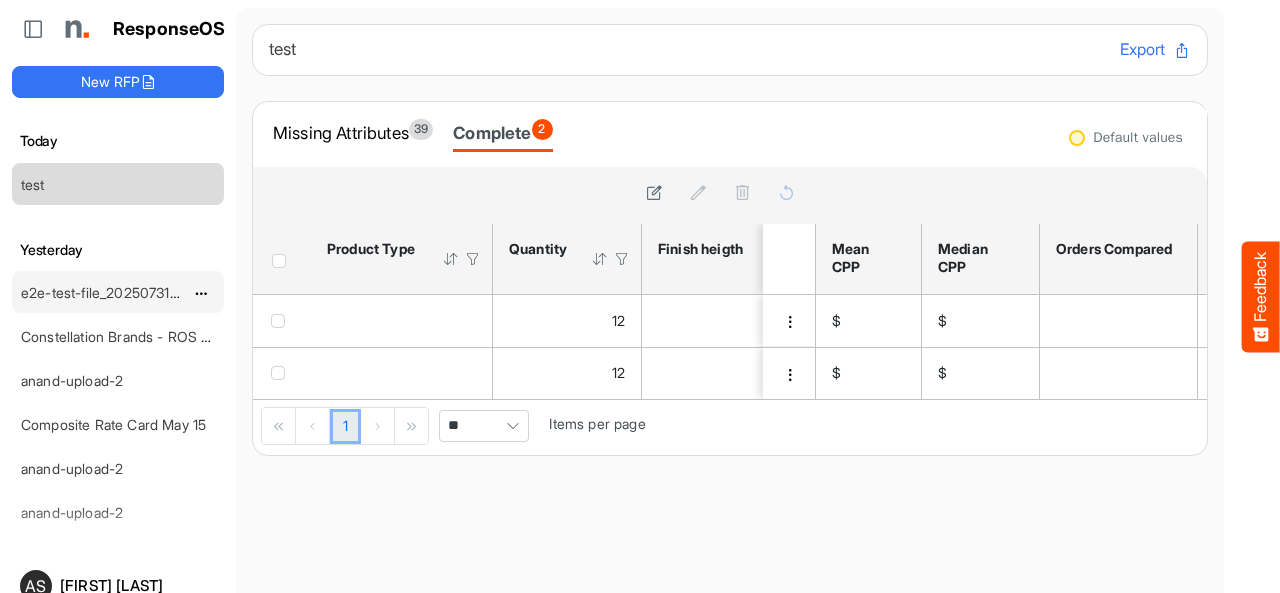click on "e2e-test-file_20250731_213248" at bounding box center [122, 292] 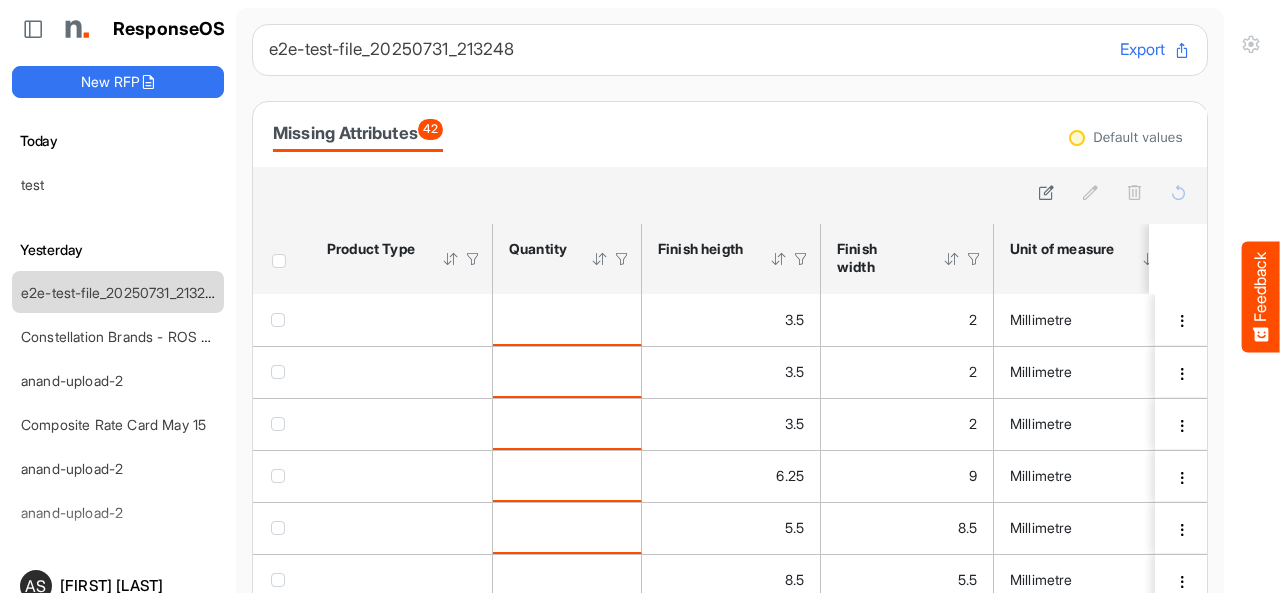 scroll, scrollTop: 176, scrollLeft: 0, axis: vertical 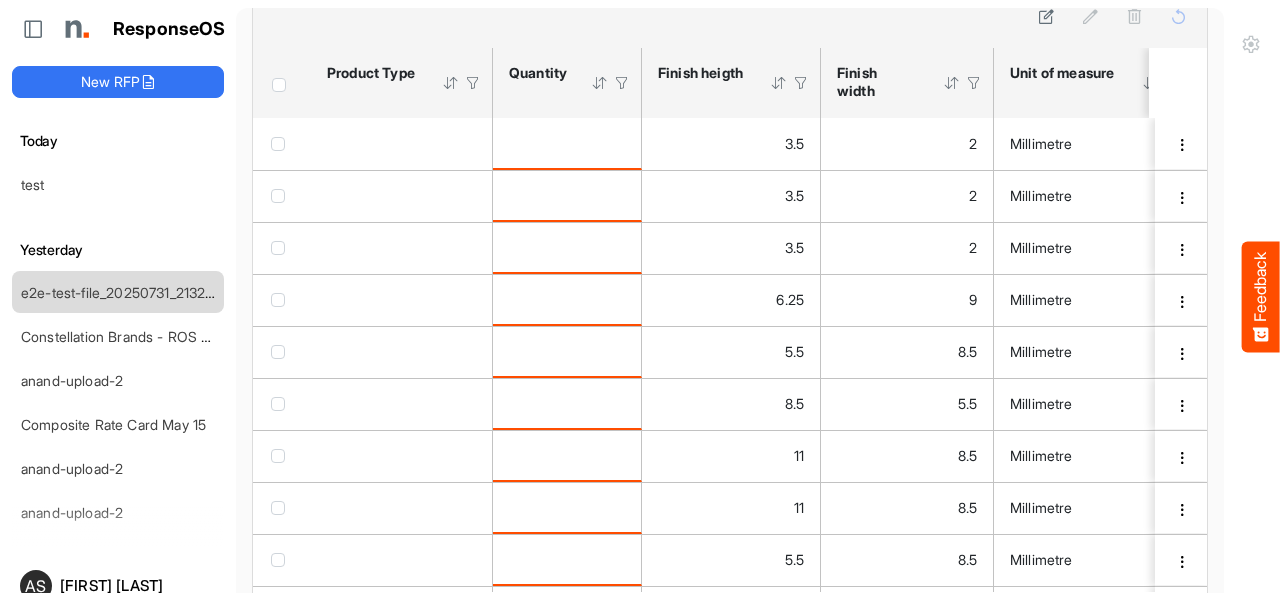 click at bounding box center [730, 19] 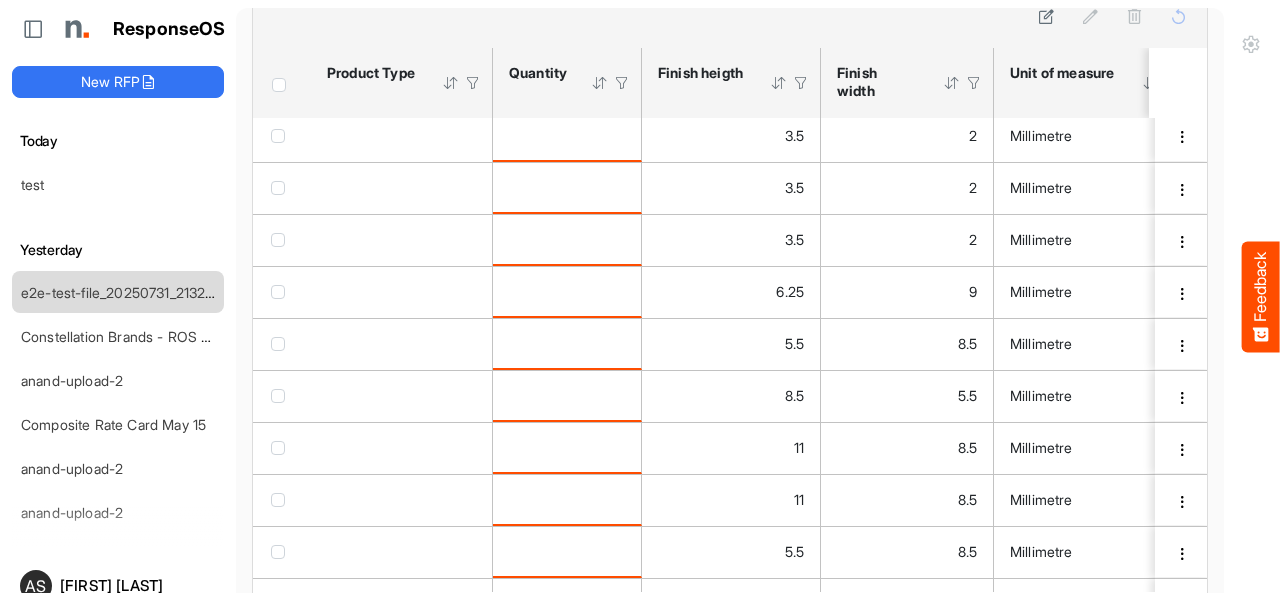 scroll, scrollTop: 0, scrollLeft: 0, axis: both 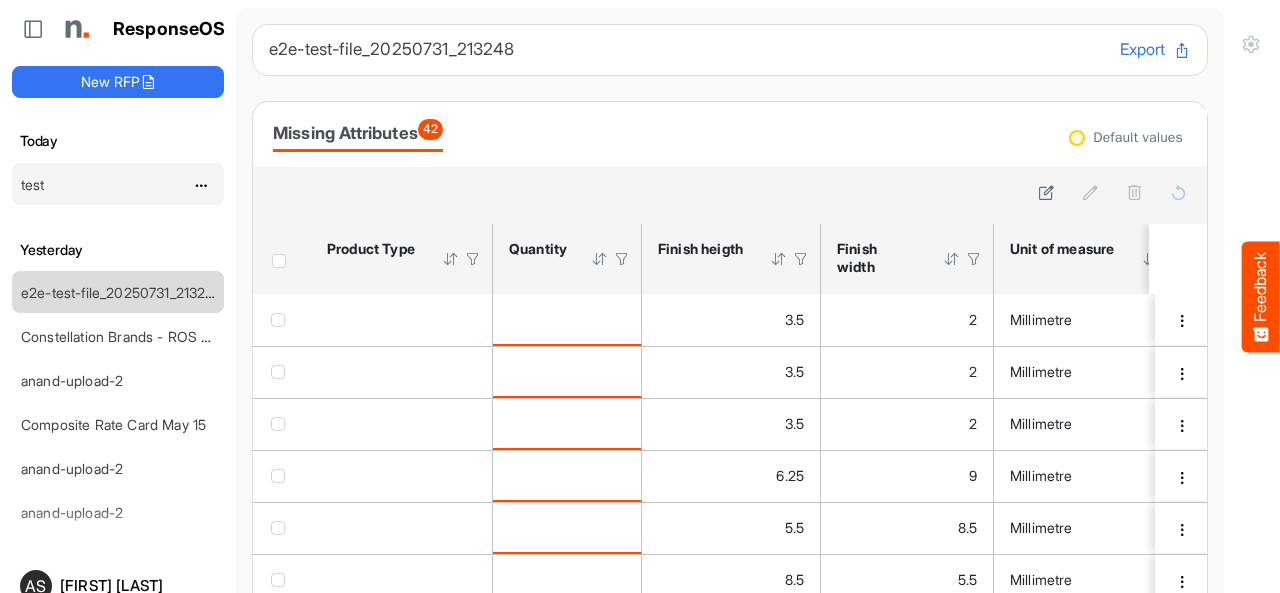 click on "test" at bounding box center [33, 184] 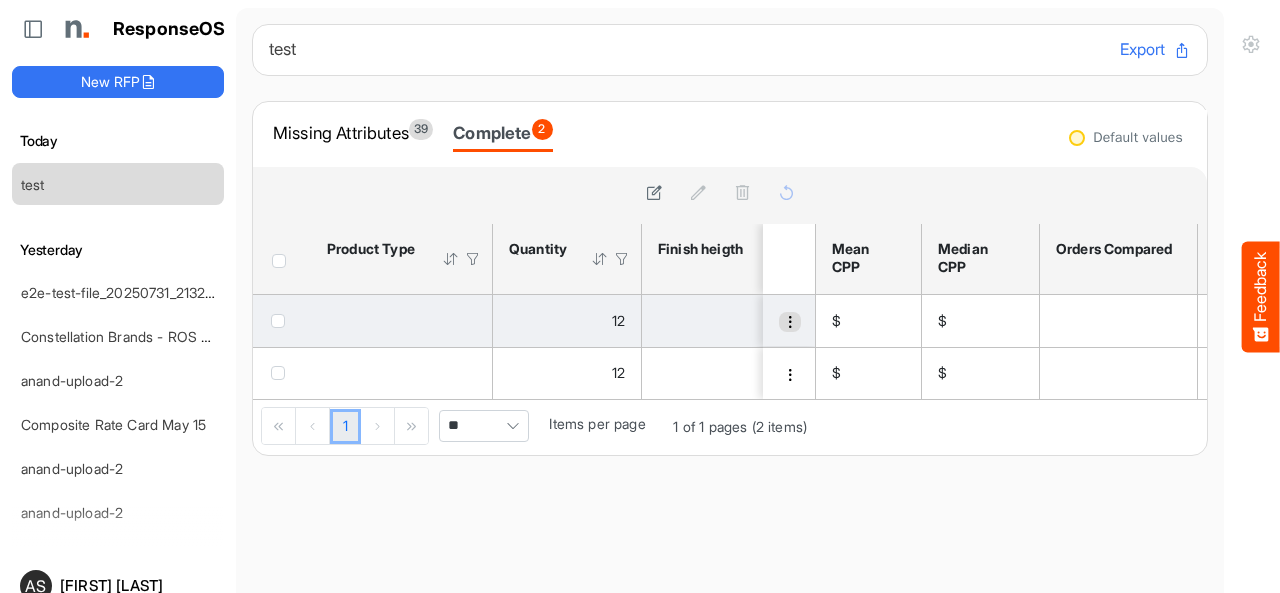 click at bounding box center (790, 322) 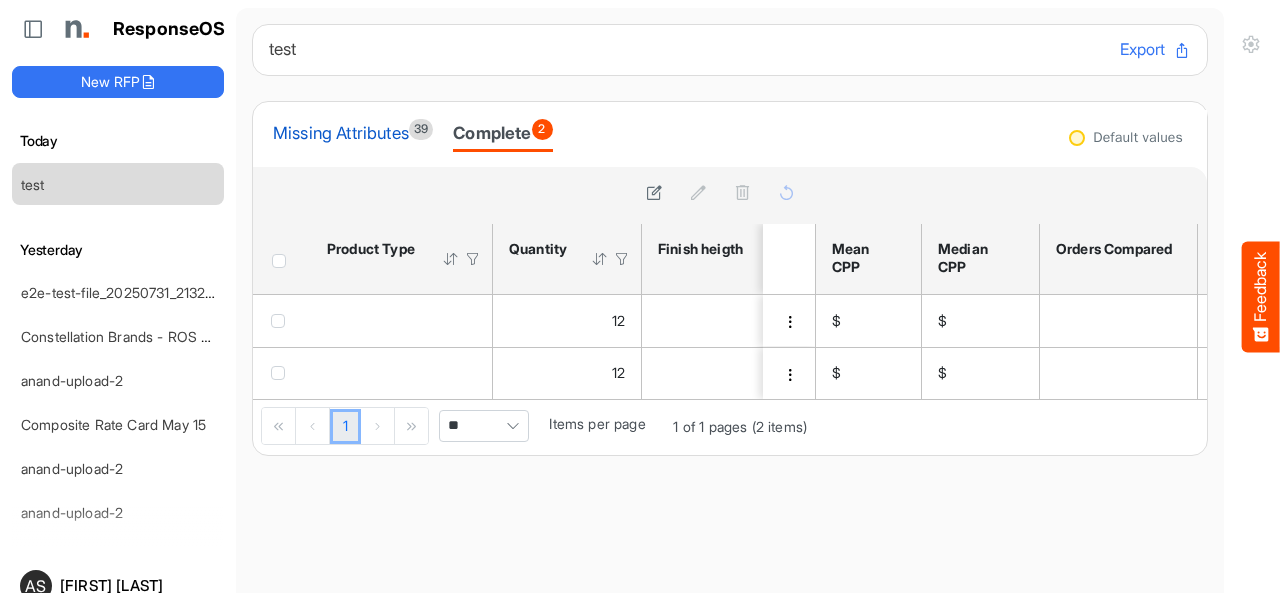 click on "Missing Attributes
39" at bounding box center [353, 133] 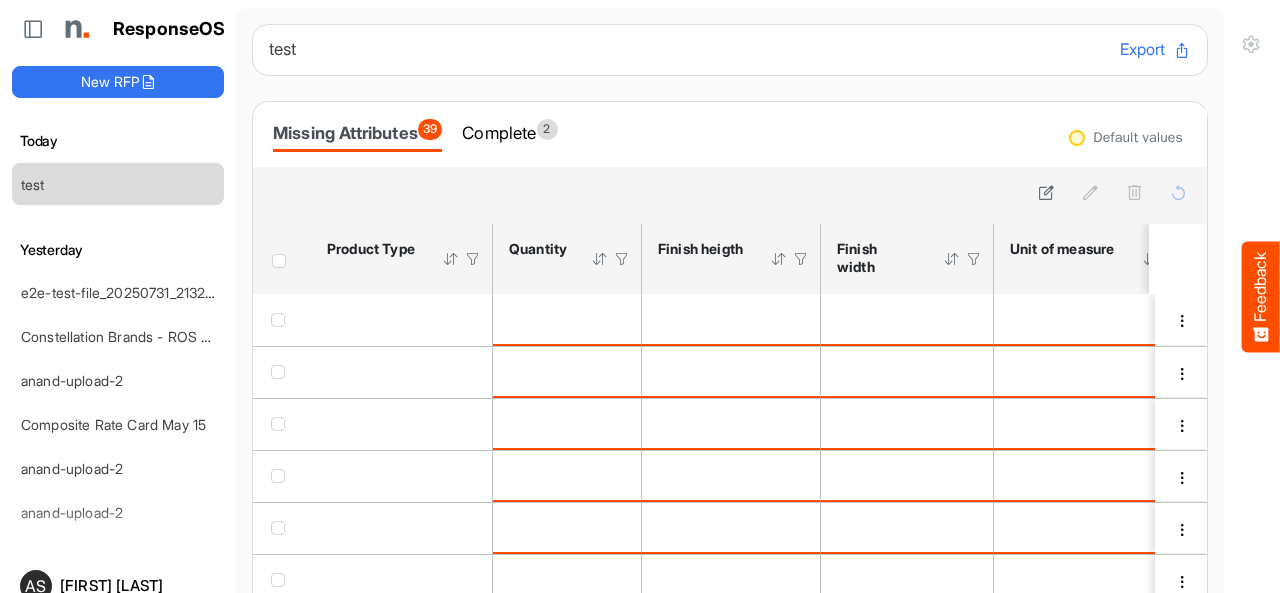 click at bounding box center (279, 261) 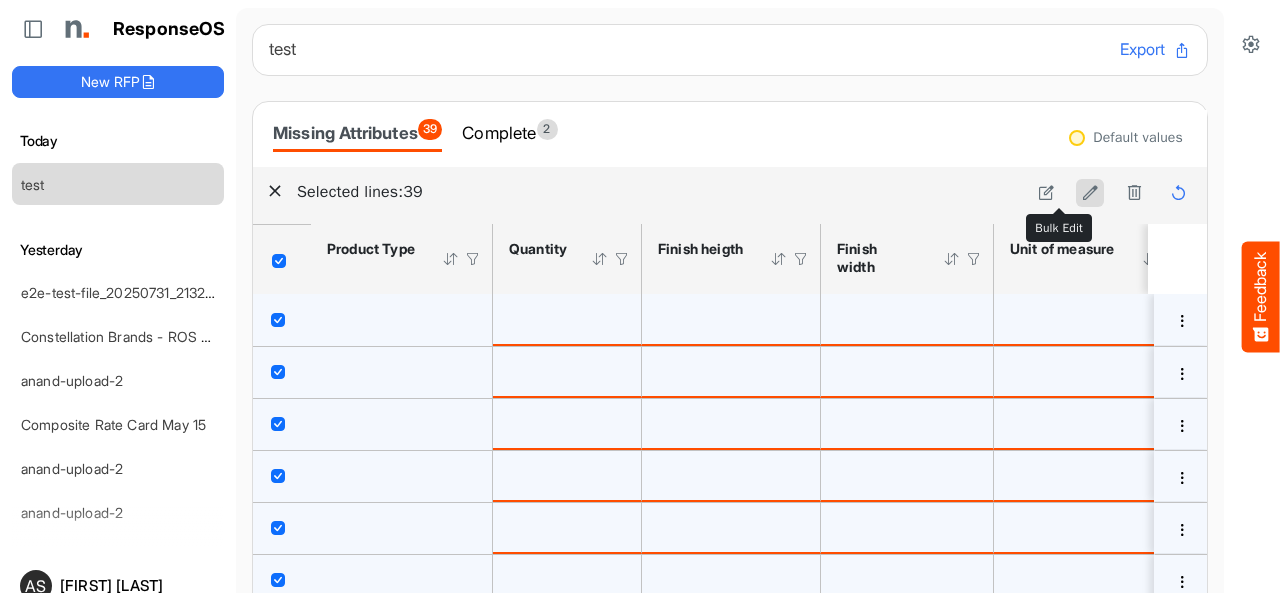 click at bounding box center (1090, 192) 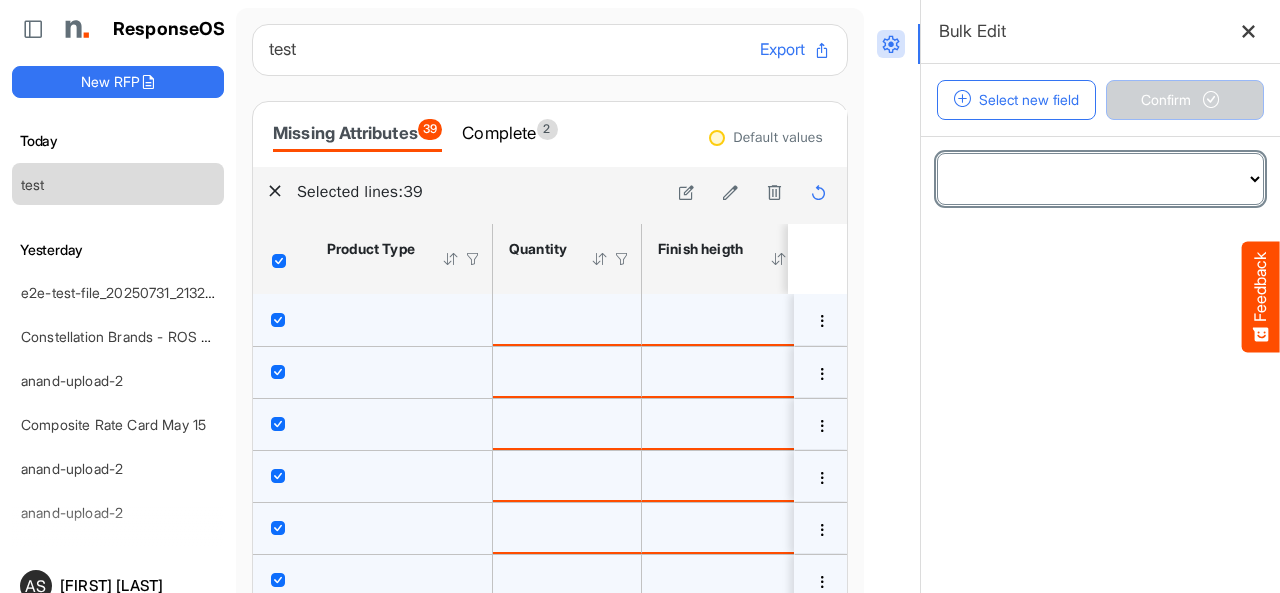 click on "**********" at bounding box center [1100, 179] 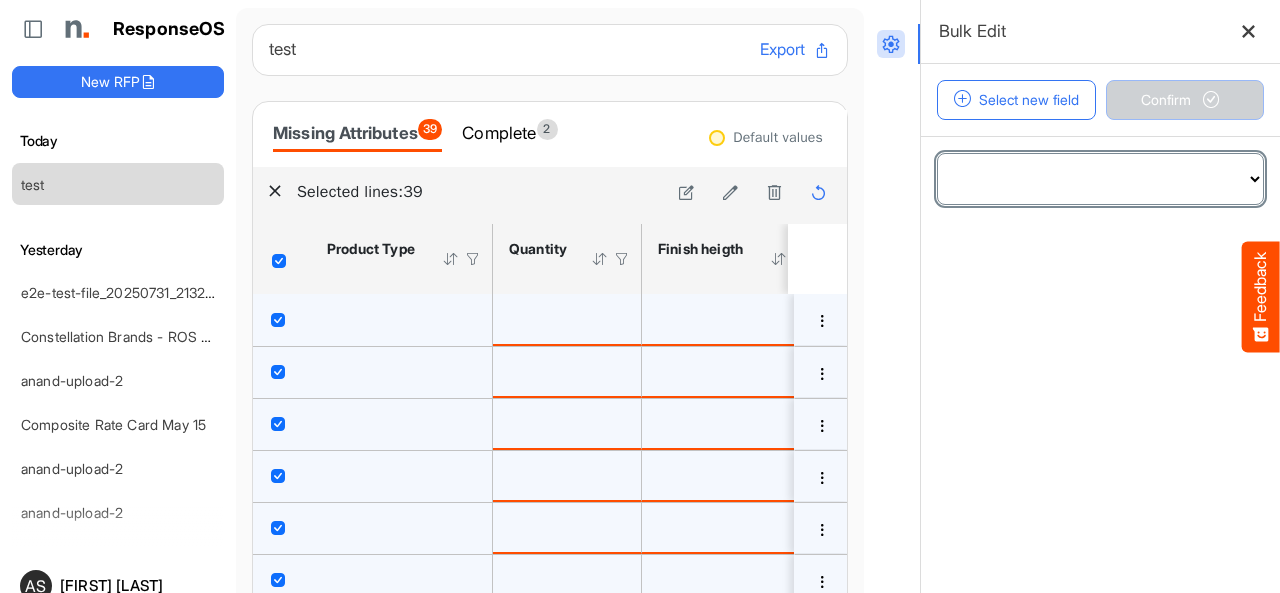 select on "**********" 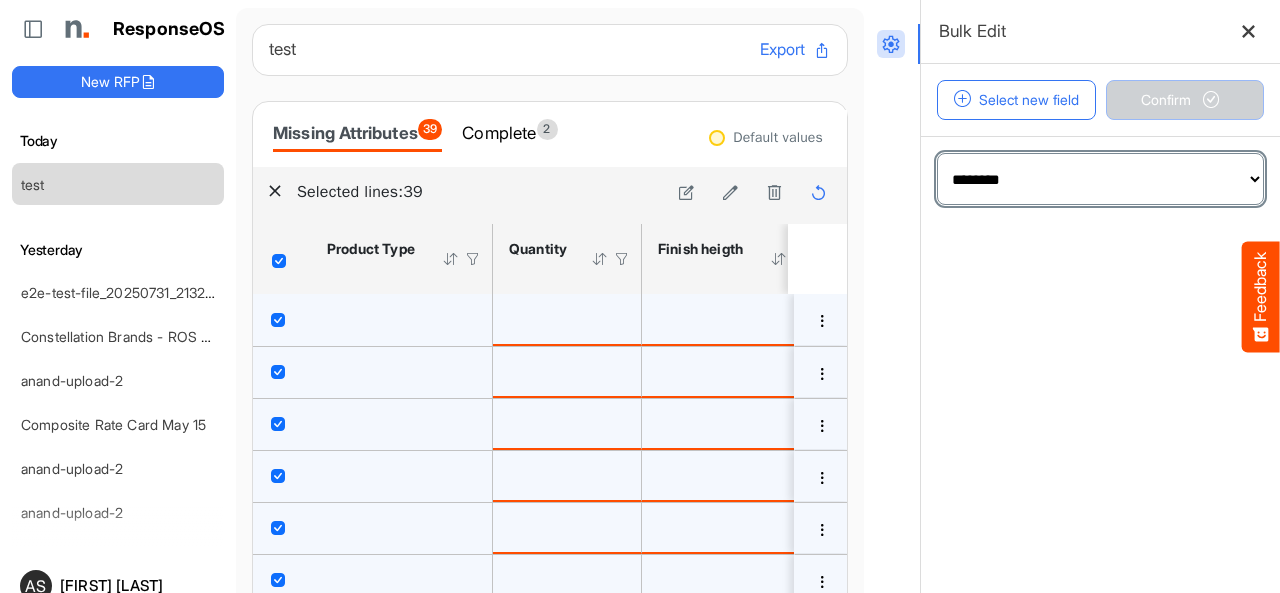 click on "**********" at bounding box center (1100, 179) 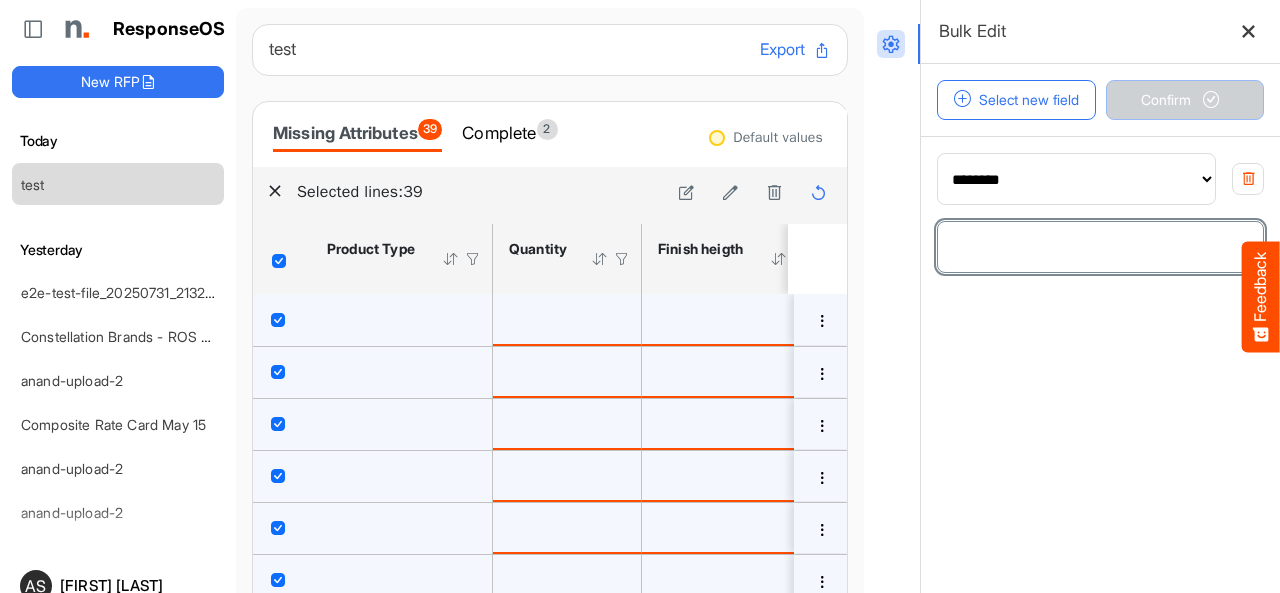 click at bounding box center [1100, 247] 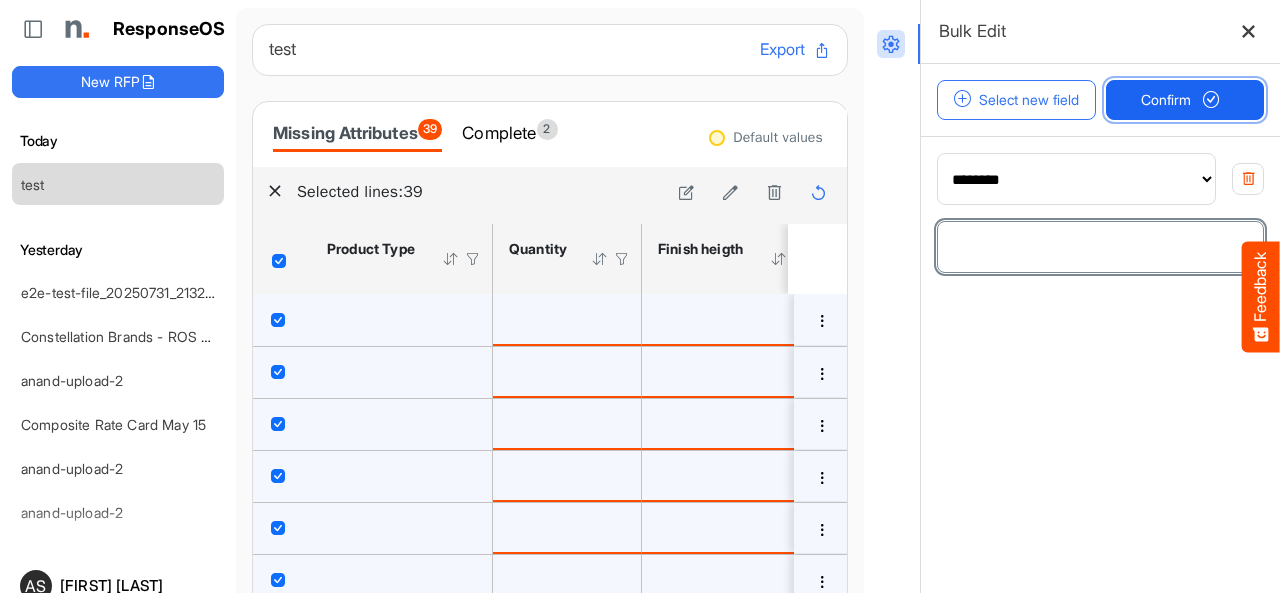 type on "**" 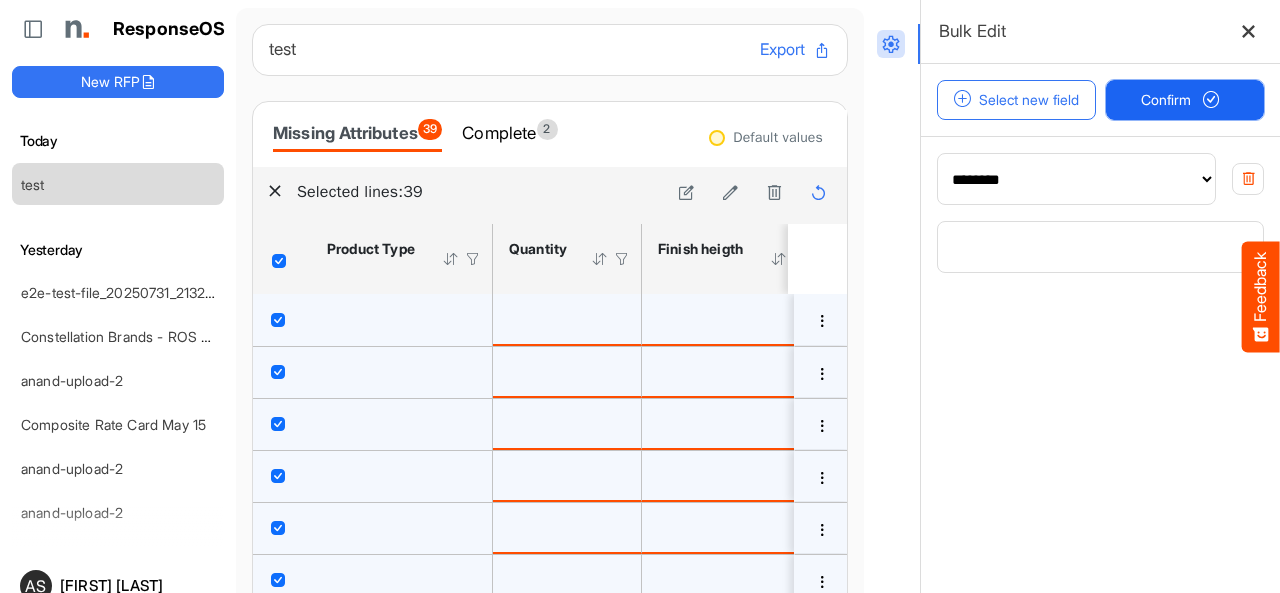 click on "Confirm" at bounding box center [1185, 100] 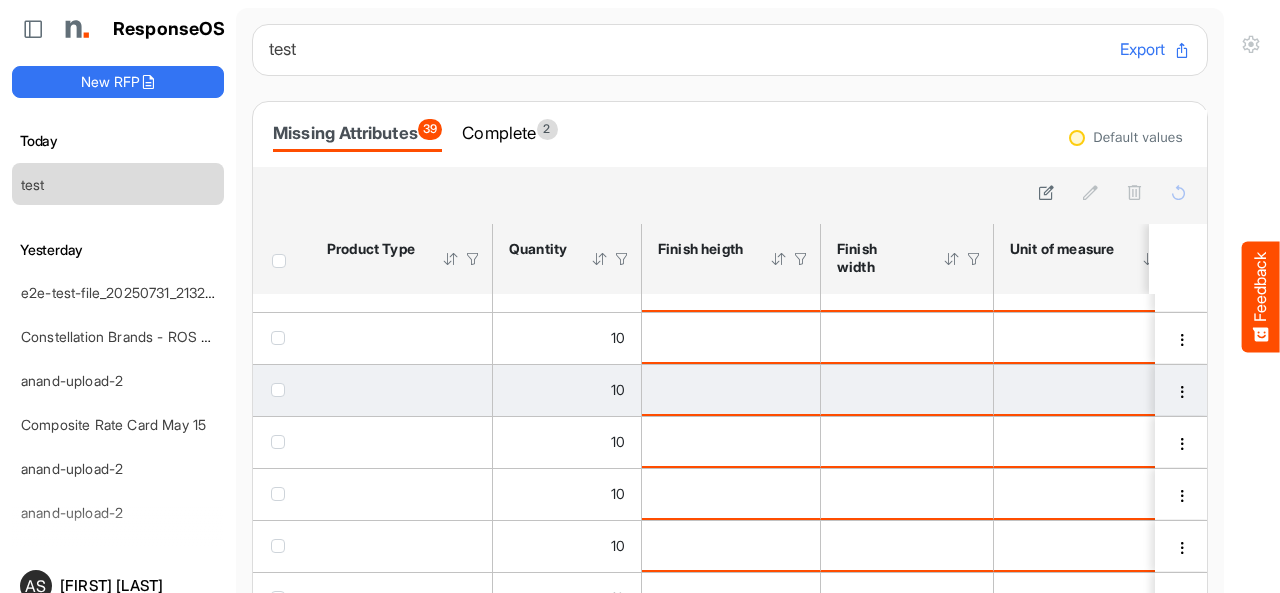 scroll, scrollTop: 51, scrollLeft: 0, axis: vertical 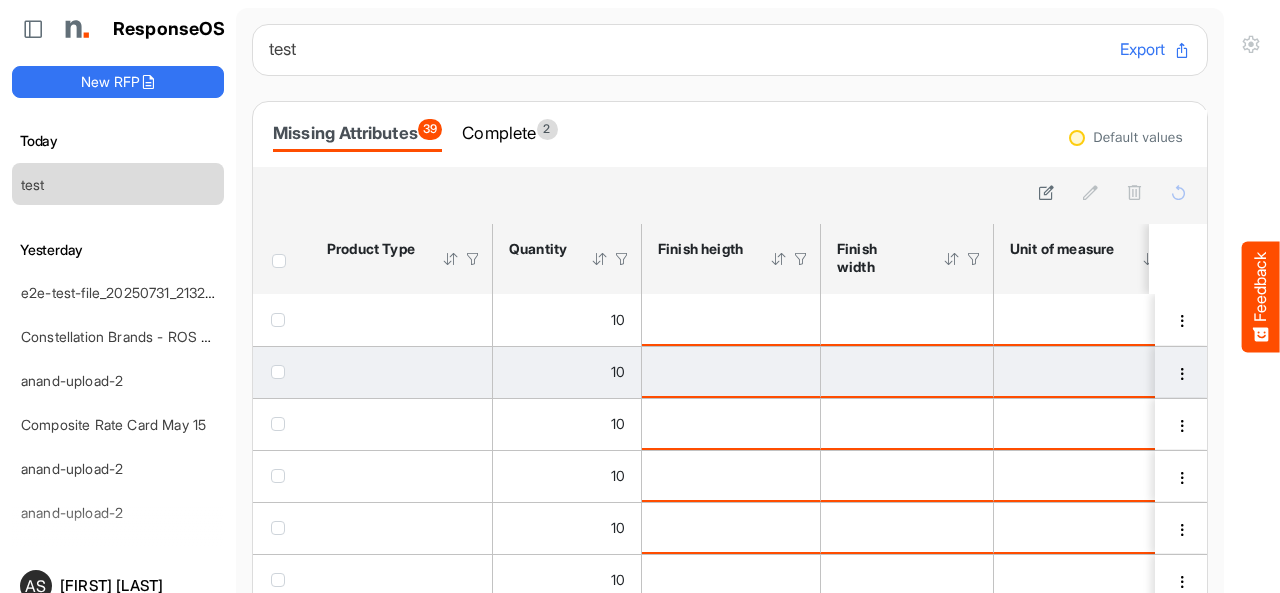 click at bounding box center [278, 372] 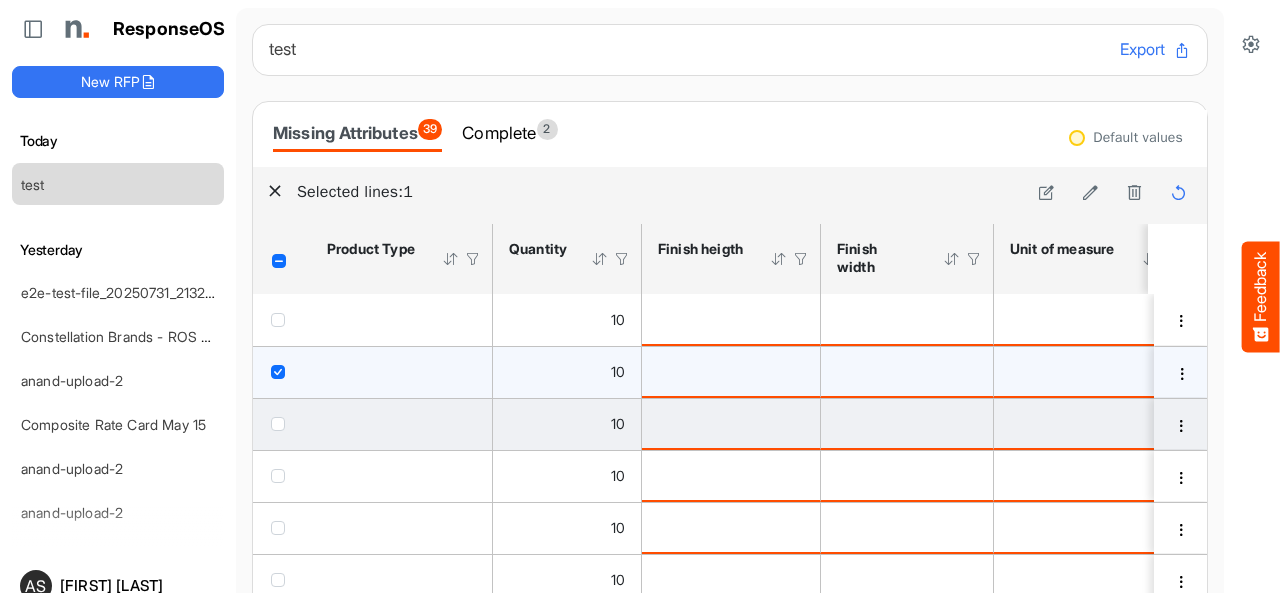 click at bounding box center (278, 424) 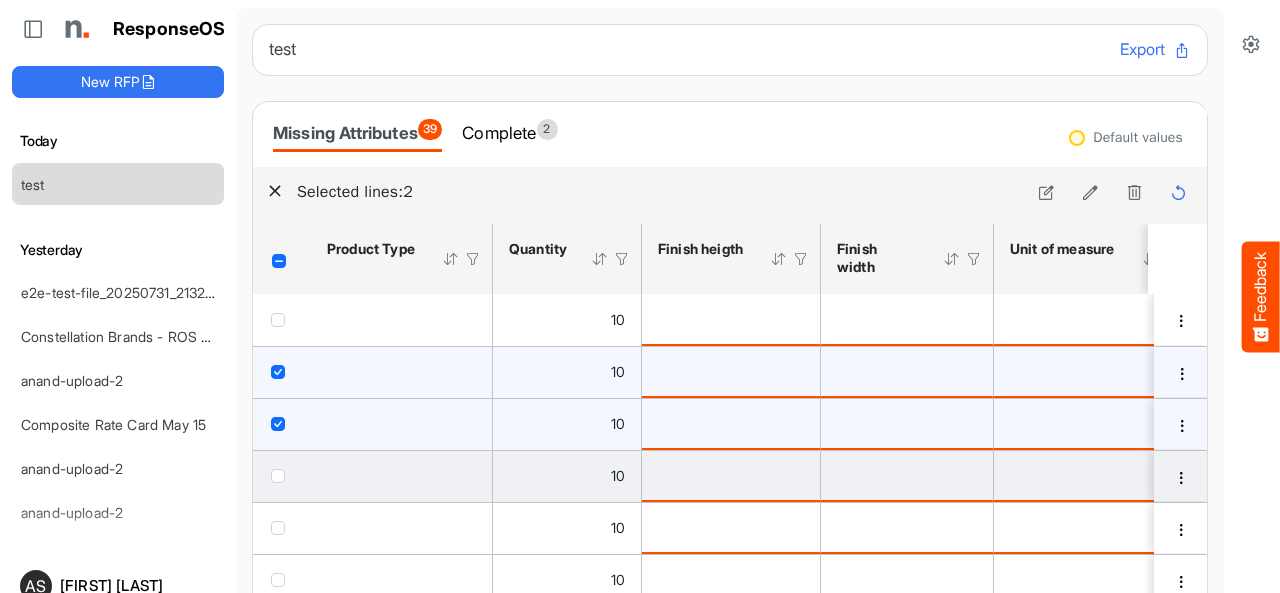 click at bounding box center (278, 476) 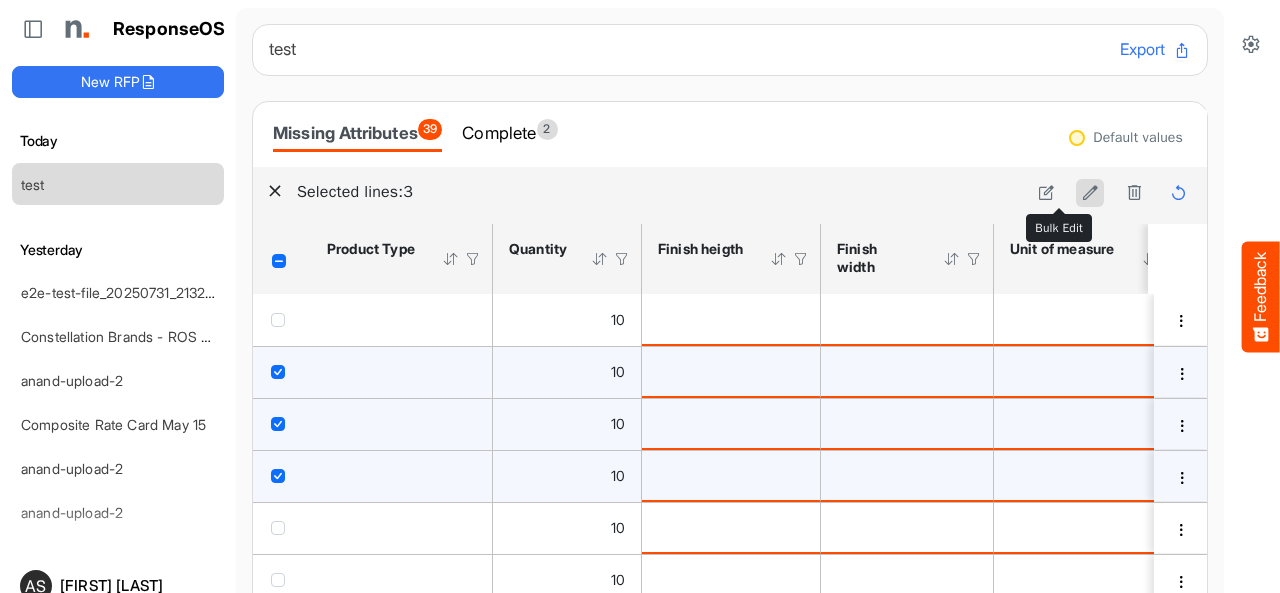 click at bounding box center [1090, 192] 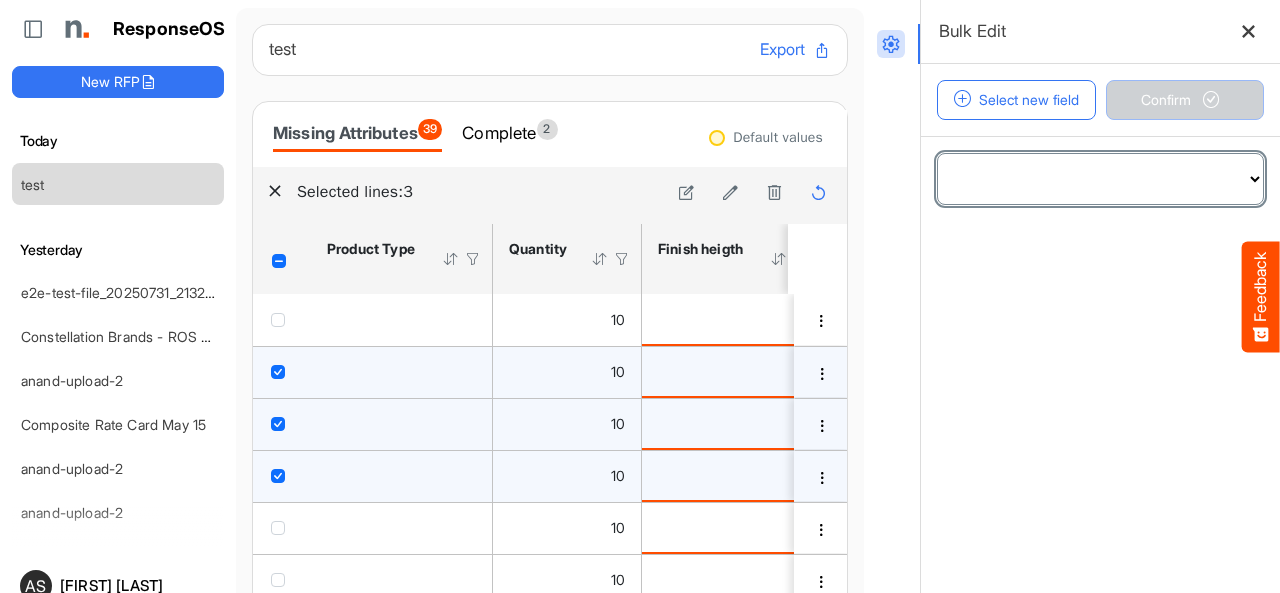 click on "**********" at bounding box center (1100, 179) 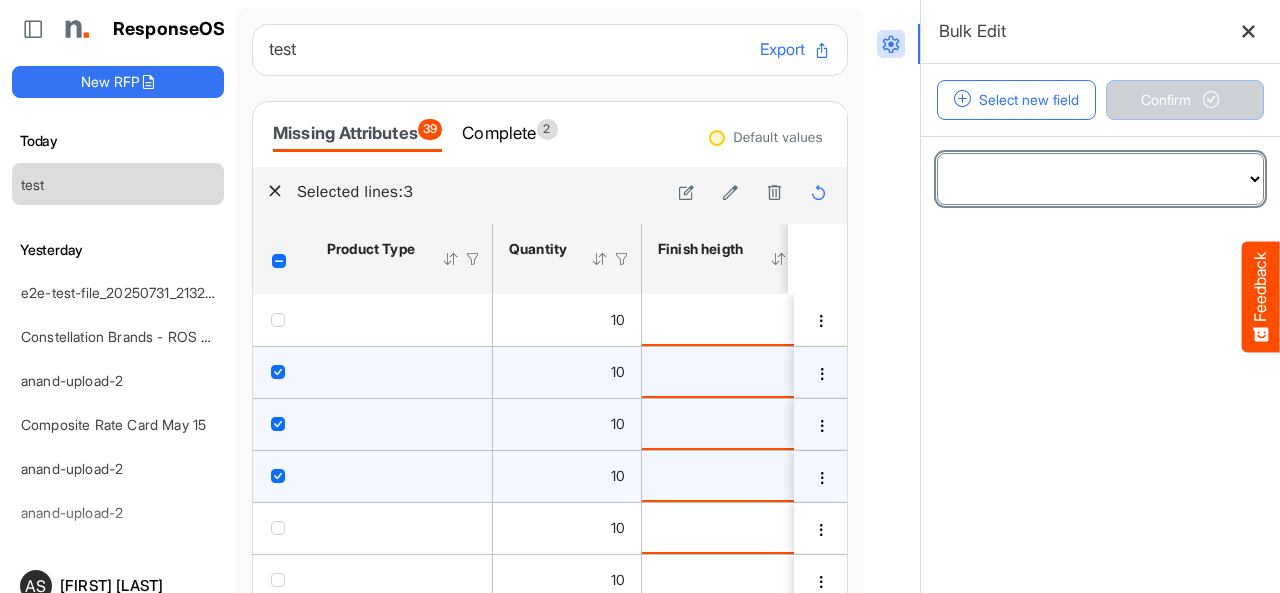 select on "**********" 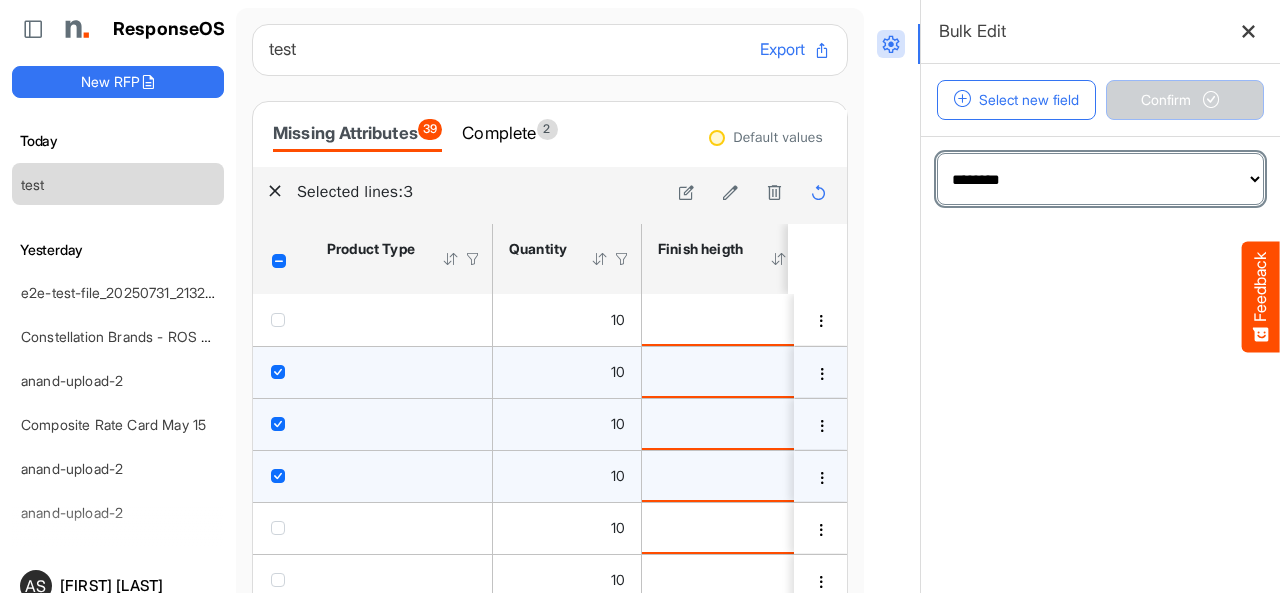 click on "**********" at bounding box center [1100, 179] 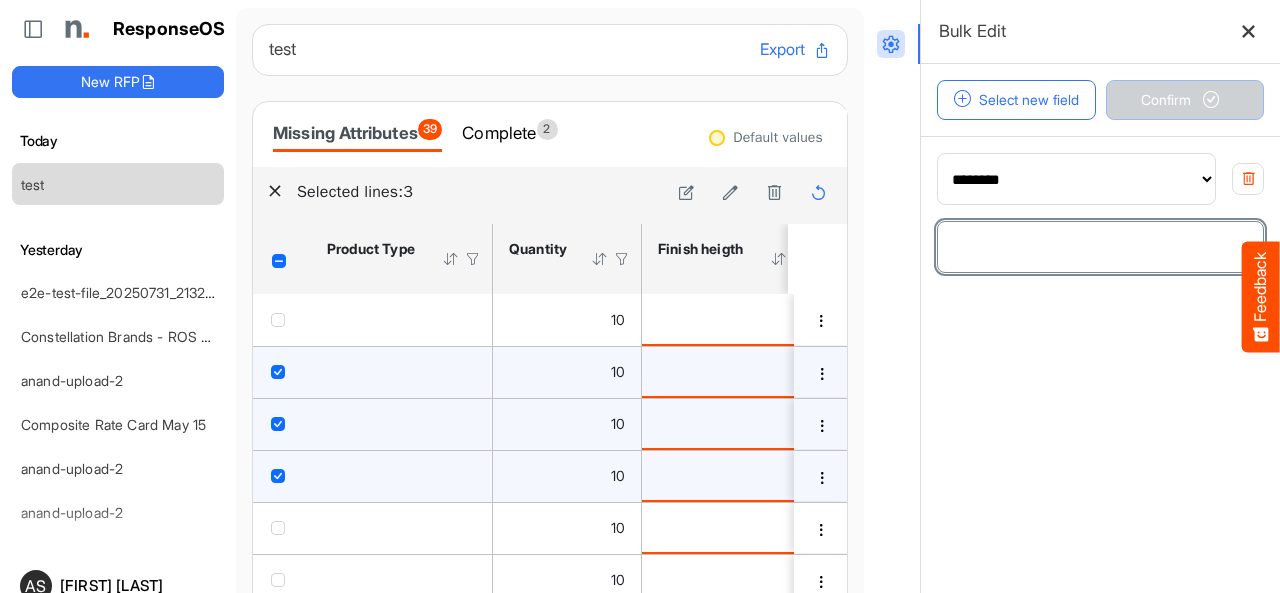 click at bounding box center [1100, 247] 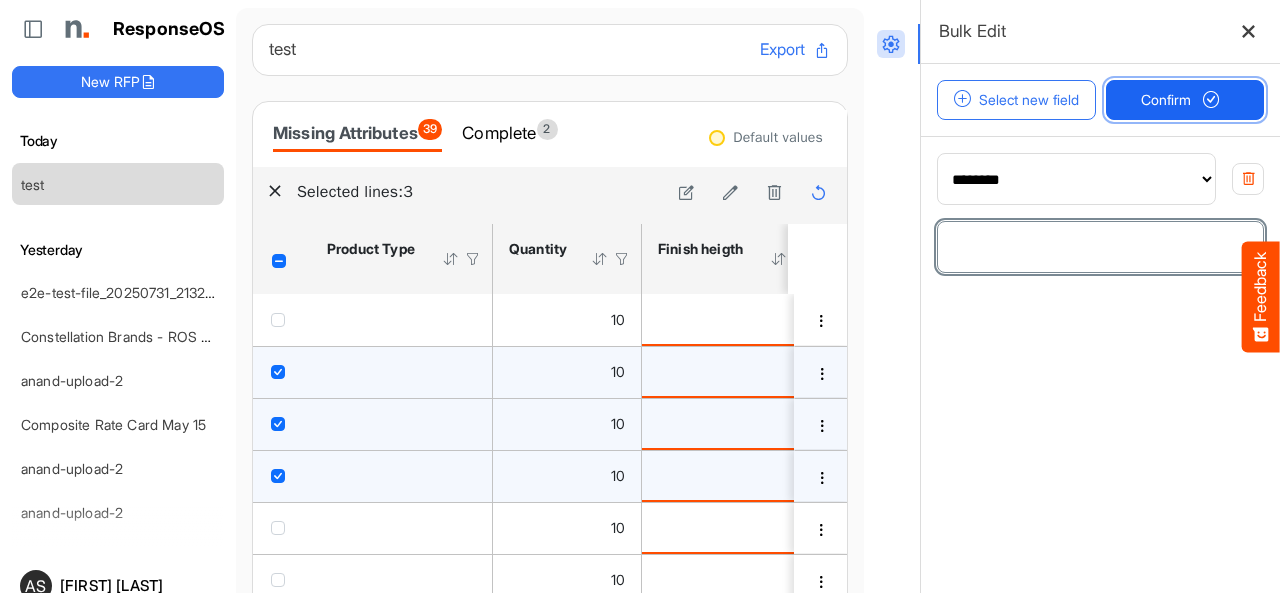 type on "*" 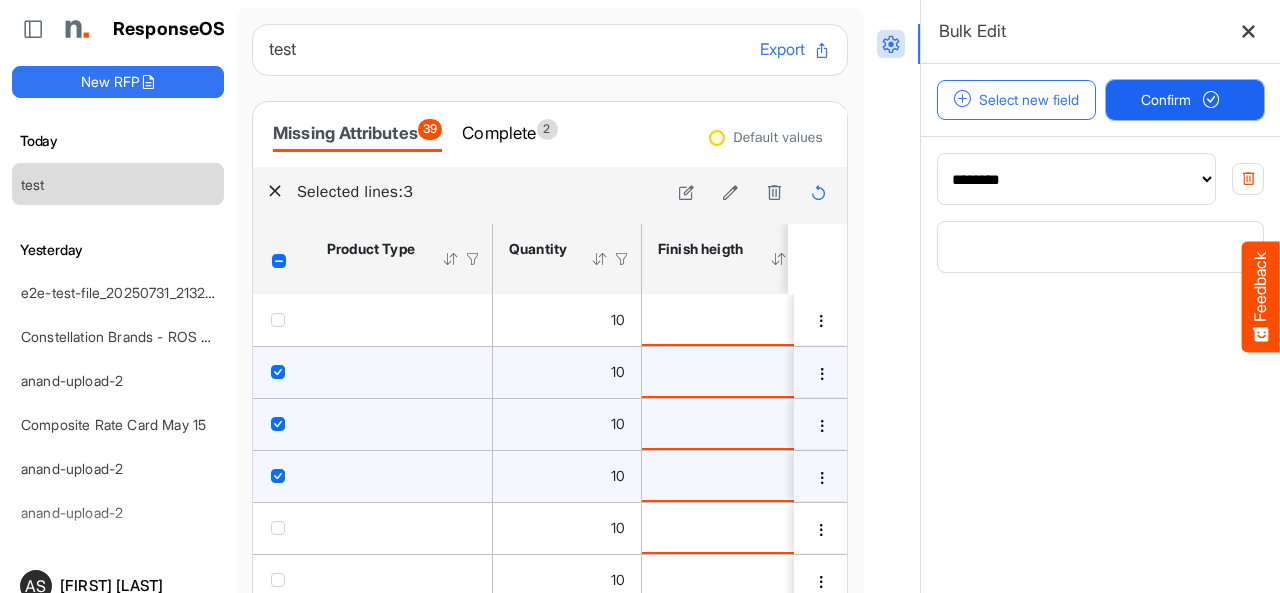 click on "Confirm" at bounding box center (1185, 100) 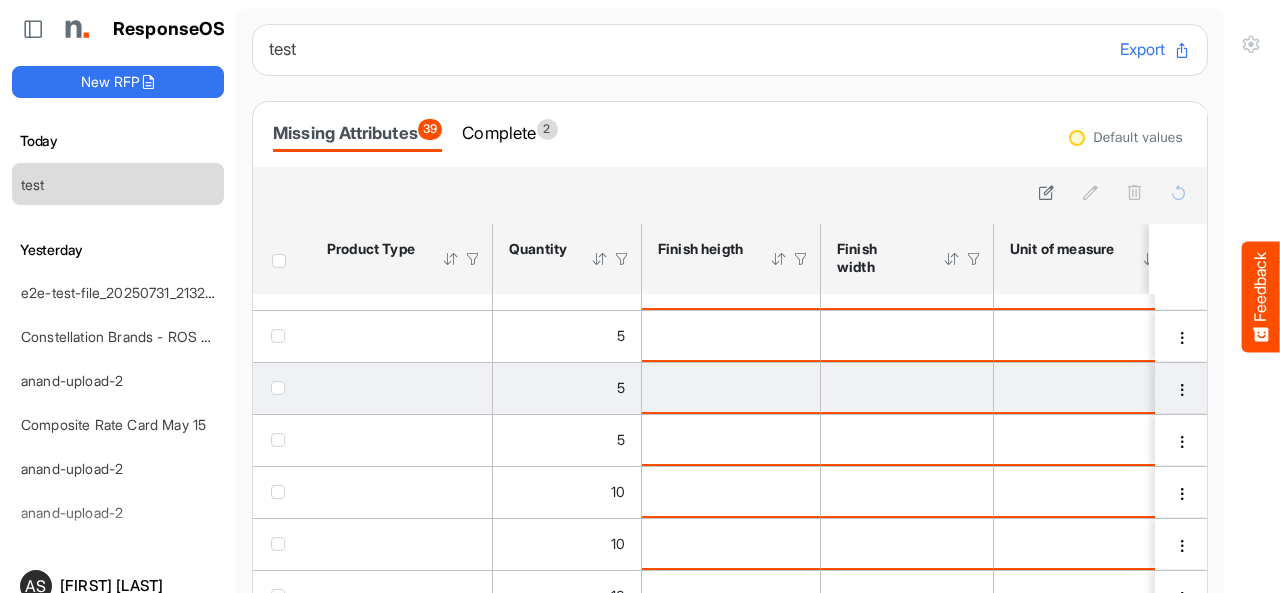 scroll, scrollTop: 51, scrollLeft: 0, axis: vertical 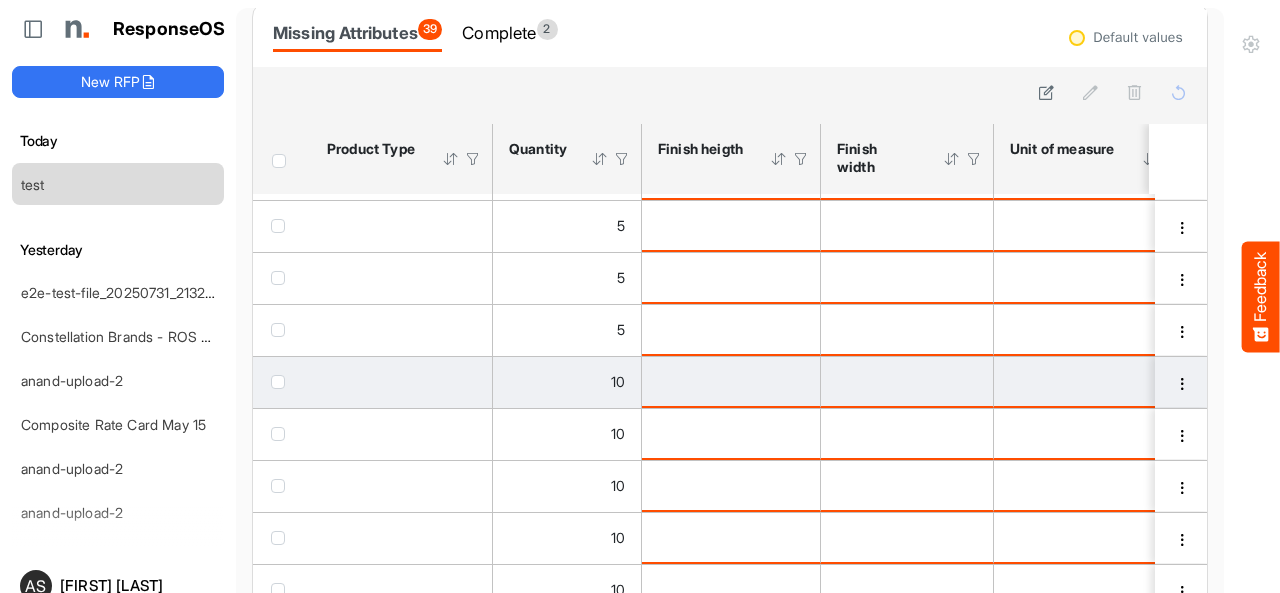 click at bounding box center [278, 382] 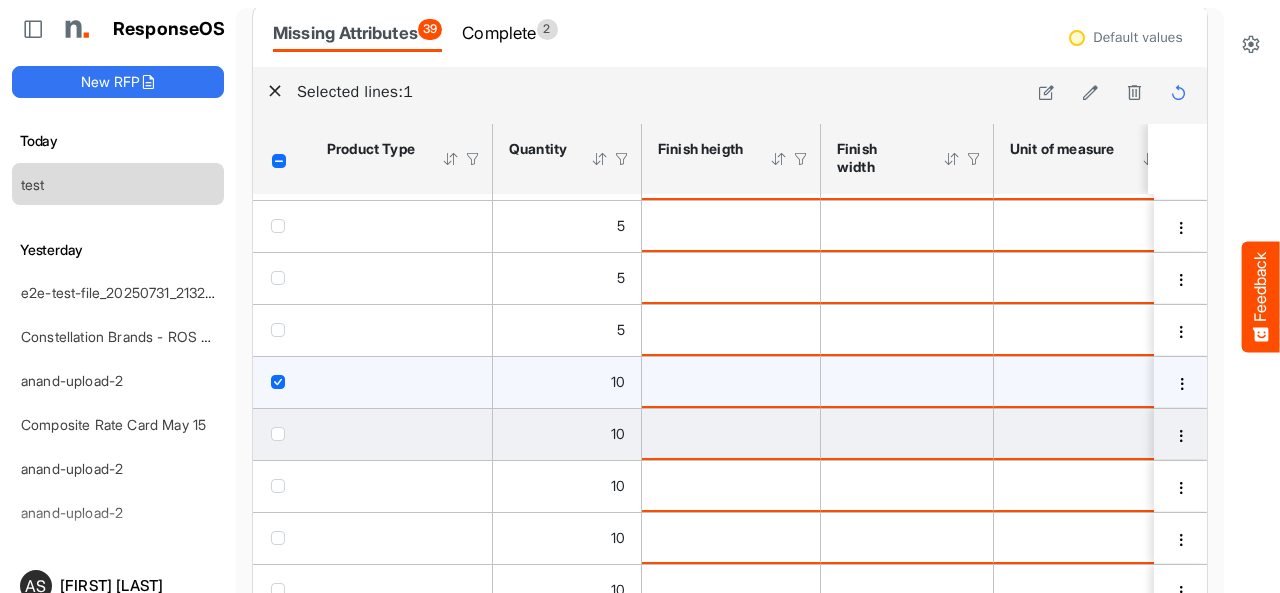 click at bounding box center [278, 434] 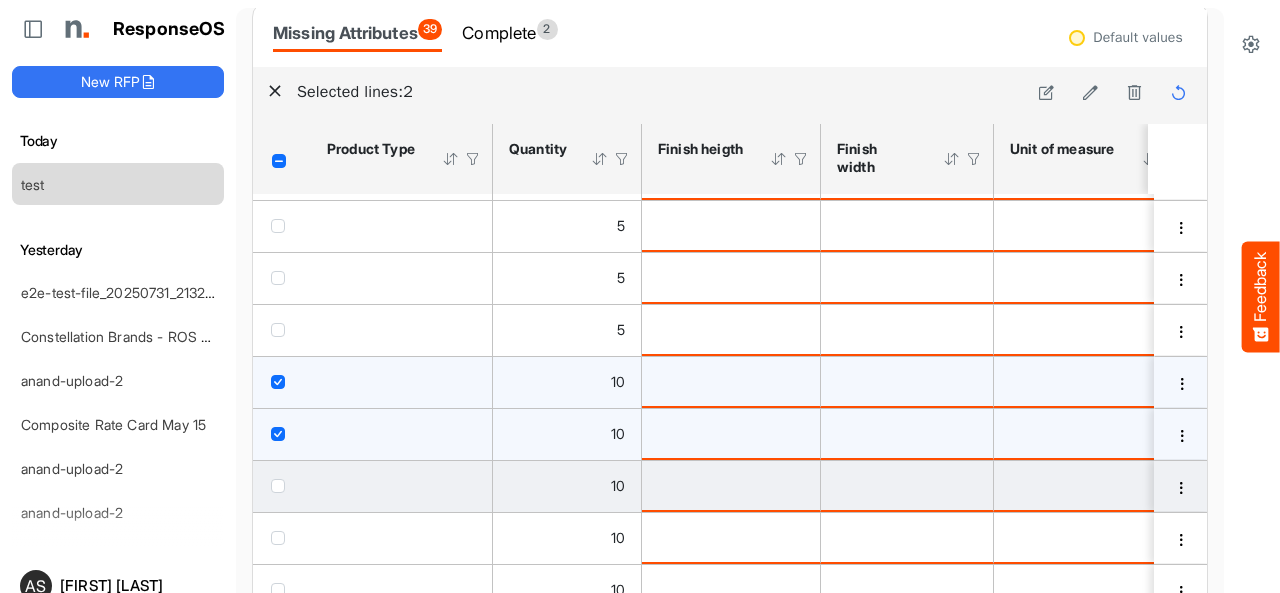 click at bounding box center (278, 486) 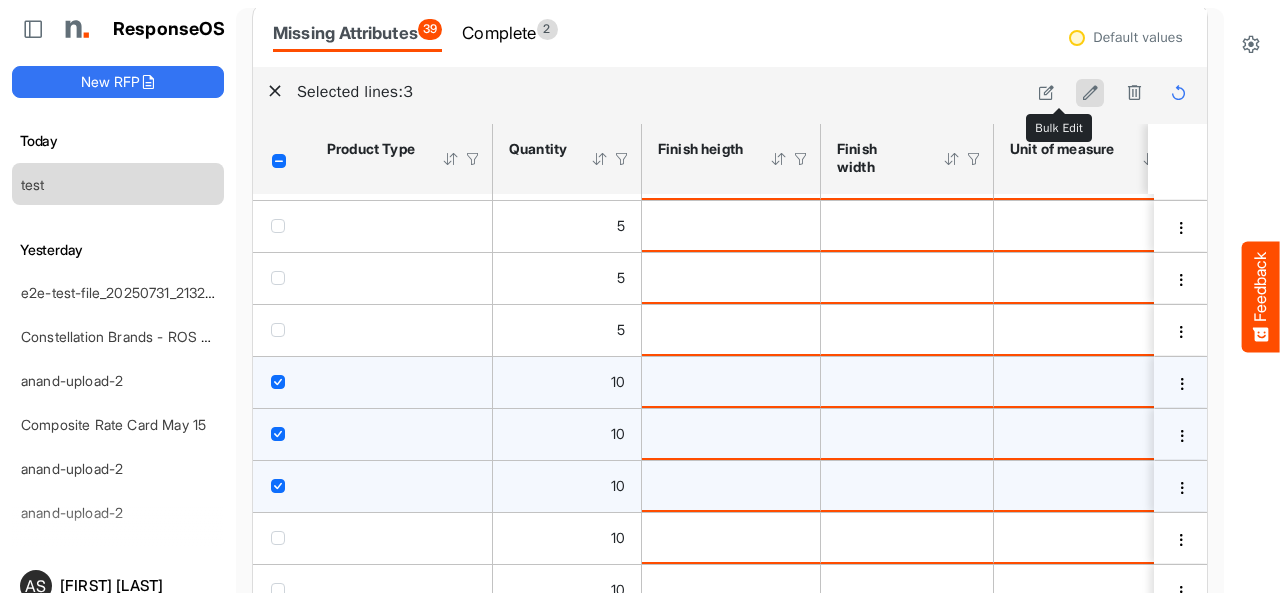 click at bounding box center (1090, 92) 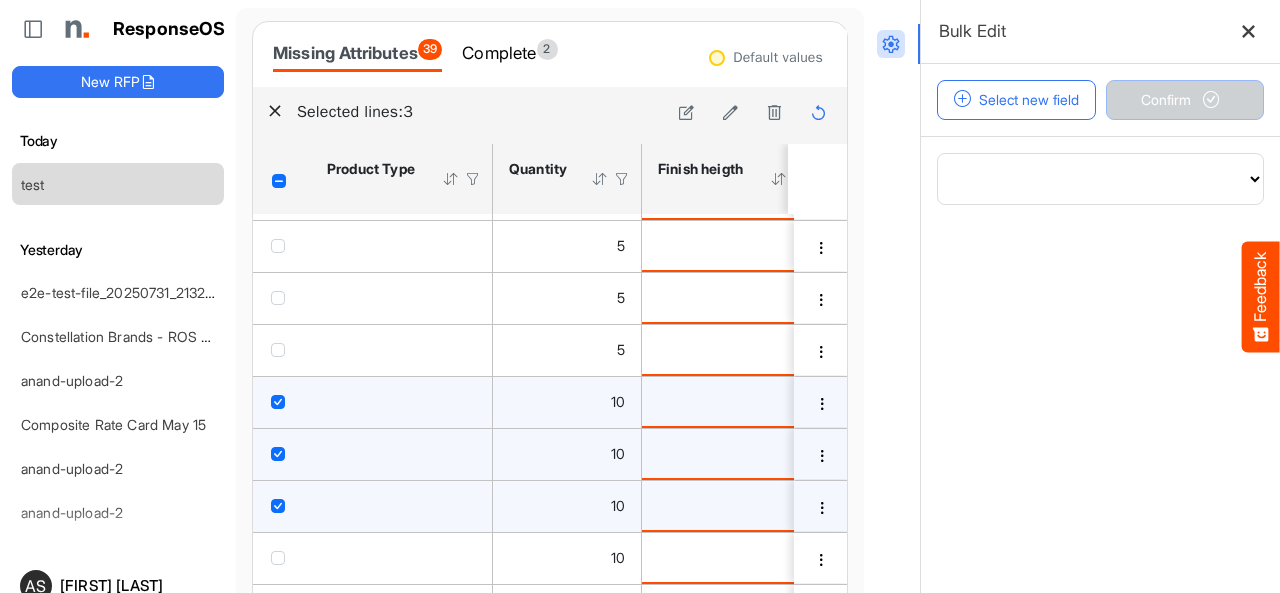 scroll, scrollTop: 100, scrollLeft: 0, axis: vertical 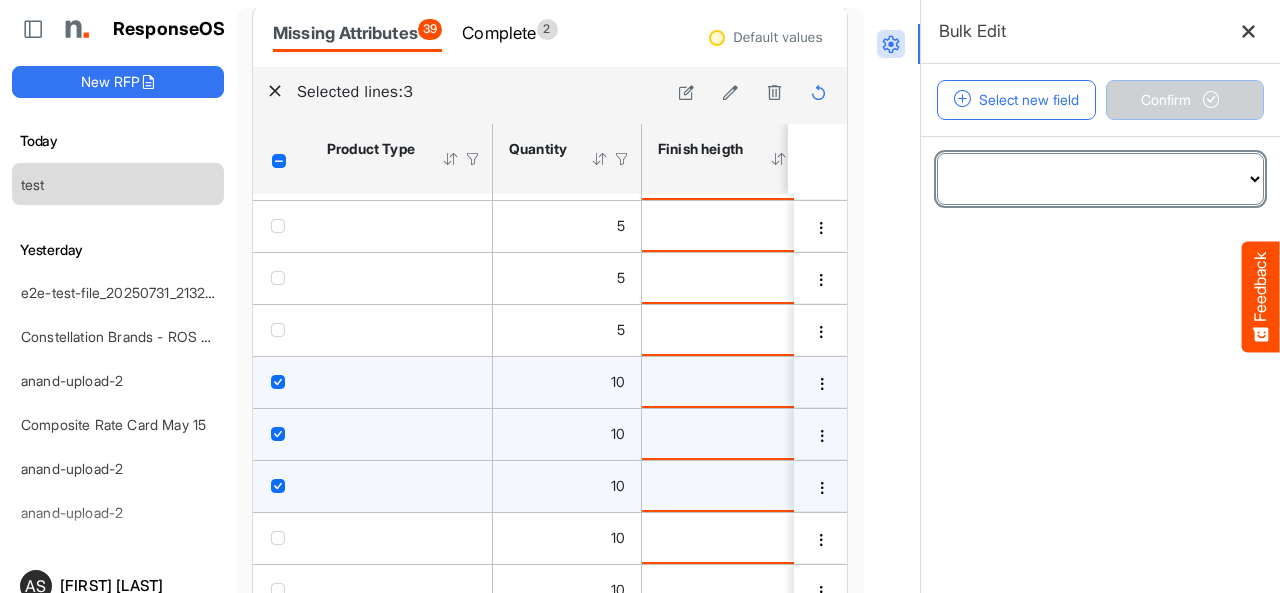 click on "**********" at bounding box center [1100, 179] 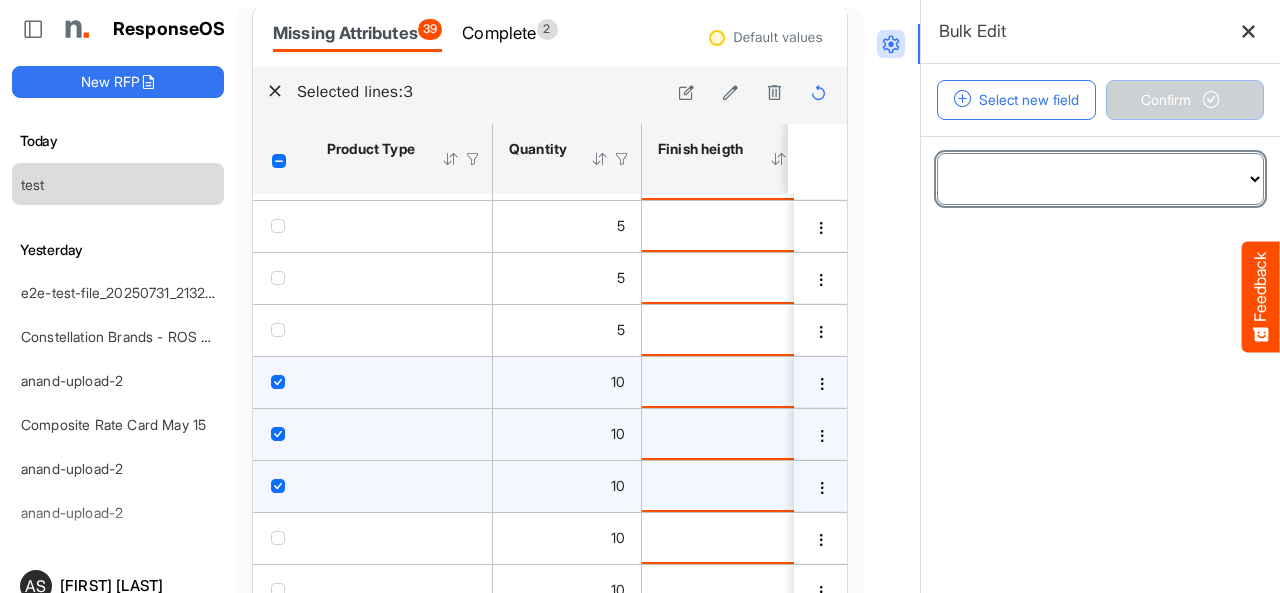 select on "**********" 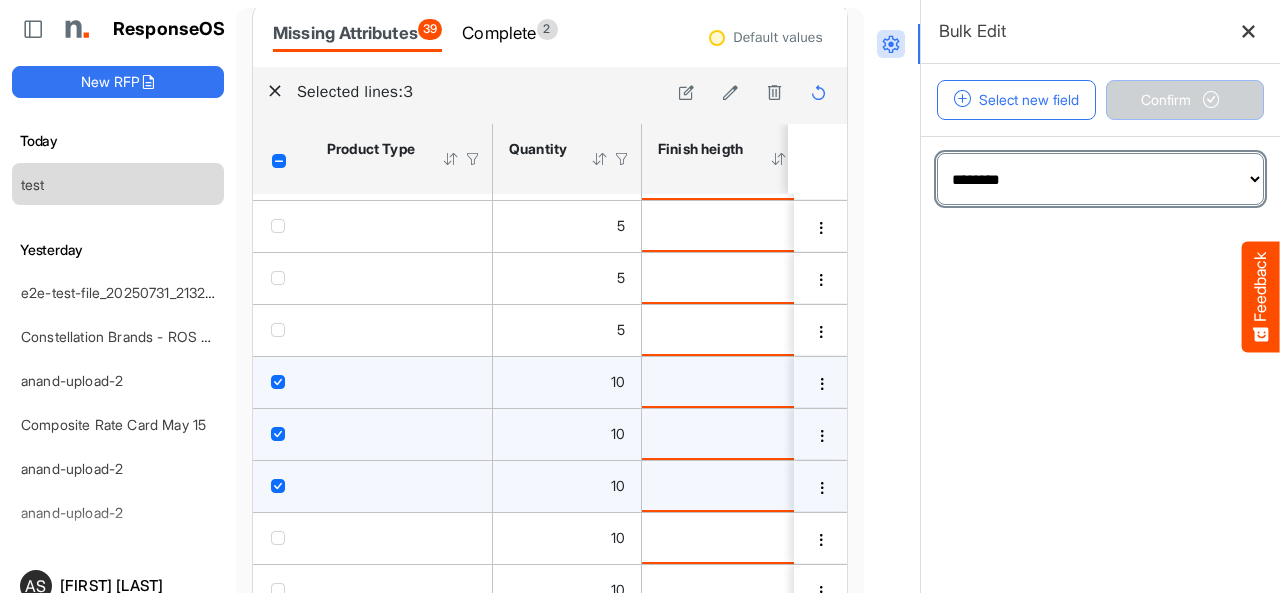 click on "**********" at bounding box center [1100, 179] 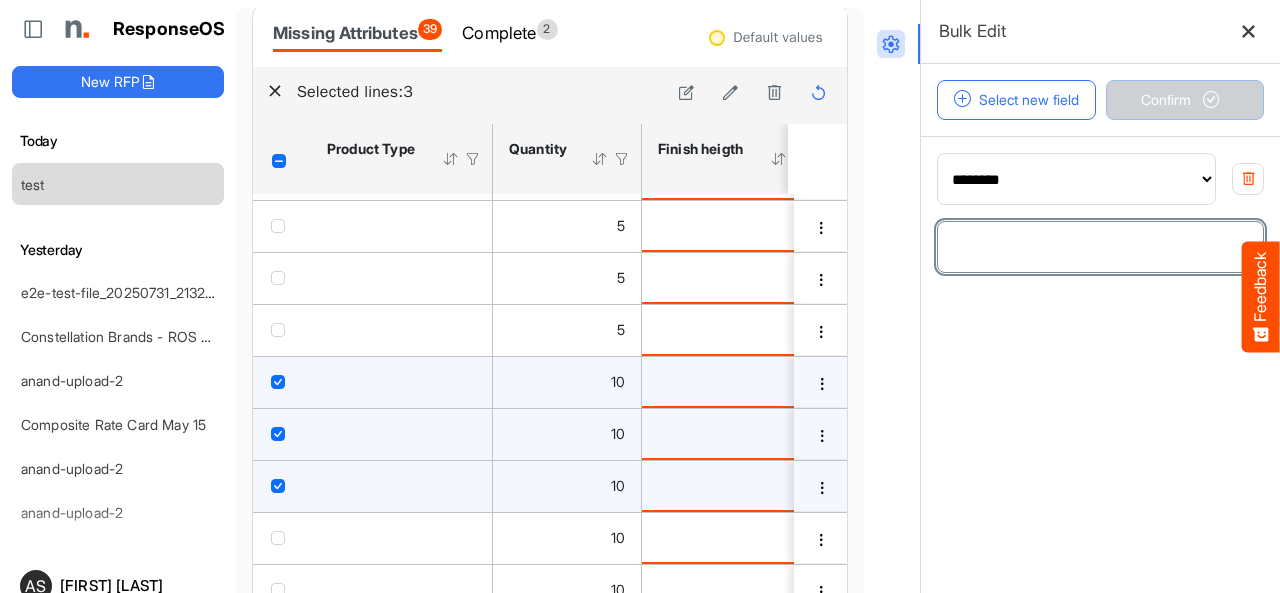 click at bounding box center [1100, 247] 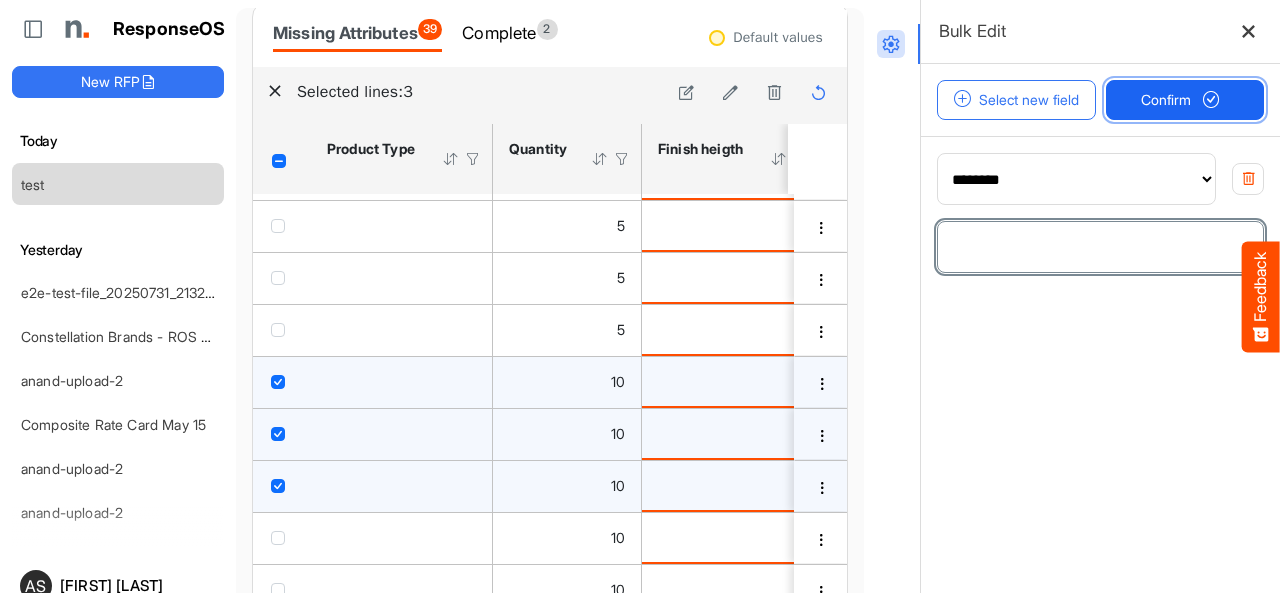 type on "*" 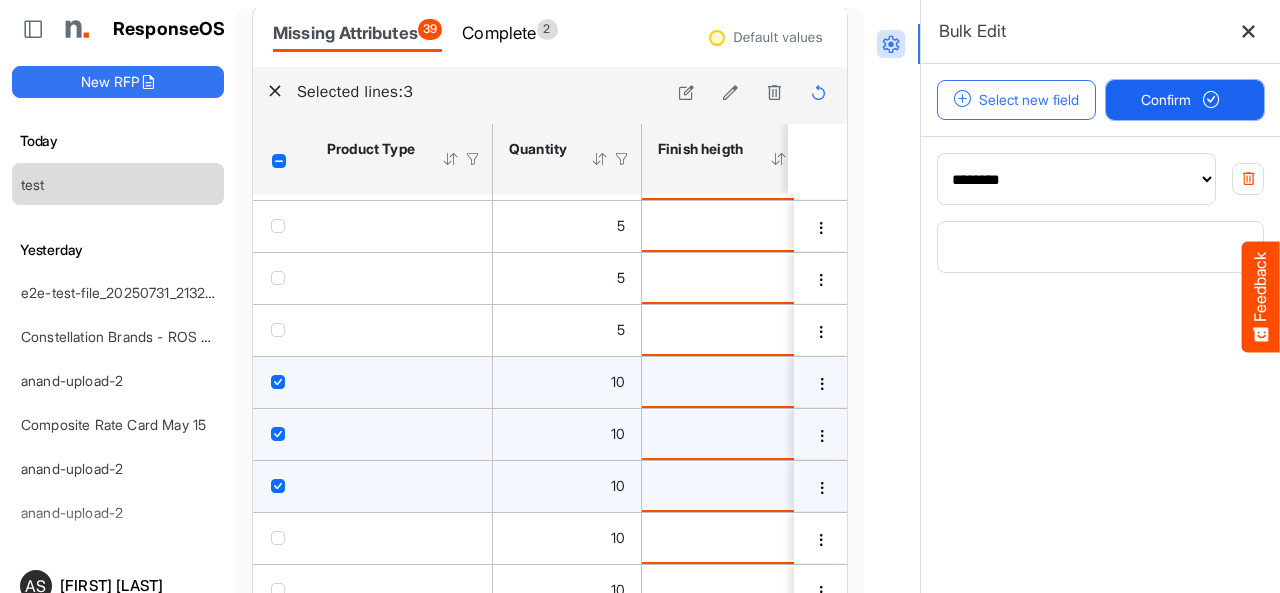 click on "Confirm" at bounding box center (1185, 100) 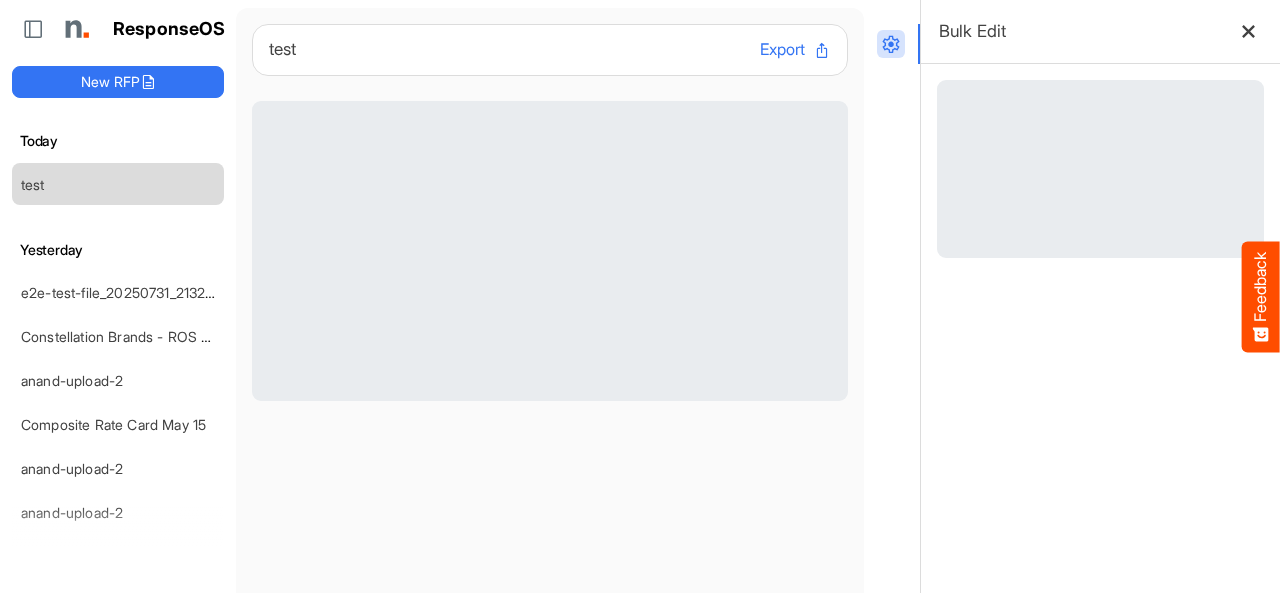 scroll, scrollTop: 0, scrollLeft: 0, axis: both 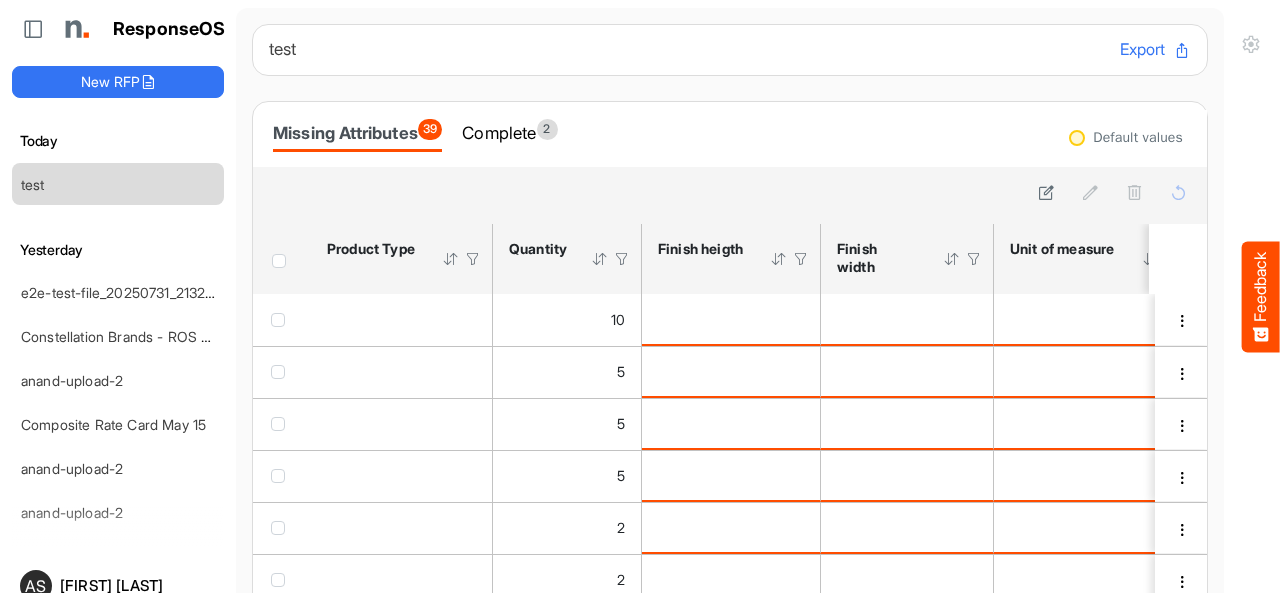 click at bounding box center [600, 259] 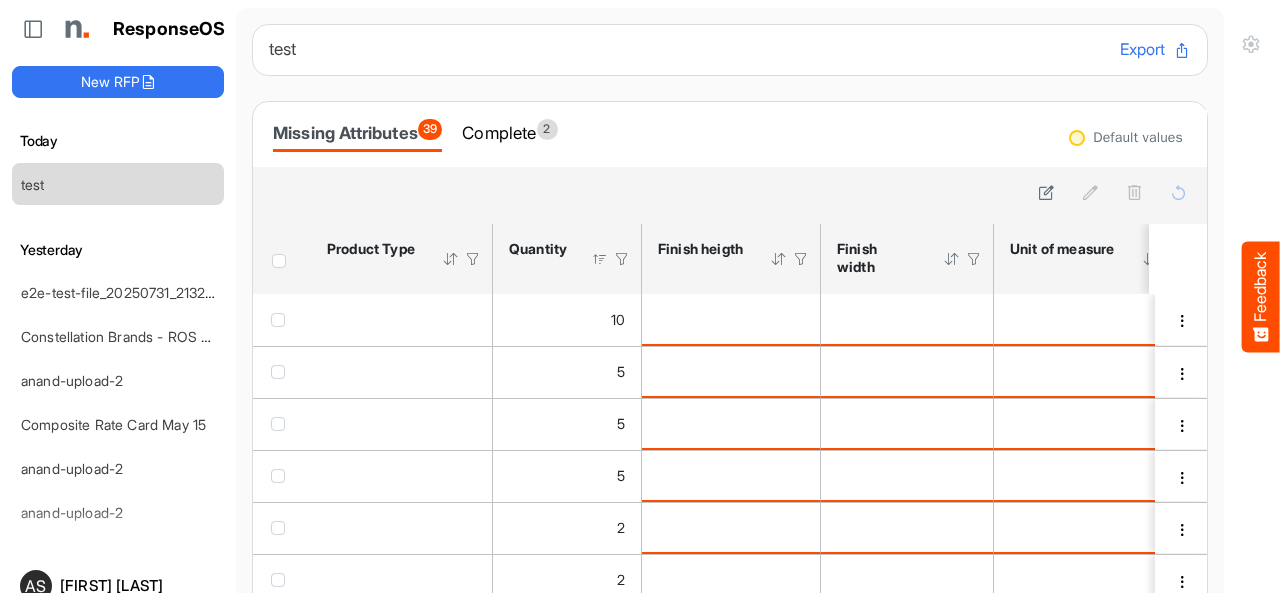 click at bounding box center (600, 259) 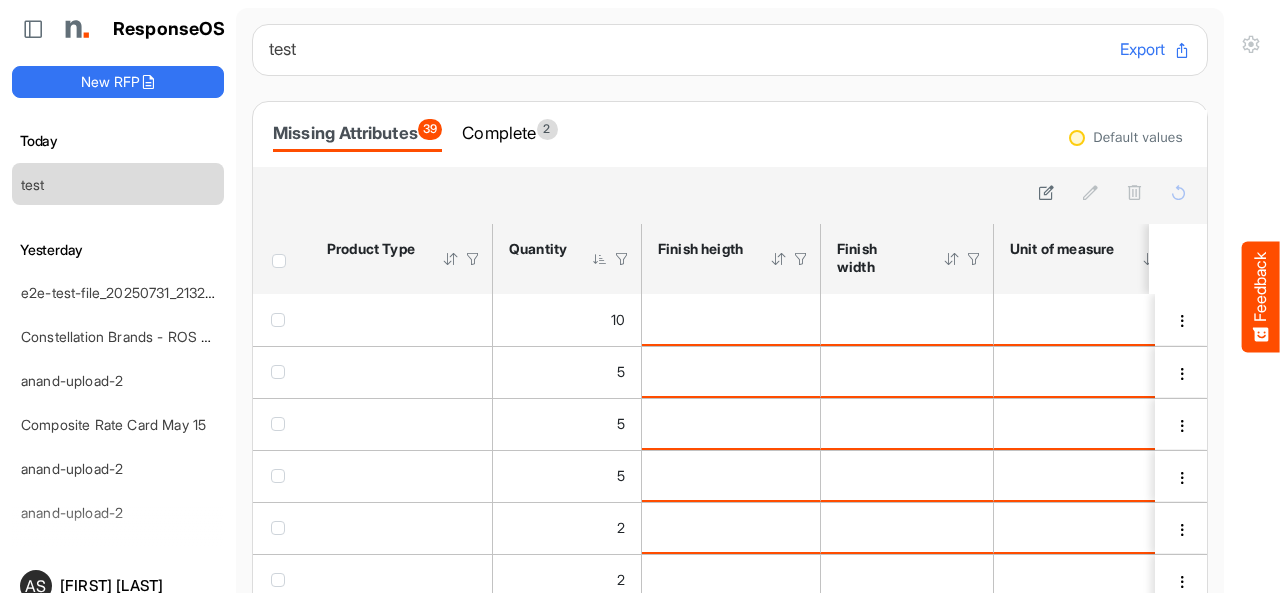 click at bounding box center [600, 259] 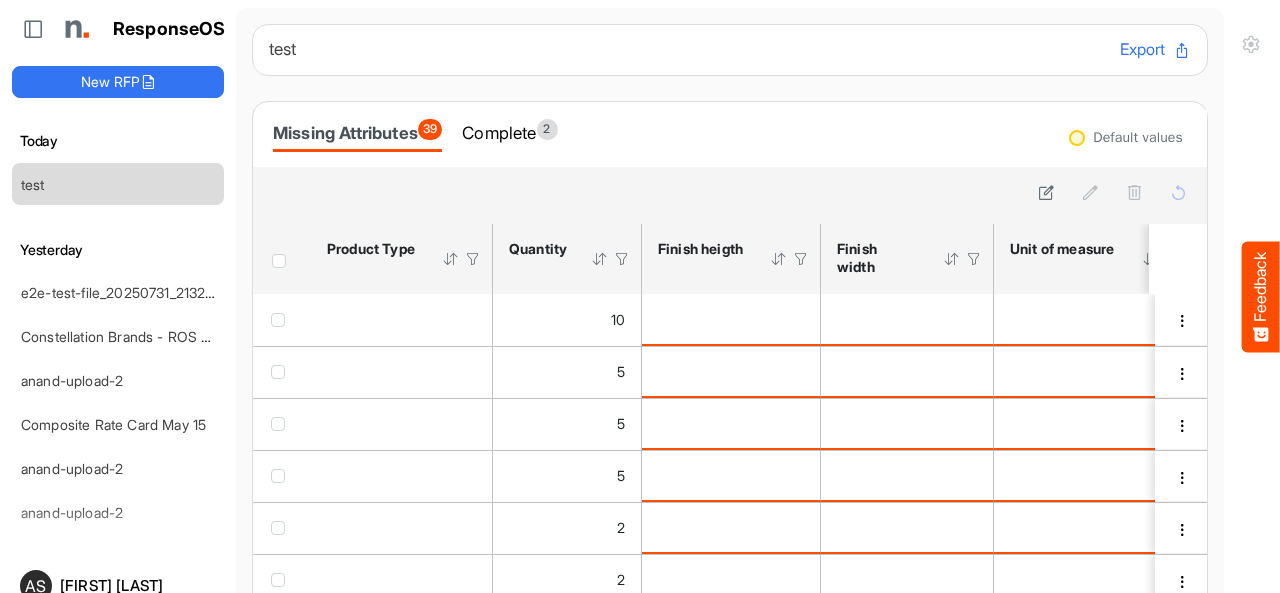 click at bounding box center [600, 259] 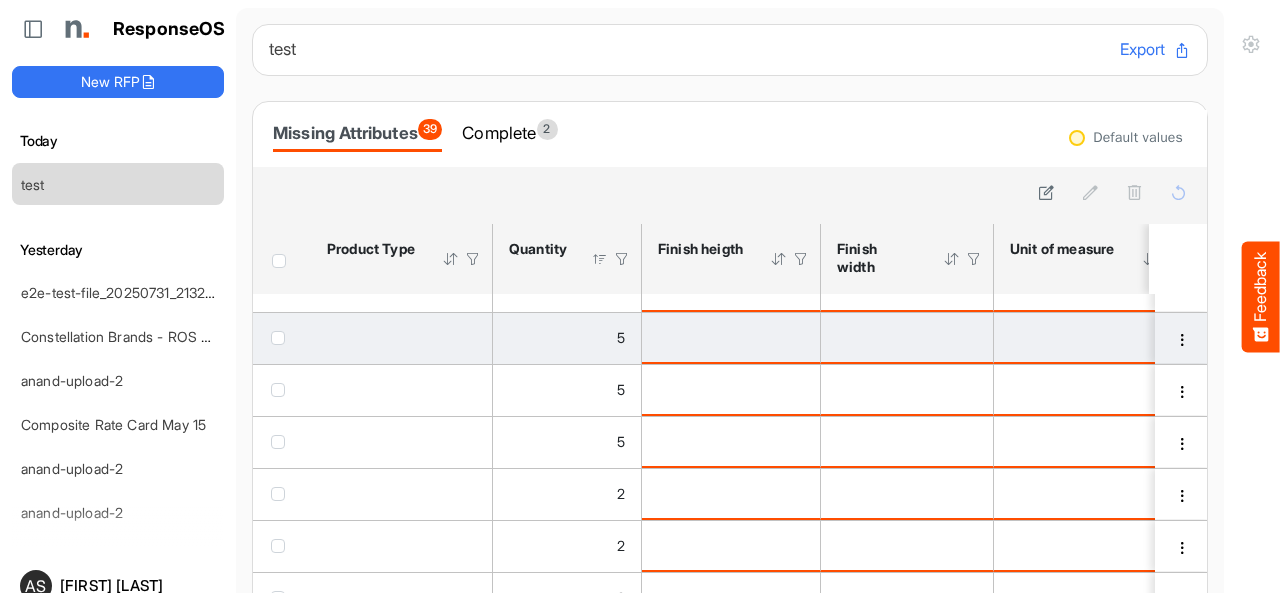 scroll, scrollTop: 51, scrollLeft: 0, axis: vertical 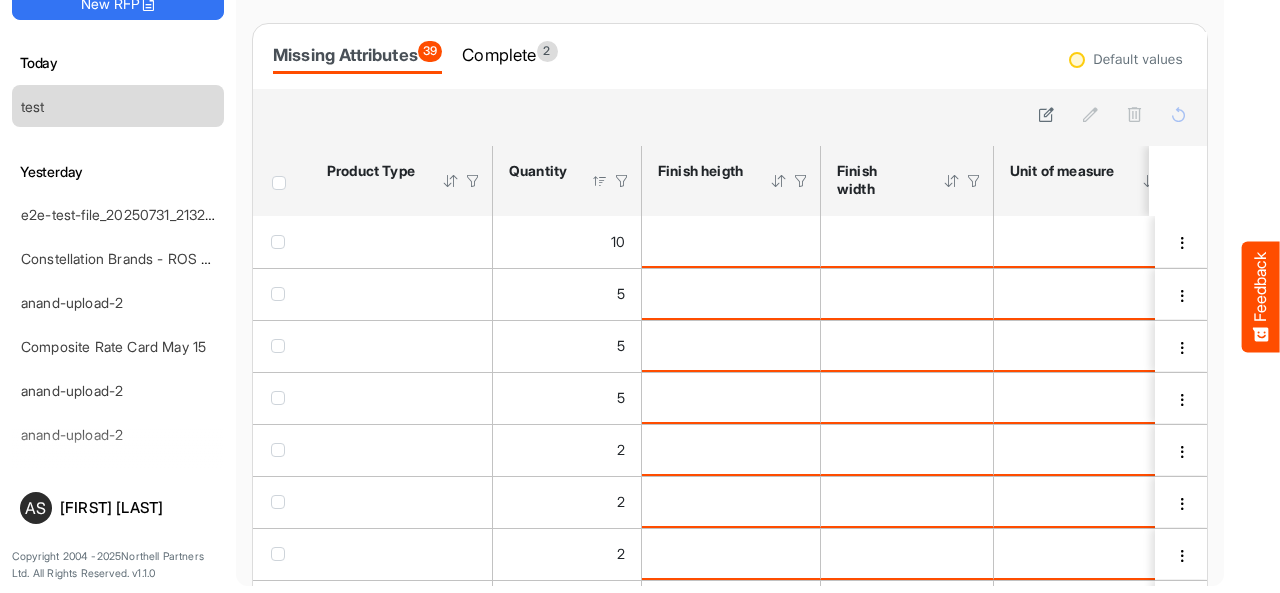 click at bounding box center (600, 181) 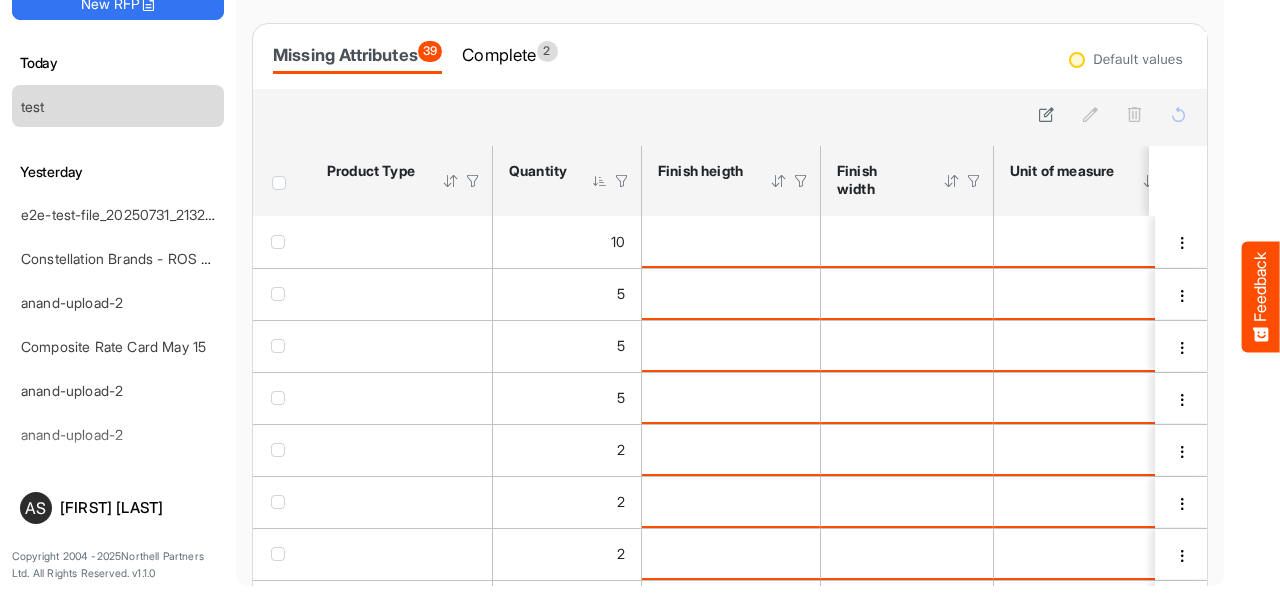 click at bounding box center (600, 181) 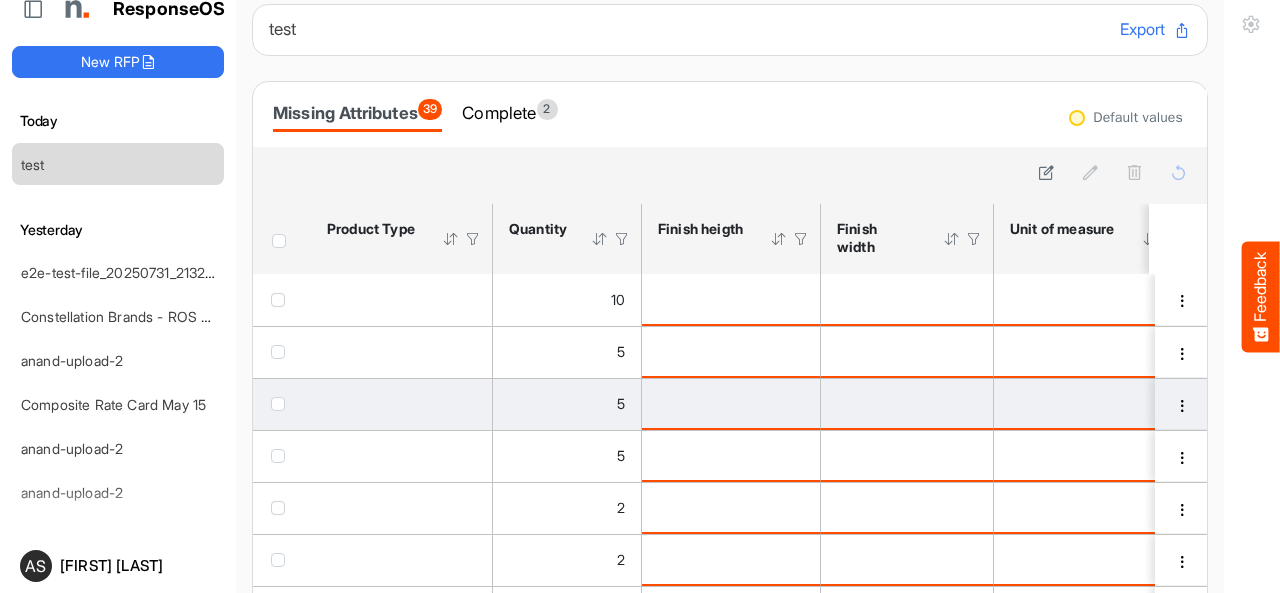 scroll, scrollTop: 0, scrollLeft: 0, axis: both 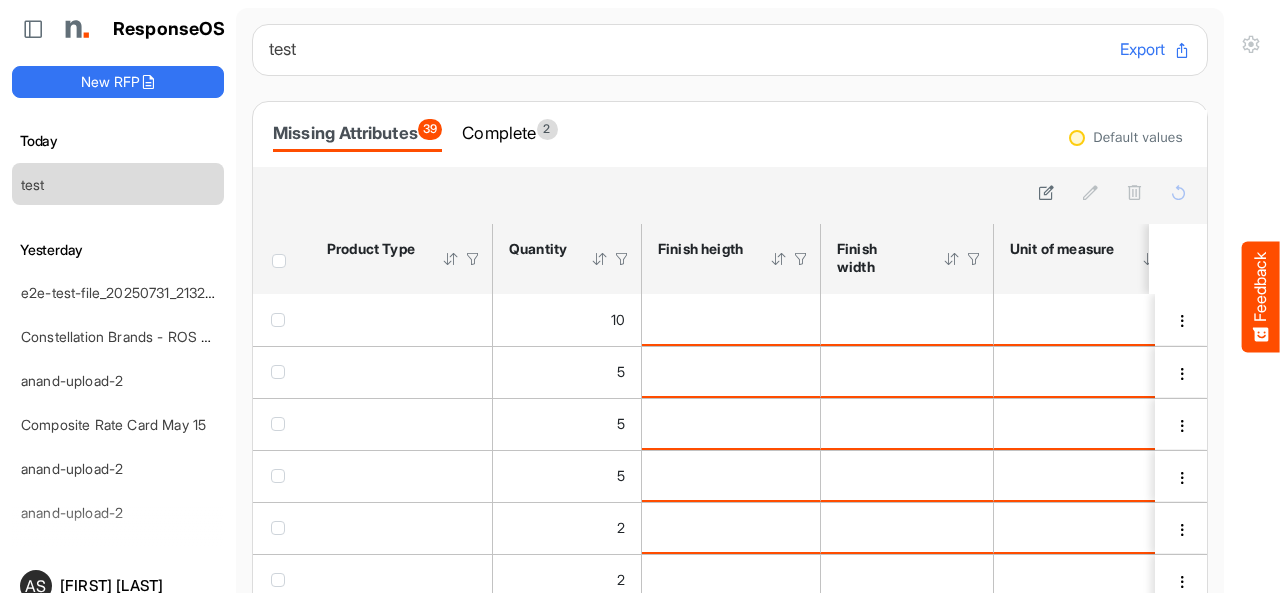 click at bounding box center (600, 259) 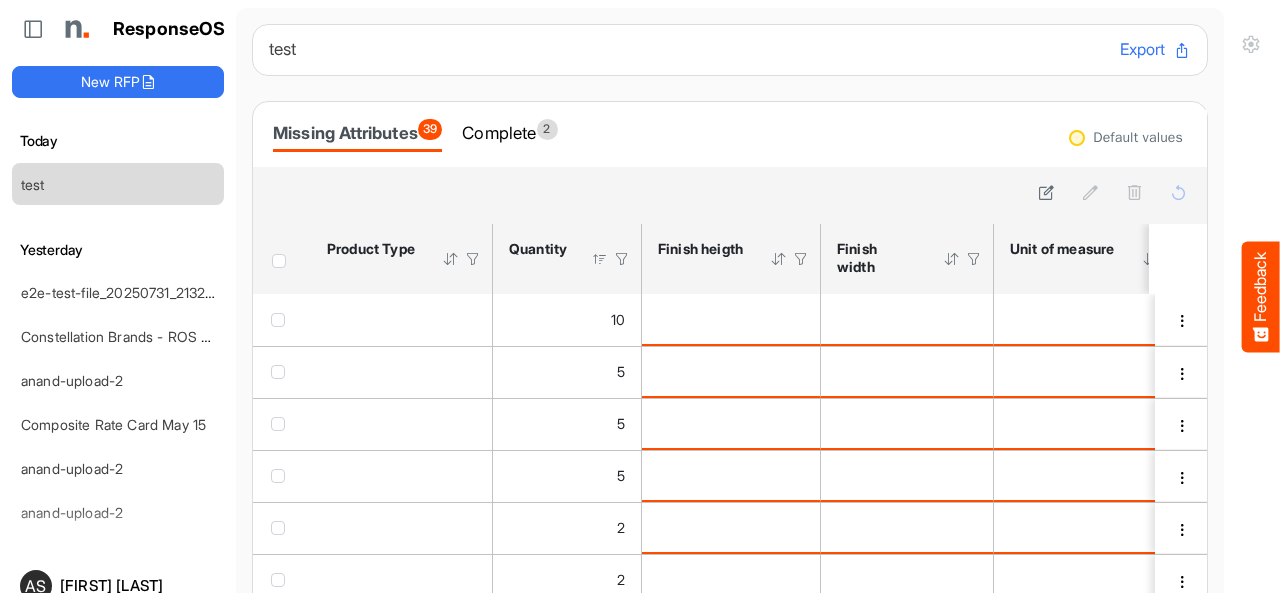 click at bounding box center (600, 259) 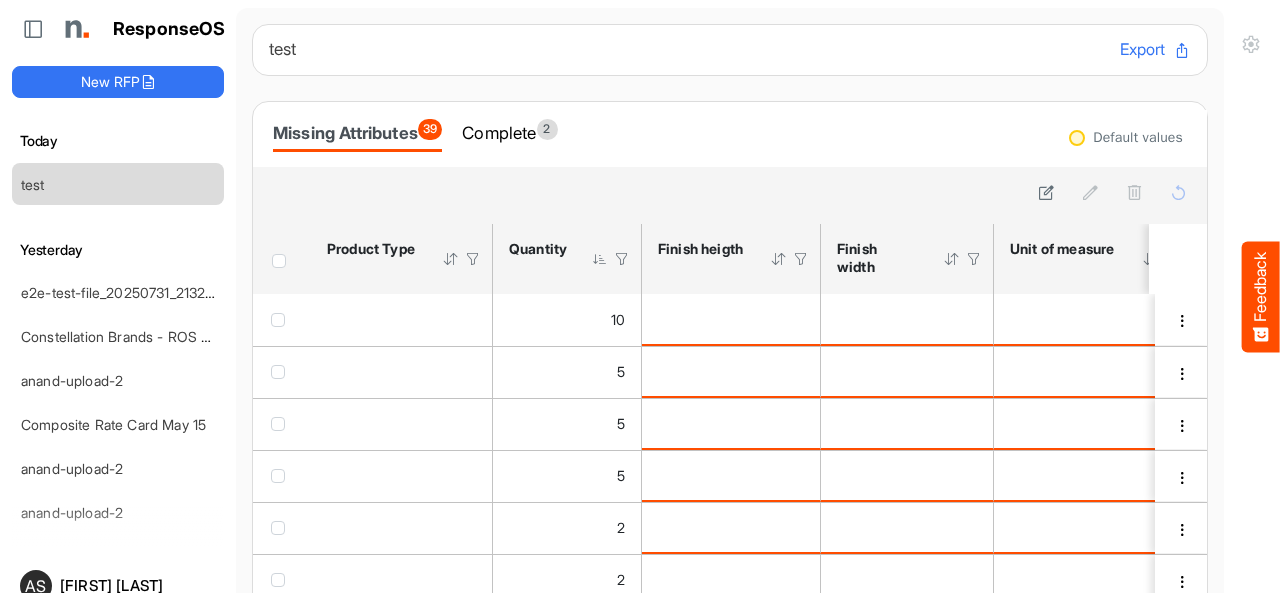 click at bounding box center [600, 259] 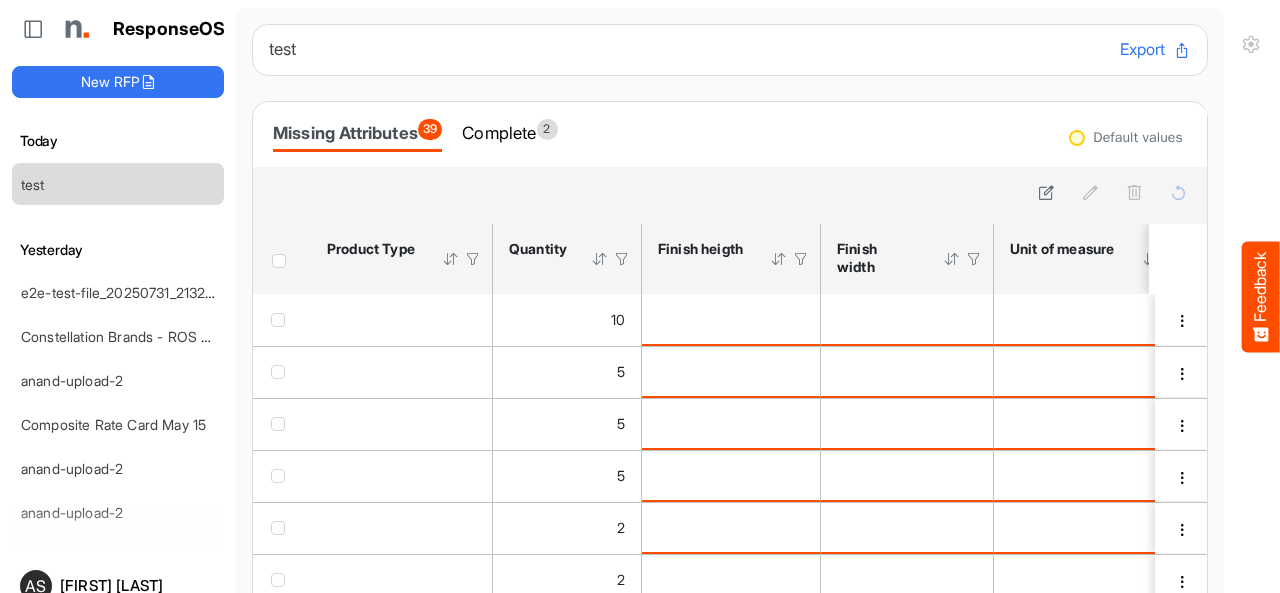 click at bounding box center [600, 259] 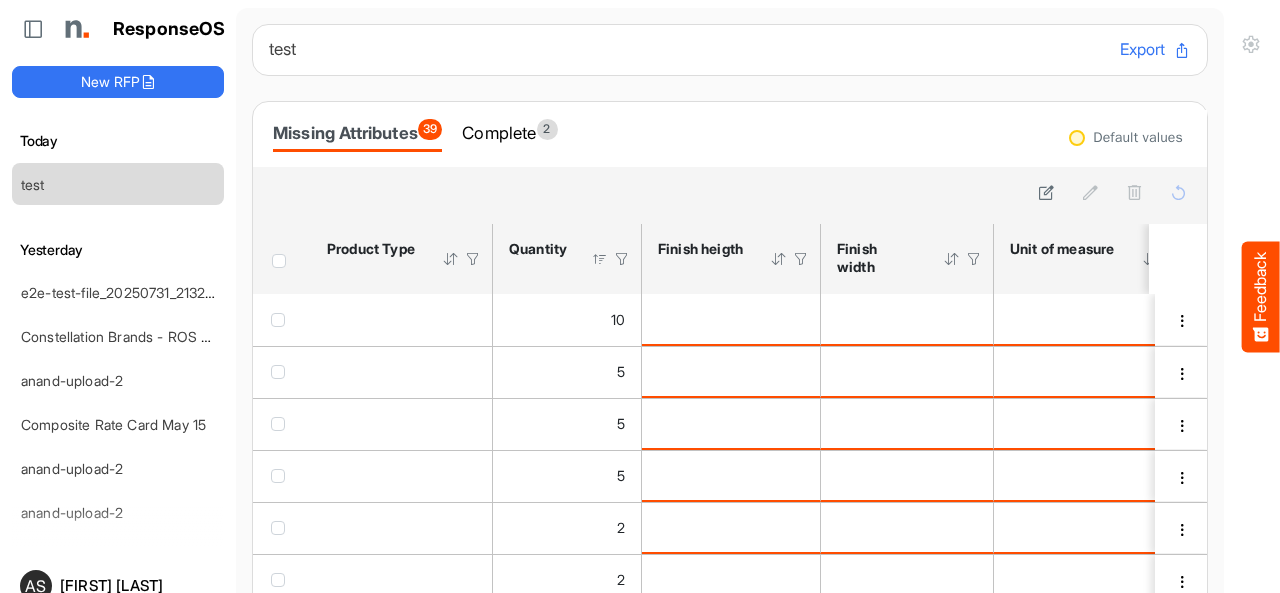click at bounding box center [600, 259] 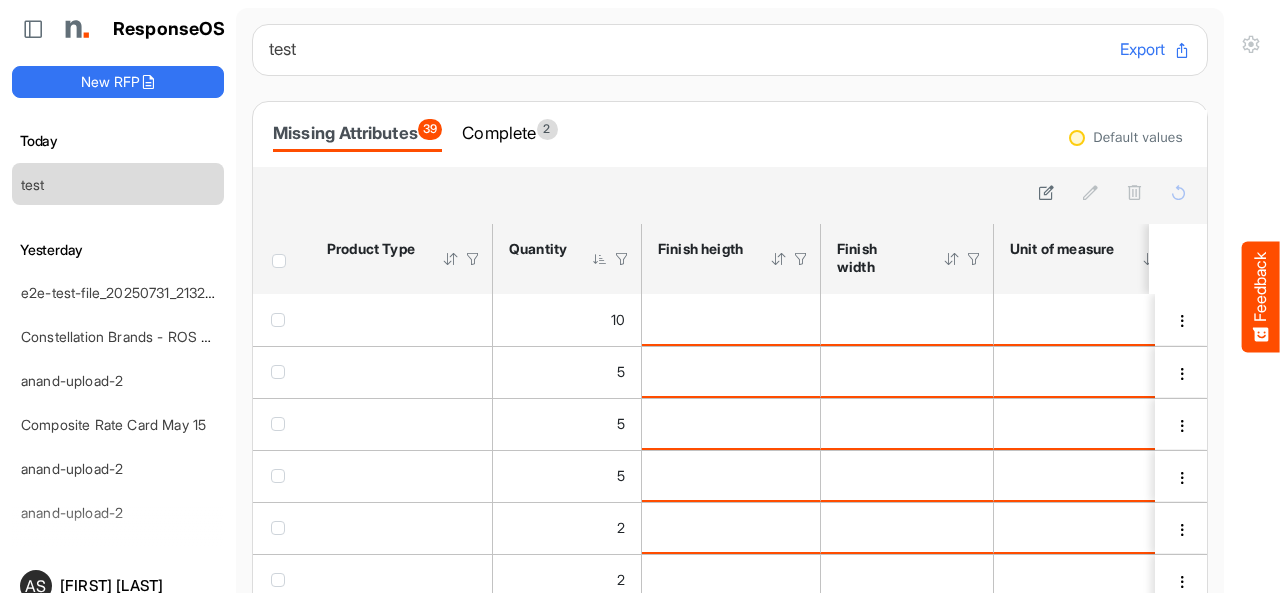 click at bounding box center (600, 259) 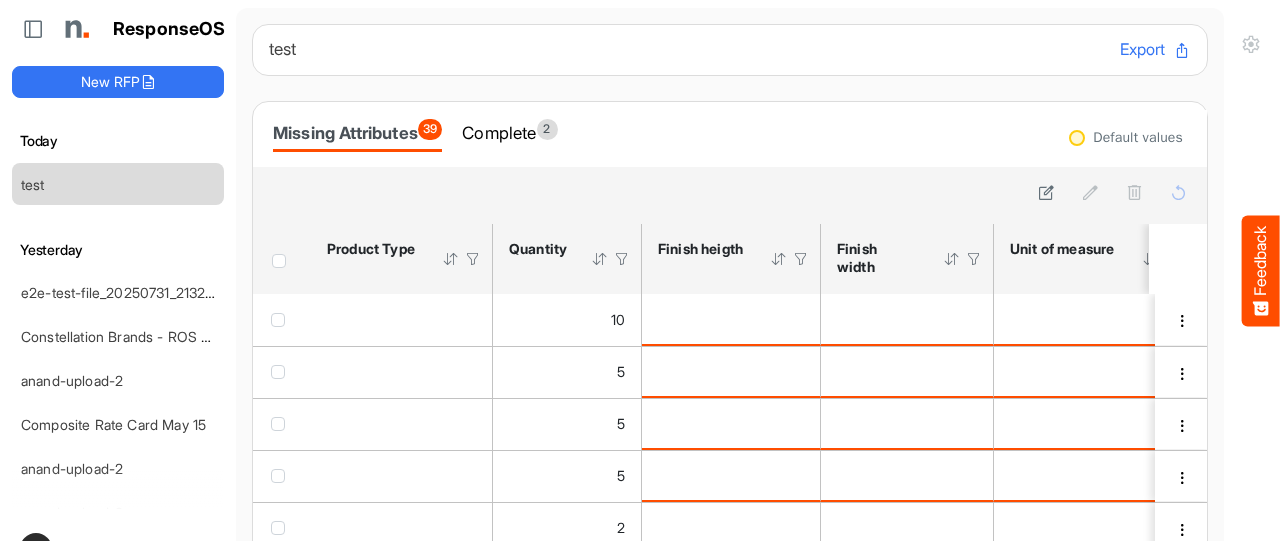 click at bounding box center [600, 259] 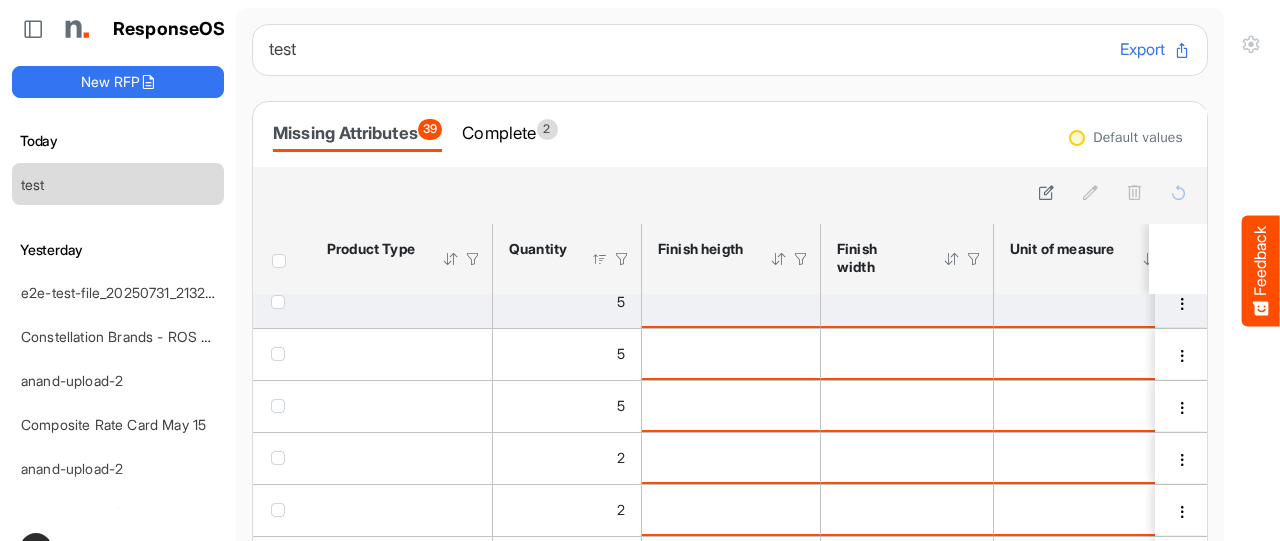 scroll, scrollTop: 92, scrollLeft: 0, axis: vertical 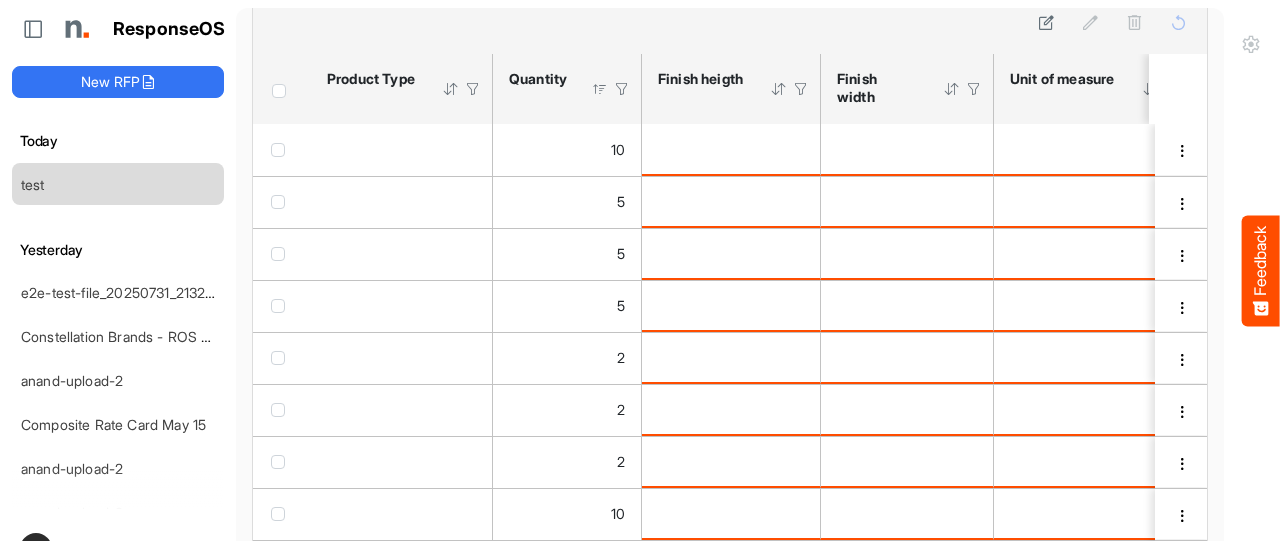 click at bounding box center [600, 89] 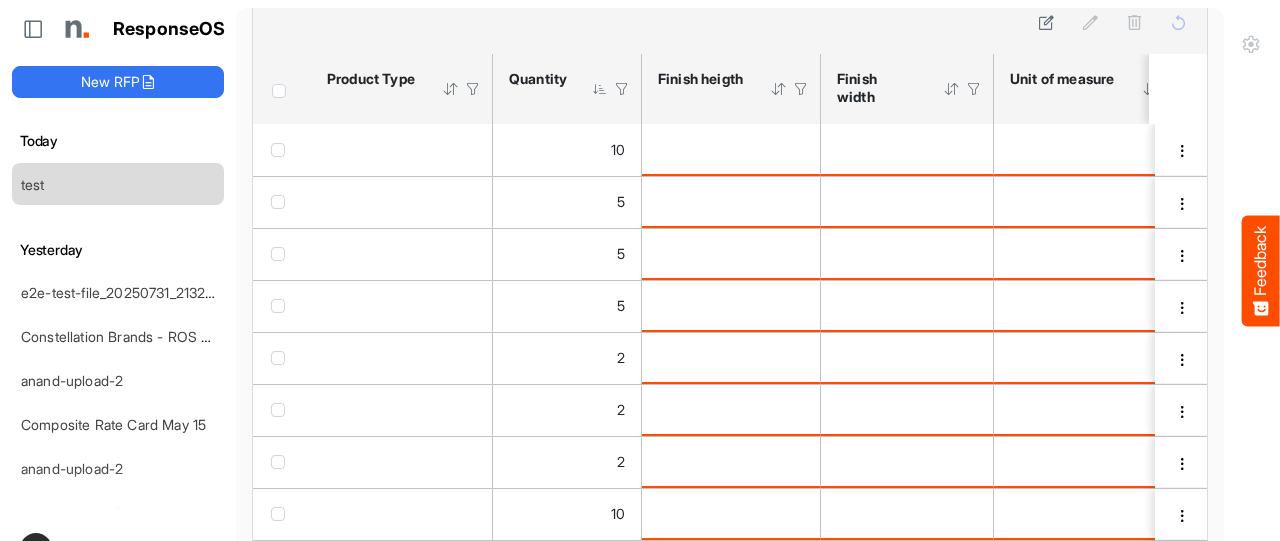 click at bounding box center [600, 89] 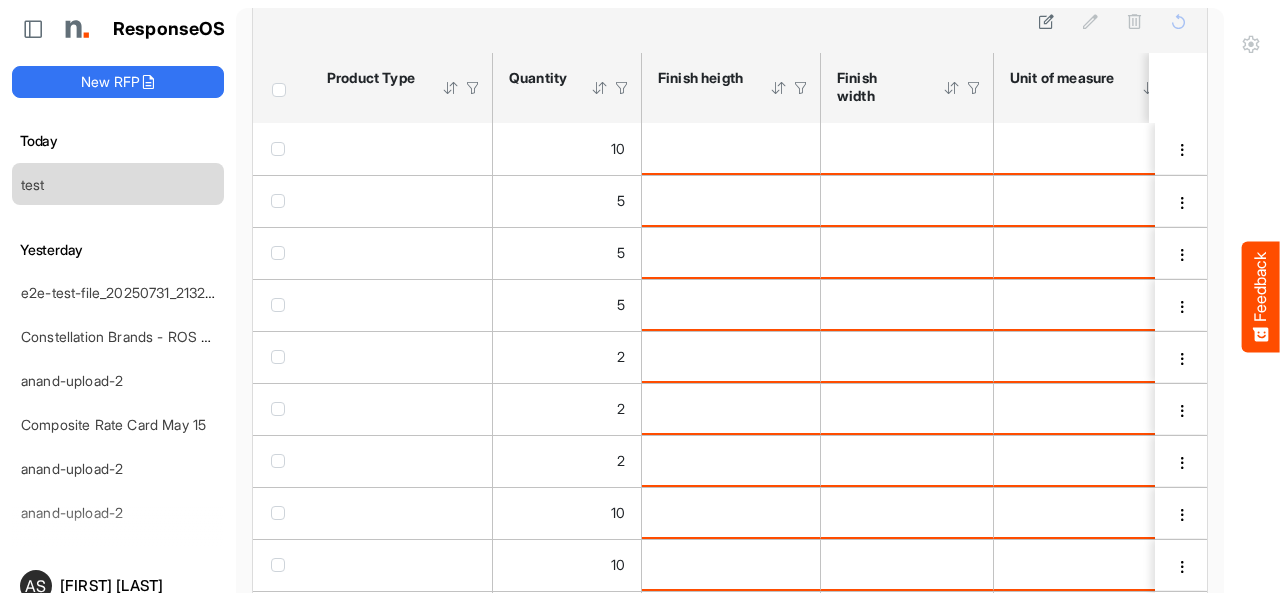 click at bounding box center (622, 88) 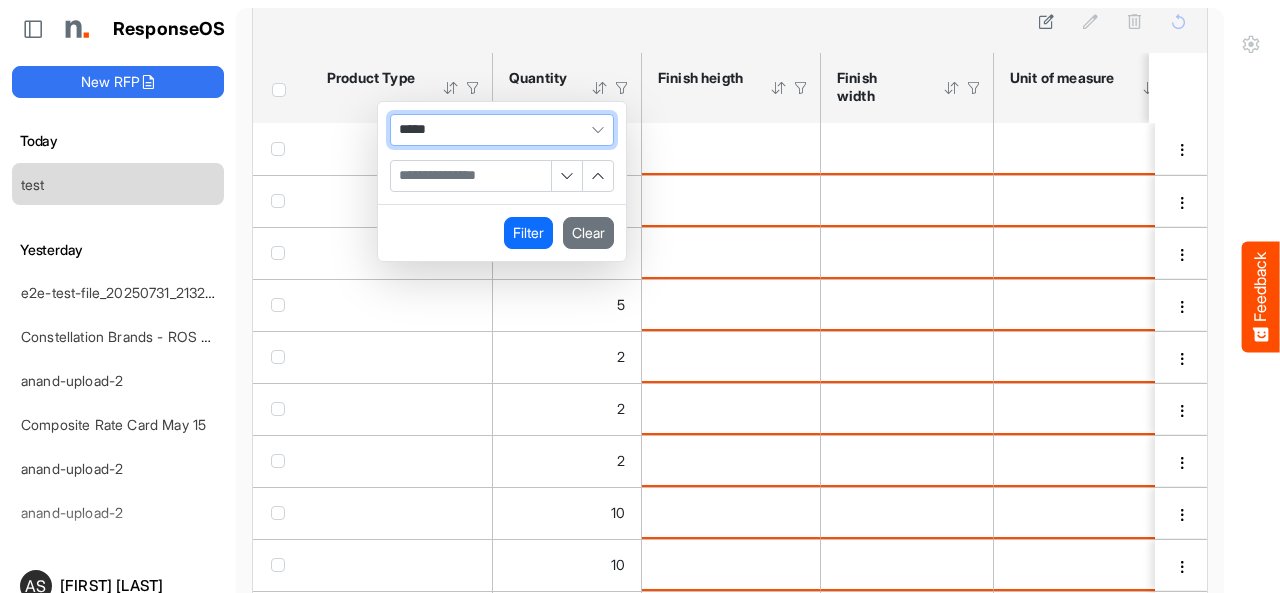 click at bounding box center [471, 176] 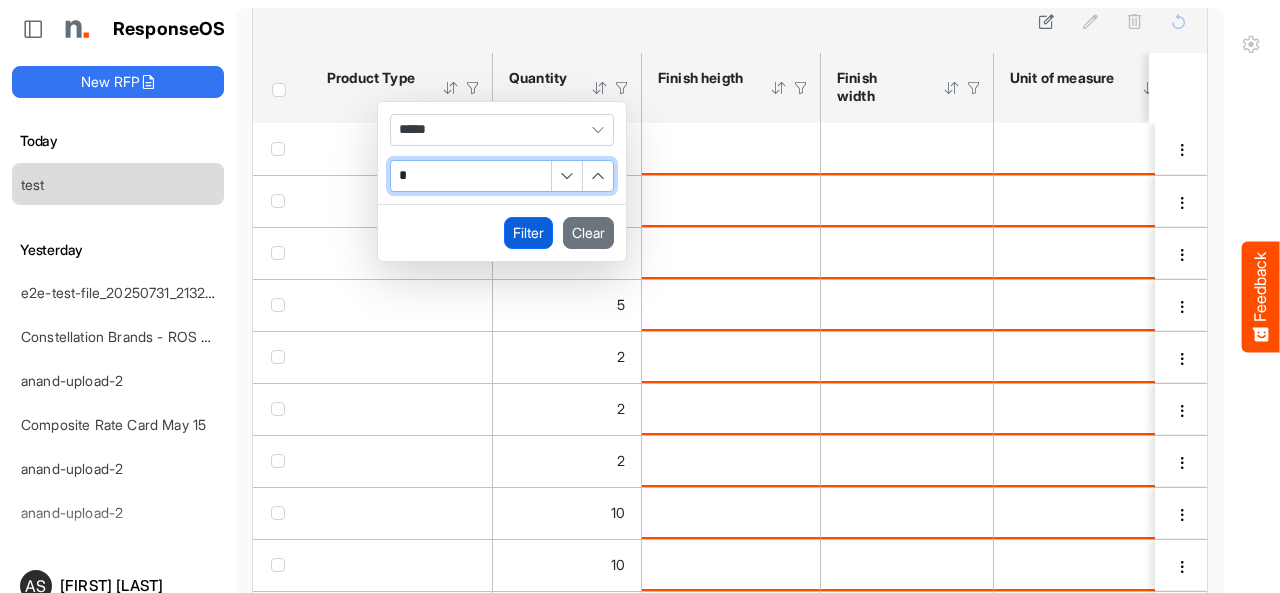 type on "*" 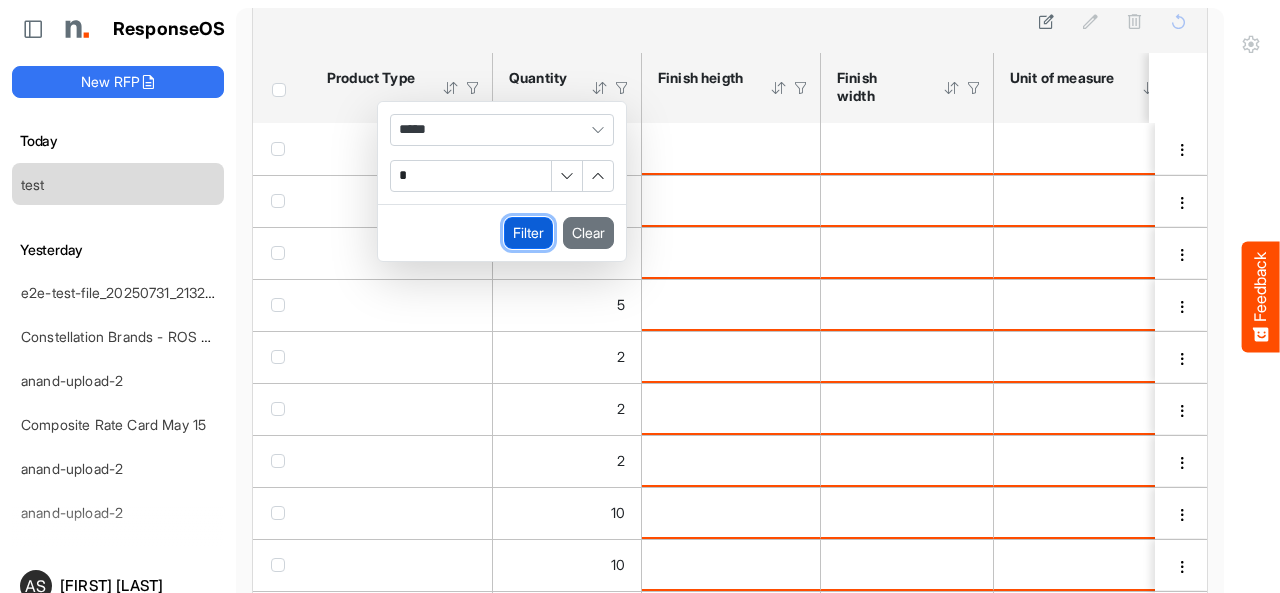click on "Filter" at bounding box center (528, 233) 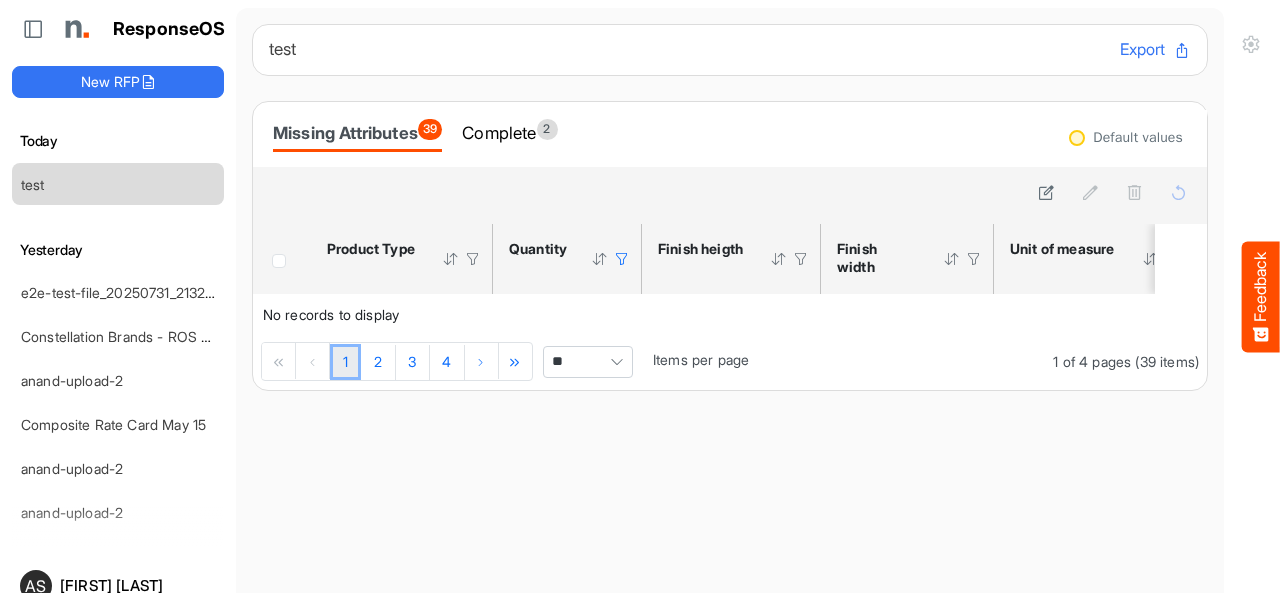 scroll, scrollTop: 0, scrollLeft: 0, axis: both 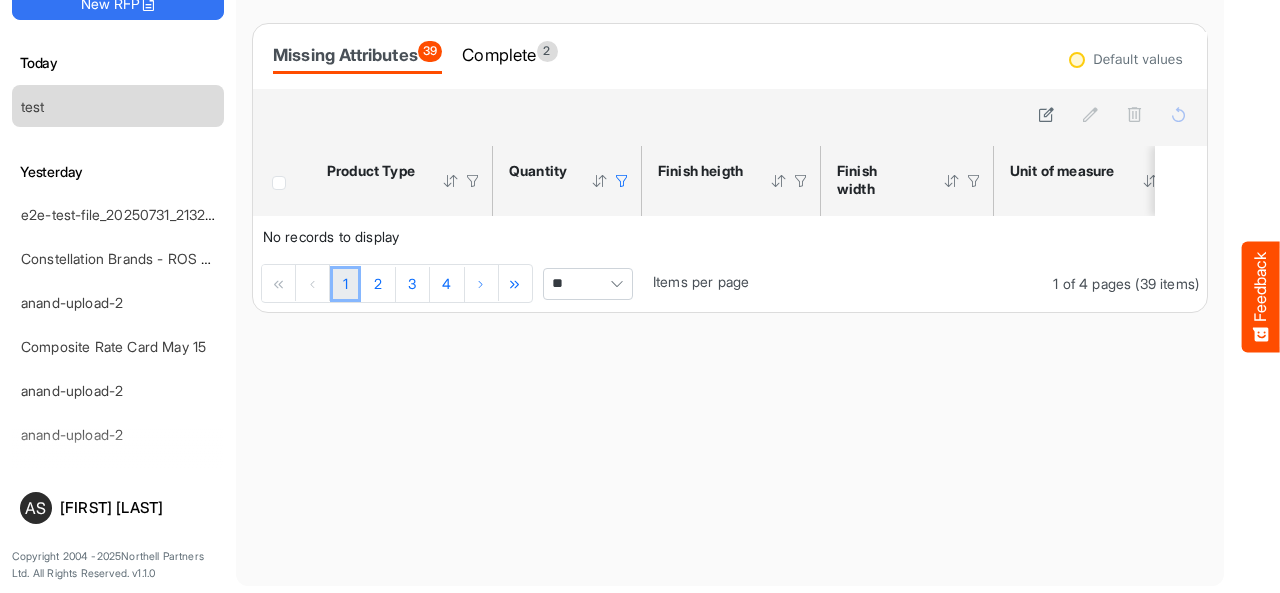 click at bounding box center [622, 181] 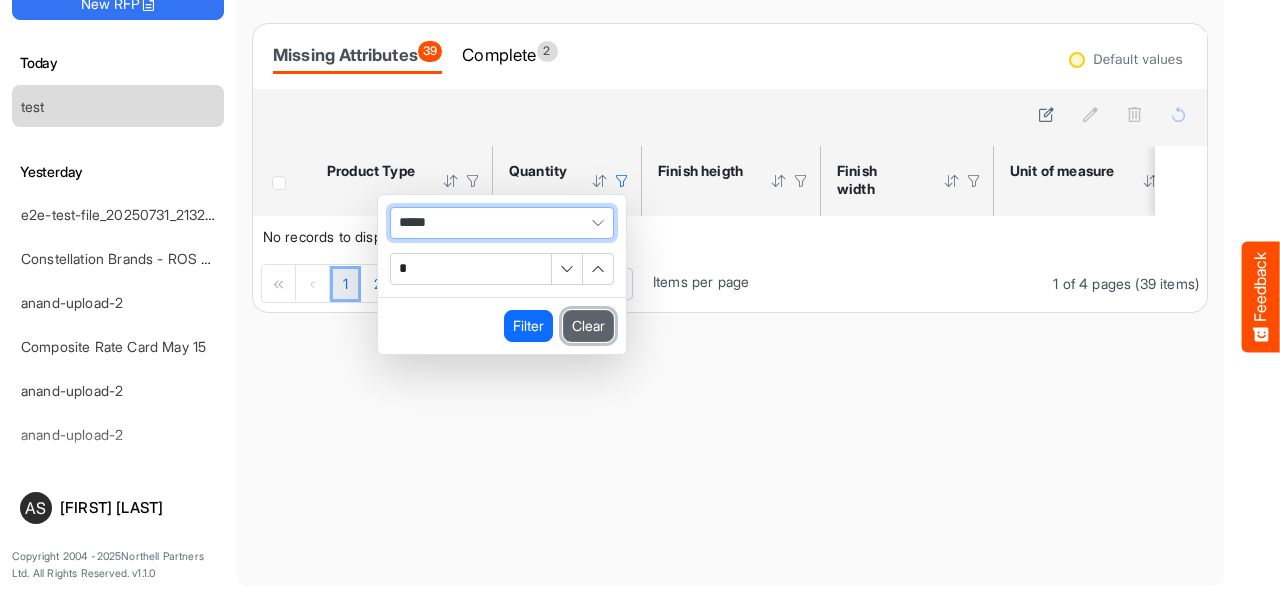 click on "Clear" at bounding box center [588, 326] 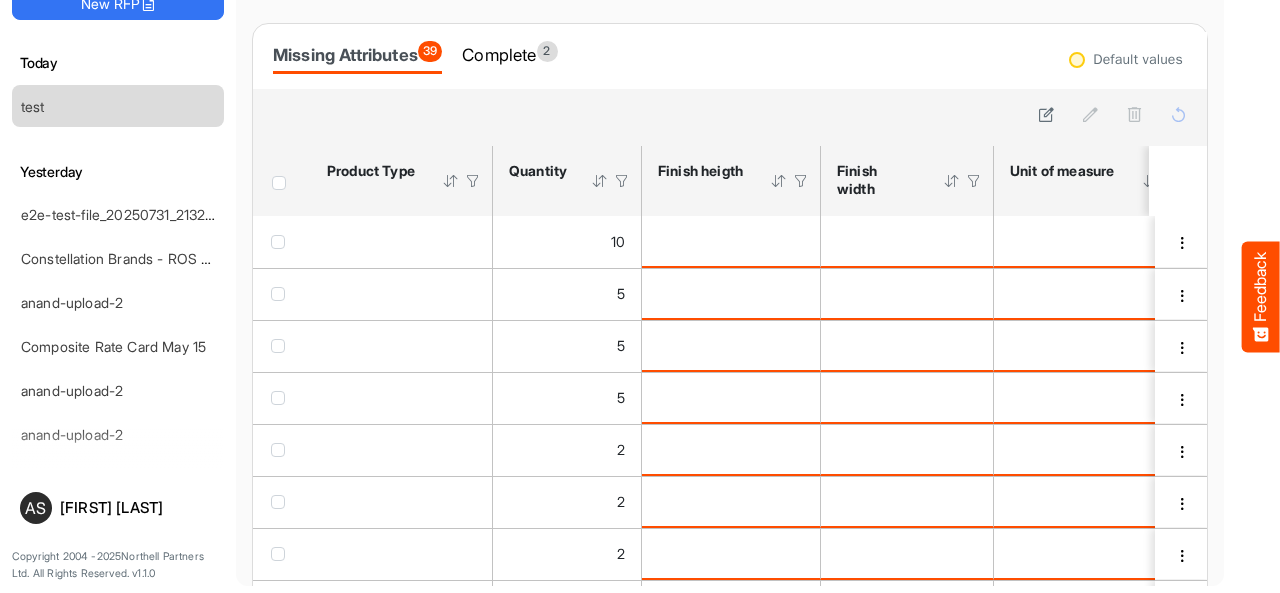click at bounding box center (622, 181) 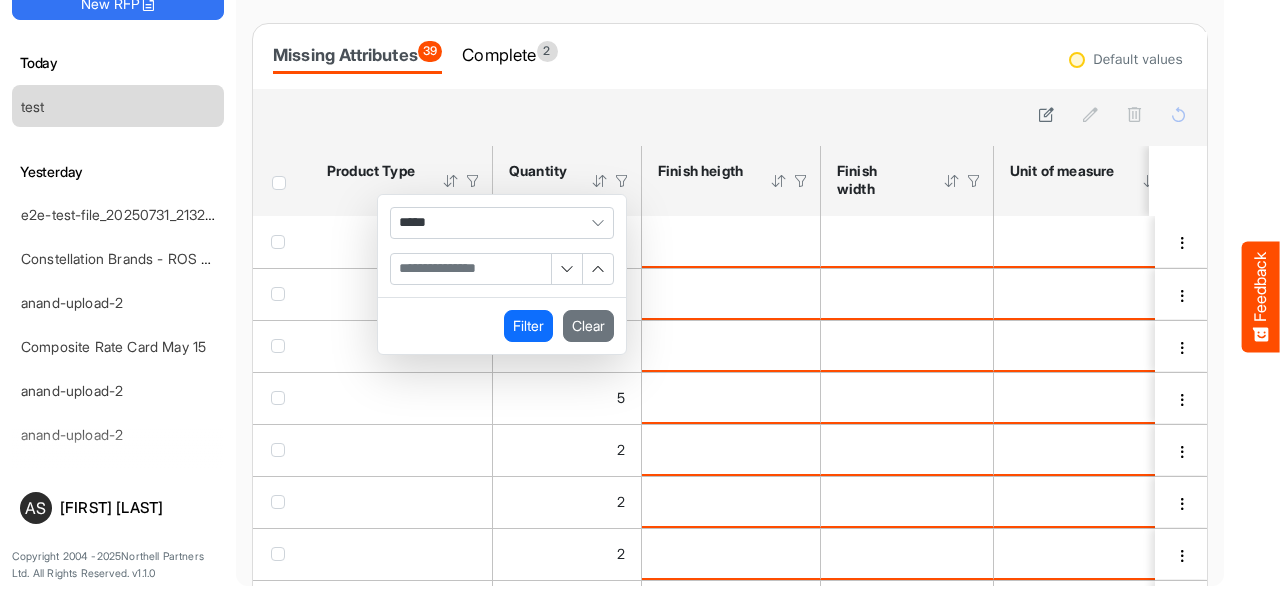 click on "Missing Attributes
39 Complete
2" at bounding box center (730, 56) 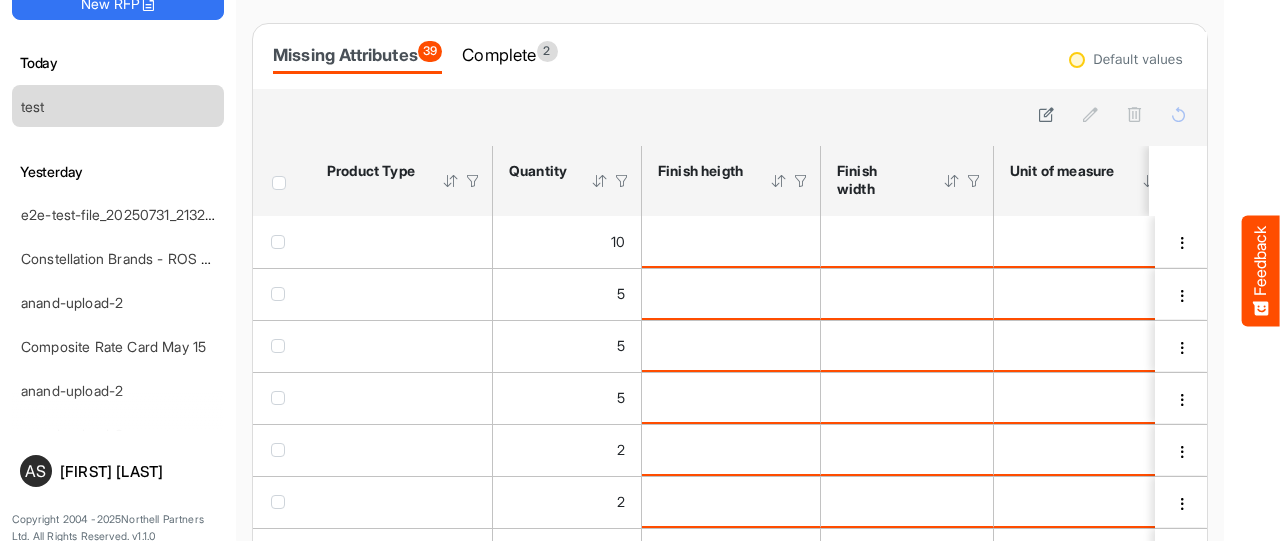 click at bounding box center (622, 181) 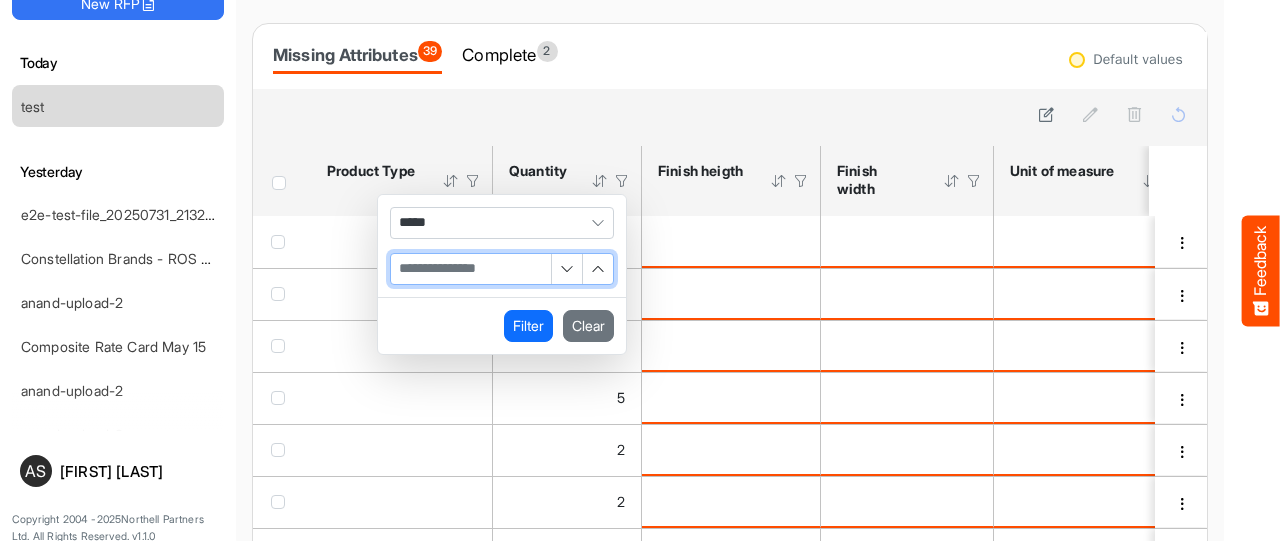 click at bounding box center (471, 269) 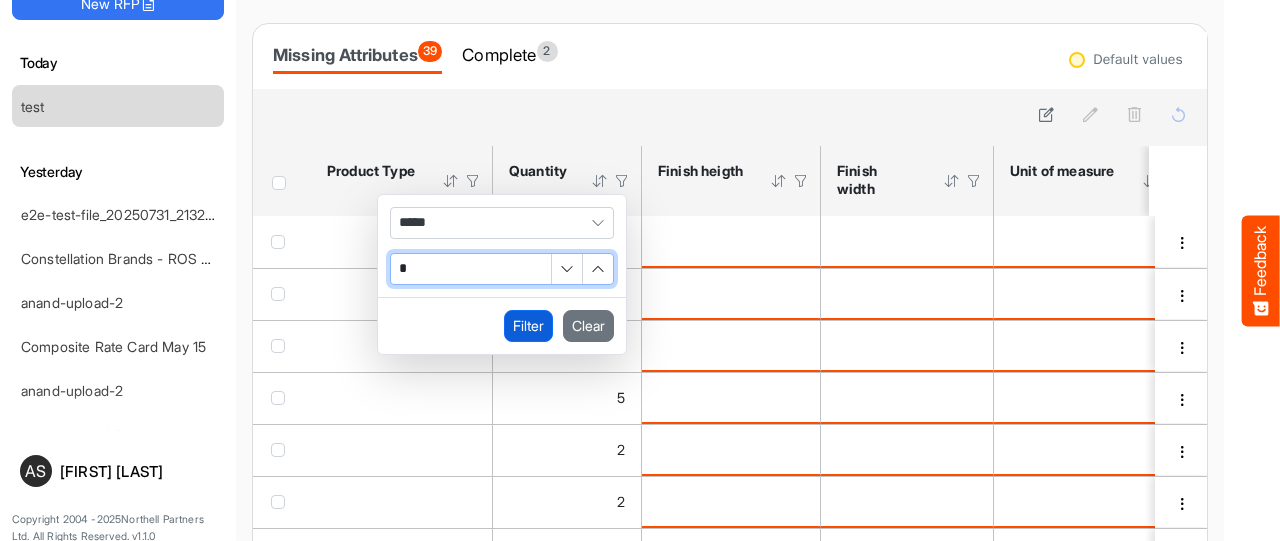 type on "*" 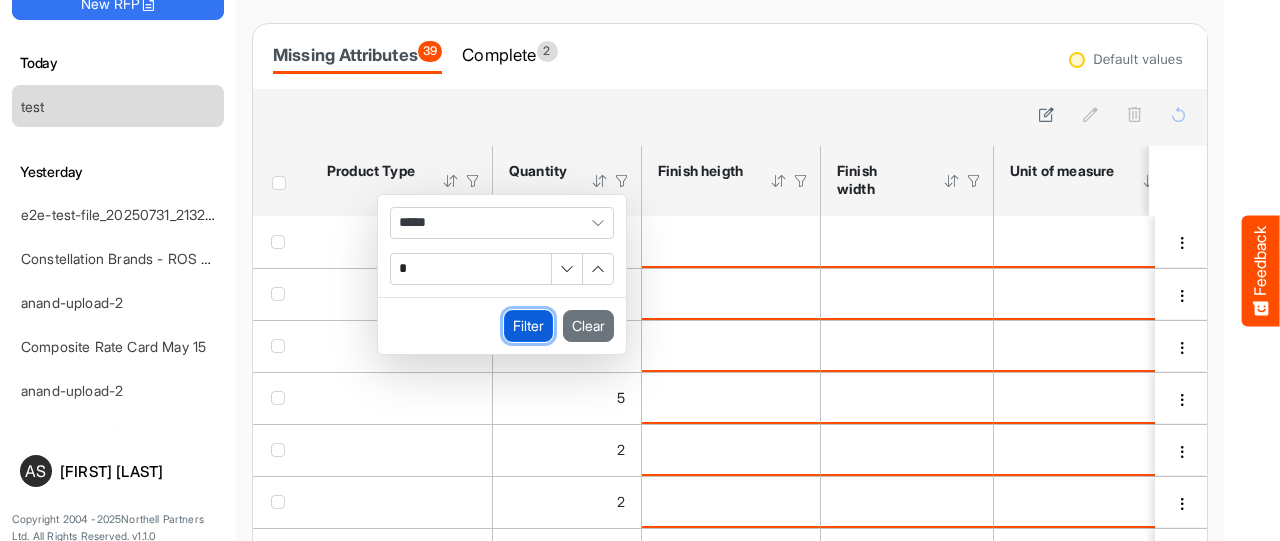 click on "Filter" at bounding box center (528, 326) 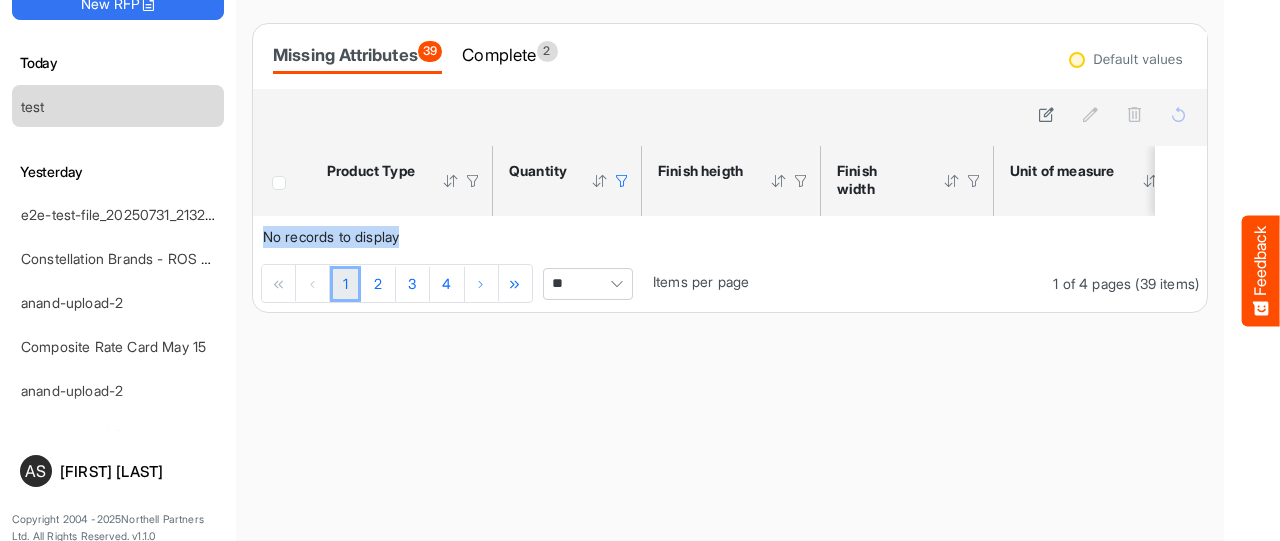 drag, startPoint x: 255, startPoint y: 233, endPoint x: 424, endPoint y: 241, distance: 169.18924 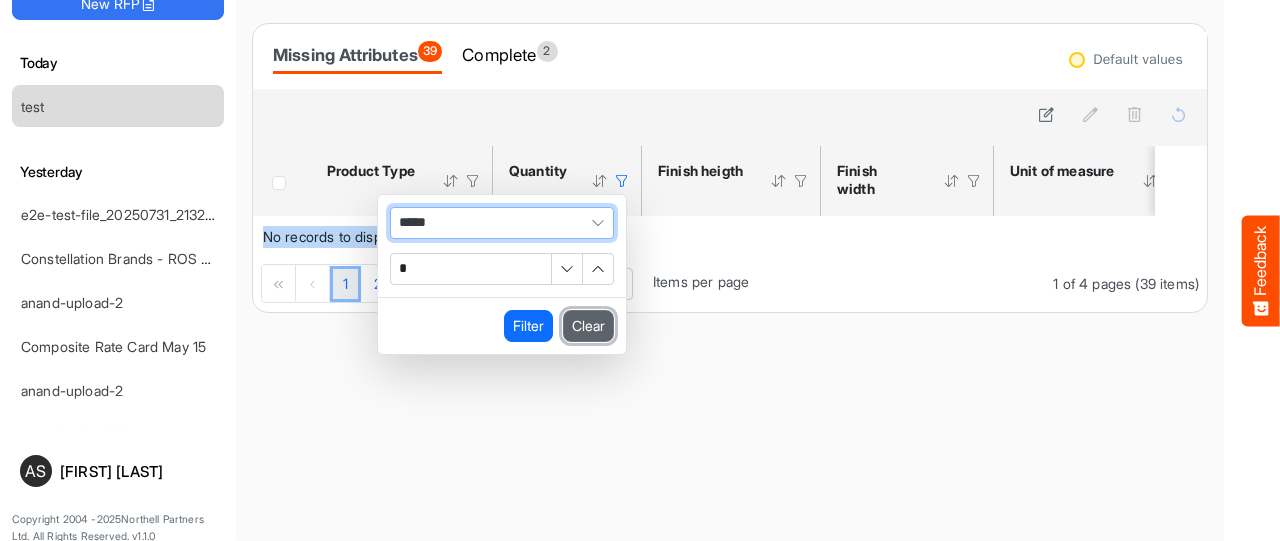click on "Clear" at bounding box center (588, 326) 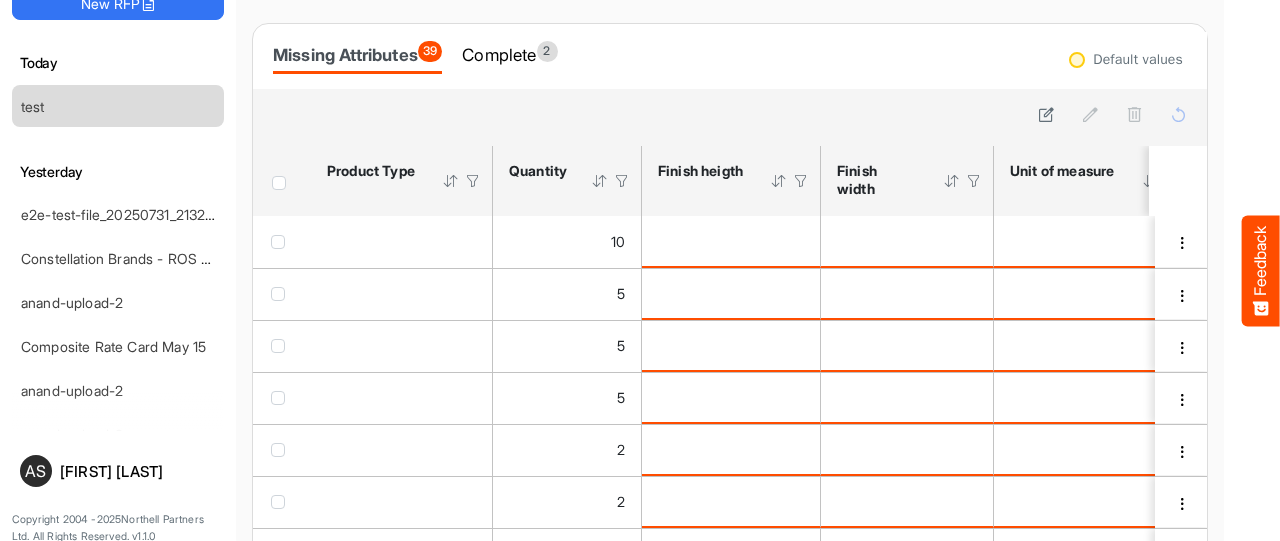 click at bounding box center (622, 181) 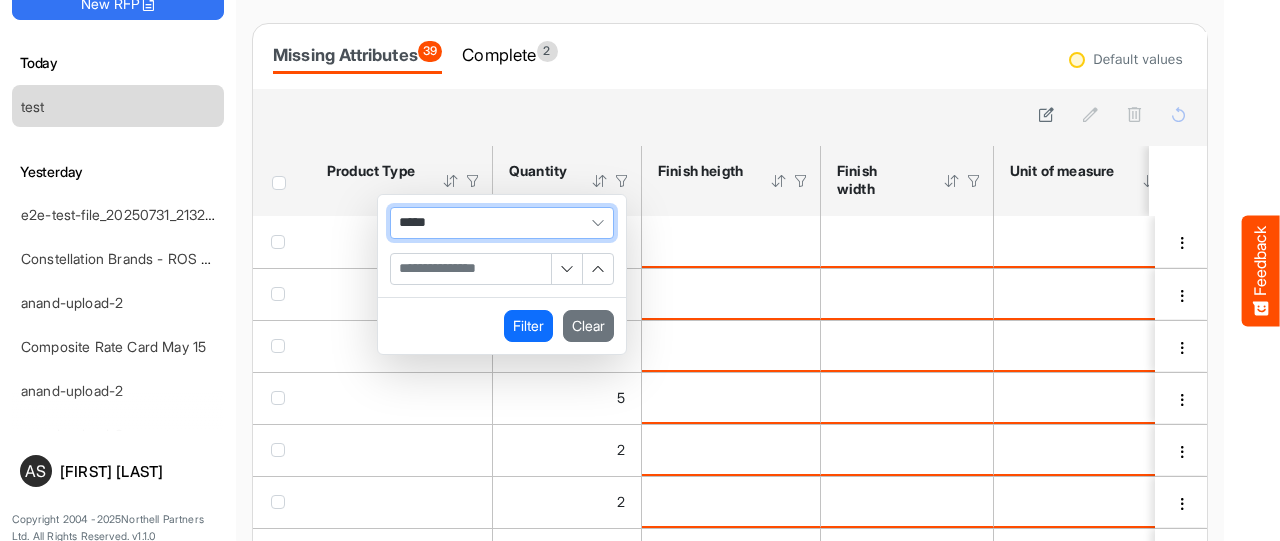 click at bounding box center (471, 269) 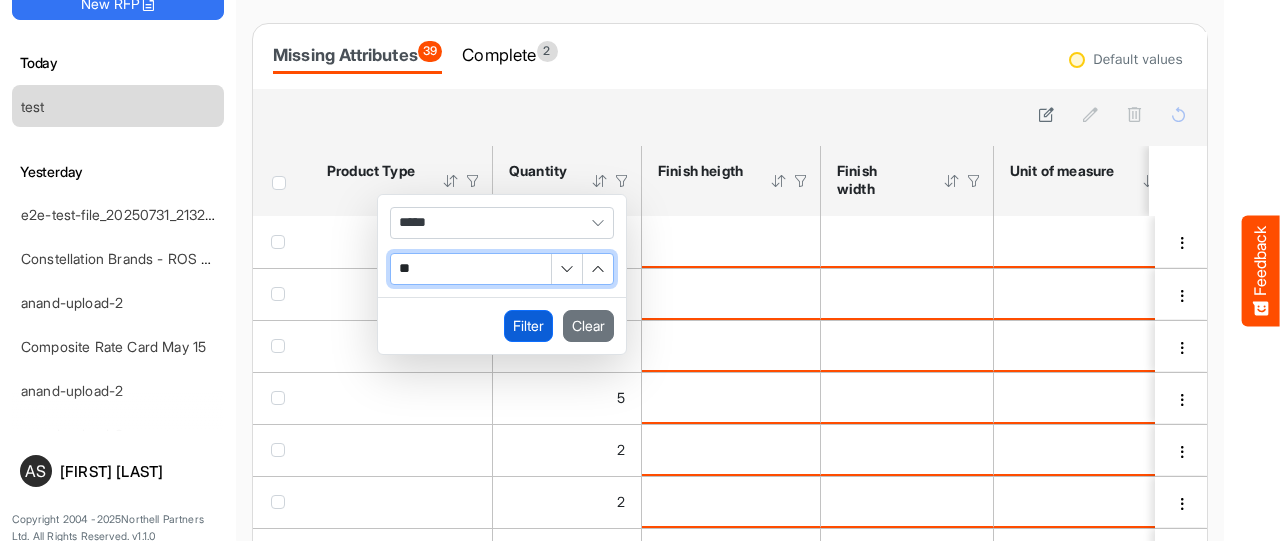 type on "**" 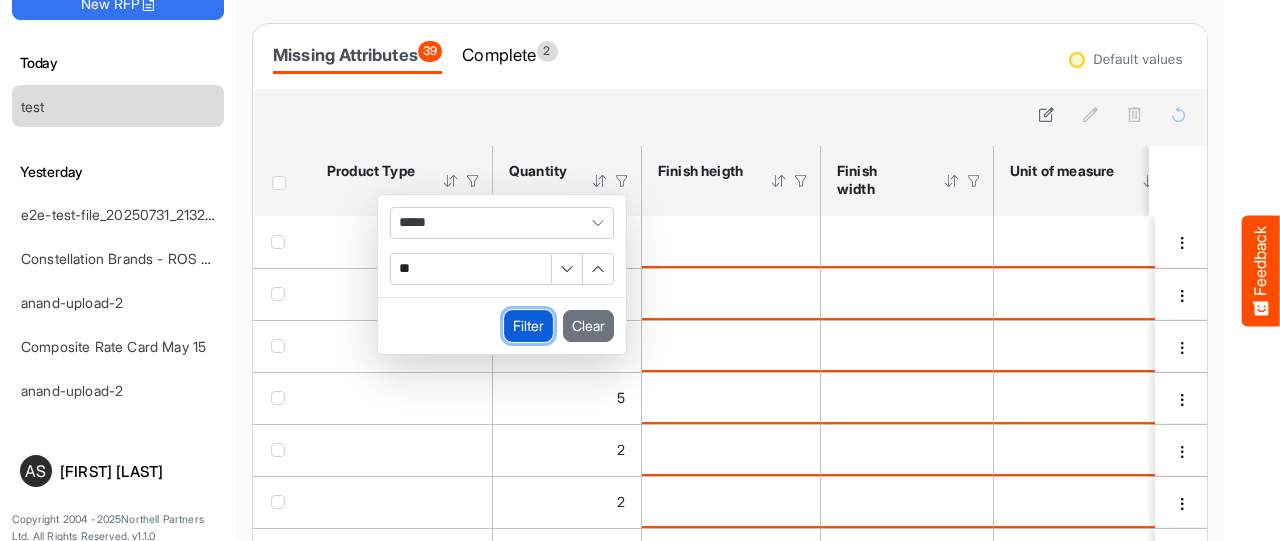 click on "Filter" at bounding box center [528, 326] 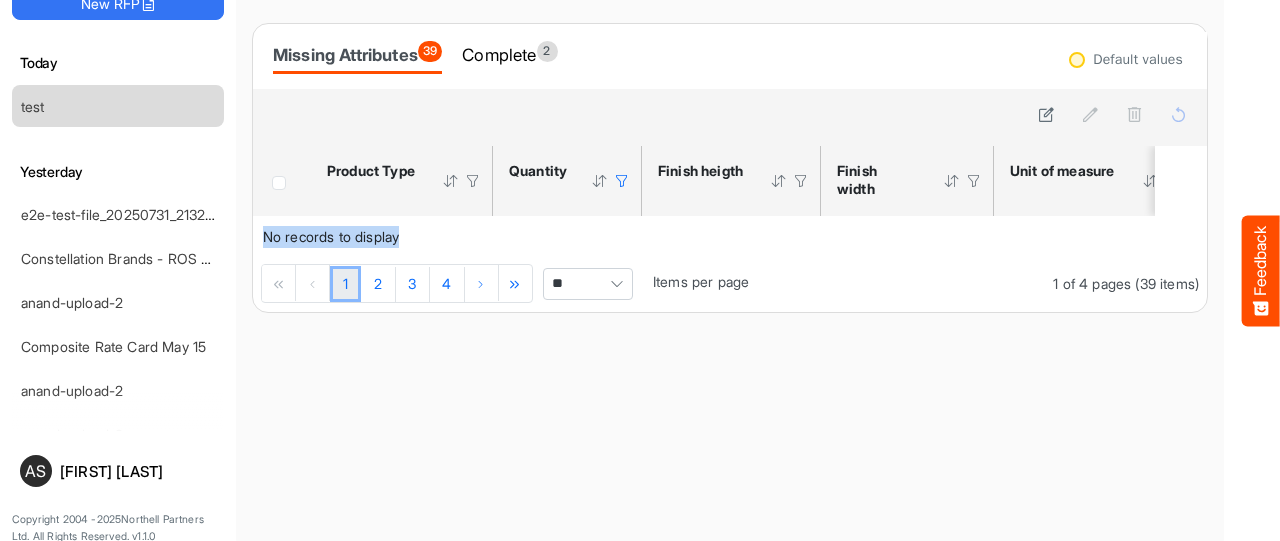 drag, startPoint x: 263, startPoint y: 235, endPoint x: 422, endPoint y: 239, distance: 159.05031 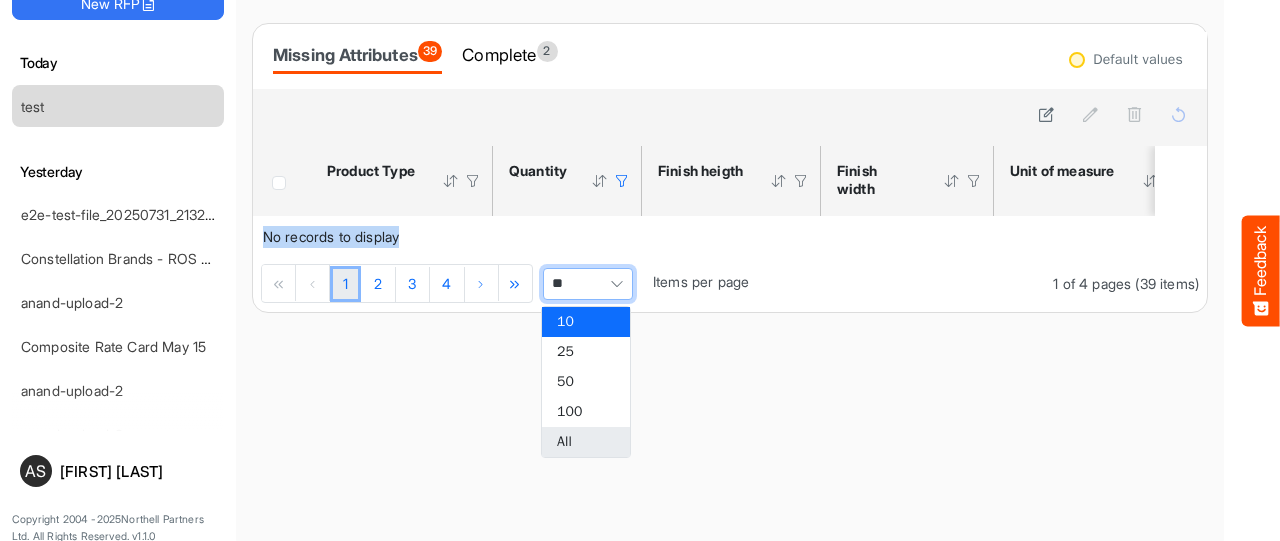 click on "All" at bounding box center (586, 442) 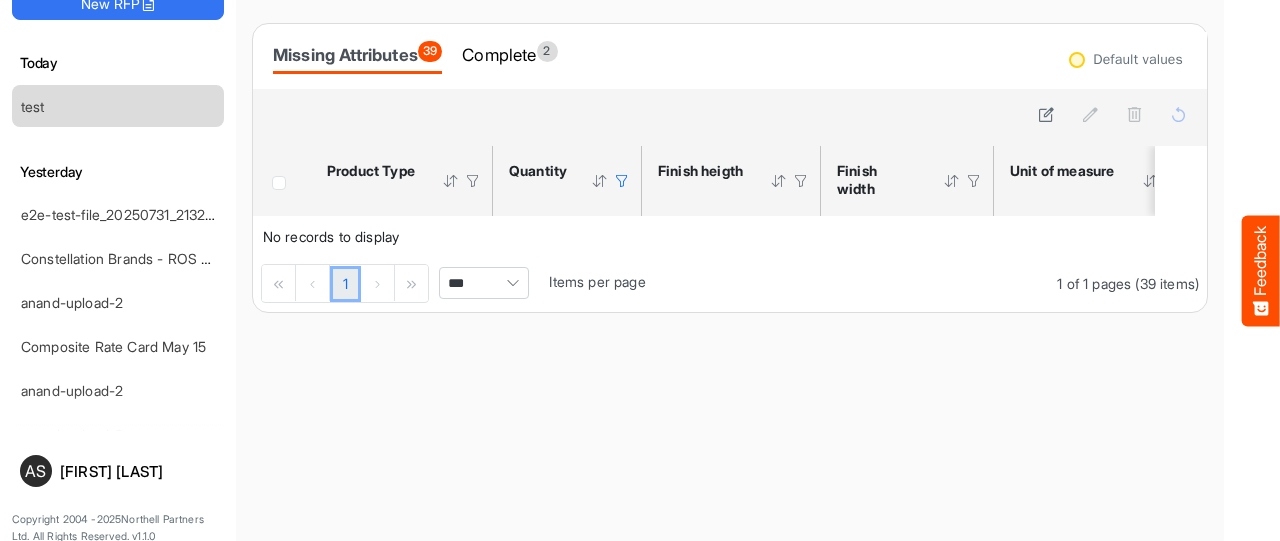 drag, startPoint x: 1012, startPoint y: 287, endPoint x: 1153, endPoint y: 287, distance: 141 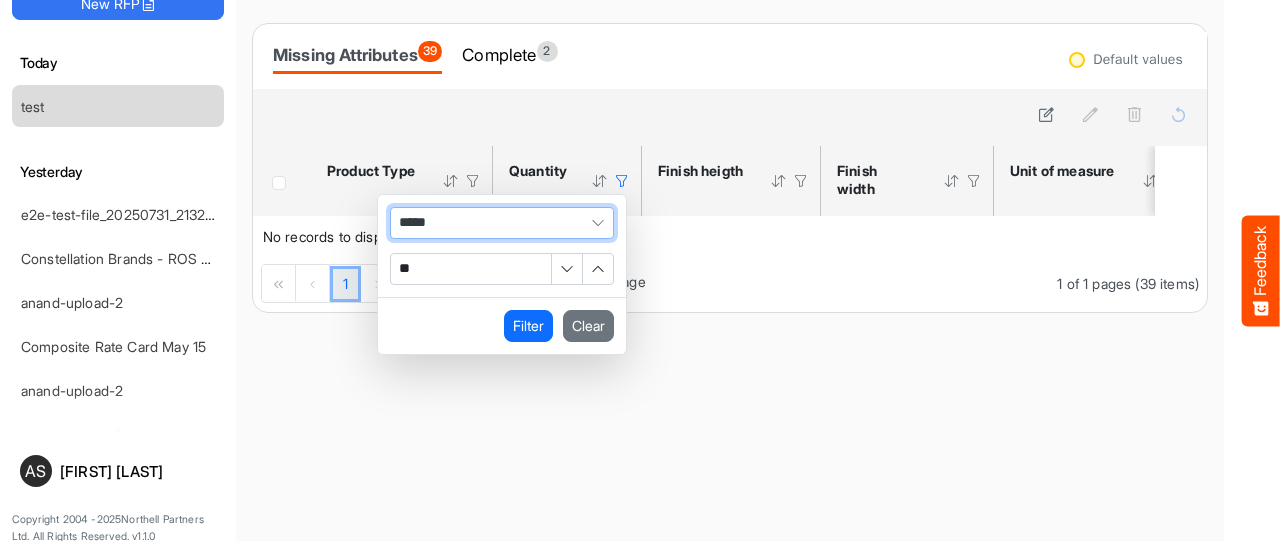 click on "*****" at bounding box center [502, 223] 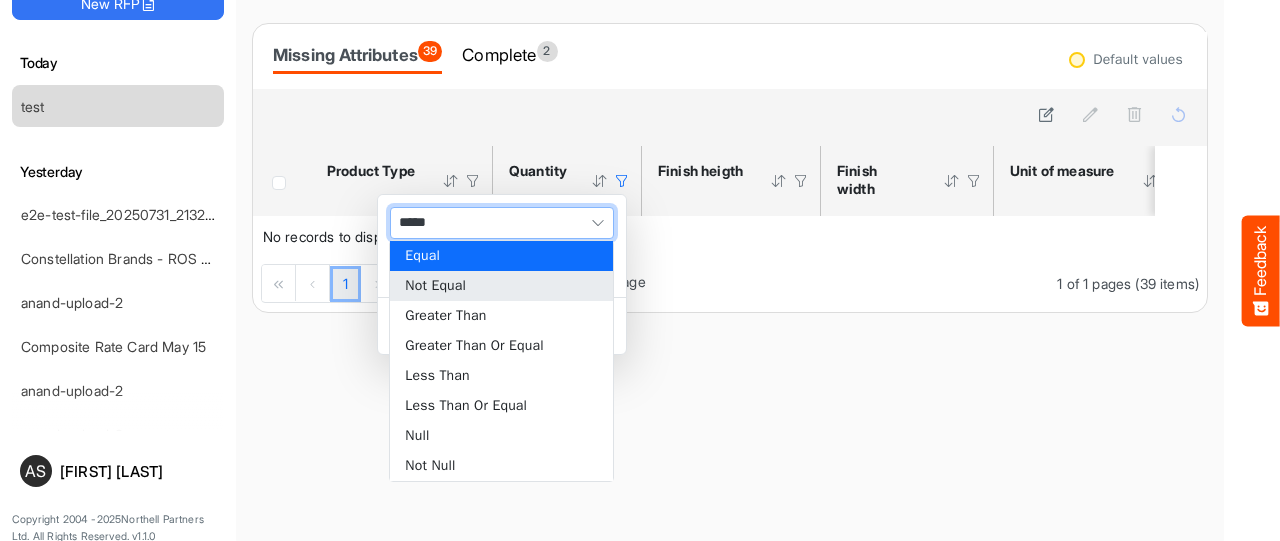 click on "Not Equal" at bounding box center [501, 286] 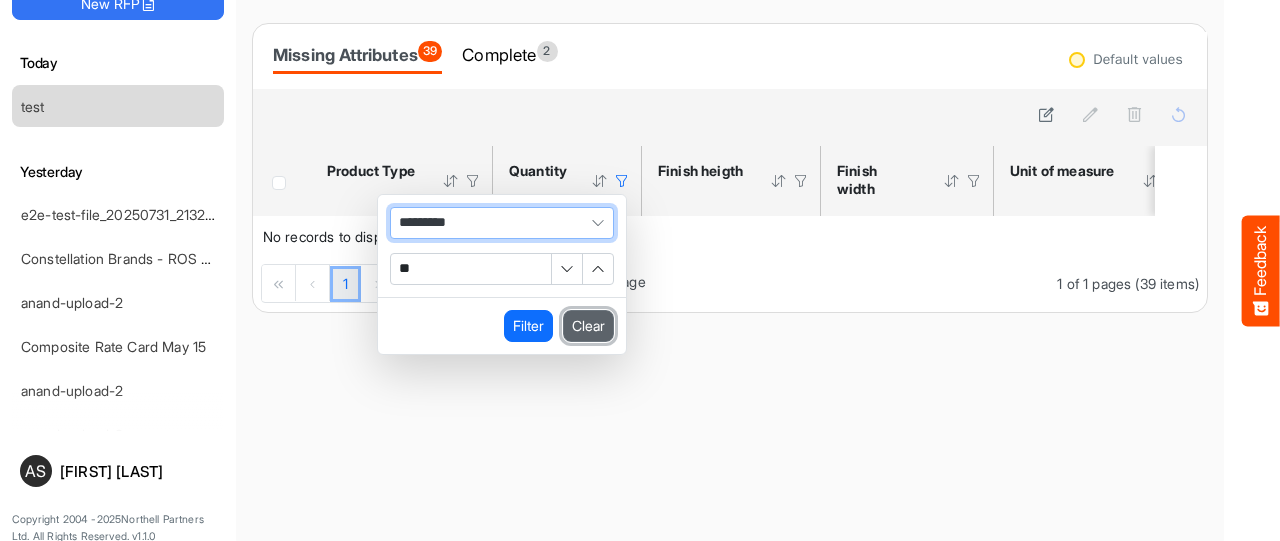 click on "Clear" at bounding box center [588, 326] 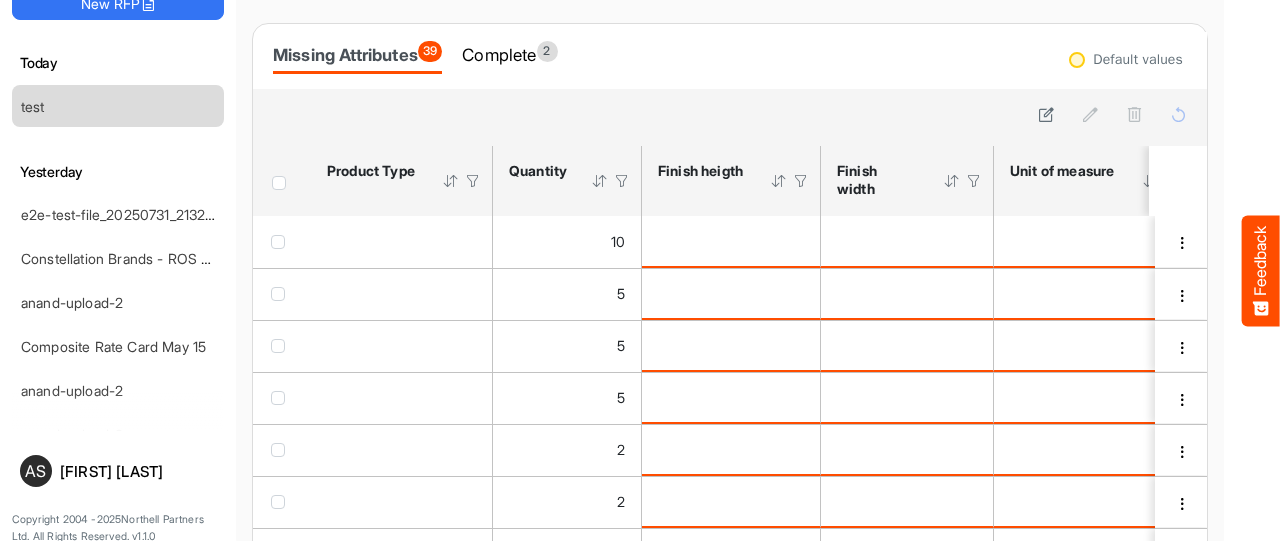 click at bounding box center (622, 181) 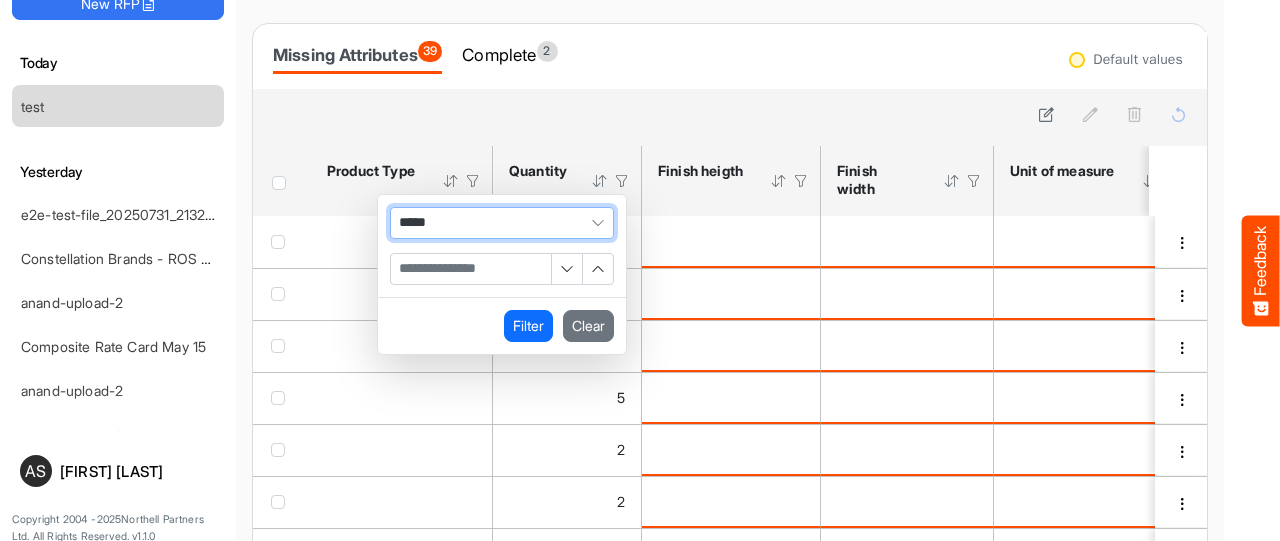 click at bounding box center [471, 269] 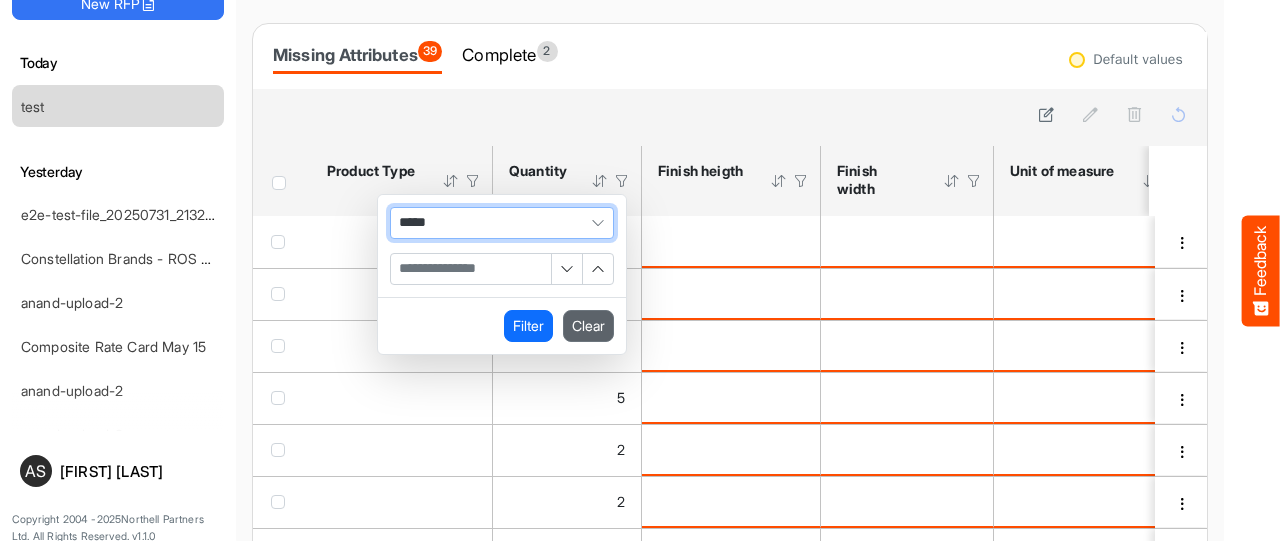 click on "Clear" at bounding box center [588, 326] 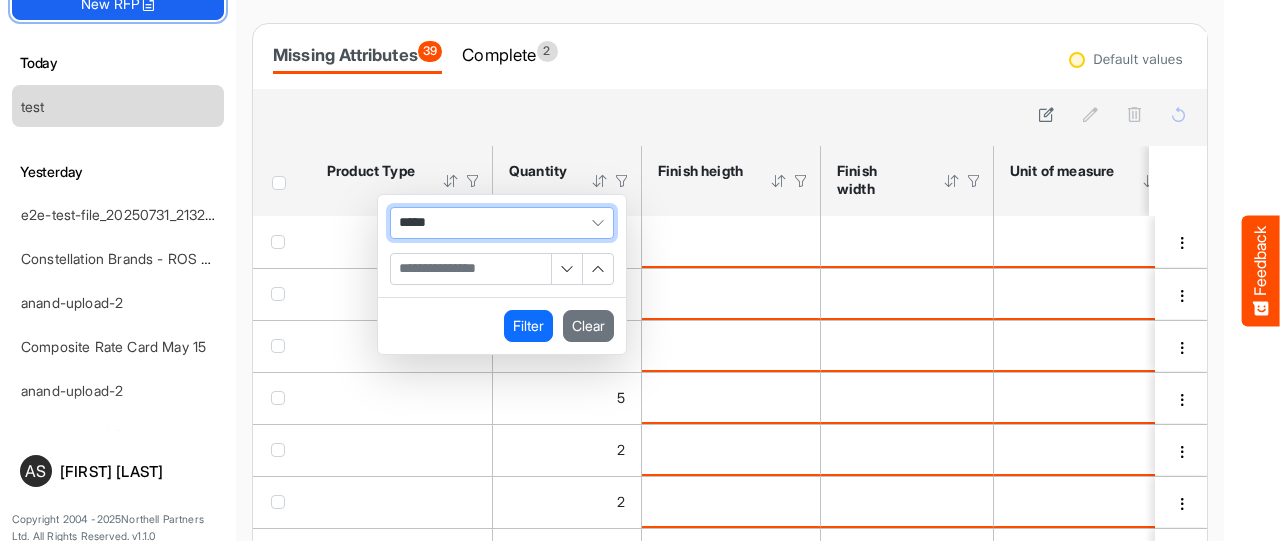 click at bounding box center [730, 115] 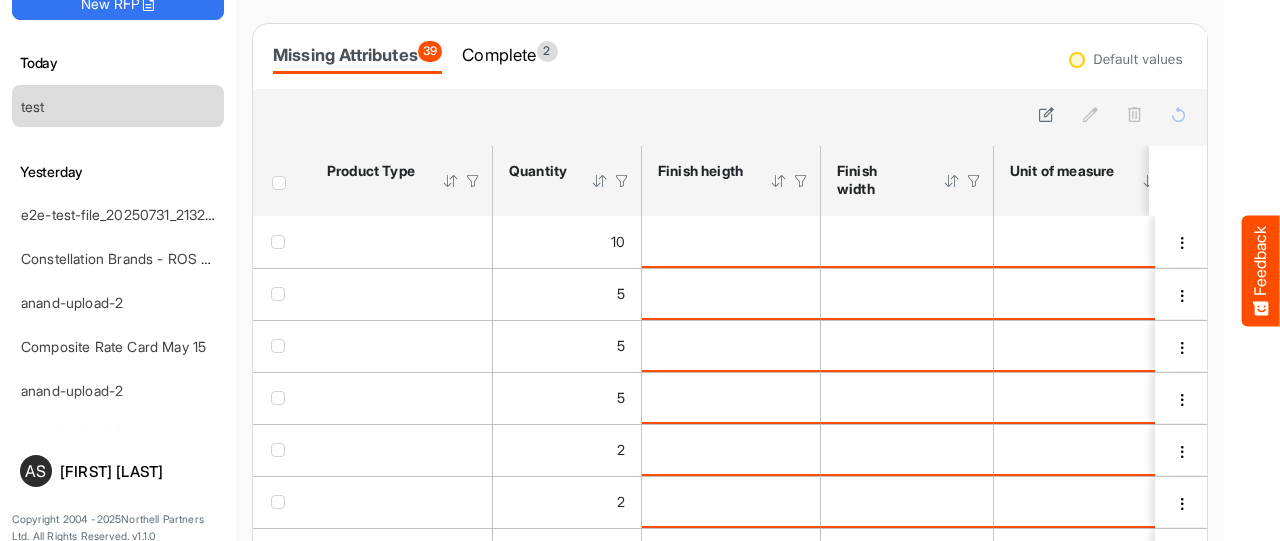 click at bounding box center (622, 181) 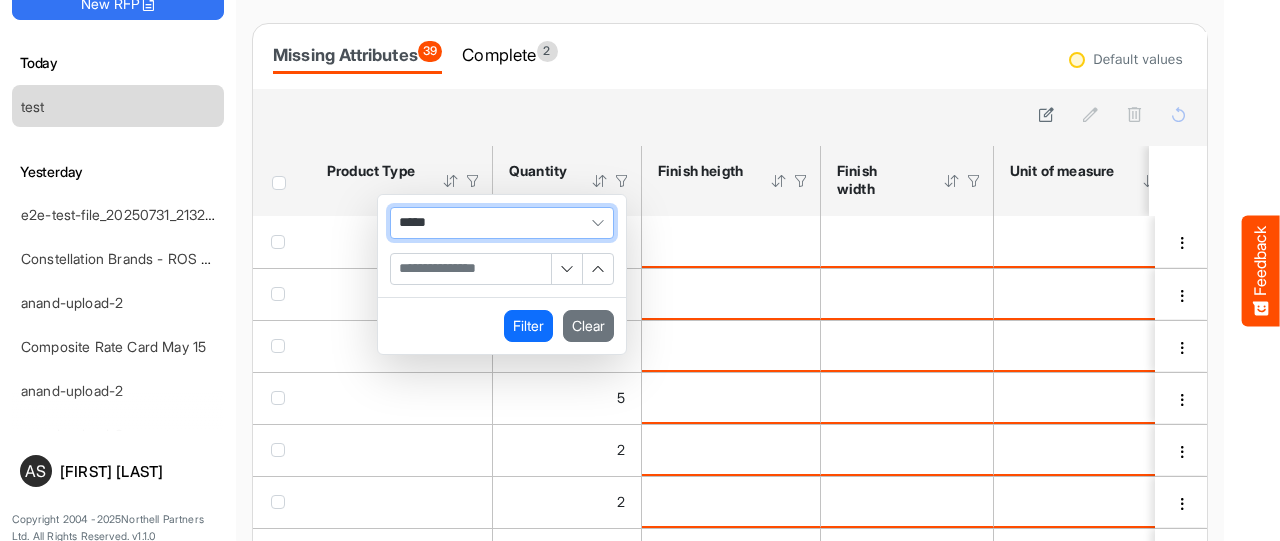 click at bounding box center [471, 269] 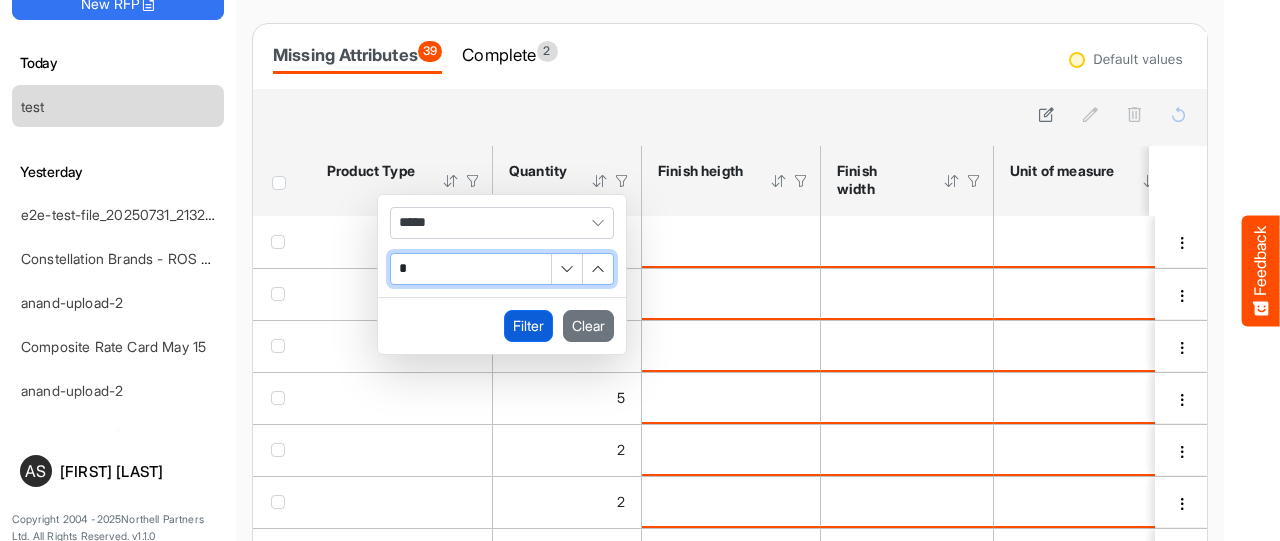 type on "*" 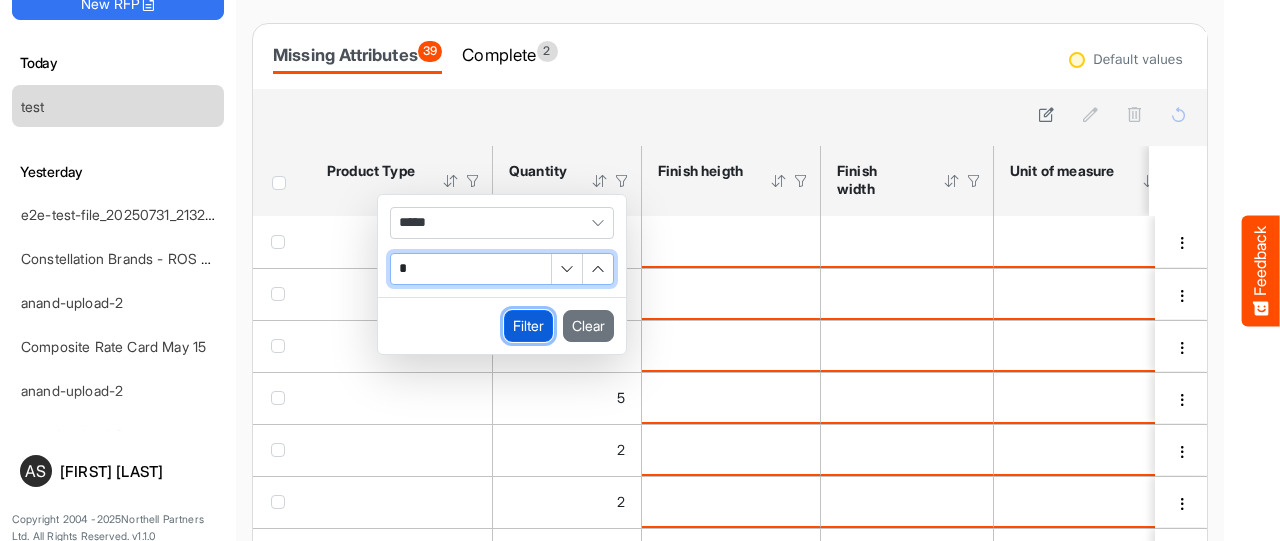 click on "Filter" at bounding box center (528, 326) 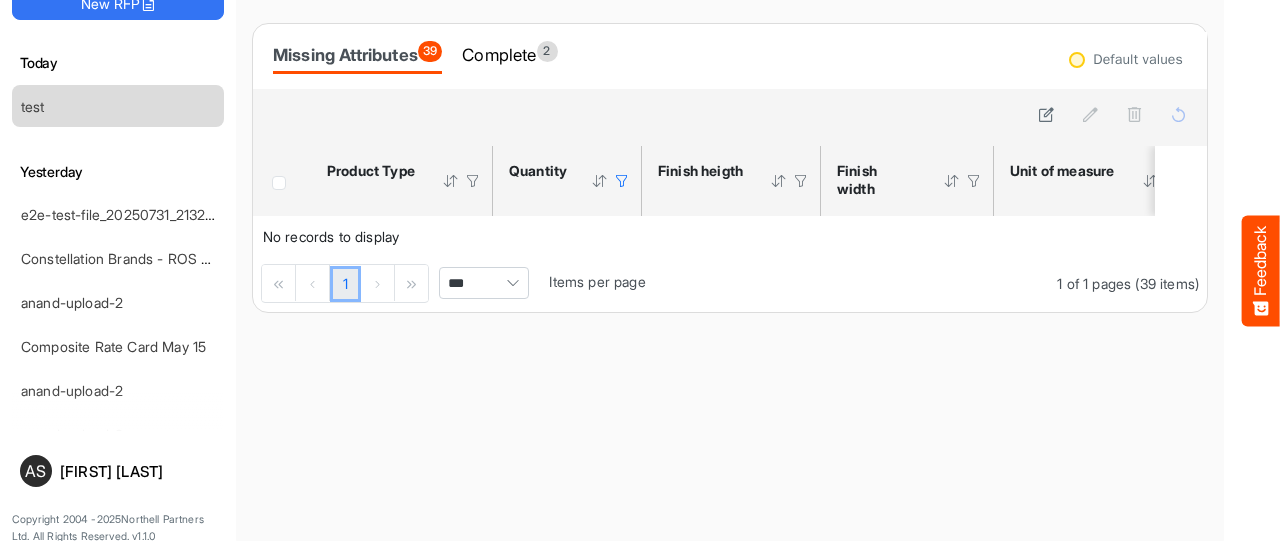 click at bounding box center (622, 181) 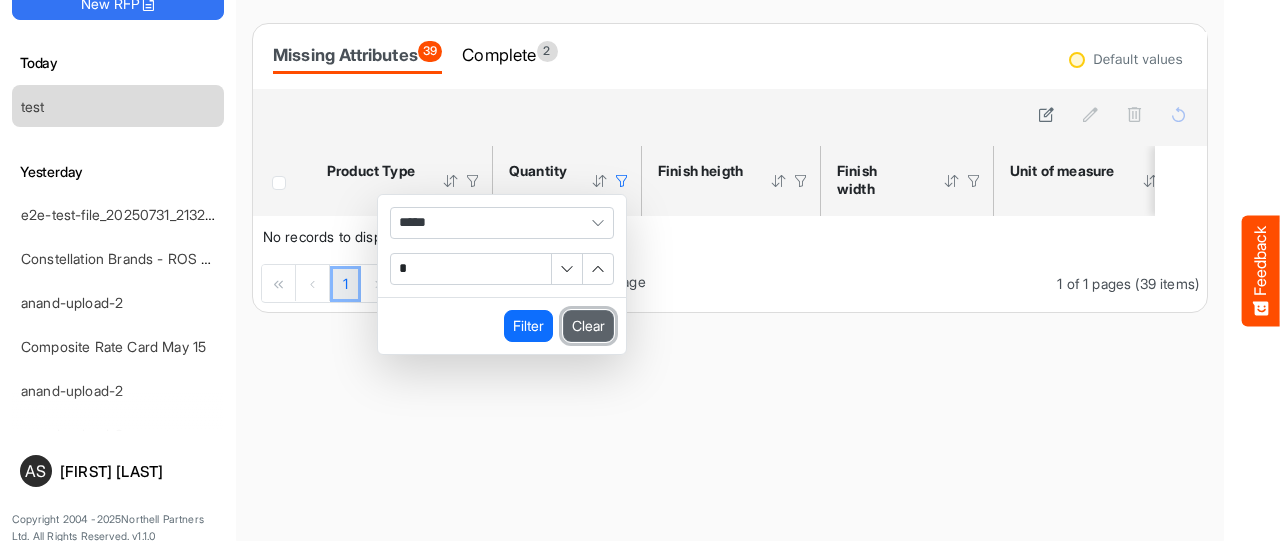 click on "Clear" at bounding box center [588, 326] 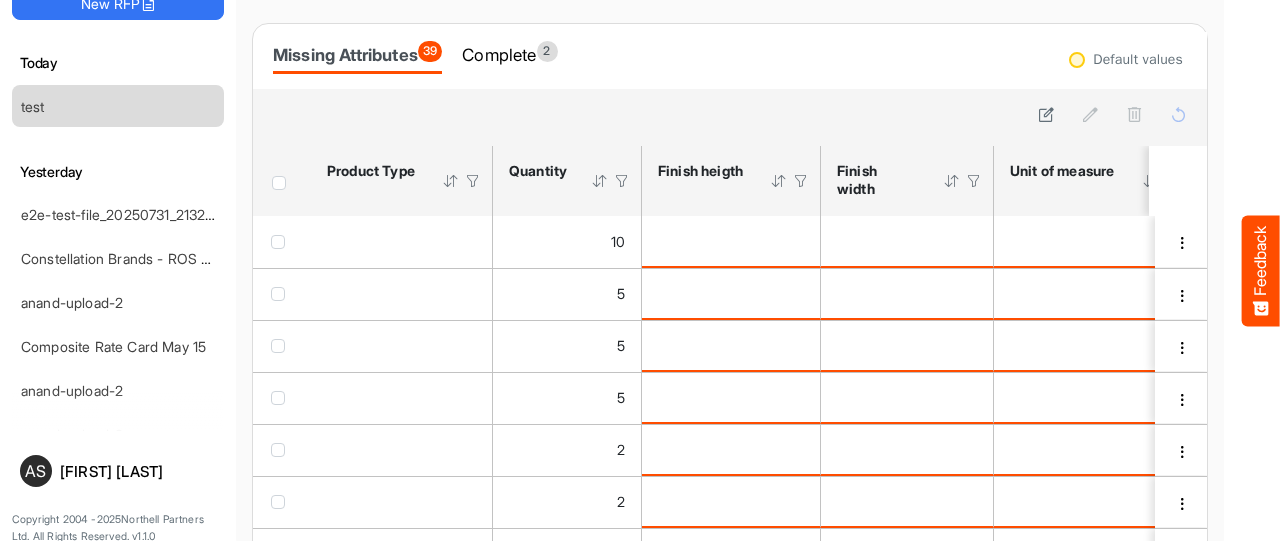 click at bounding box center (622, 181) 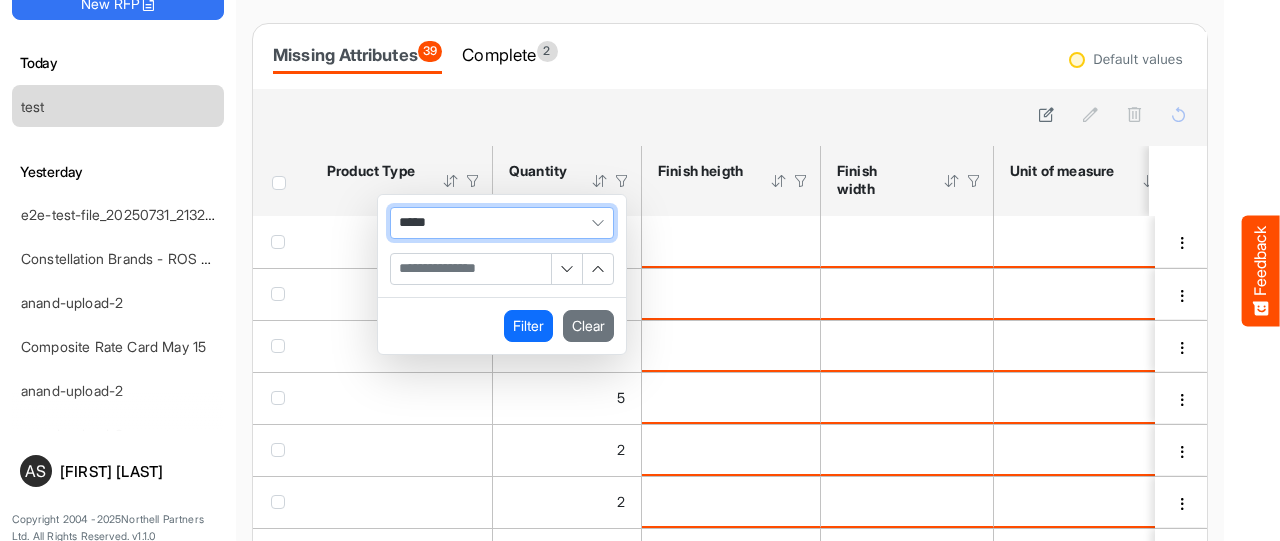 click on "*****" at bounding box center [502, 223] 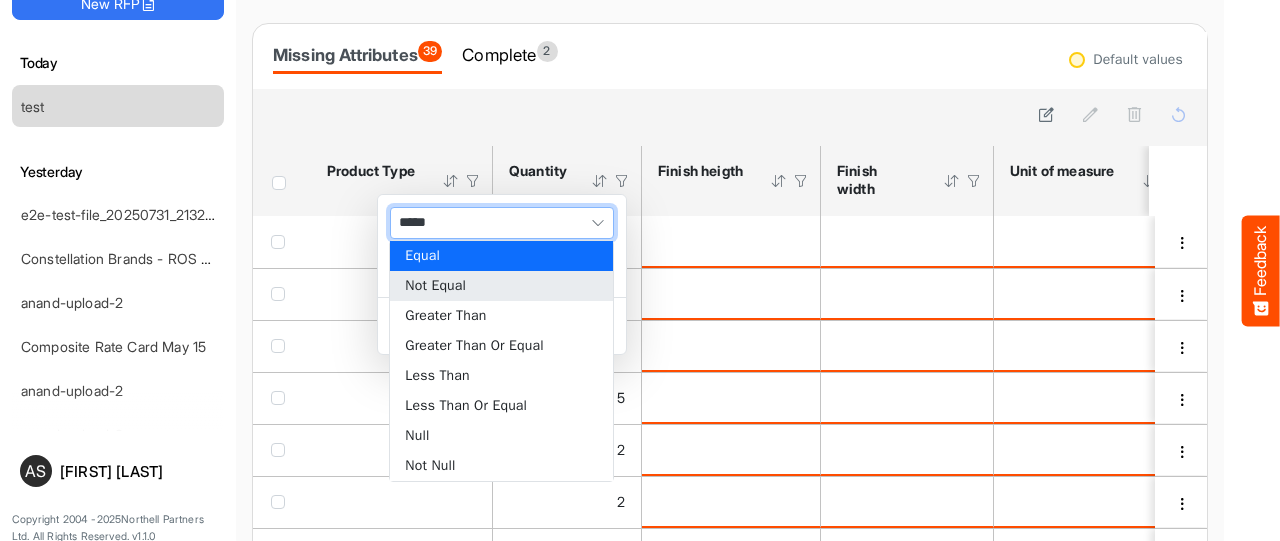 click on "Not Equal" at bounding box center [501, 286] 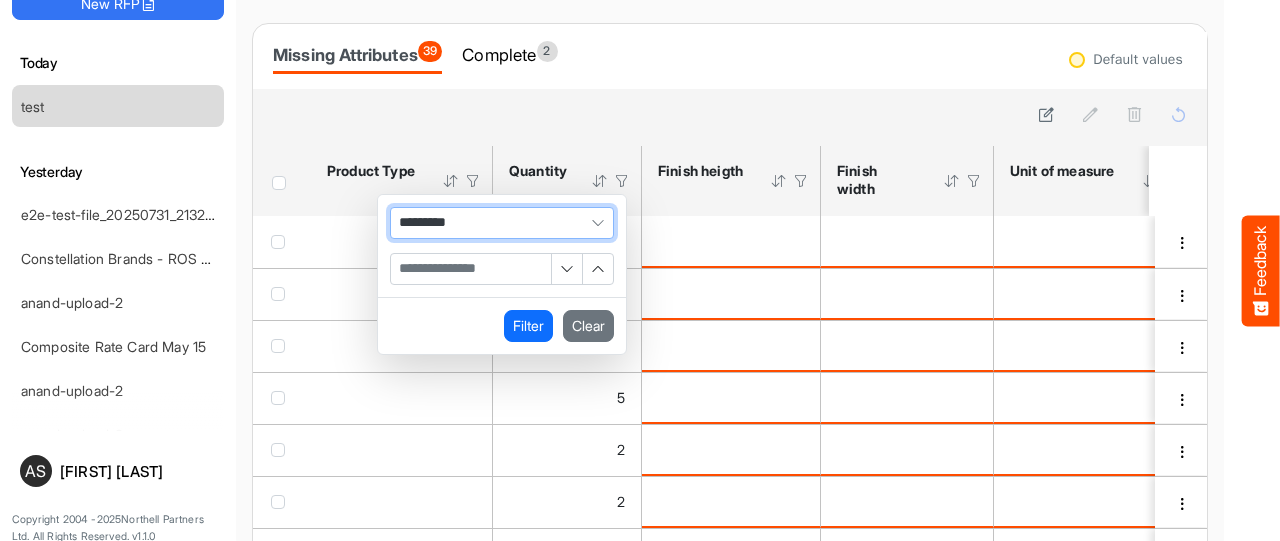 click at bounding box center [471, 269] 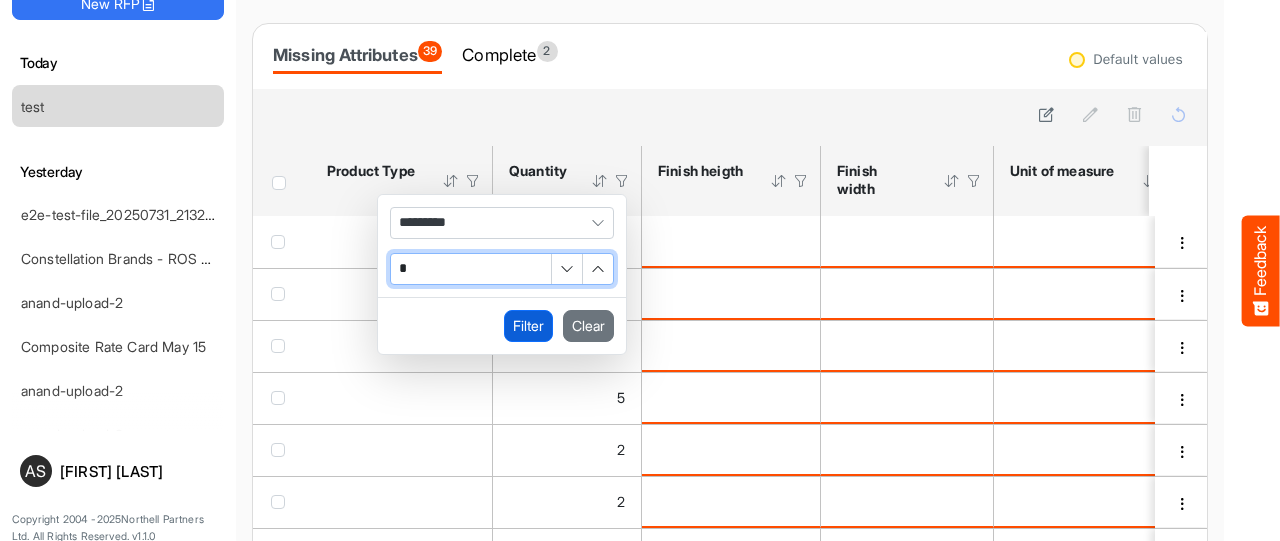 type on "*" 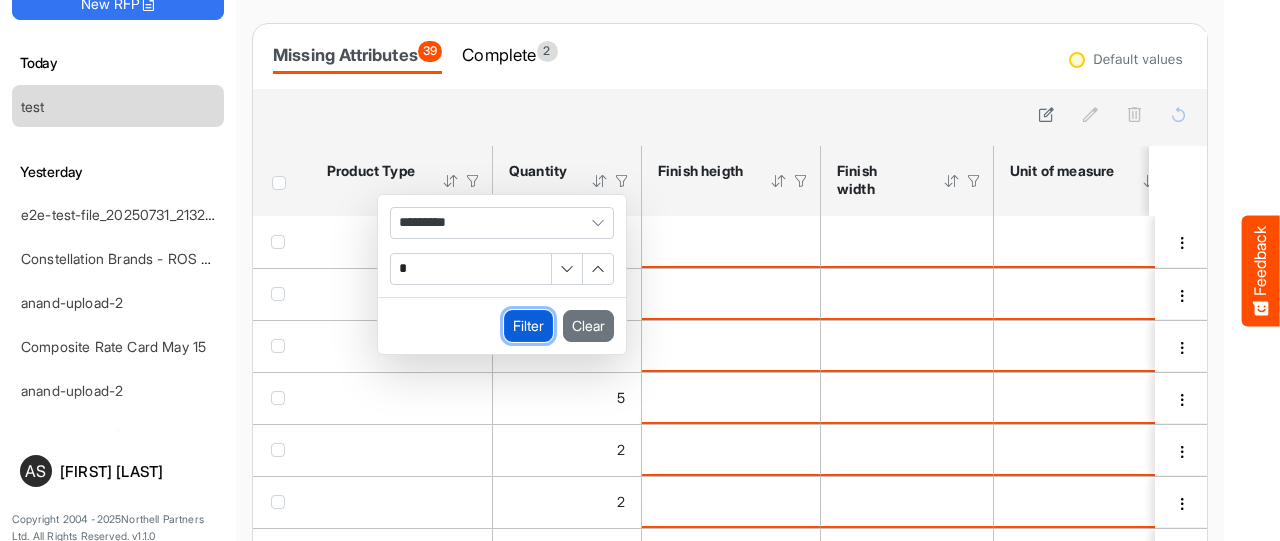 click on "Filter" at bounding box center [528, 326] 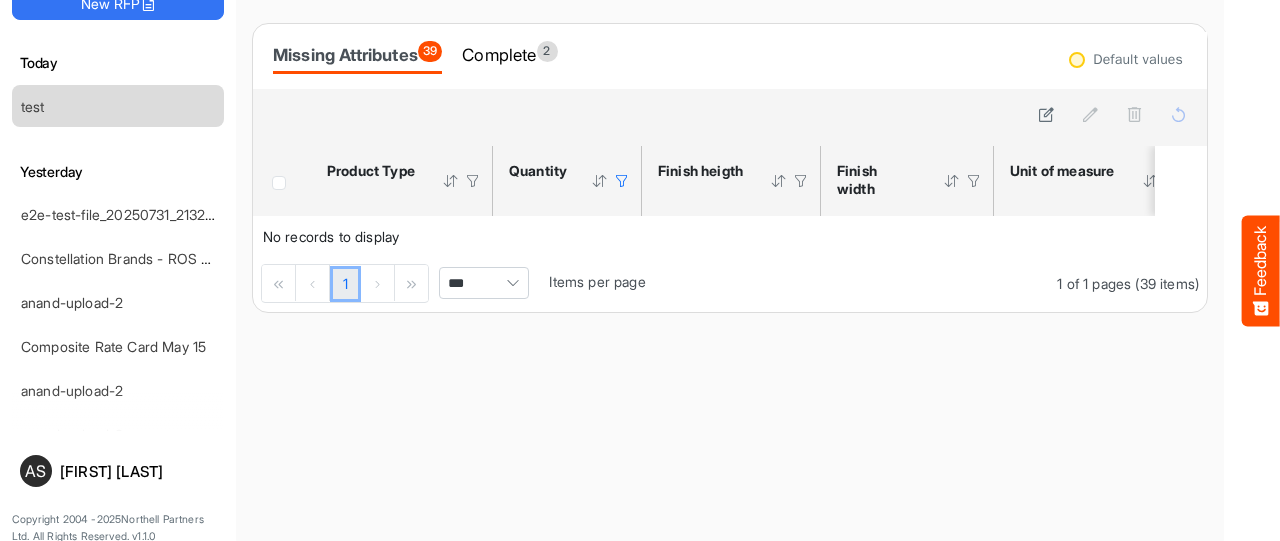 click at bounding box center [622, 181] 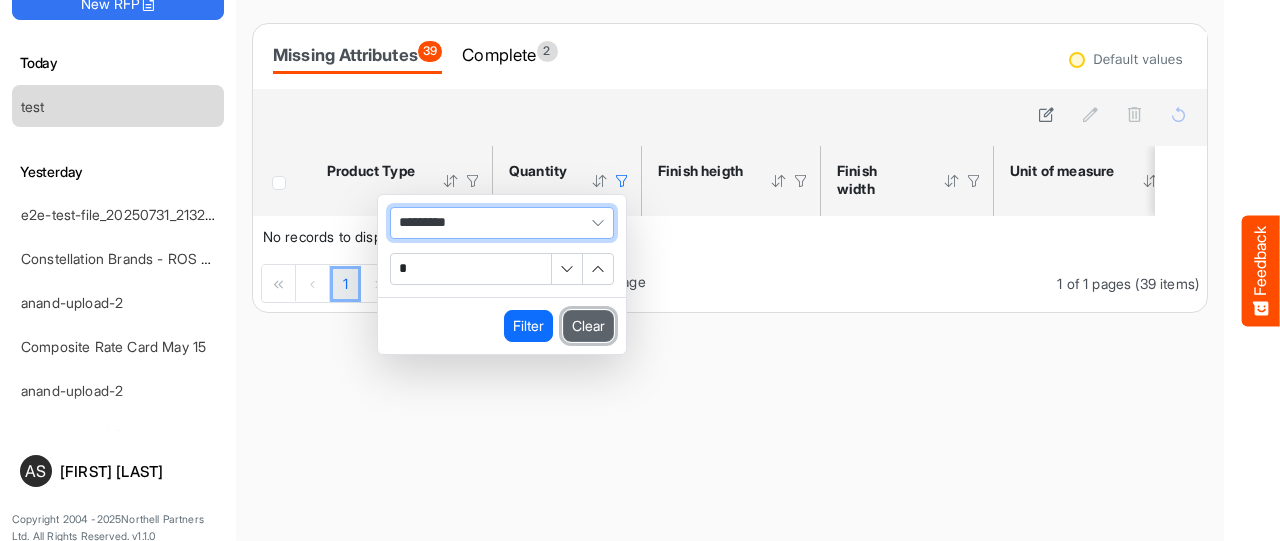 click on "Clear" at bounding box center (588, 326) 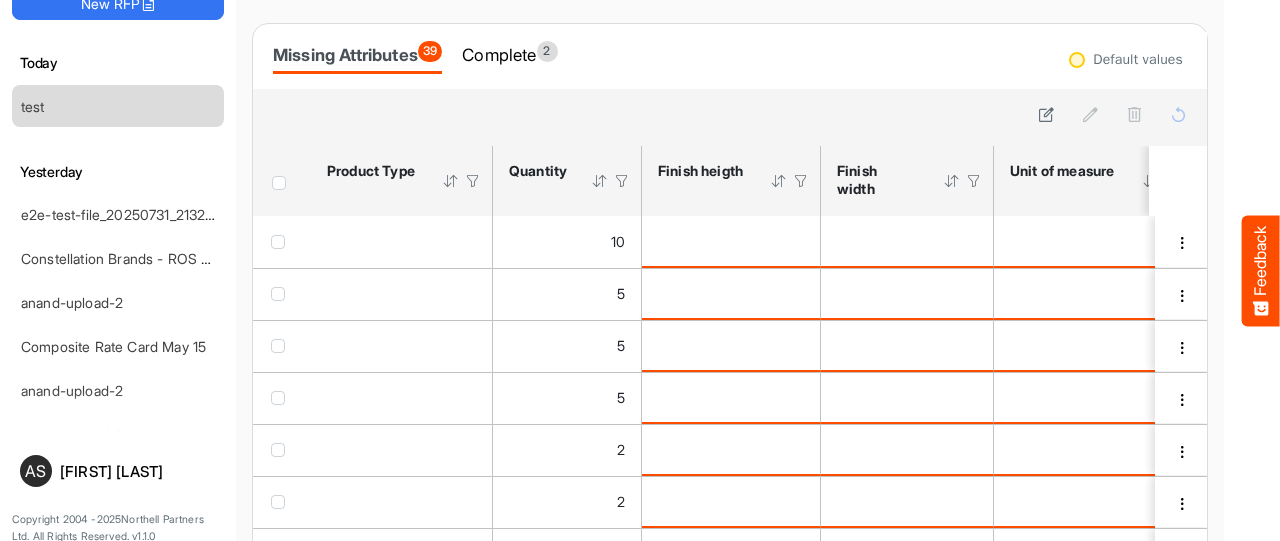click at bounding box center [622, 181] 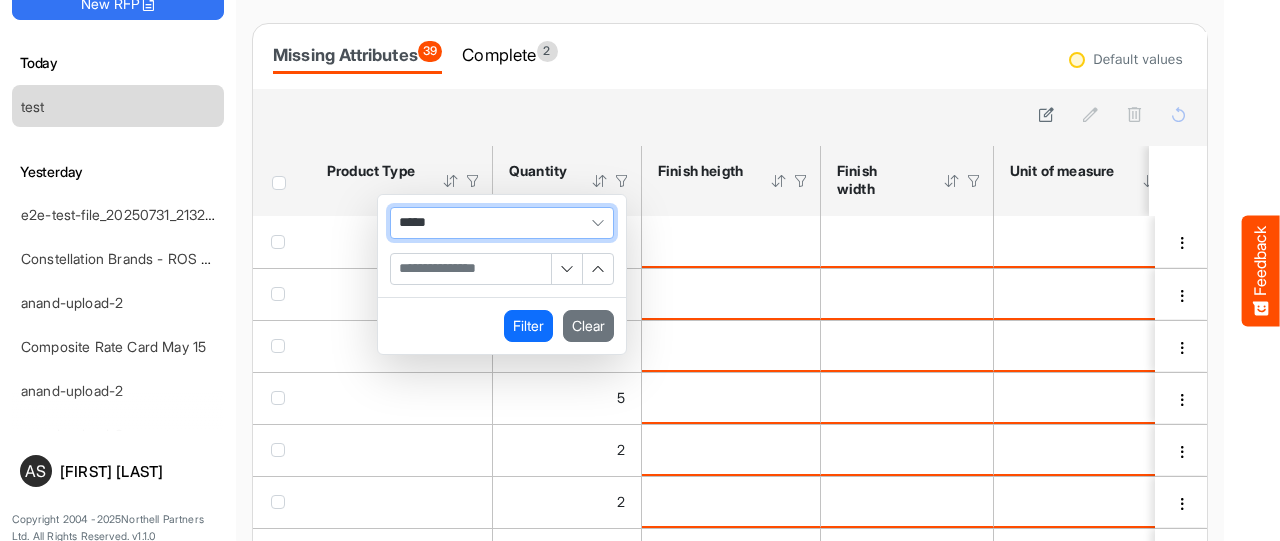 click on "*****" at bounding box center (502, 223) 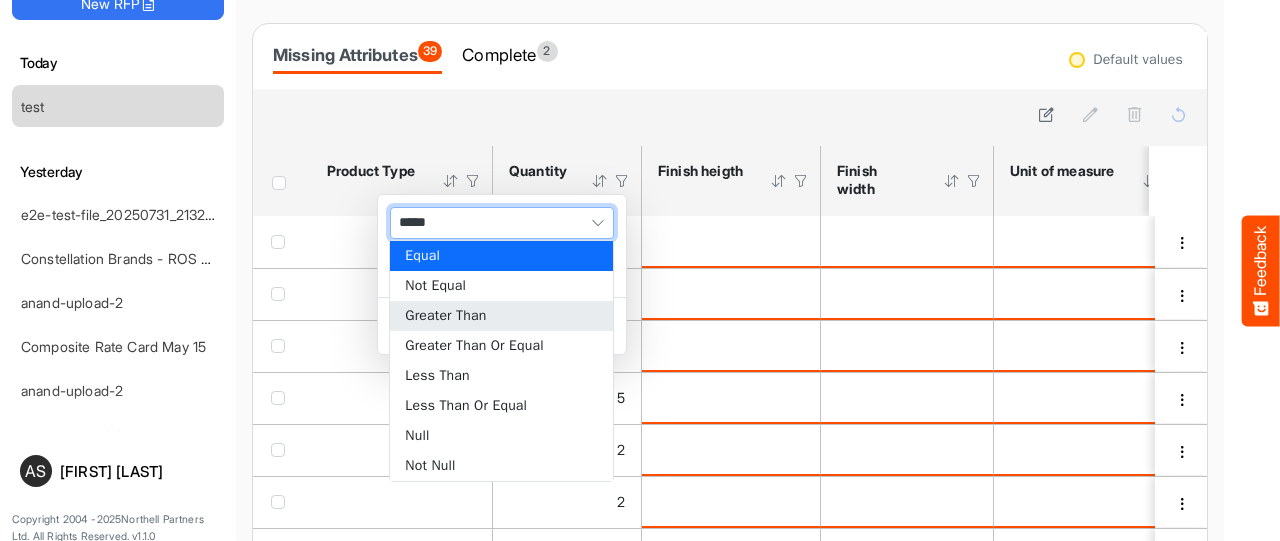 click on "Greater Than" at bounding box center [501, 316] 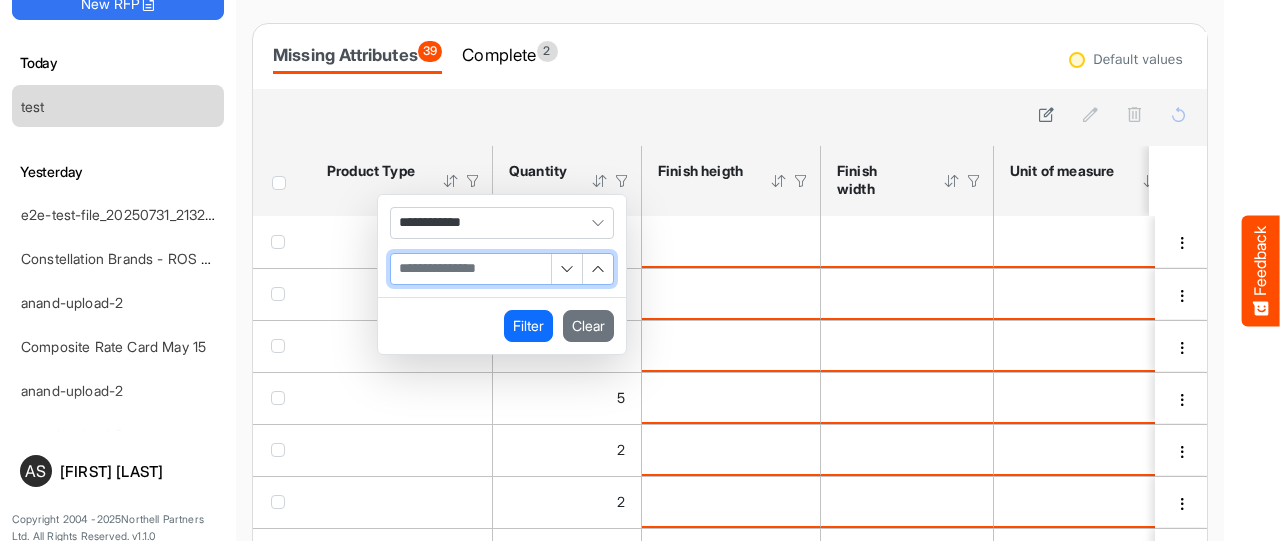 click at bounding box center (471, 269) 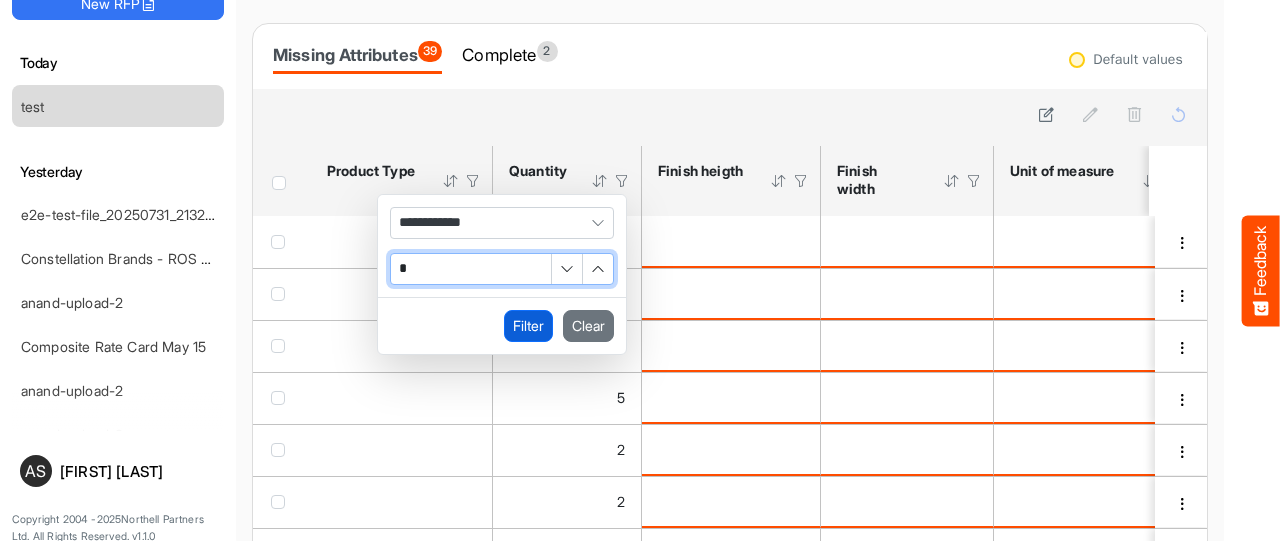 type on "*" 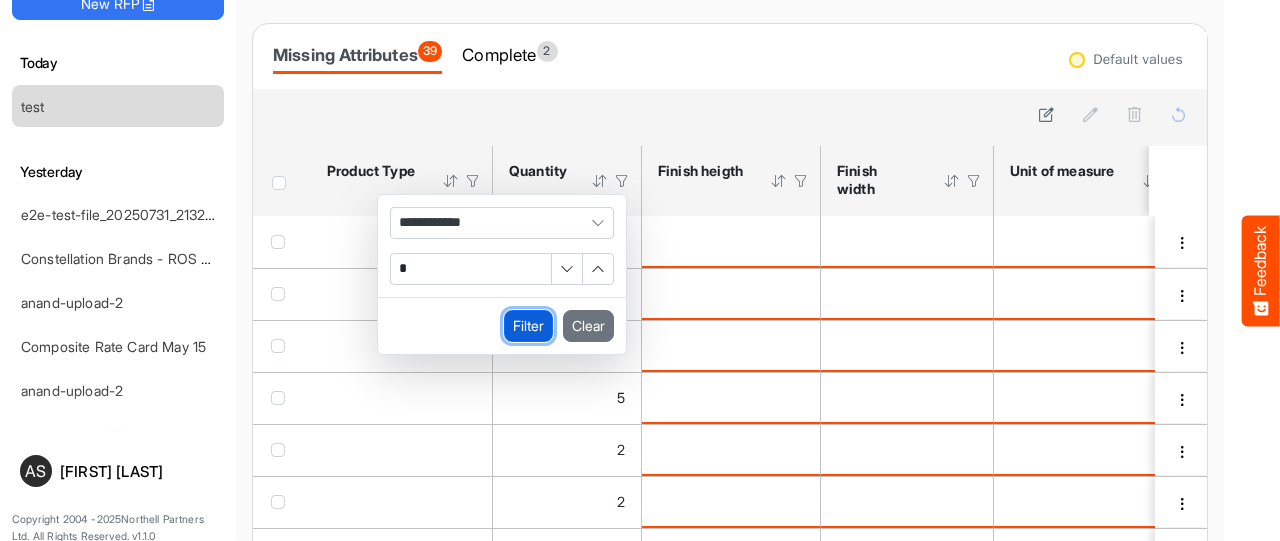 click on "Filter" at bounding box center (528, 326) 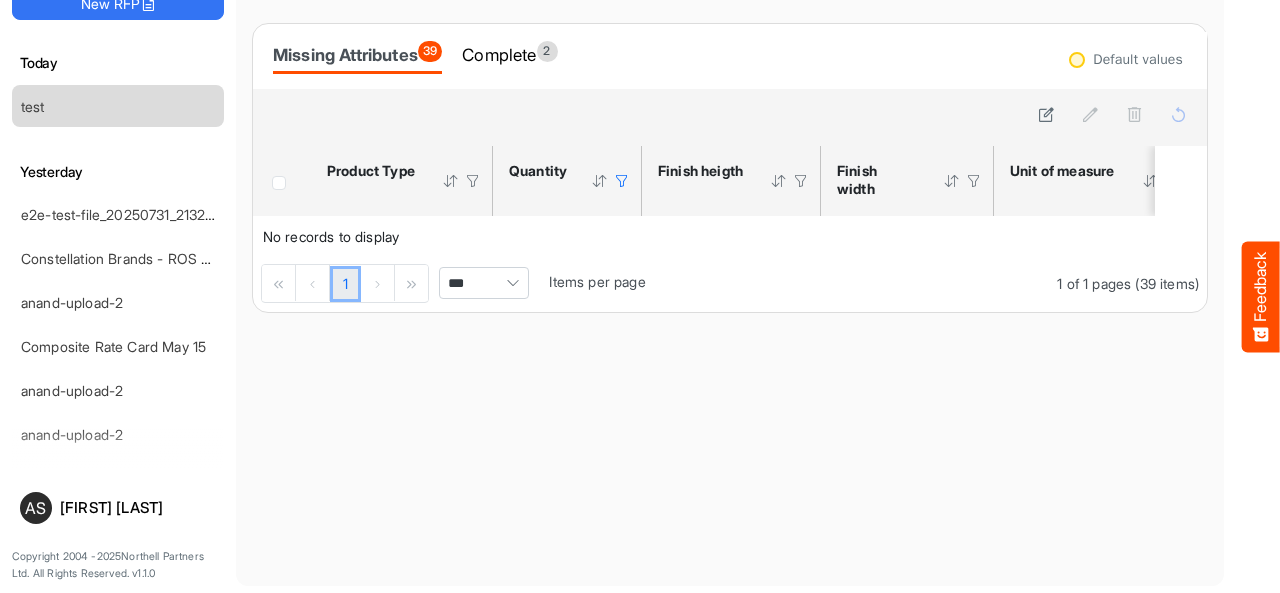click at bounding box center [622, 181] 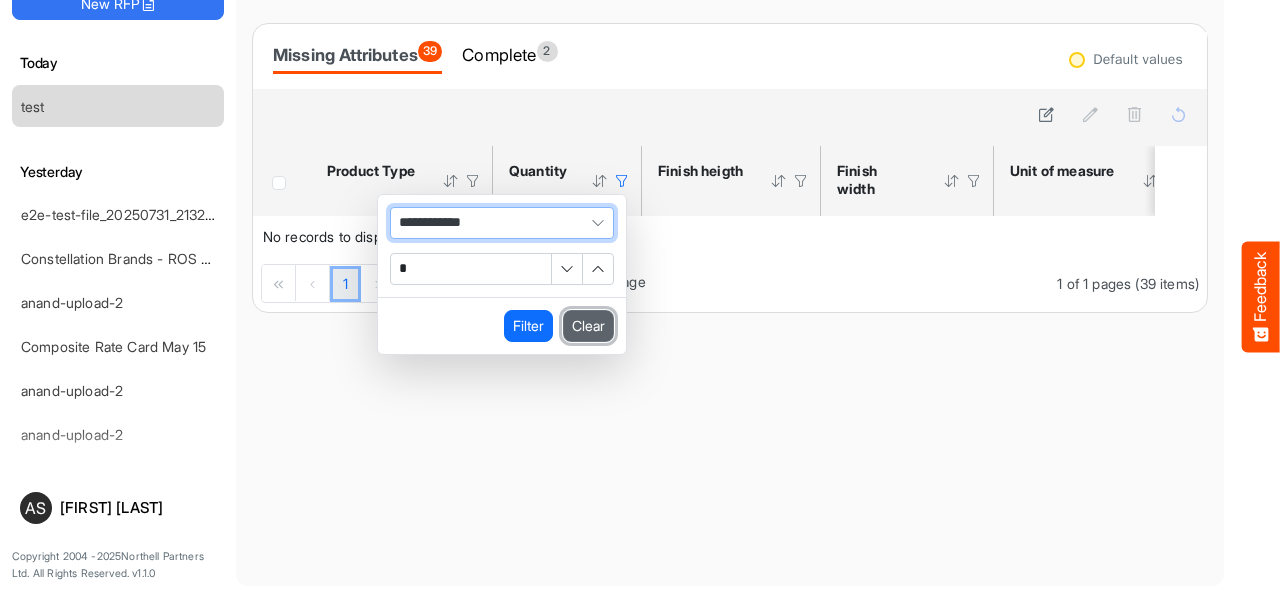 click on "Clear" at bounding box center [588, 326] 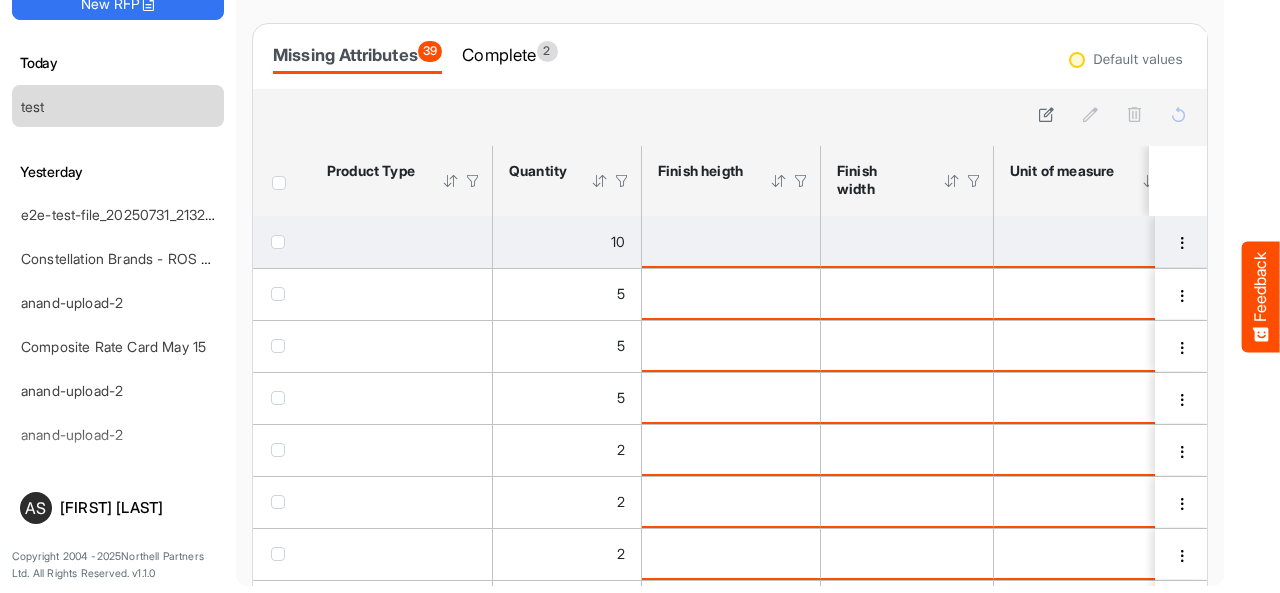 click at bounding box center [278, 242] 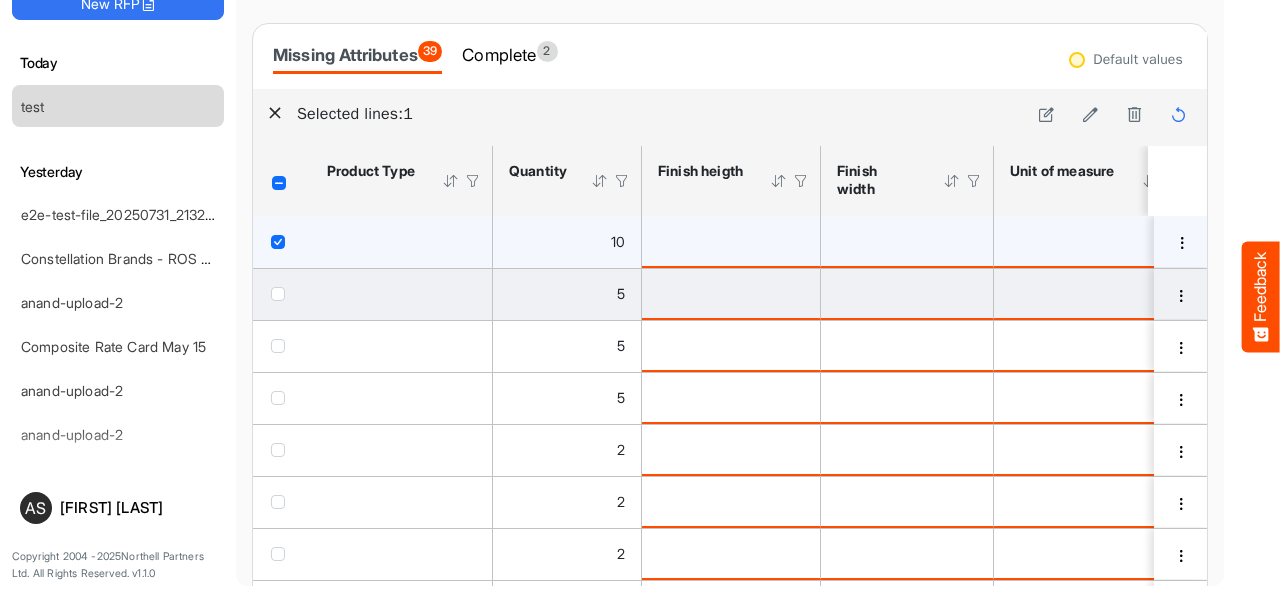 click at bounding box center [278, 294] 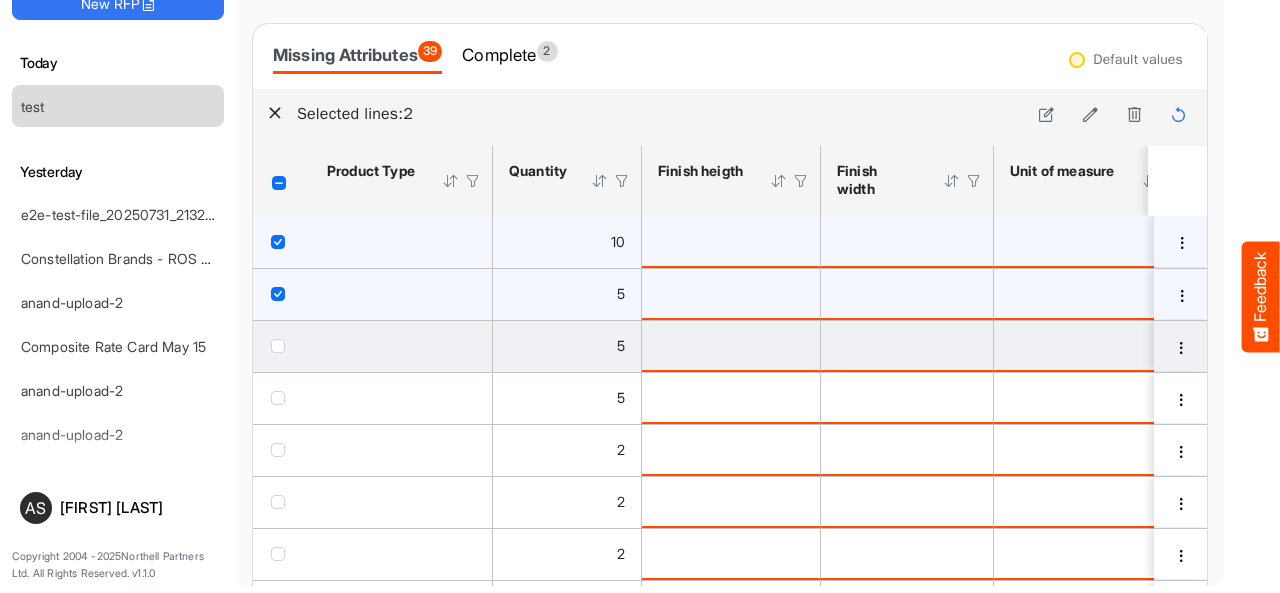 click at bounding box center (278, 346) 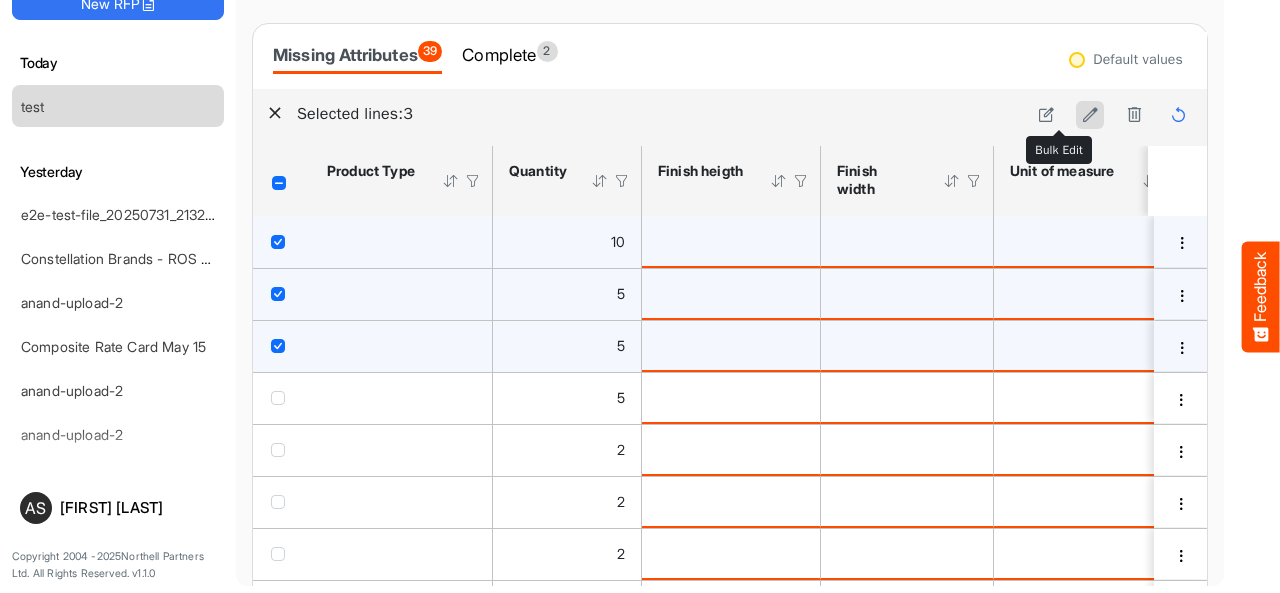 click at bounding box center (1090, 114) 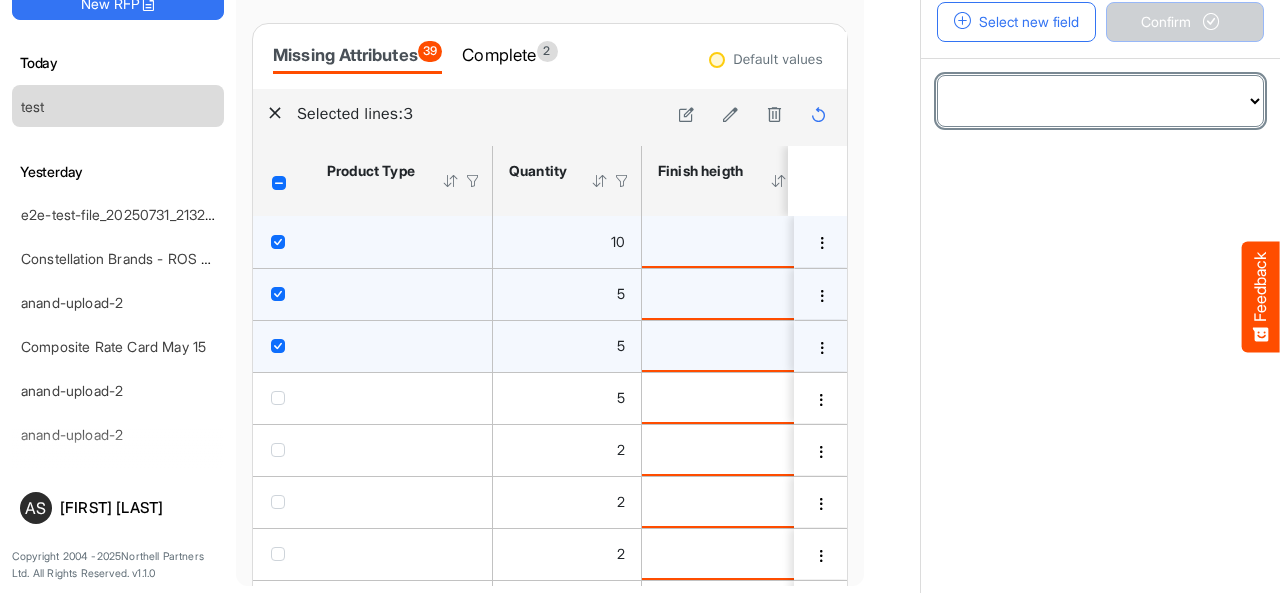 click on "**********" at bounding box center (1100, 101) 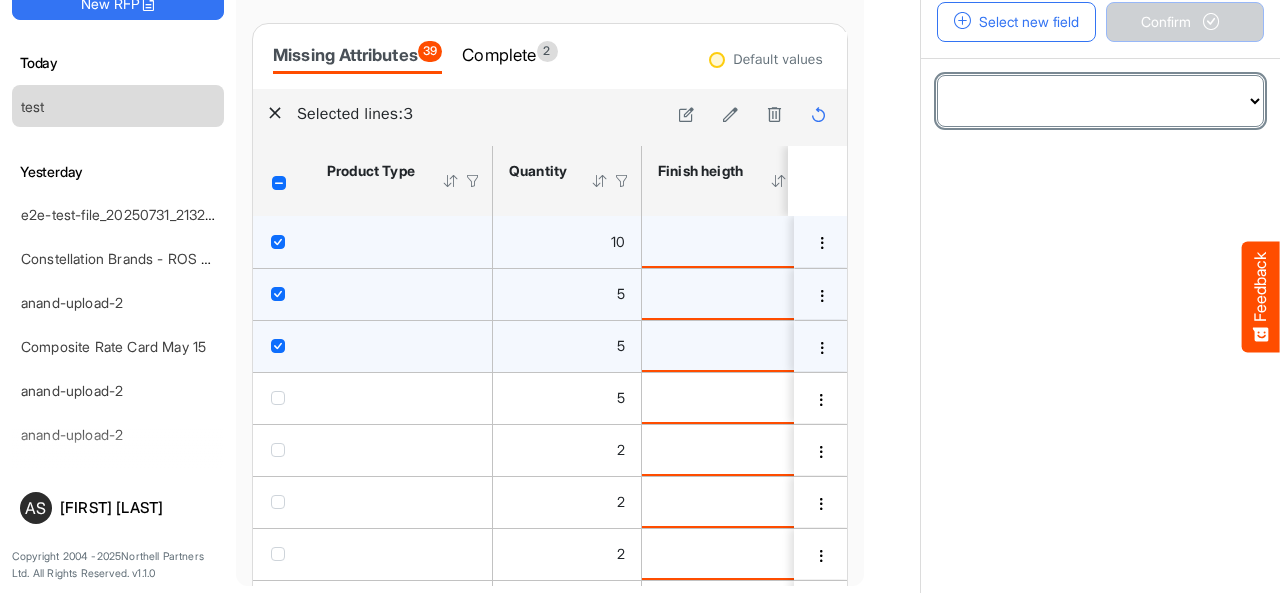 select on "**********" 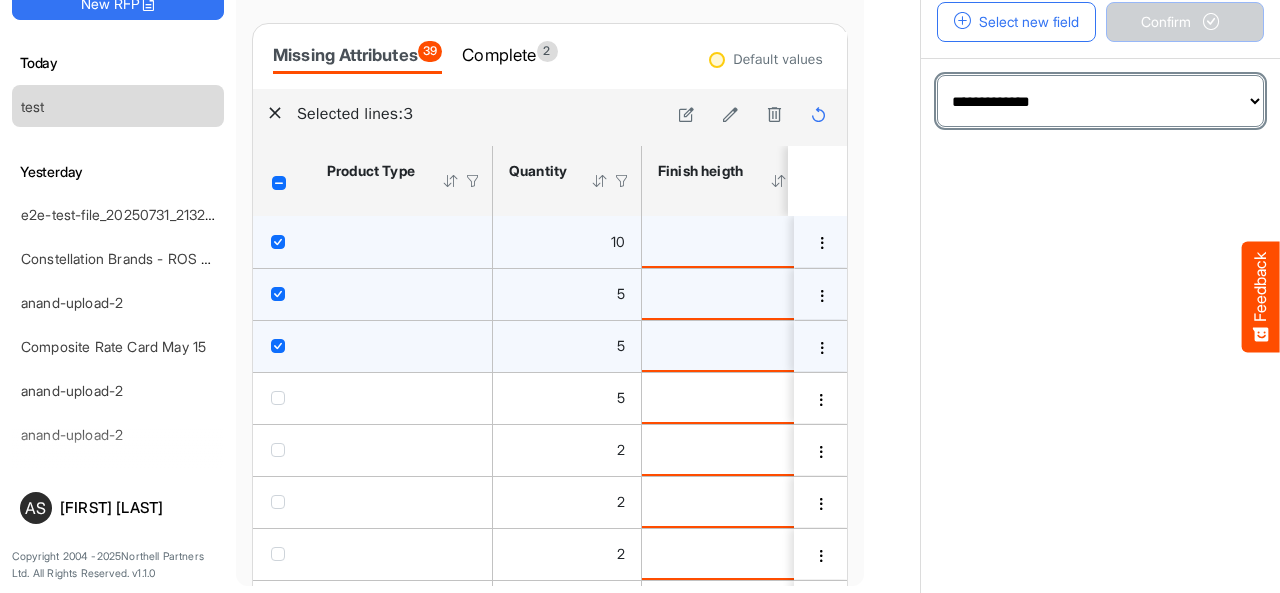 click on "**********" at bounding box center [1100, 101] 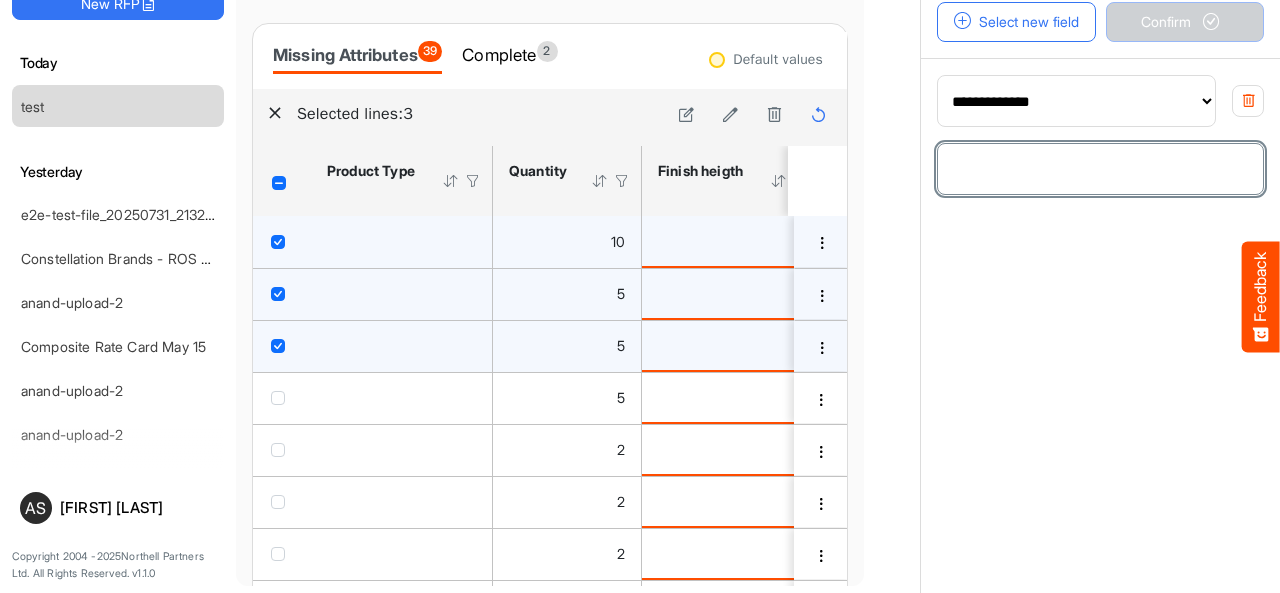 click at bounding box center (1100, 169) 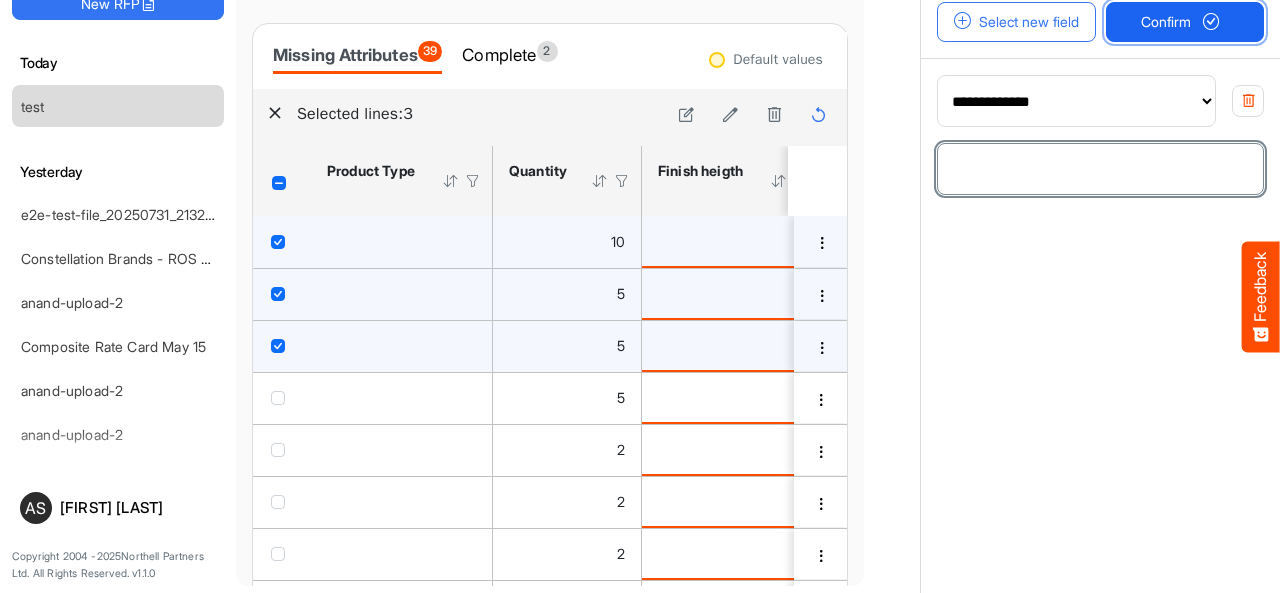 type on "*" 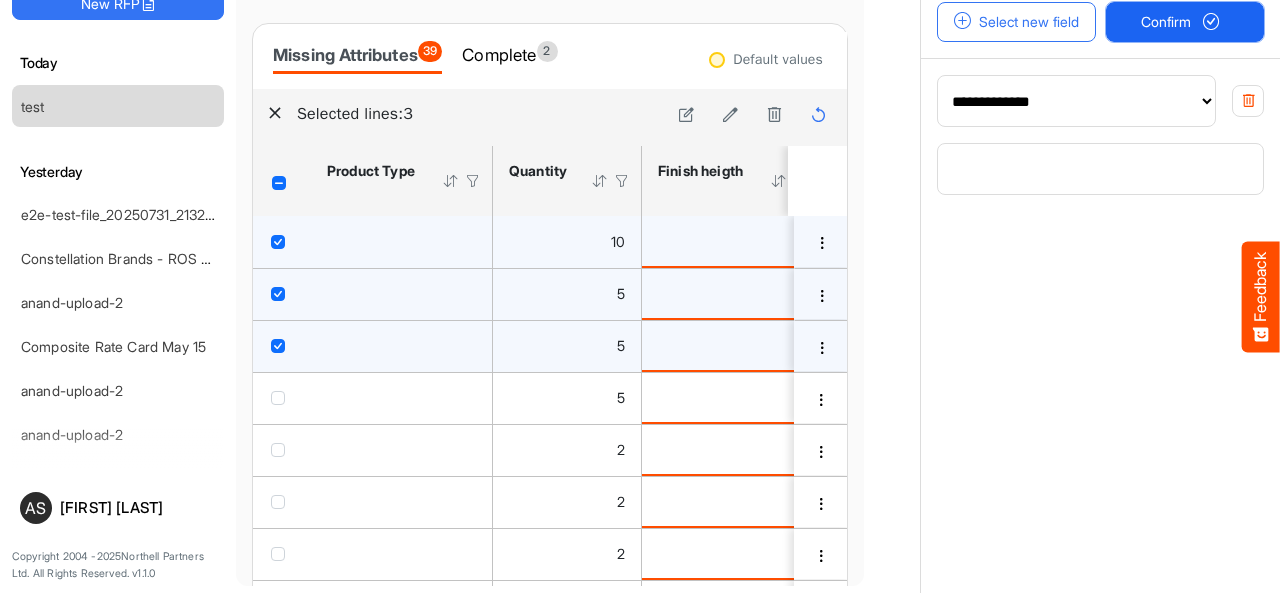 click on "Confirm" at bounding box center [1185, 22] 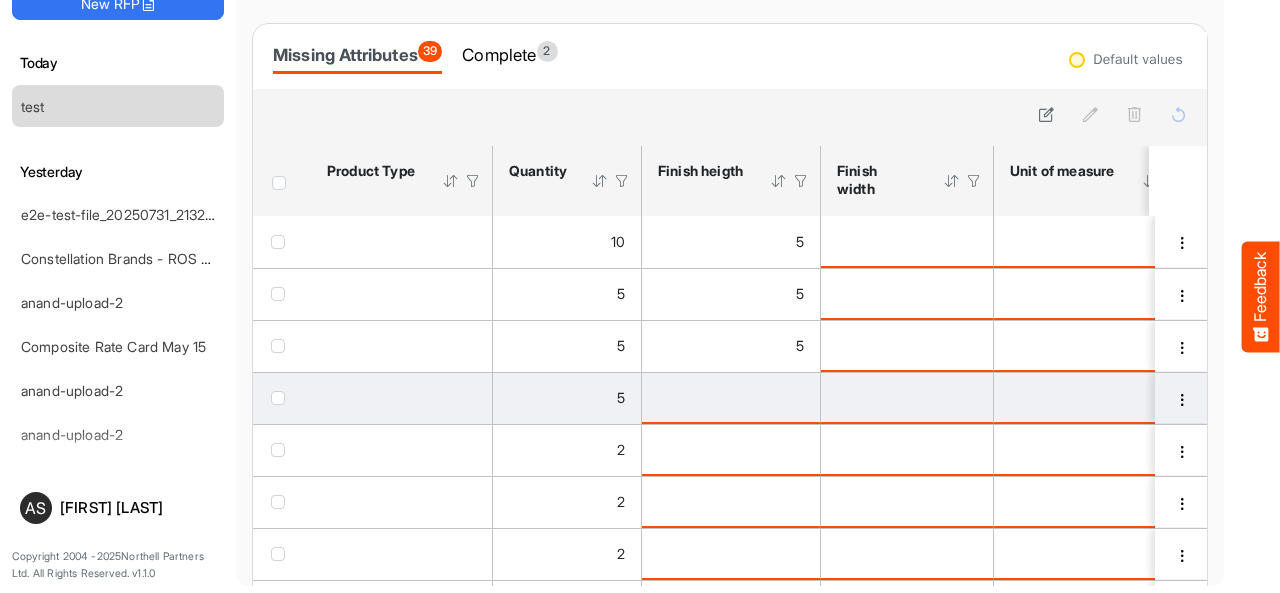 click at bounding box center (278, 398) 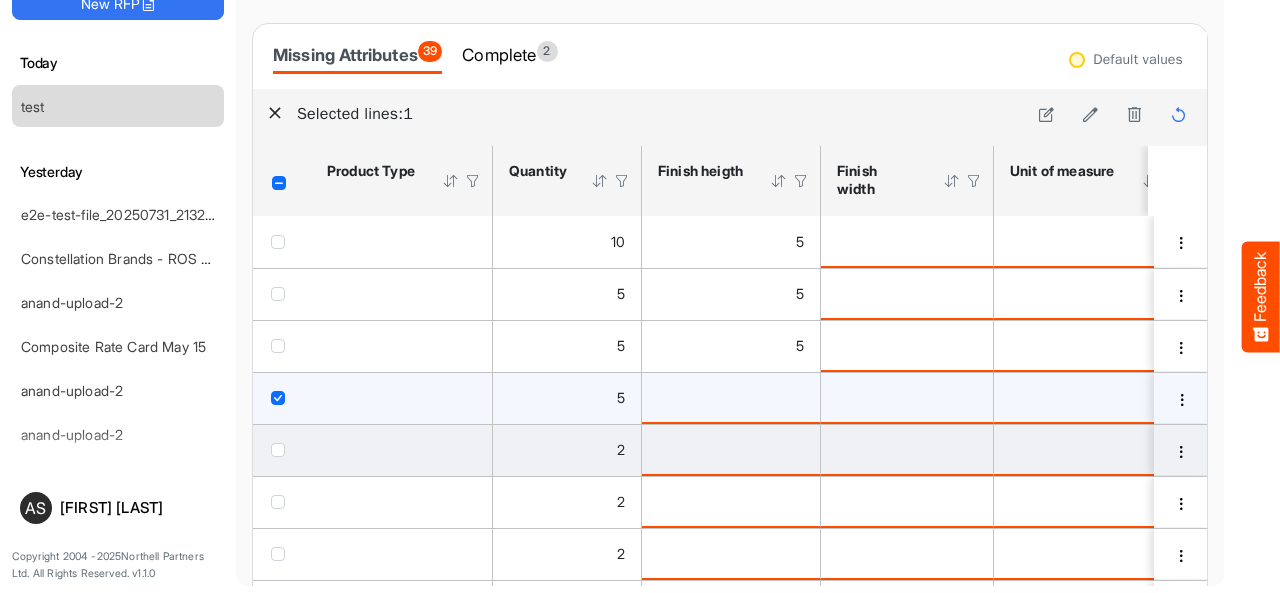 click at bounding box center [278, 450] 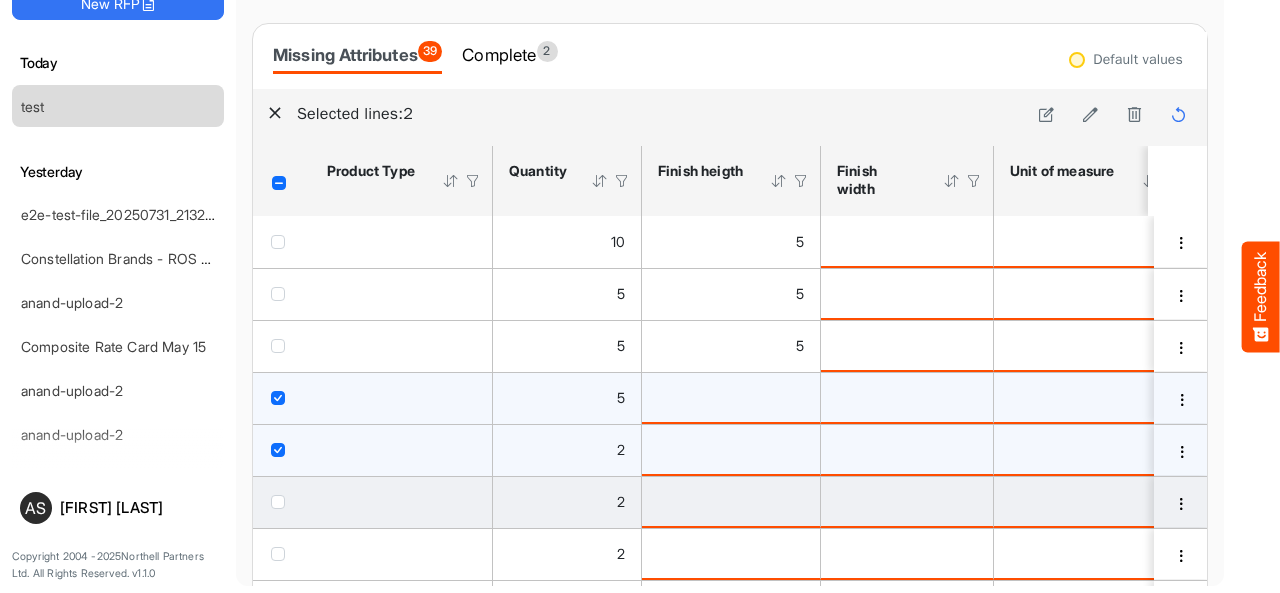 click at bounding box center (278, 502) 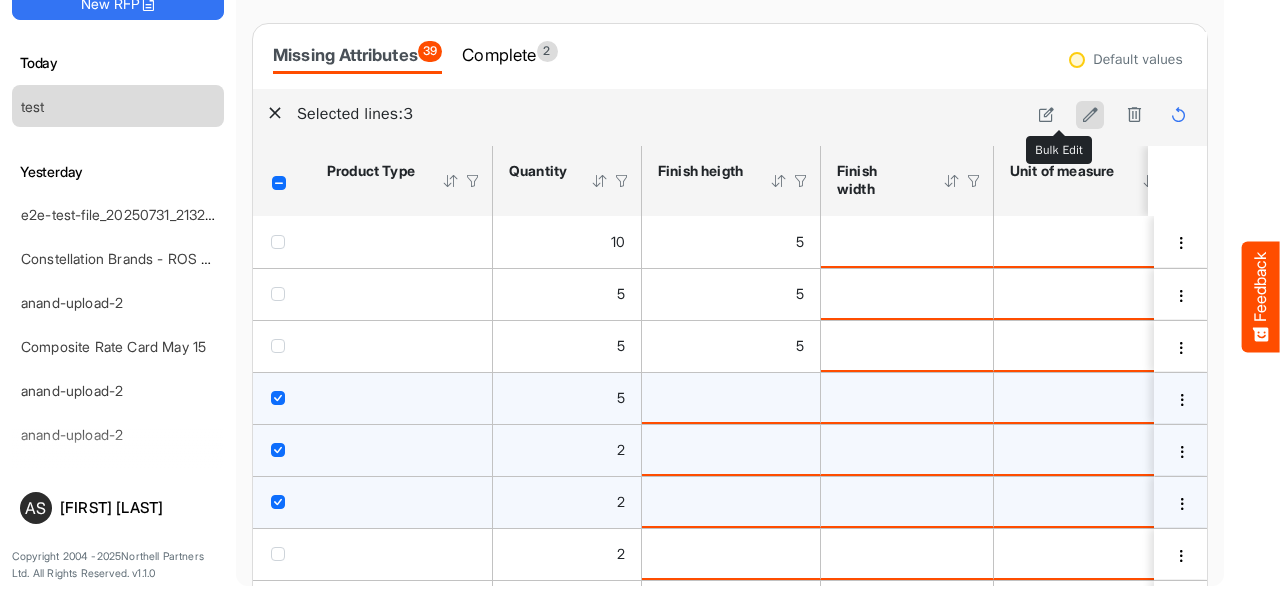 click at bounding box center [1090, 114] 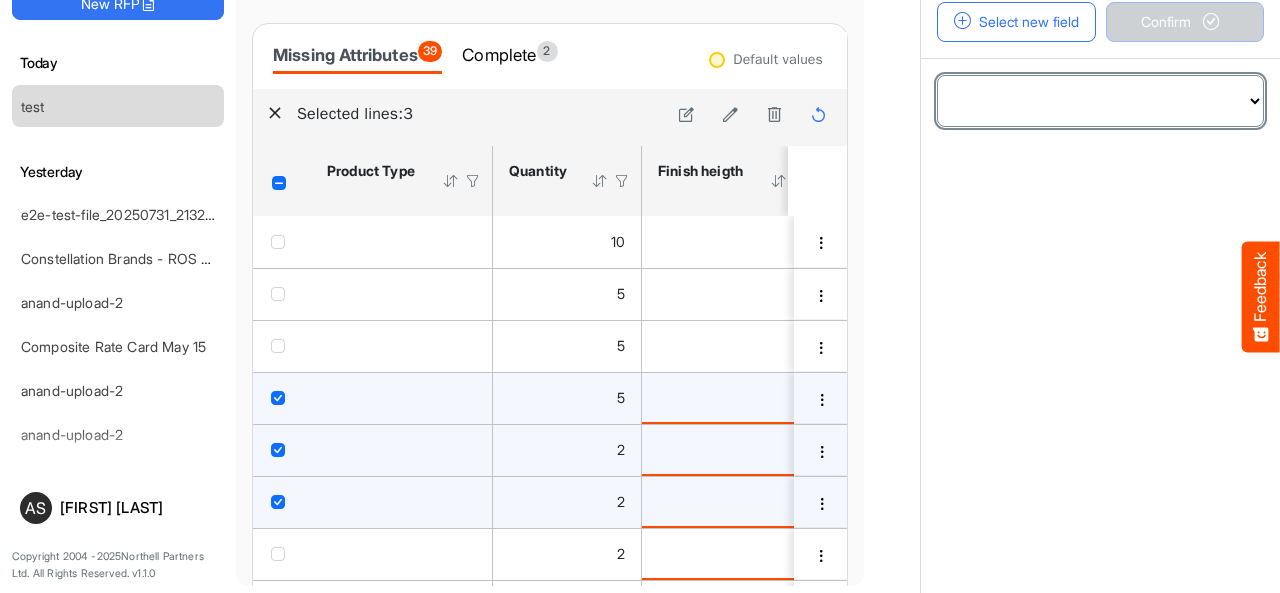 click on "**********" at bounding box center (1100, 101) 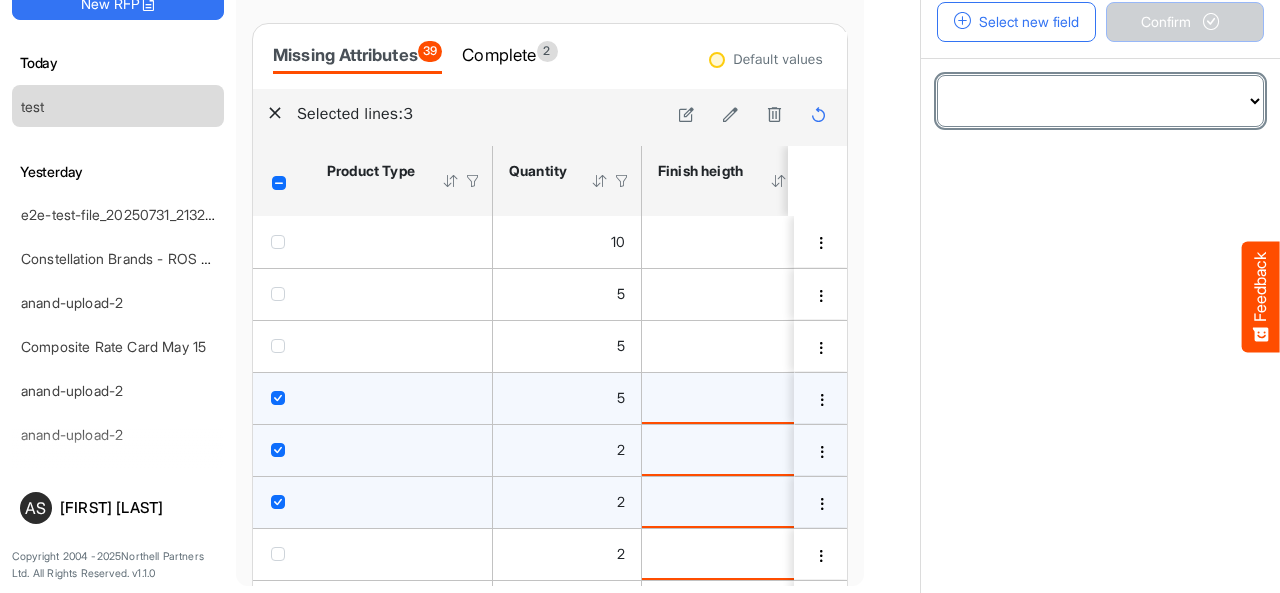 select on "**********" 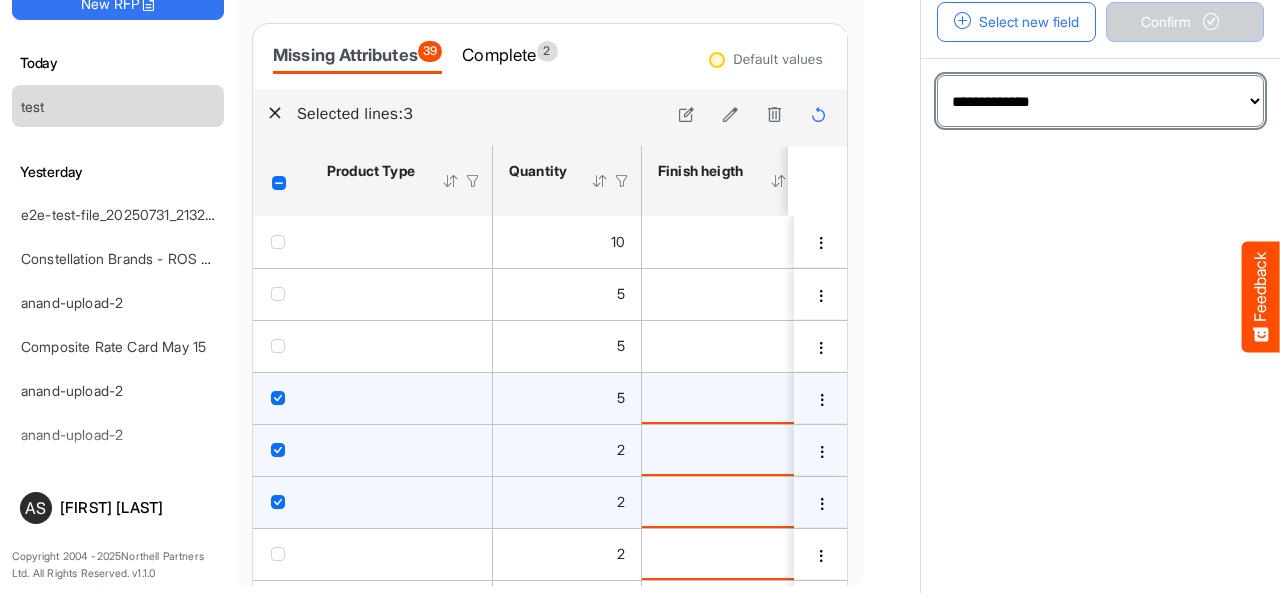 click on "**********" at bounding box center [1100, 101] 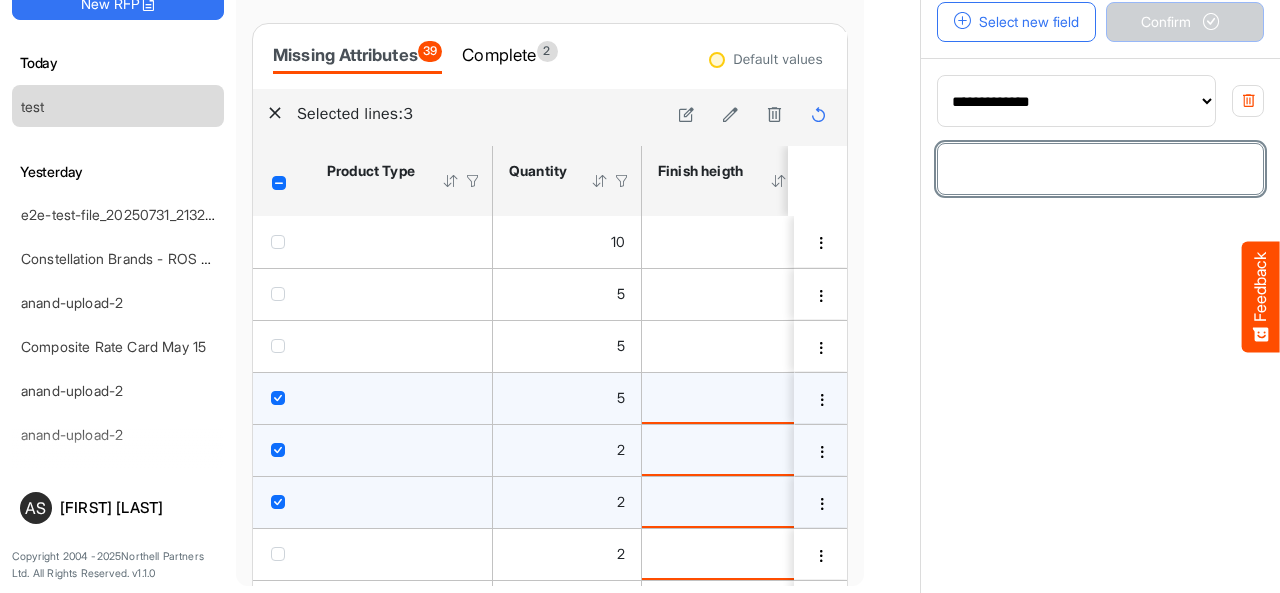 click at bounding box center [1100, 169] 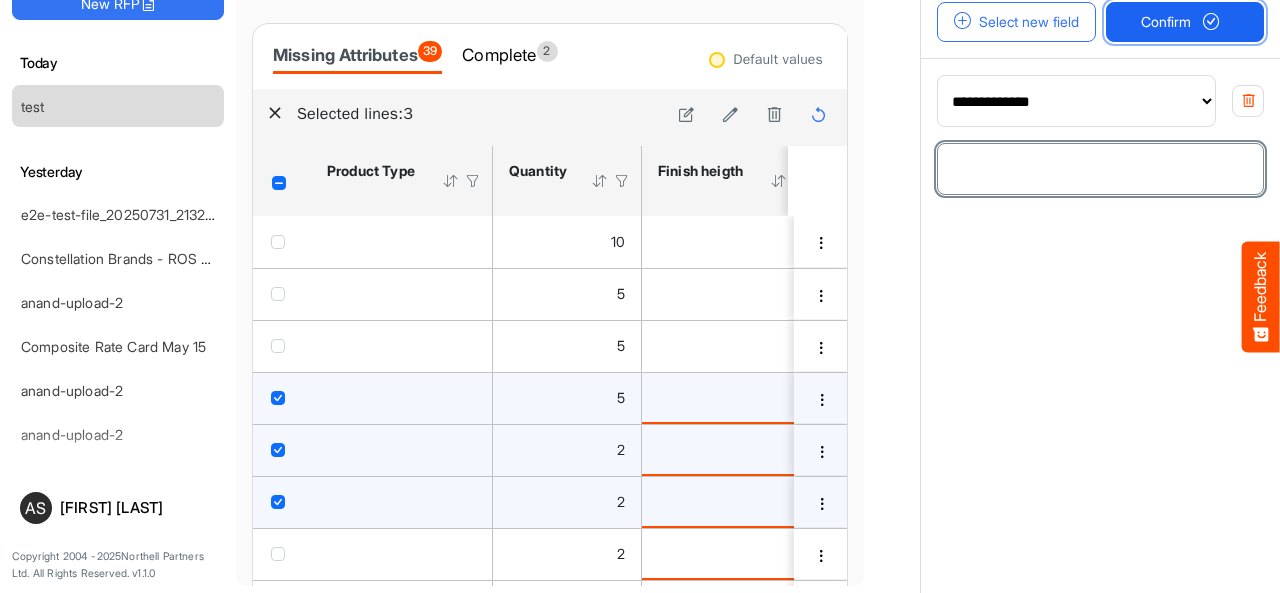 type on "*" 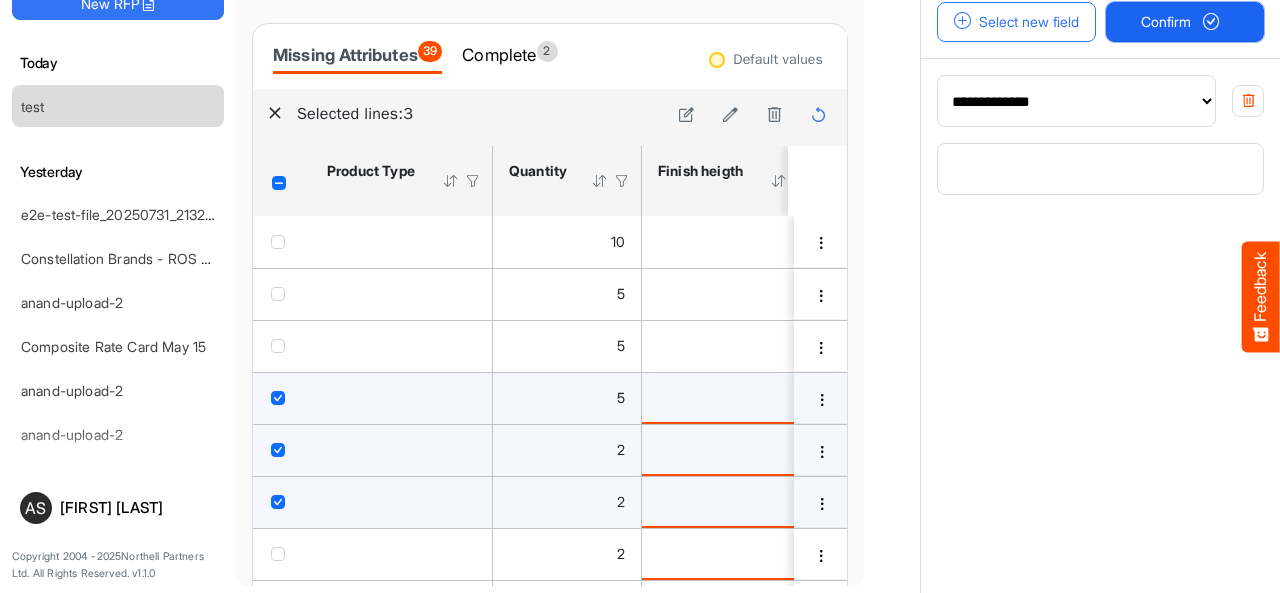 click on "Confirm" at bounding box center (1185, 22) 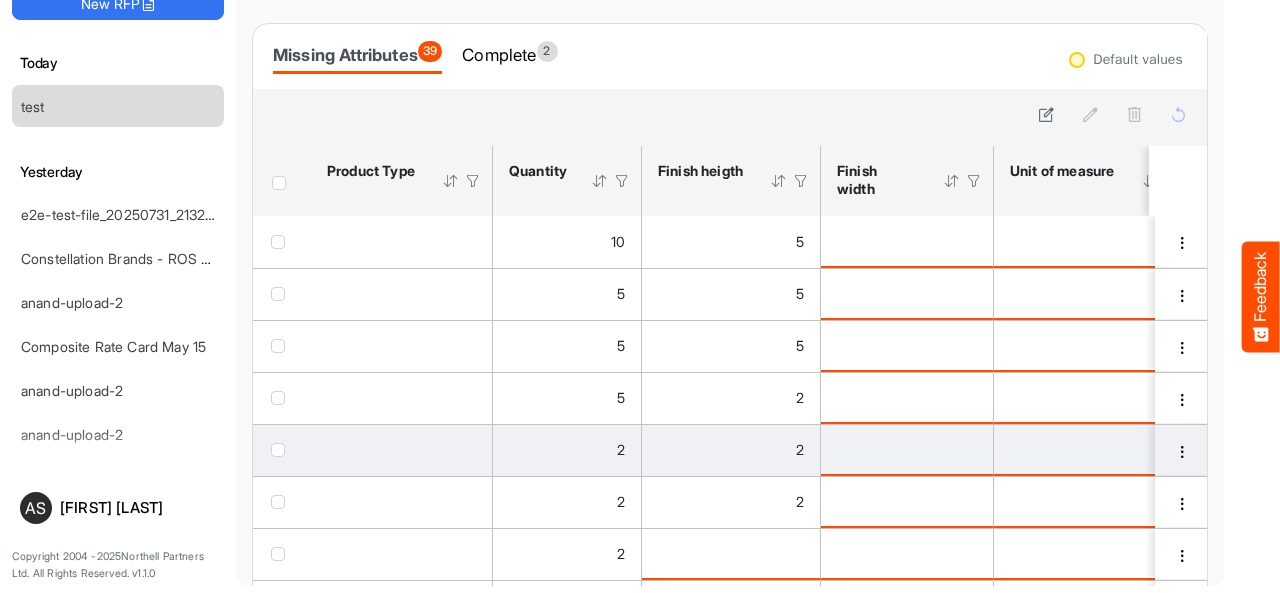 click at bounding box center [278, 450] 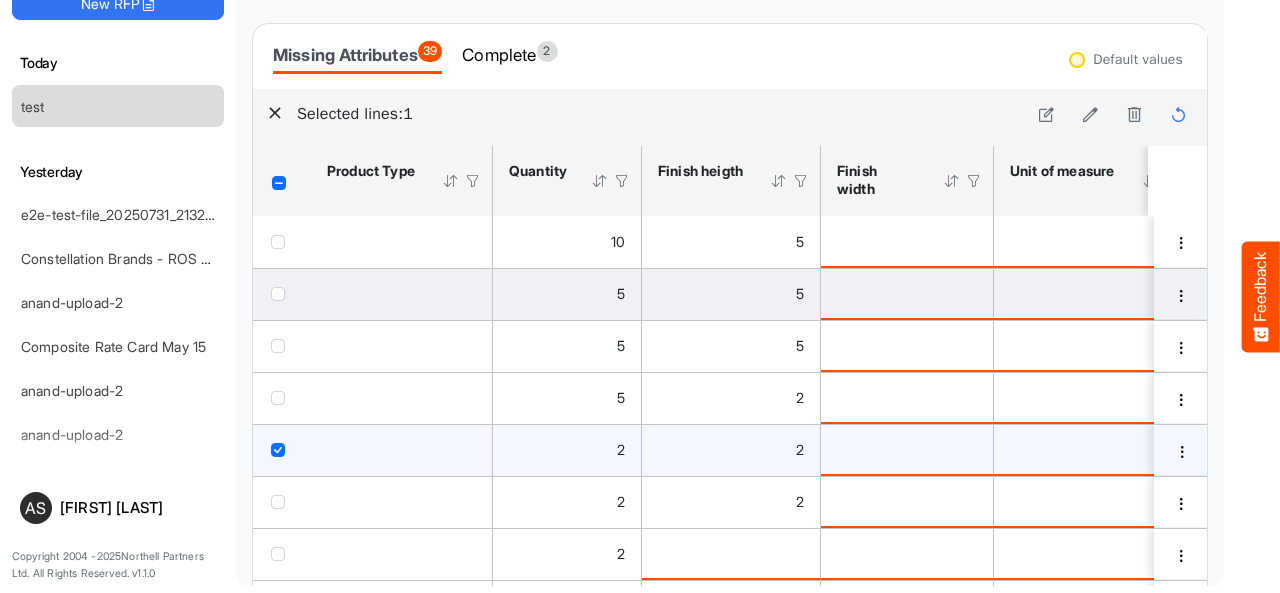 click at bounding box center (278, 294) 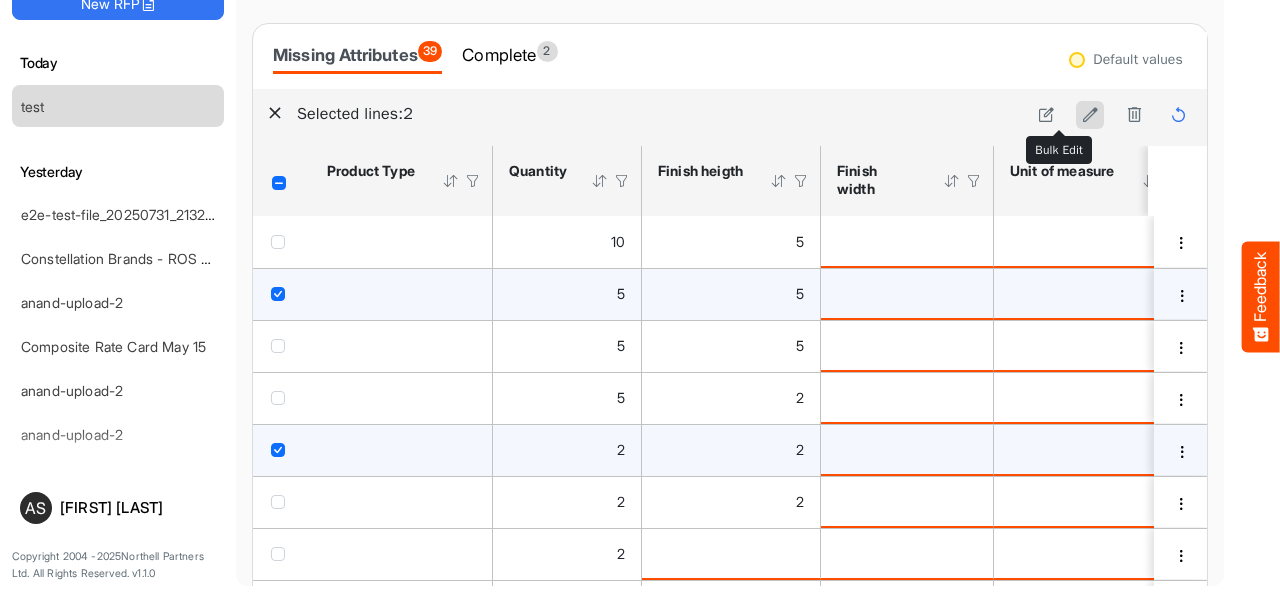 click at bounding box center [1090, 114] 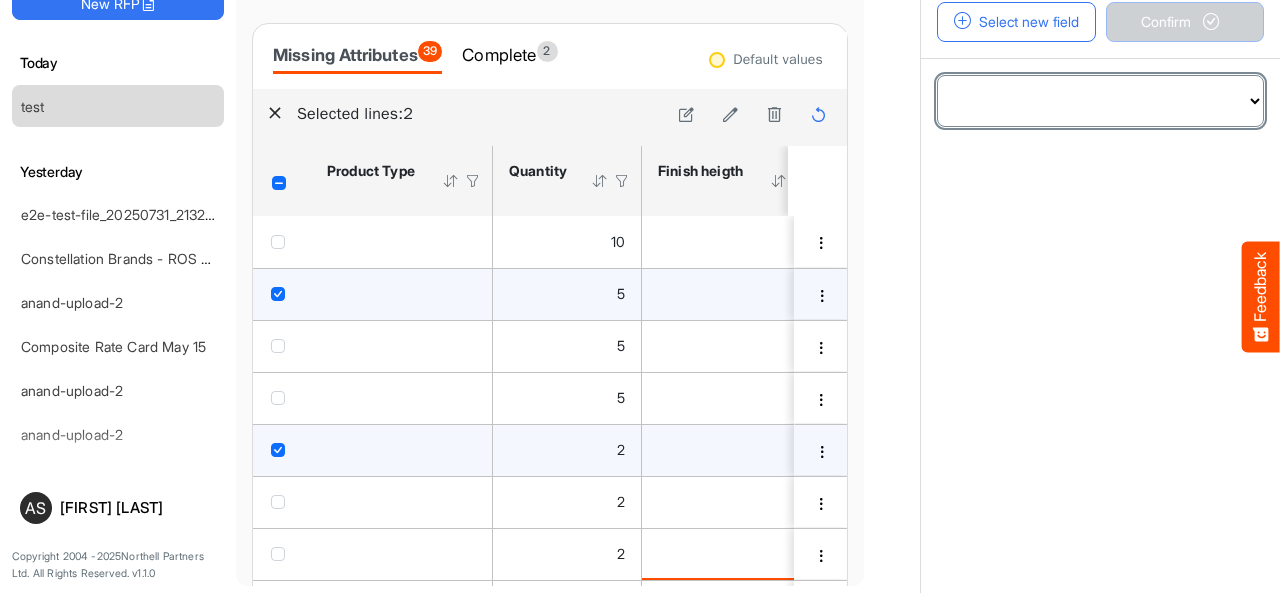 click on "**********" at bounding box center (1100, 101) 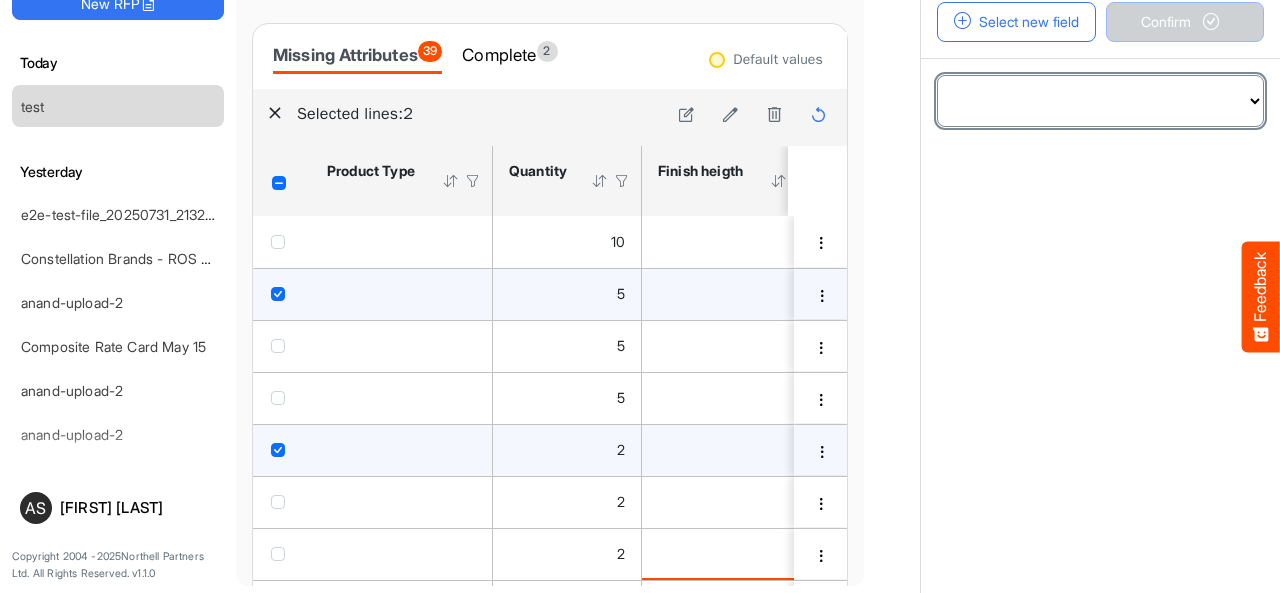 select on "**********" 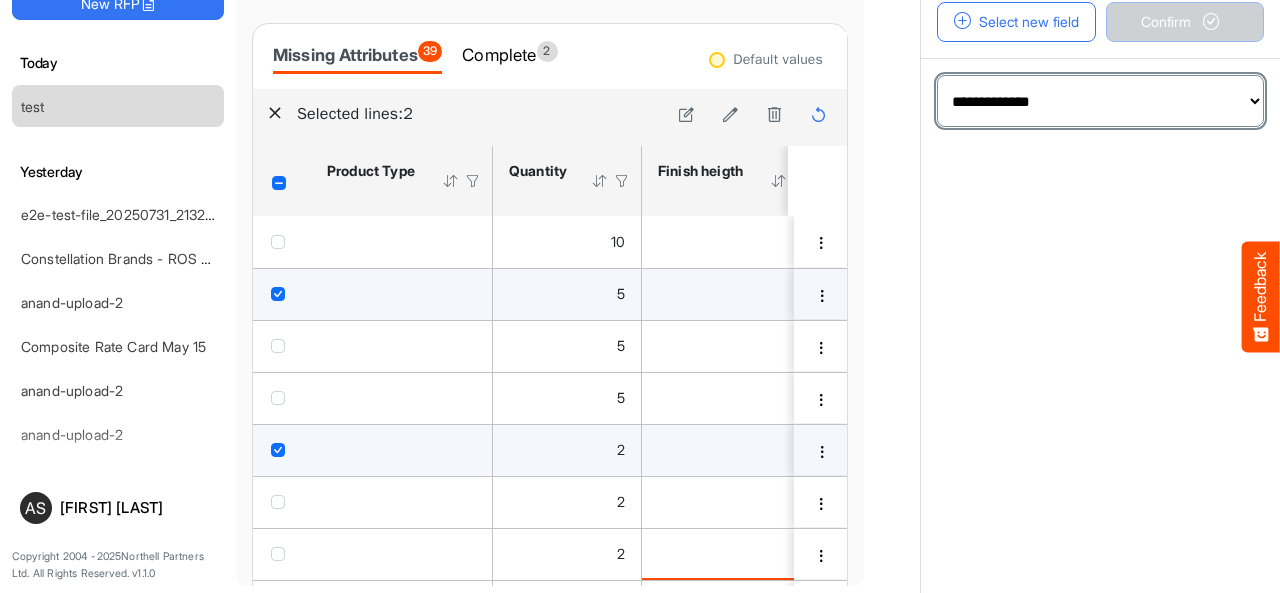 click on "**********" at bounding box center (1100, 101) 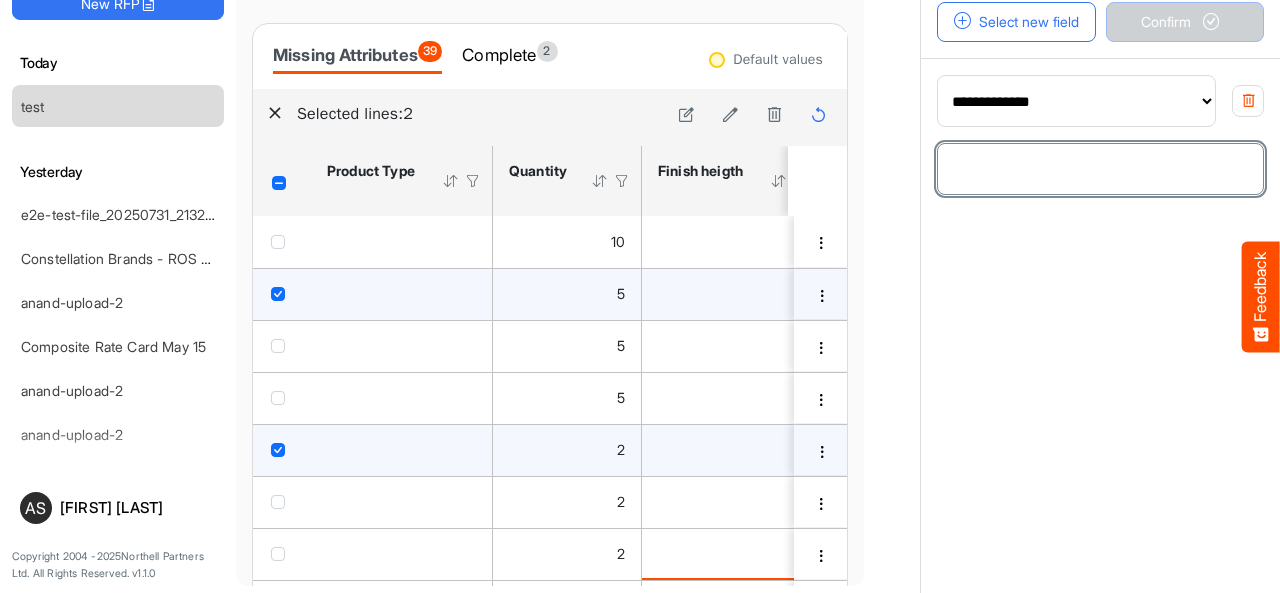 click at bounding box center [1100, 169] 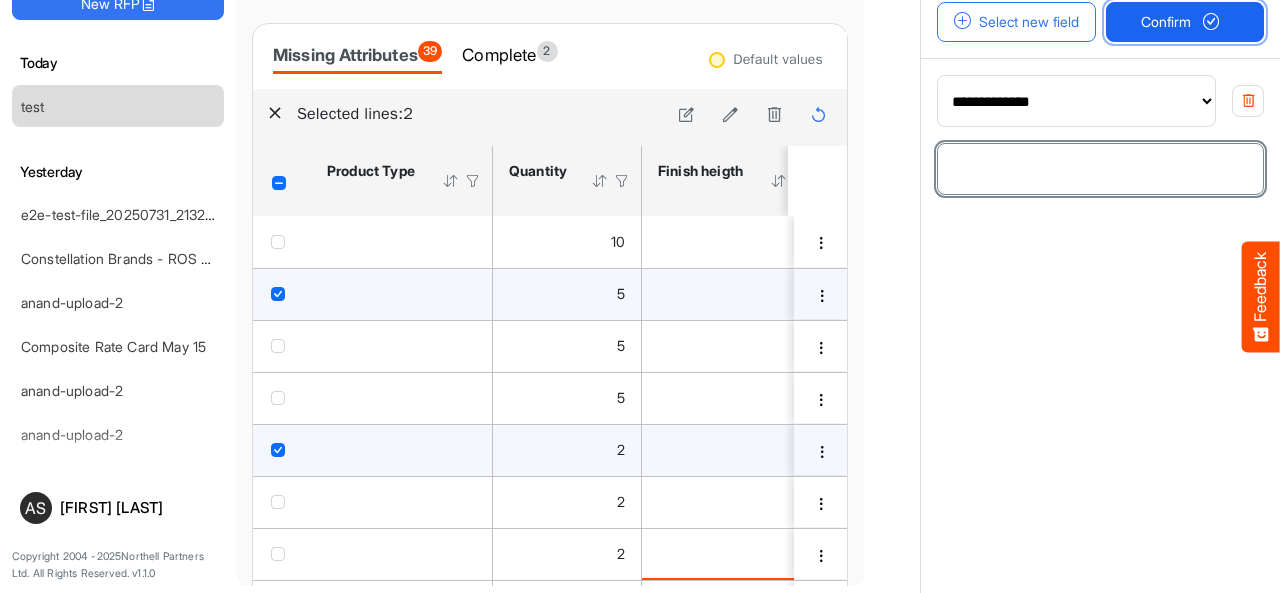 type on "*" 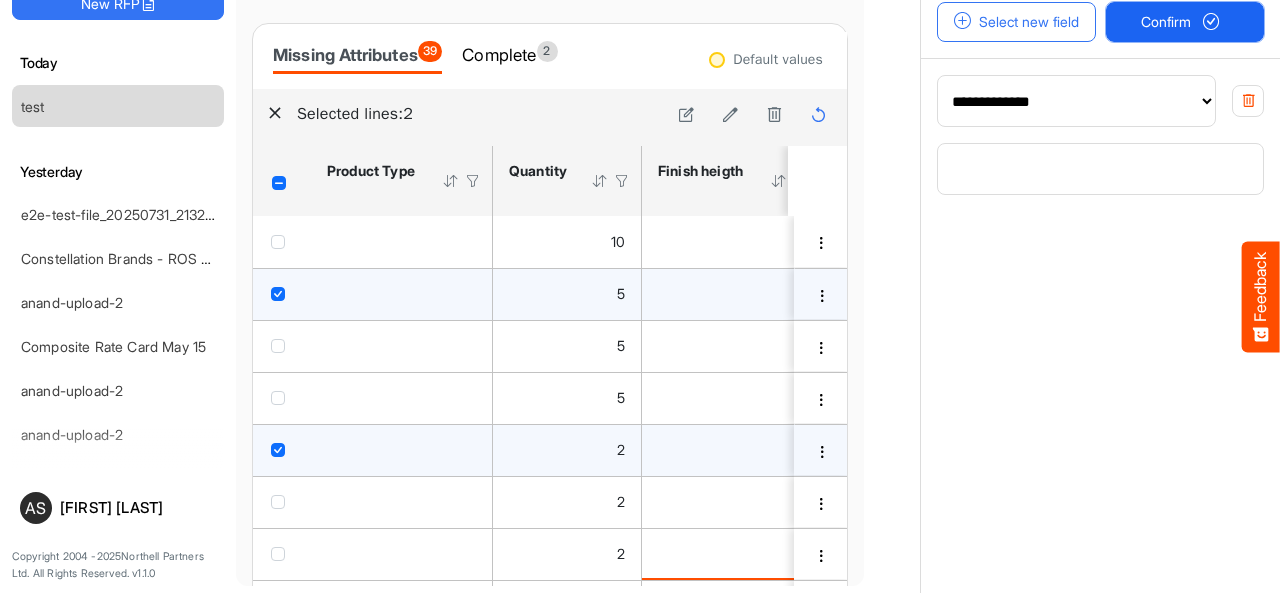 click on "Confirm" at bounding box center (1185, 22) 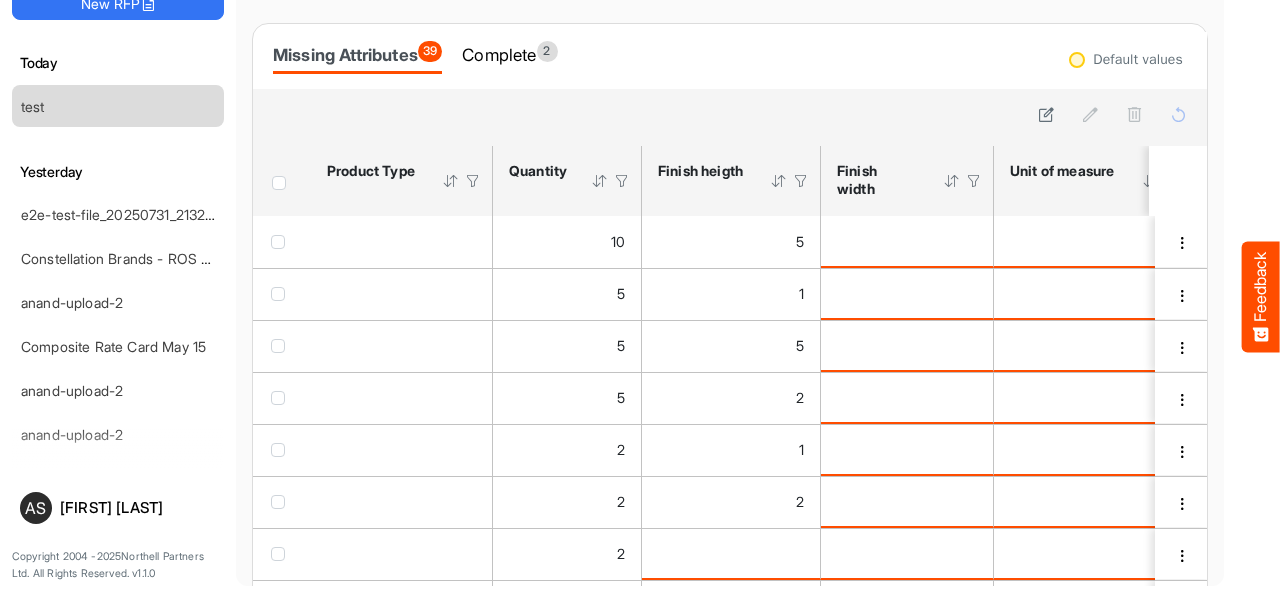click at bounding box center [779, 181] 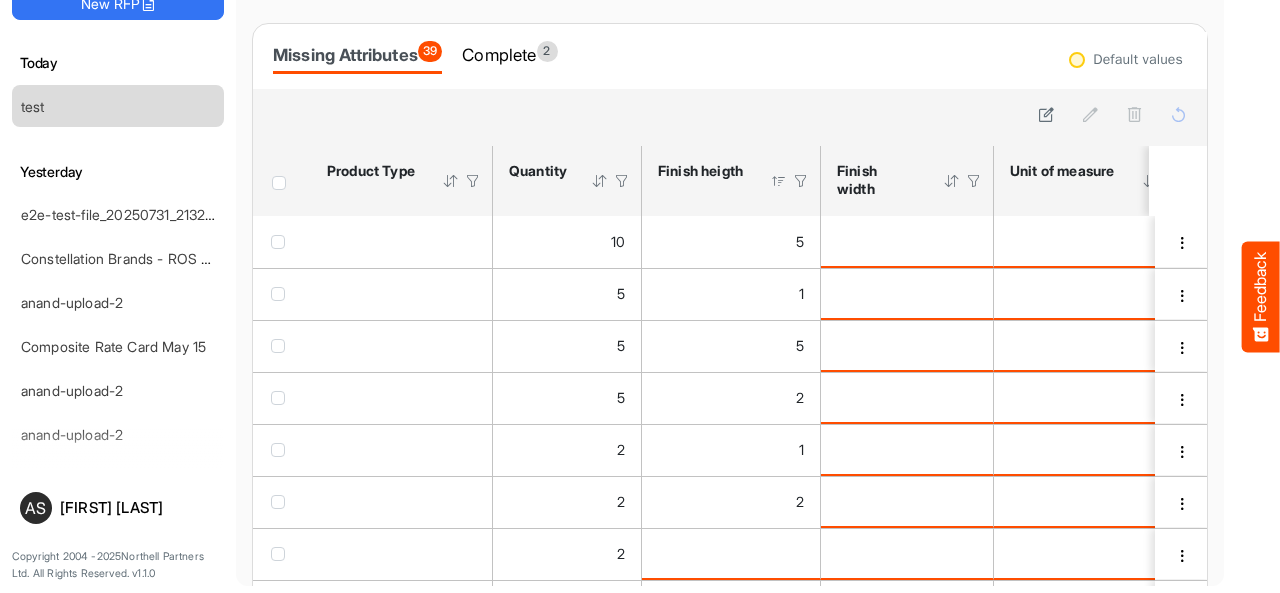click at bounding box center [779, 181] 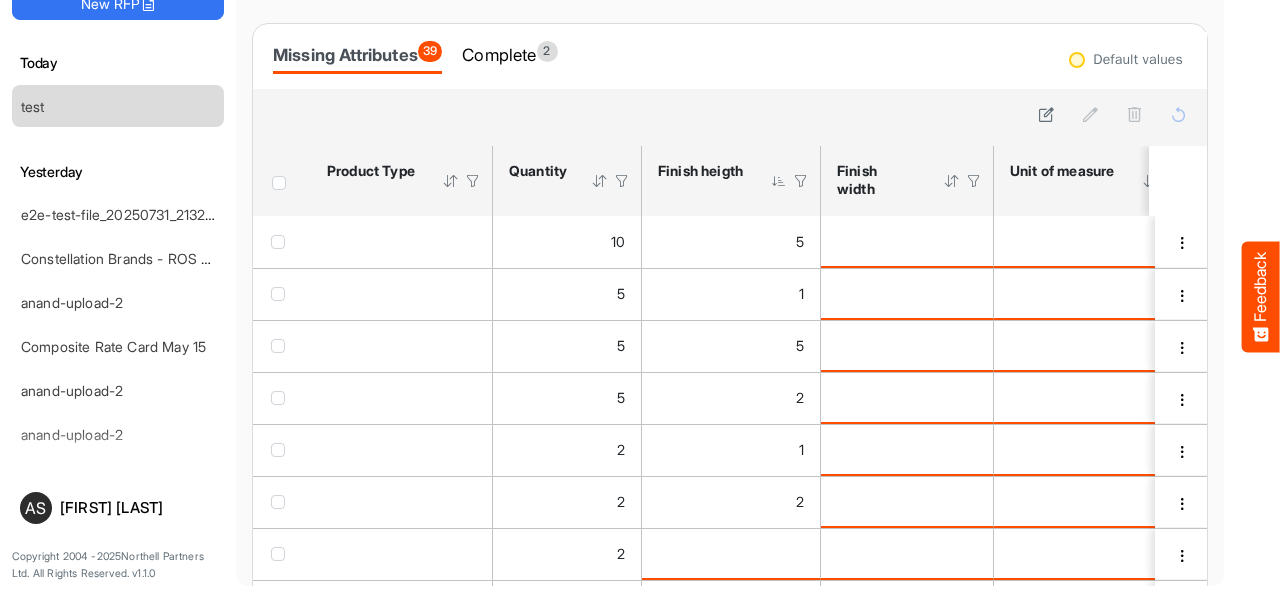 click at bounding box center (779, 181) 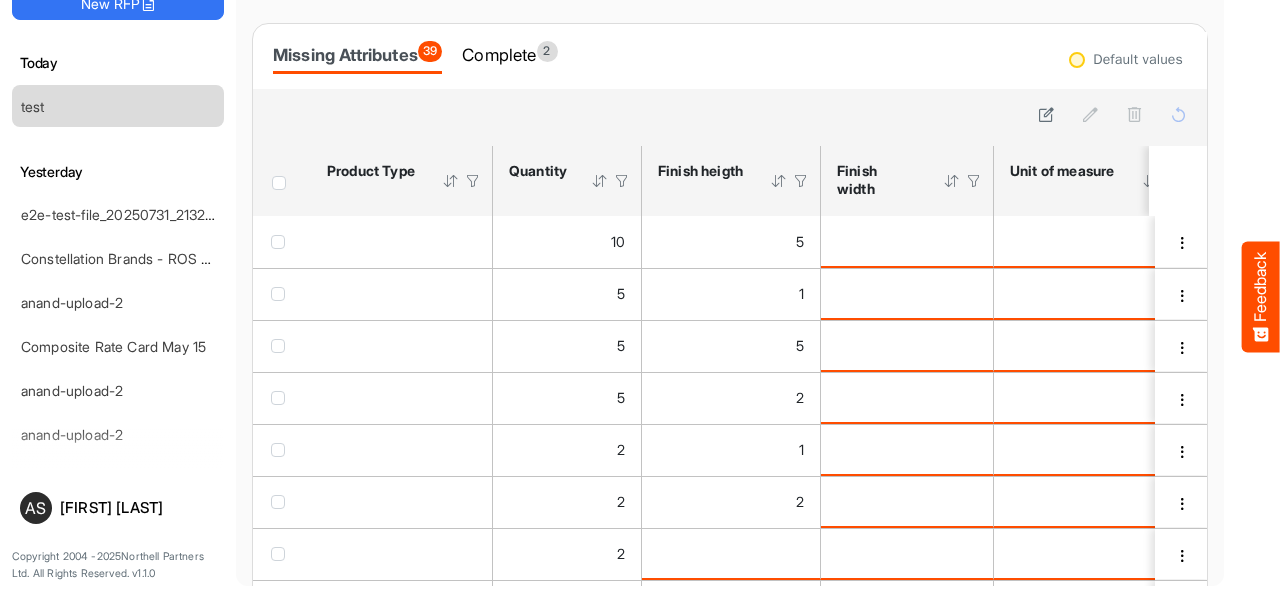 click at bounding box center (801, 181) 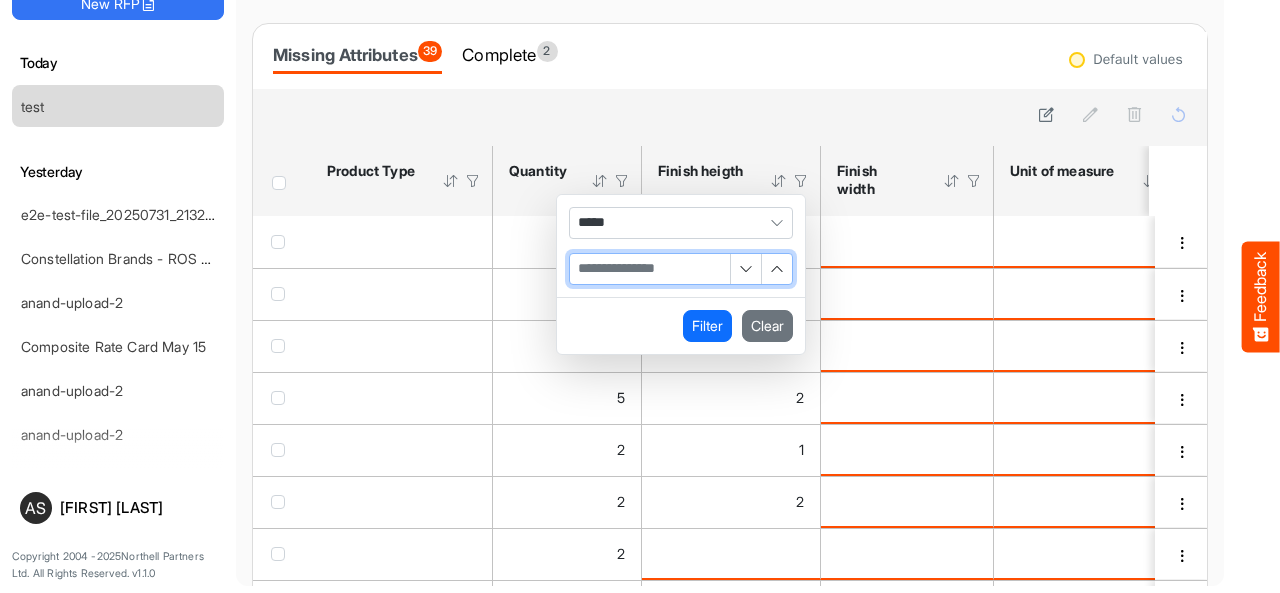 click at bounding box center [650, 269] 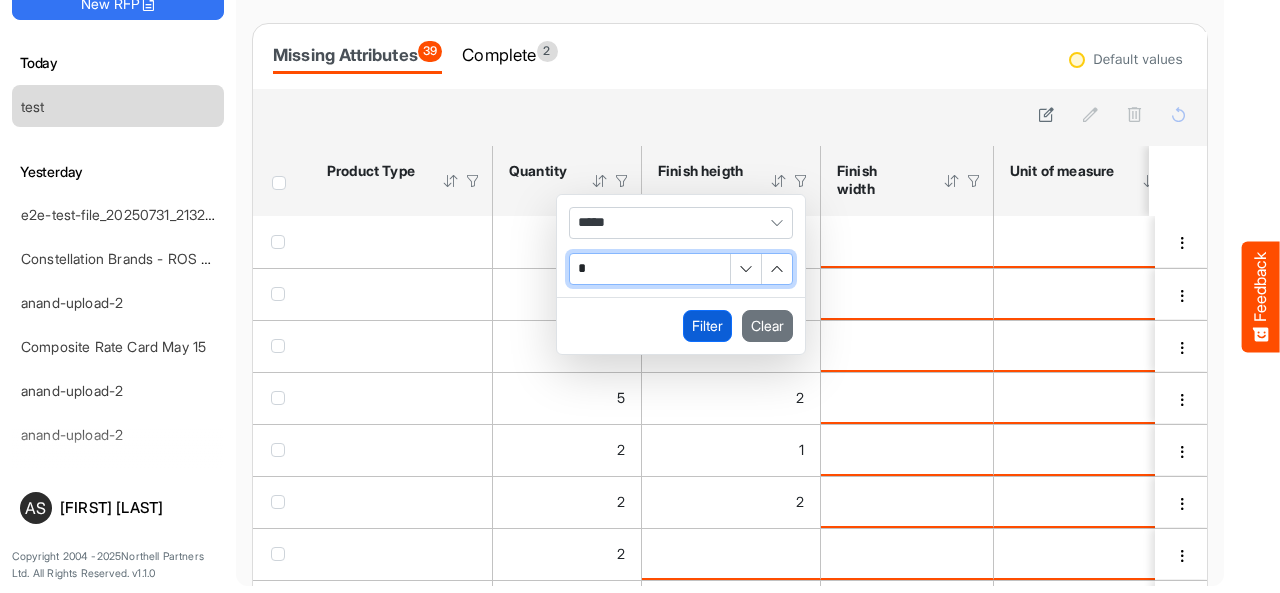 type on "*" 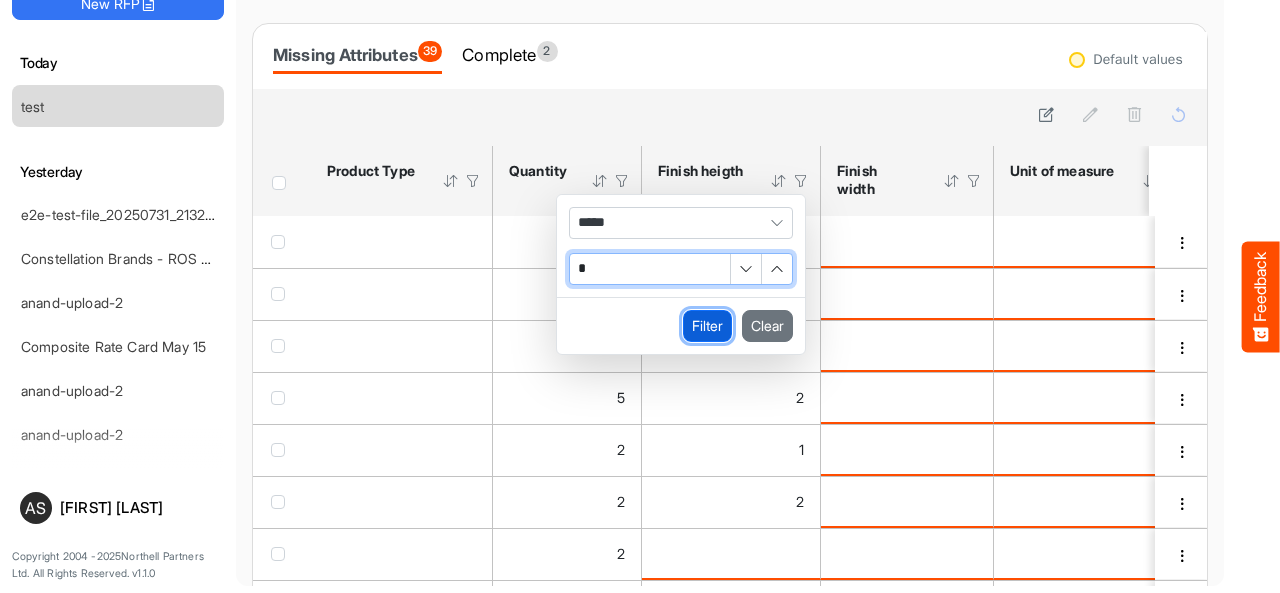 click on "Filter" at bounding box center (707, 326) 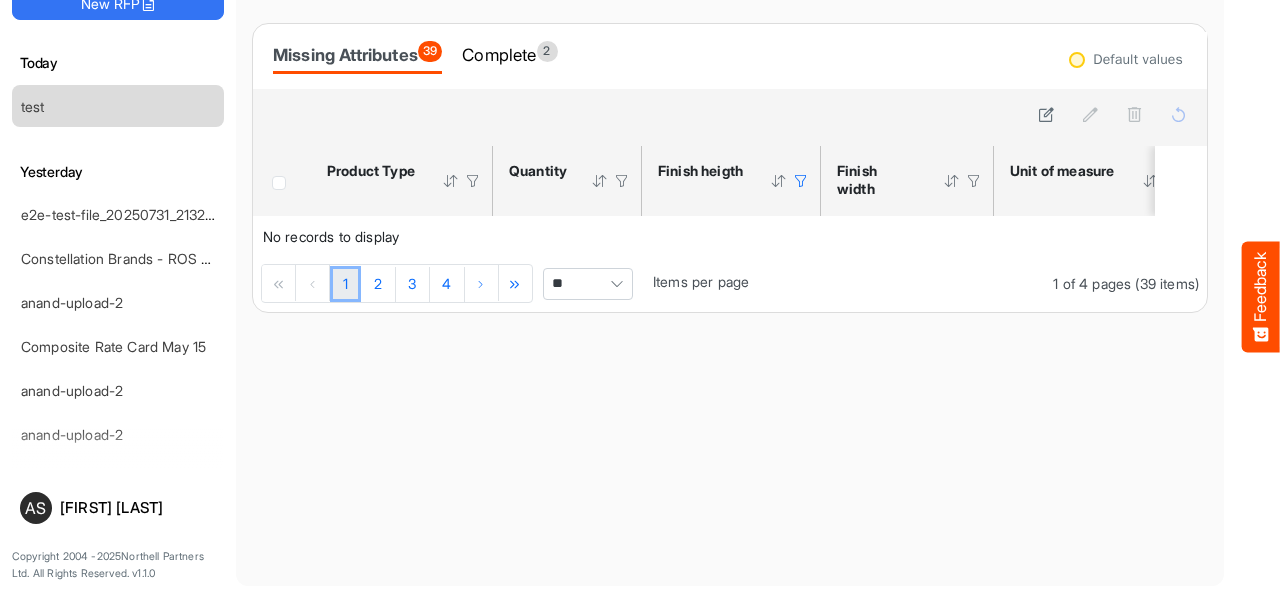 click at bounding box center (801, 181) 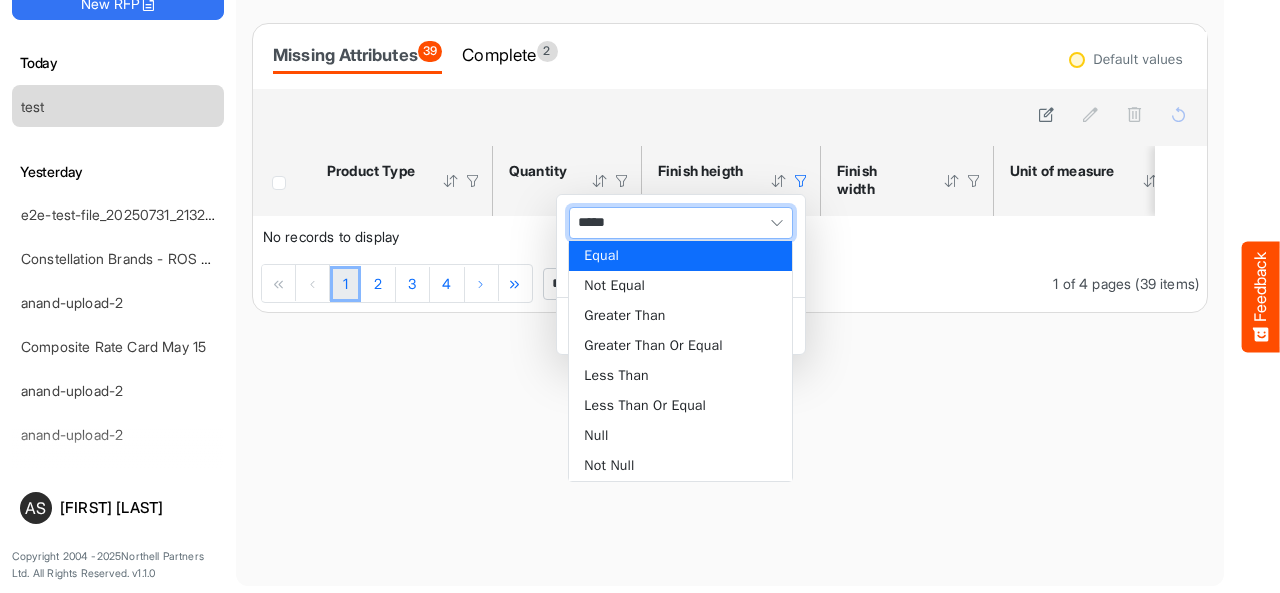 click on "*****" at bounding box center [681, 223] 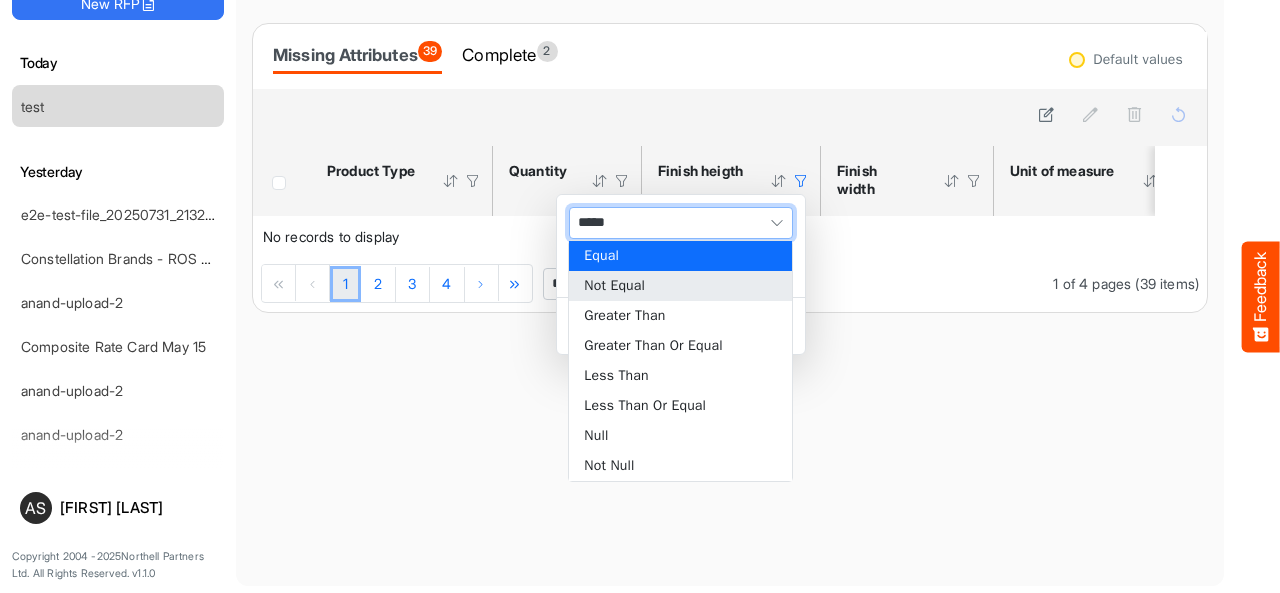 click on "Not Equal" at bounding box center [680, 286] 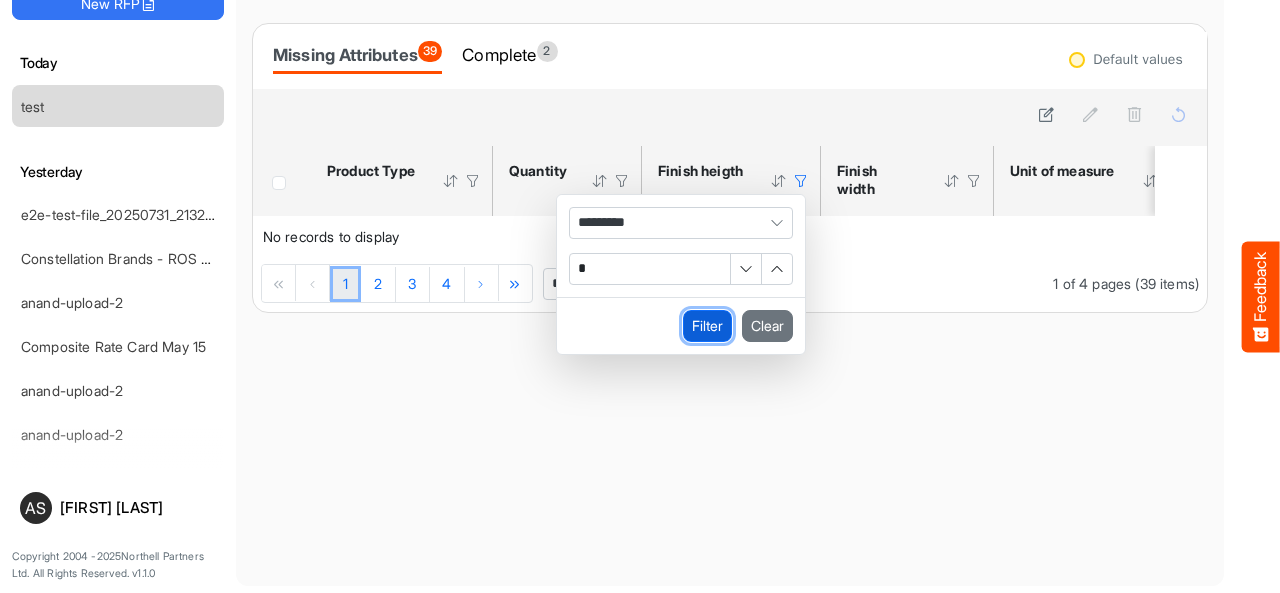 click on "Filter" at bounding box center (707, 326) 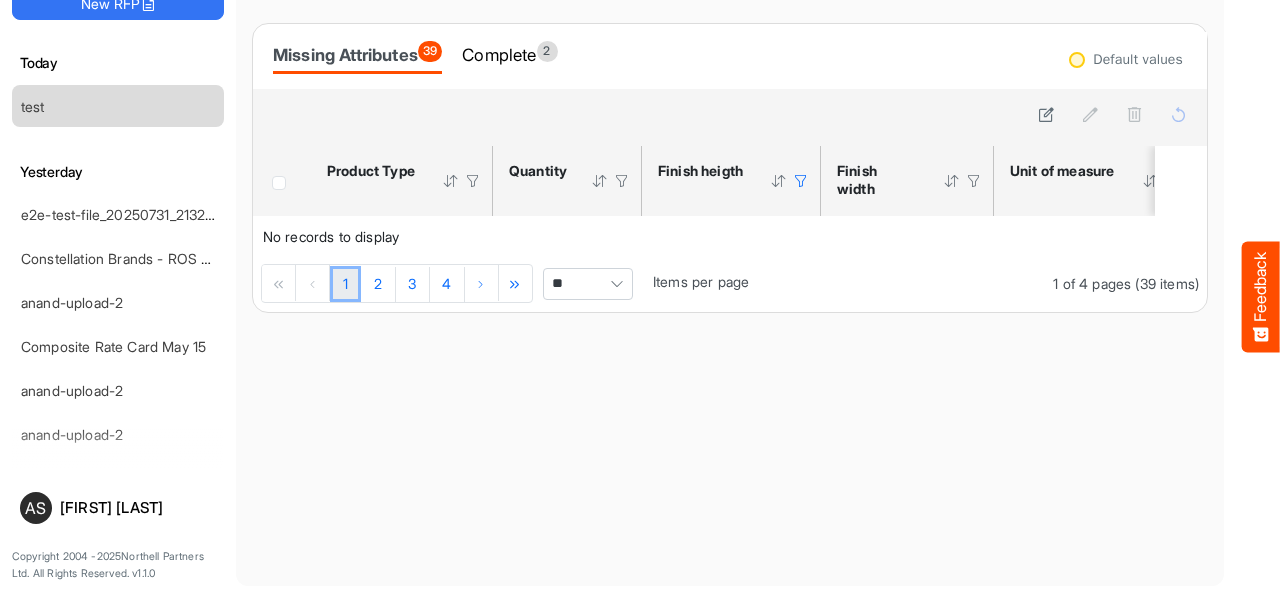 click at bounding box center [801, 181] 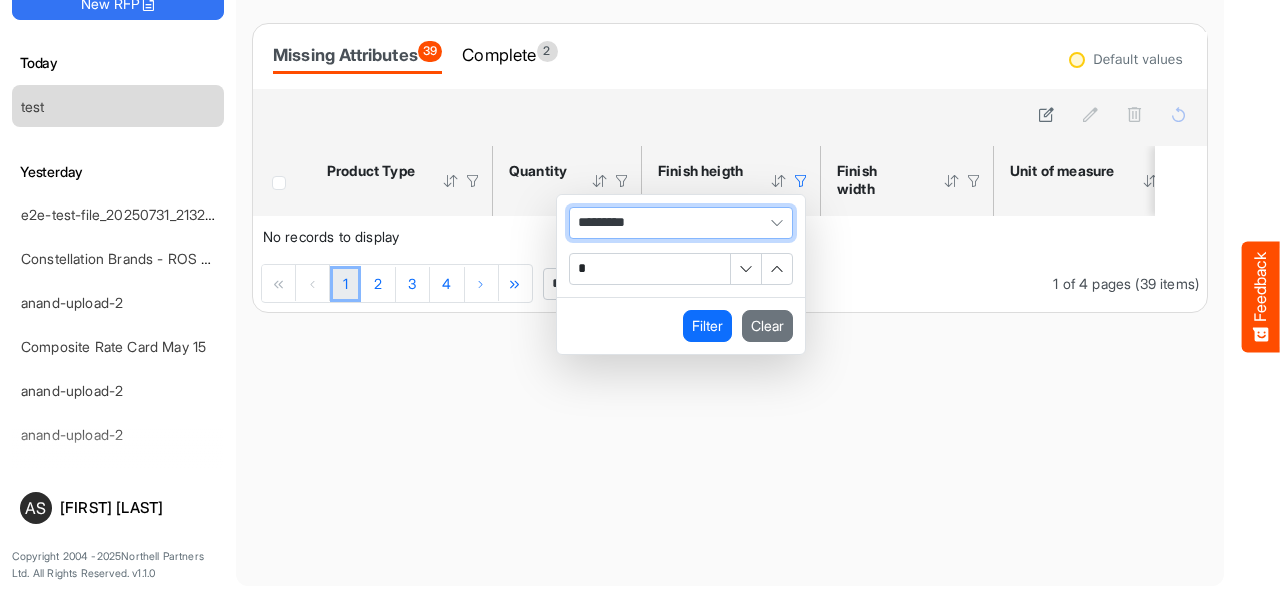 click on "*********" at bounding box center (681, 223) 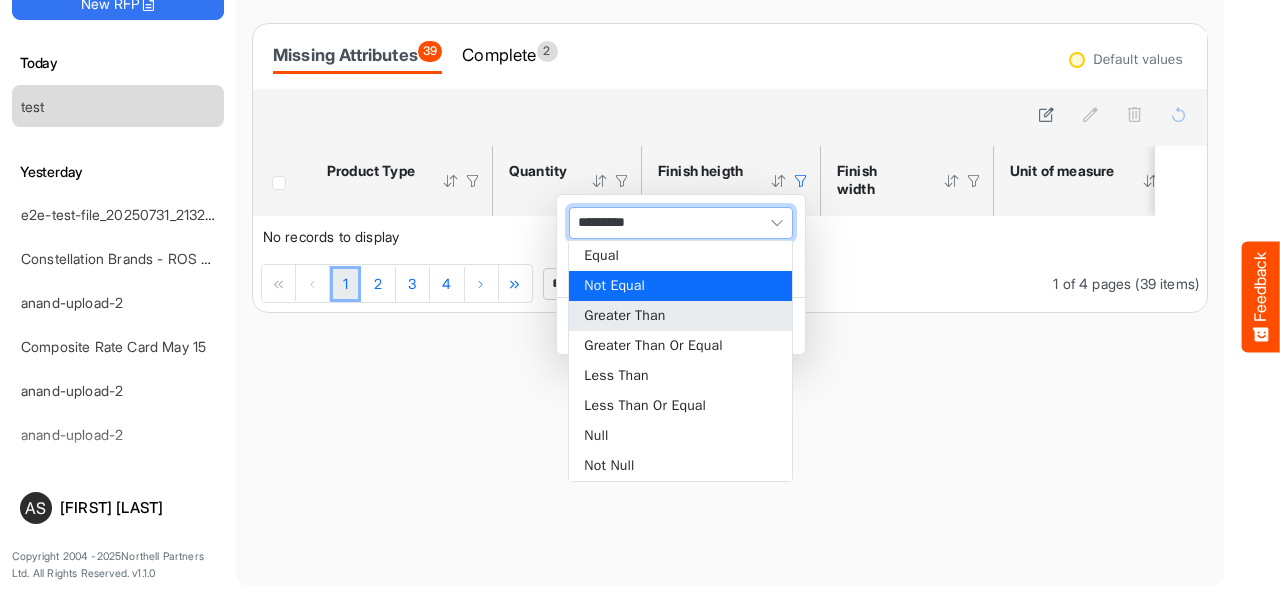 click on "Greater Than" at bounding box center [680, 316] 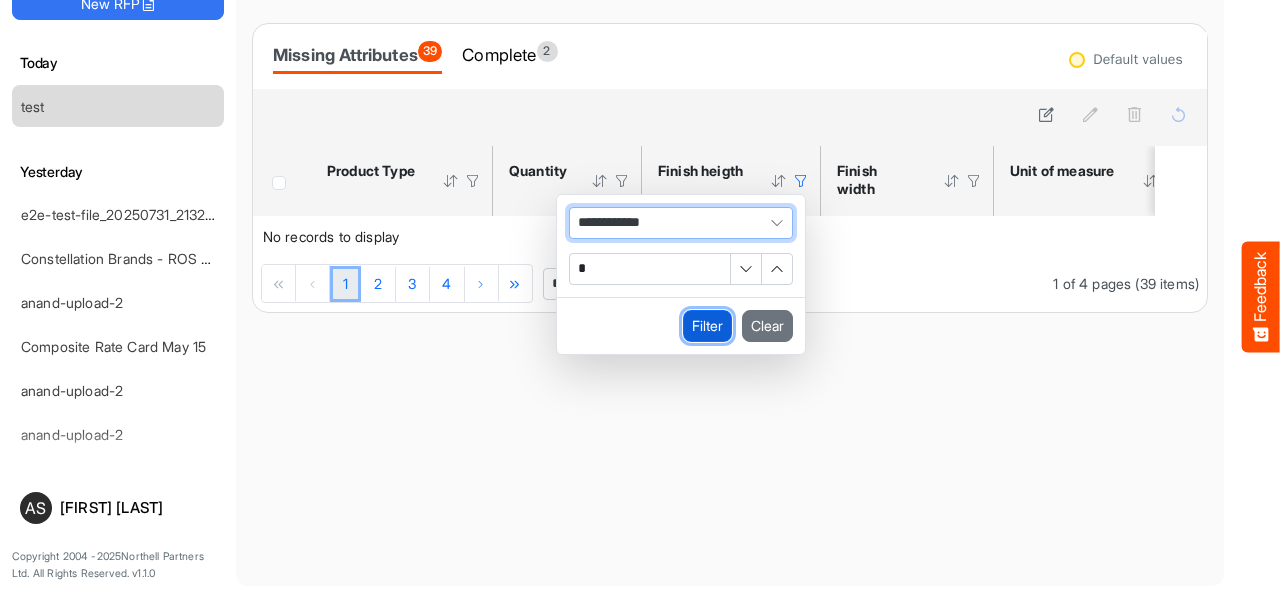 click on "Filter" at bounding box center (707, 326) 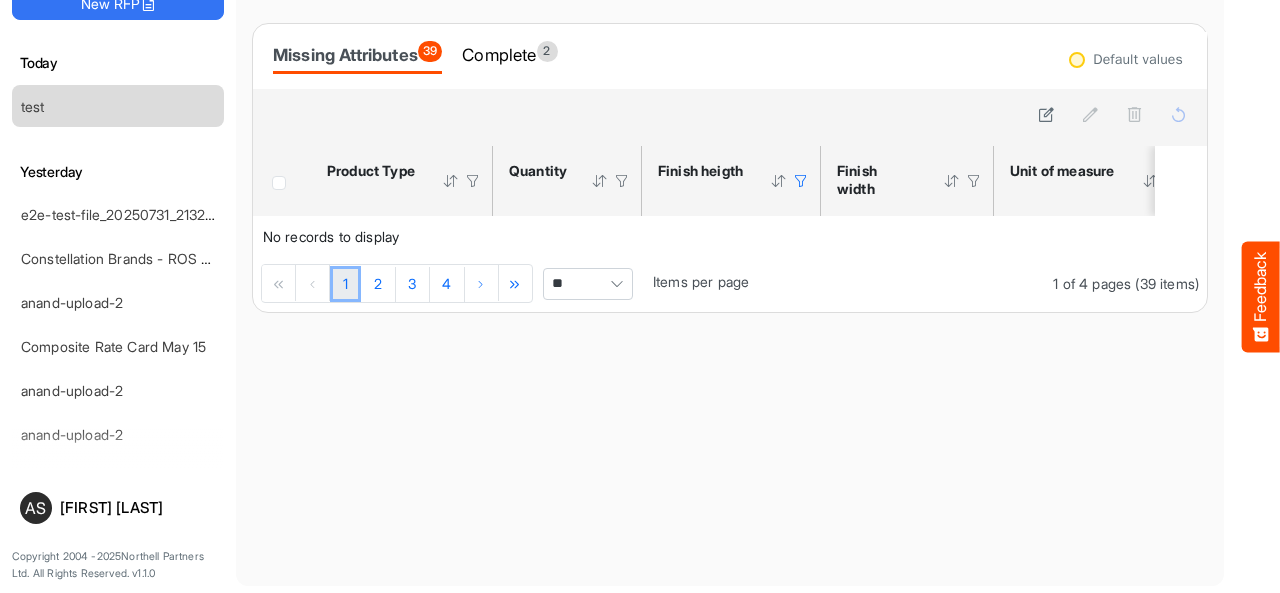 click at bounding box center [801, 181] 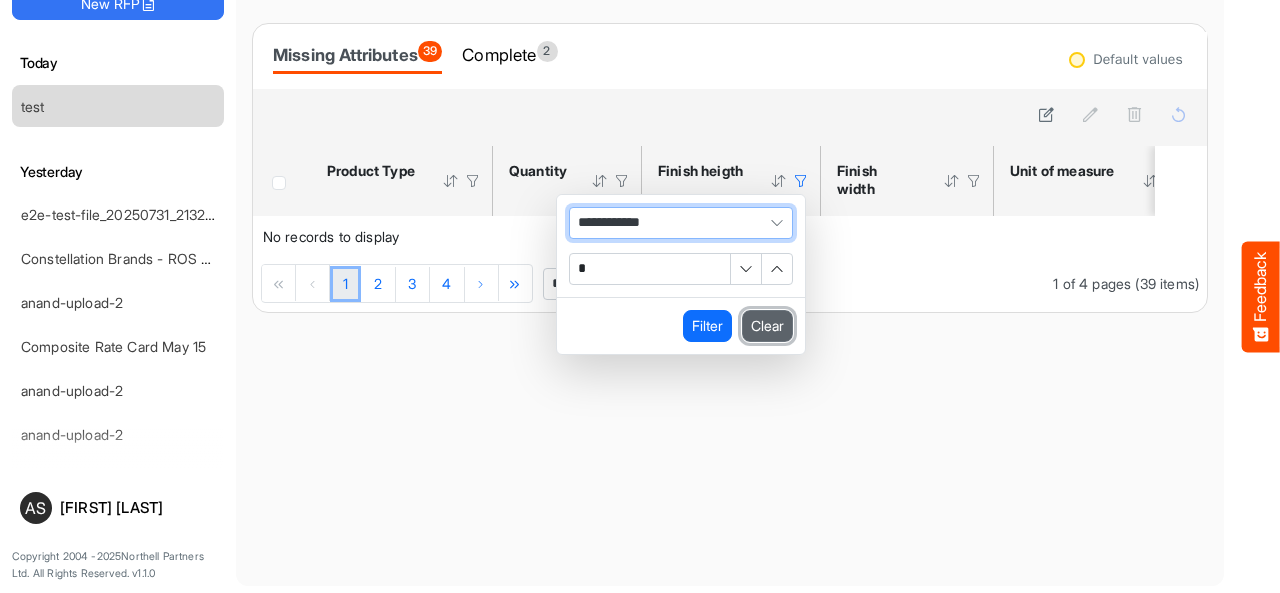 click on "Clear" at bounding box center [767, 326] 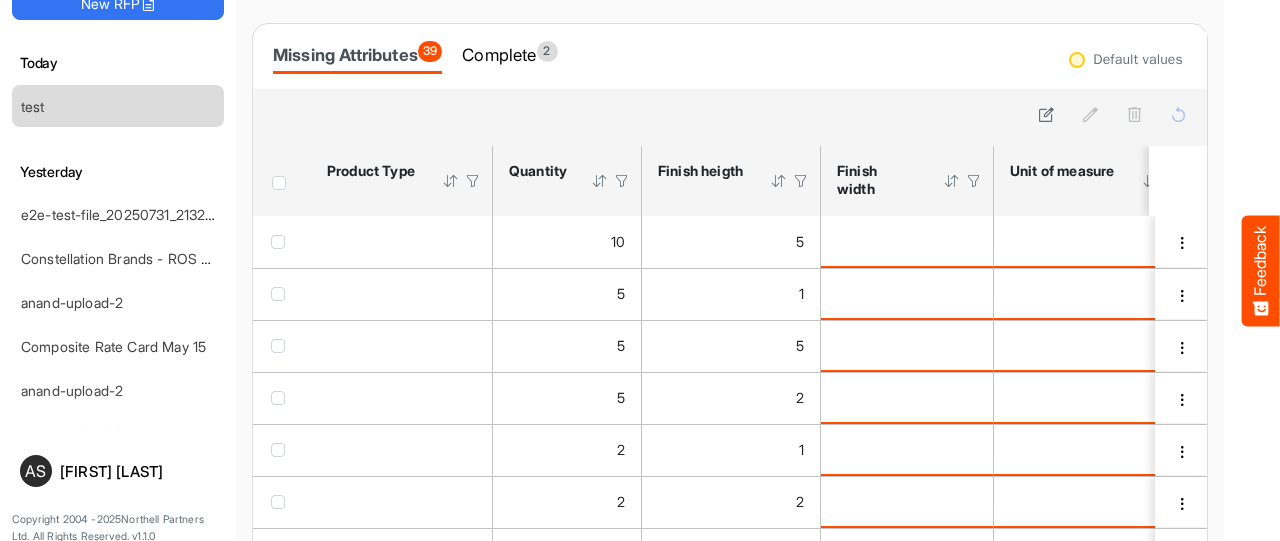 click at bounding box center (779, 181) 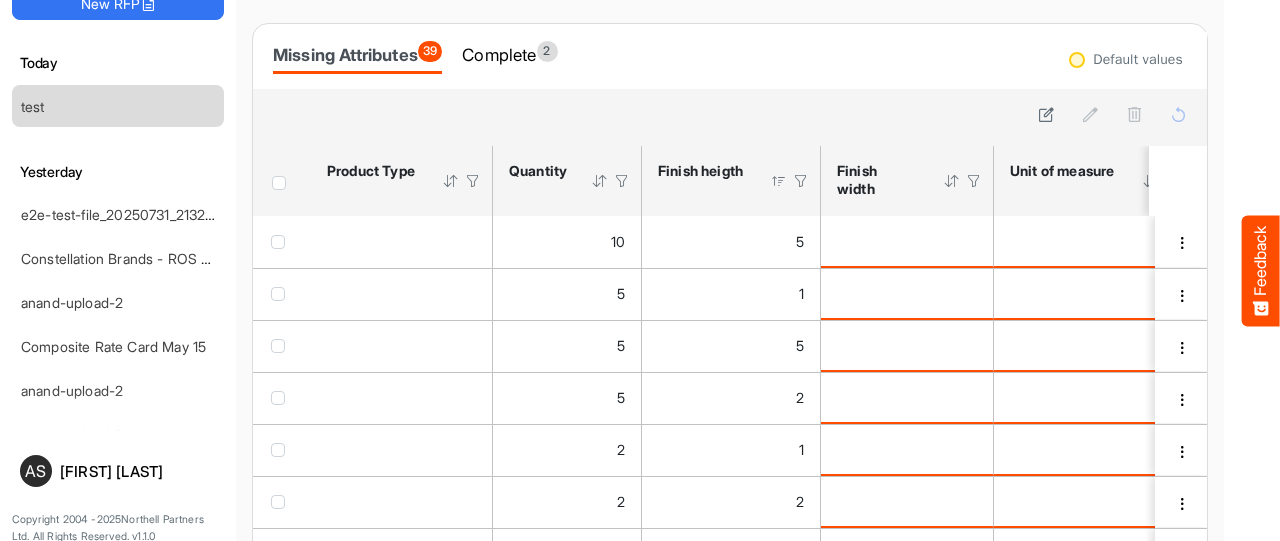 click at bounding box center [779, 181] 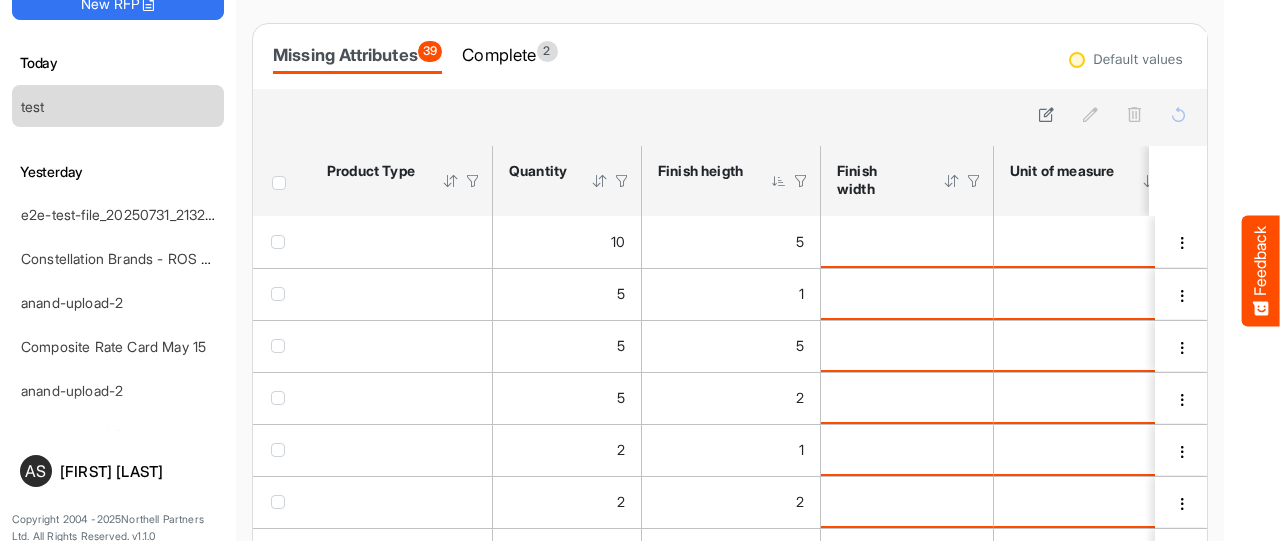 click at bounding box center (779, 181) 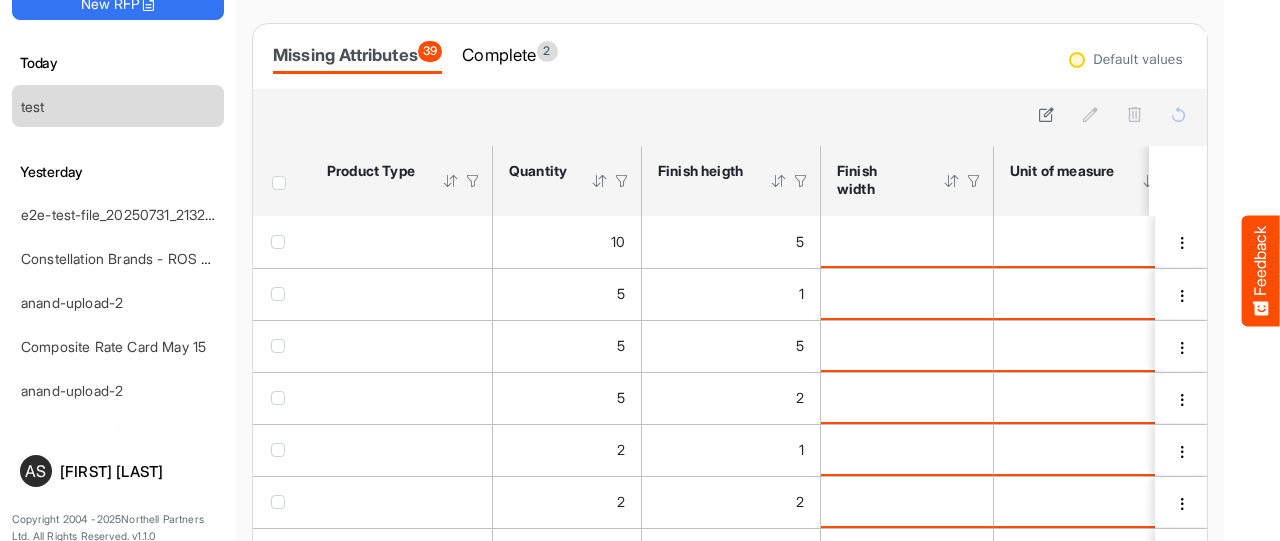 click at bounding box center (801, 181) 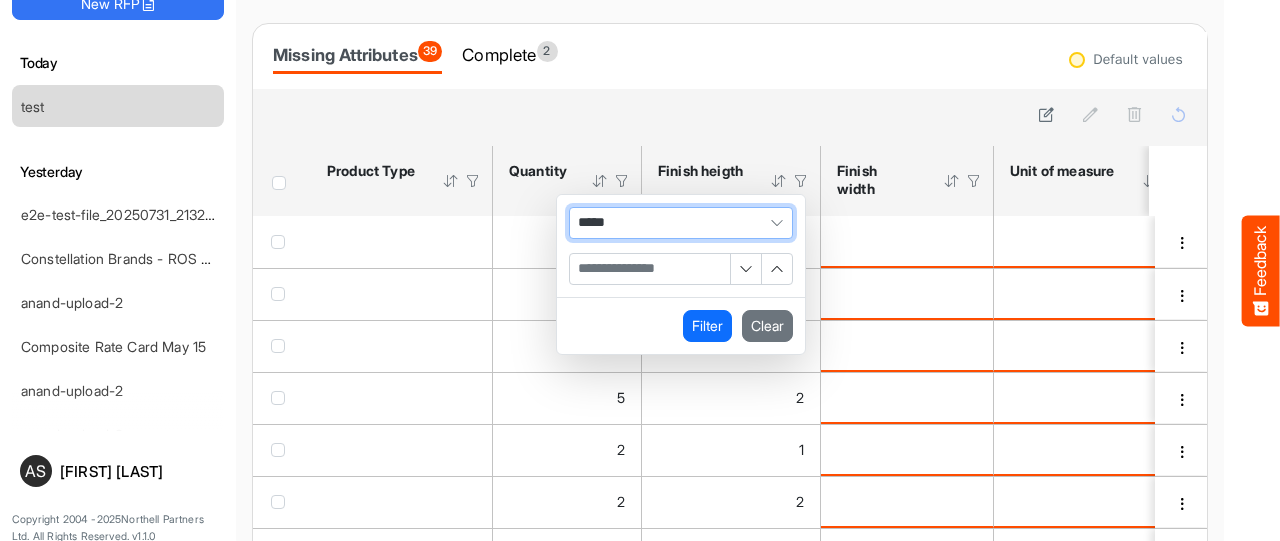 click at bounding box center (650, 269) 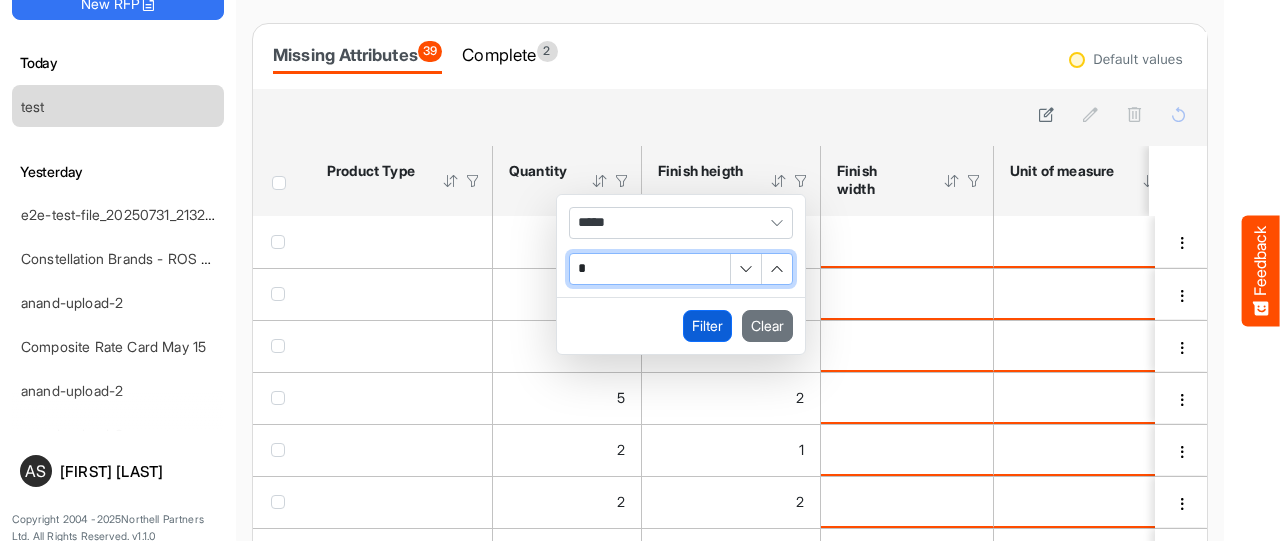 type on "*" 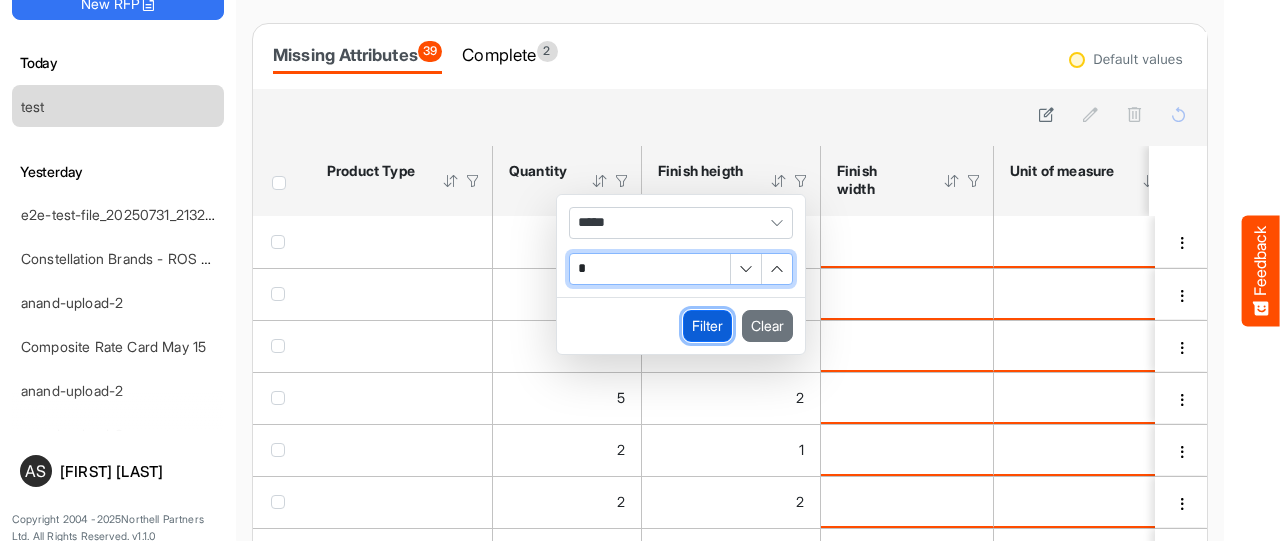 click on "Filter" at bounding box center (707, 326) 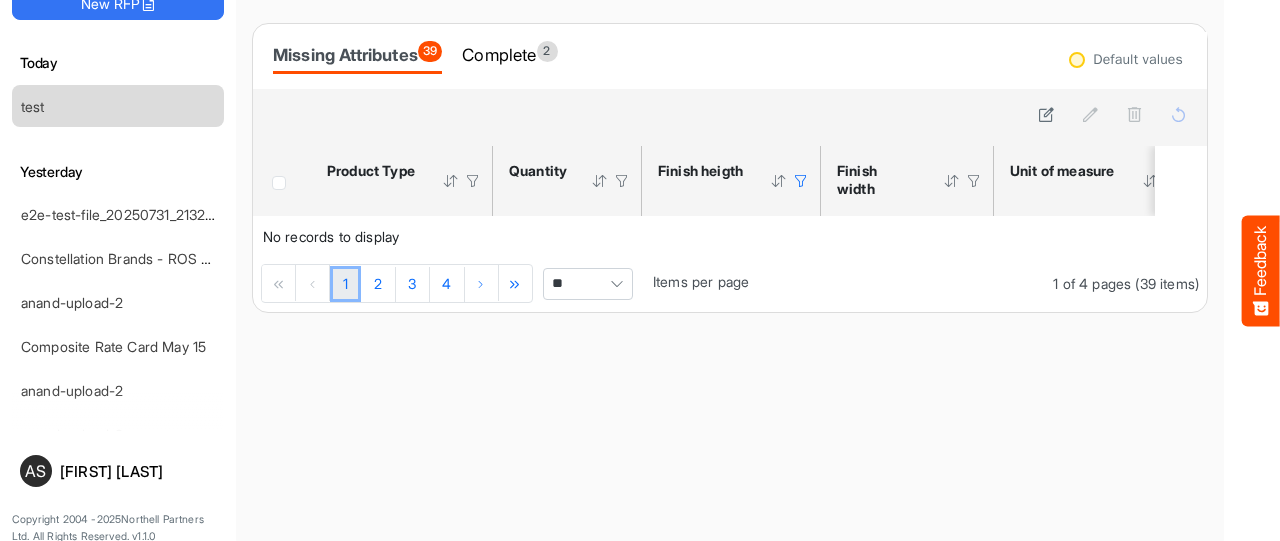 drag, startPoint x: 1161, startPoint y: 289, endPoint x: 1017, endPoint y: 288, distance: 144.00348 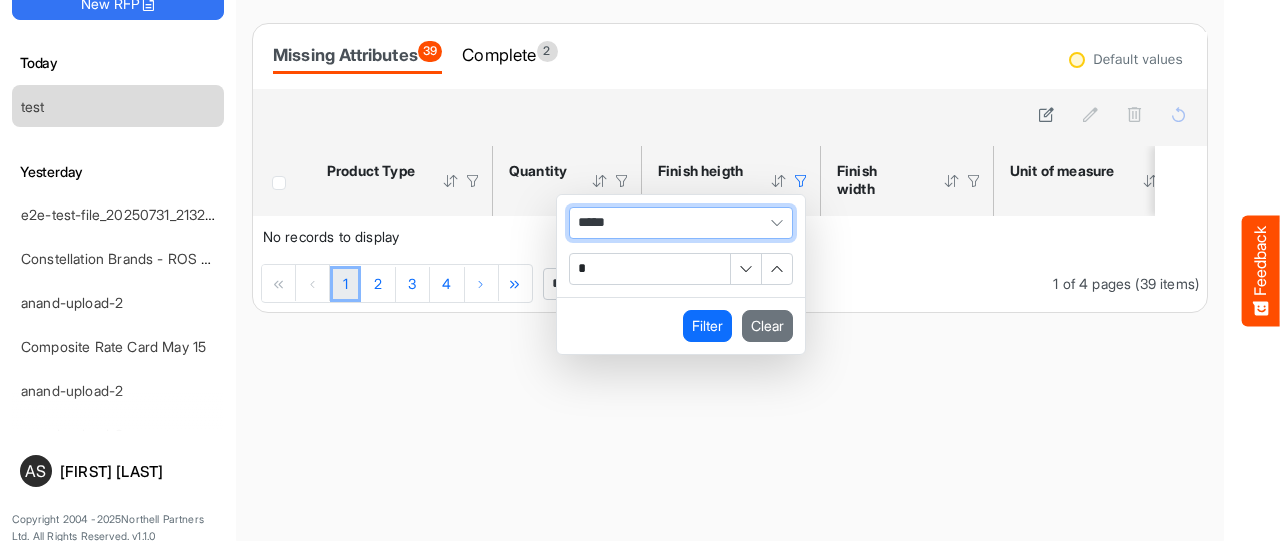 click on "*****" at bounding box center [681, 223] 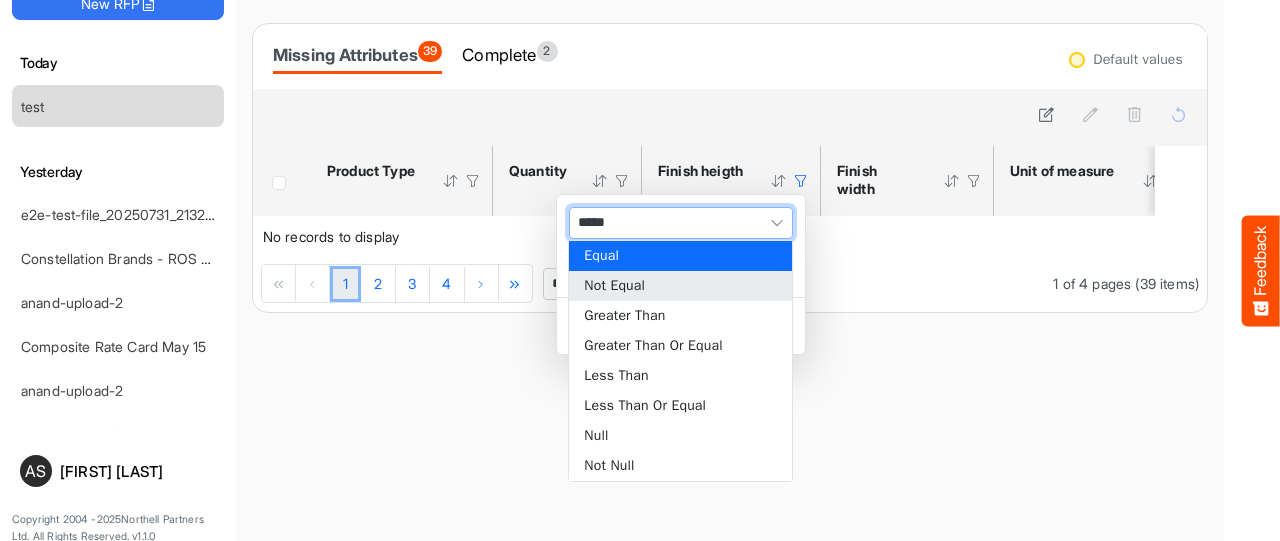 click on "Not Equal" at bounding box center [680, 286] 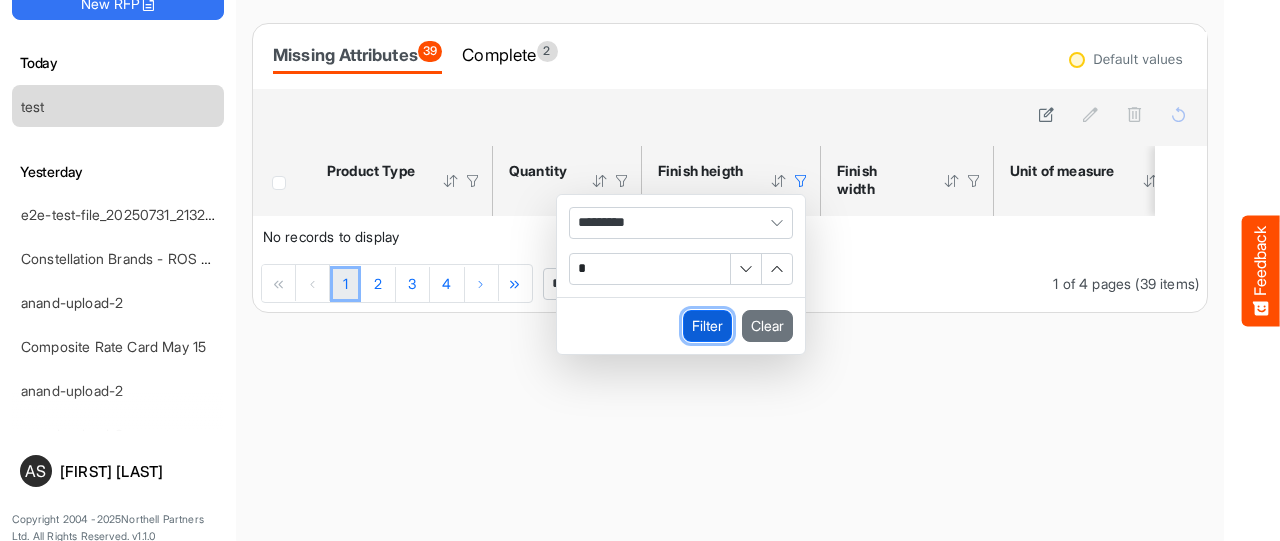 click on "Filter" at bounding box center [707, 326] 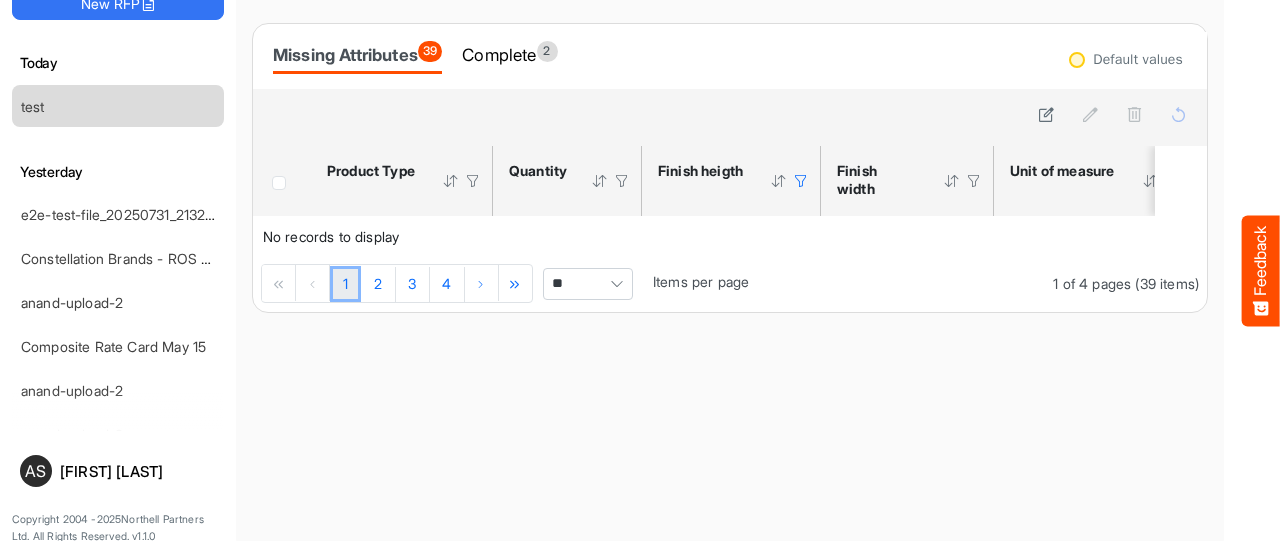click at bounding box center (801, 181) 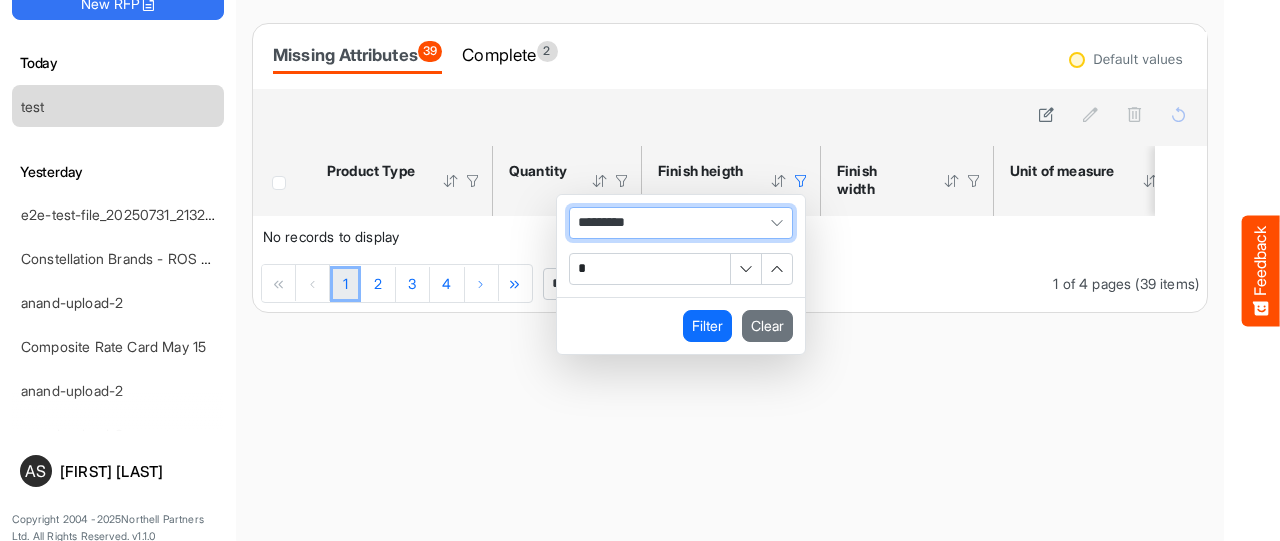 click on "*********" at bounding box center [681, 223] 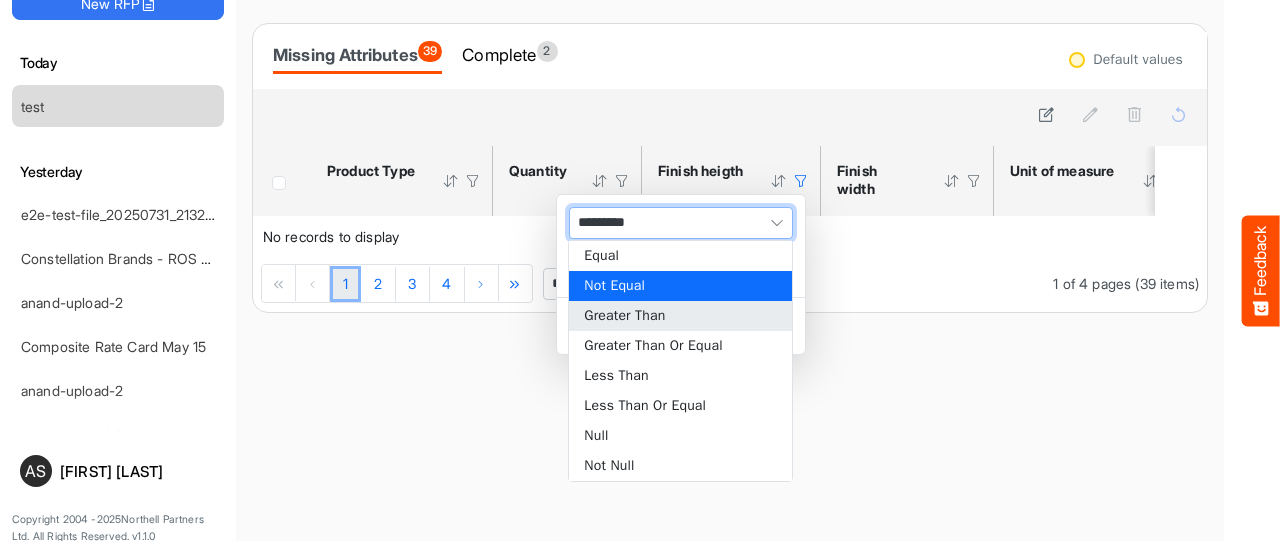 click on "Greater Than" at bounding box center (680, 316) 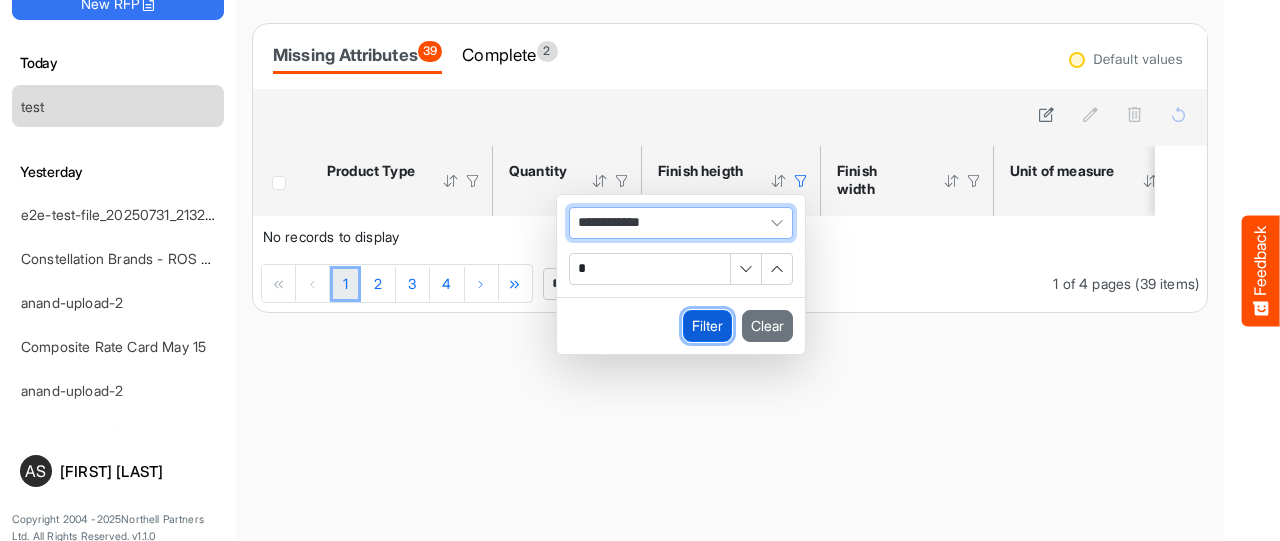 click on "Filter" at bounding box center [707, 326] 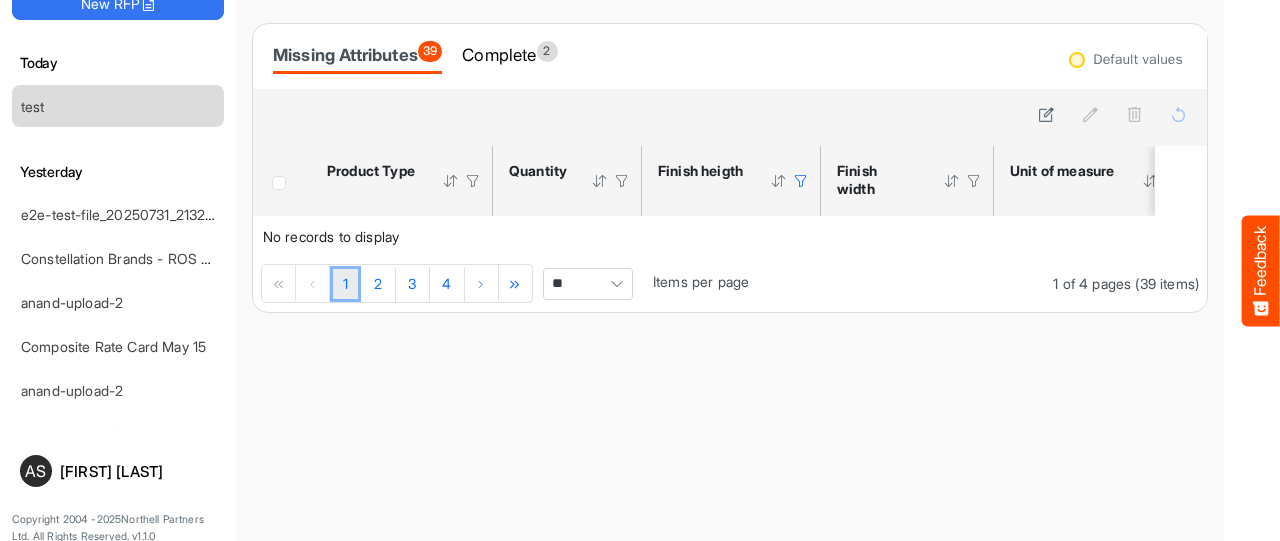 click at bounding box center (801, 181) 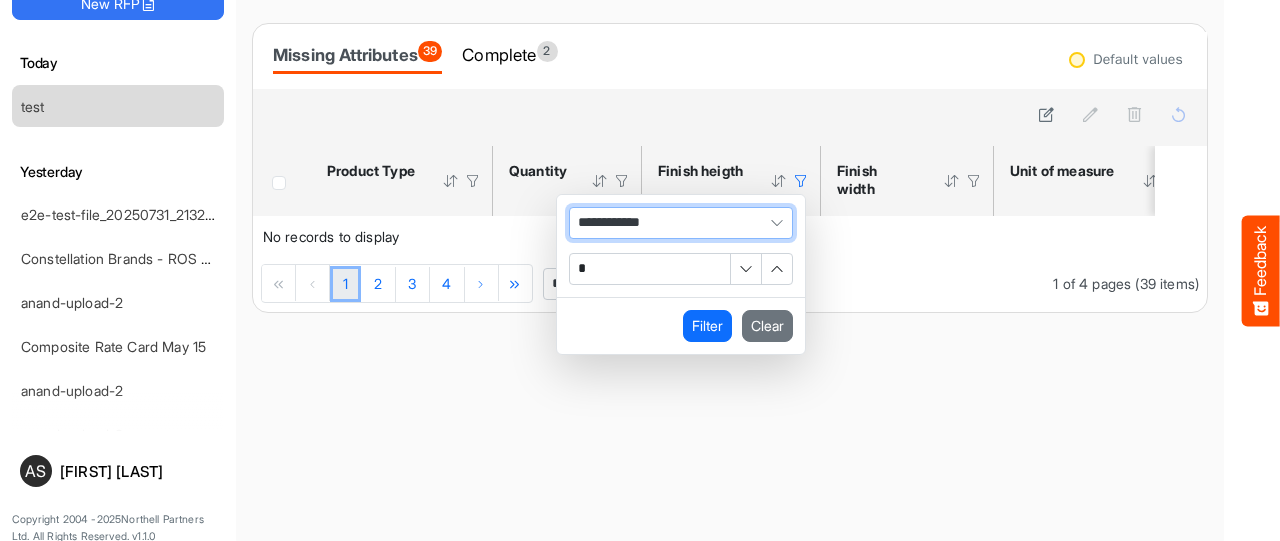 click on "**********" at bounding box center (681, 223) 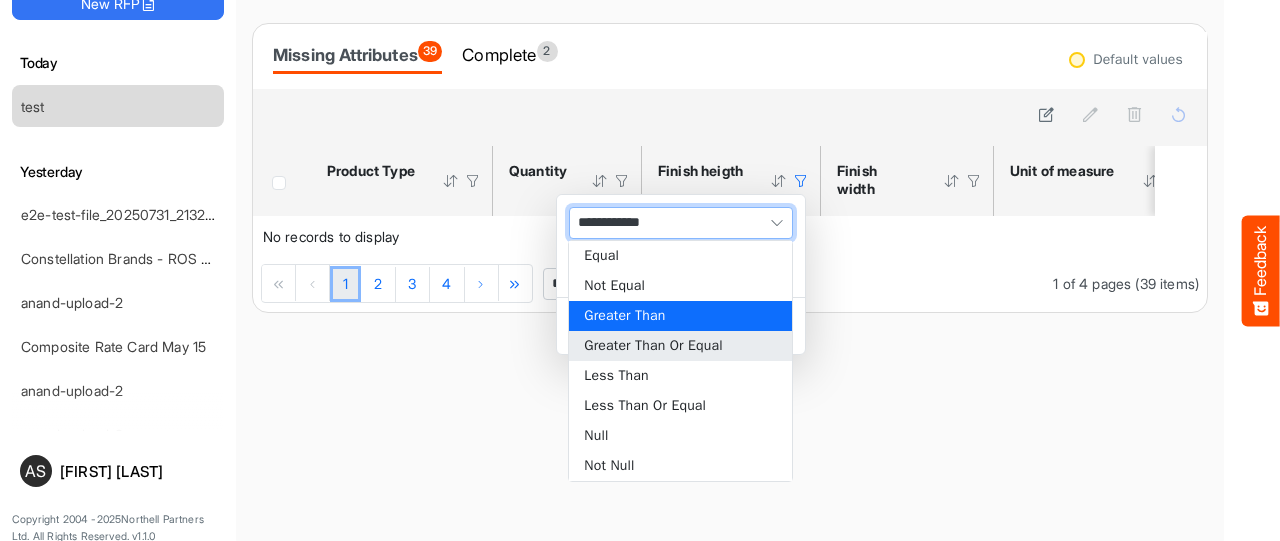 click on "Greater Than Or Equal" at bounding box center (680, 346) 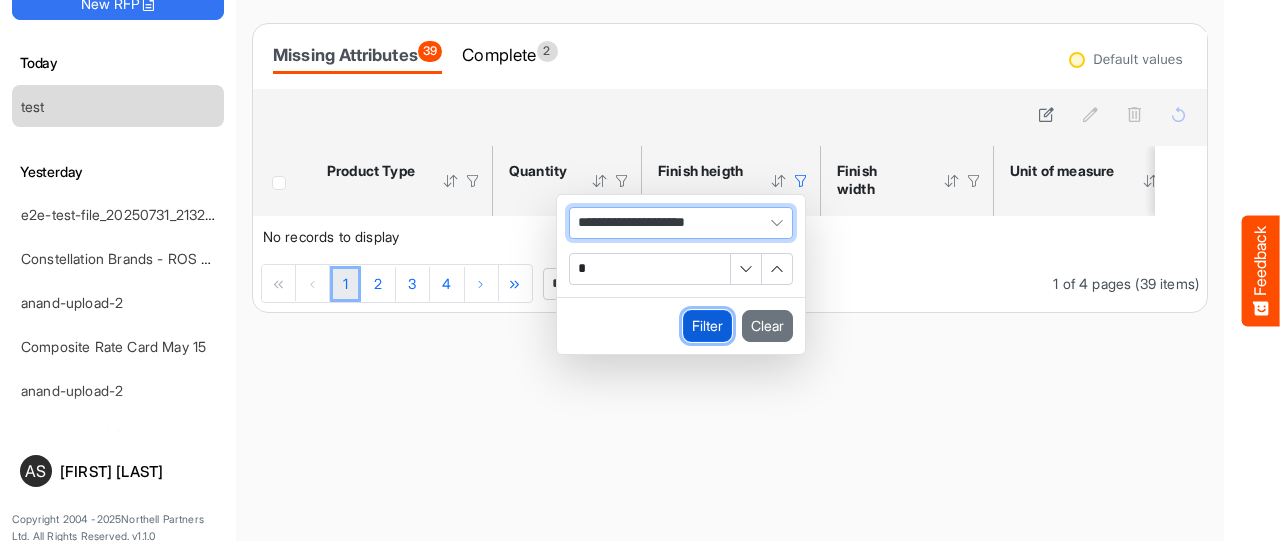 click on "Filter" at bounding box center [707, 326] 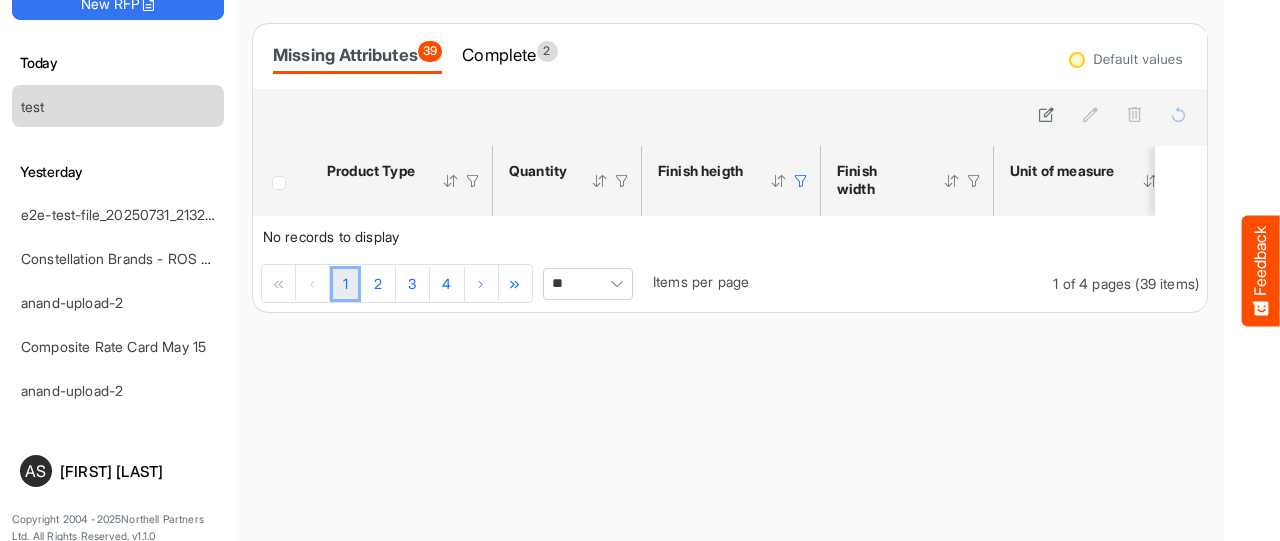 click at bounding box center (801, 181) 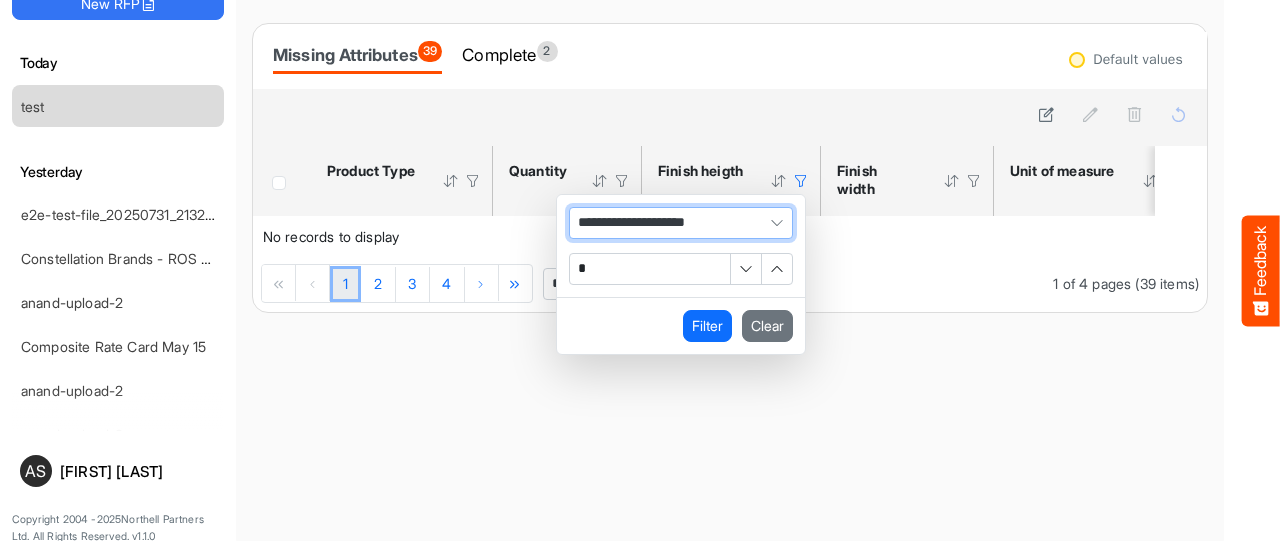 click on "**********" at bounding box center (681, 223) 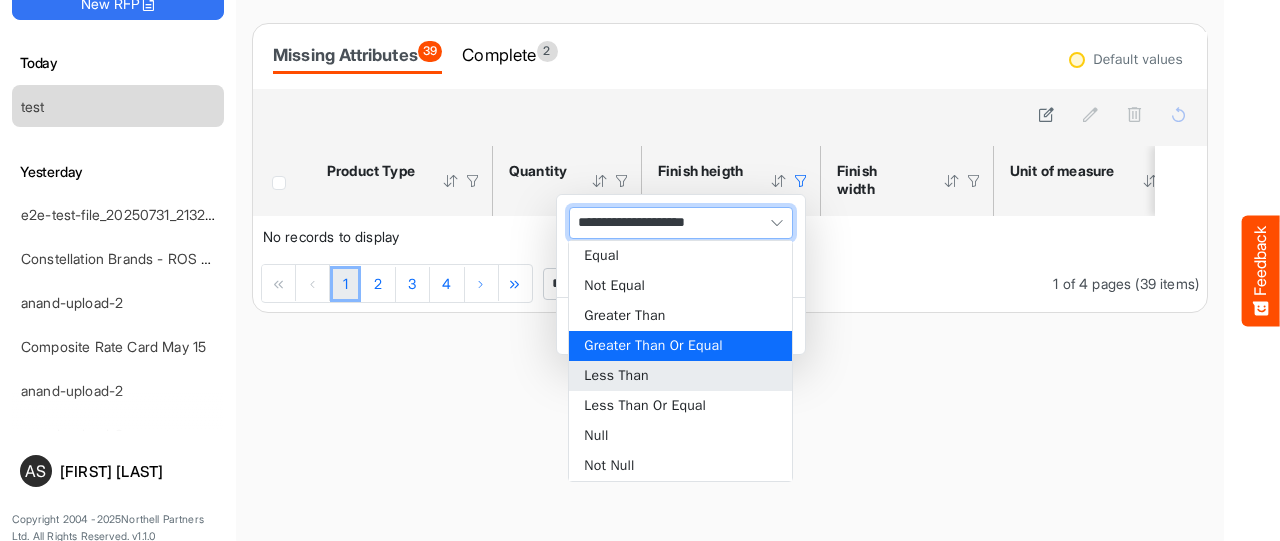 click on "Less Than" at bounding box center (680, 376) 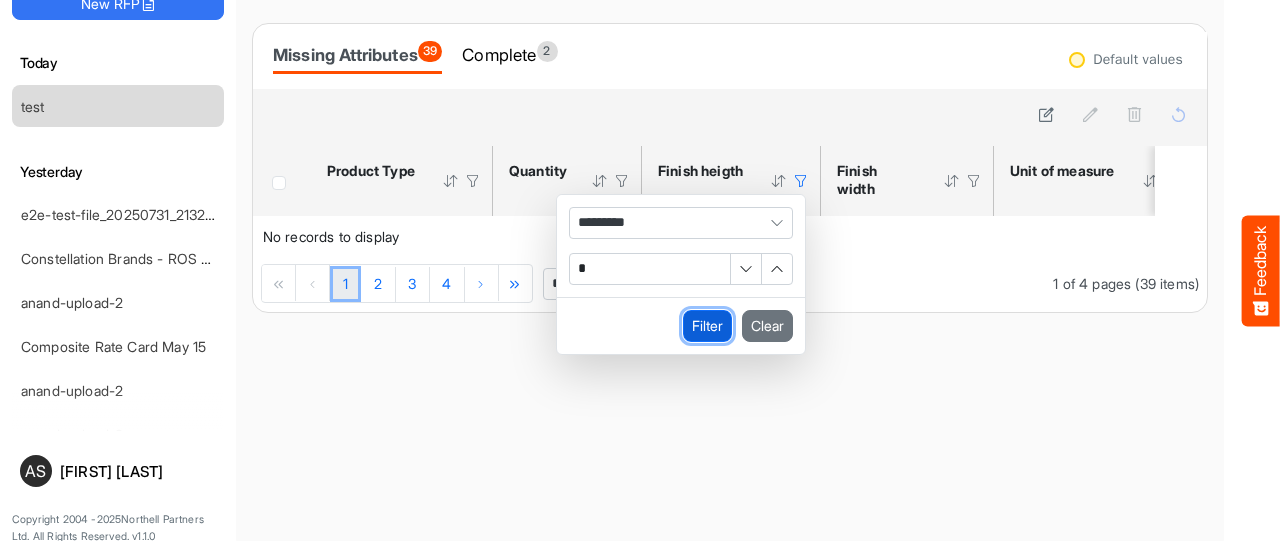 click on "Filter" at bounding box center [707, 326] 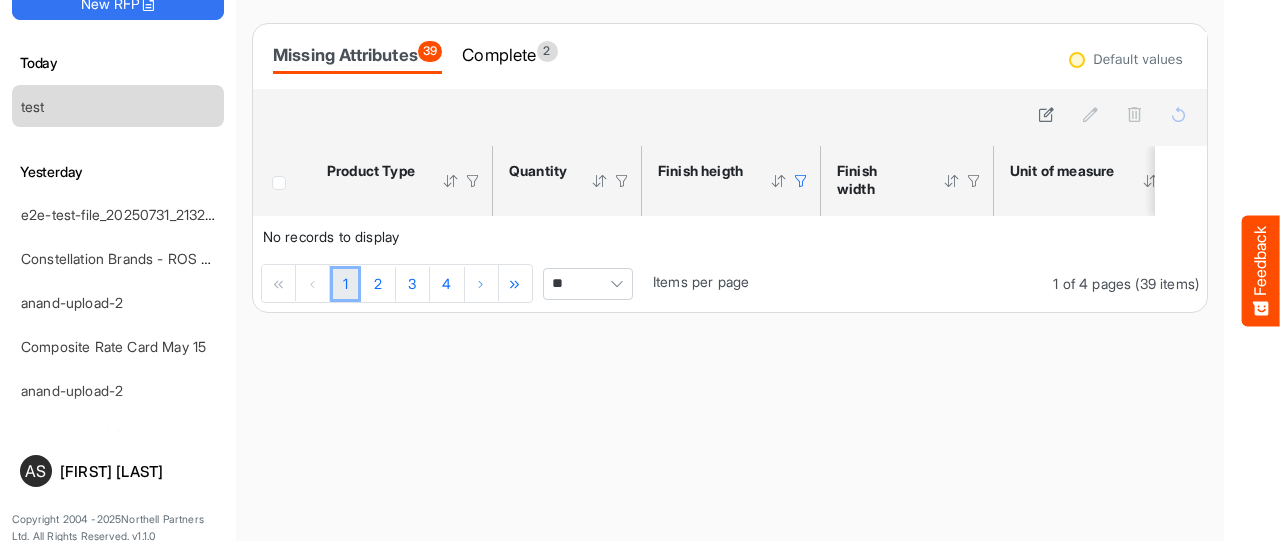 click at bounding box center (801, 181) 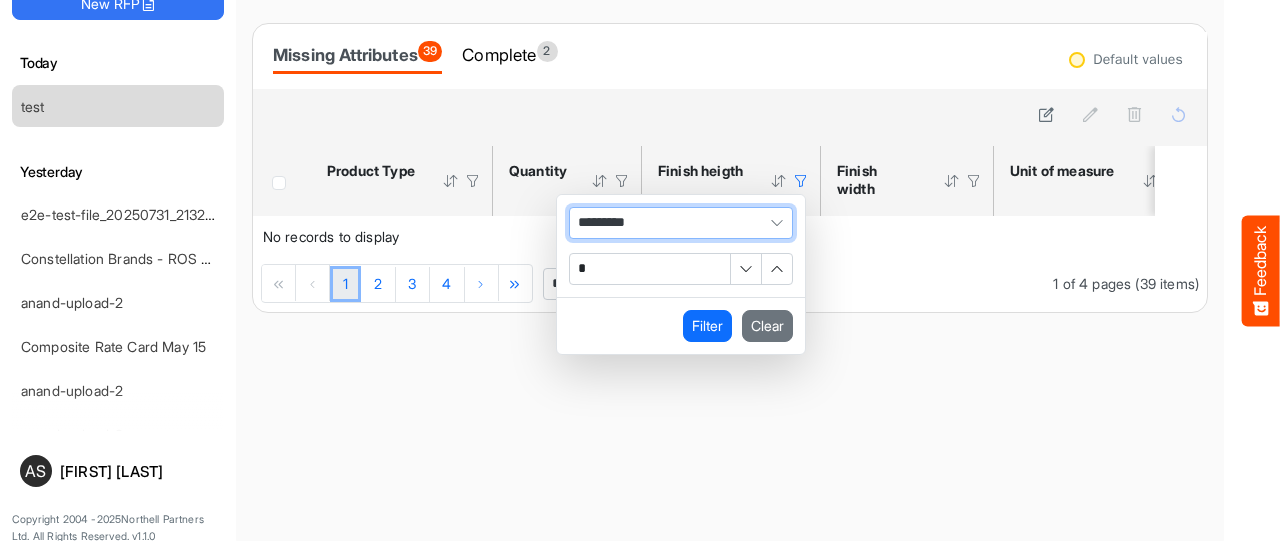click on "*********" at bounding box center (681, 223) 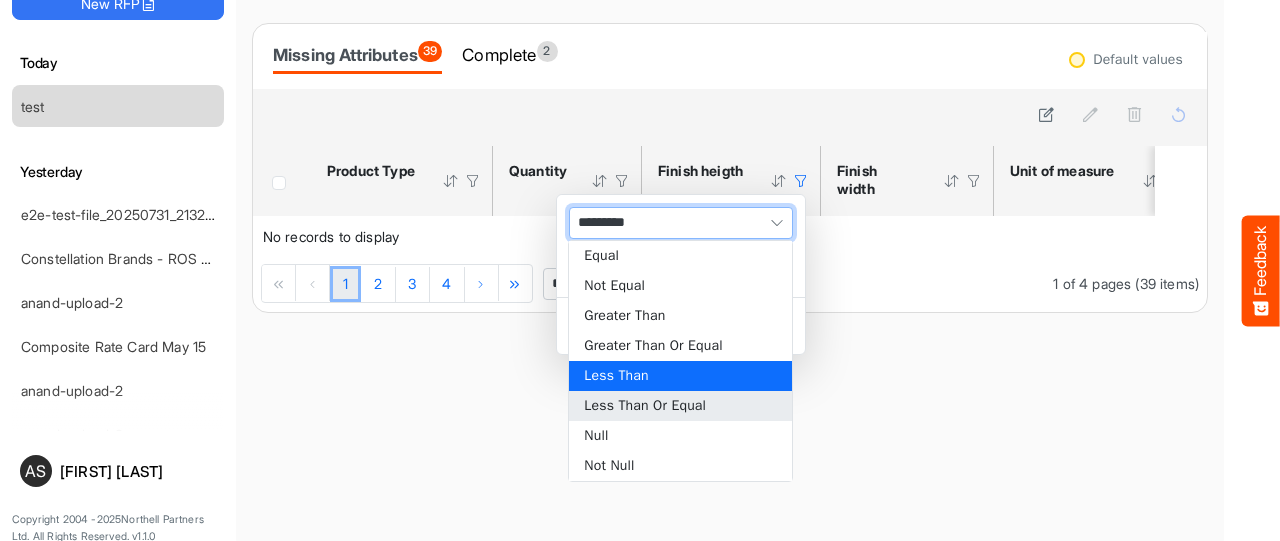 click on "Less Than Or Equal" at bounding box center [680, 406] 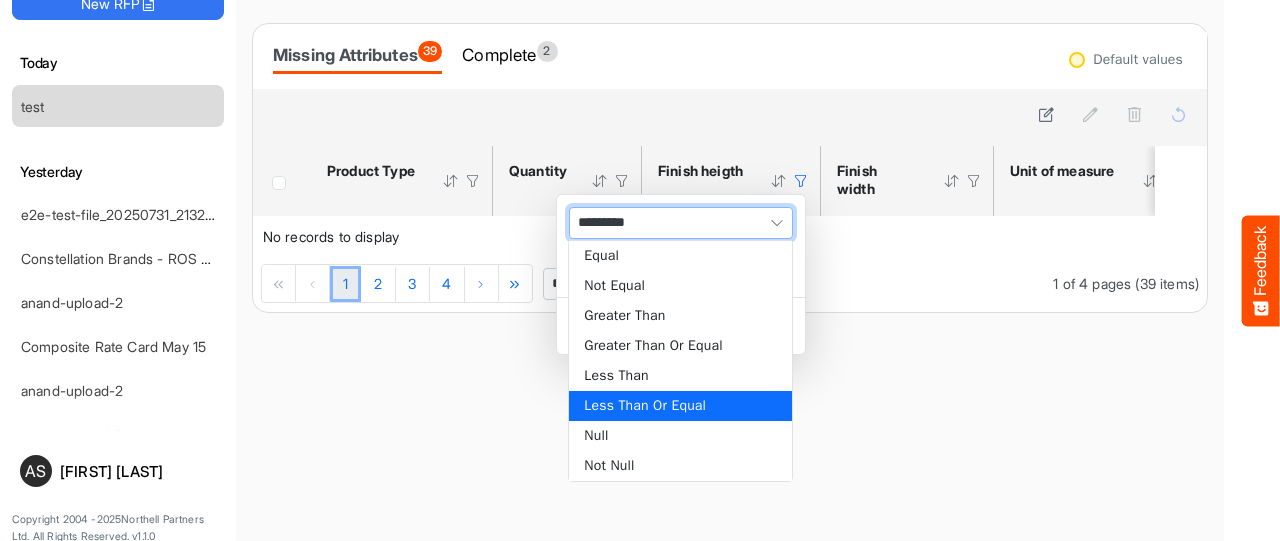 type on "**********" 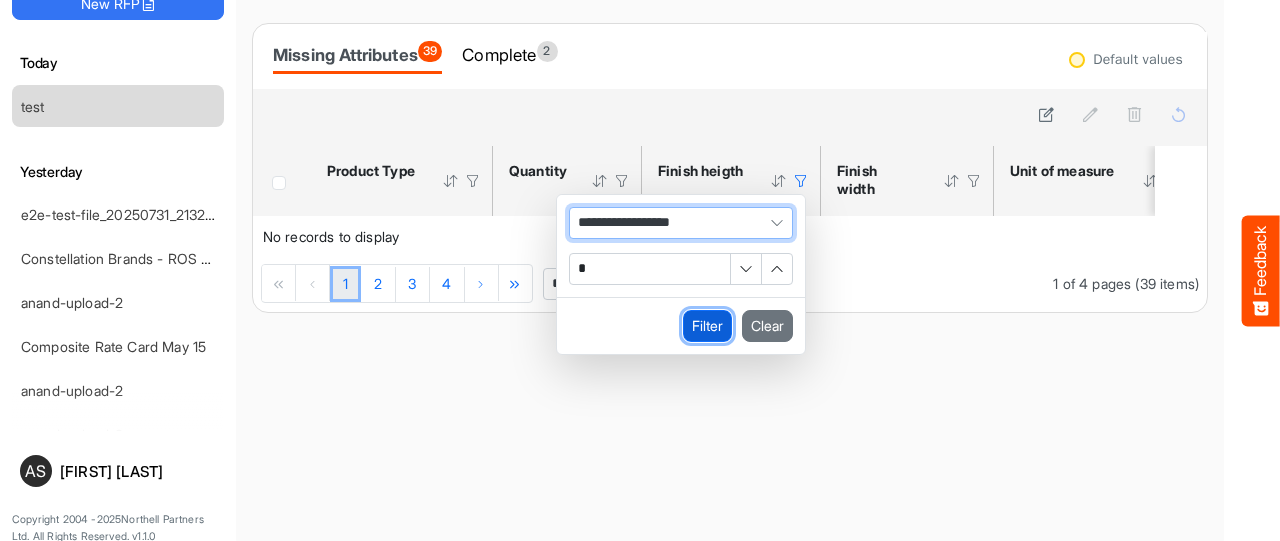 click on "Filter" at bounding box center (707, 326) 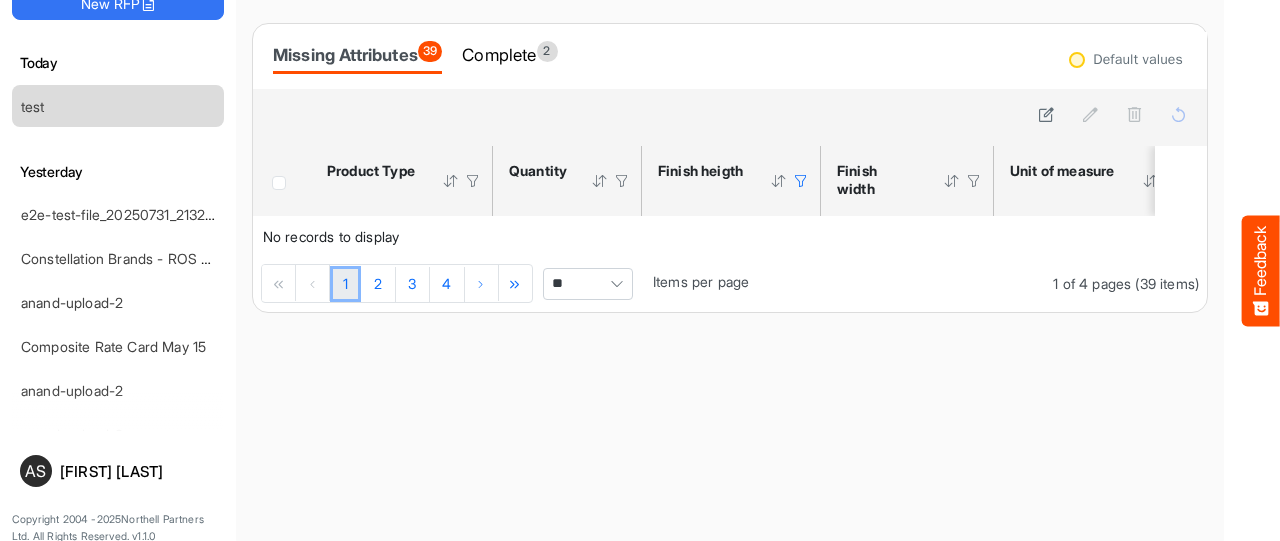 click at bounding box center [801, 181] 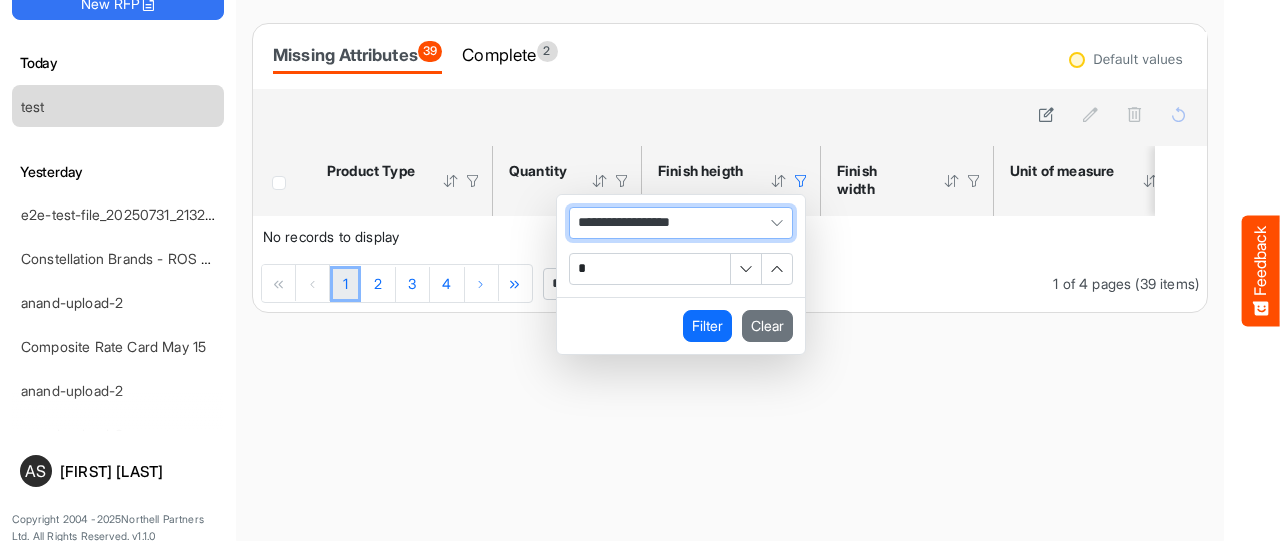 click on "**********" at bounding box center [681, 223] 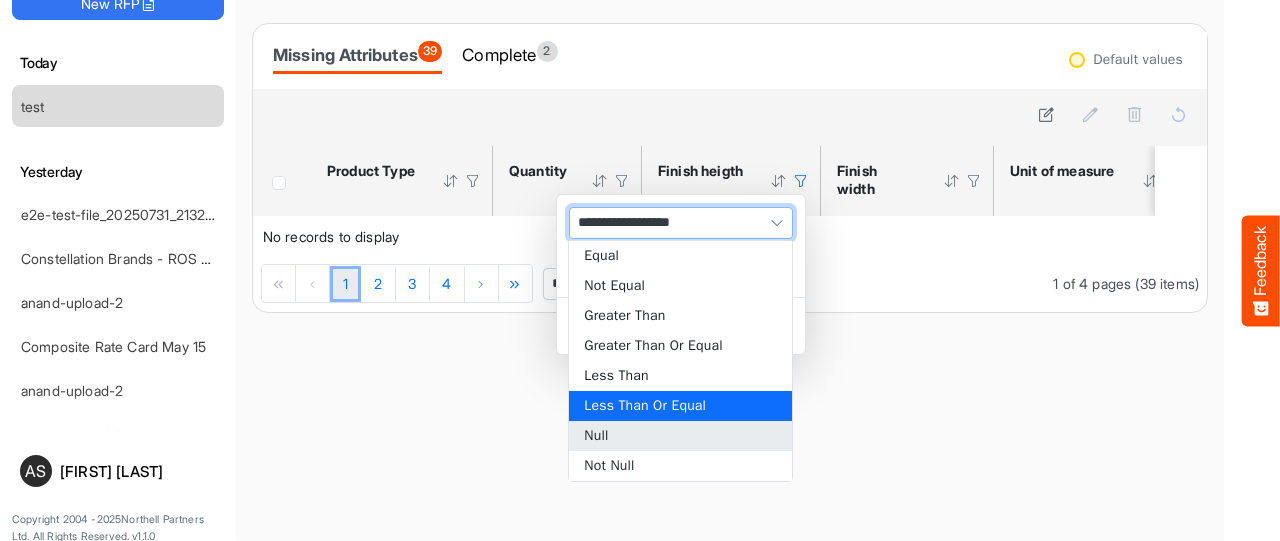 click on "Null" at bounding box center [680, 436] 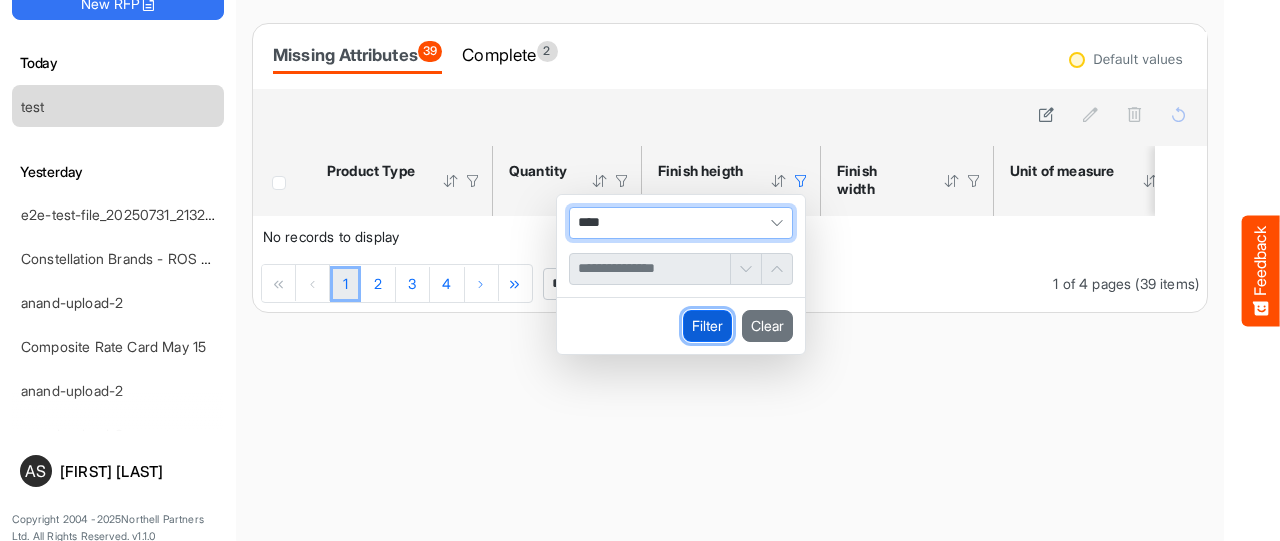 click on "Filter" at bounding box center [707, 326] 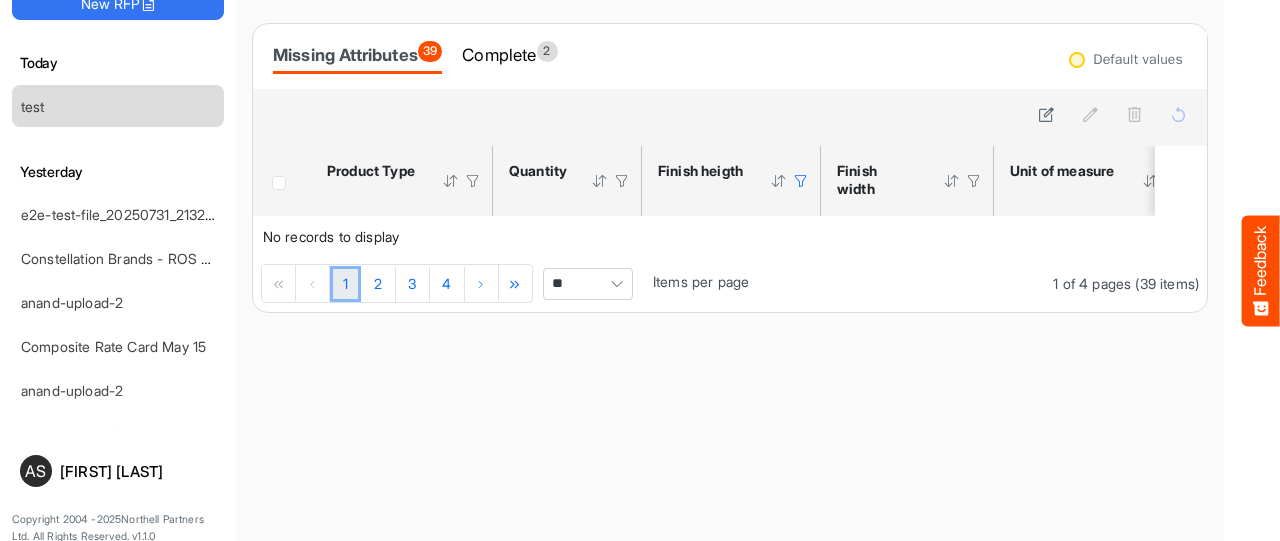 click at bounding box center [801, 181] 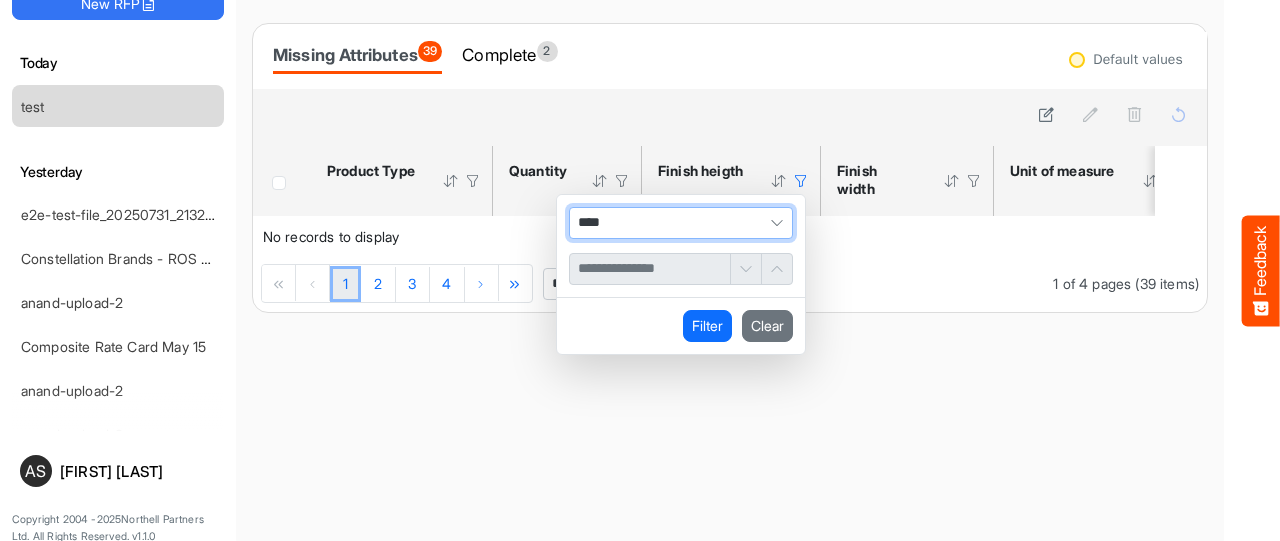 click on "****" at bounding box center (681, 223) 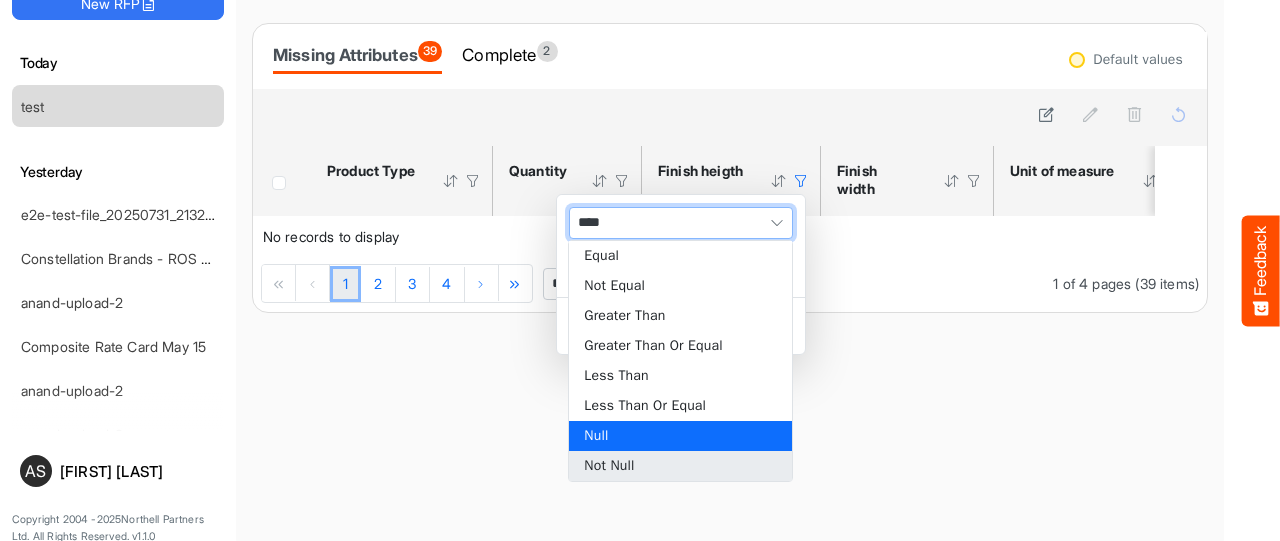 click on "Not Null" at bounding box center (680, 466) 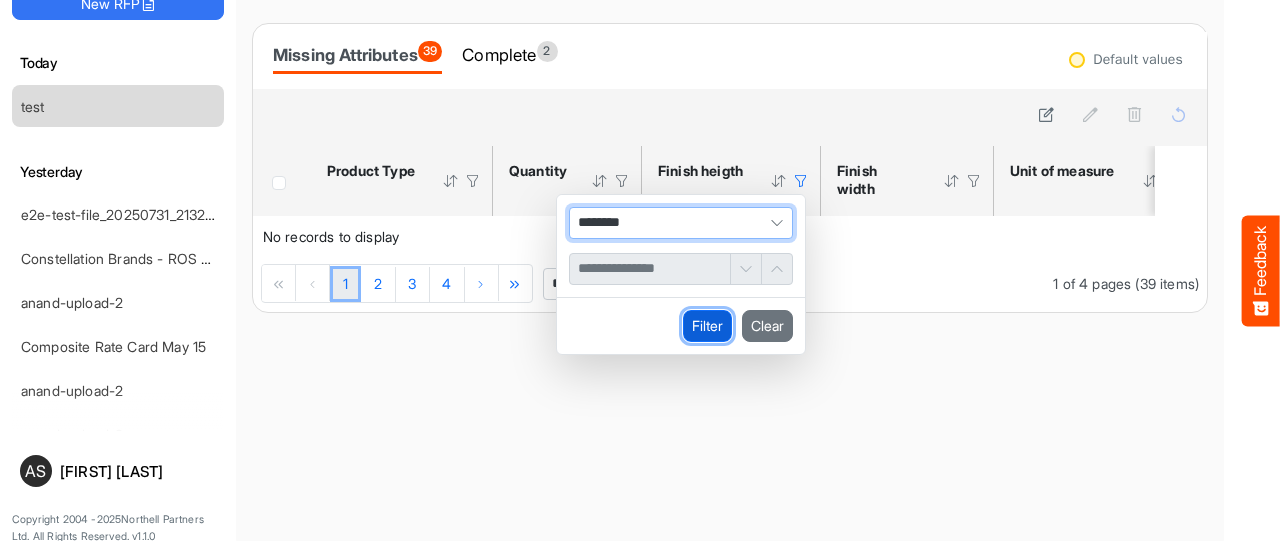 click on "Filter" at bounding box center [707, 326] 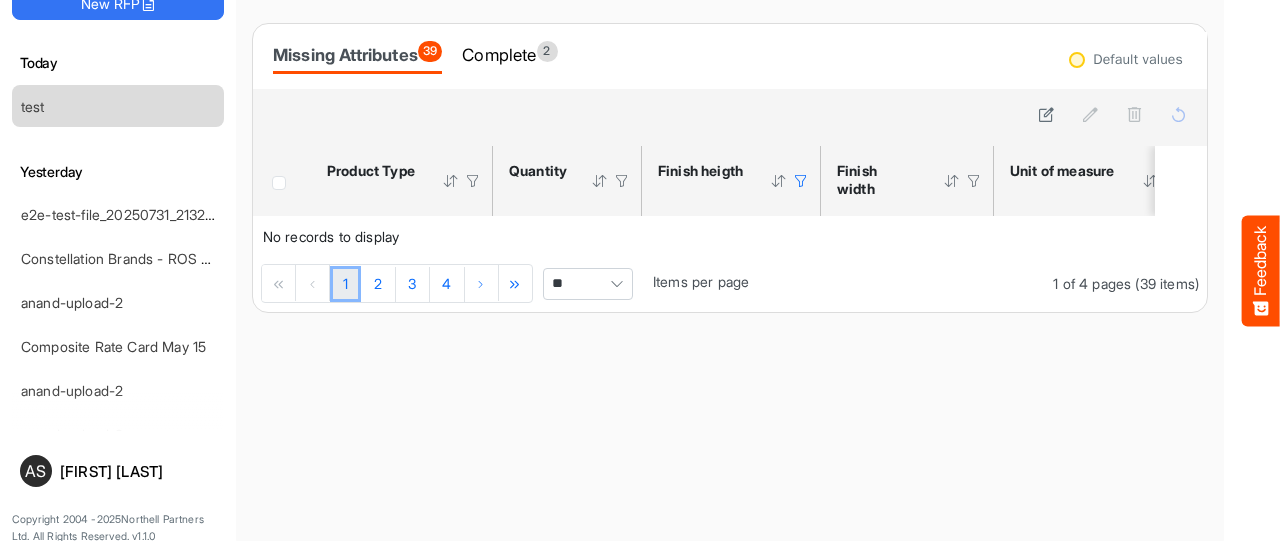 click at bounding box center (801, 181) 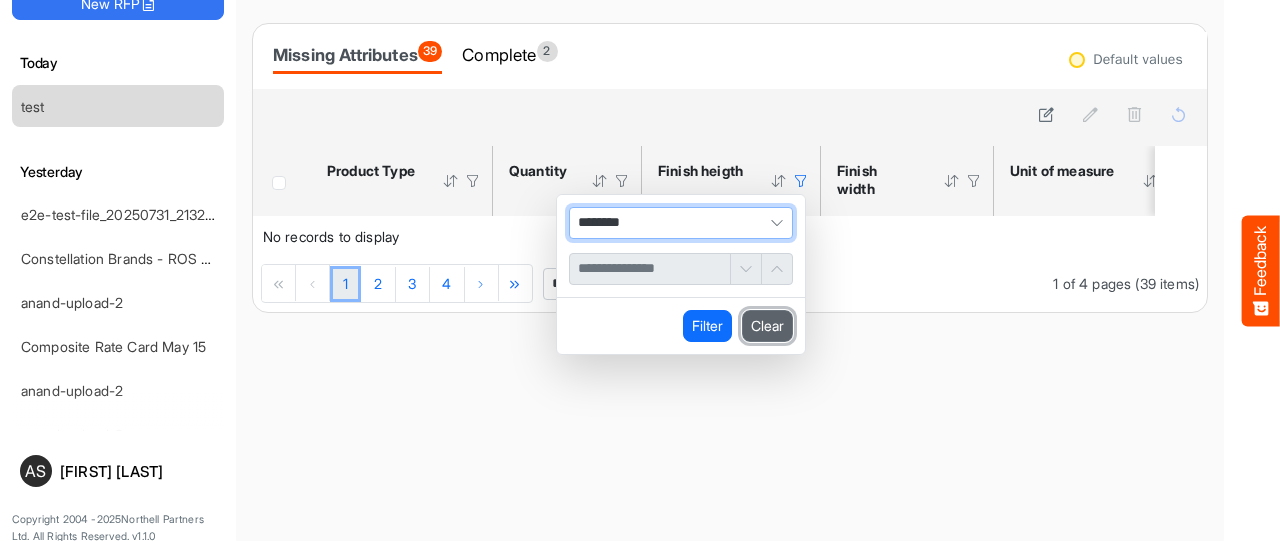 click on "Clear" at bounding box center [767, 326] 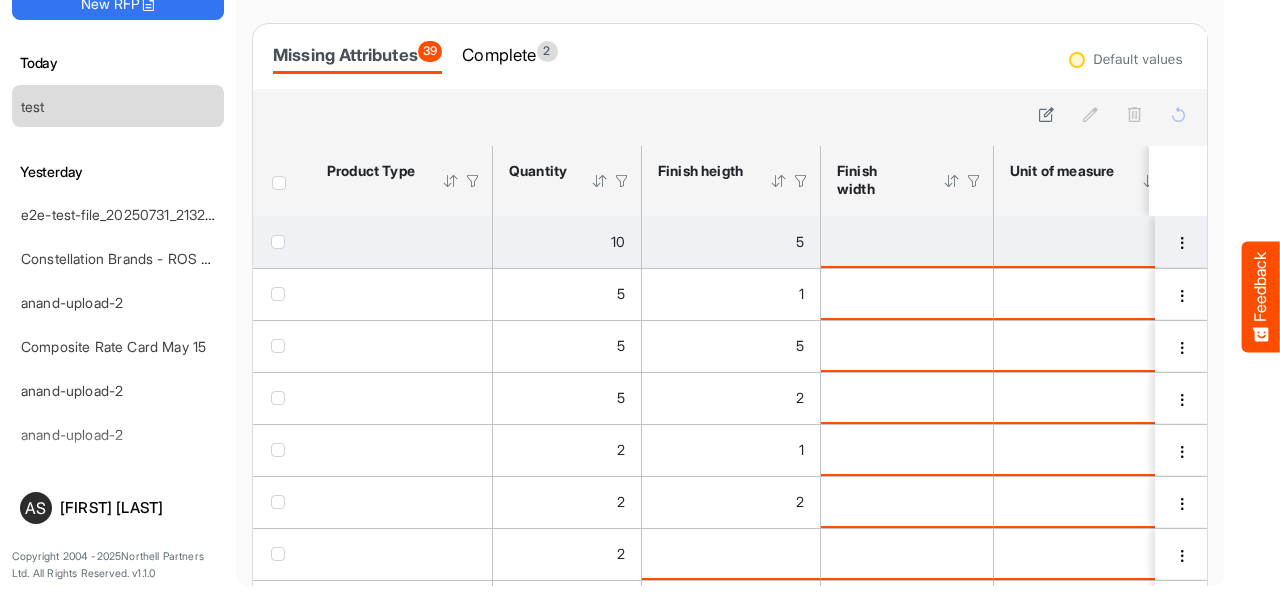 click at bounding box center (278, 242) 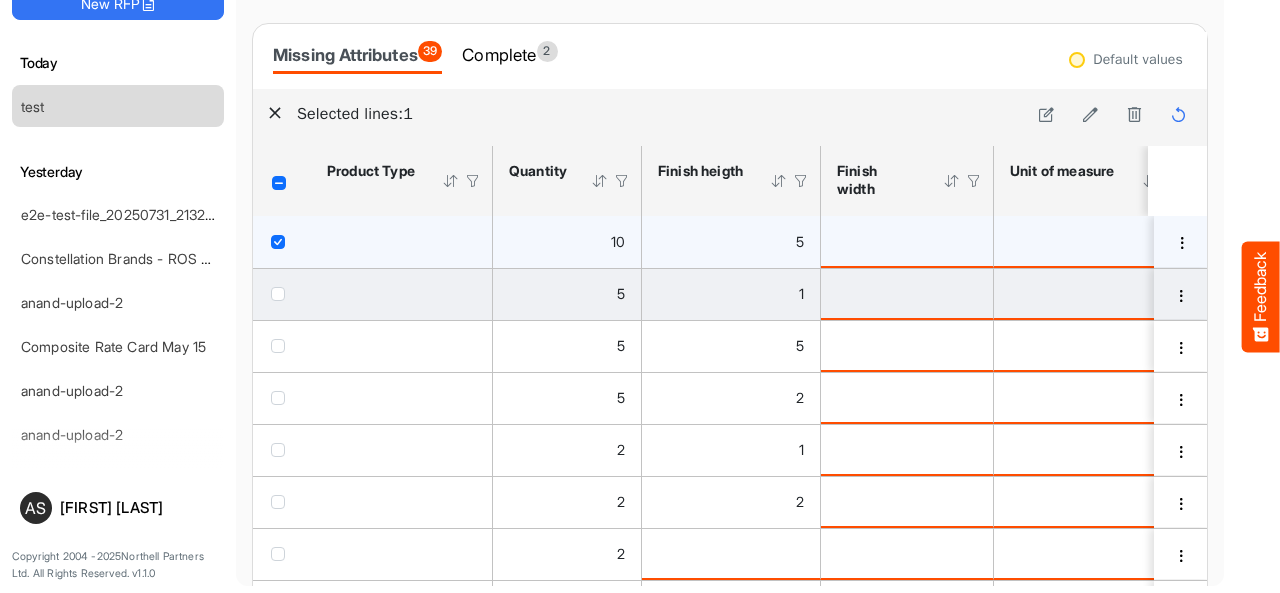 click at bounding box center (278, 294) 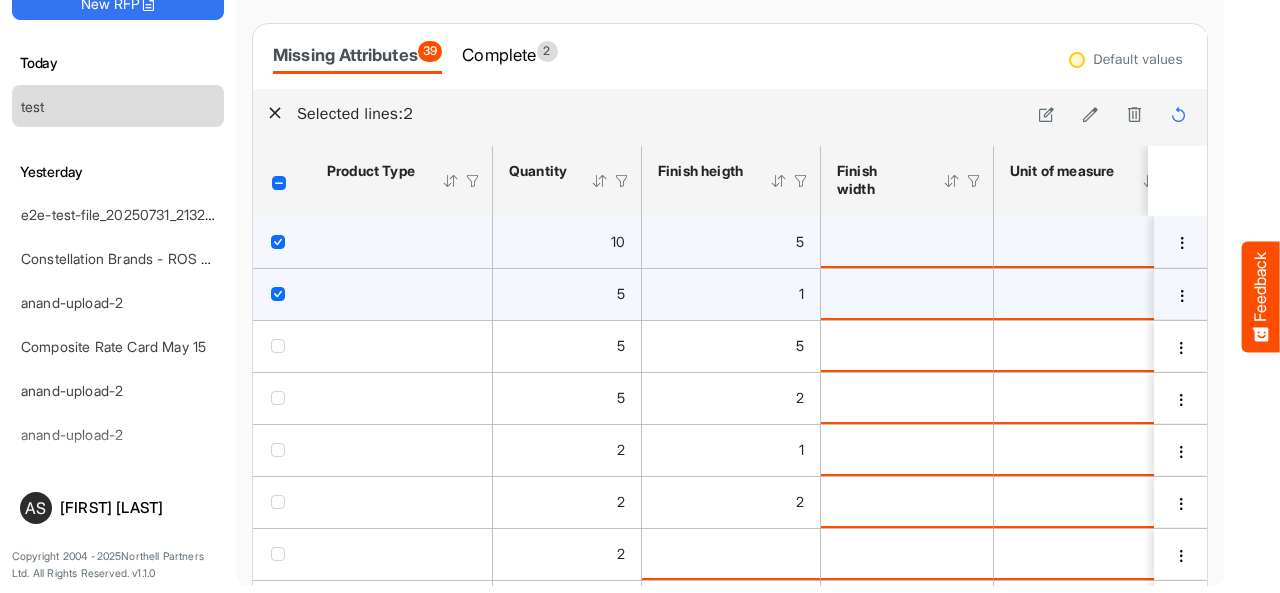 click at bounding box center (278, 294) 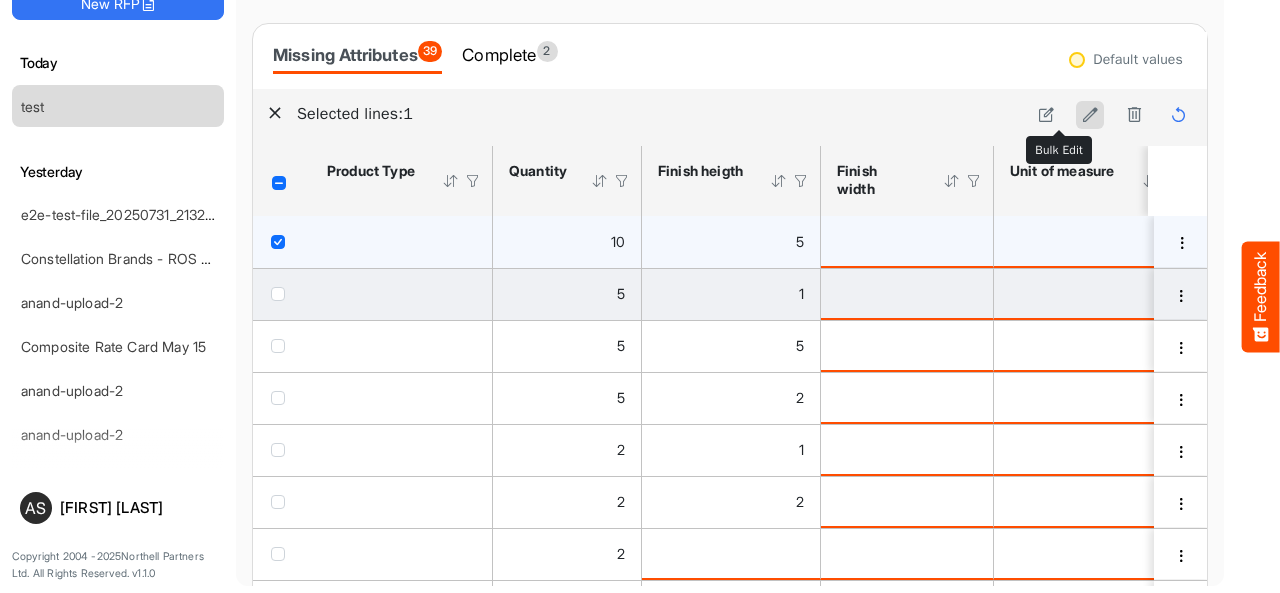 click at bounding box center [1090, 114] 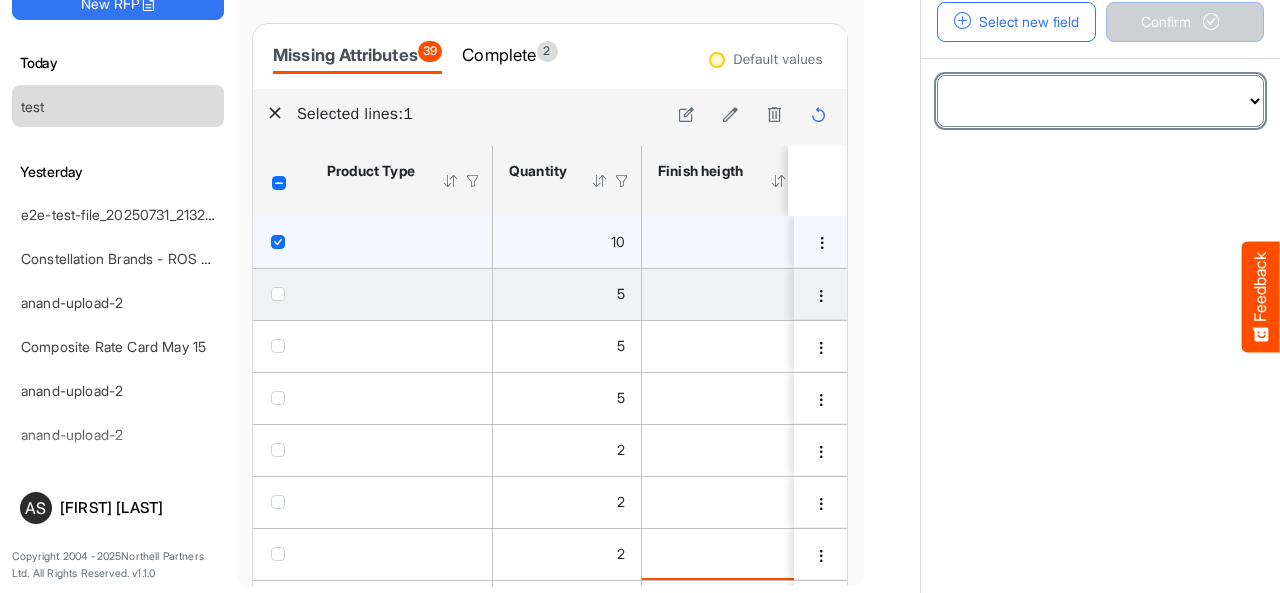 click on "**********" at bounding box center (1100, 101) 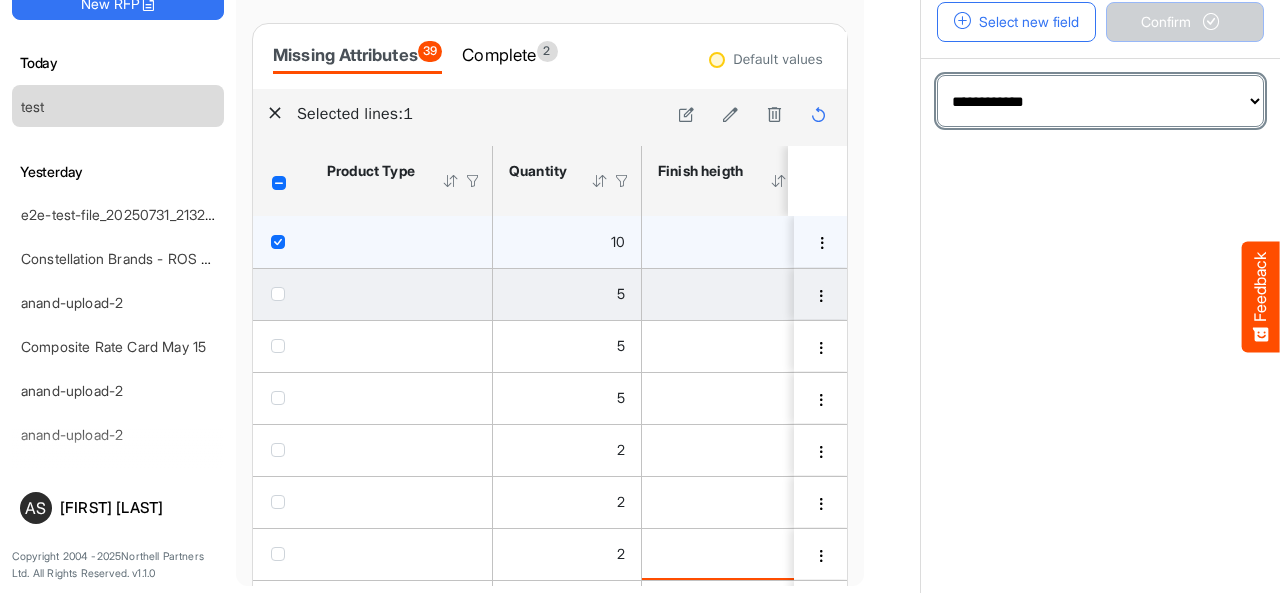 click on "**********" at bounding box center (1100, 101) 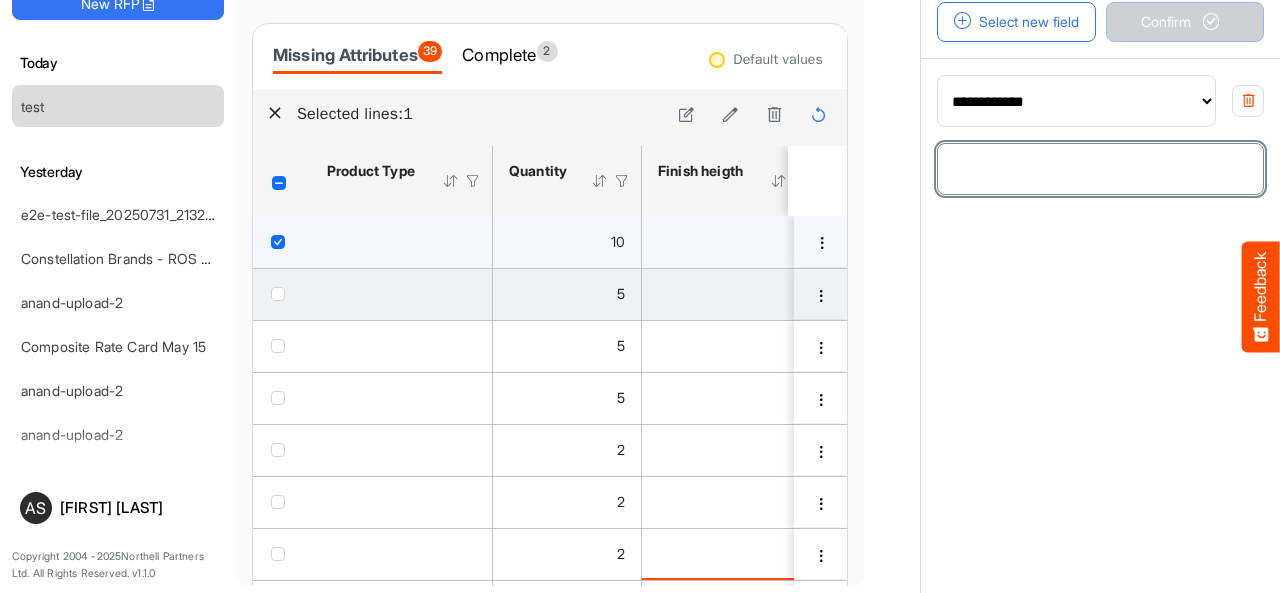 click at bounding box center (1100, 169) 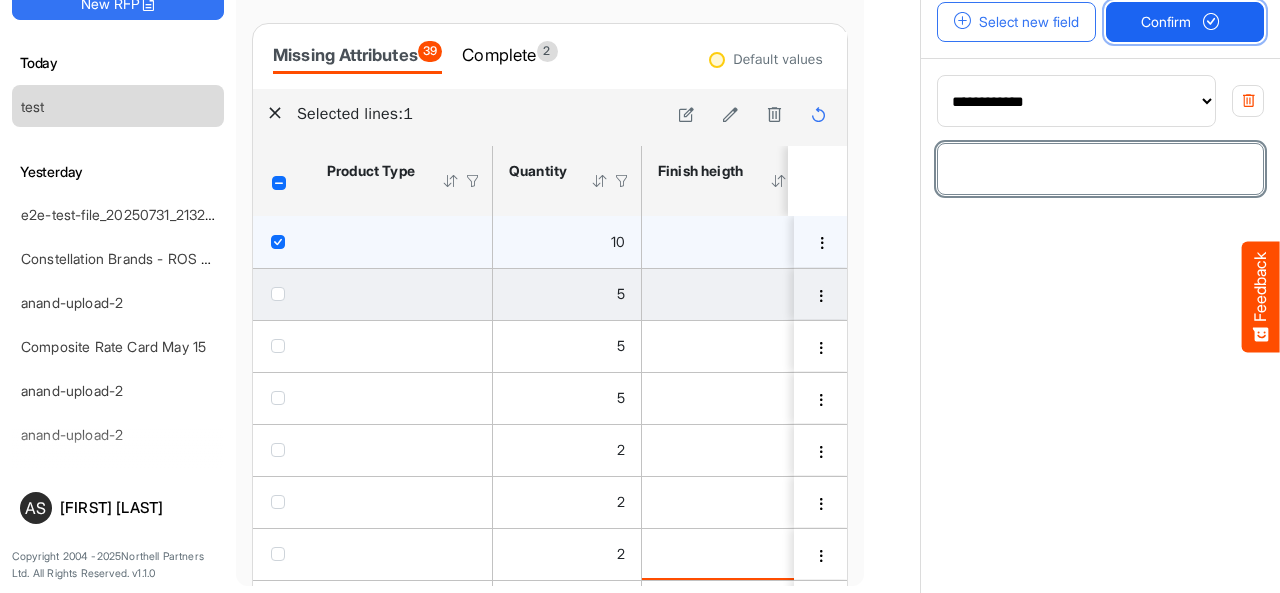 type on "*" 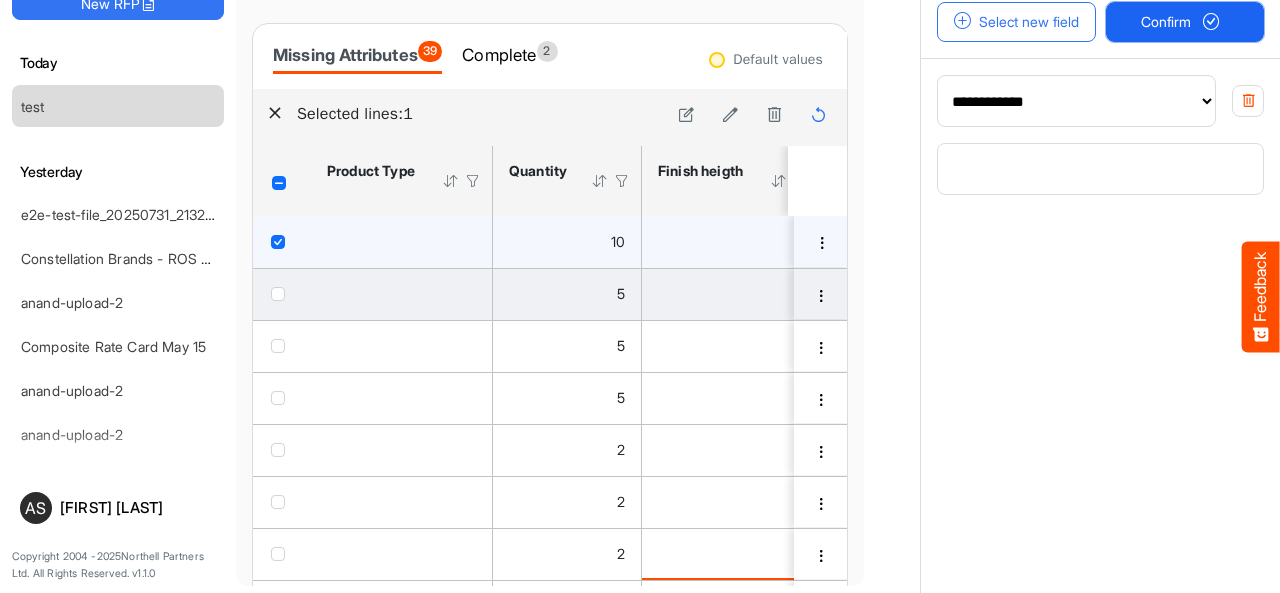 click on "Confirm" at bounding box center (1185, 22) 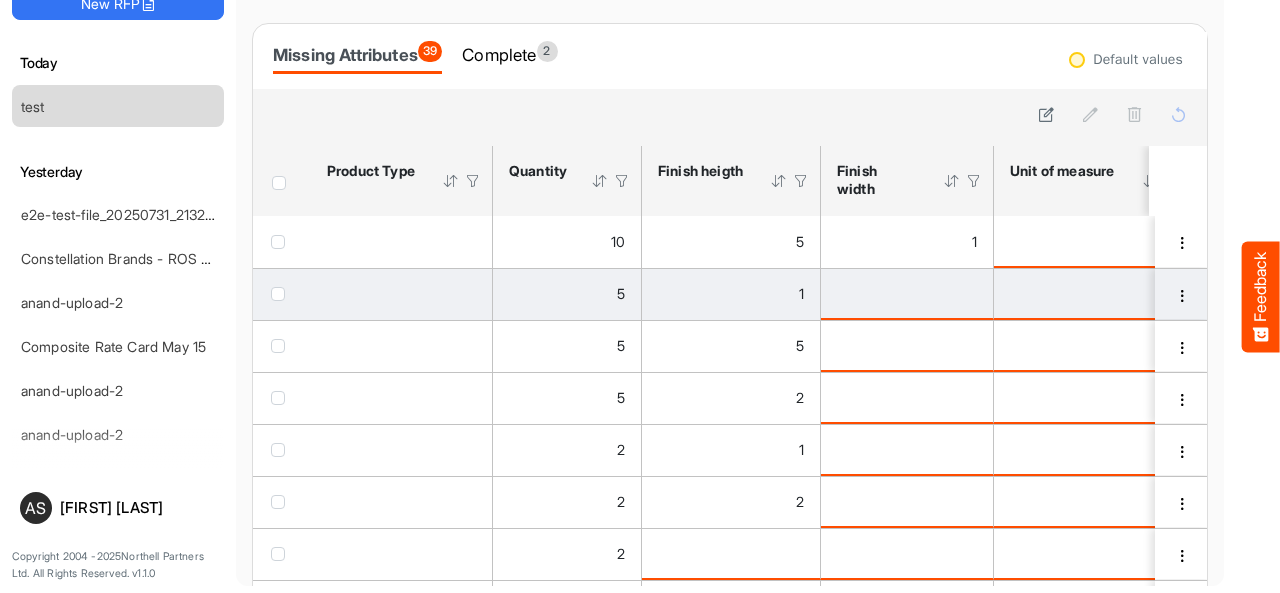 click at bounding box center (278, 294) 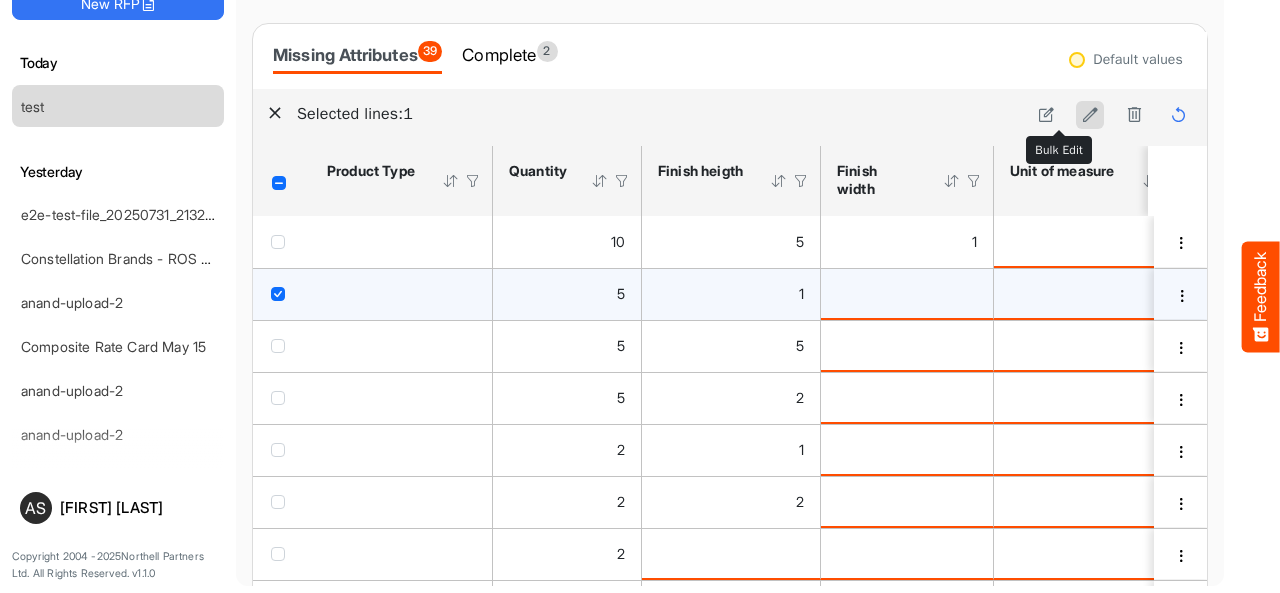 click at bounding box center [1090, 114] 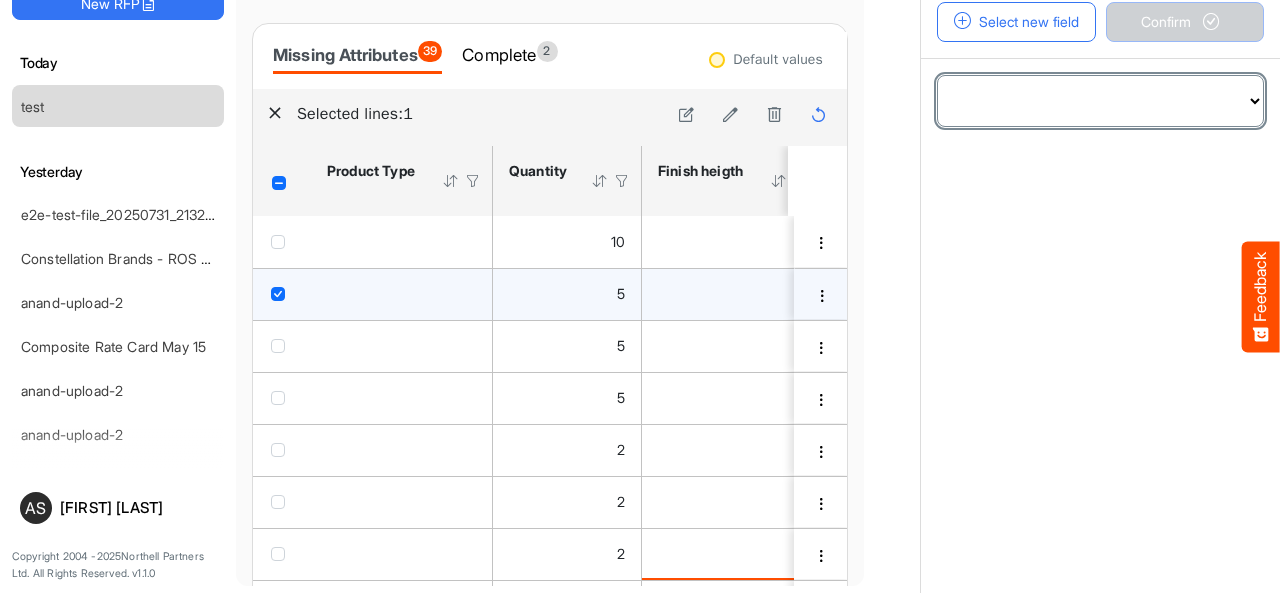 click on "**********" at bounding box center (1100, 101) 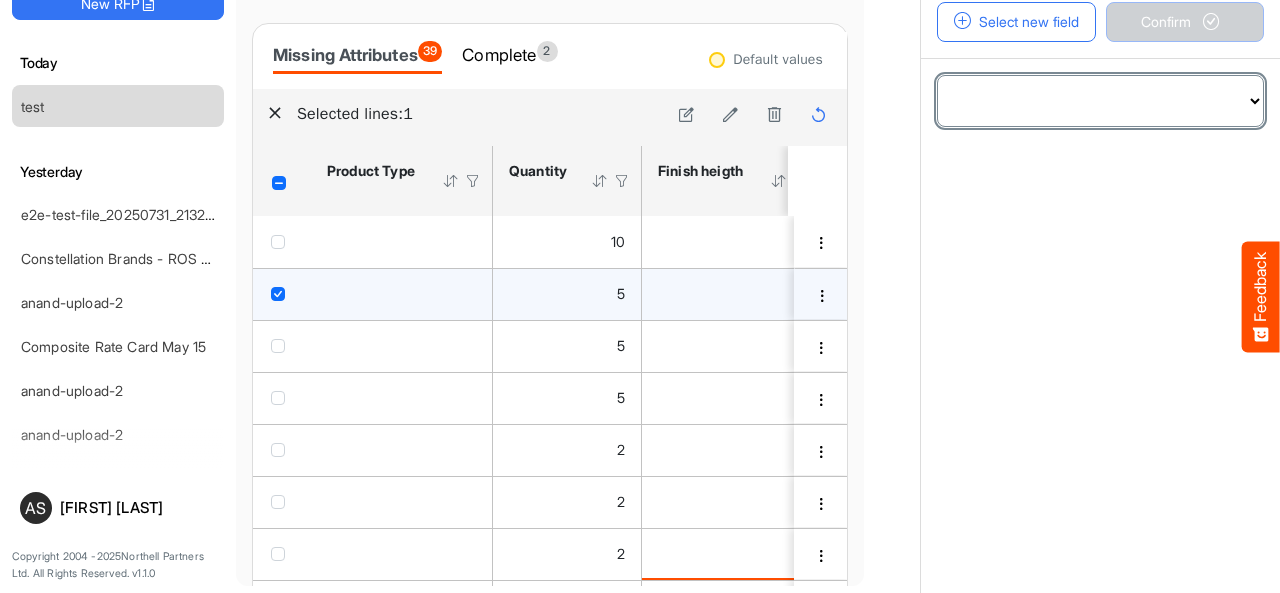 select on "**********" 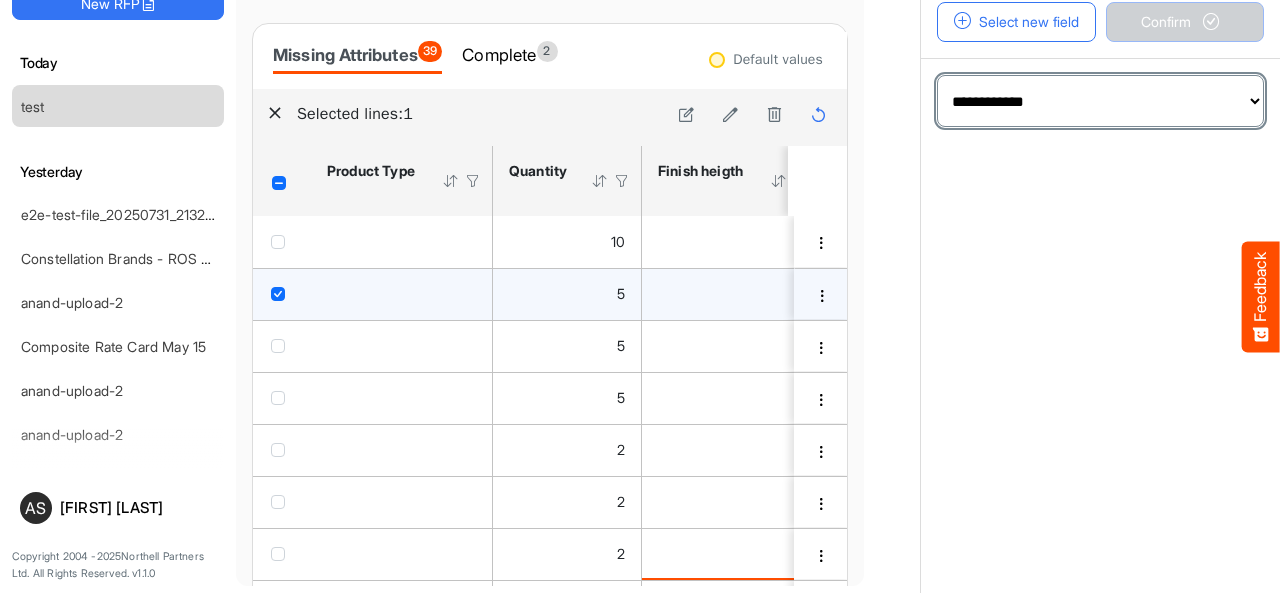 click on "**********" at bounding box center [1100, 101] 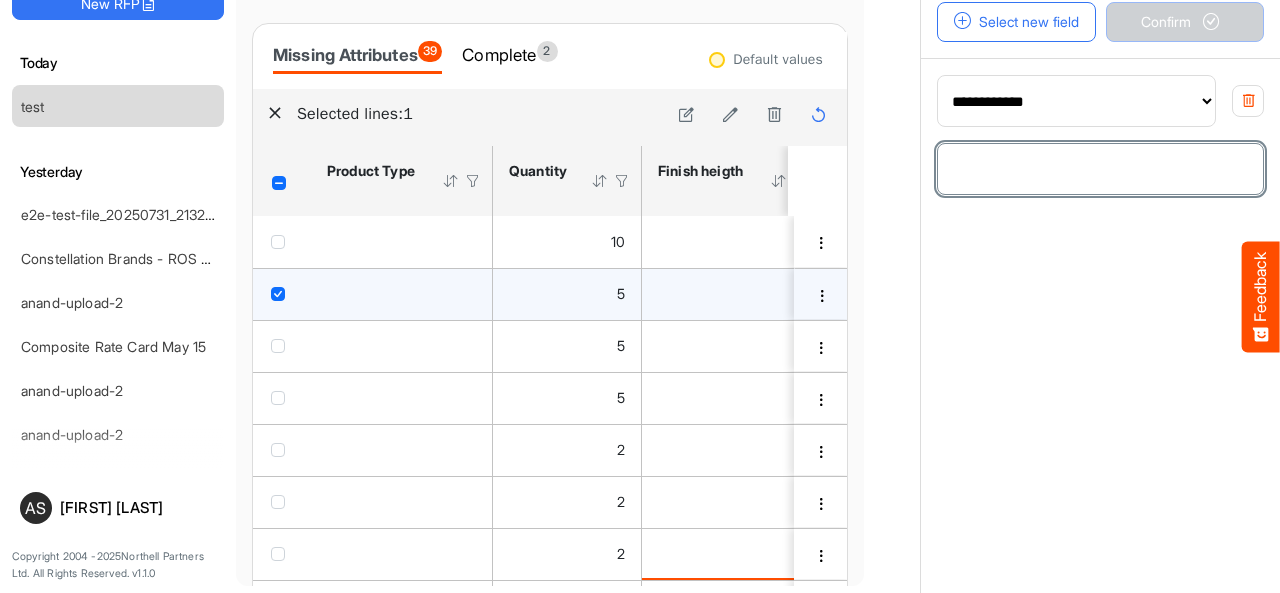 click at bounding box center [1100, 169] 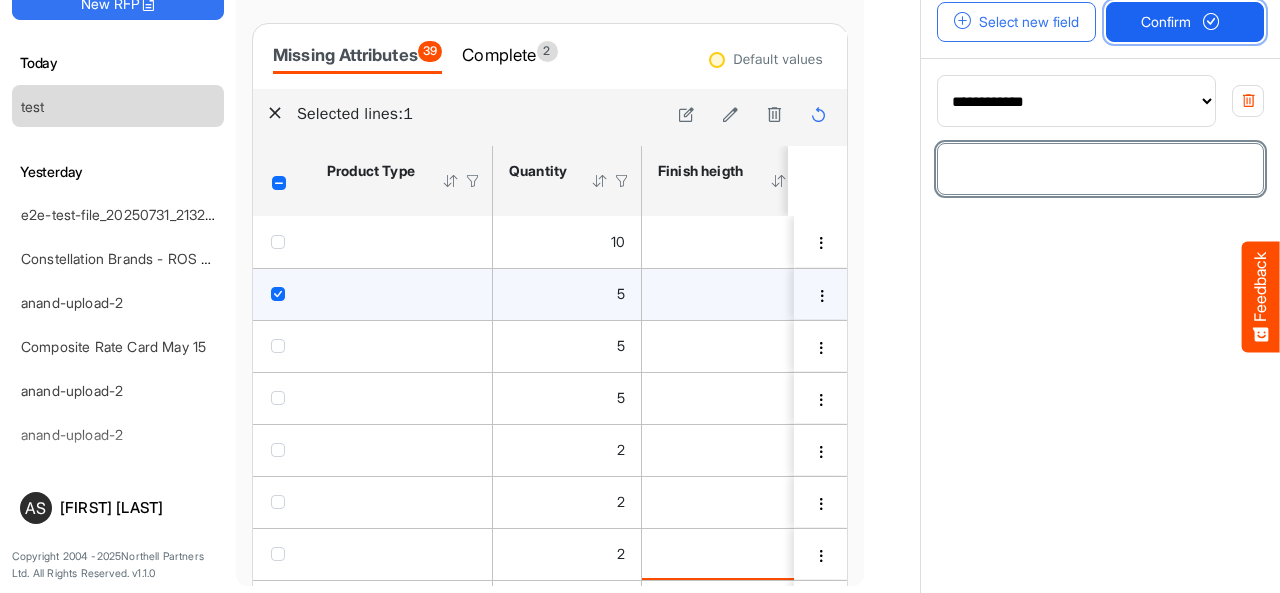 type on "*" 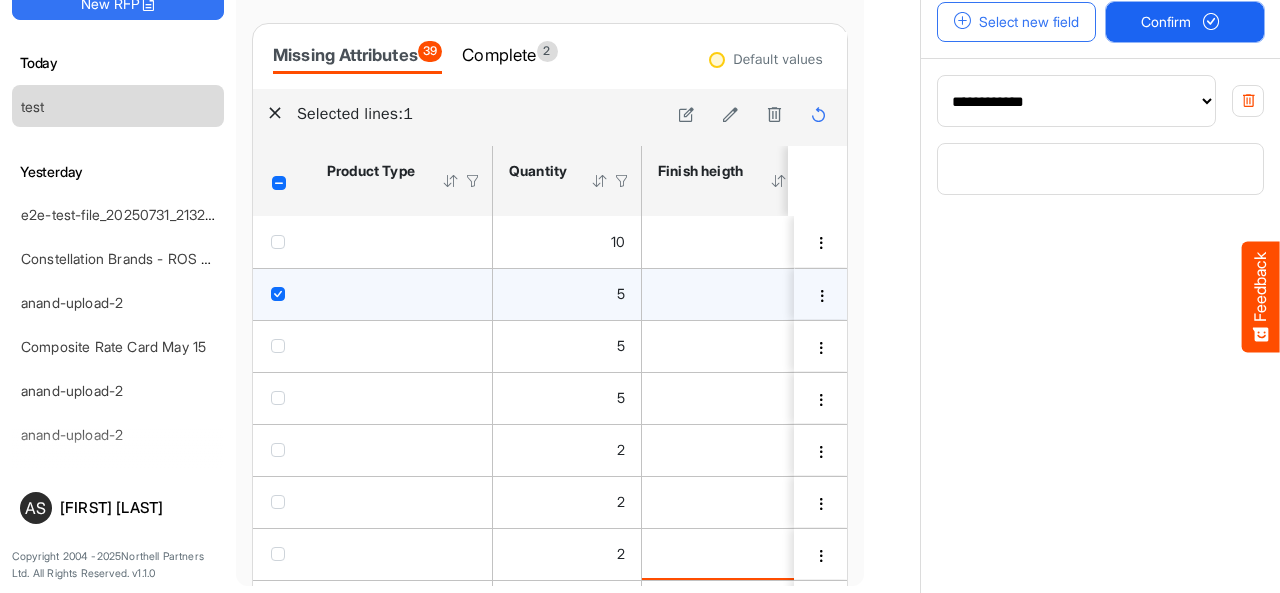 click on "Confirm" at bounding box center (1185, 22) 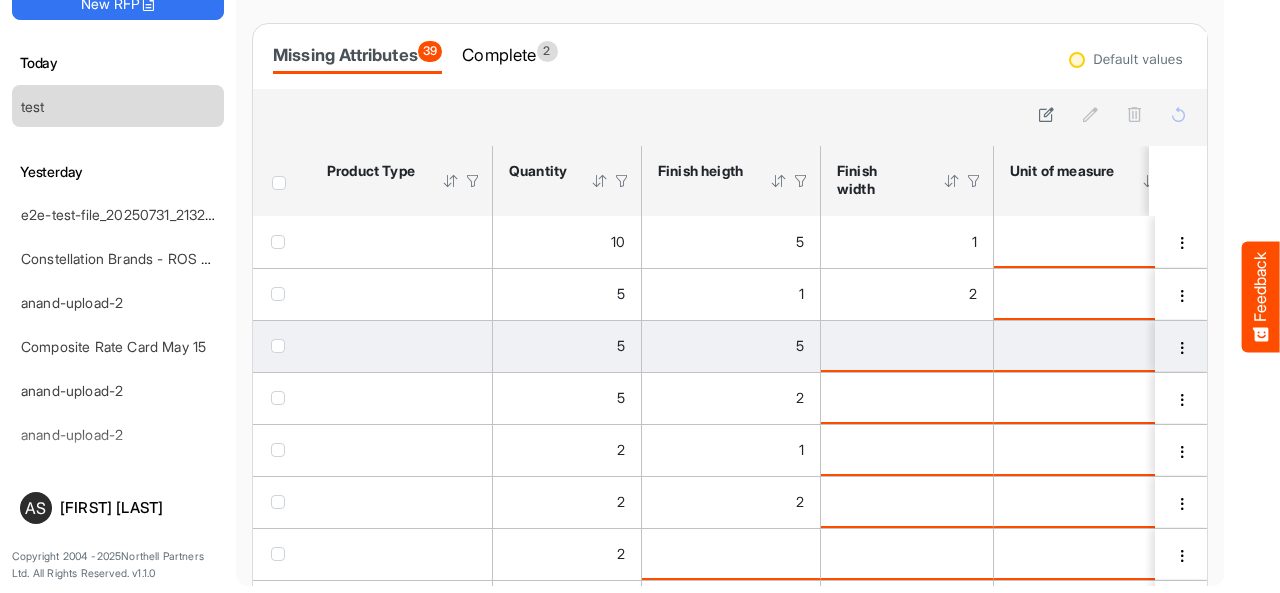 click at bounding box center [278, 346] 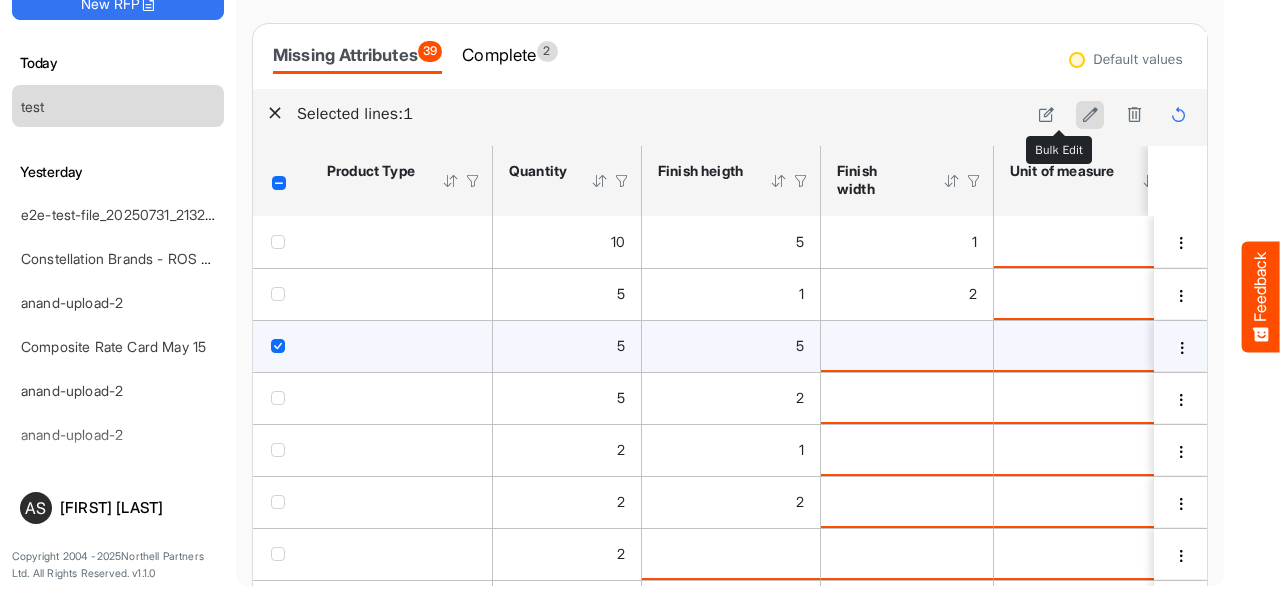 click at bounding box center [1090, 114] 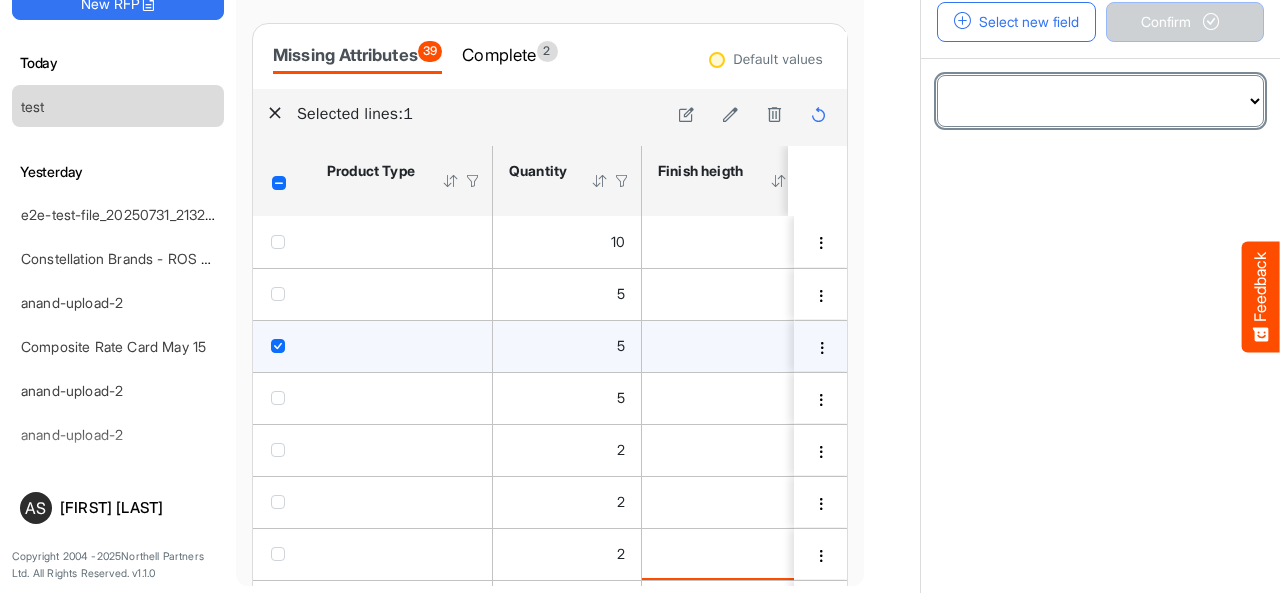 click on "**********" at bounding box center [1100, 101] 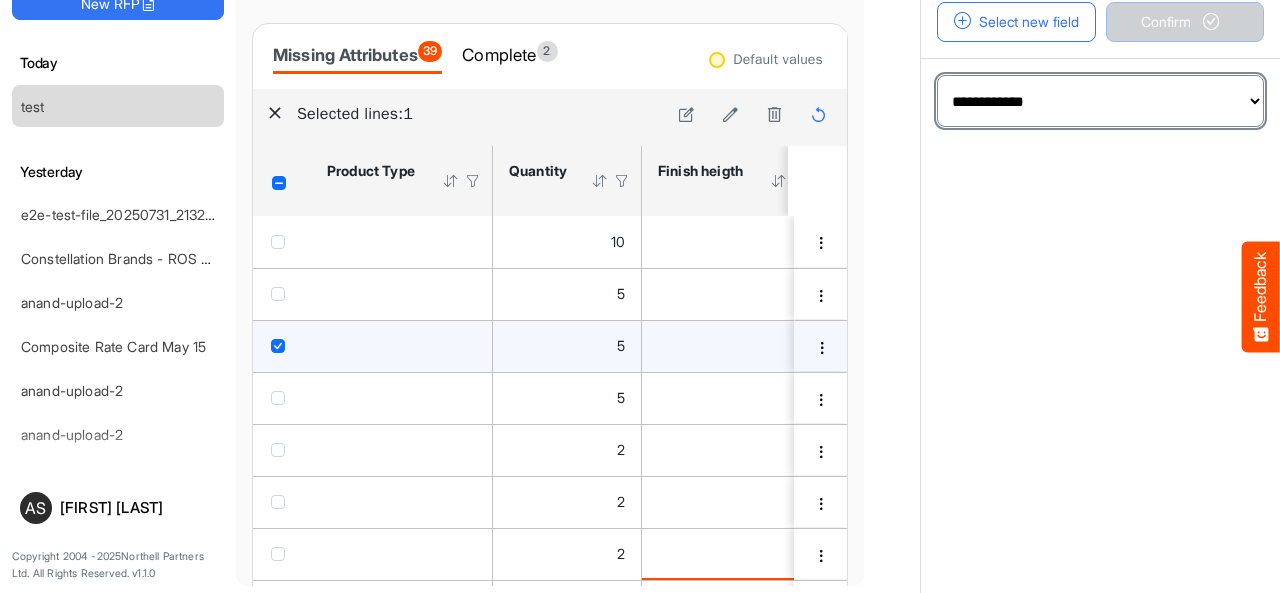 click on "**********" at bounding box center [1100, 101] 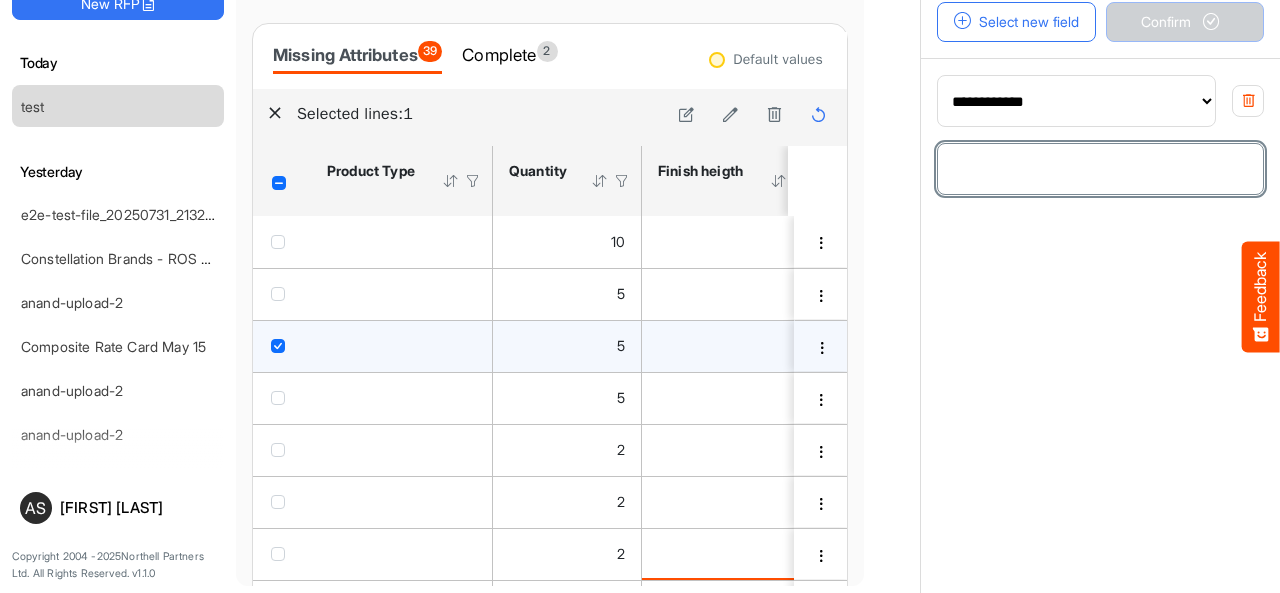 click at bounding box center (1100, 169) 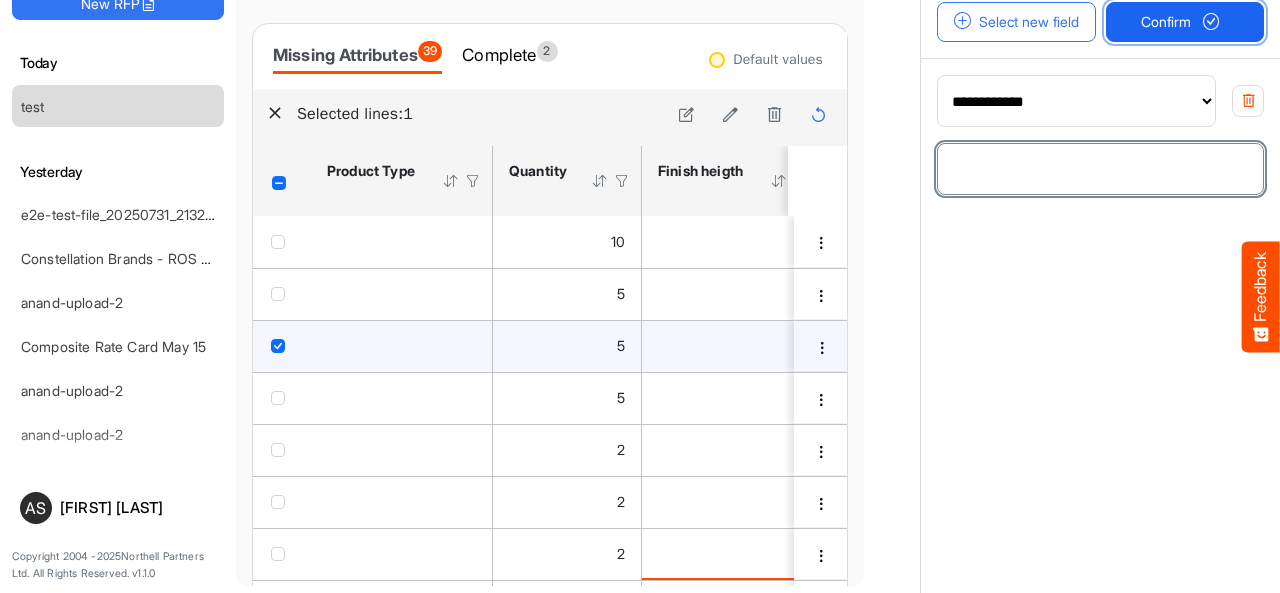 type on "*" 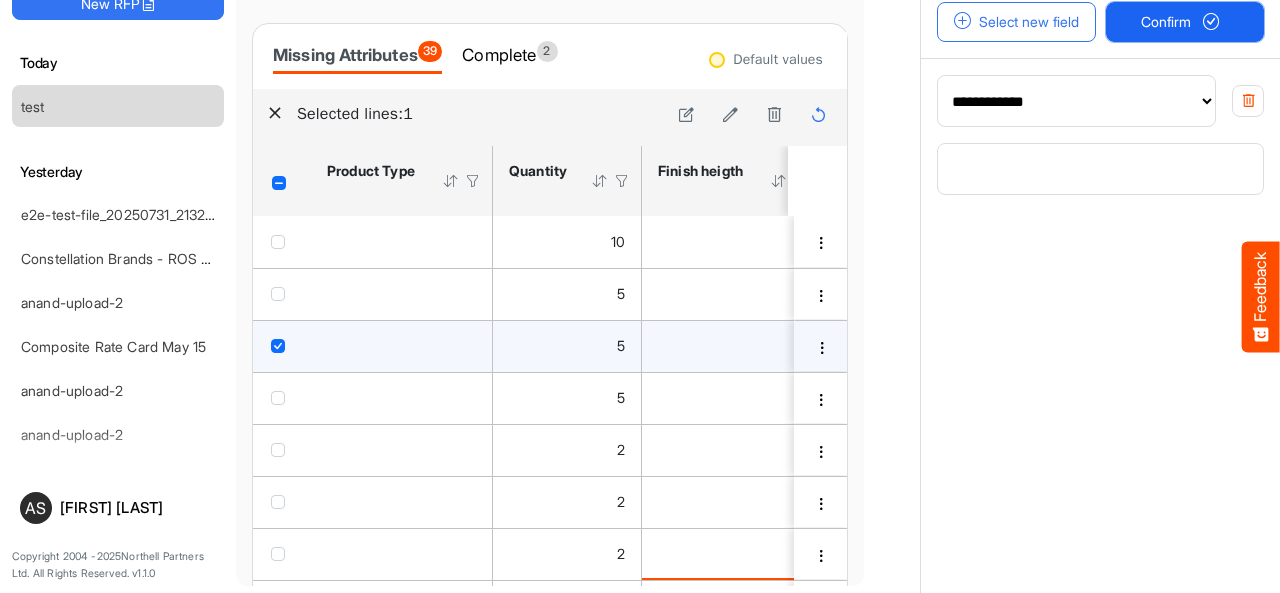 click on "Confirm" at bounding box center (1185, 22) 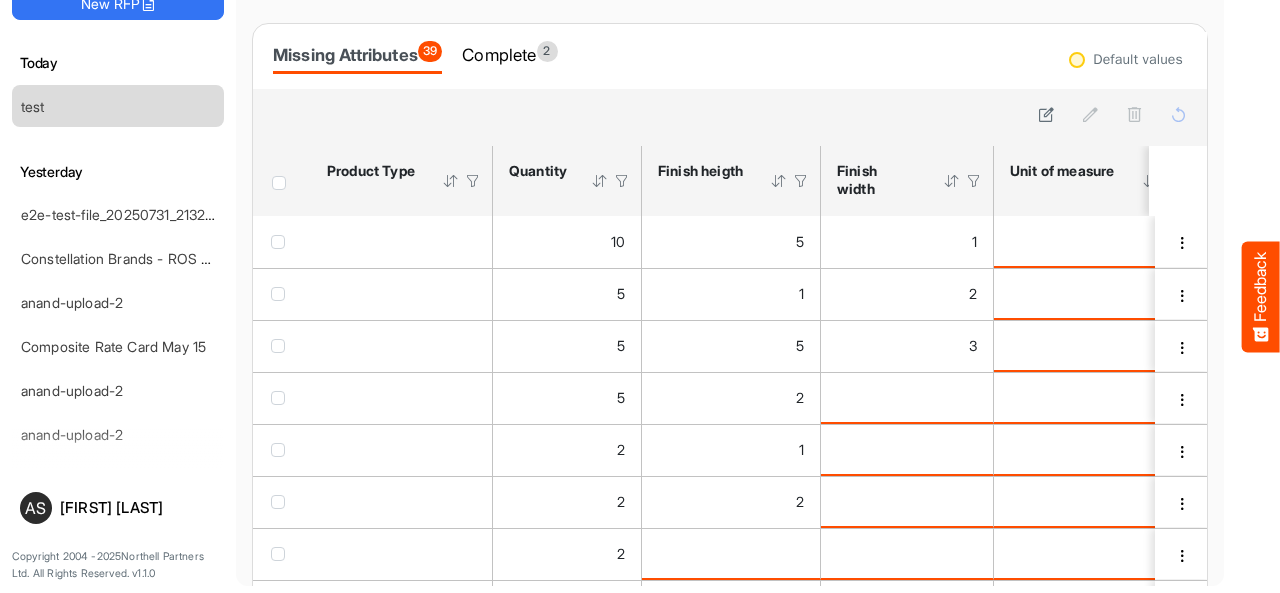 click at bounding box center (952, 181) 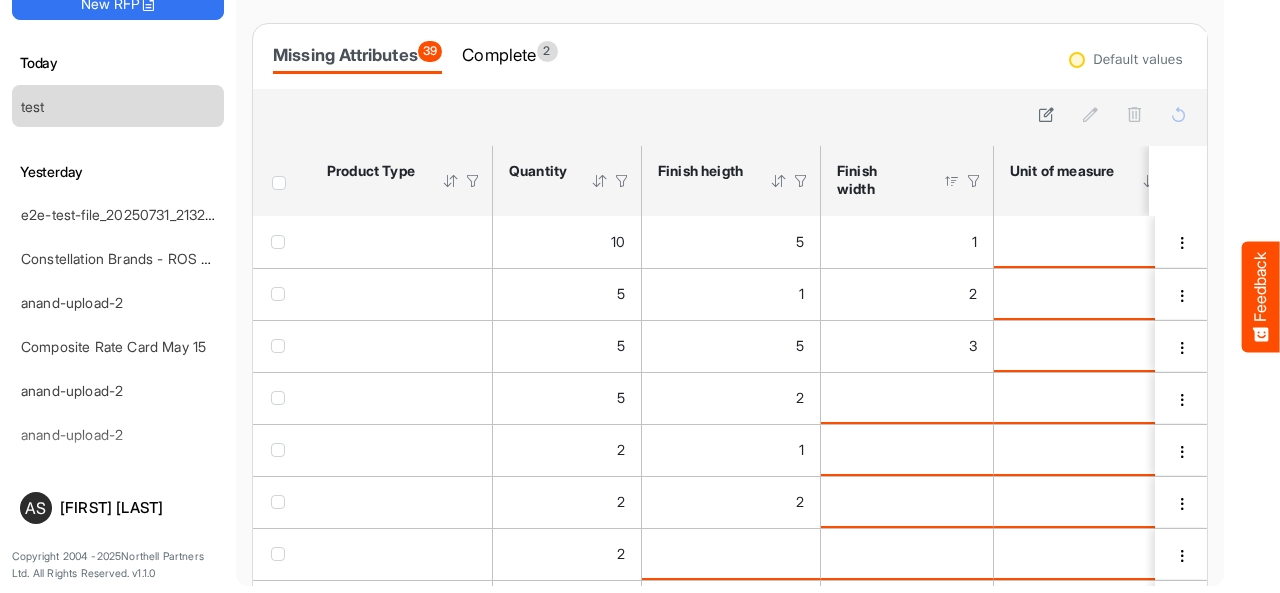click at bounding box center [952, 181] 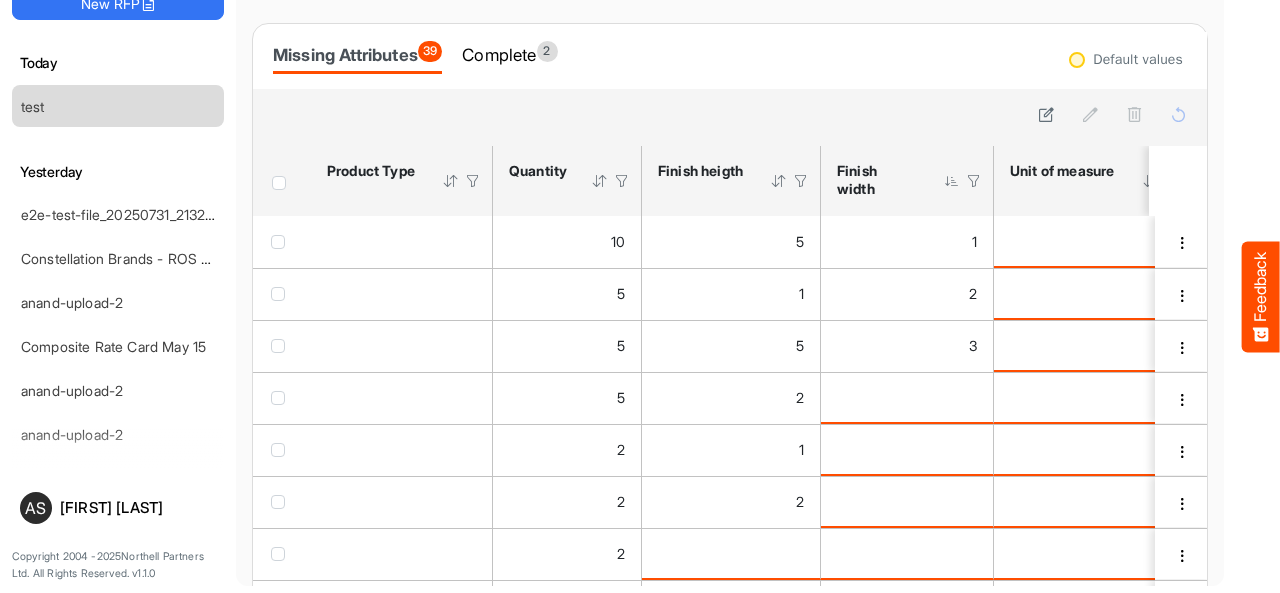 click at bounding box center (952, 181) 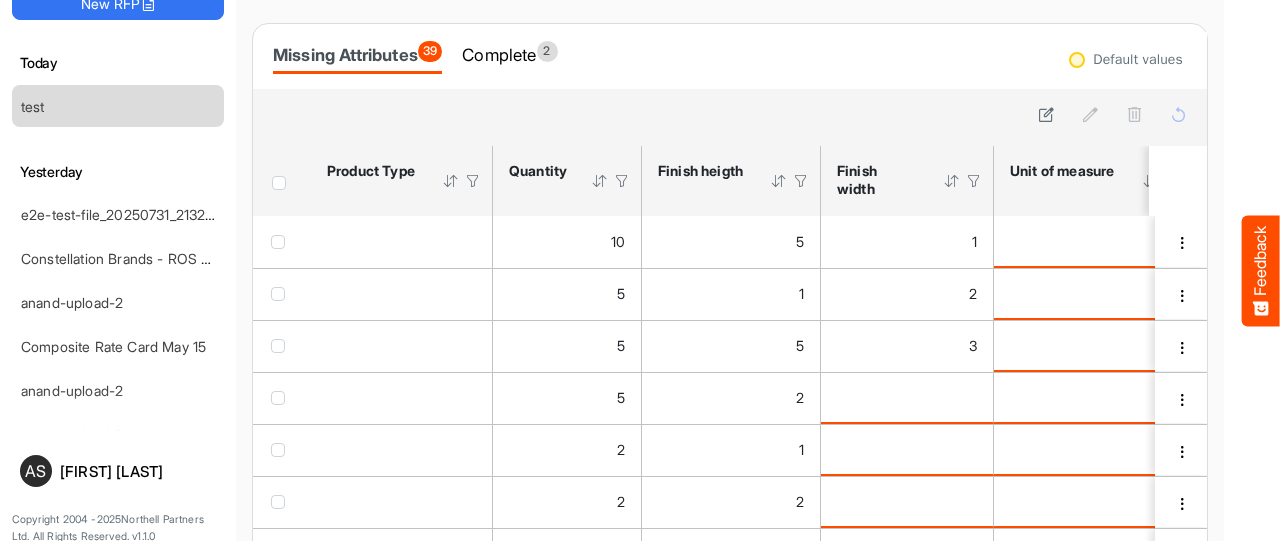 click at bounding box center (952, 181) 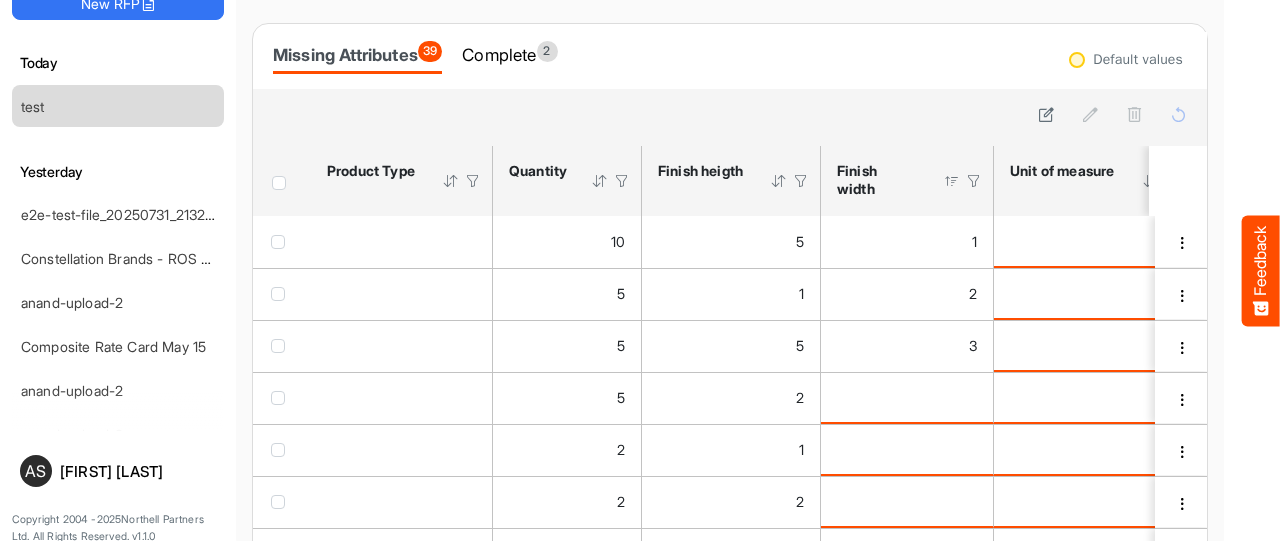 click at bounding box center (952, 181) 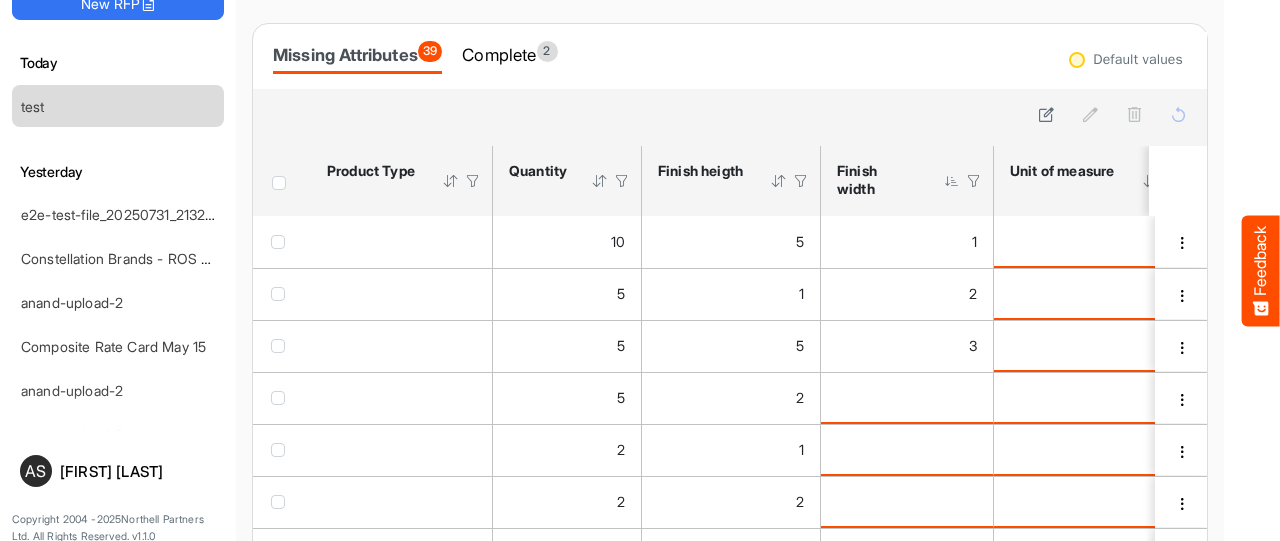 click at bounding box center [952, 181] 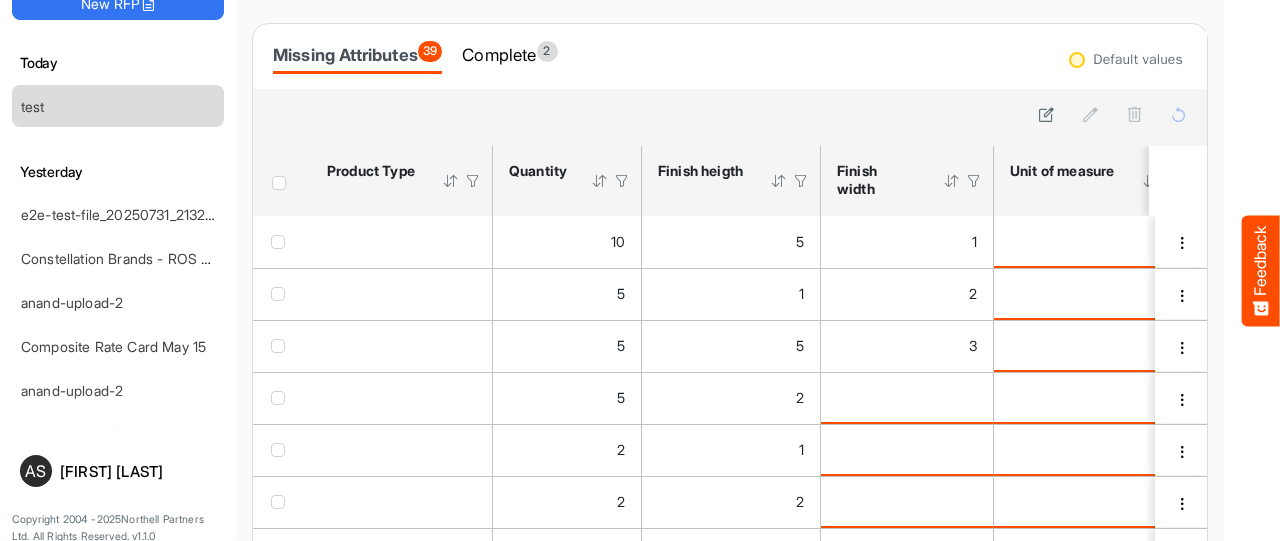 click at bounding box center (974, 181) 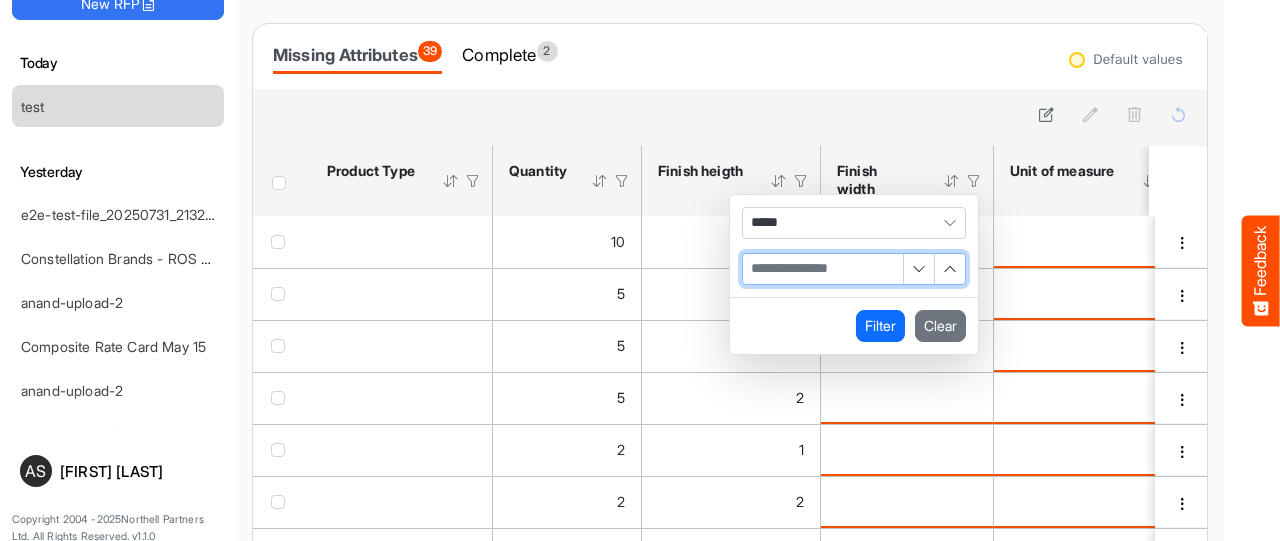 click at bounding box center [823, 269] 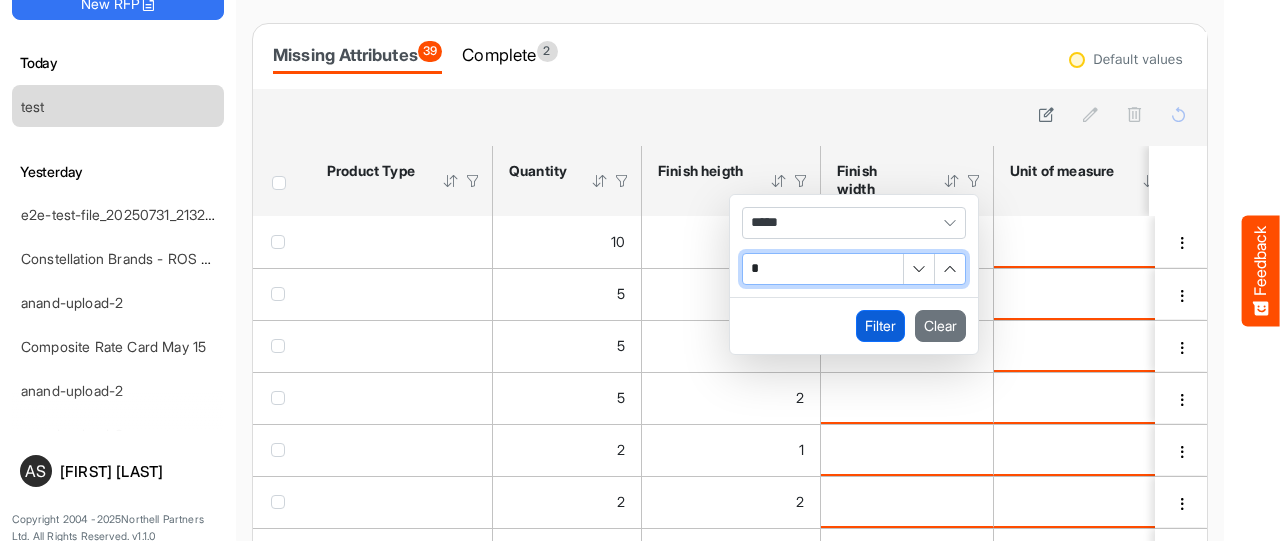 type on "*" 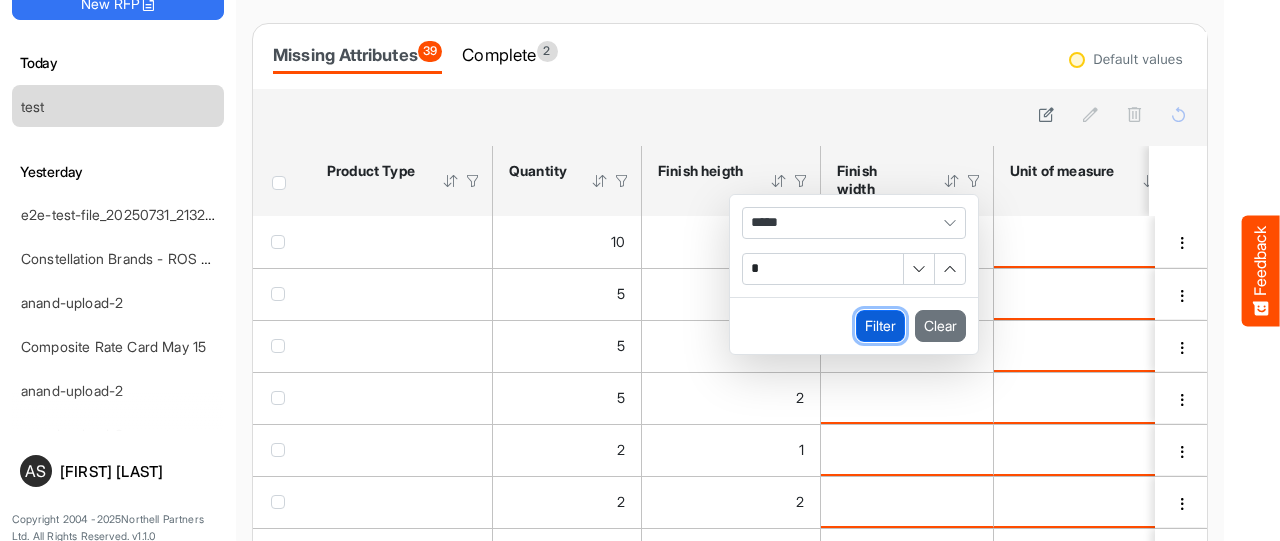 click on "Filter" at bounding box center (880, 326) 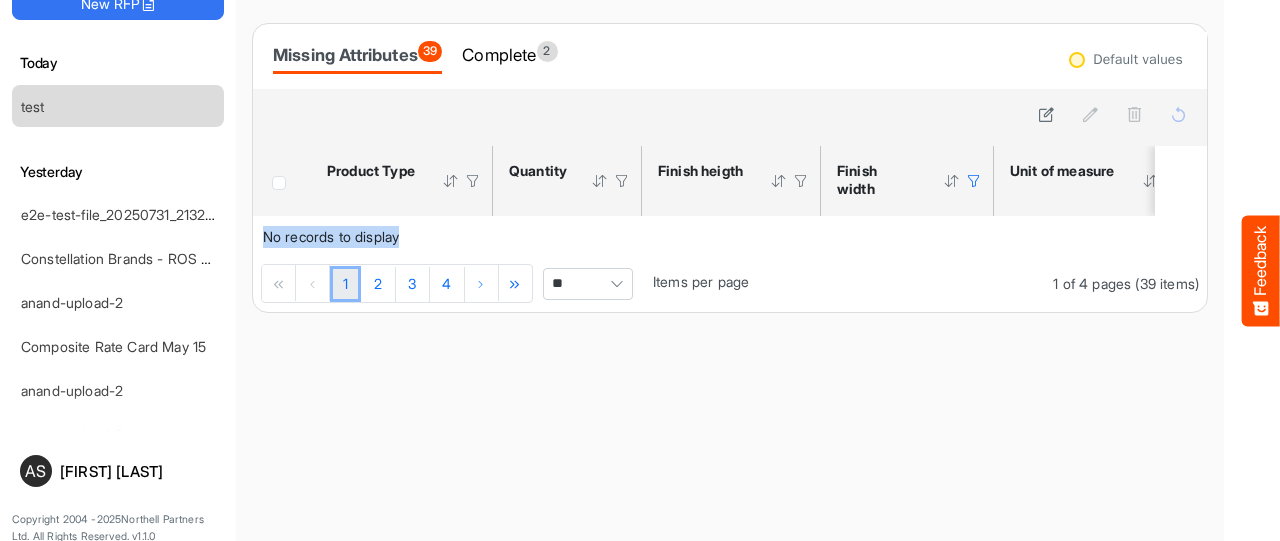 drag, startPoint x: 258, startPoint y: 235, endPoint x: 424, endPoint y: 241, distance: 166.1084 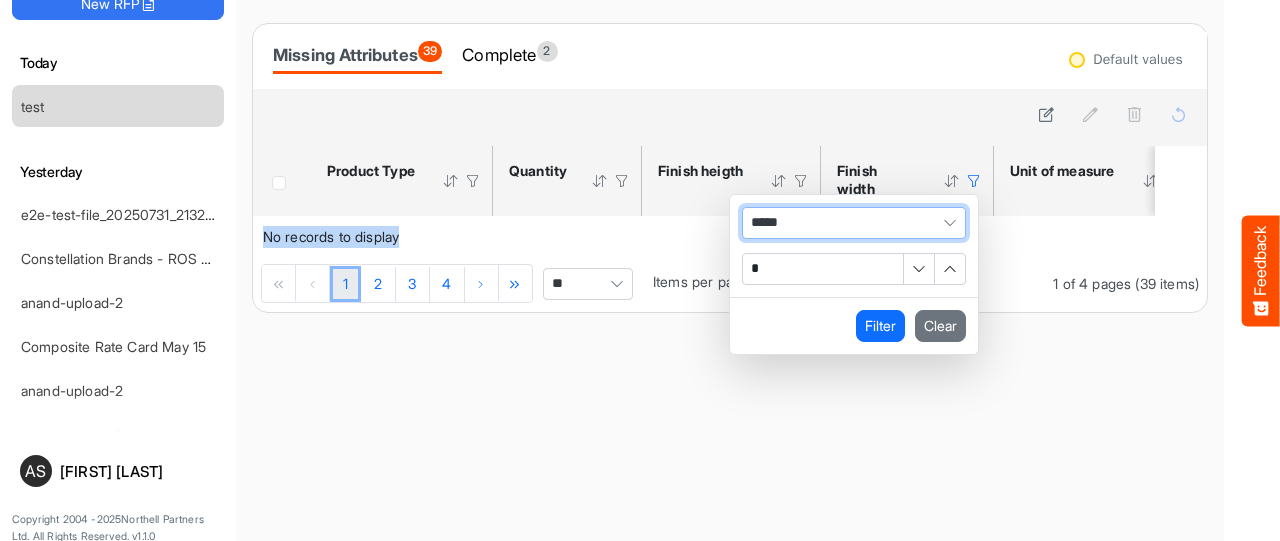 click on "*****" at bounding box center (854, 223) 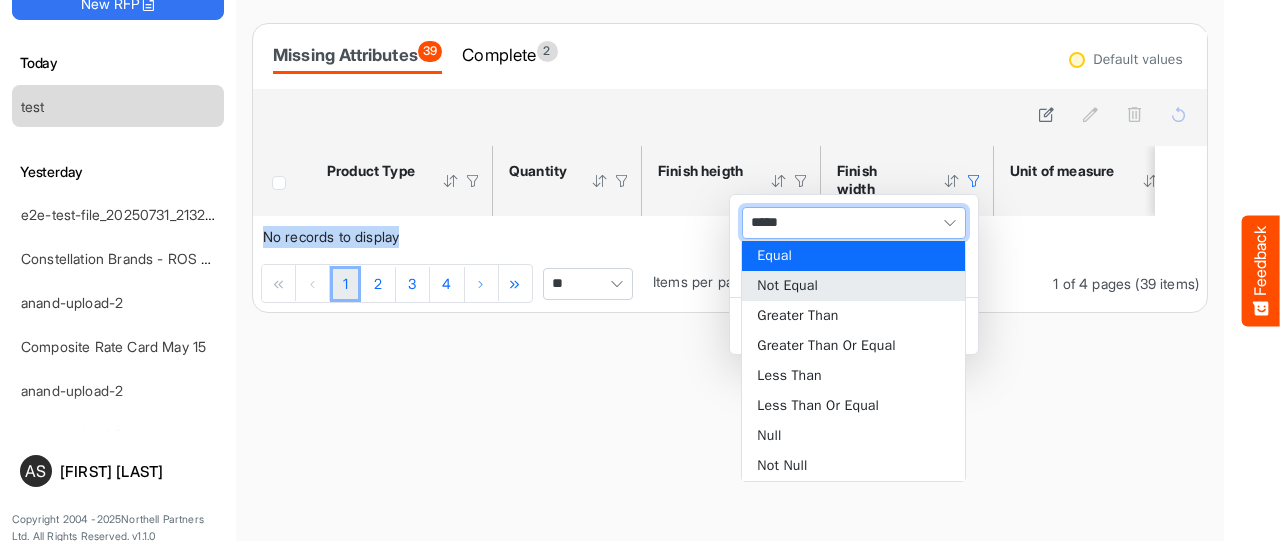 click on "Not Equal" at bounding box center (853, 286) 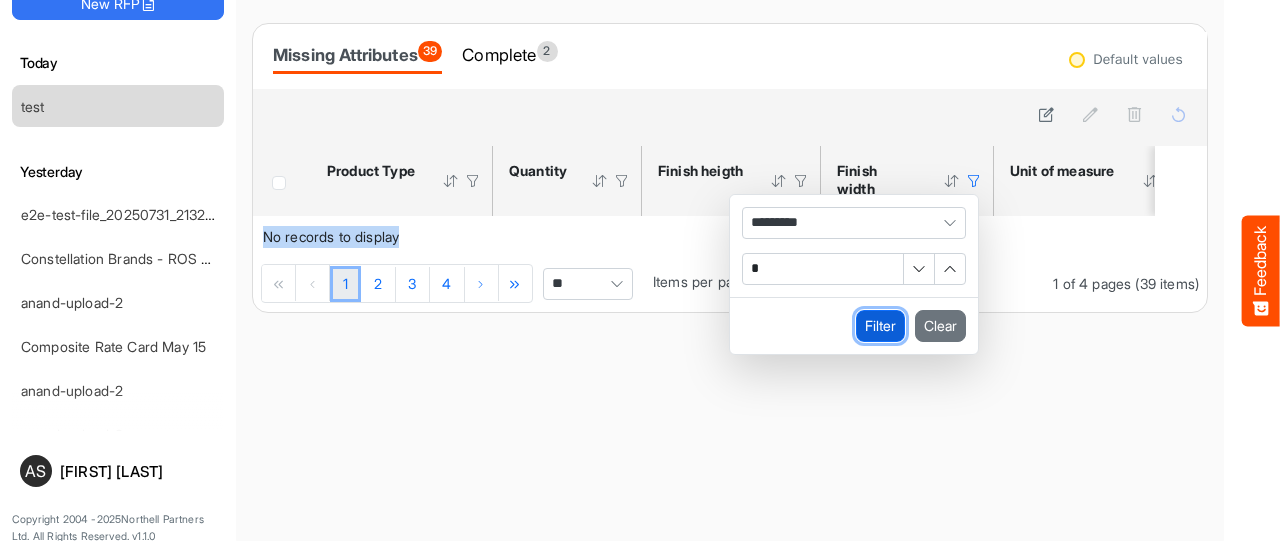 click on "Filter" at bounding box center (880, 326) 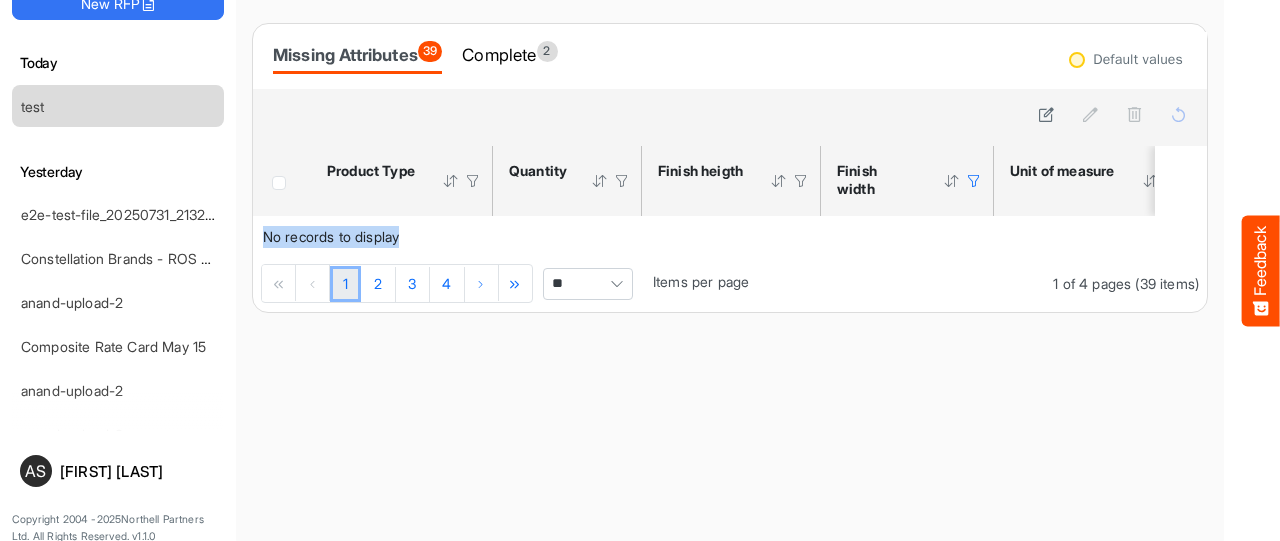 click at bounding box center (974, 181) 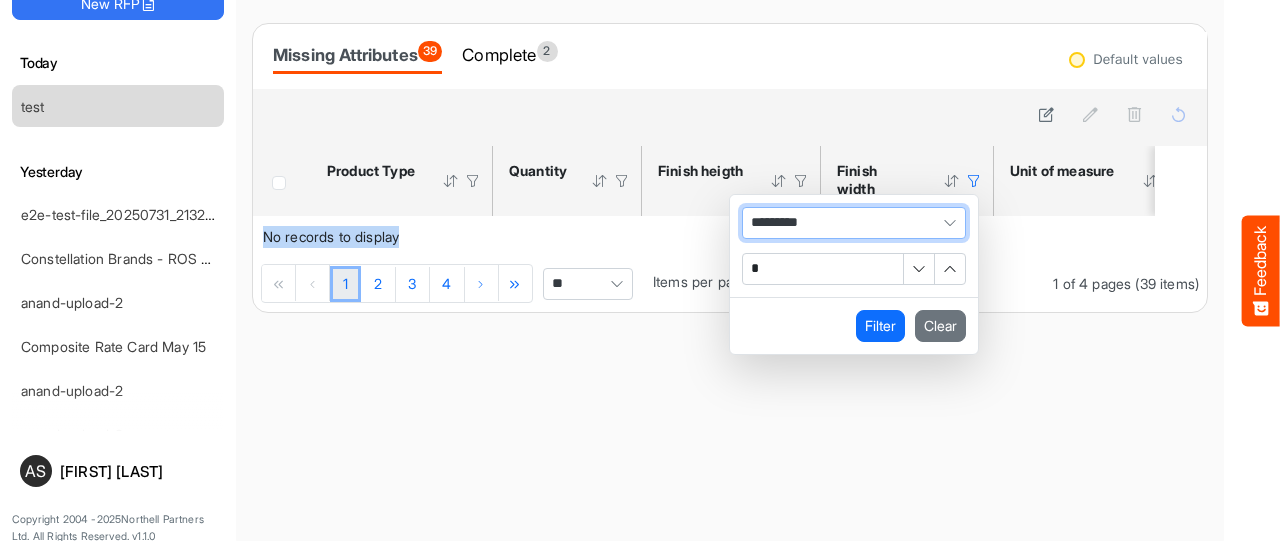 click on "*********" at bounding box center [854, 223] 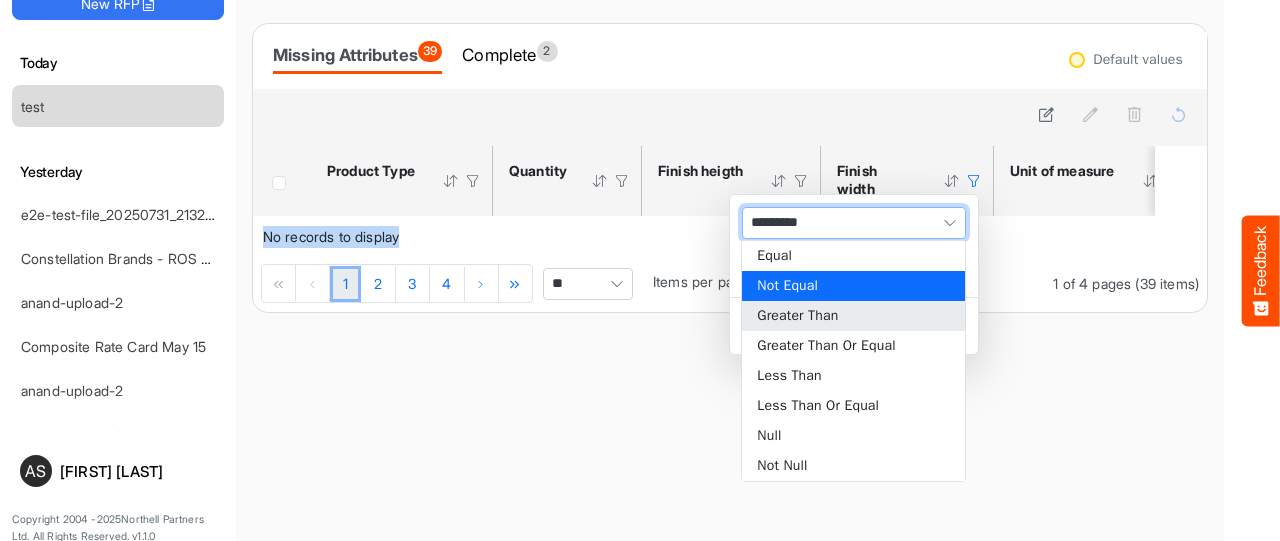 click on "Greater Than" at bounding box center (853, 316) 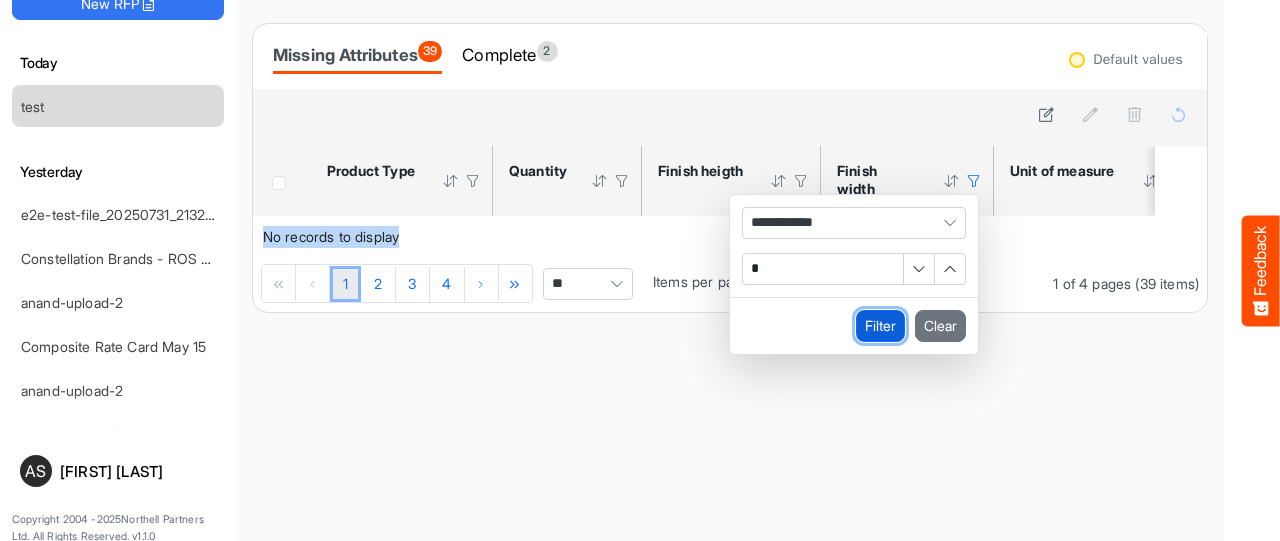 click on "Filter" at bounding box center [880, 326] 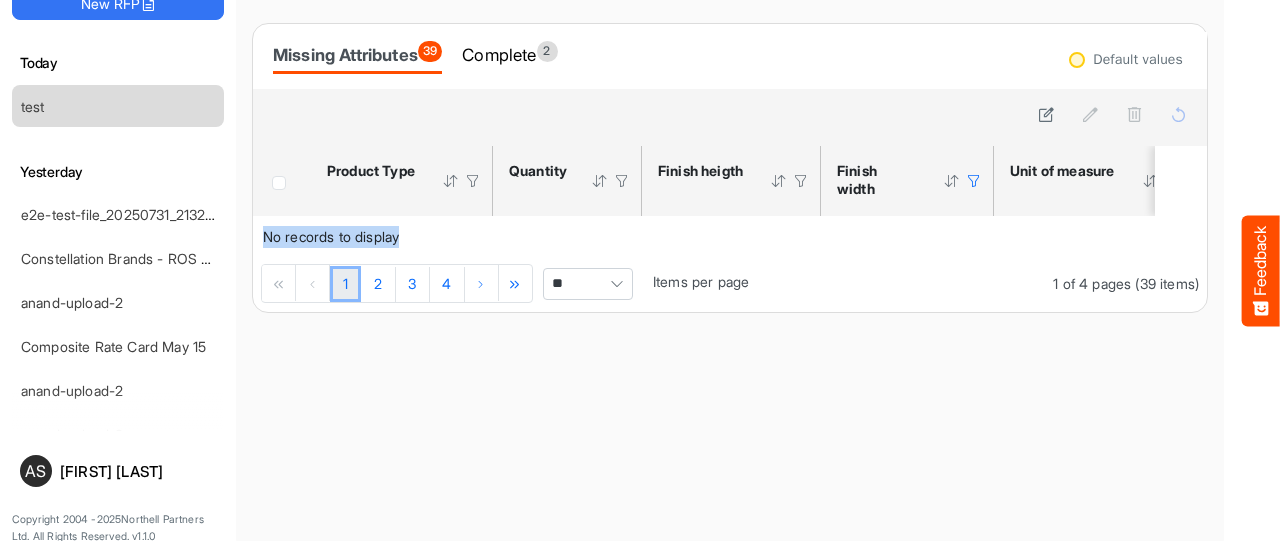 click at bounding box center [974, 181] 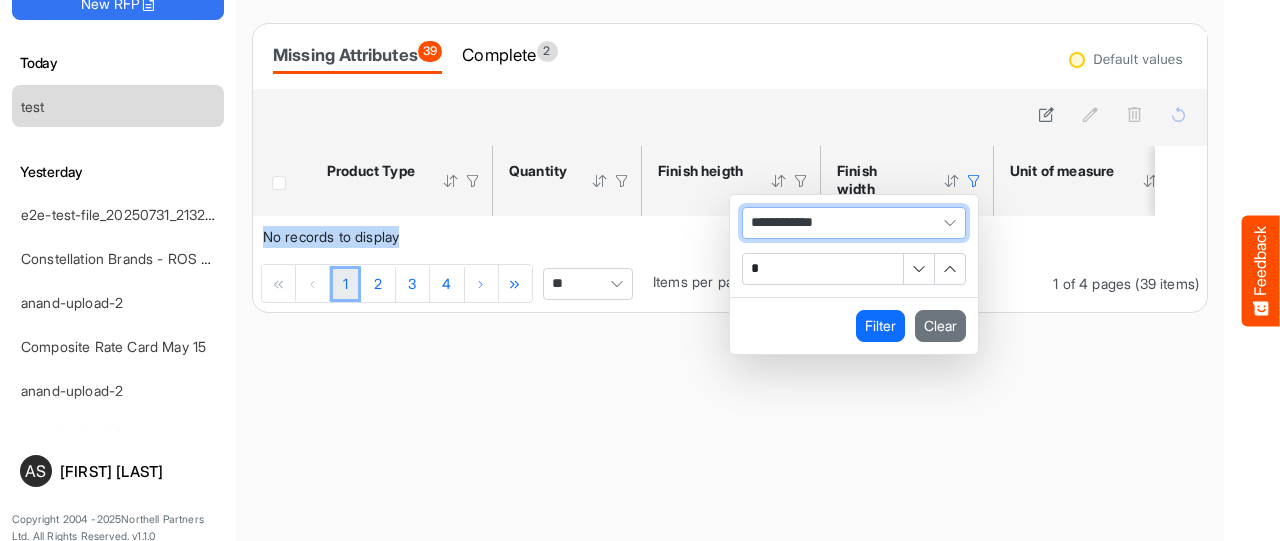 click on "**********" at bounding box center (854, 223) 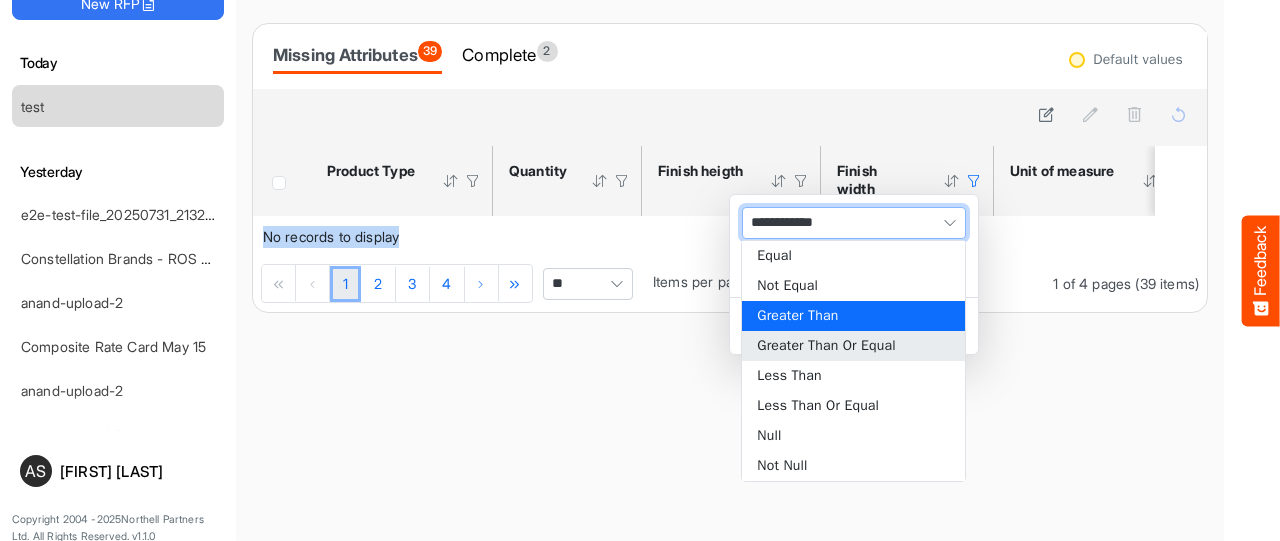 click on "Greater Than Or Equal" at bounding box center (853, 346) 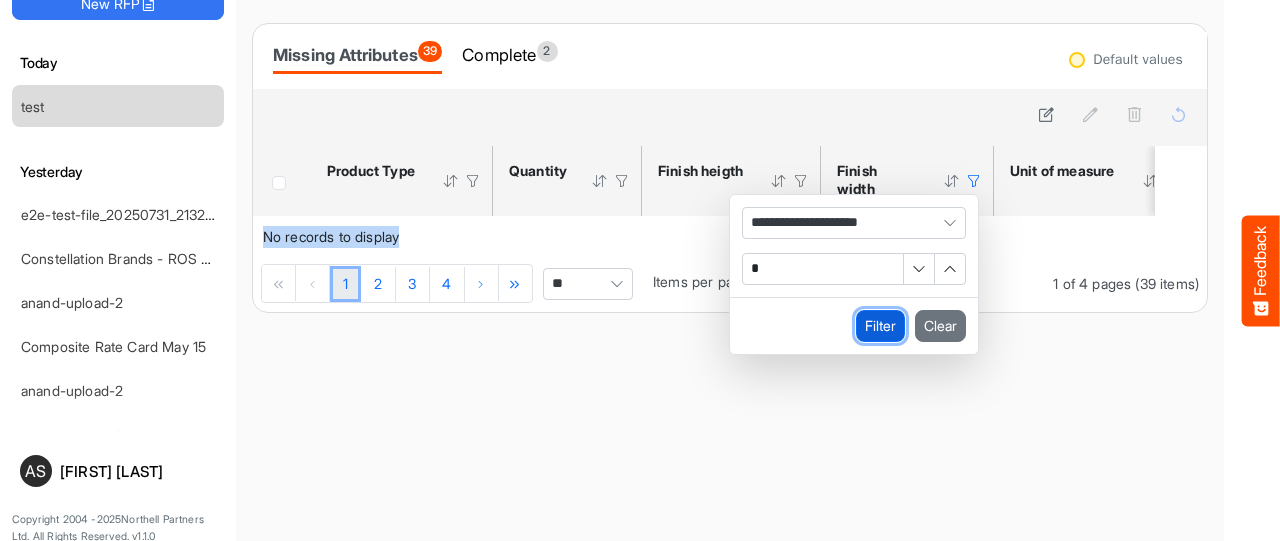 click on "Filter" at bounding box center [880, 326] 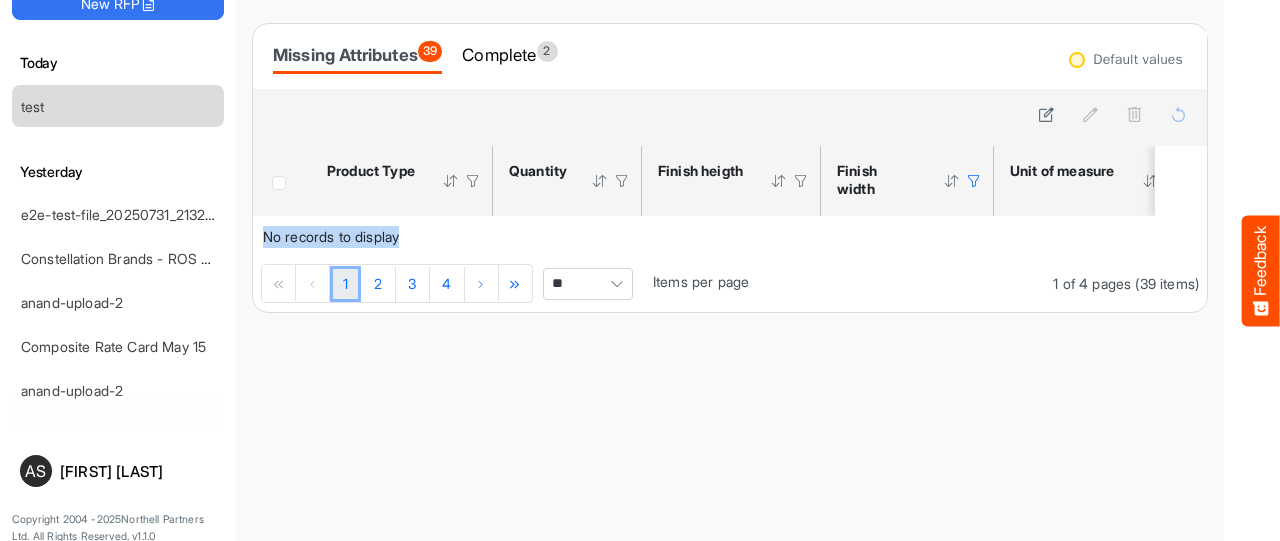 click at bounding box center [974, 181] 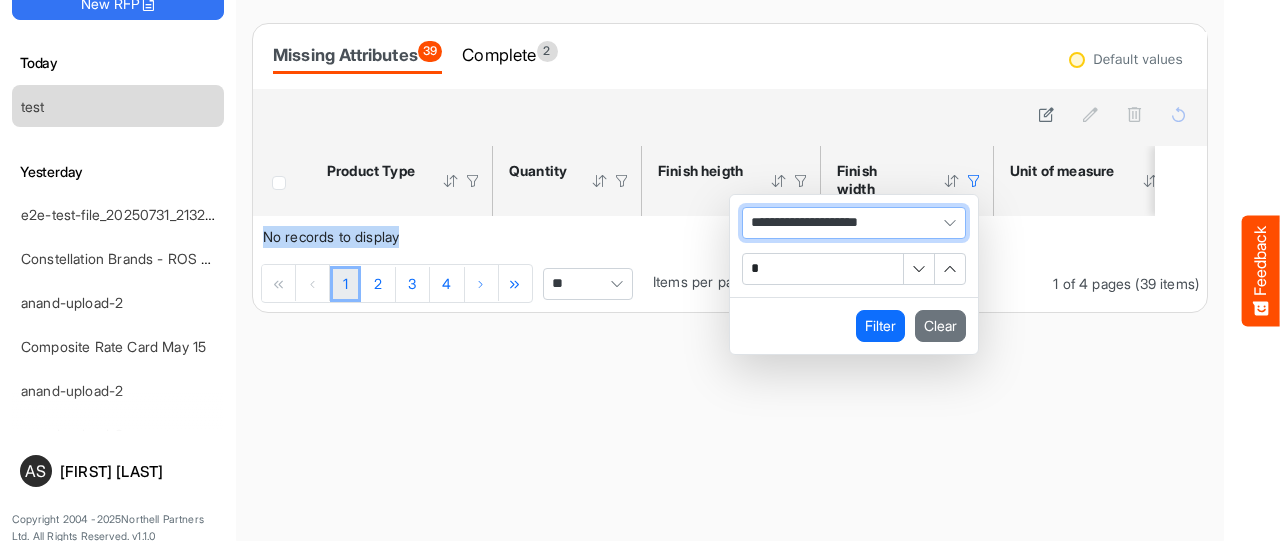 click on "**********" at bounding box center [854, 223] 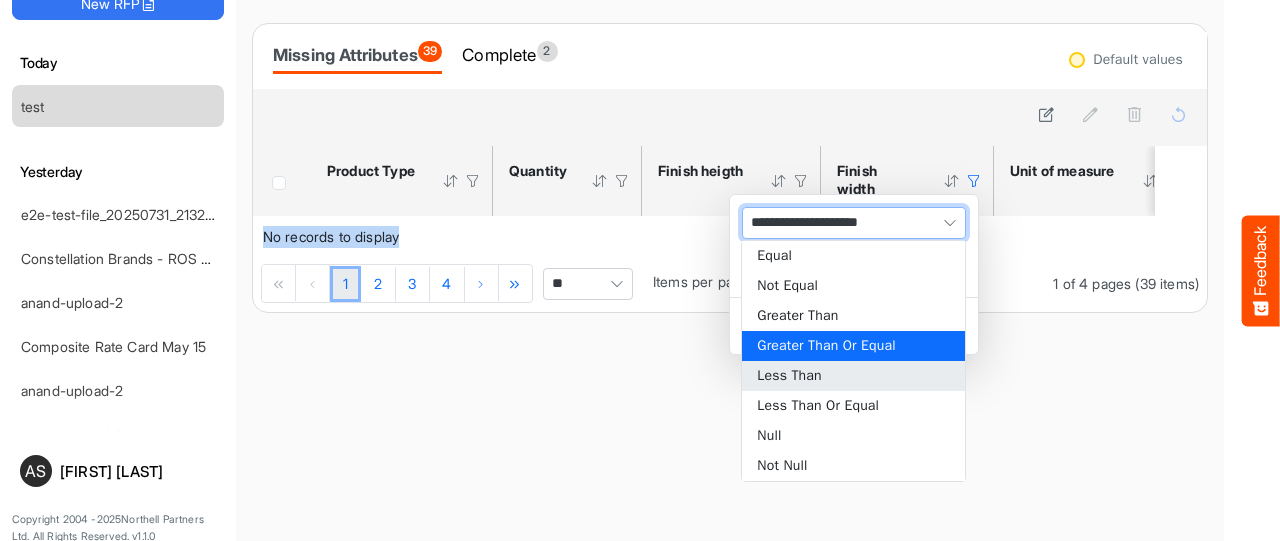 click on "Less Than" at bounding box center [853, 376] 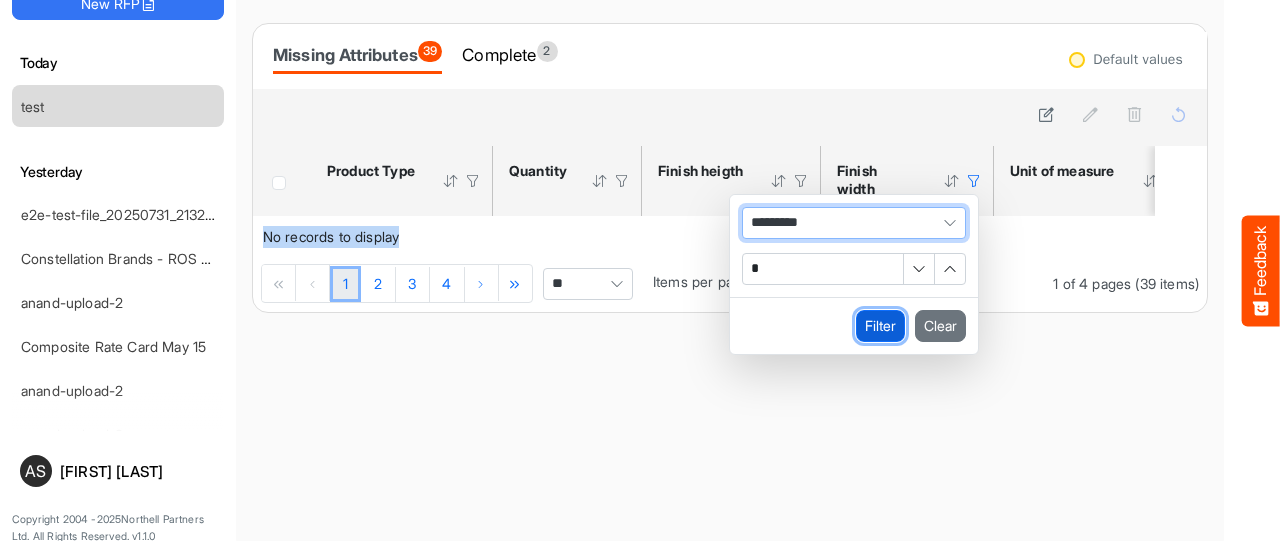 click on "Filter" at bounding box center [880, 326] 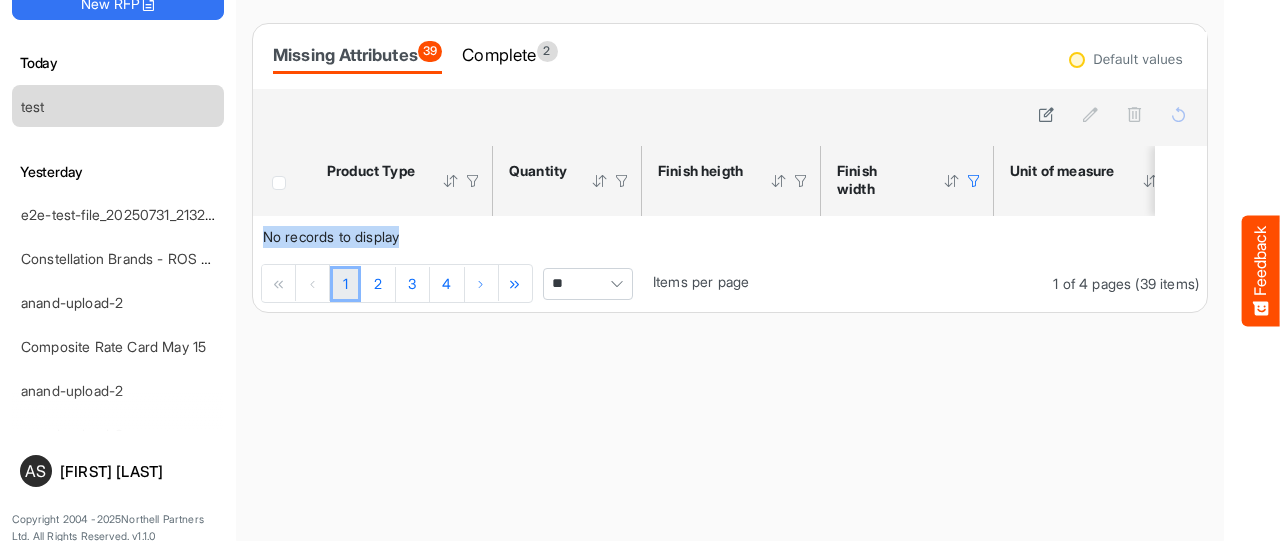 click at bounding box center (974, 181) 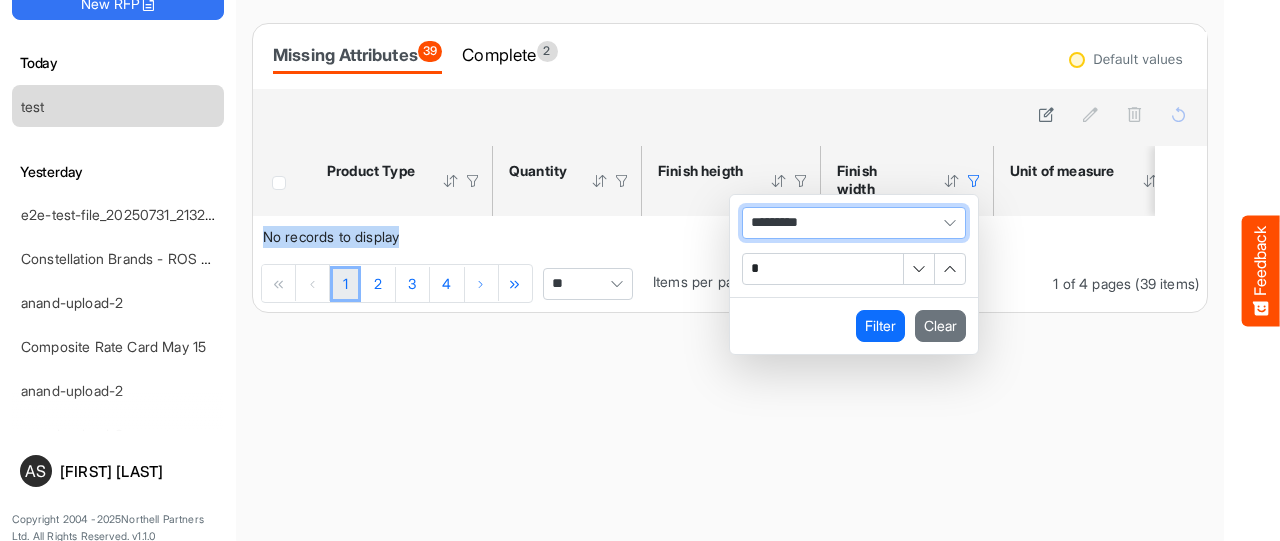 click on "*********" at bounding box center (854, 223) 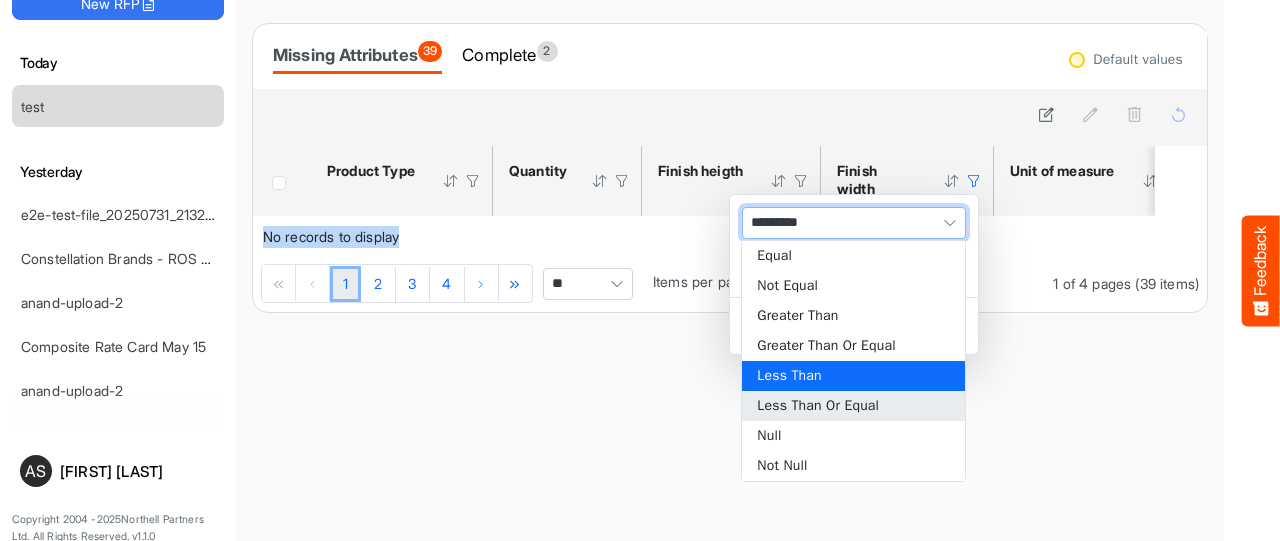 click on "Less Than Or Equal" at bounding box center (853, 406) 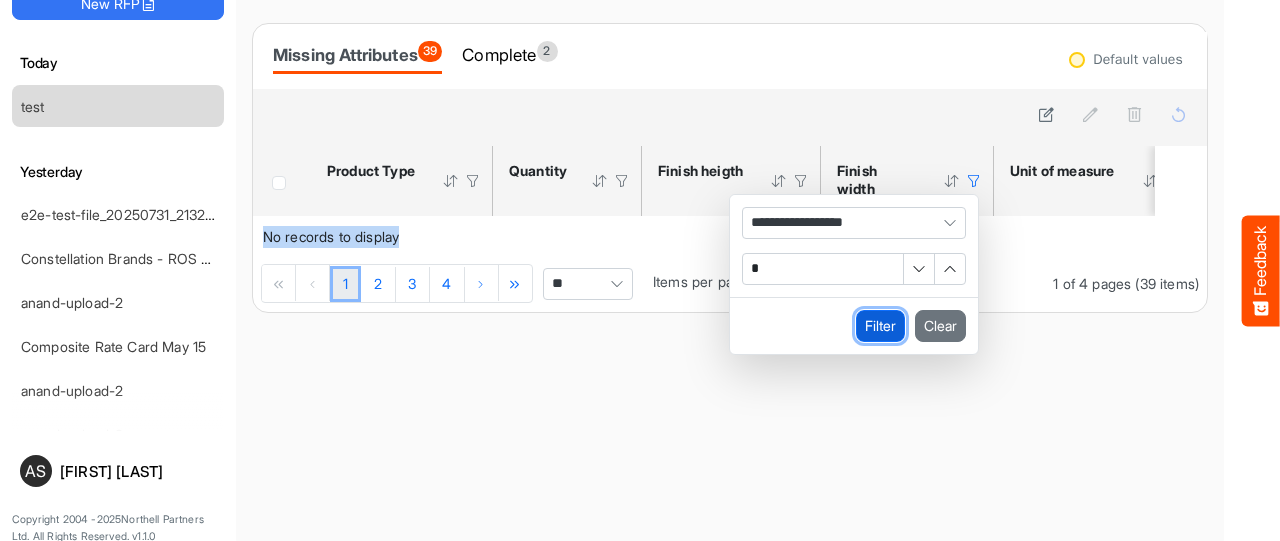 click on "Filter" at bounding box center [880, 326] 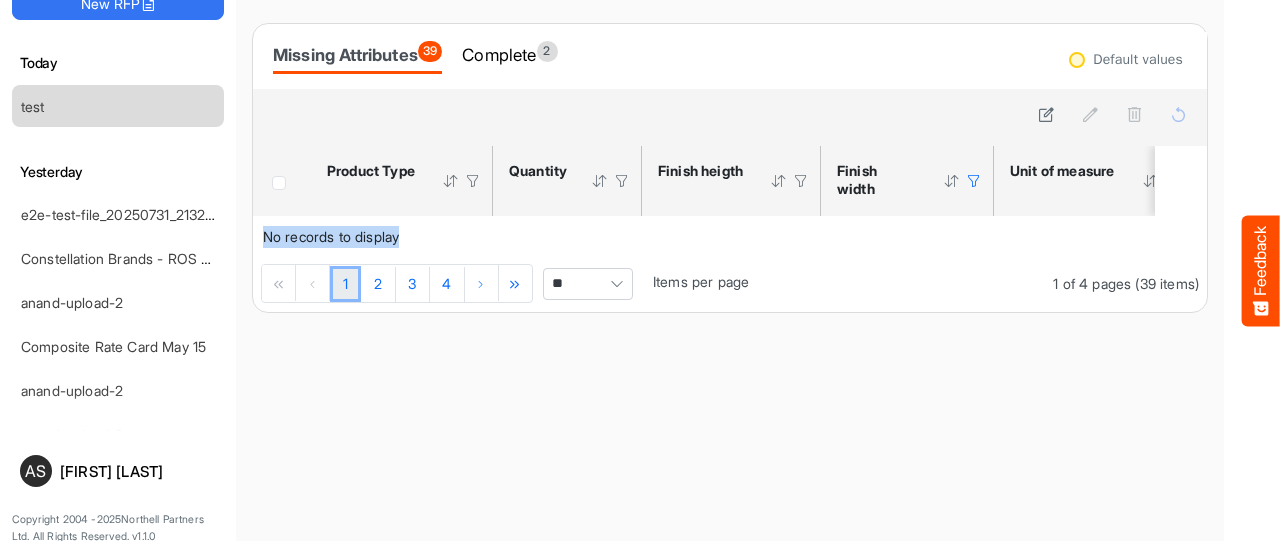 click at bounding box center (974, 181) 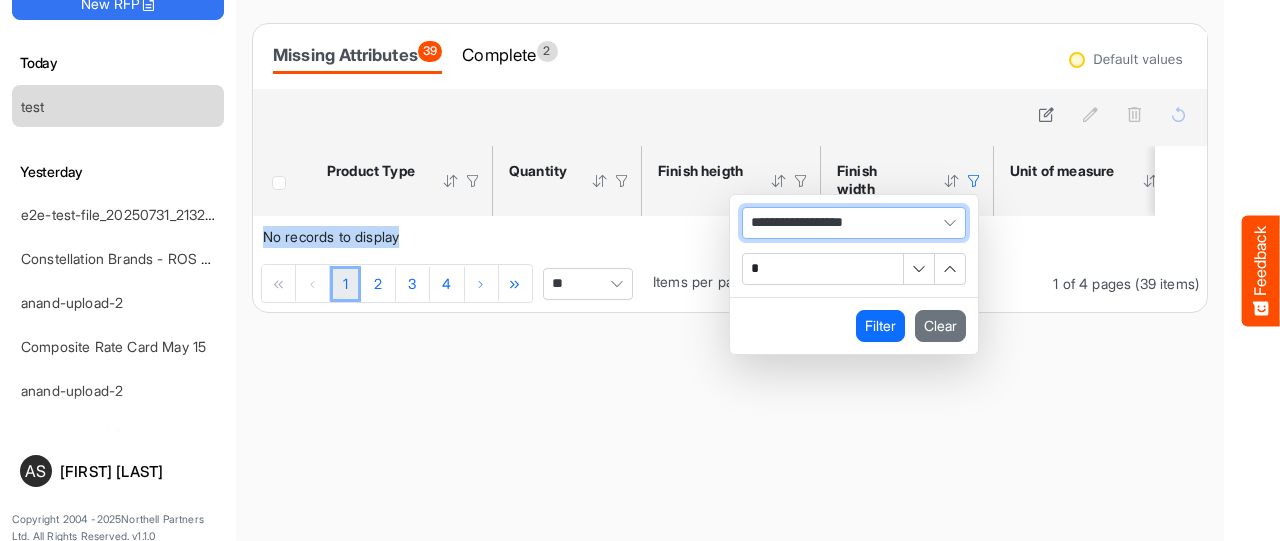 click on "**********" at bounding box center [854, 223] 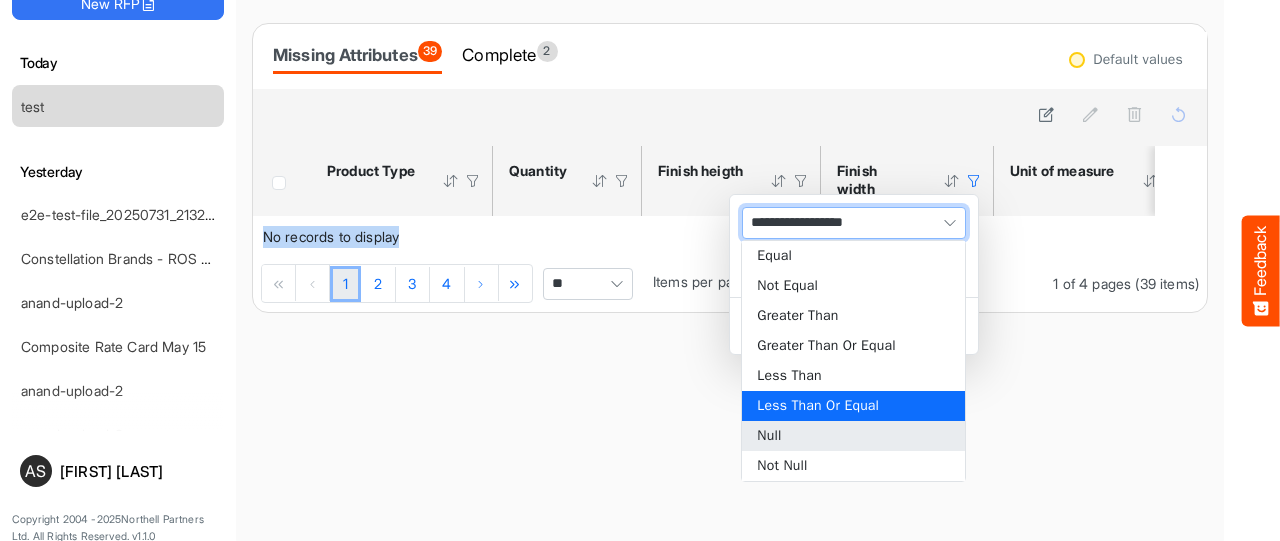 click on "Null" at bounding box center (853, 436) 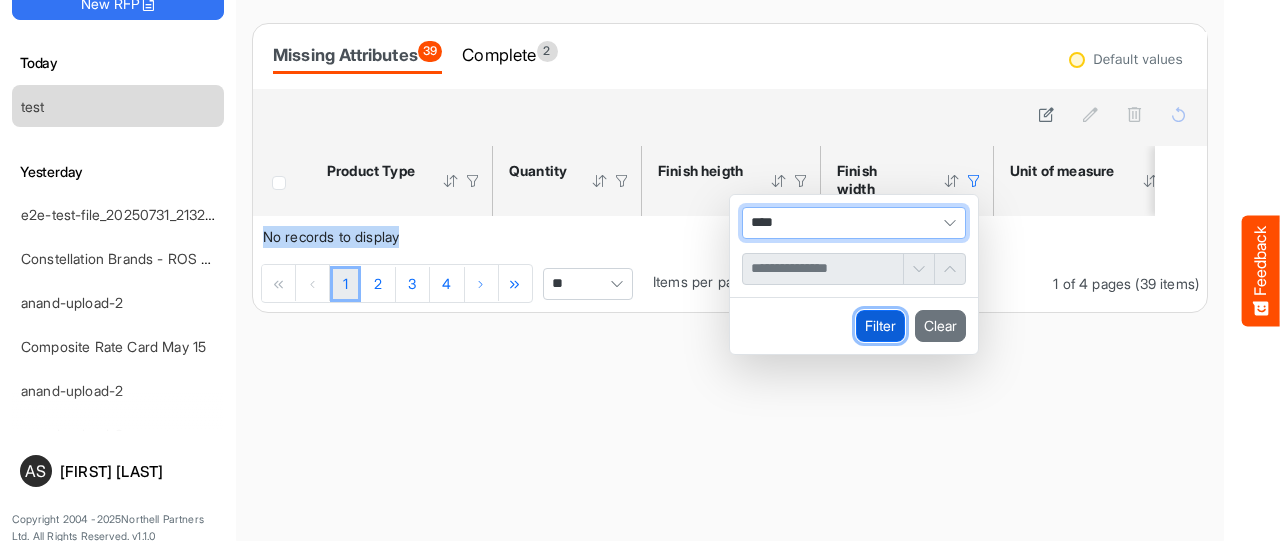 click on "Filter" at bounding box center [880, 326] 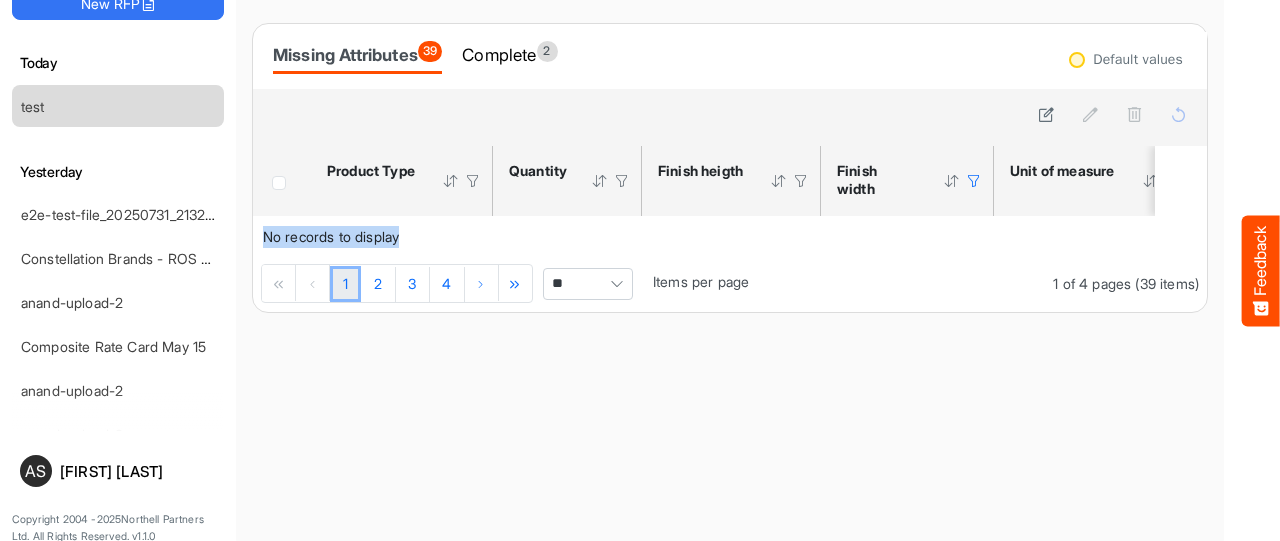 click at bounding box center (974, 181) 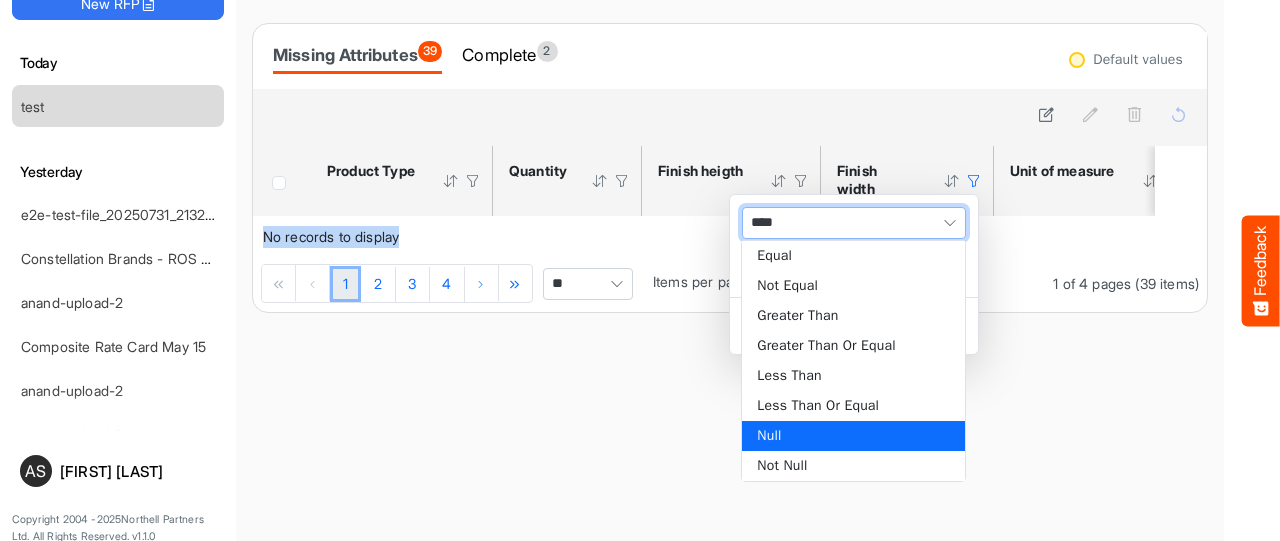 click on "****" at bounding box center [854, 223] 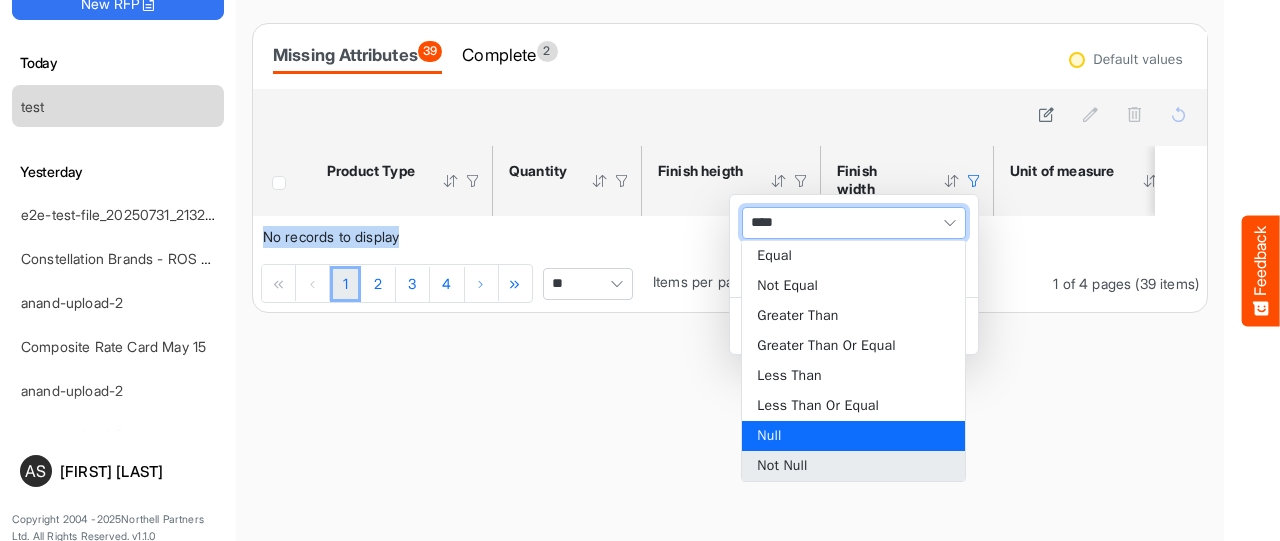 click on "Not Null" at bounding box center [853, 466] 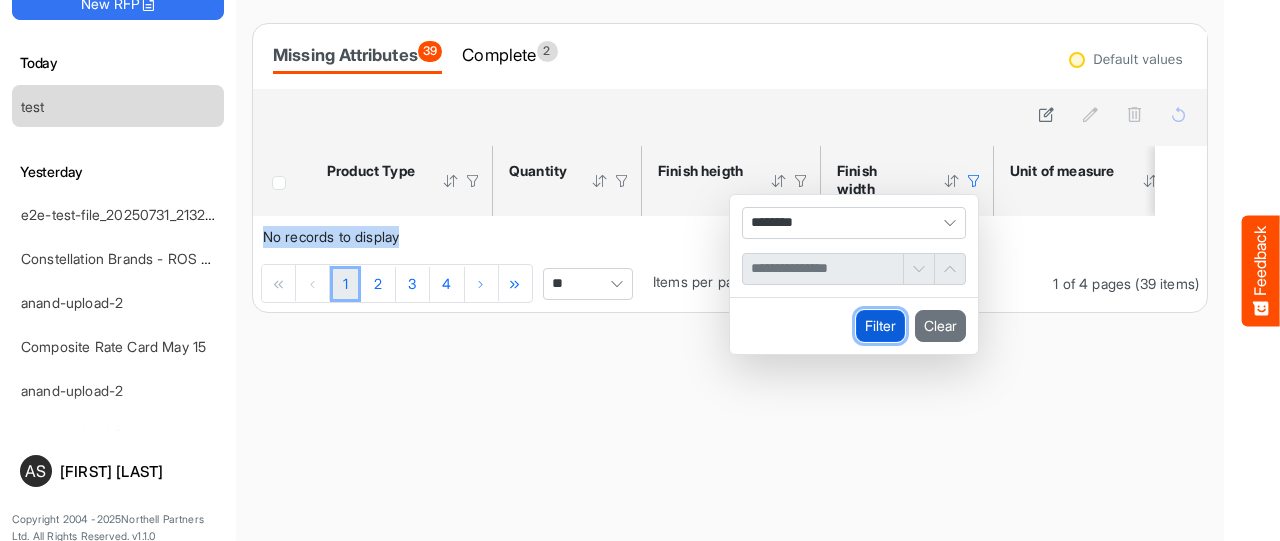 click on "Filter" at bounding box center [880, 326] 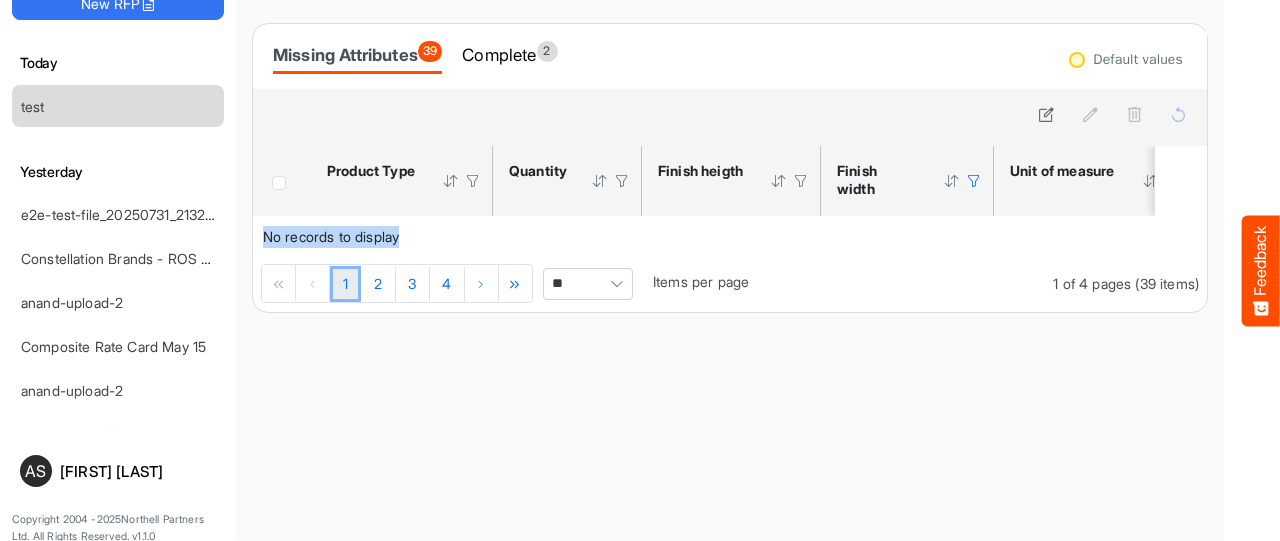 click at bounding box center (974, 181) 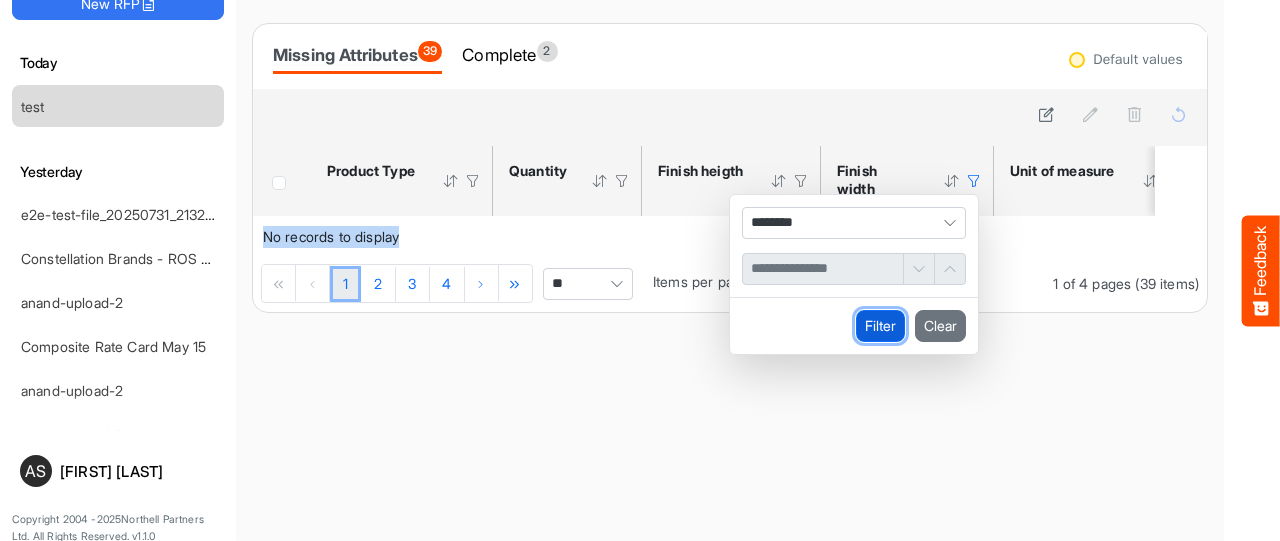 click on "Filter" at bounding box center [880, 326] 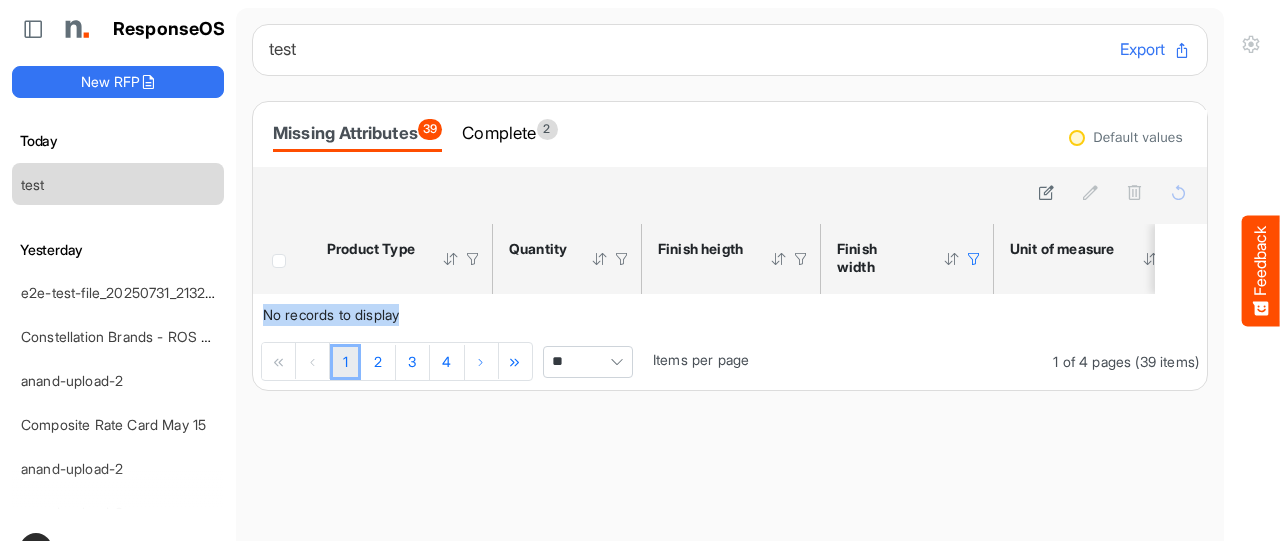 scroll, scrollTop: 0, scrollLeft: 0, axis: both 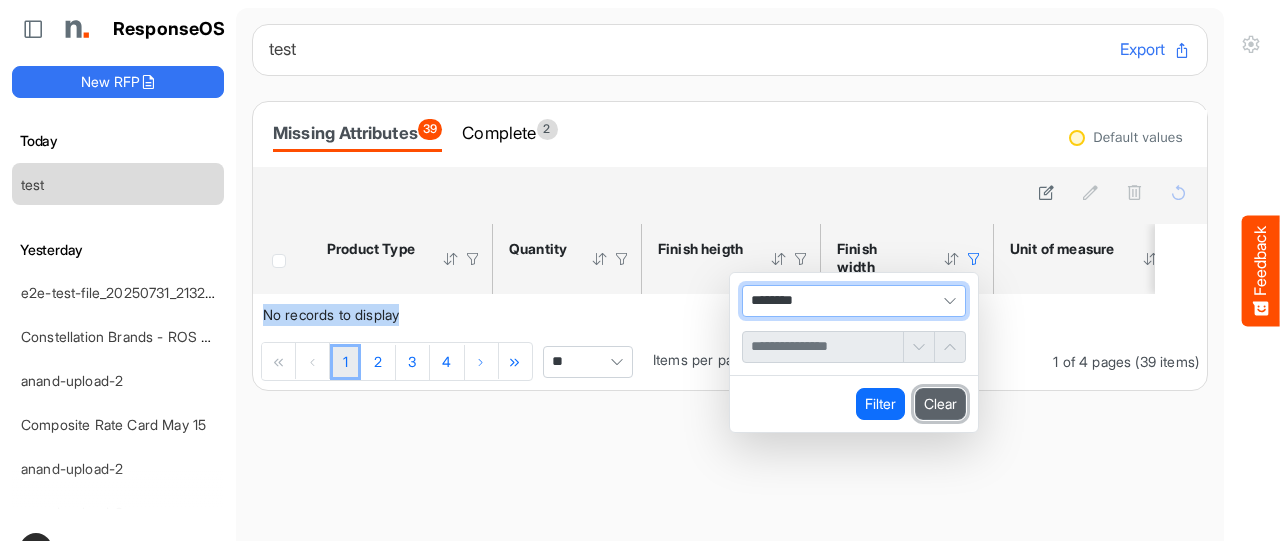 click on "Clear" at bounding box center (940, 404) 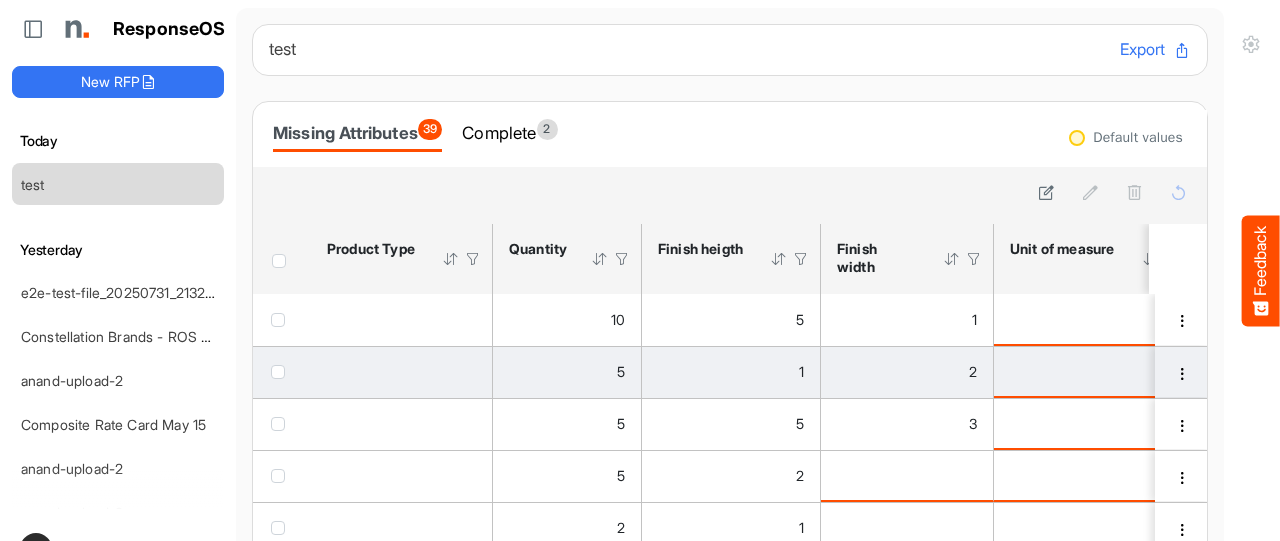 scroll, scrollTop: 92, scrollLeft: 0, axis: vertical 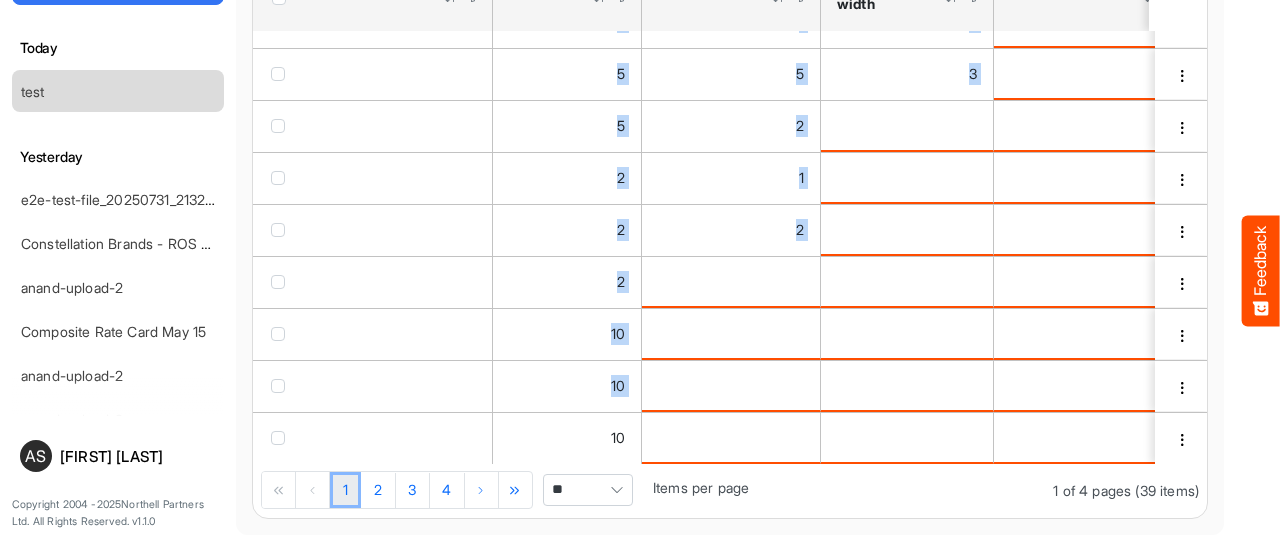 drag, startPoint x: 458, startPoint y: 455, endPoint x: 553, endPoint y: 459, distance: 95.084175 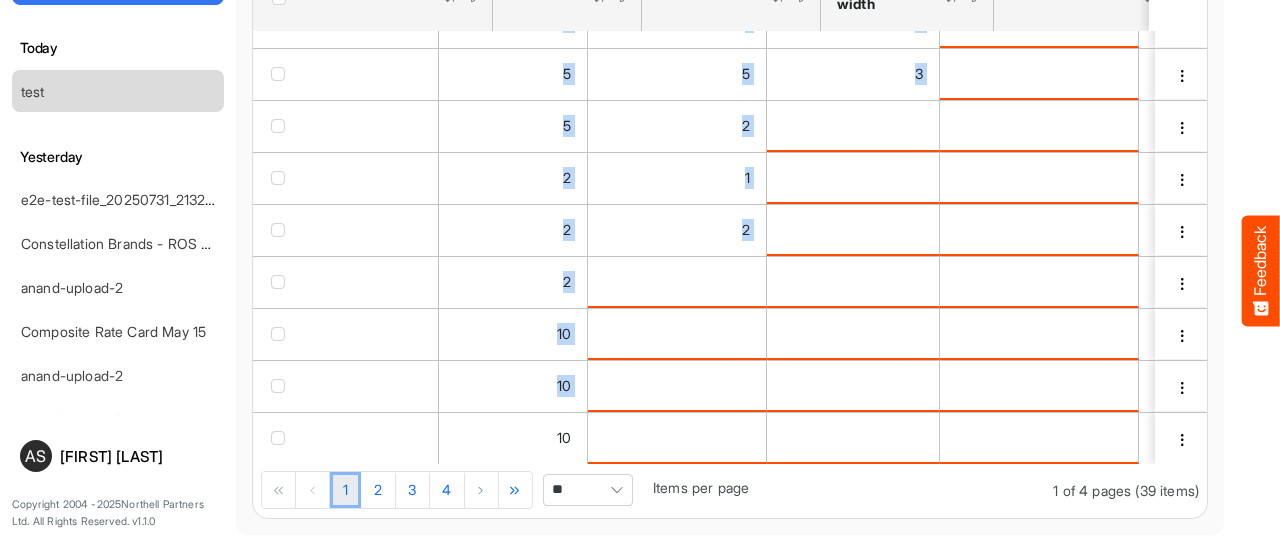 scroll, scrollTop: 0, scrollLeft: 54, axis: horizontal 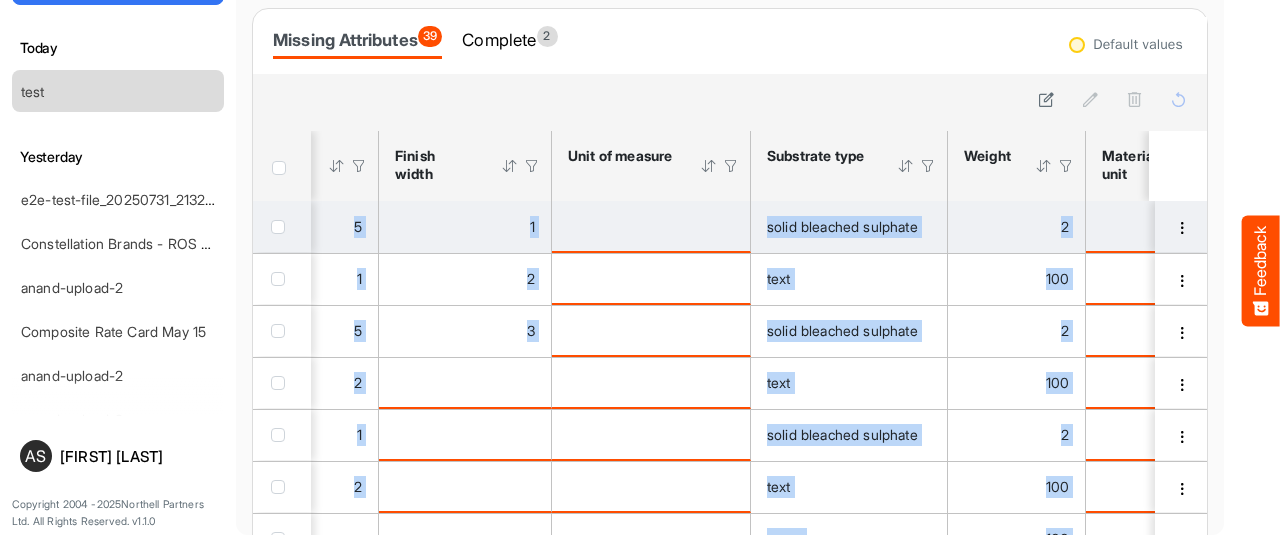 click at bounding box center [278, 227] 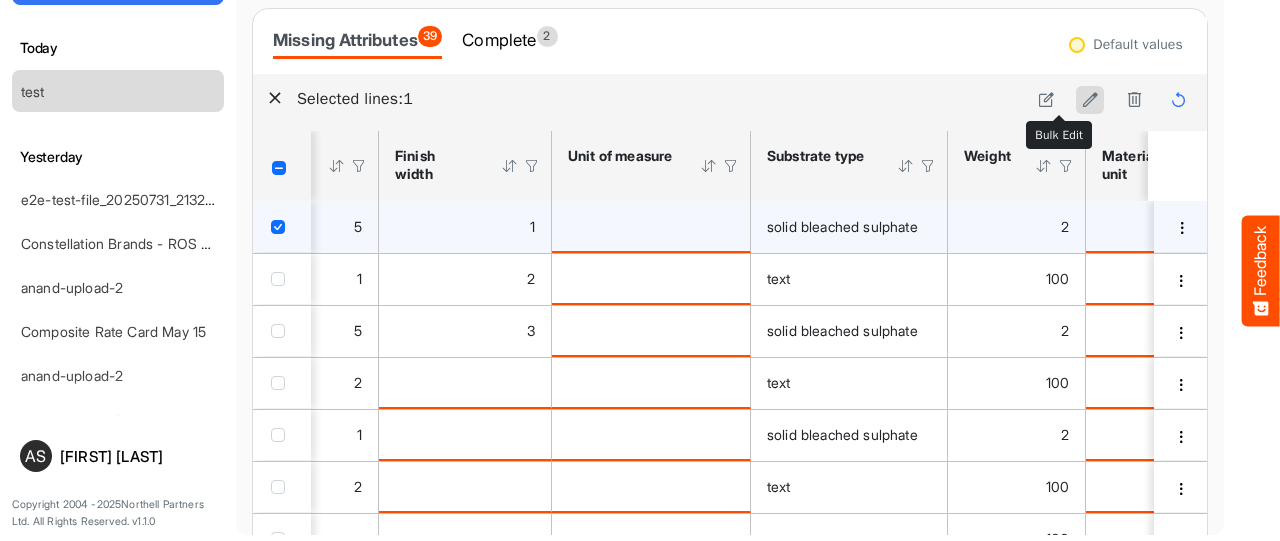 click at bounding box center [1090, 99] 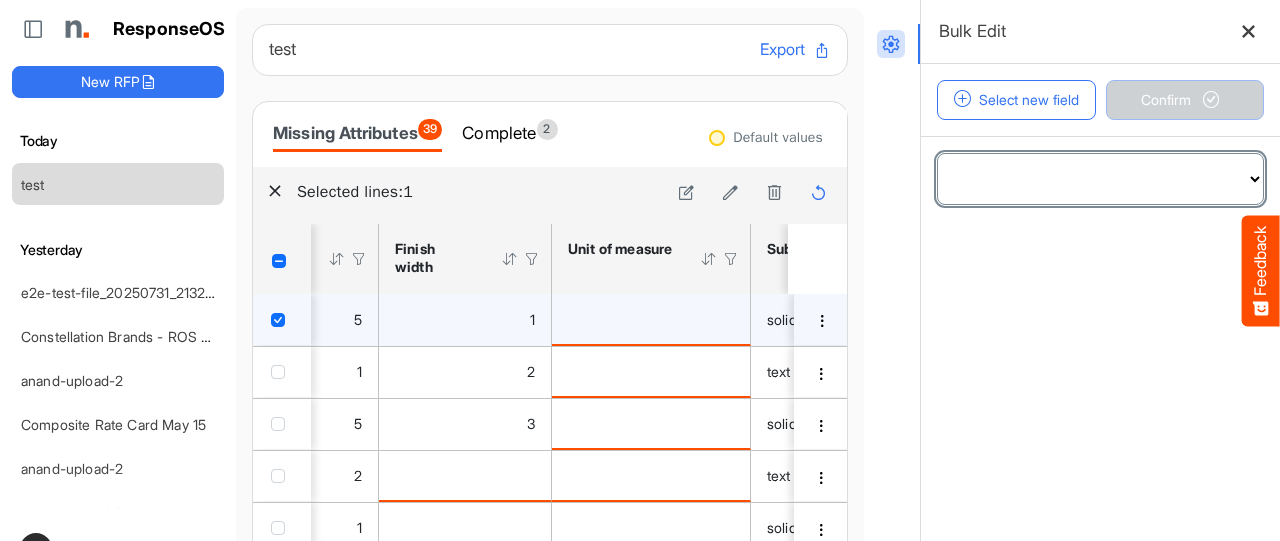 click on "**********" at bounding box center [1100, 179] 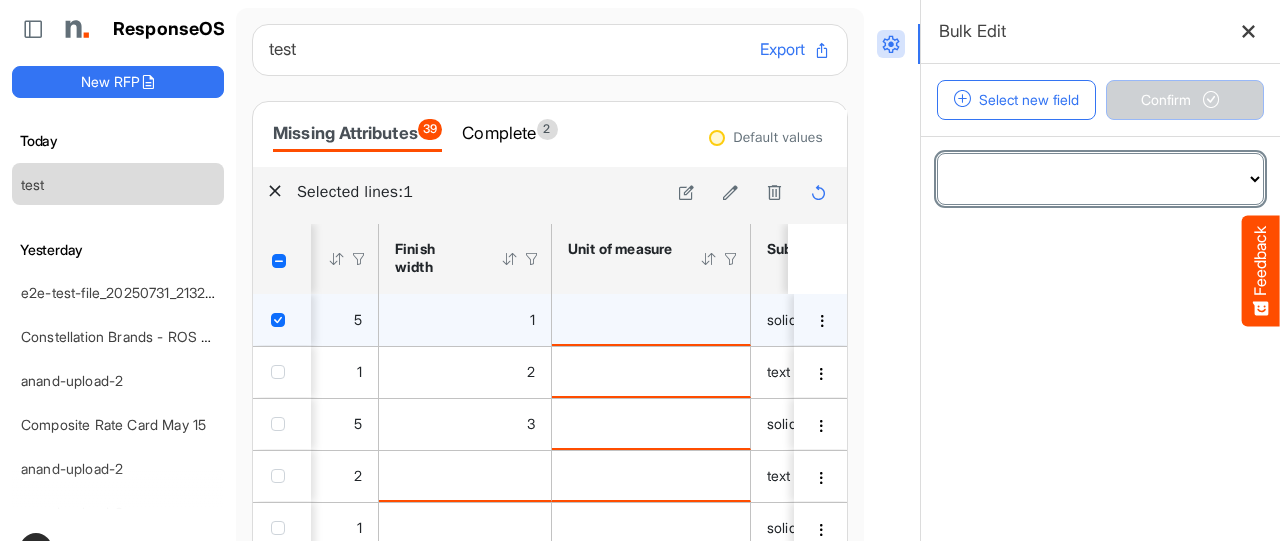 select on "**********" 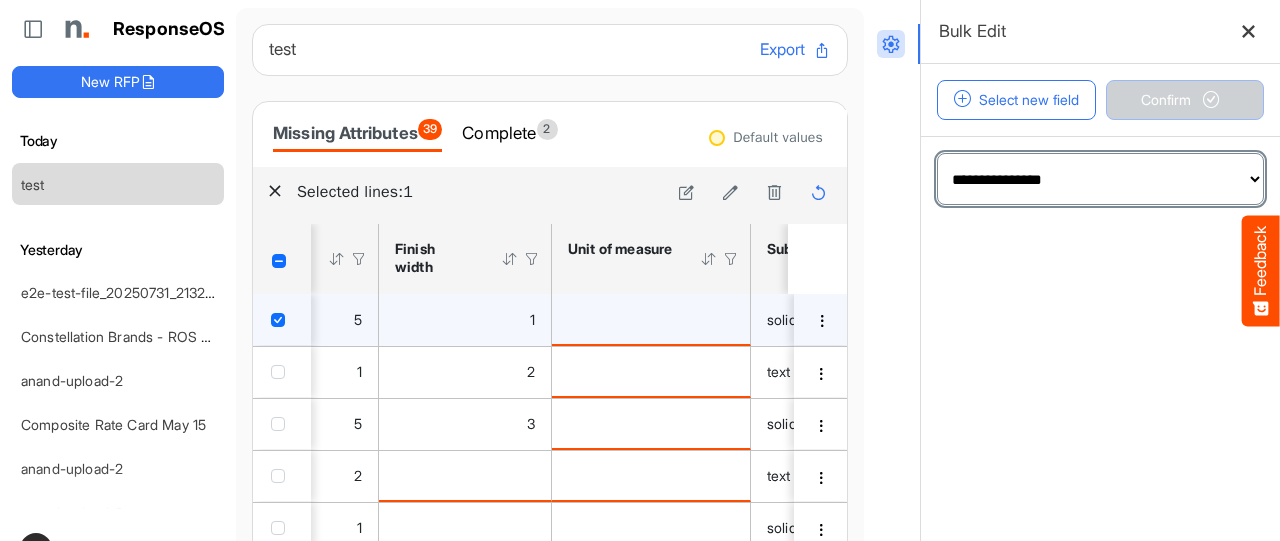 click on "**********" at bounding box center [1100, 179] 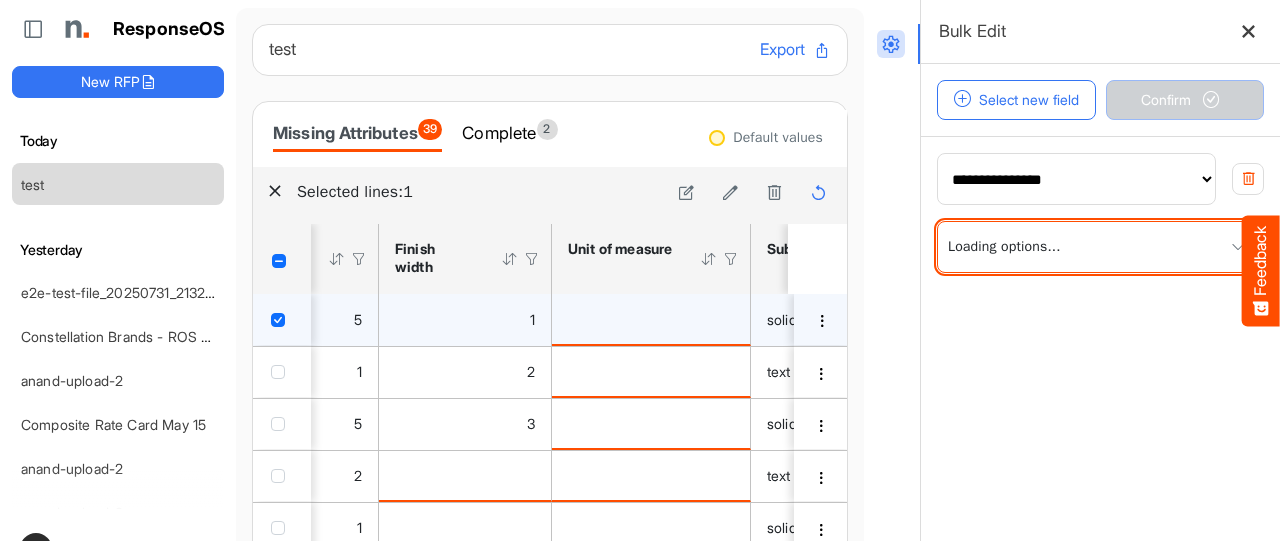 click at bounding box center [1100, 247] 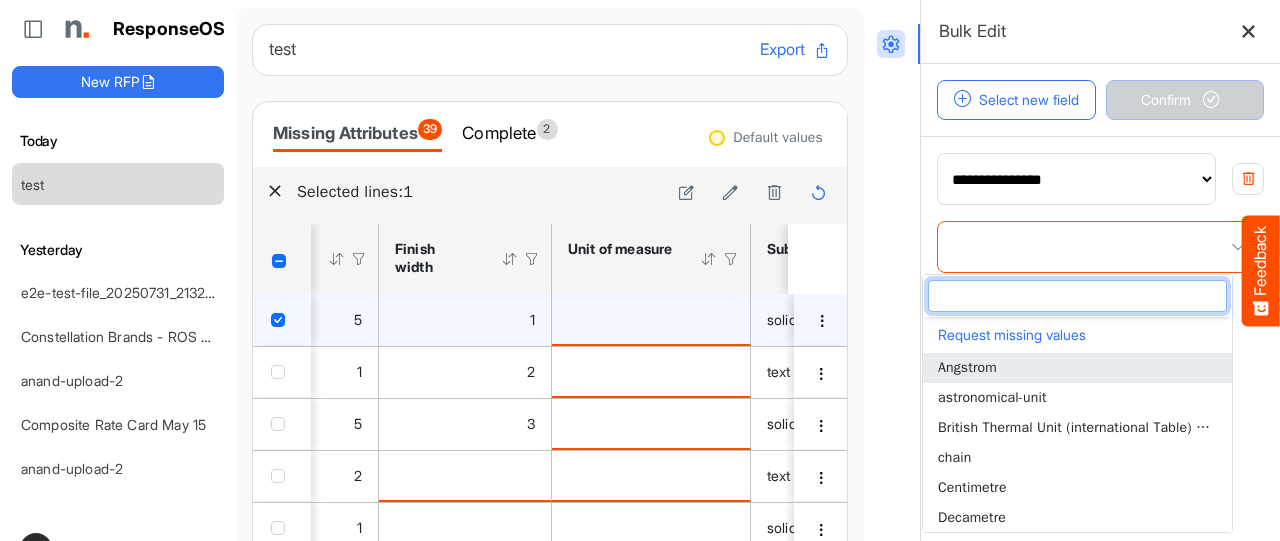 click on "Angstrom" at bounding box center (1077, 368) 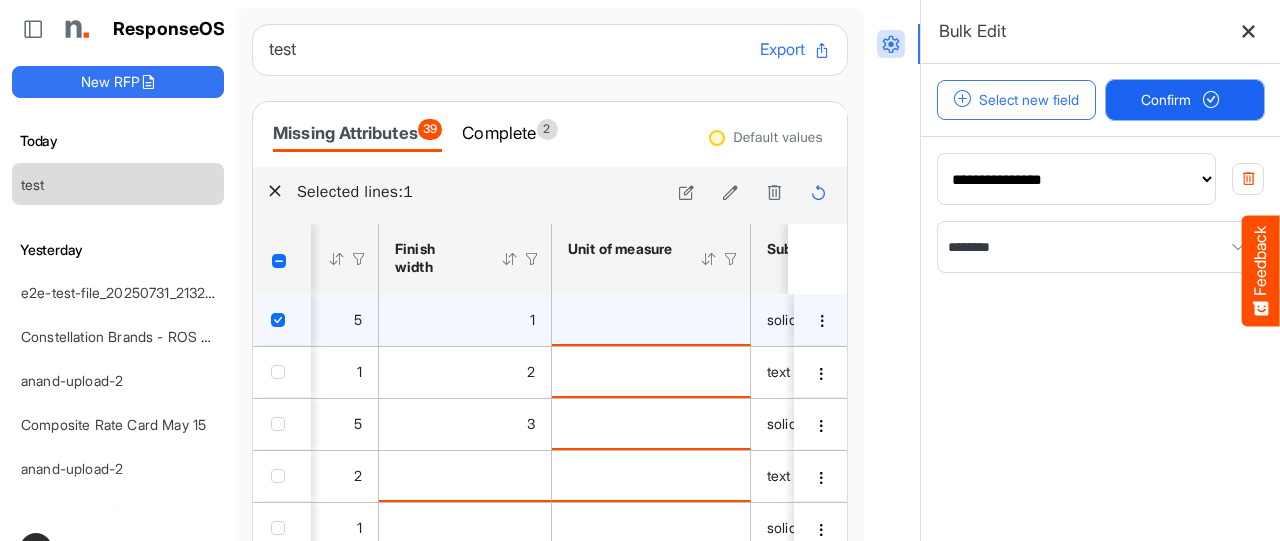 click on "Confirm" at bounding box center [1185, 100] 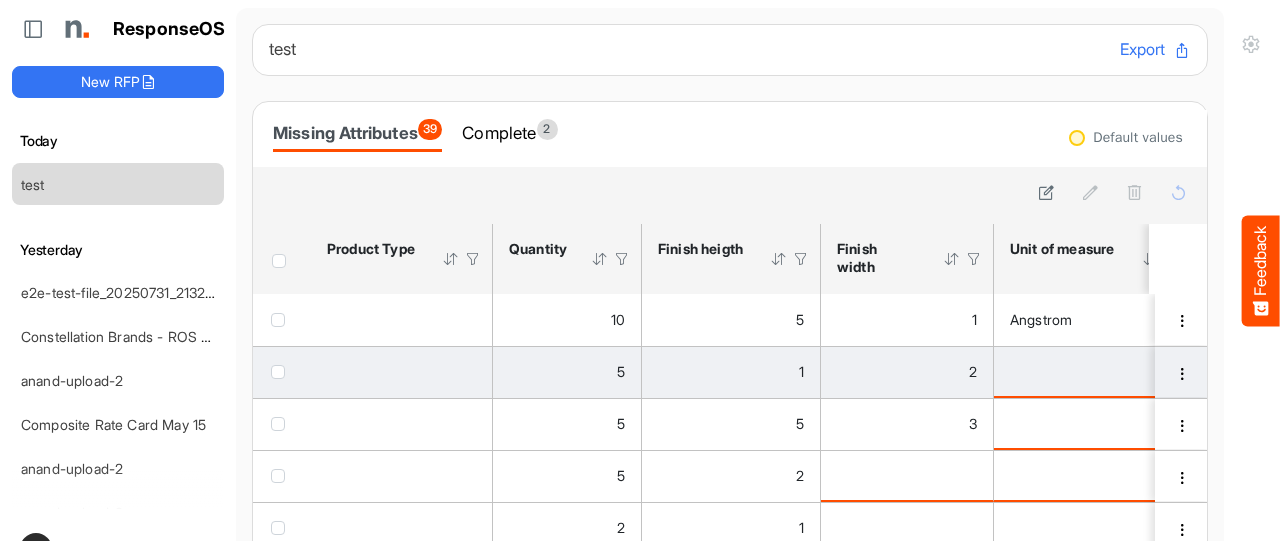 click at bounding box center (282, 372) 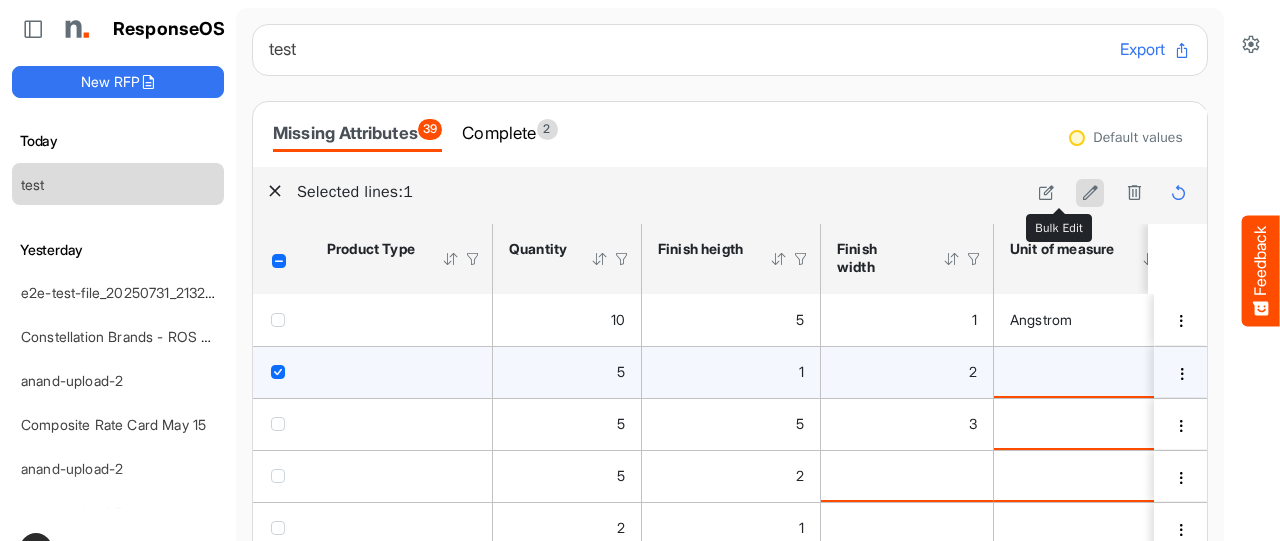 click at bounding box center (1090, 192) 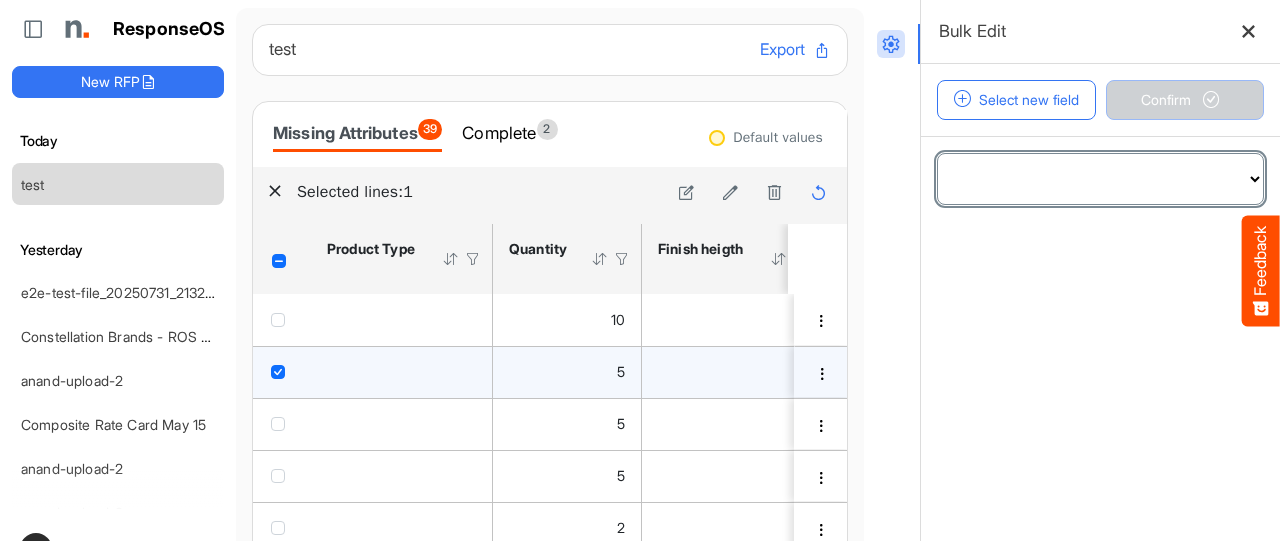 click on "**********" at bounding box center (1100, 179) 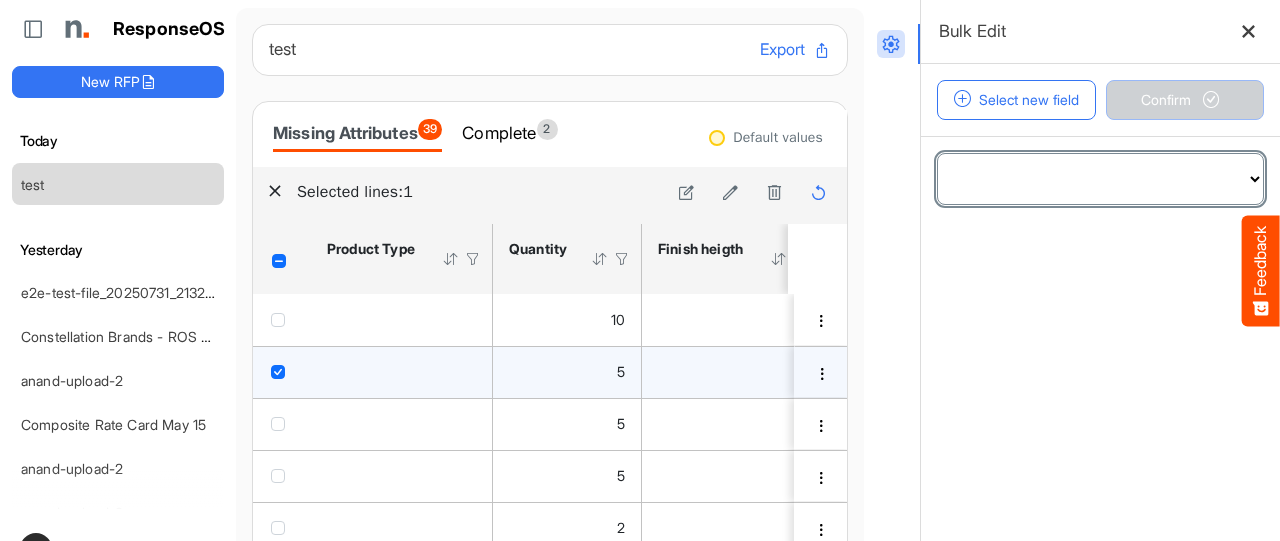 select on "**********" 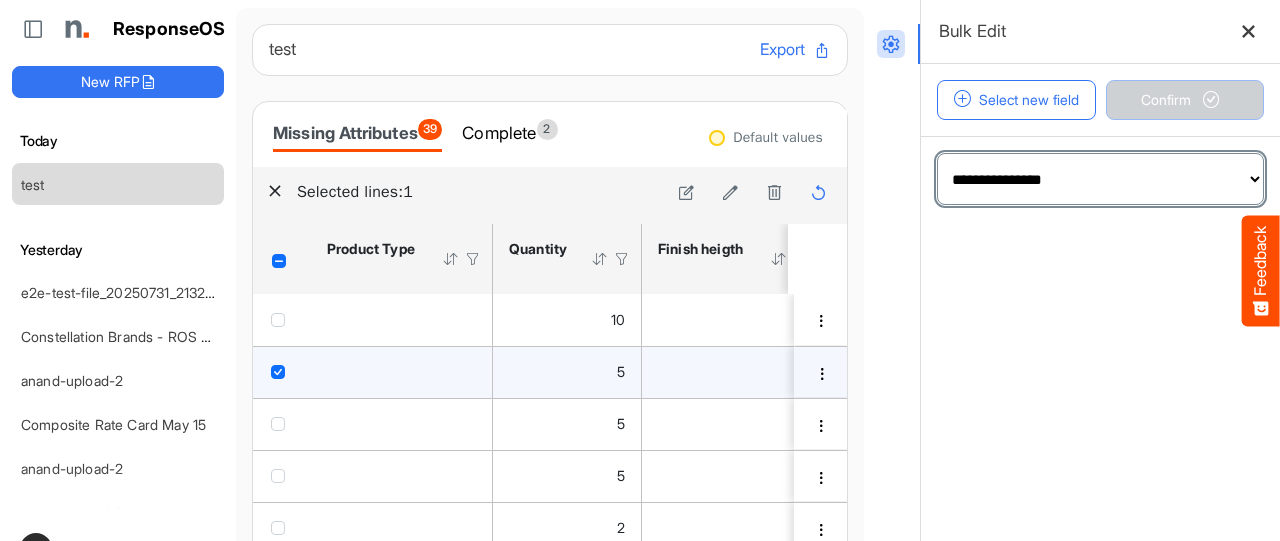 click on "**********" at bounding box center [1100, 179] 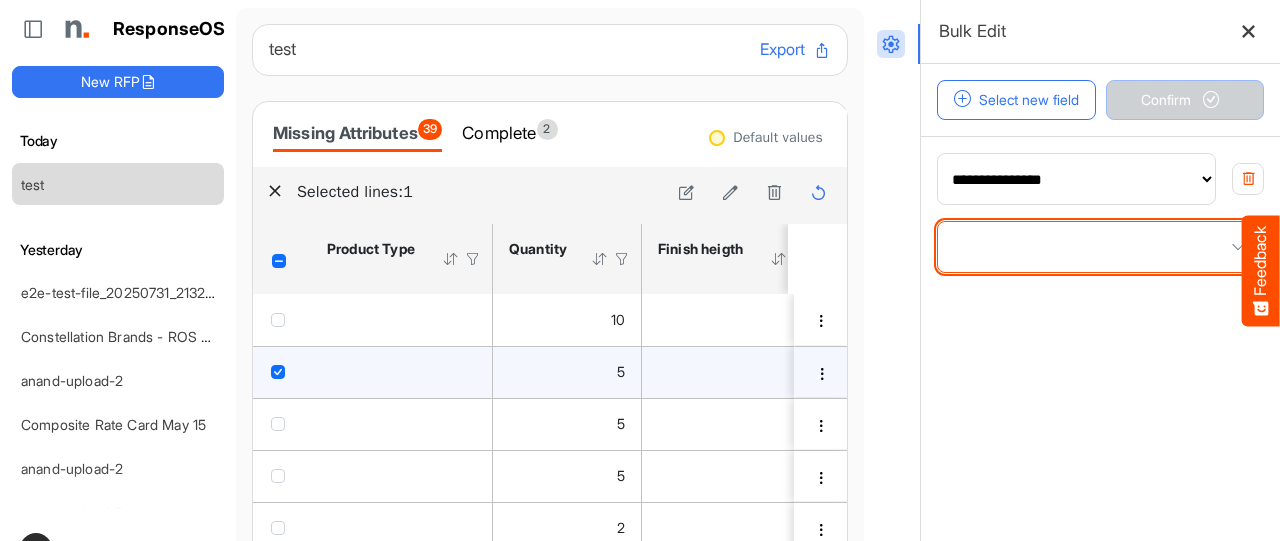click at bounding box center (1100, 247) 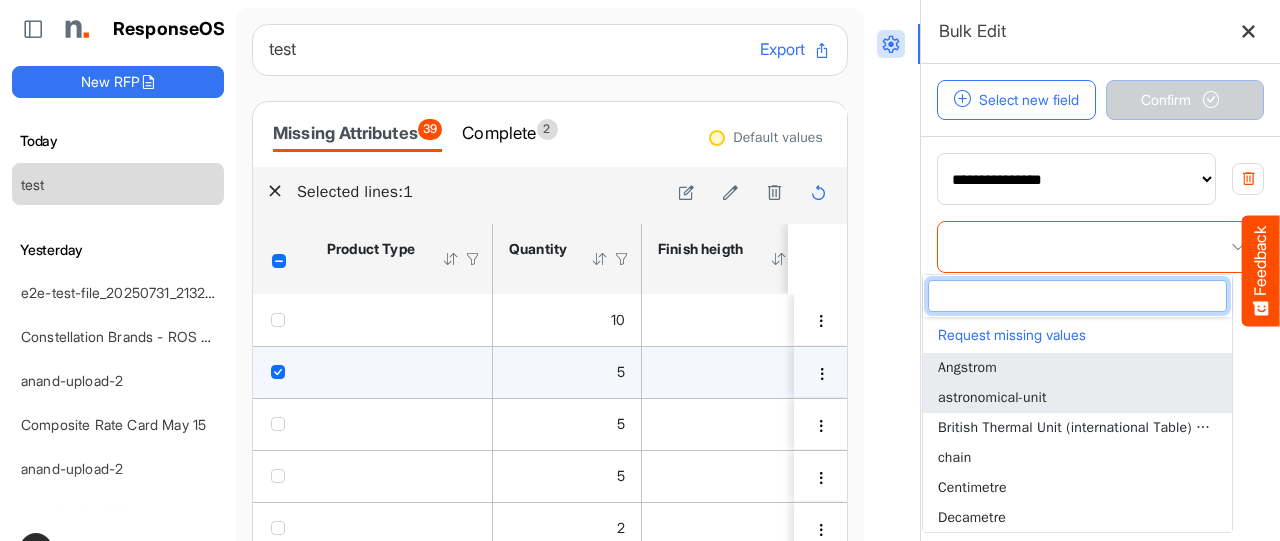click on "astronomical-unit" at bounding box center [992, 397] 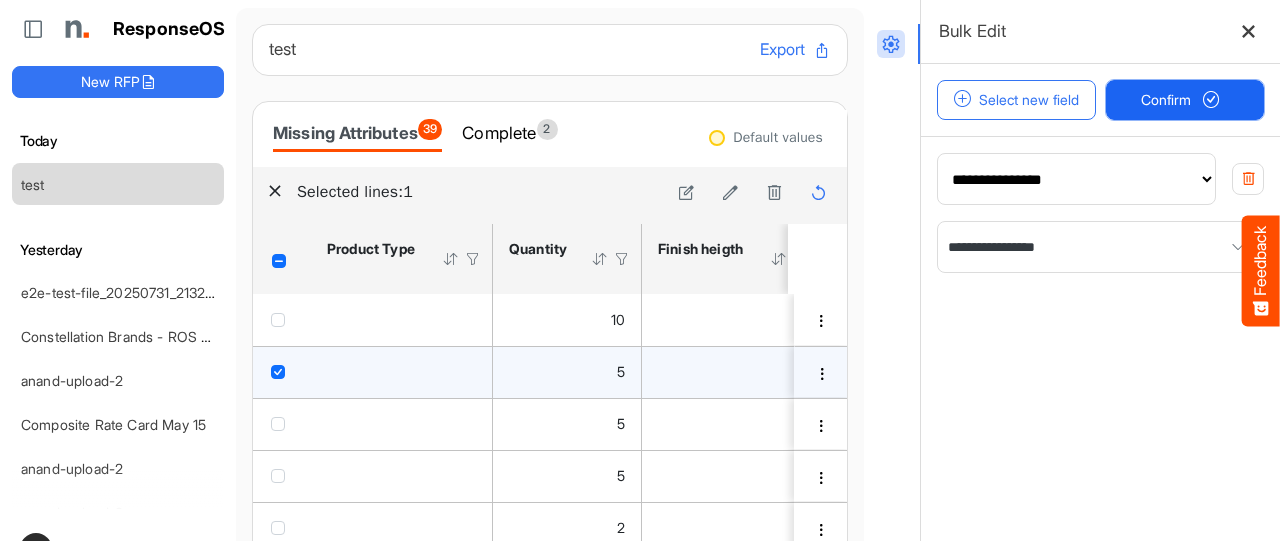click on "Confirm" at bounding box center [1185, 100] 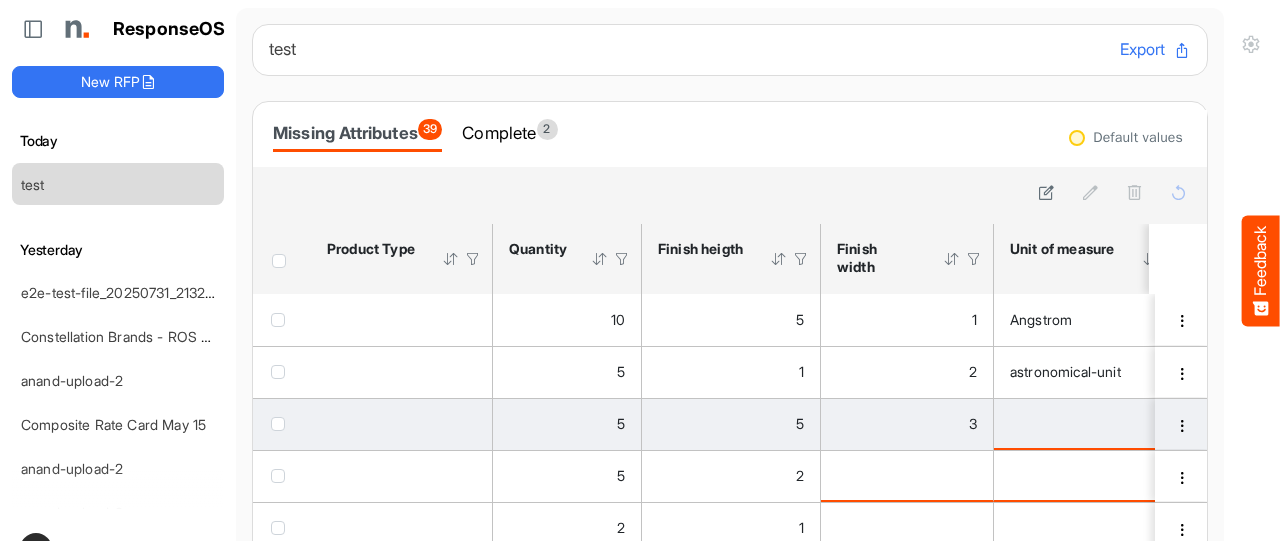 click at bounding box center (278, 424) 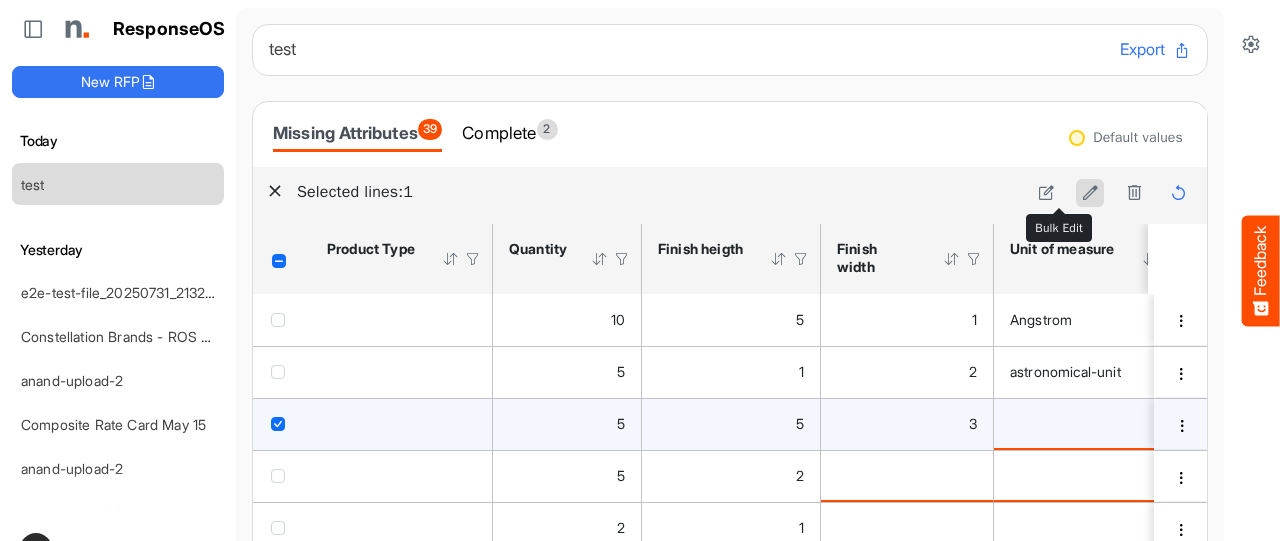 click at bounding box center (1090, 192) 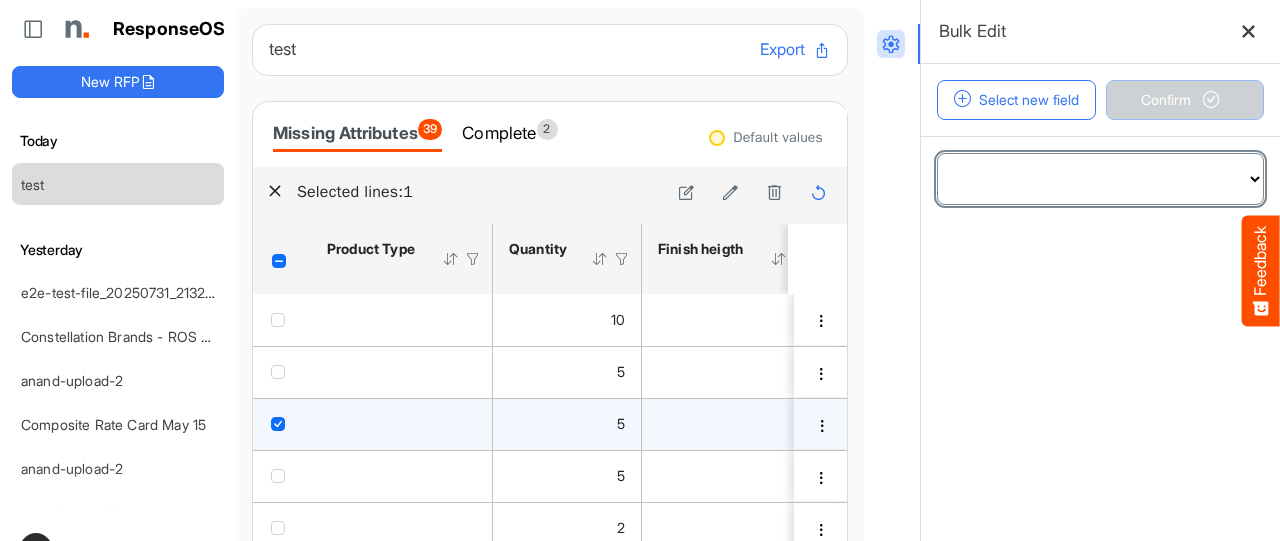 click on "**********" at bounding box center (1100, 179) 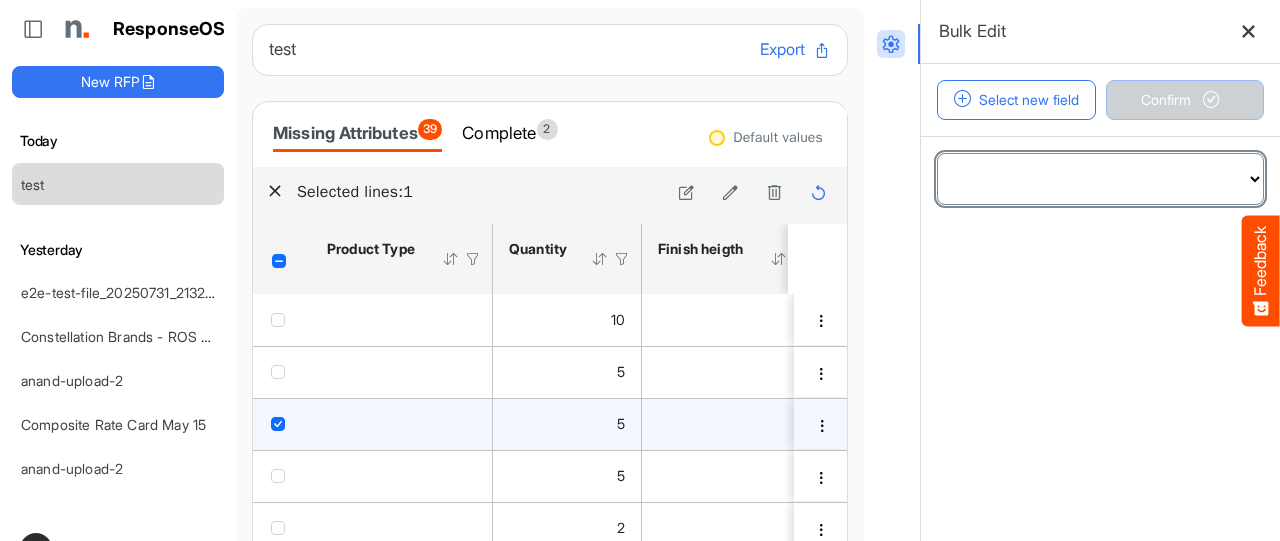 select on "**********" 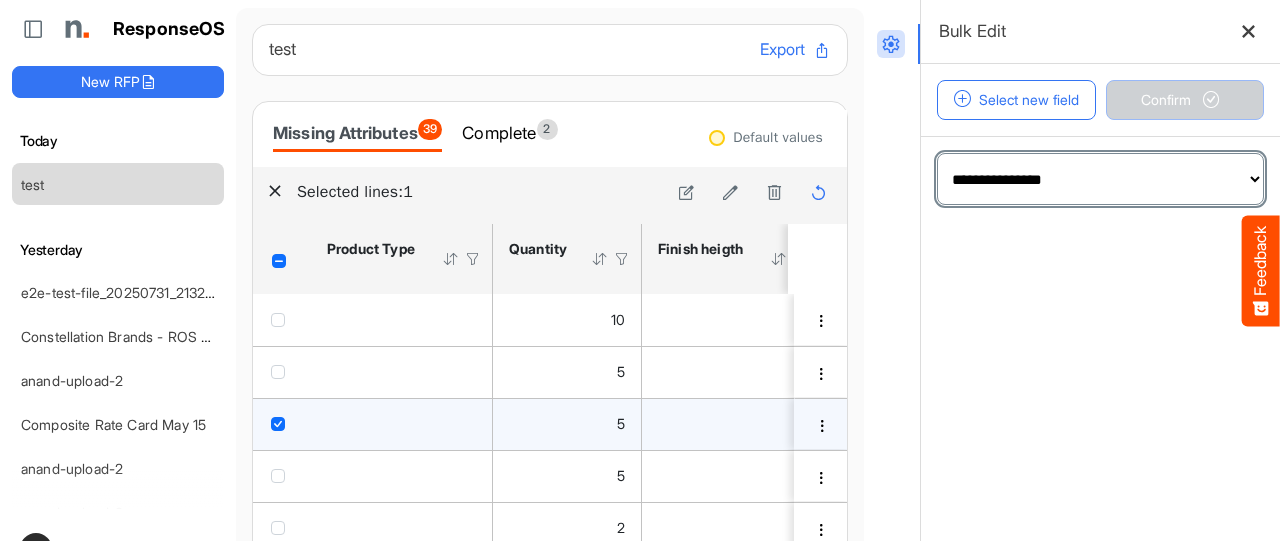 click on "**********" at bounding box center (1100, 179) 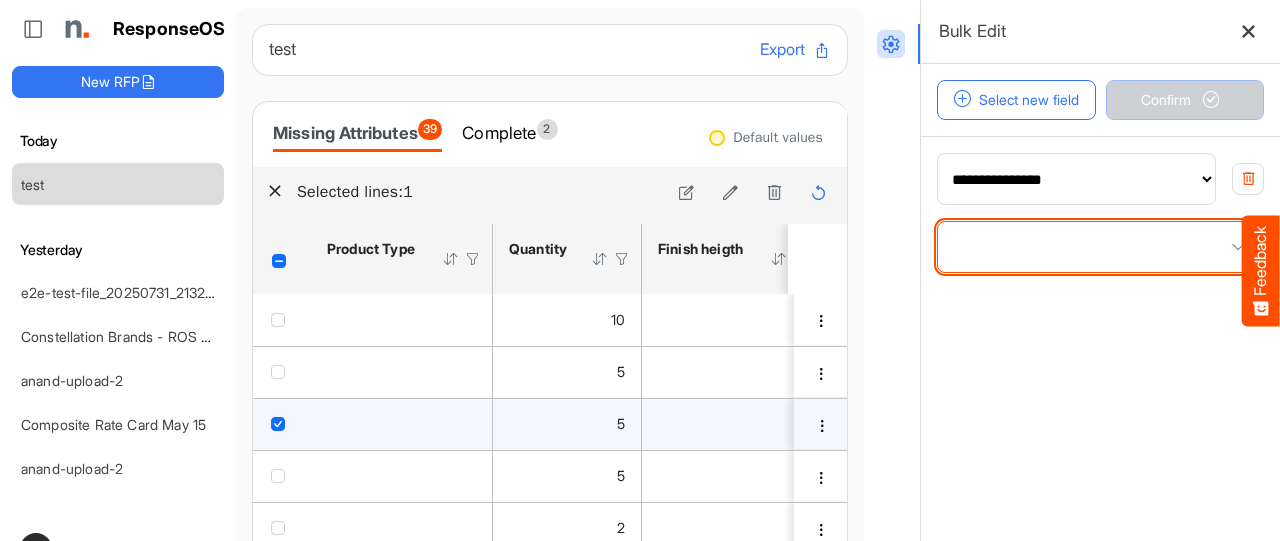 click at bounding box center [1100, 247] 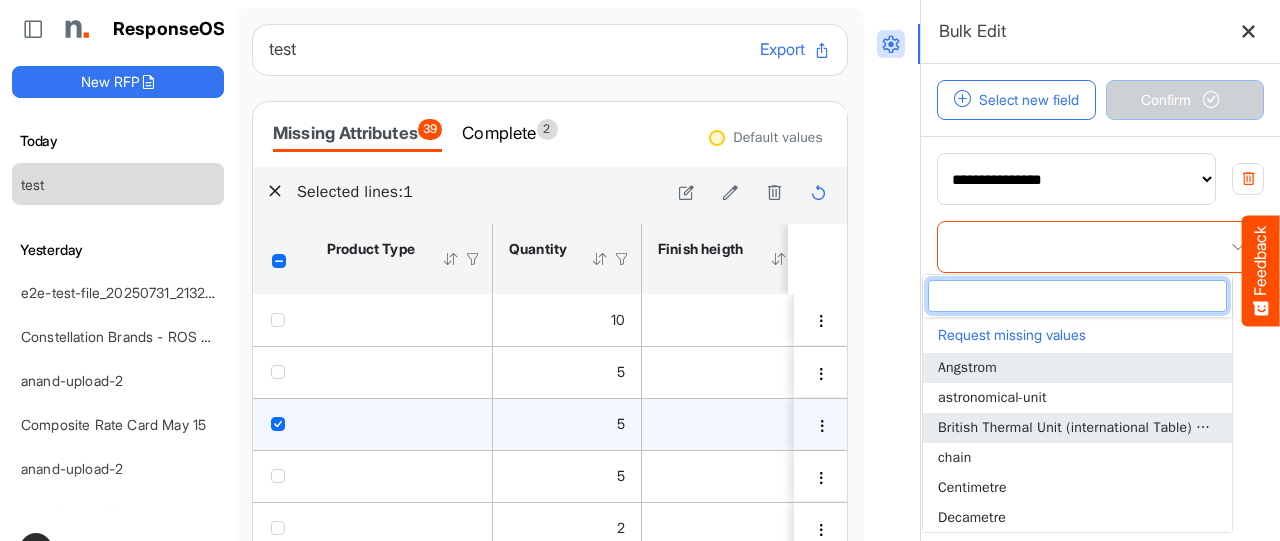 click on "British Thermal Unit (international Table) per Pound of Force" at bounding box center (1126, 427) 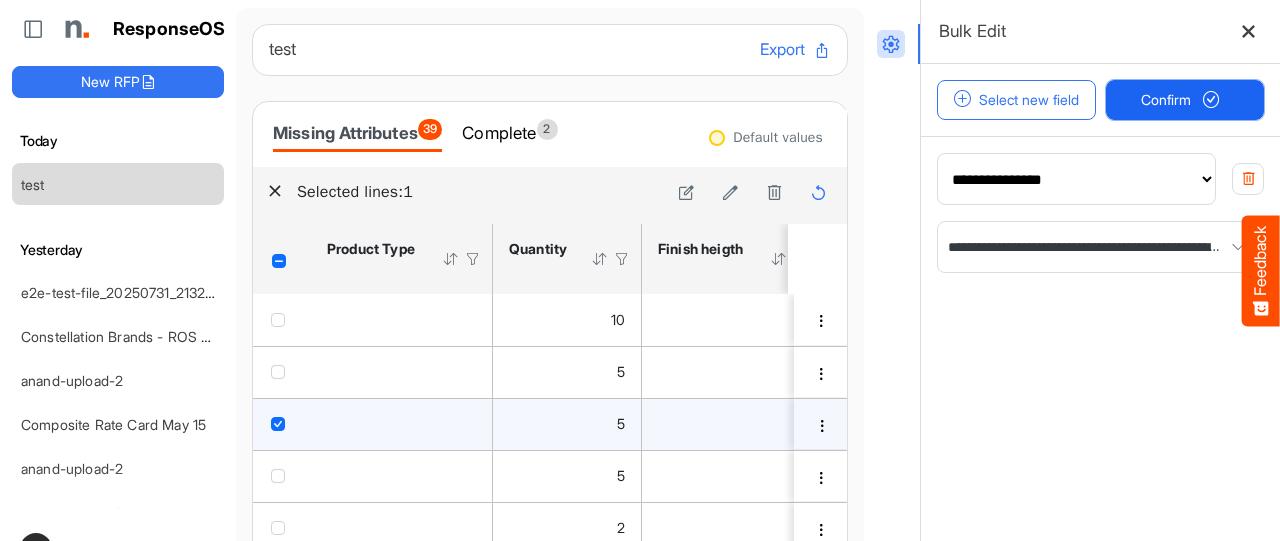 click on "Confirm" at bounding box center (1185, 100) 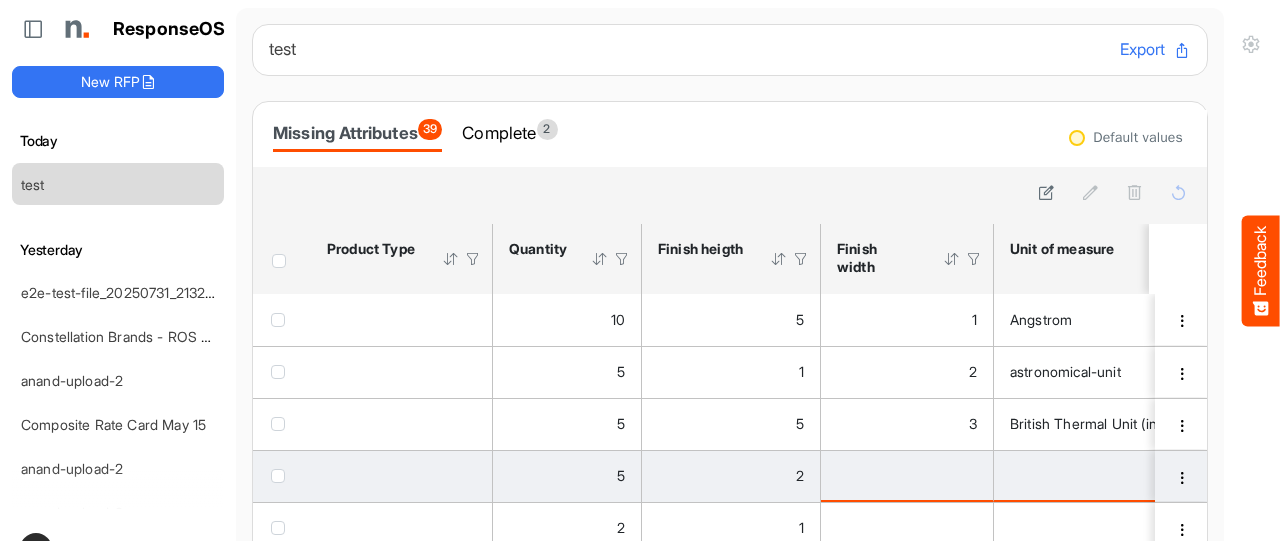 click at bounding box center [278, 476] 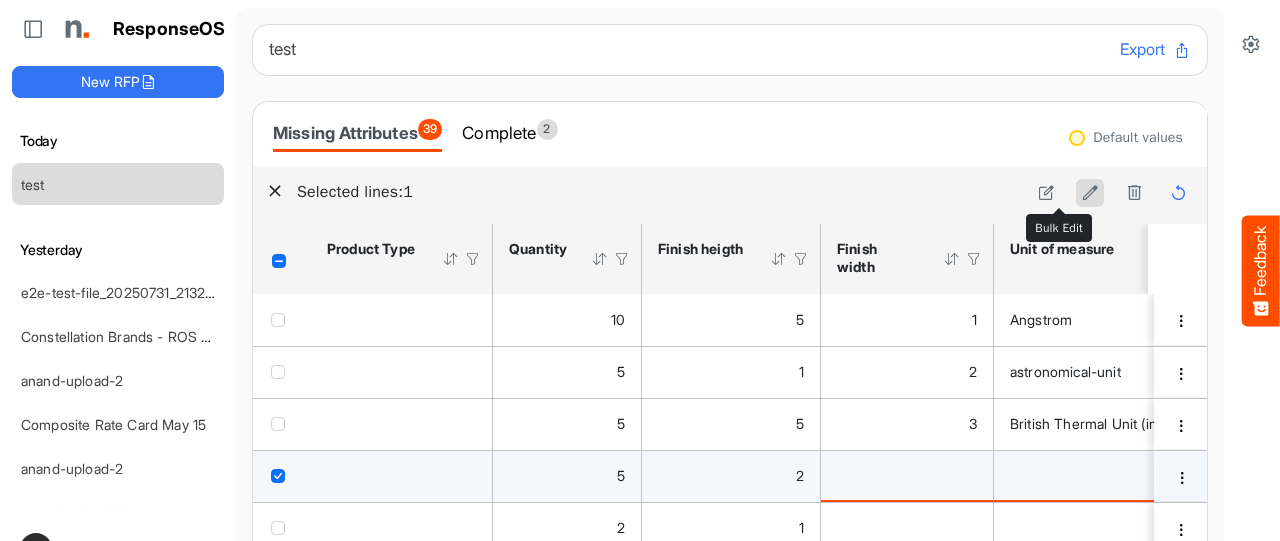 click at bounding box center [1090, 192] 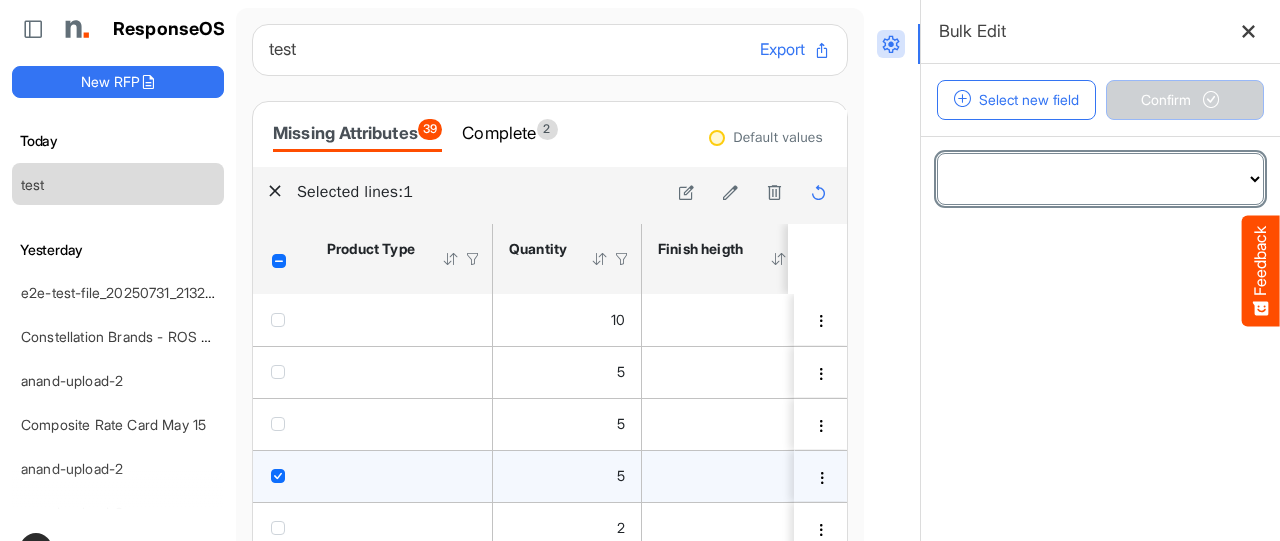 click on "**********" at bounding box center (1100, 179) 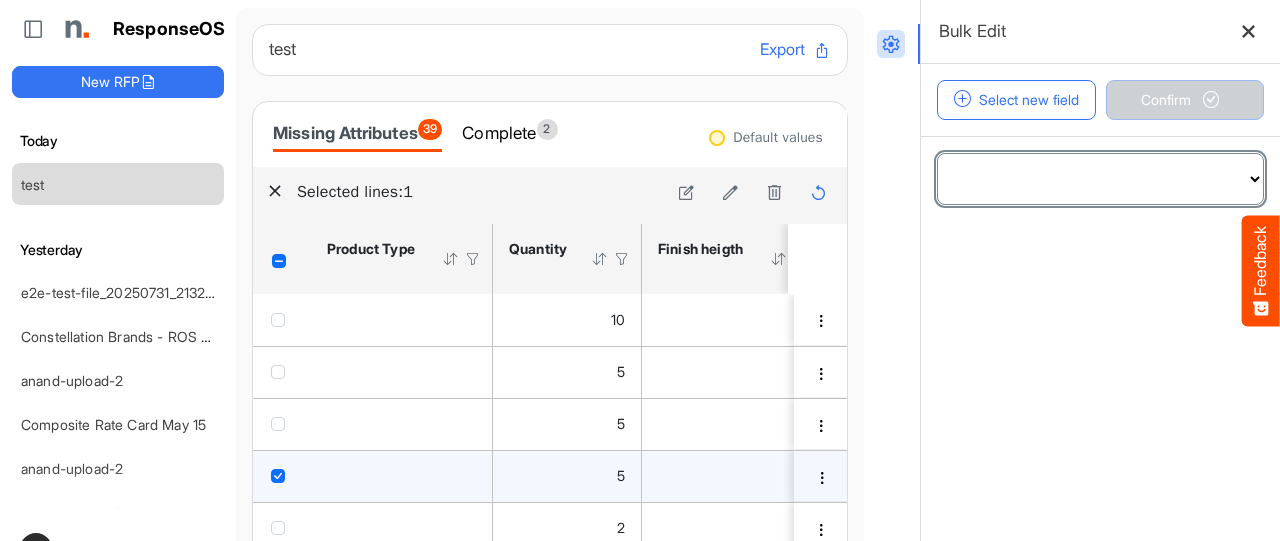 select on "**********" 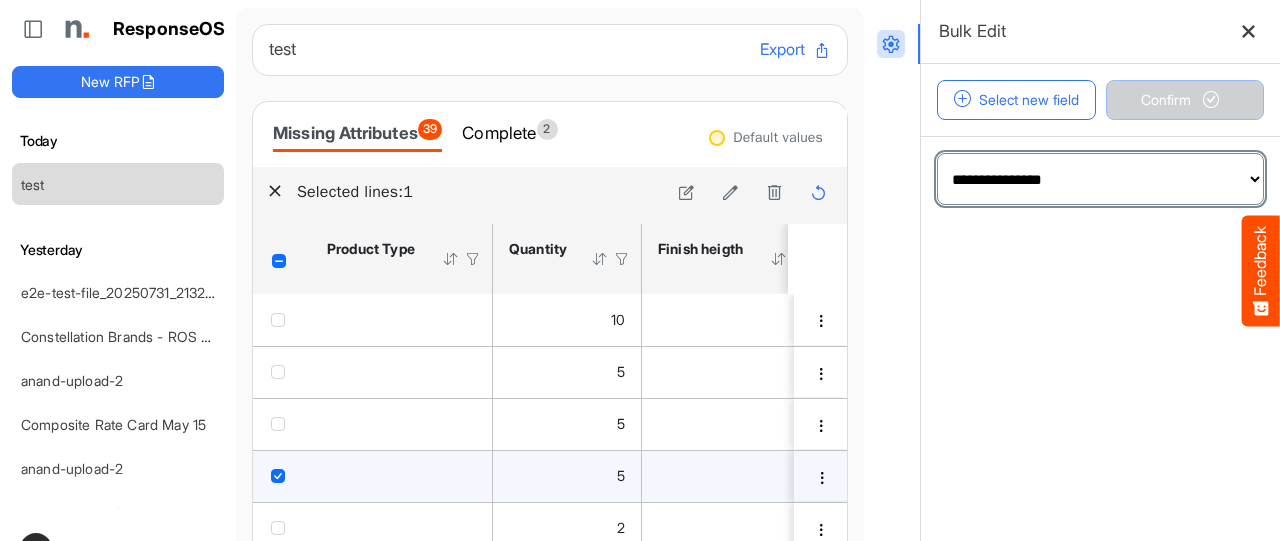 click on "**********" at bounding box center (1100, 179) 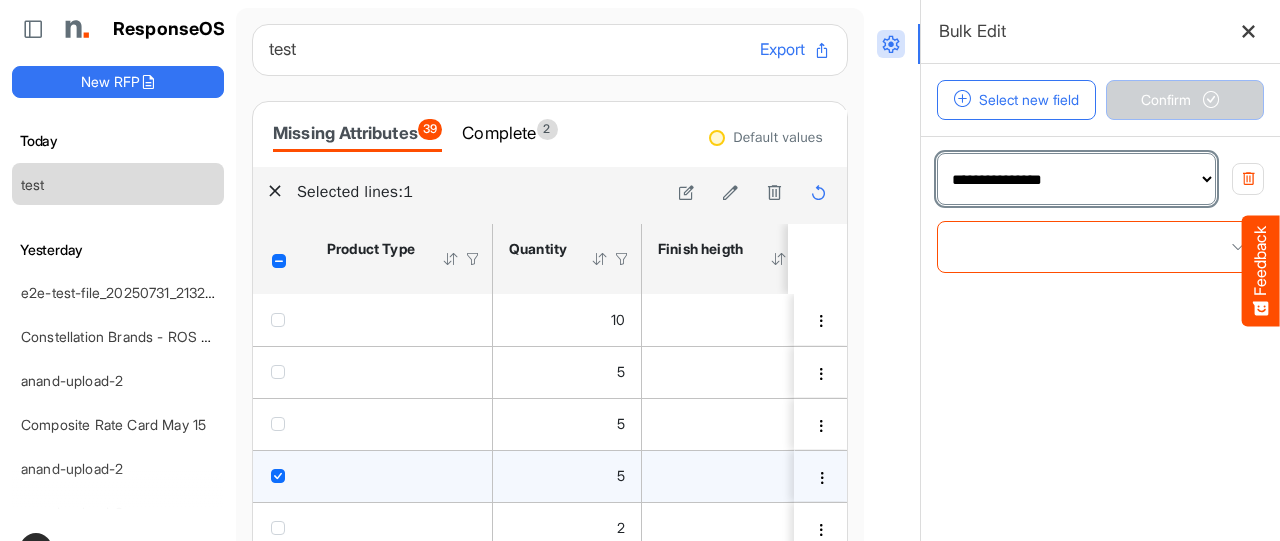 click at bounding box center (1100, 247) 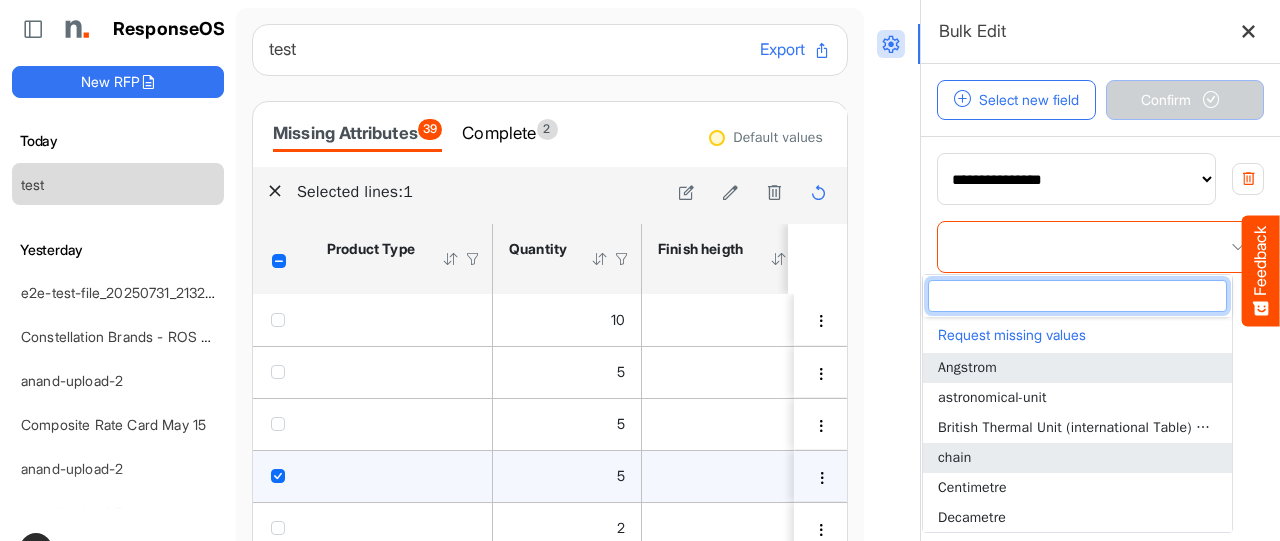click on "chain" at bounding box center (955, 457) 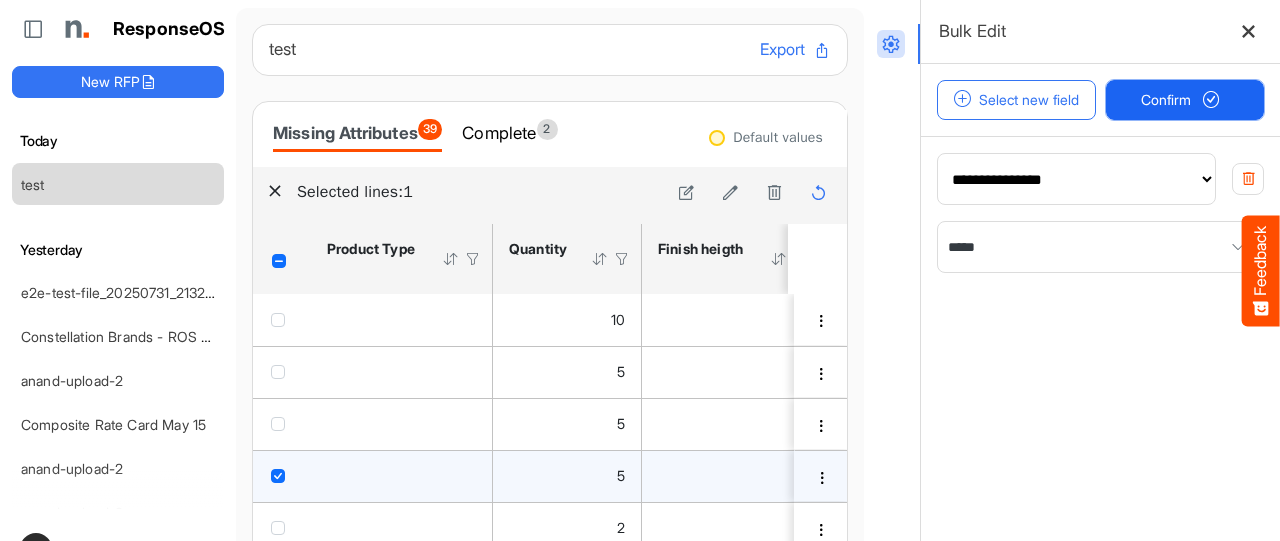 click on "Confirm" at bounding box center (1185, 100) 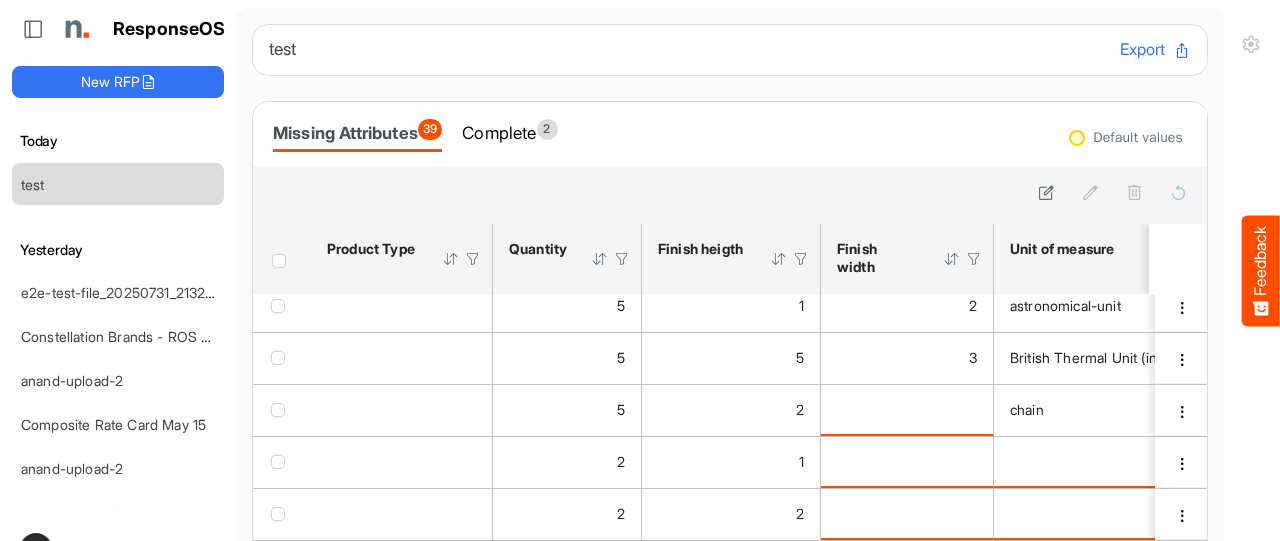 scroll, scrollTop: 92, scrollLeft: 0, axis: vertical 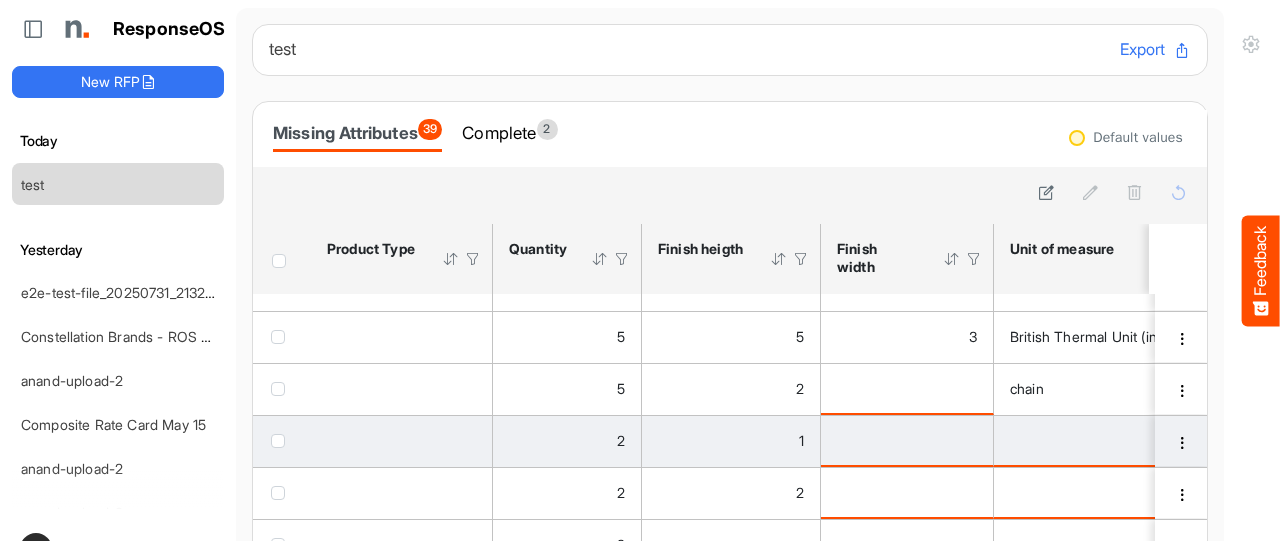 click at bounding box center (278, 441) 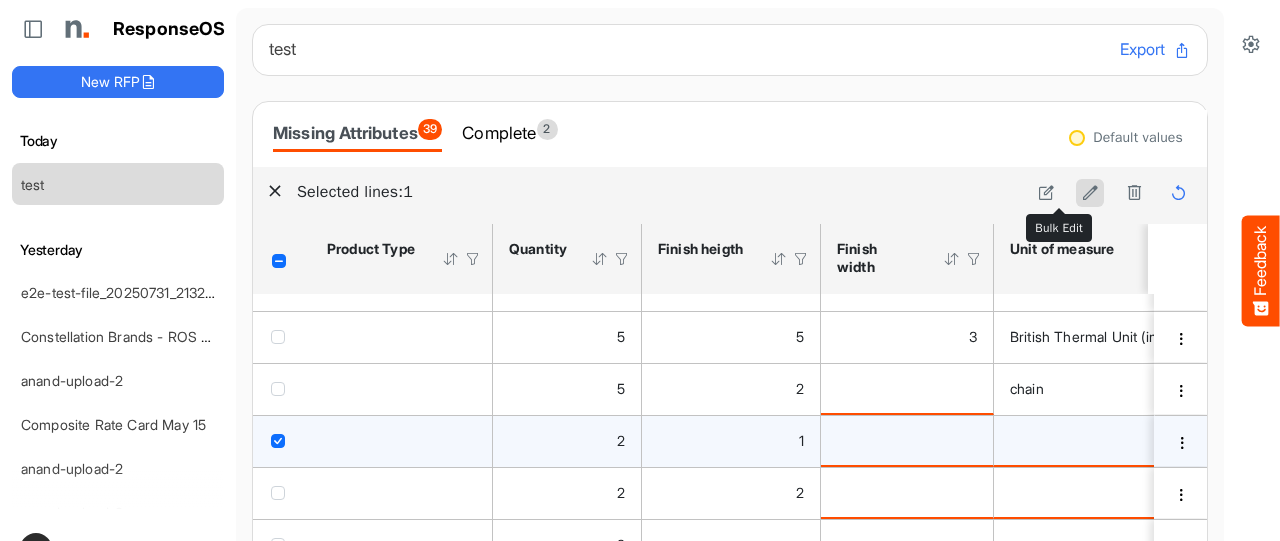 click at bounding box center [1090, 192] 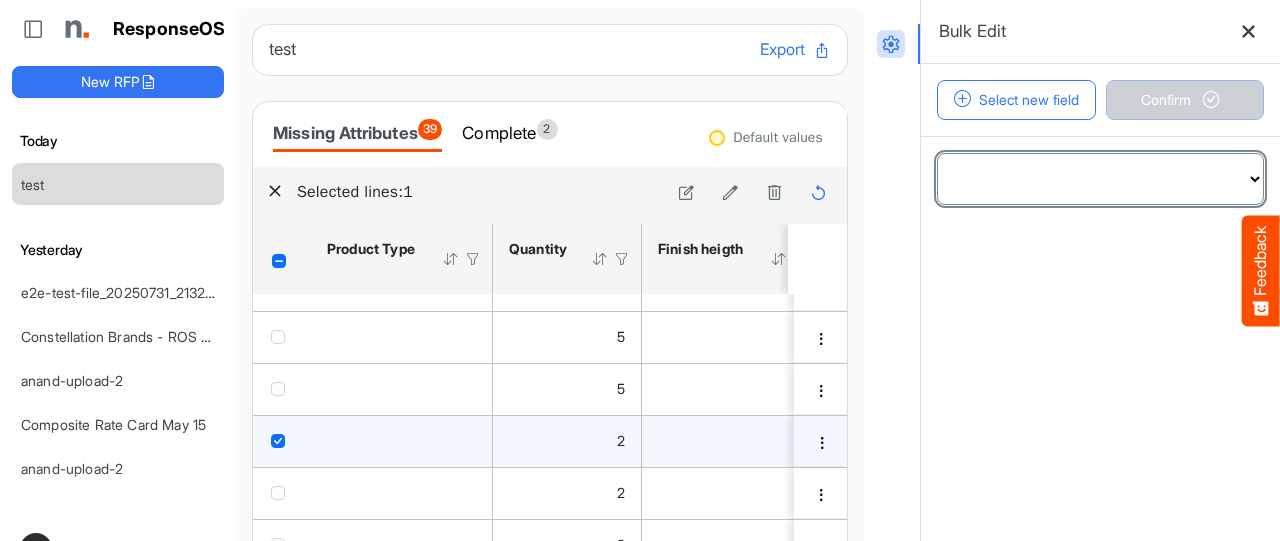 click on "**********" at bounding box center (1100, 179) 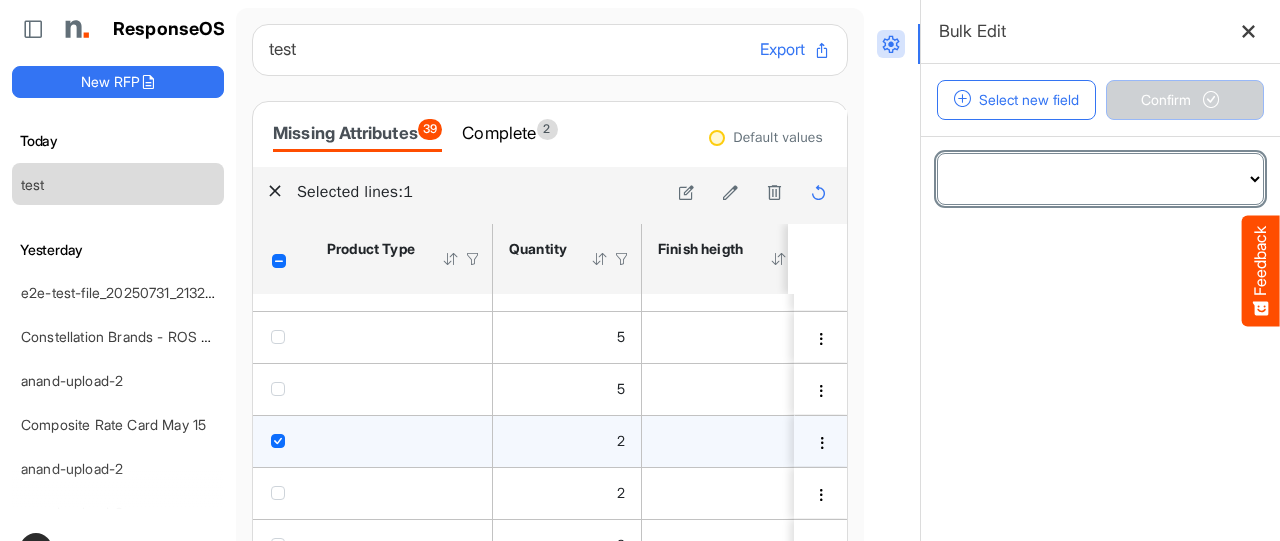 select on "**********" 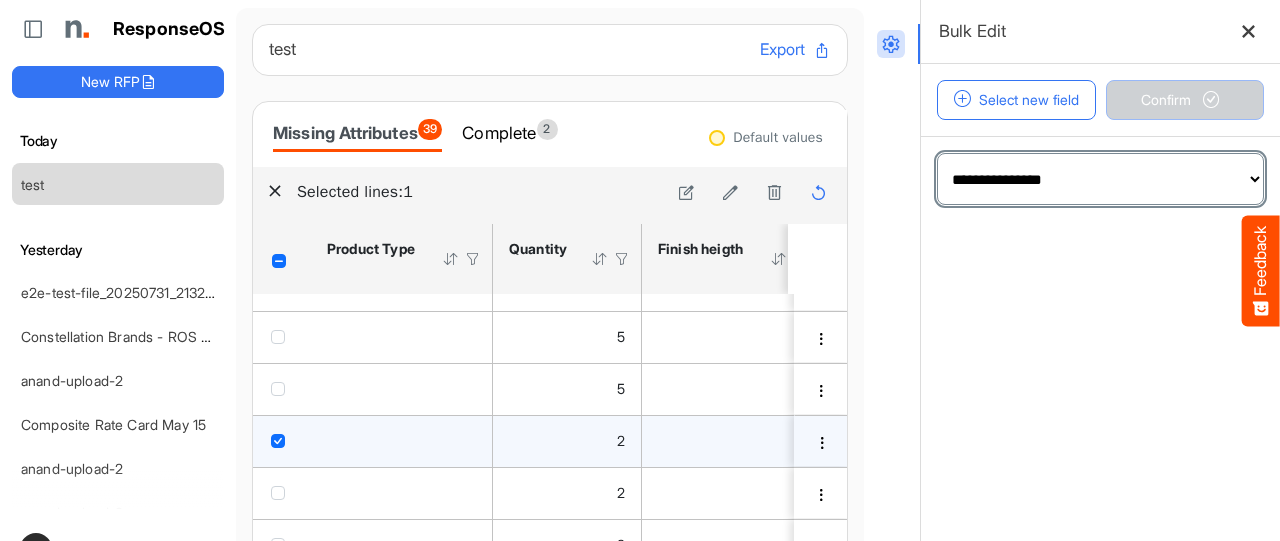 click on "**********" at bounding box center [1100, 179] 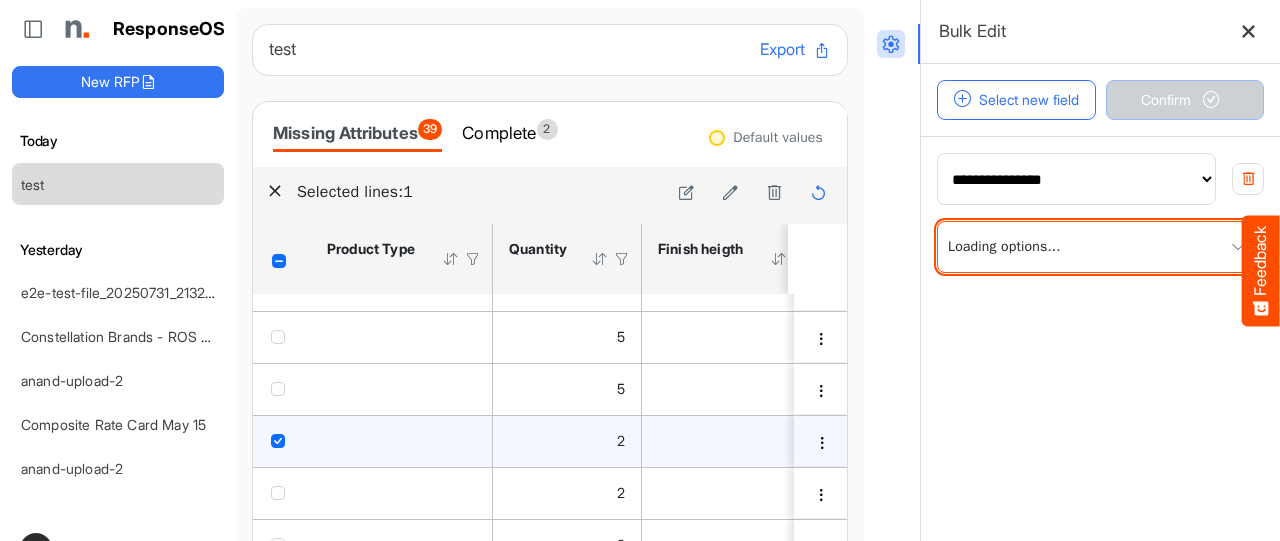 click at bounding box center [1100, 247] 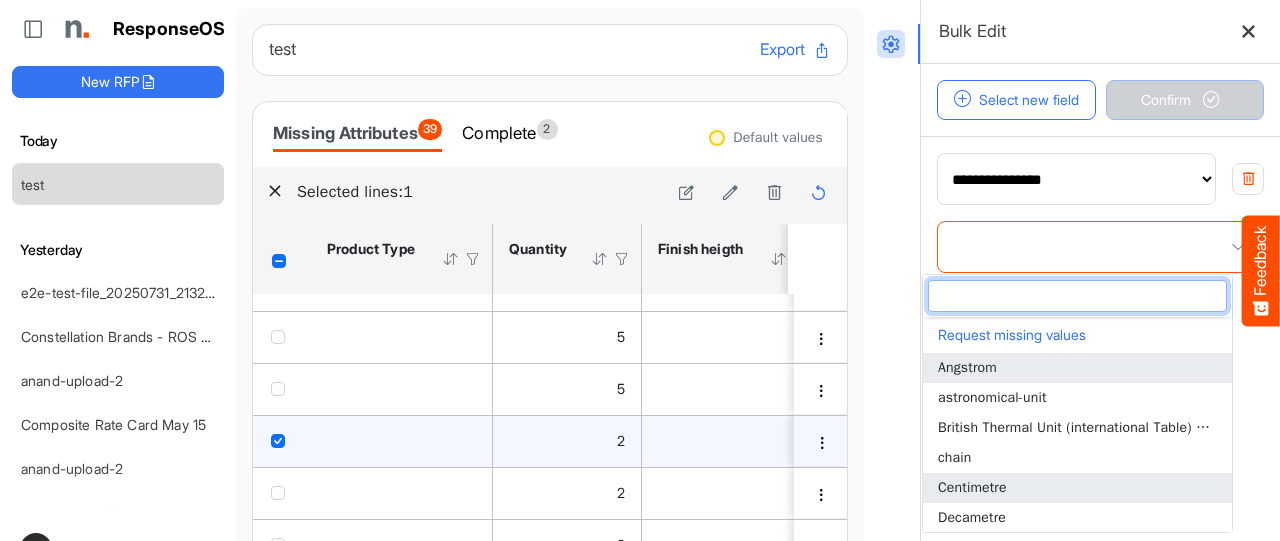 click on "Centimetre" at bounding box center (972, 487) 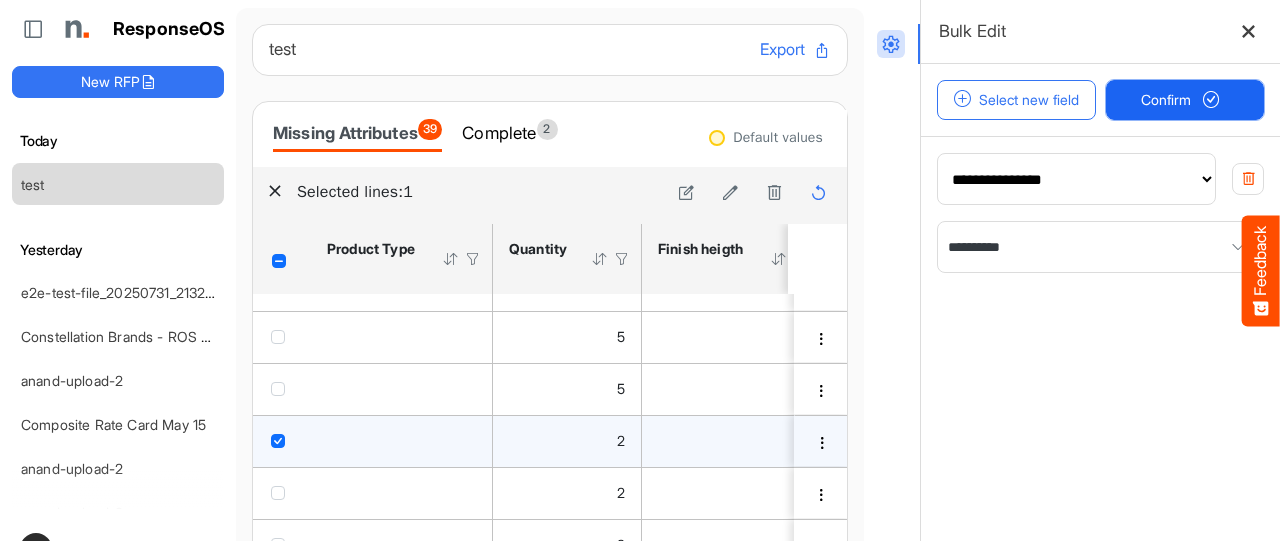 click on "Confirm" at bounding box center [1185, 100] 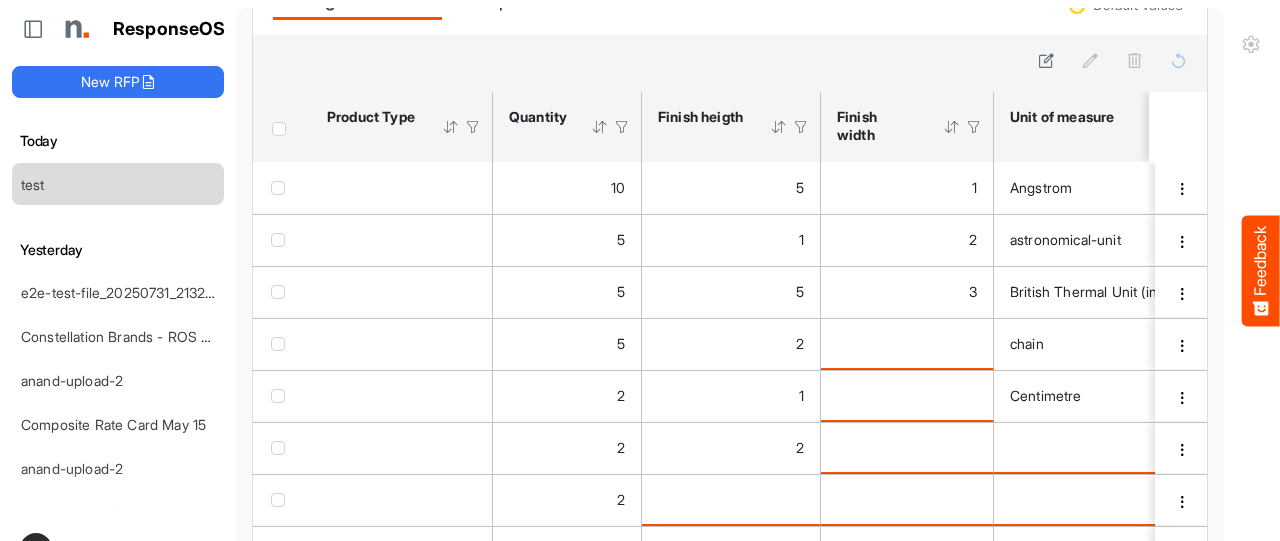 scroll, scrollTop: 171, scrollLeft: 0, axis: vertical 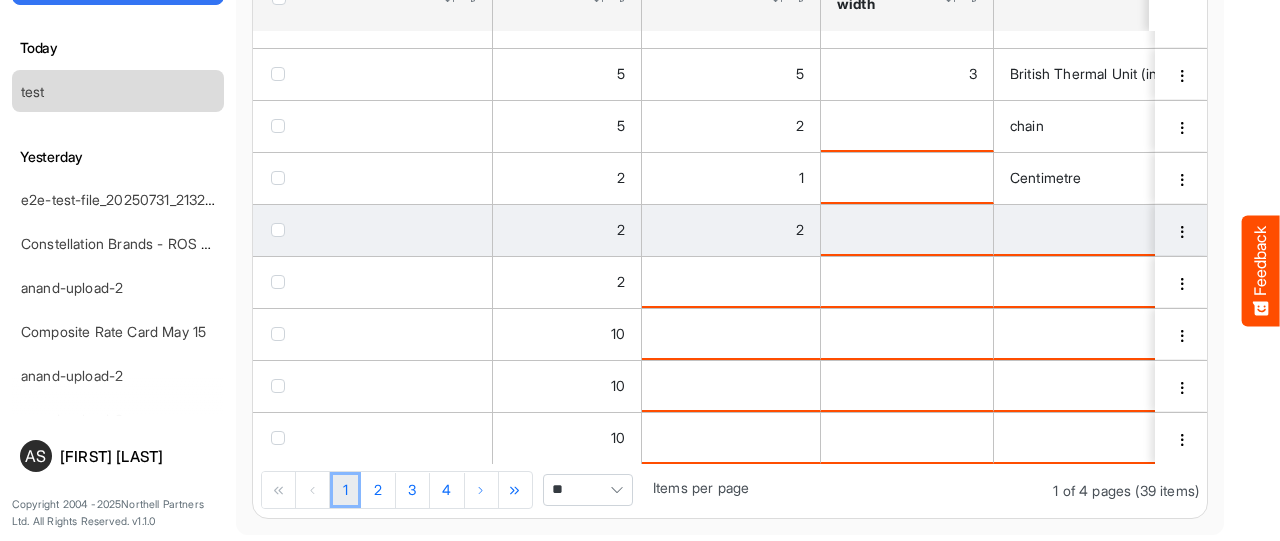 click at bounding box center (278, 230) 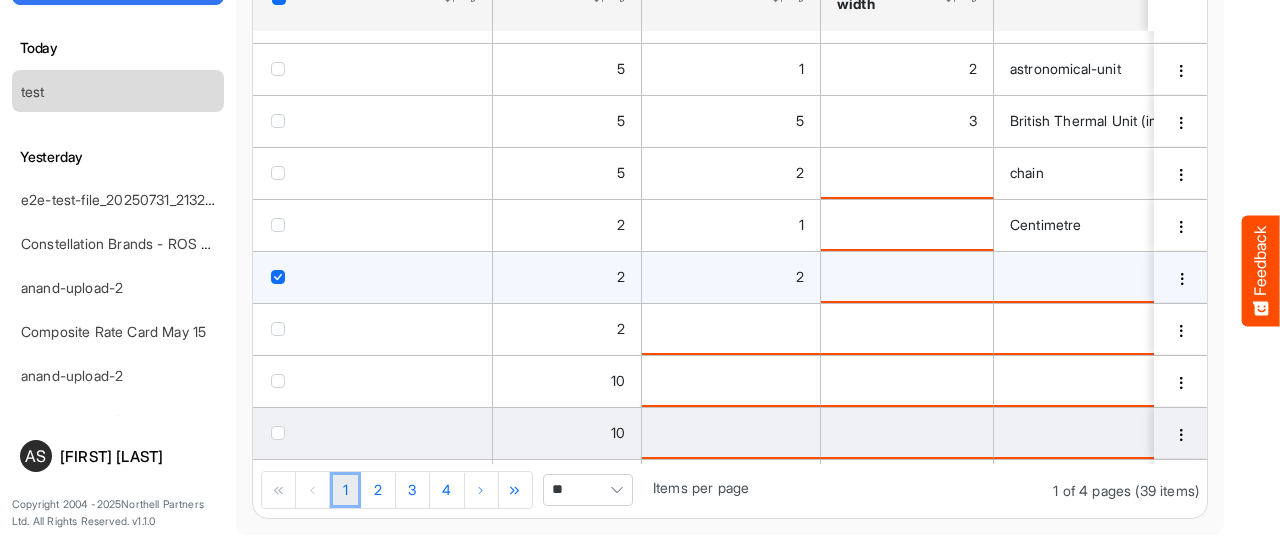 scroll, scrollTop: 0, scrollLeft: 0, axis: both 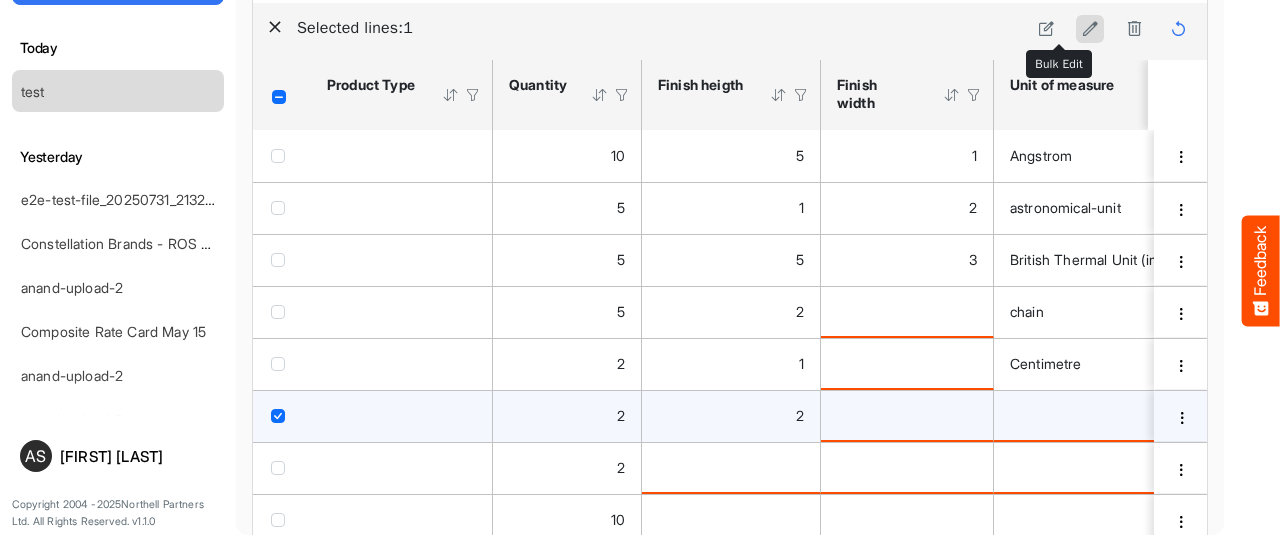 click at bounding box center (1090, 28) 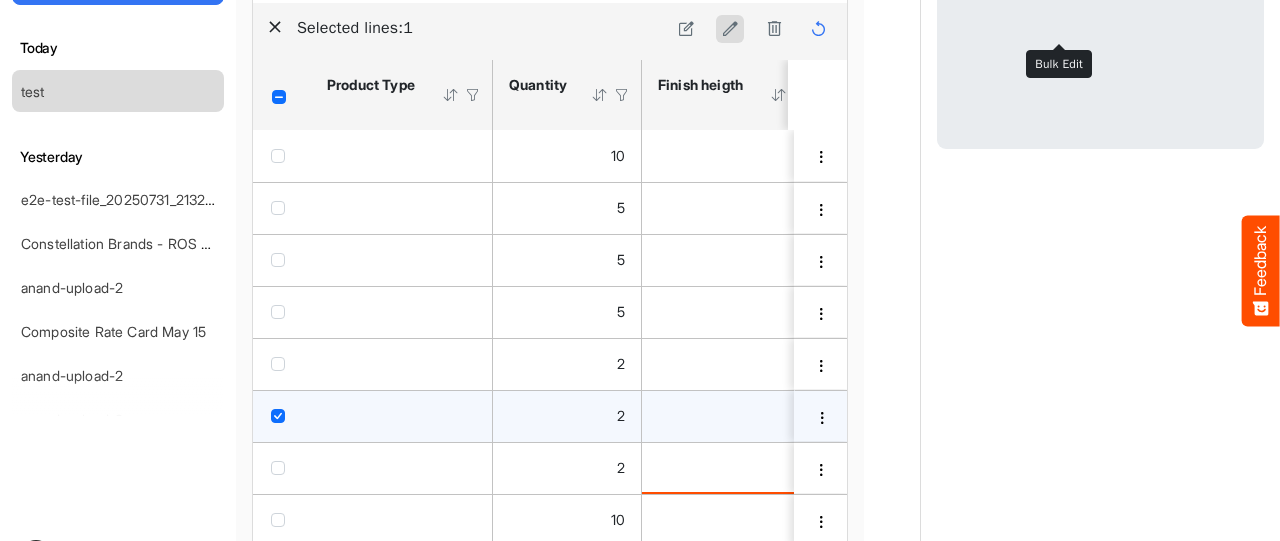 scroll, scrollTop: 71, scrollLeft: 0, axis: vertical 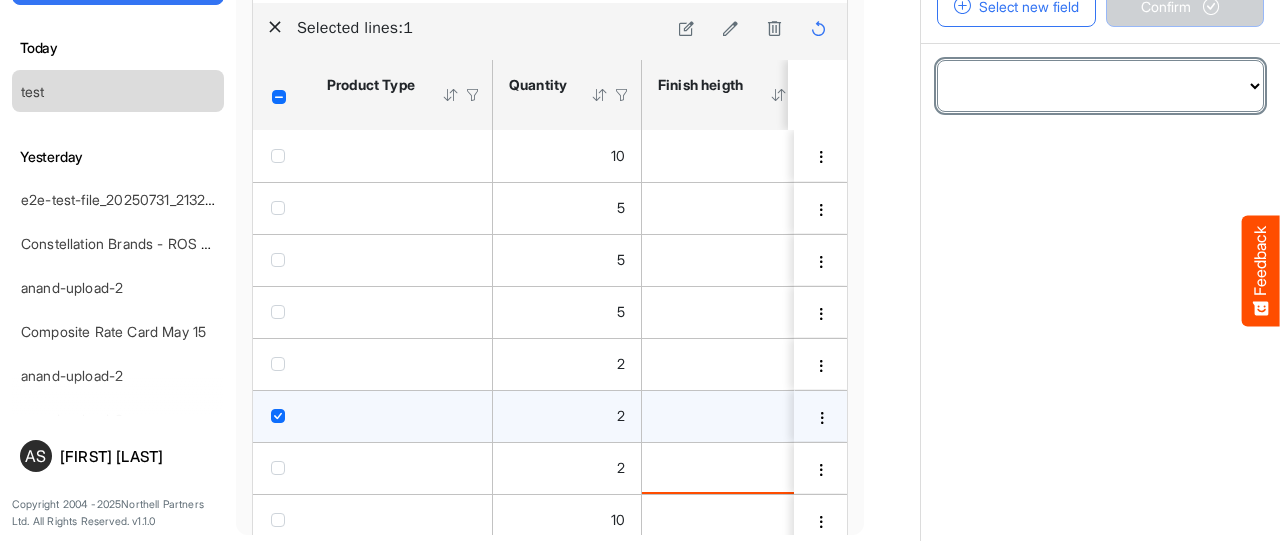 click on "**********" at bounding box center (1100, 86) 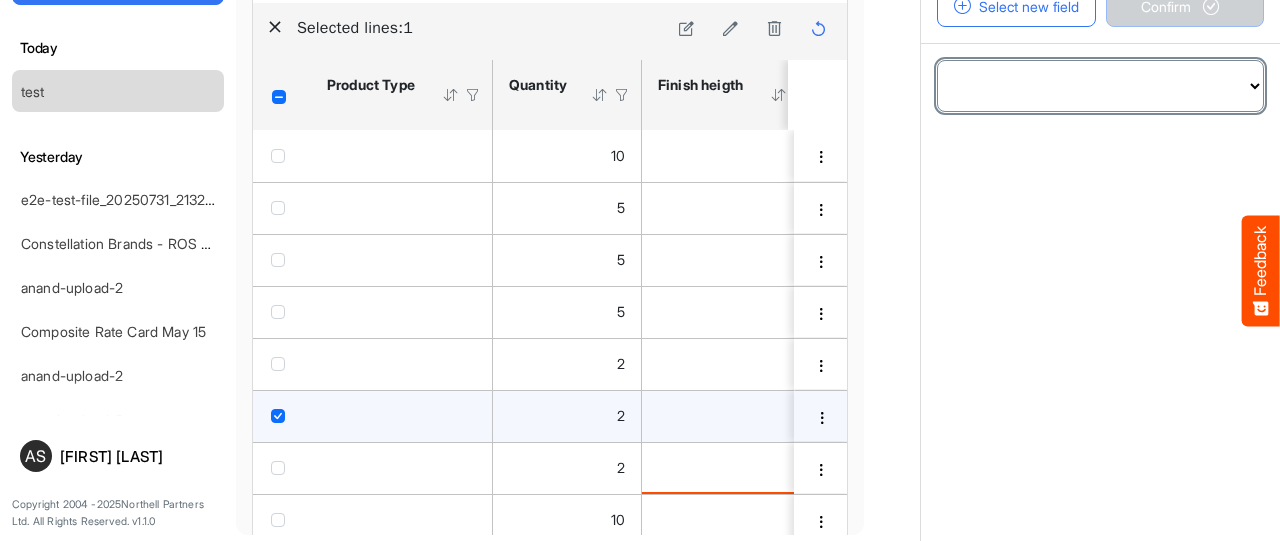select on "**********" 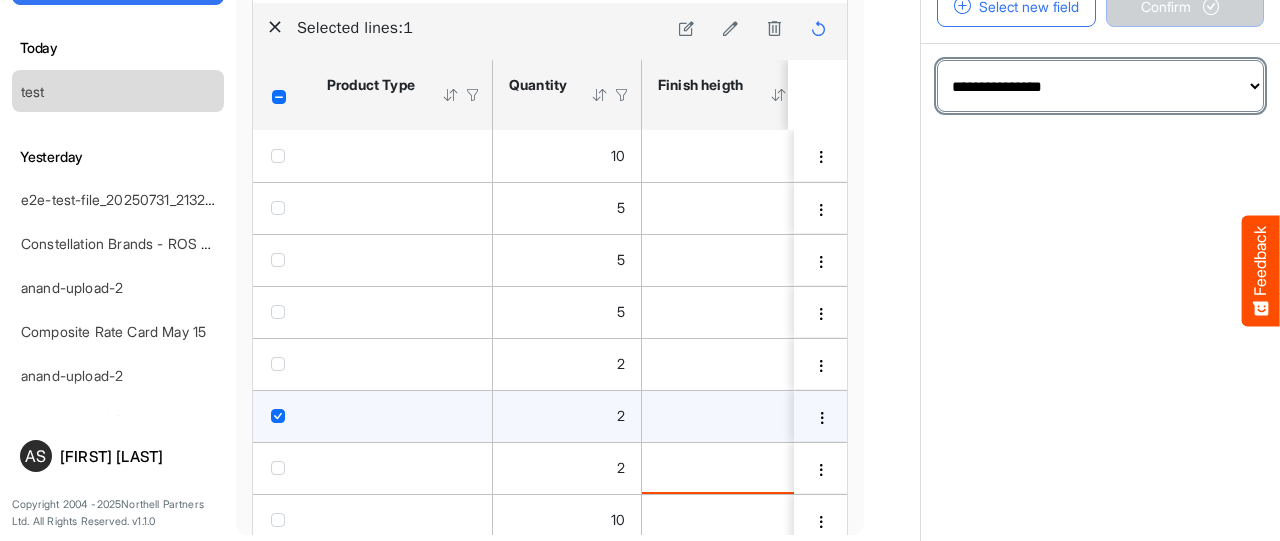 click on "**********" at bounding box center (1100, 86) 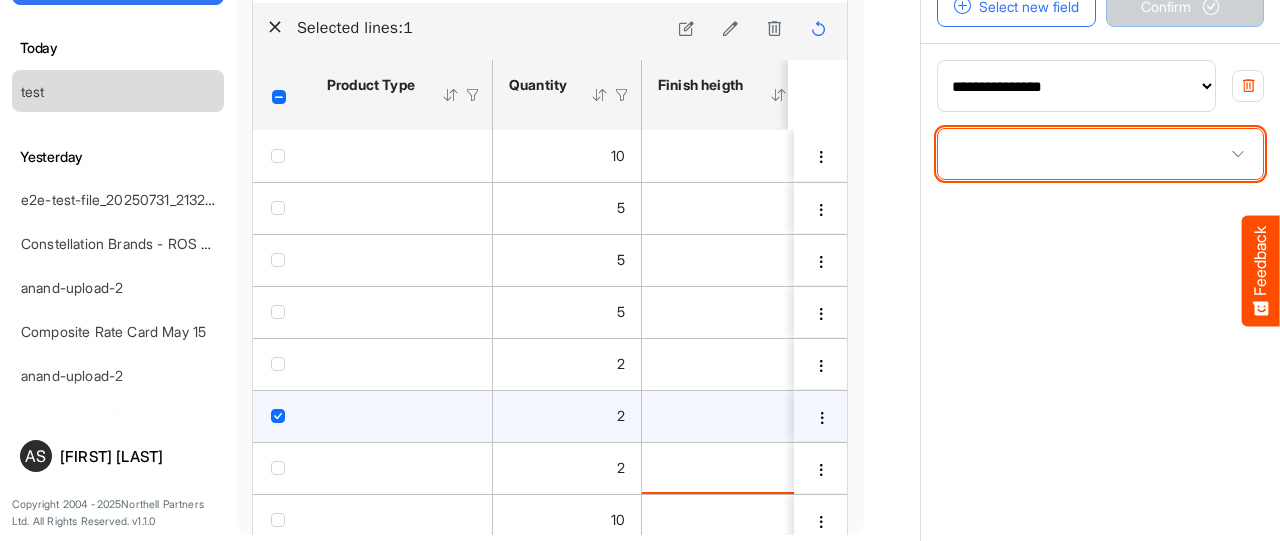 click at bounding box center (1100, 154) 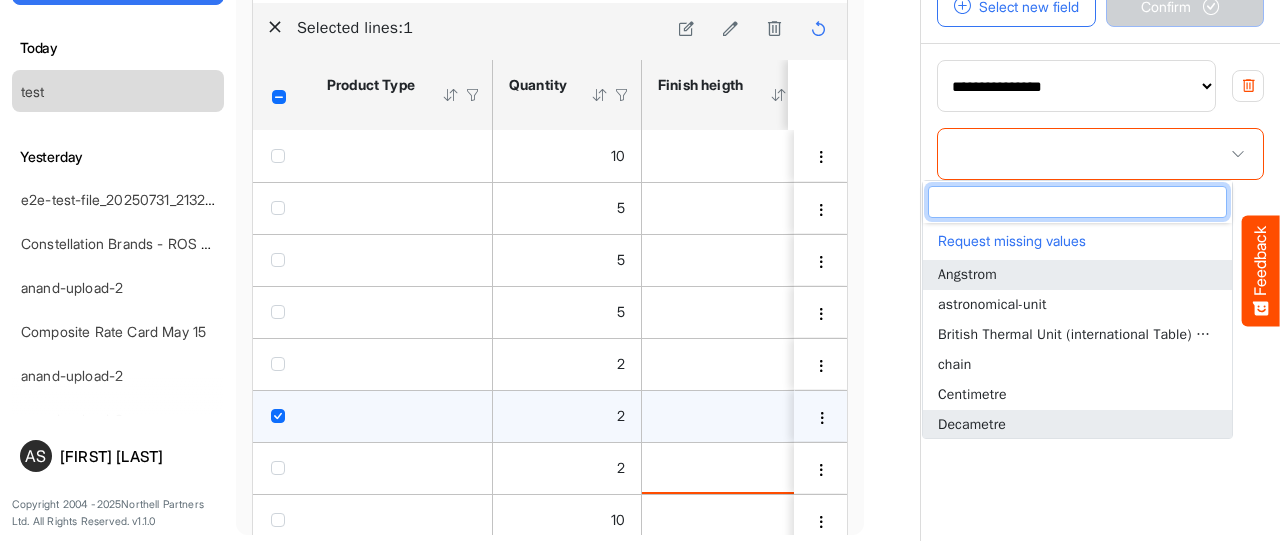 click on "Decametre" at bounding box center [972, 424] 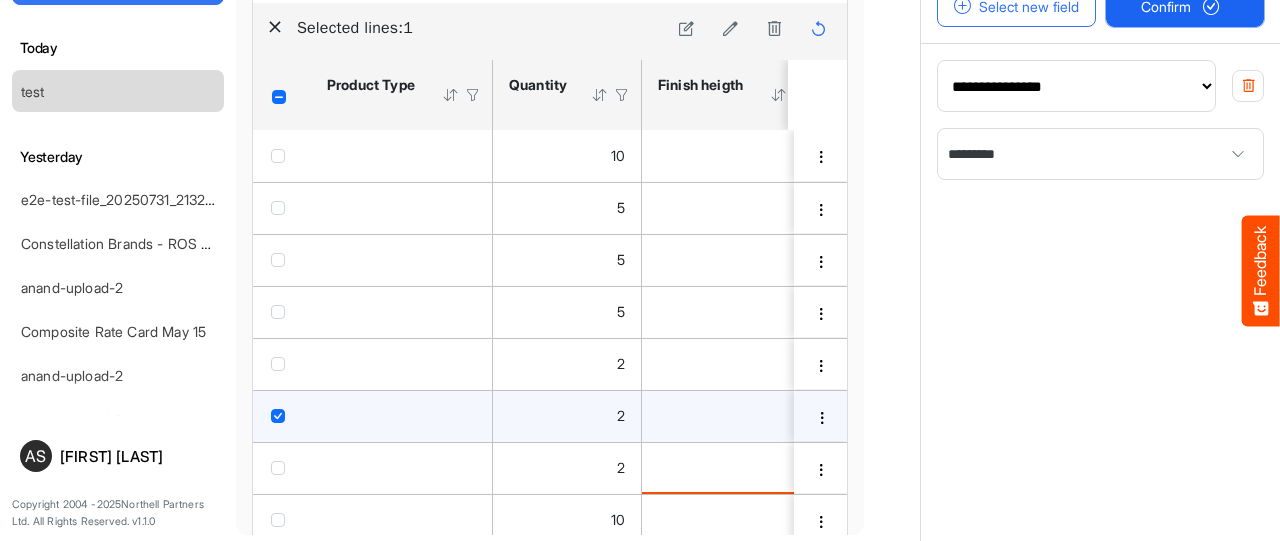 click on "Confirm" at bounding box center [1185, 7] 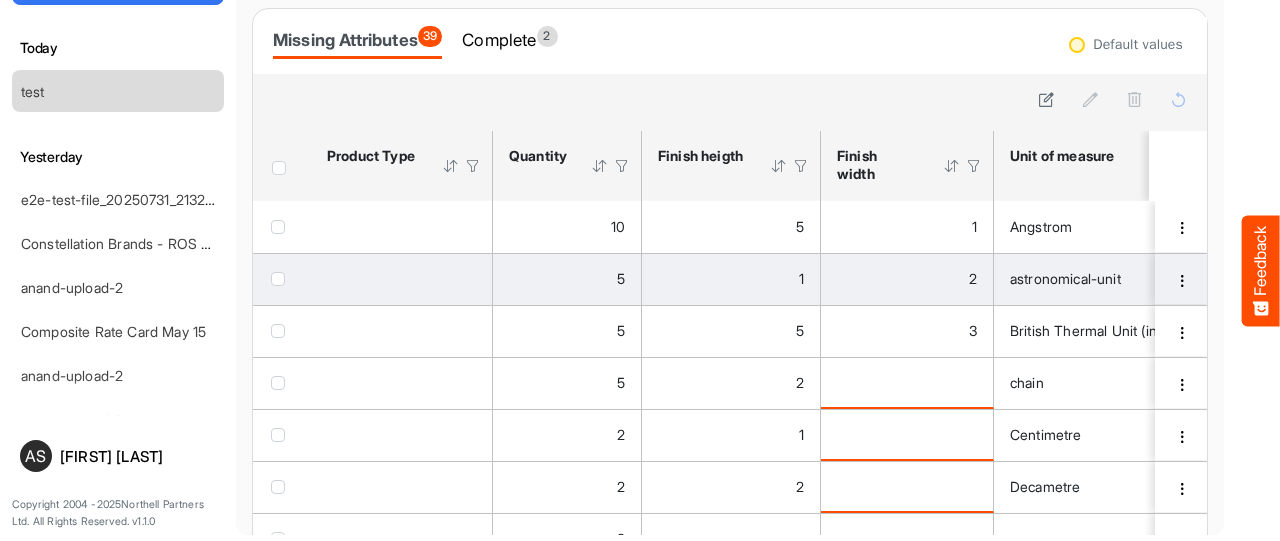 scroll, scrollTop: 92, scrollLeft: 0, axis: vertical 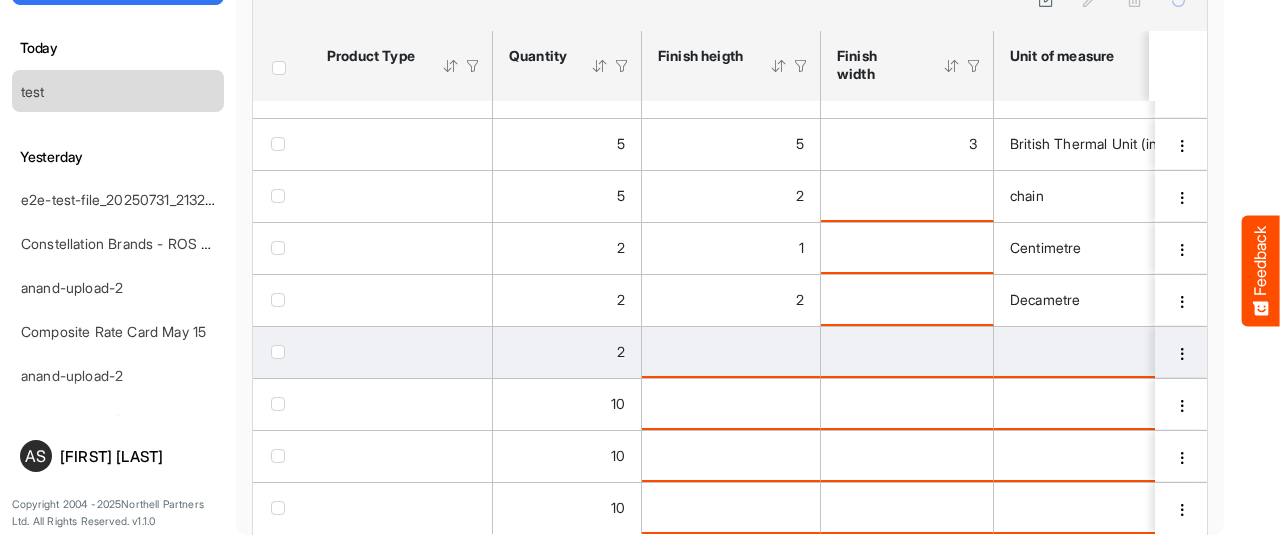 click at bounding box center (278, 352) 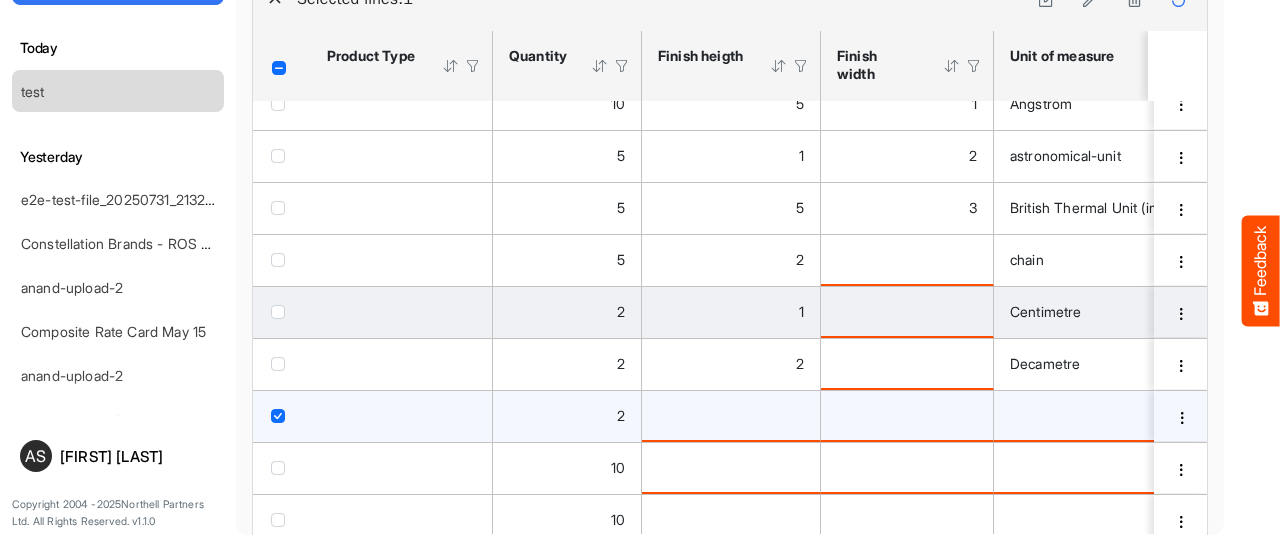 scroll, scrollTop: 0, scrollLeft: 0, axis: both 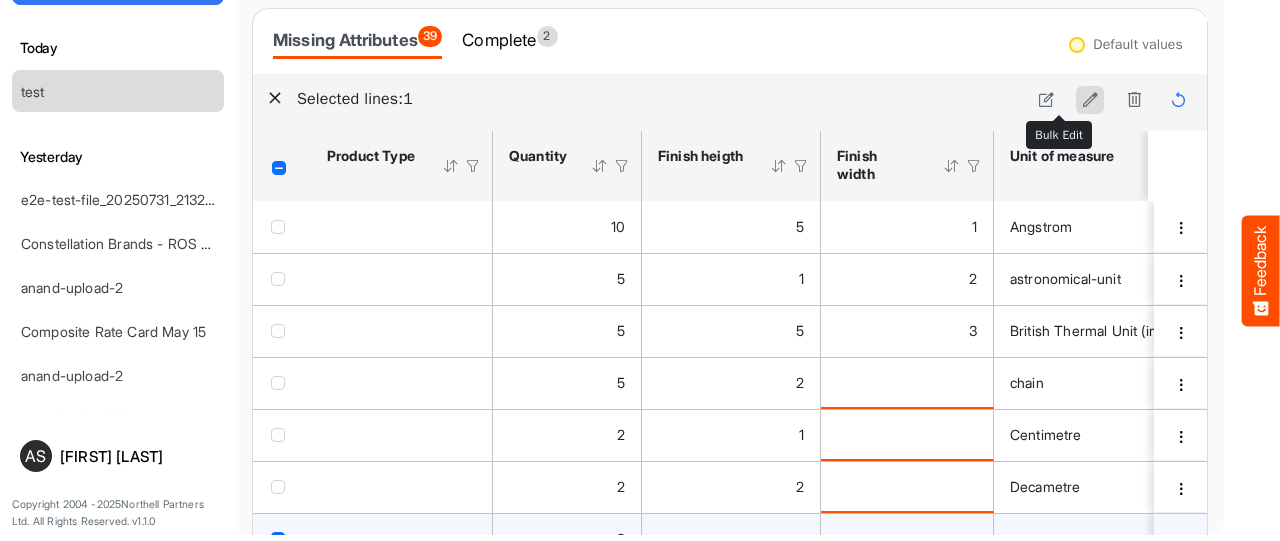click at bounding box center [1090, 99] 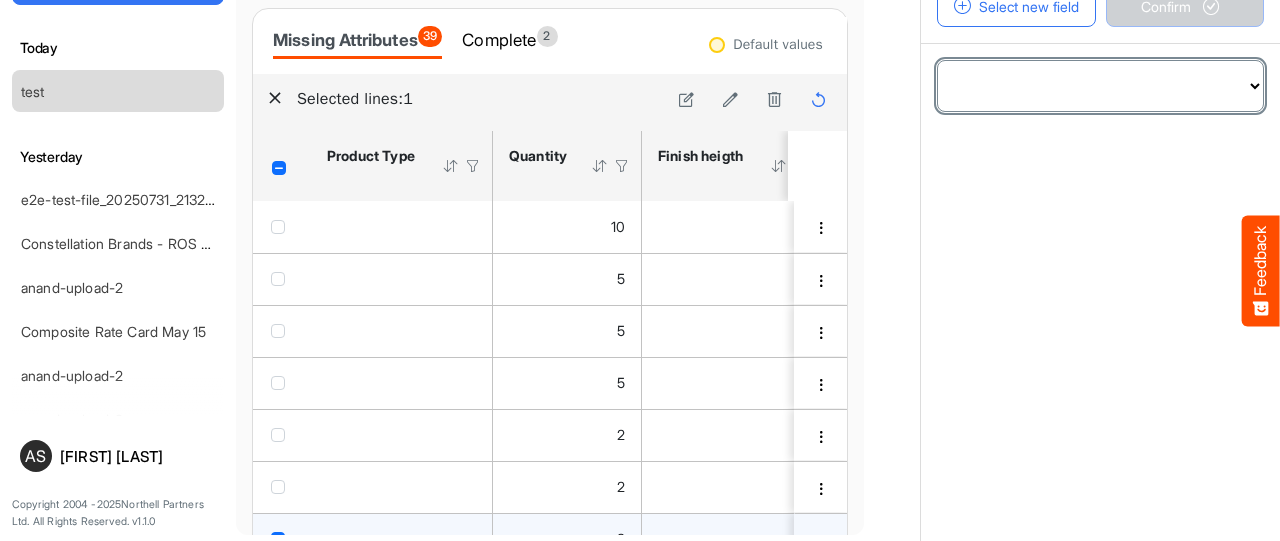 click on "**********" at bounding box center (1100, 86) 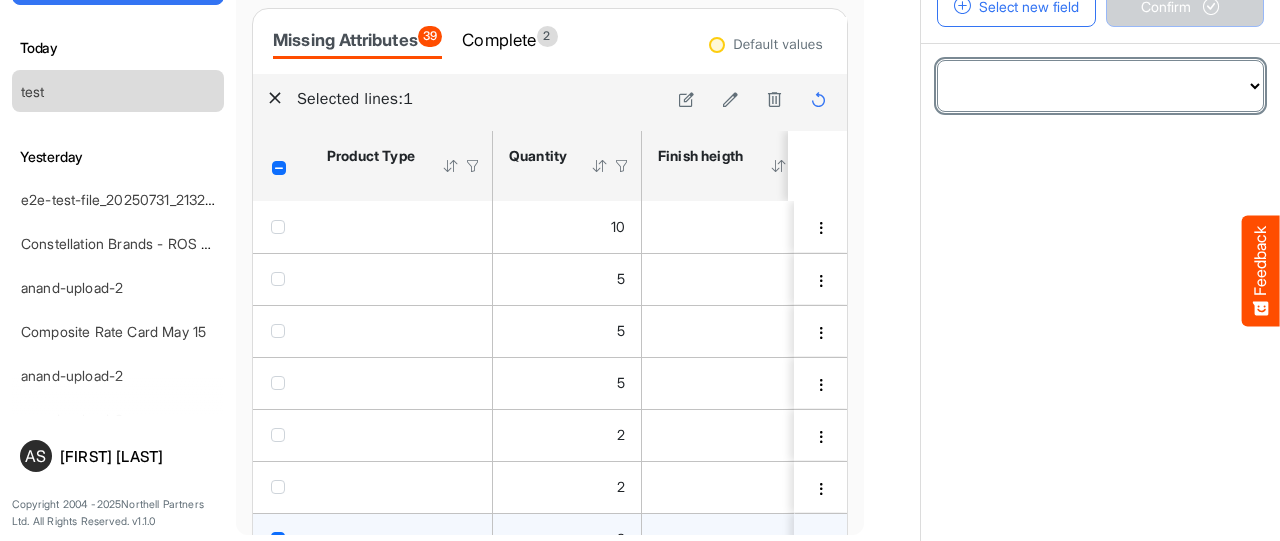 select on "**********" 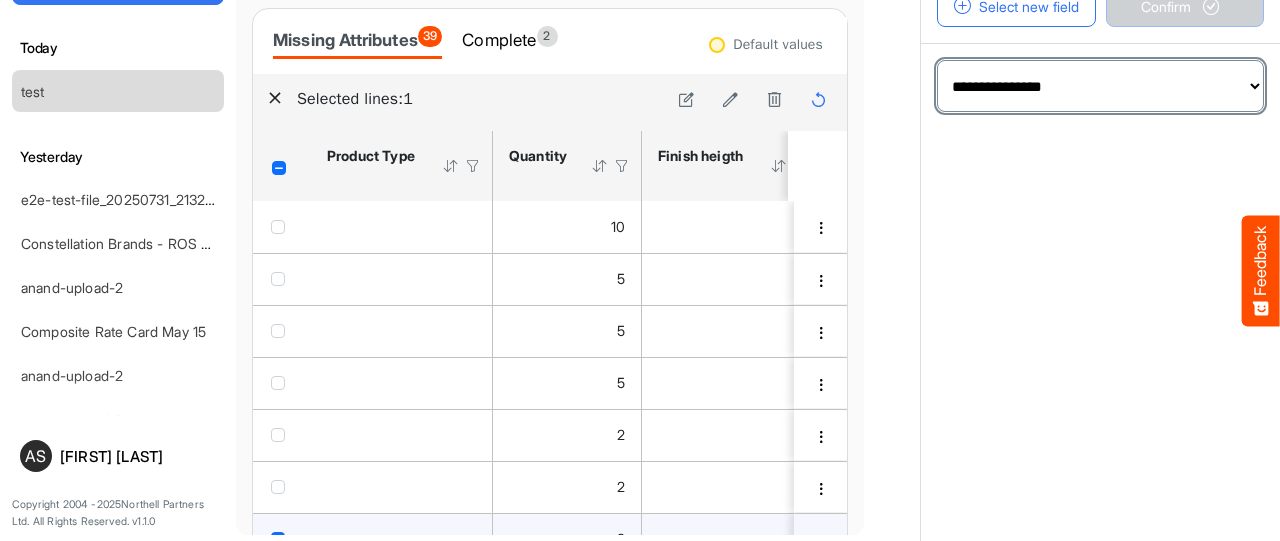 click on "**********" at bounding box center [1100, 86] 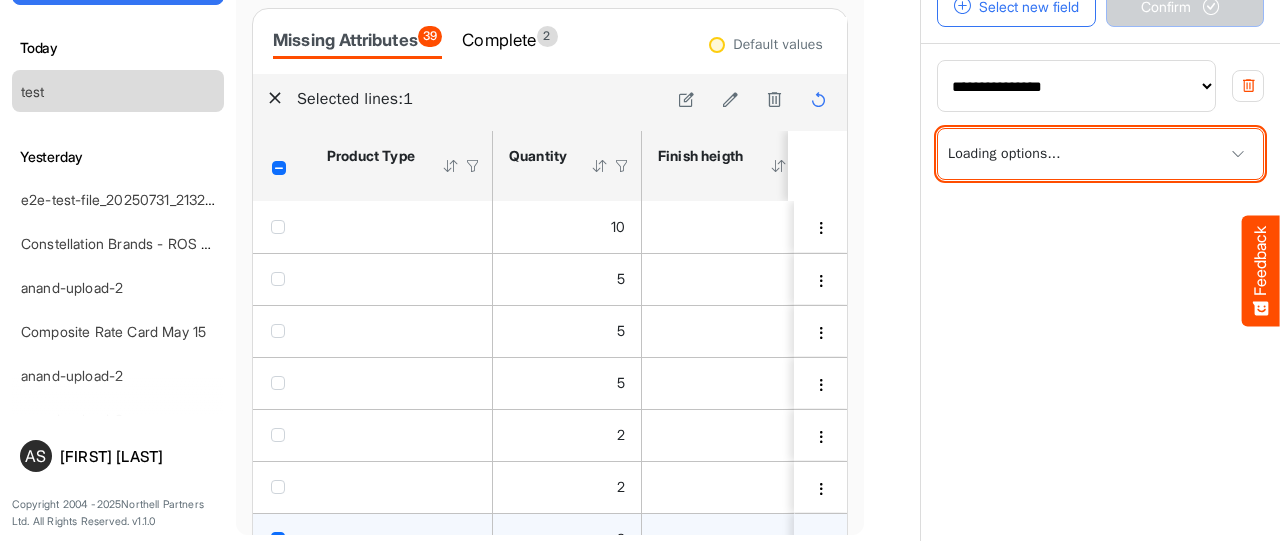 click at bounding box center [1100, 154] 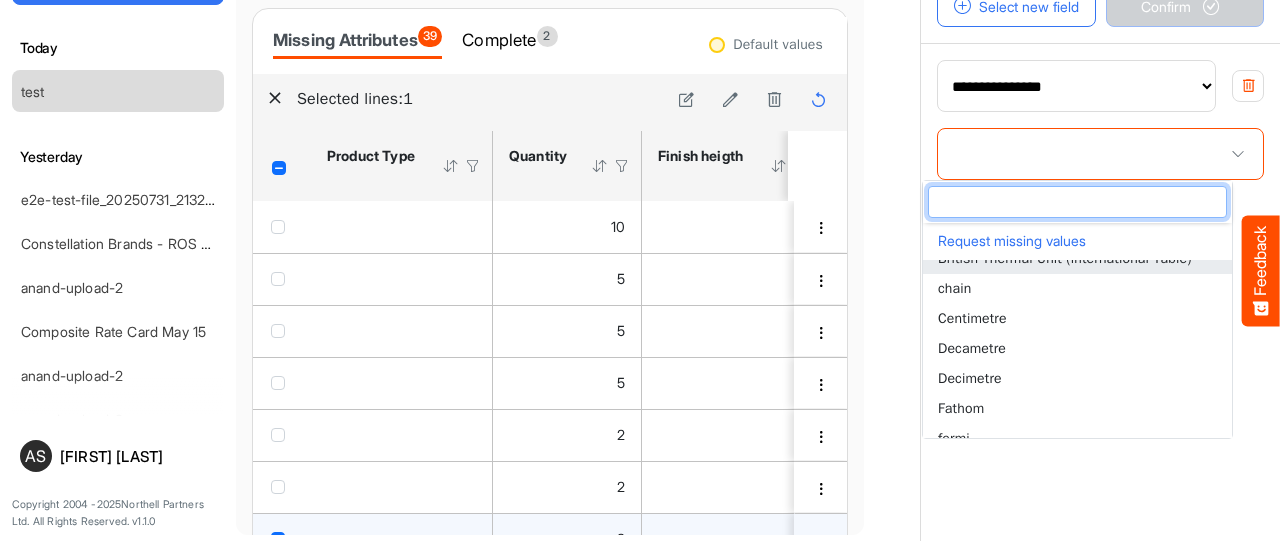 scroll, scrollTop: 100, scrollLeft: 0, axis: vertical 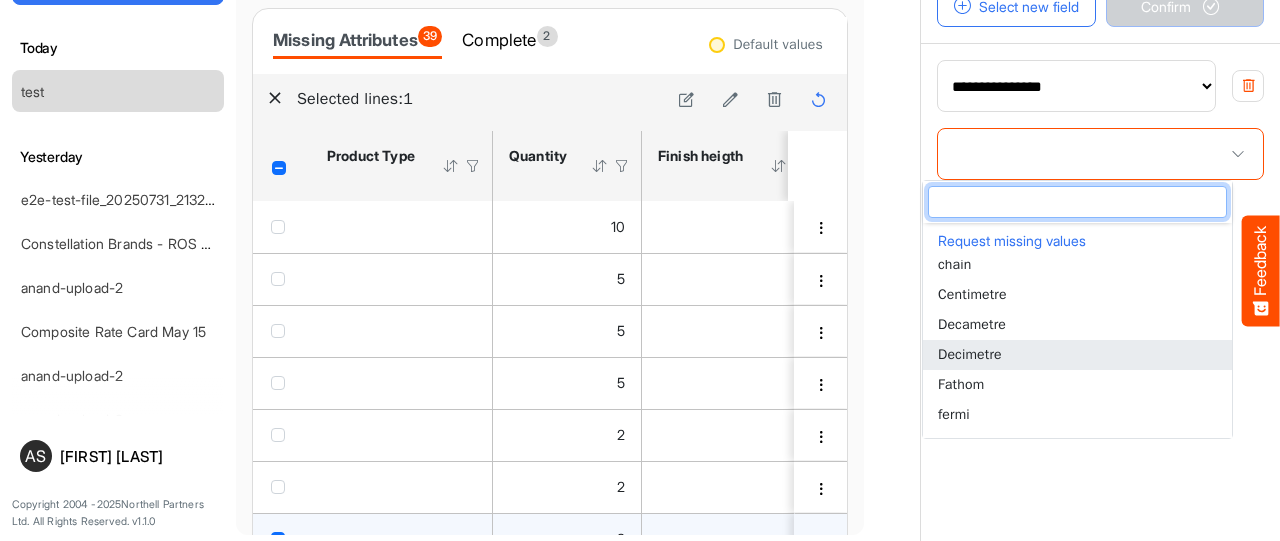 click on "Decimetre" at bounding box center (970, 354) 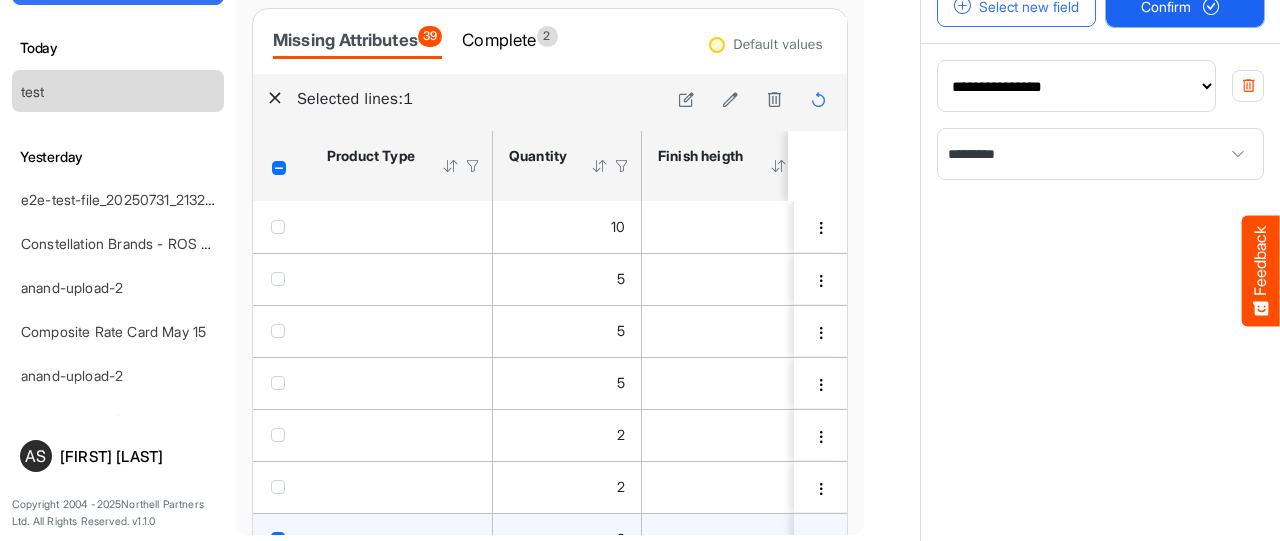 click on "Confirm" at bounding box center [1185, 7] 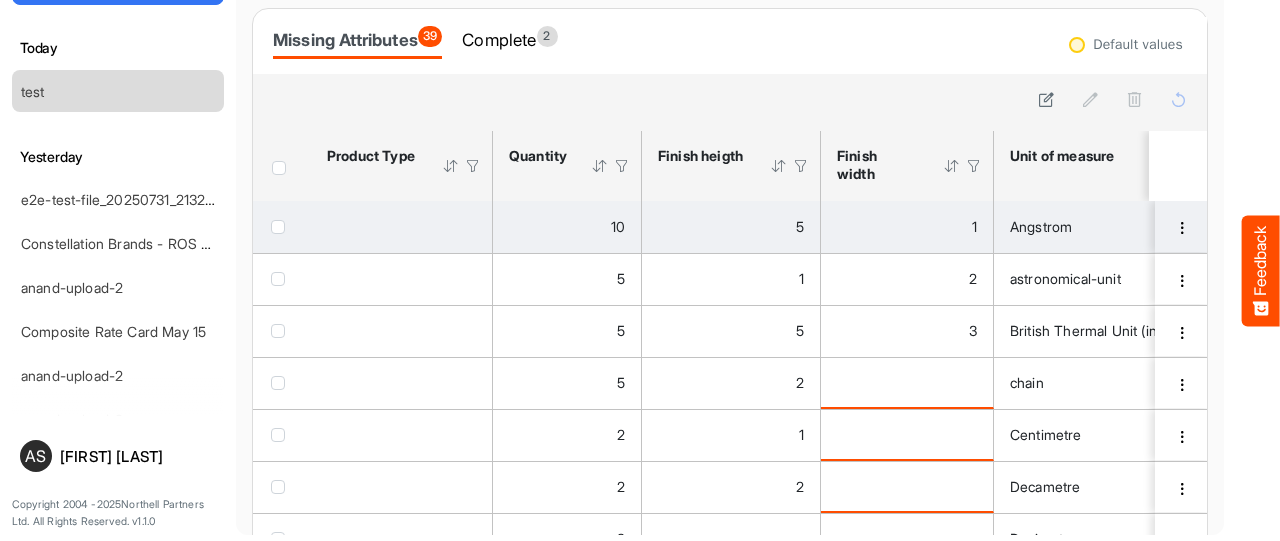 scroll, scrollTop: 92, scrollLeft: 0, axis: vertical 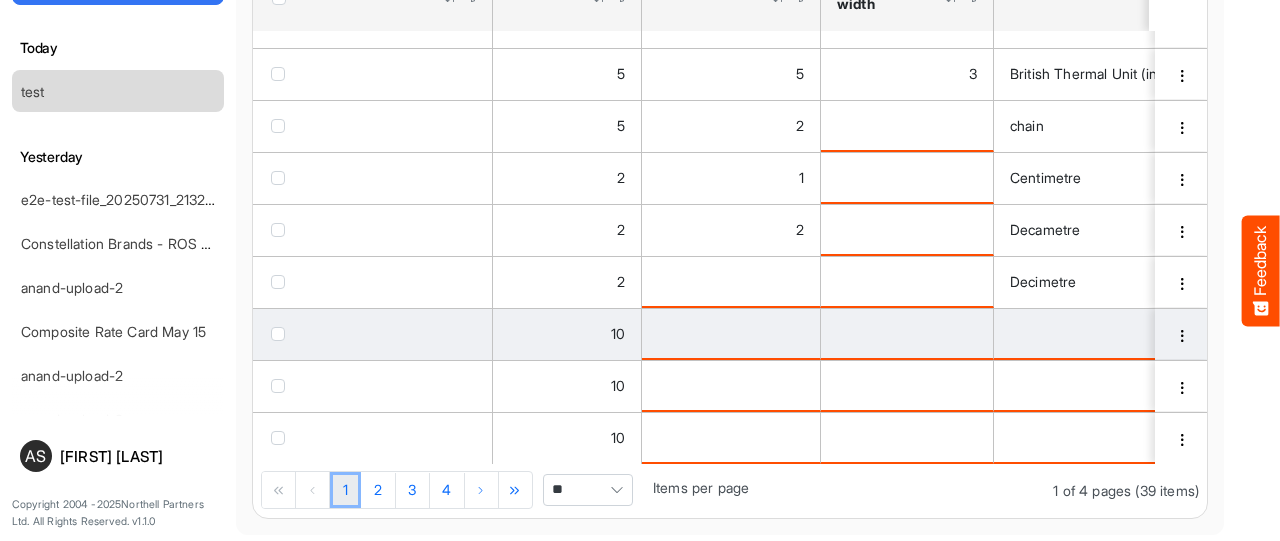 click at bounding box center (278, 334) 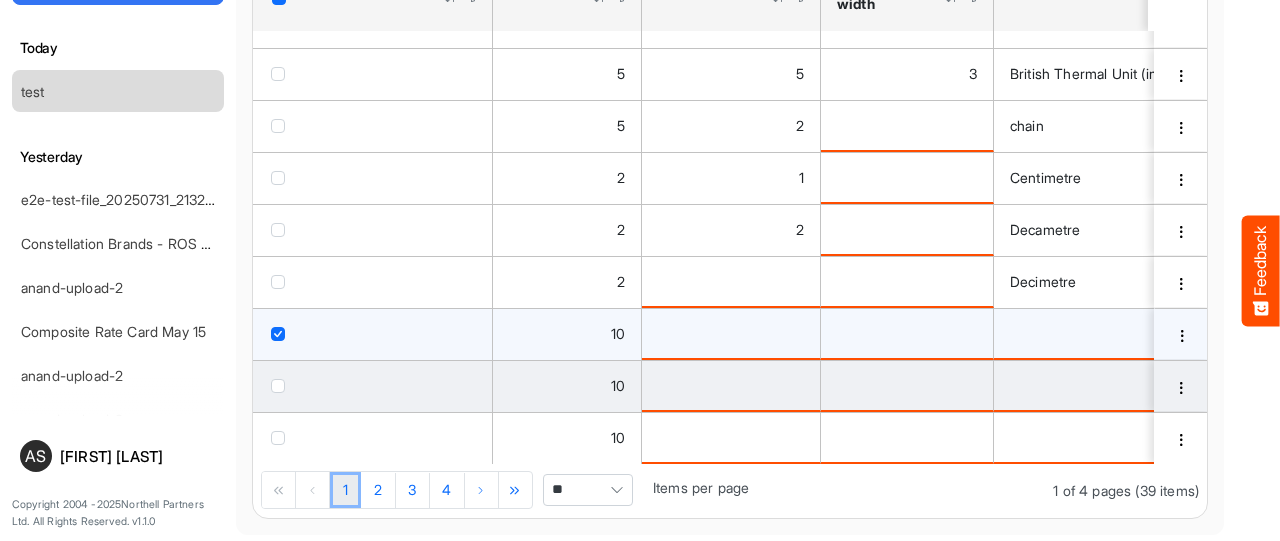 scroll, scrollTop: 0, scrollLeft: 0, axis: both 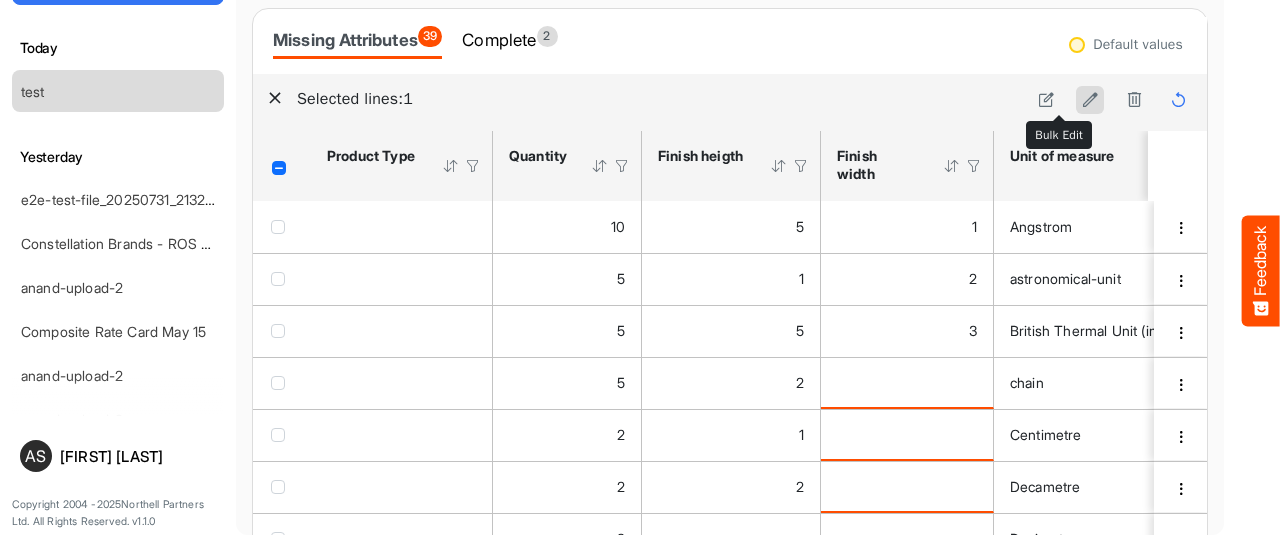click at bounding box center [1090, 99] 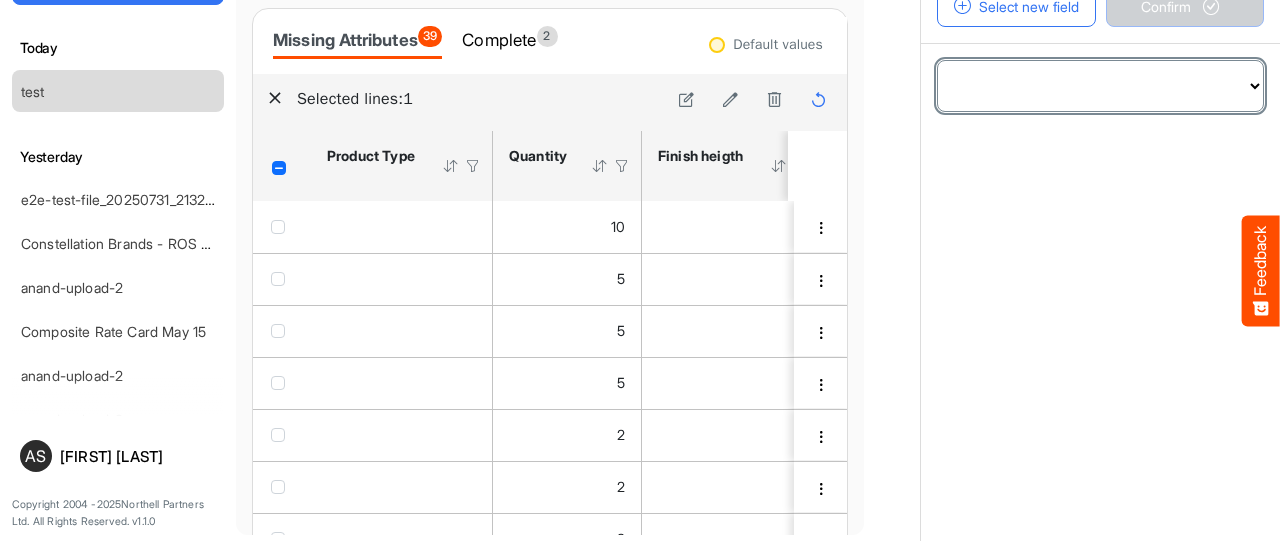 click on "**********" at bounding box center (1100, 86) 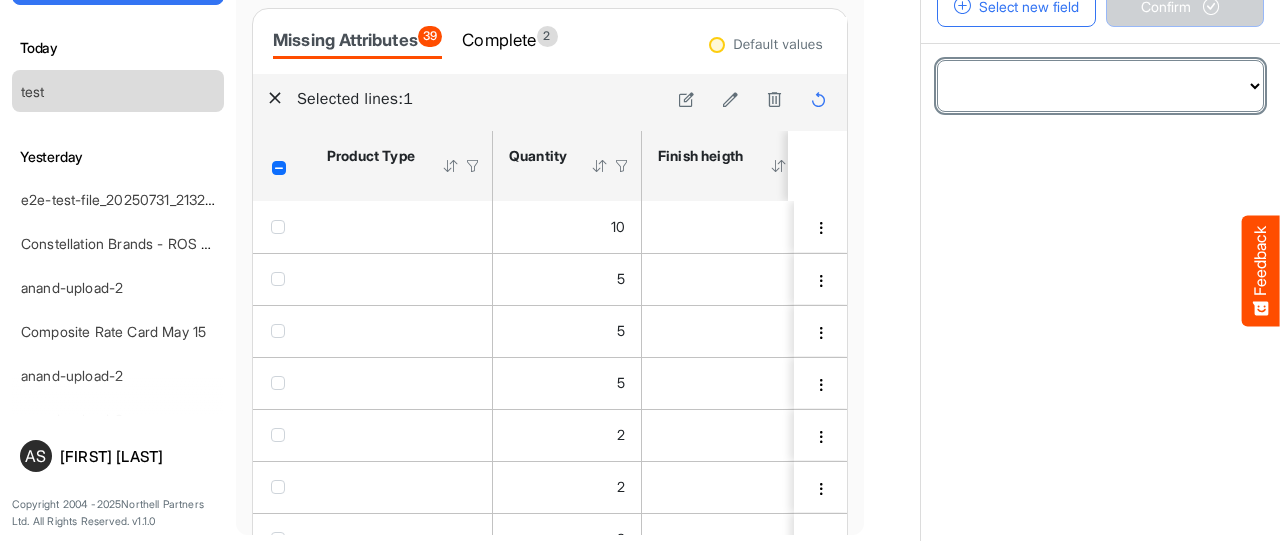 select on "**********" 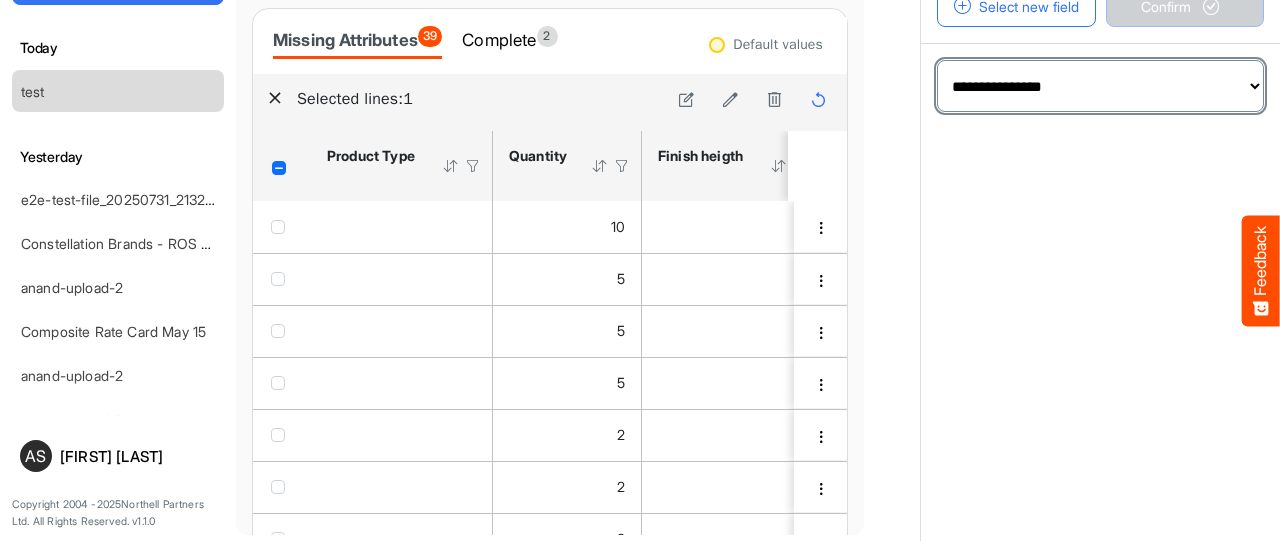 click on "**********" at bounding box center (1100, 86) 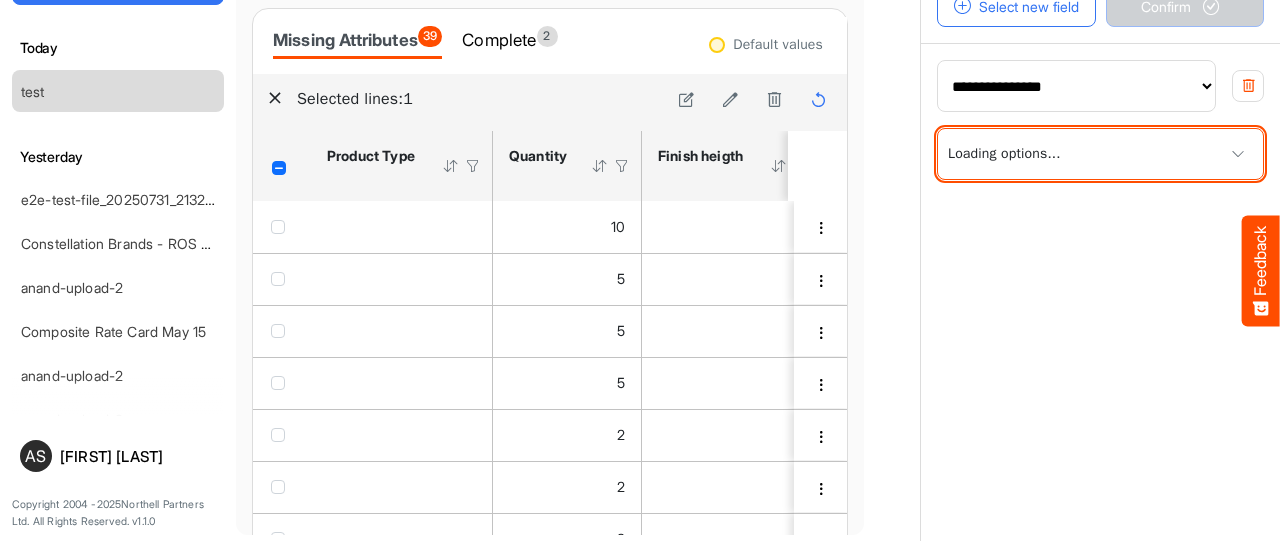 click at bounding box center [1100, 154] 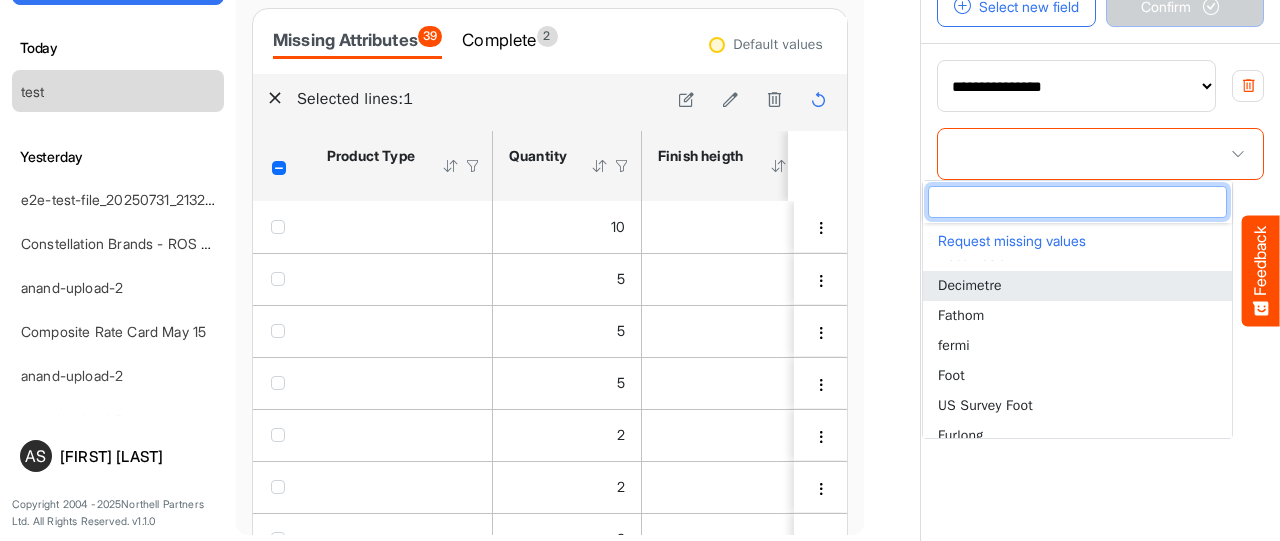 scroll, scrollTop: 200, scrollLeft: 0, axis: vertical 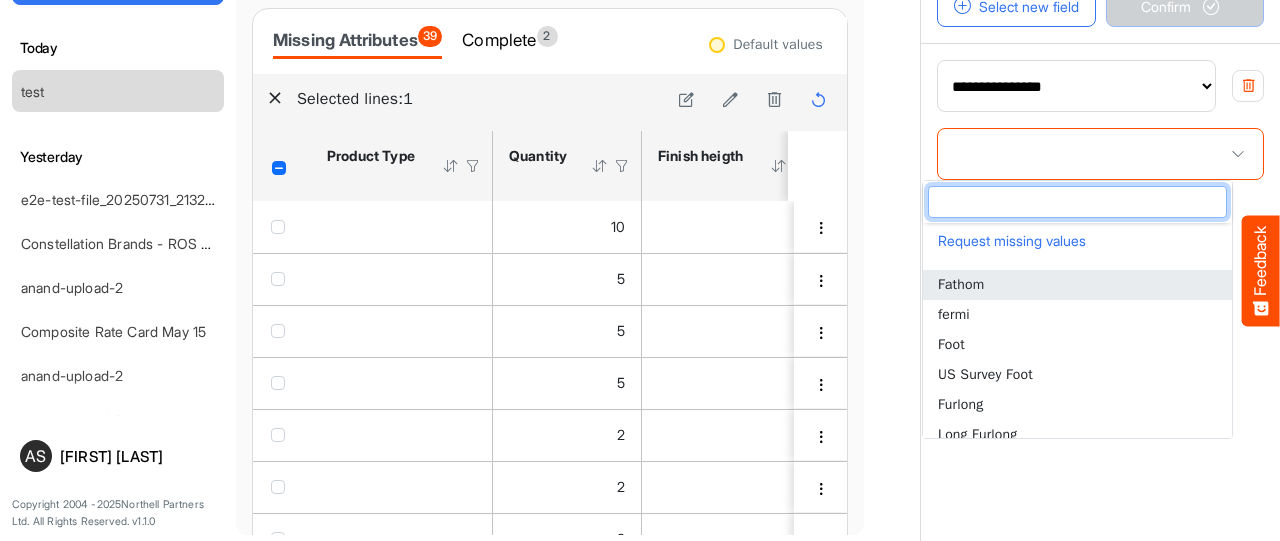 click on "Fathom" at bounding box center (961, 284) 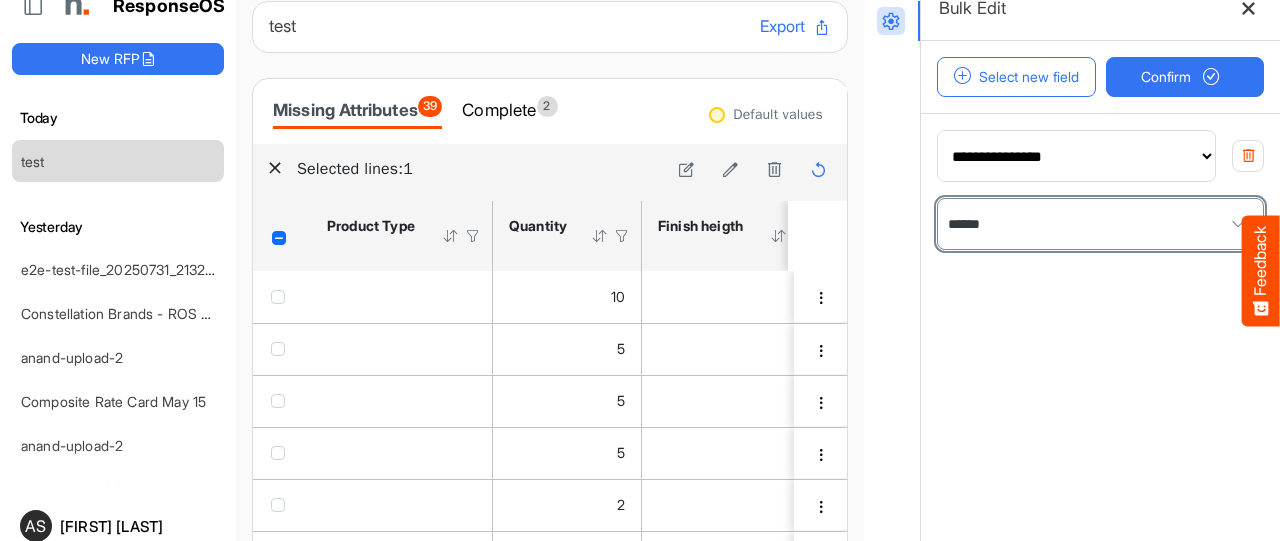 scroll, scrollTop: 0, scrollLeft: 0, axis: both 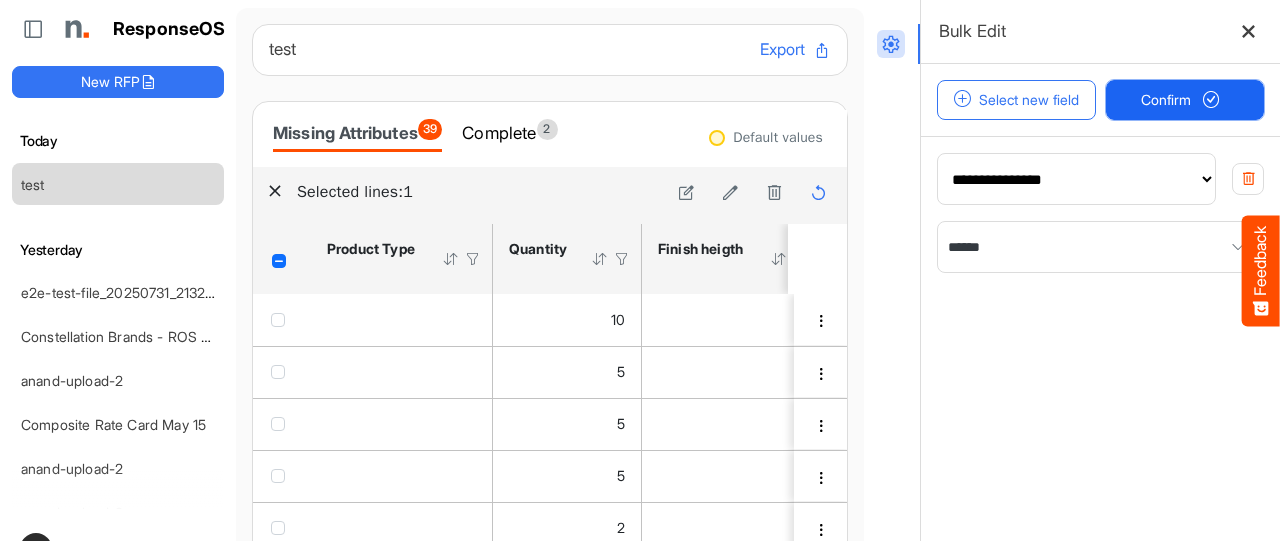 click on "Confirm" at bounding box center [1185, 100] 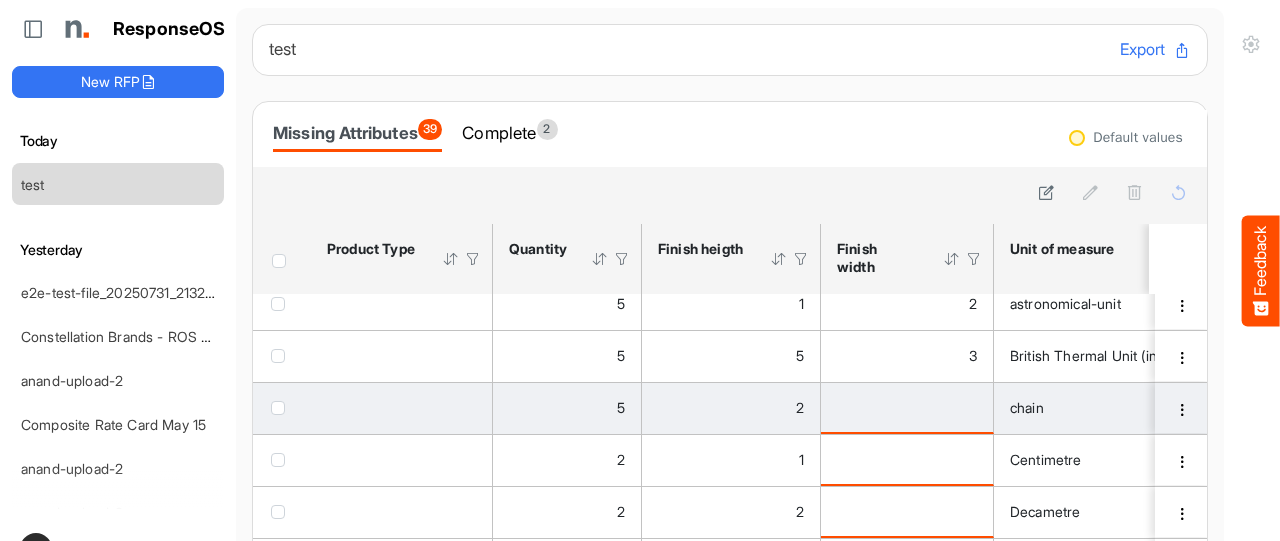 scroll, scrollTop: 92, scrollLeft: 0, axis: vertical 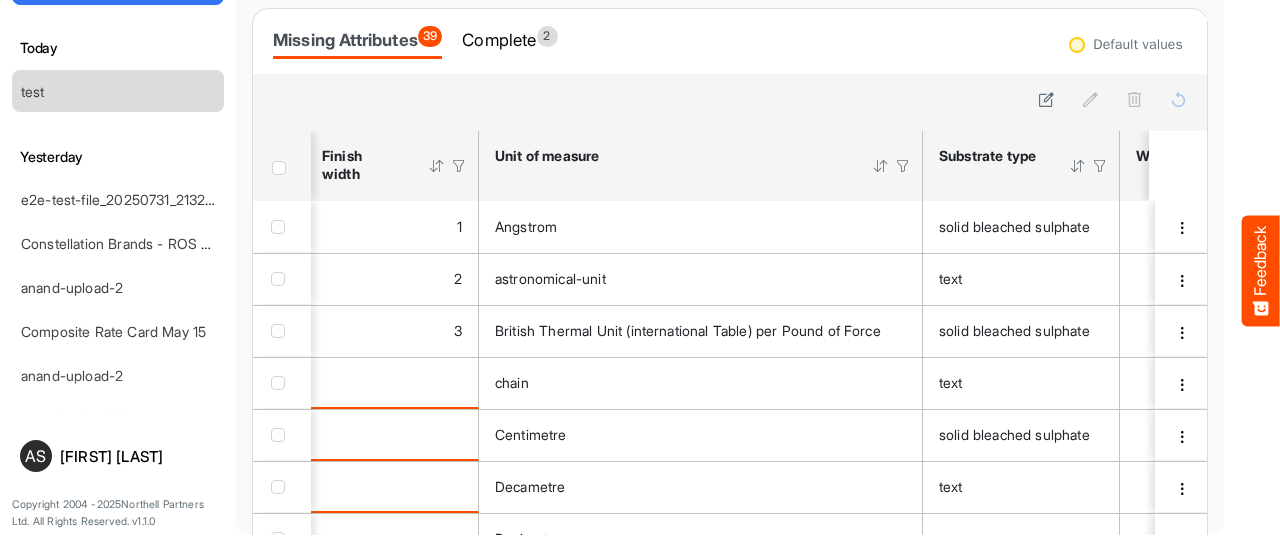 click at bounding box center [881, 166] 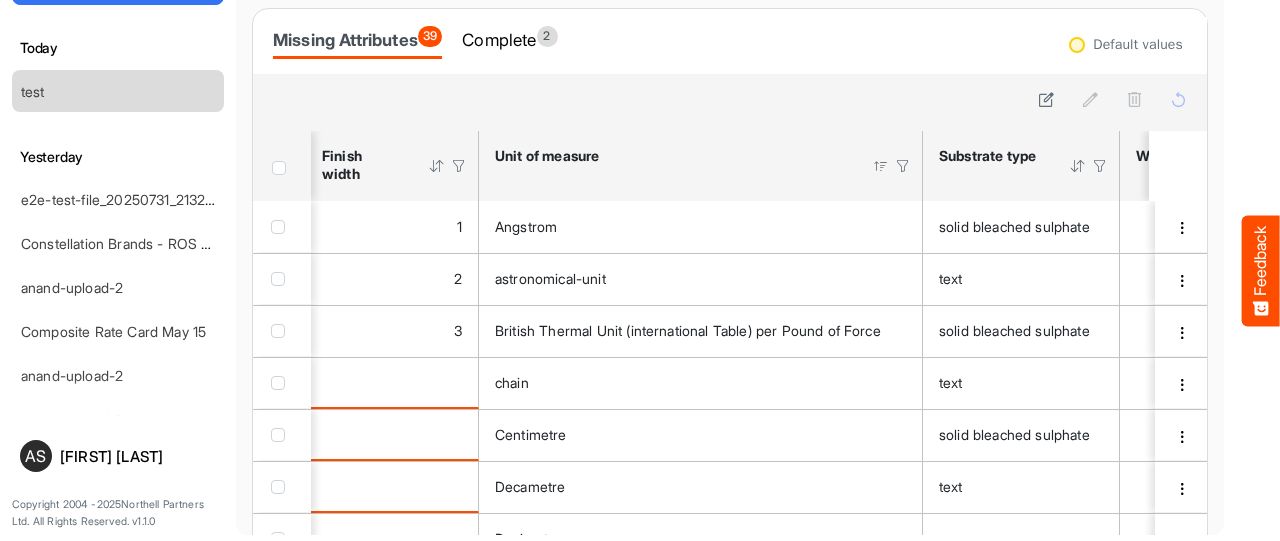 click at bounding box center [881, 166] 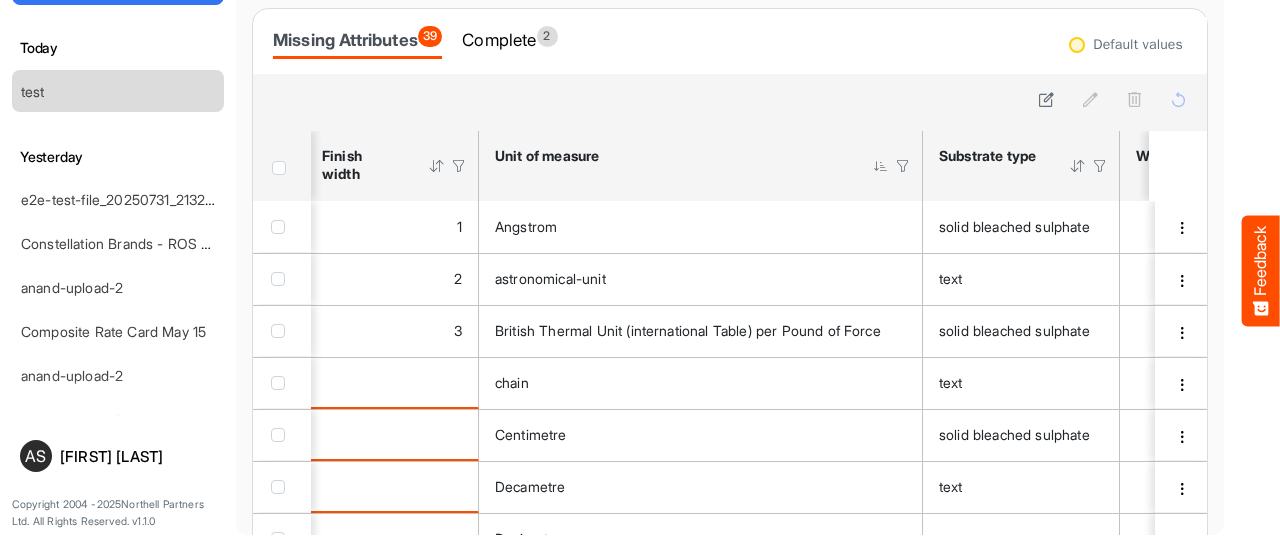 click at bounding box center [881, 166] 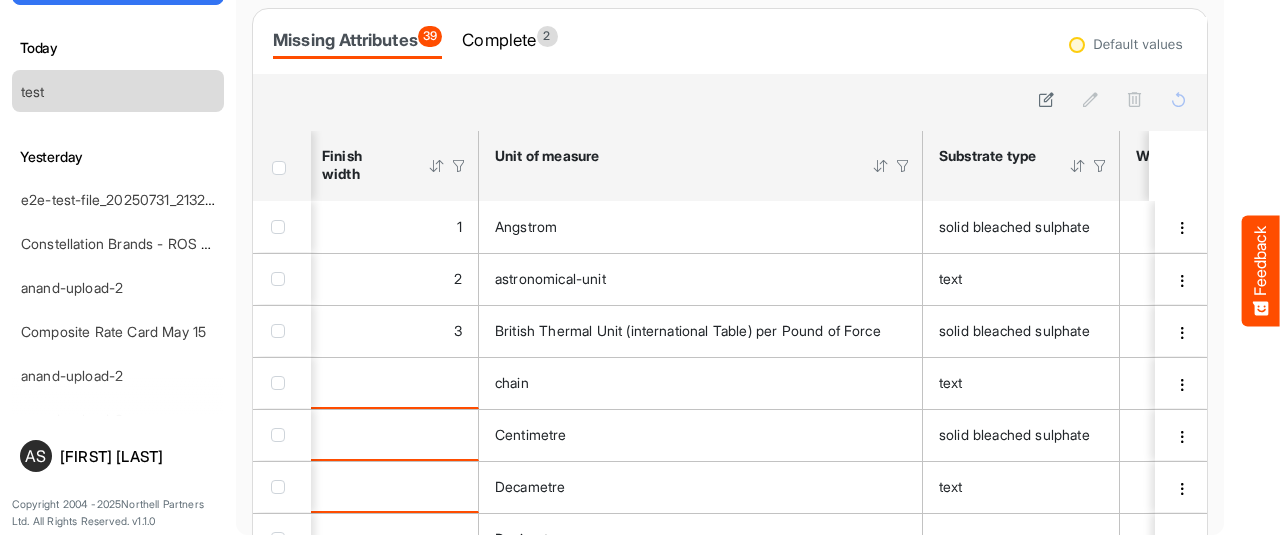 click at bounding box center (903, 166) 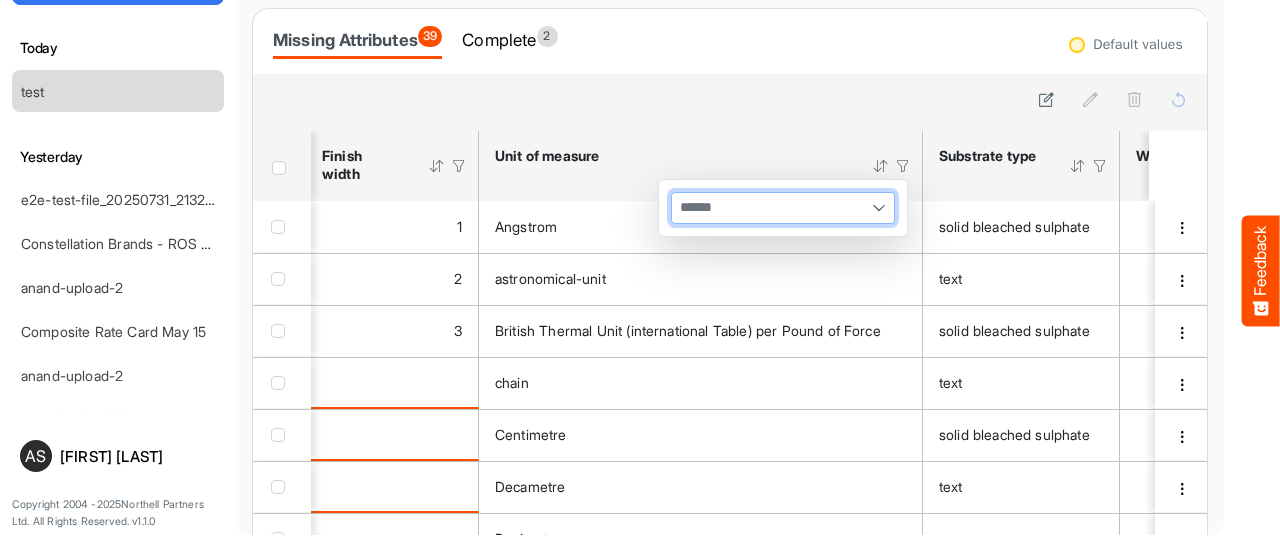 click at bounding box center (783, 208) 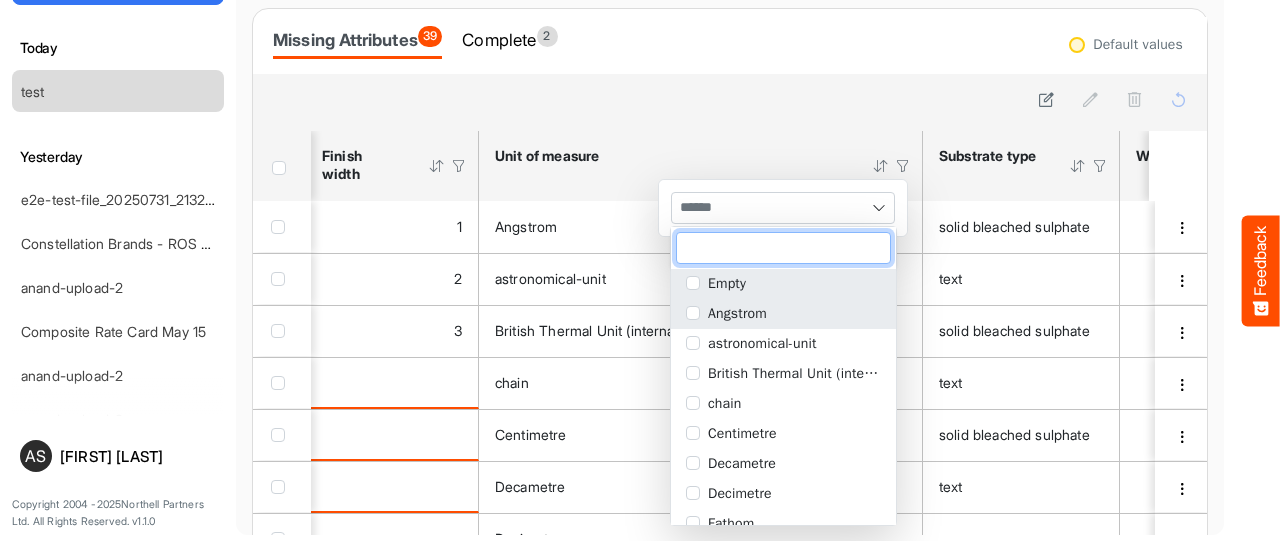click on "Angstrom" at bounding box center [783, 314] 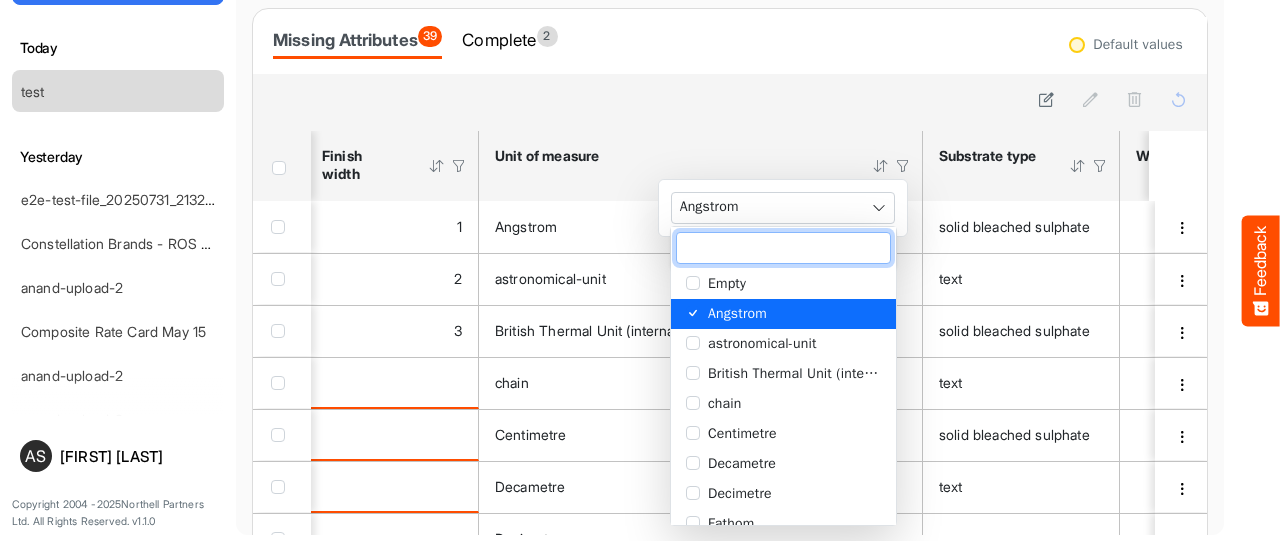 click at bounding box center [730, 102] 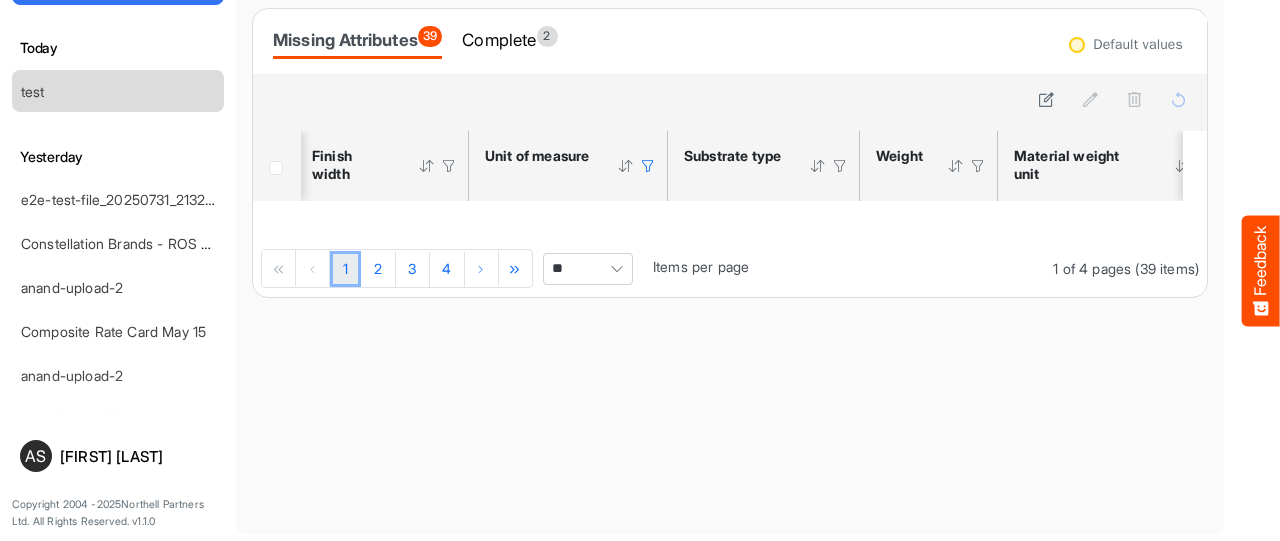 click at bounding box center [648, 166] 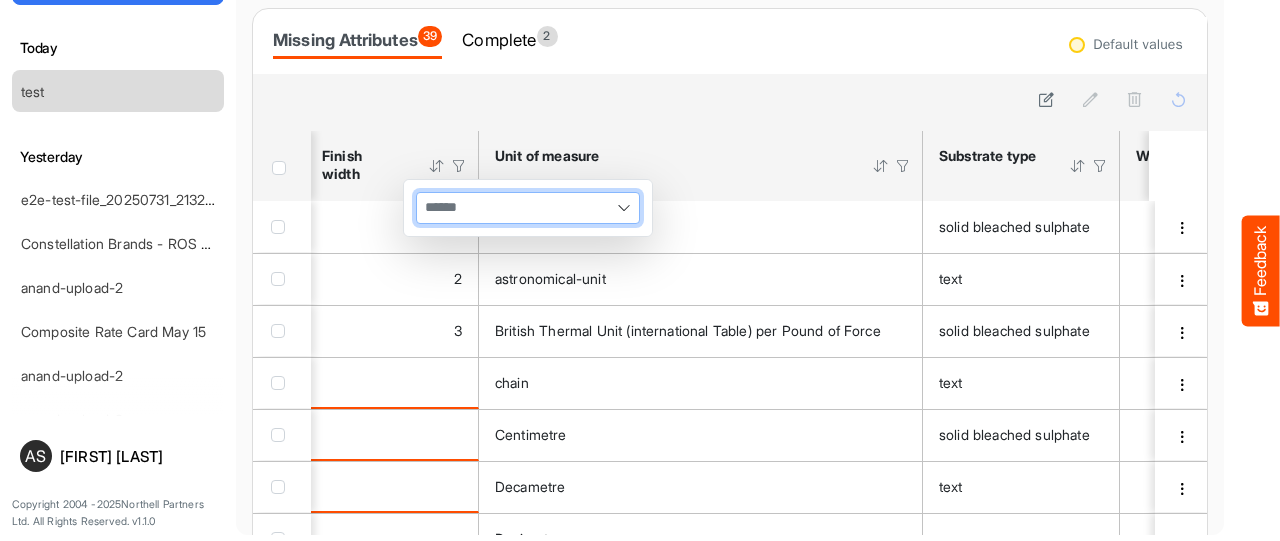 type 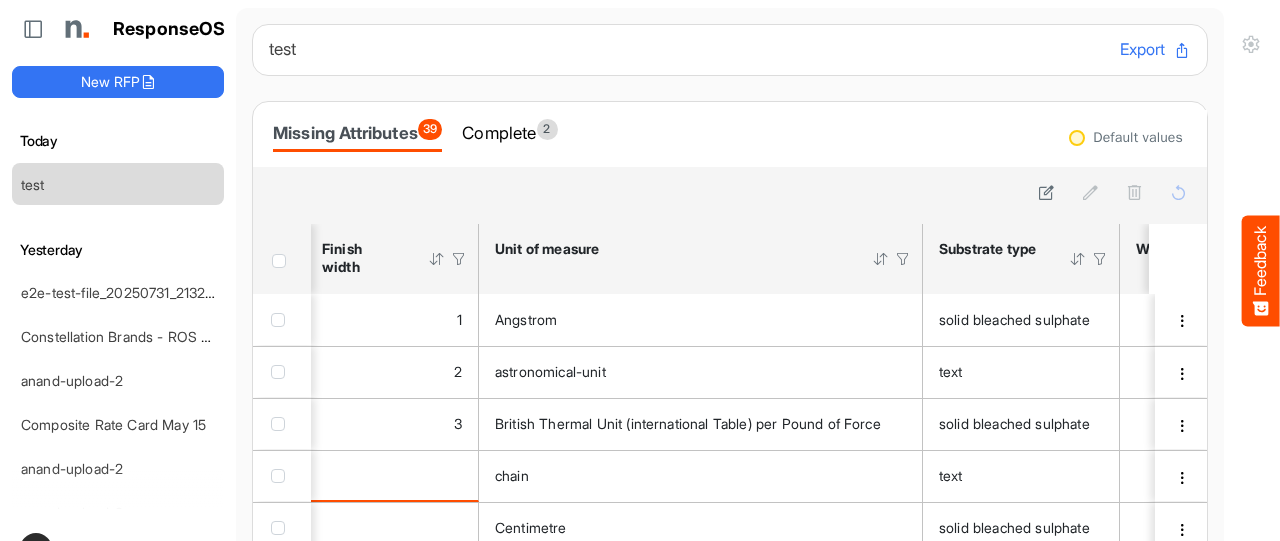 click at bounding box center [881, 259] 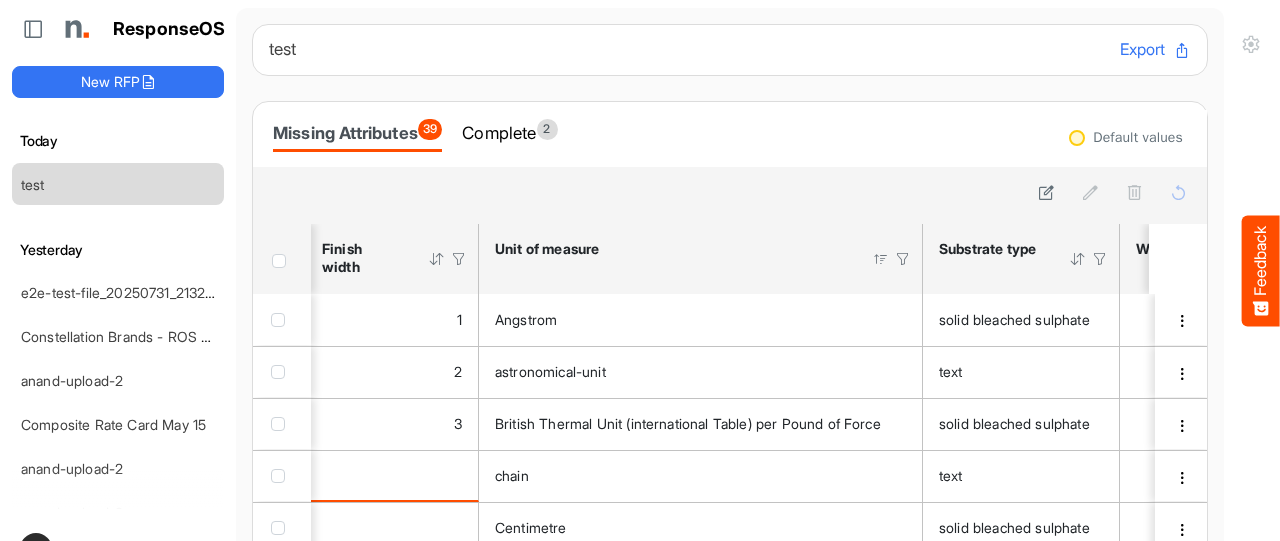 click at bounding box center (881, 259) 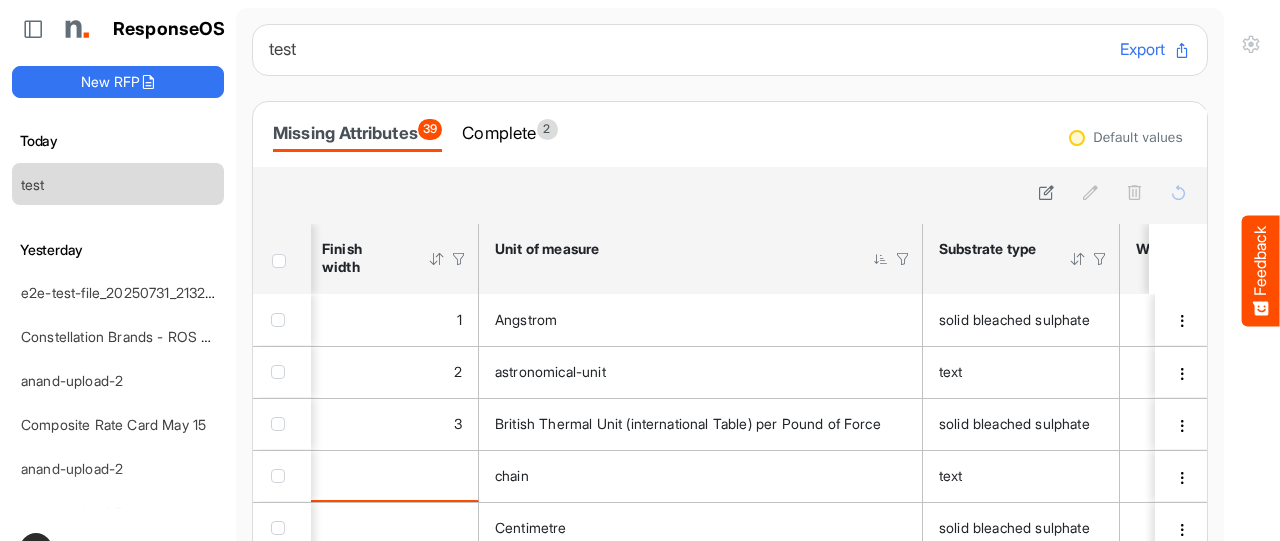 click at bounding box center (881, 259) 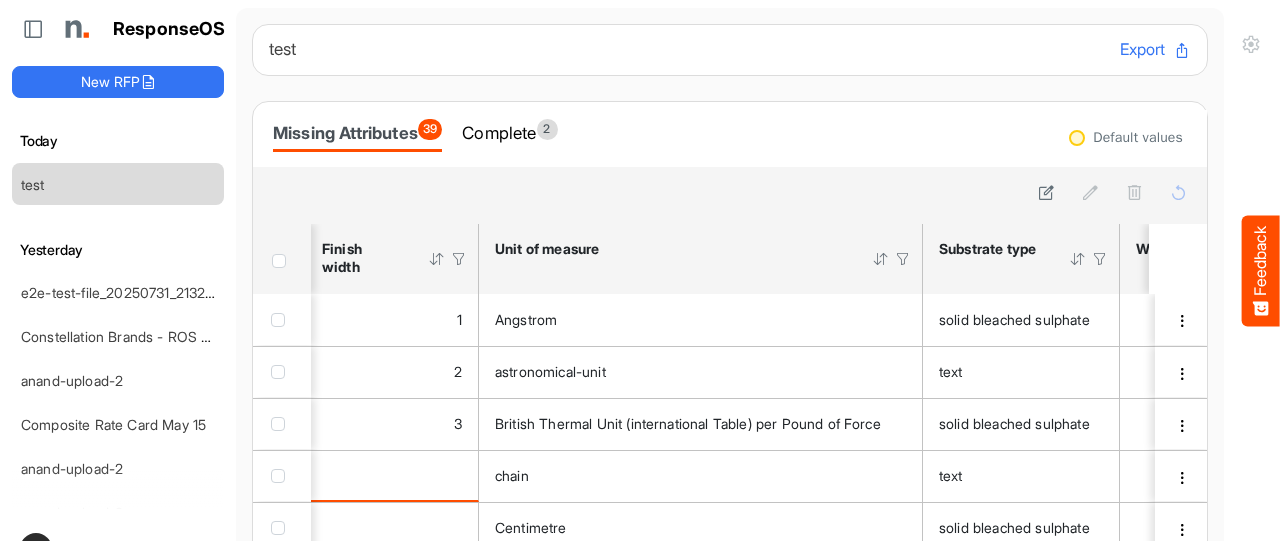 click at bounding box center [903, 259] 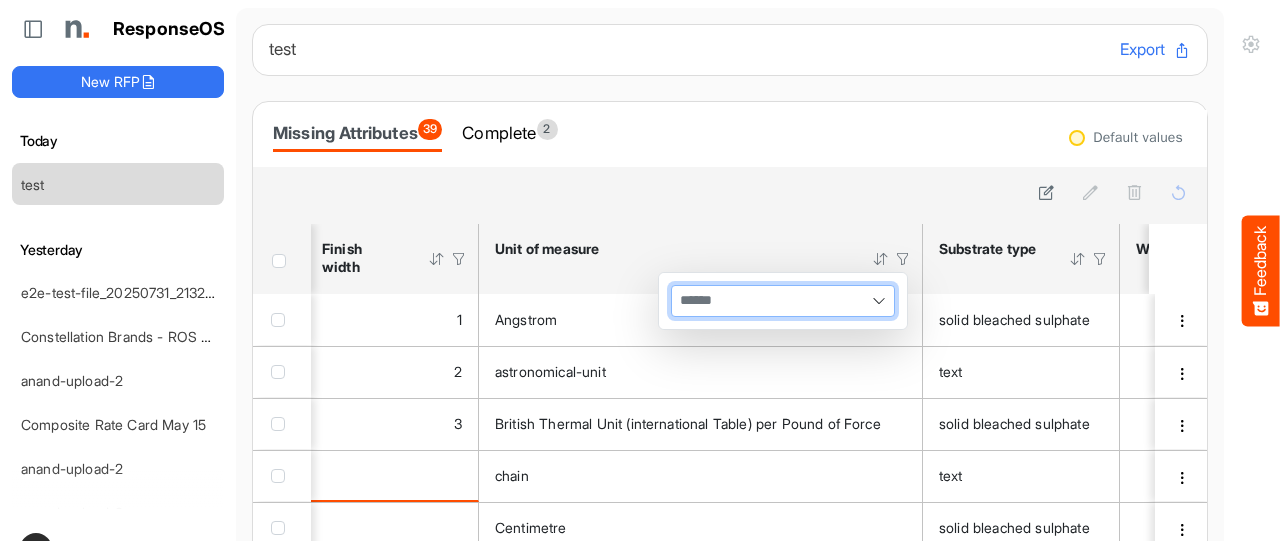 click at bounding box center (783, 301) 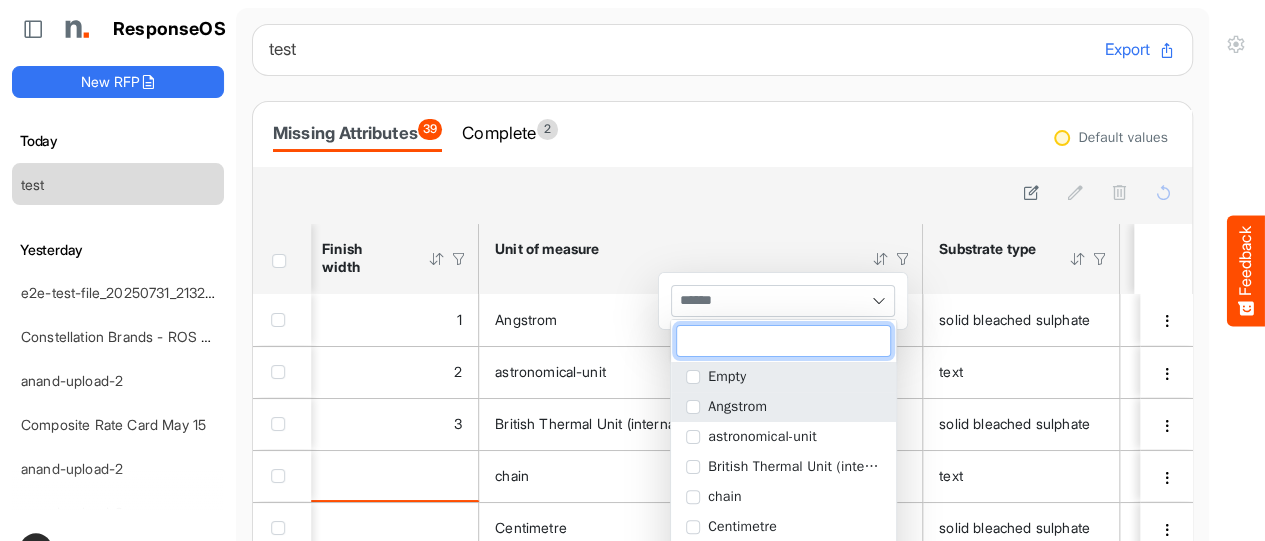click at bounding box center [693, 407] 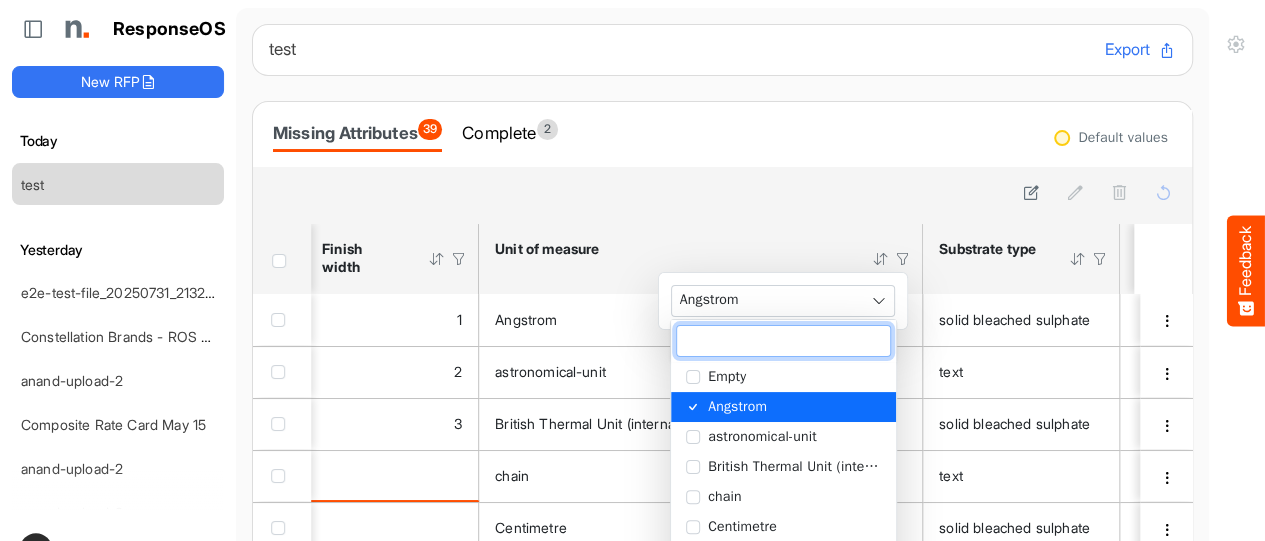 click on "Missing Attributes
39 Complete
2" at bounding box center [722, 134] 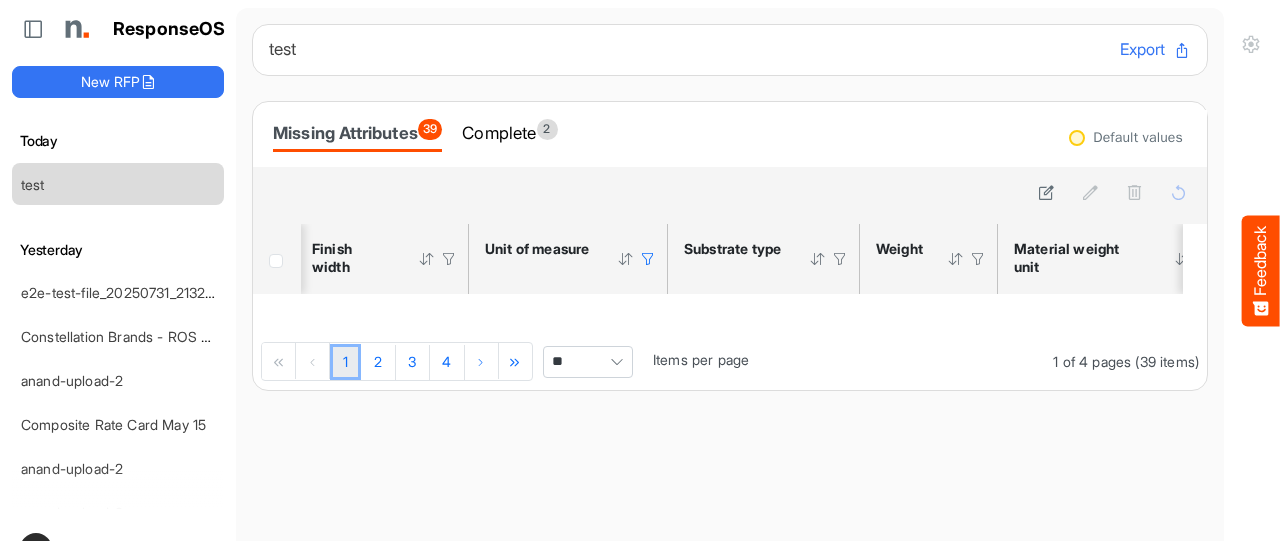 scroll, scrollTop: 0, scrollLeft: 397, axis: horizontal 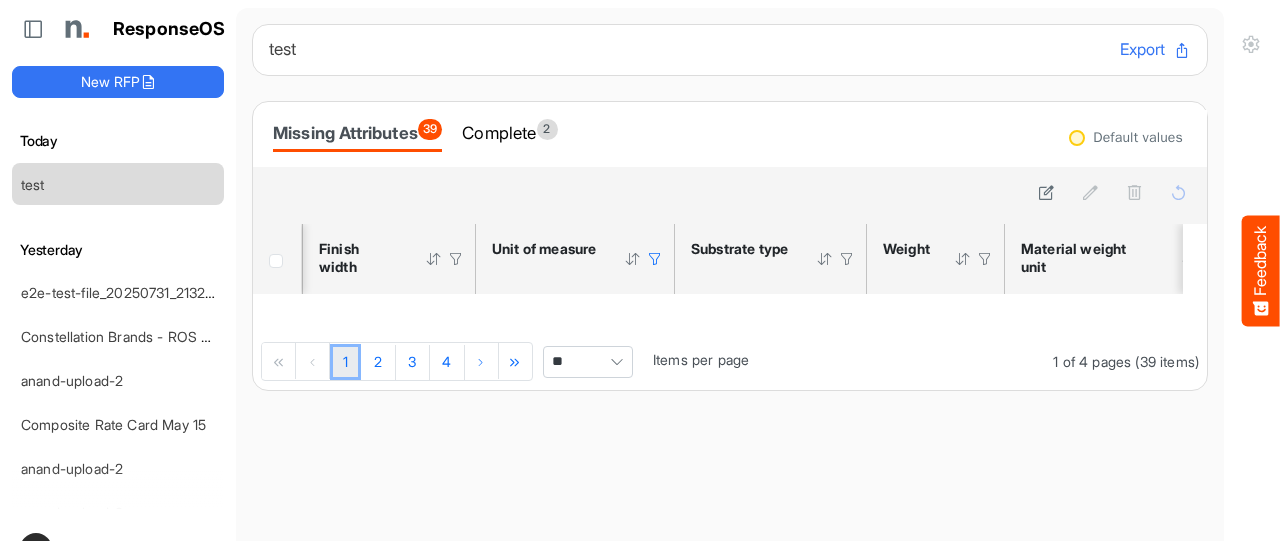 click at bounding box center (655, 259) 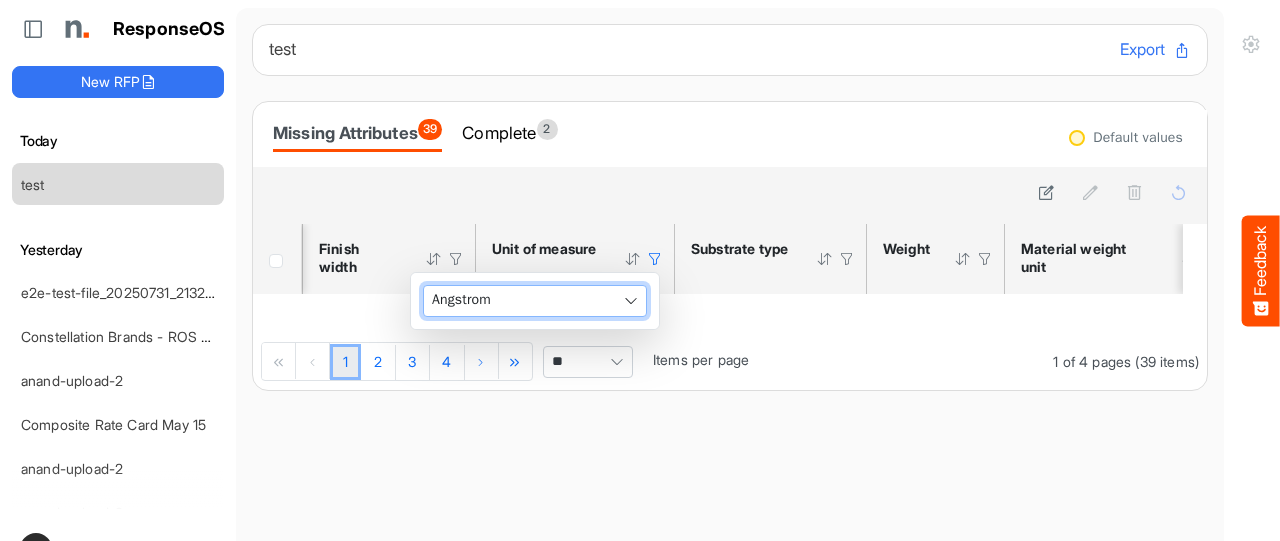type 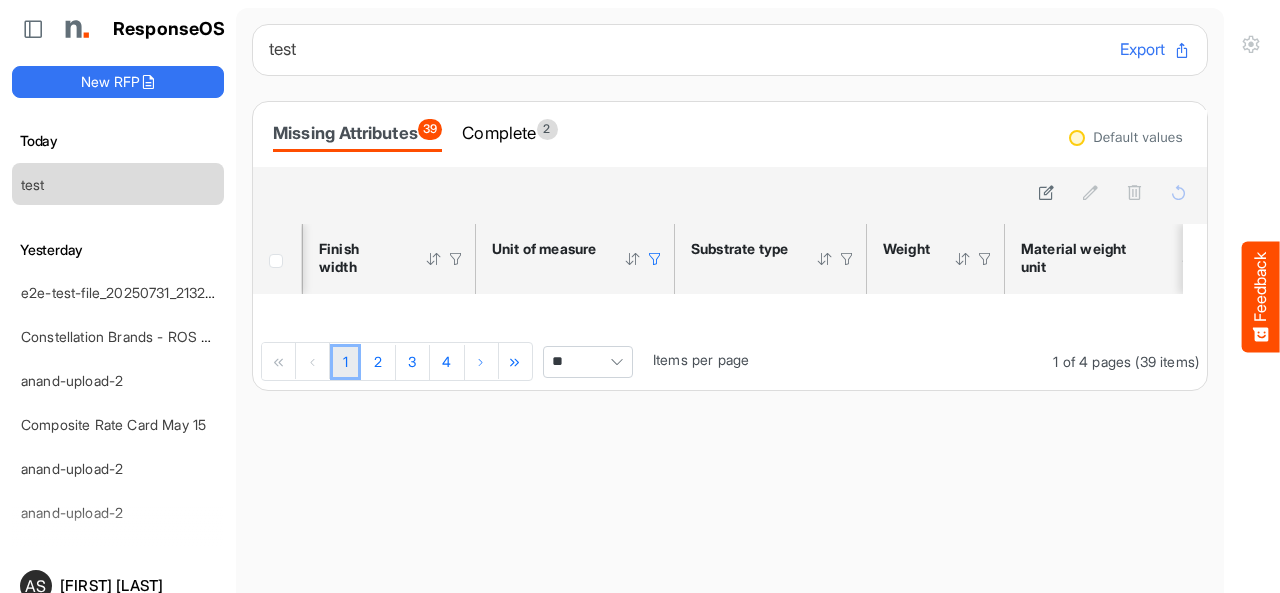 click at bounding box center (655, 259) 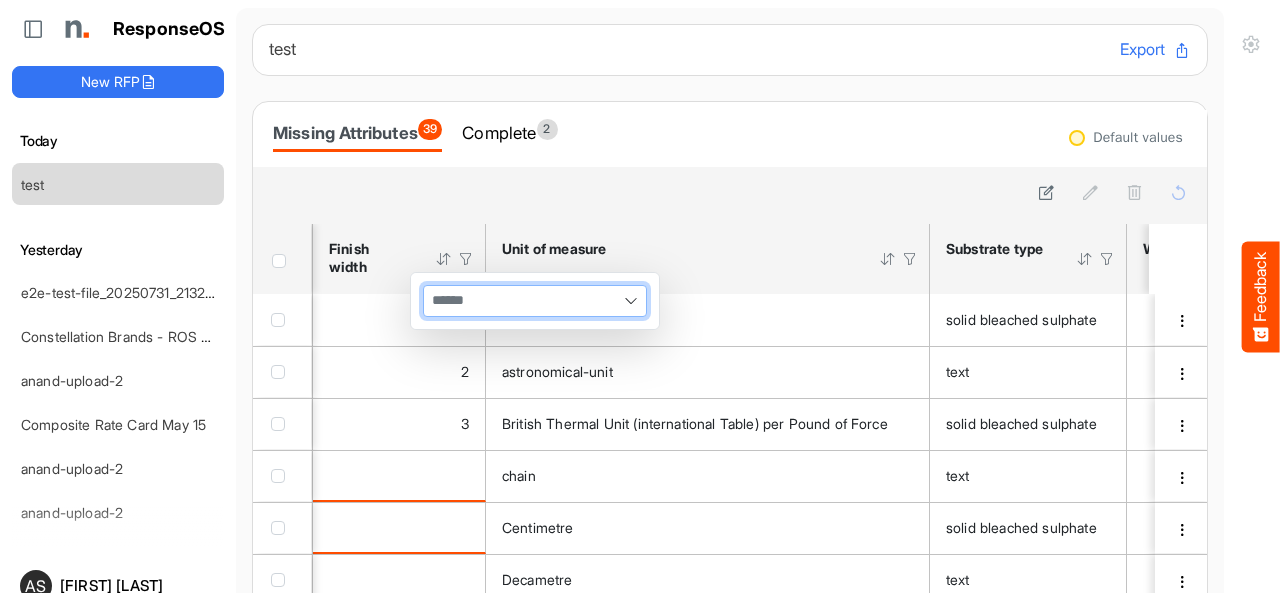 type 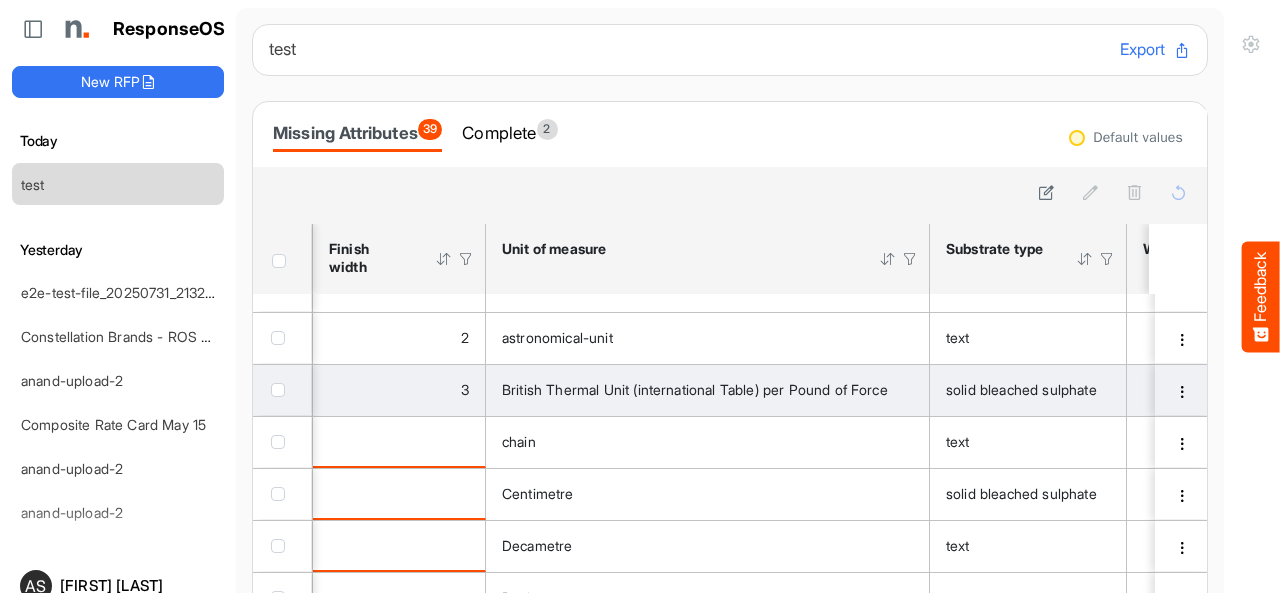 scroll, scrollTop: 51, scrollLeft: 508, axis: both 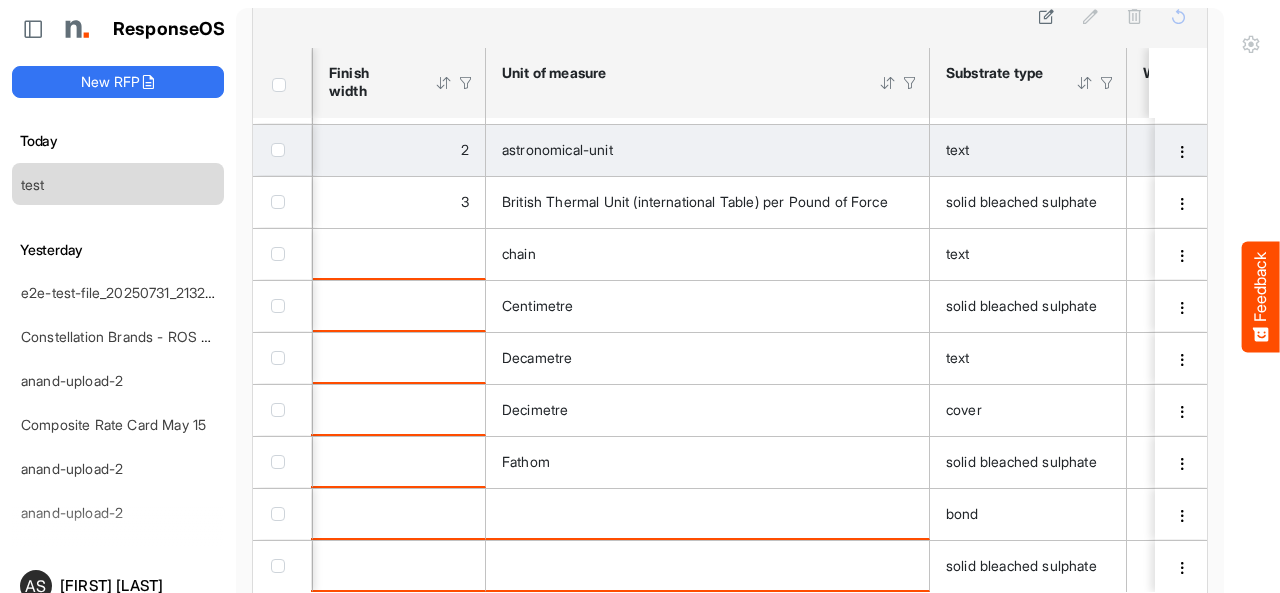 click at bounding box center [1085, 83] 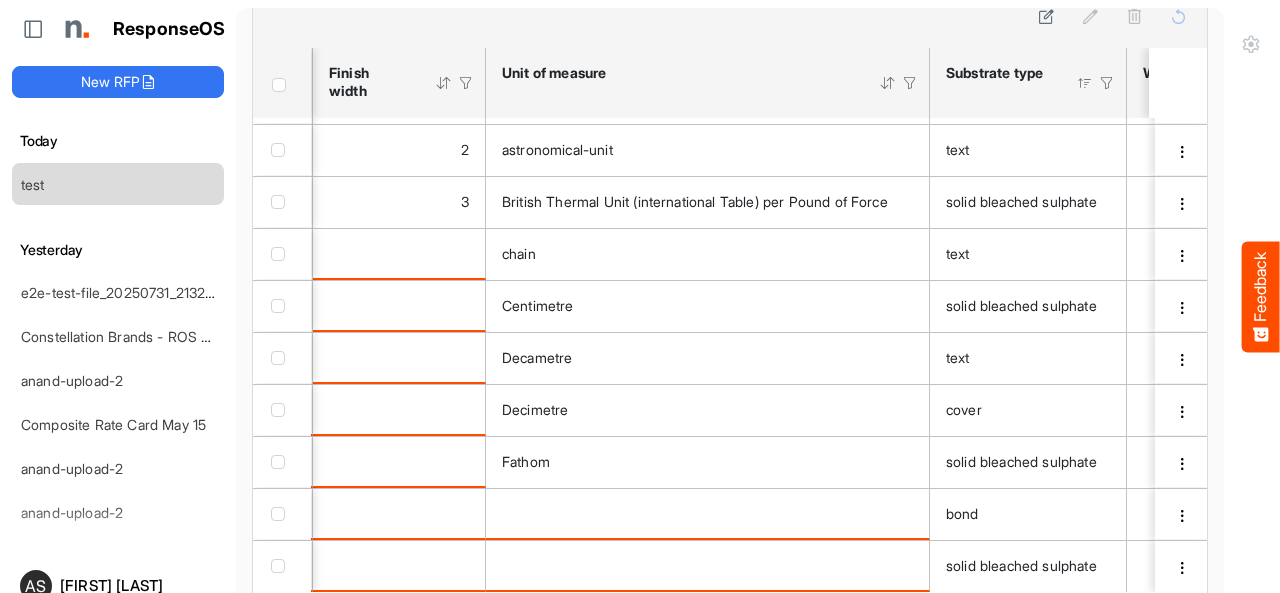 click at bounding box center (1085, 83) 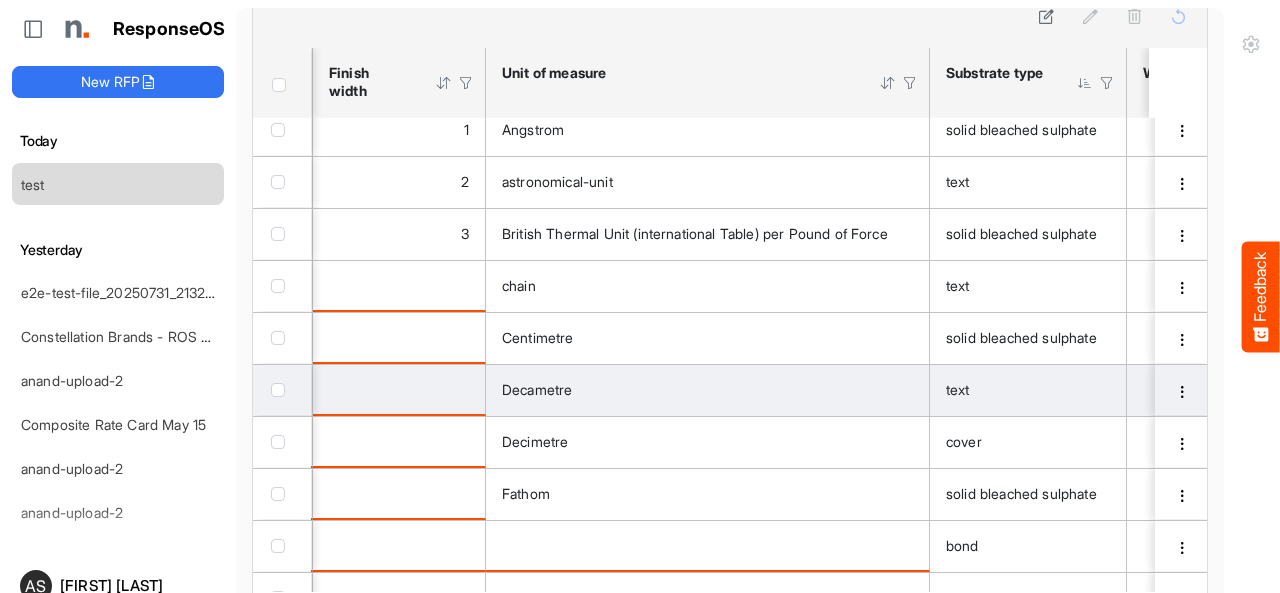 scroll, scrollTop: 0, scrollLeft: 508, axis: horizontal 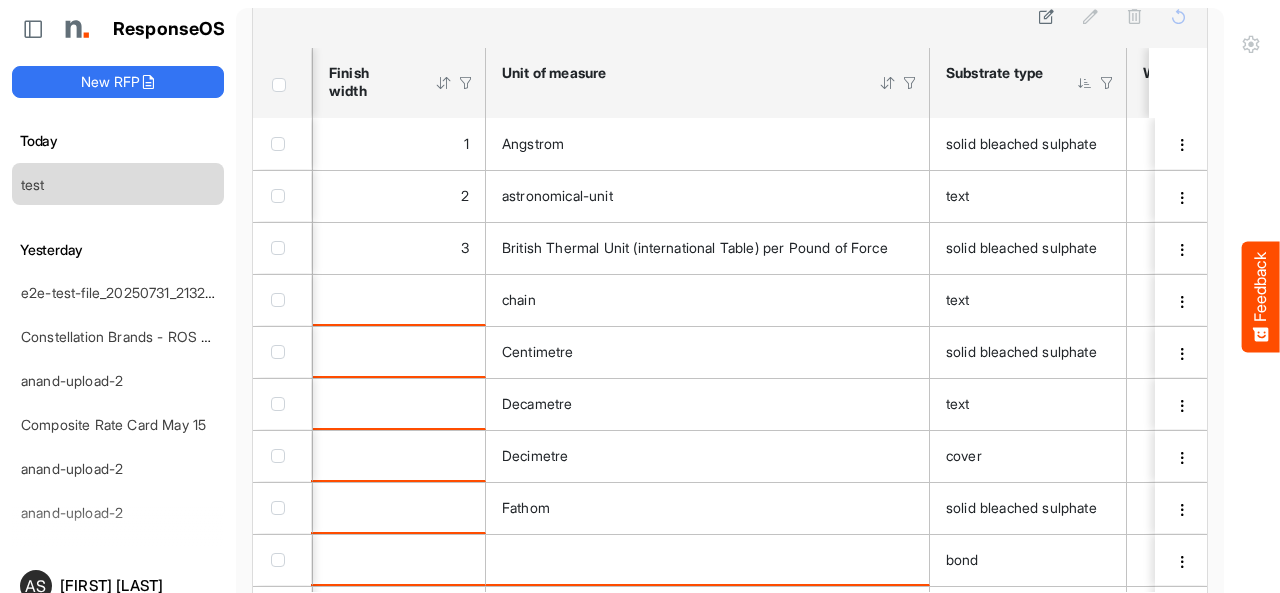 click at bounding box center (1085, 83) 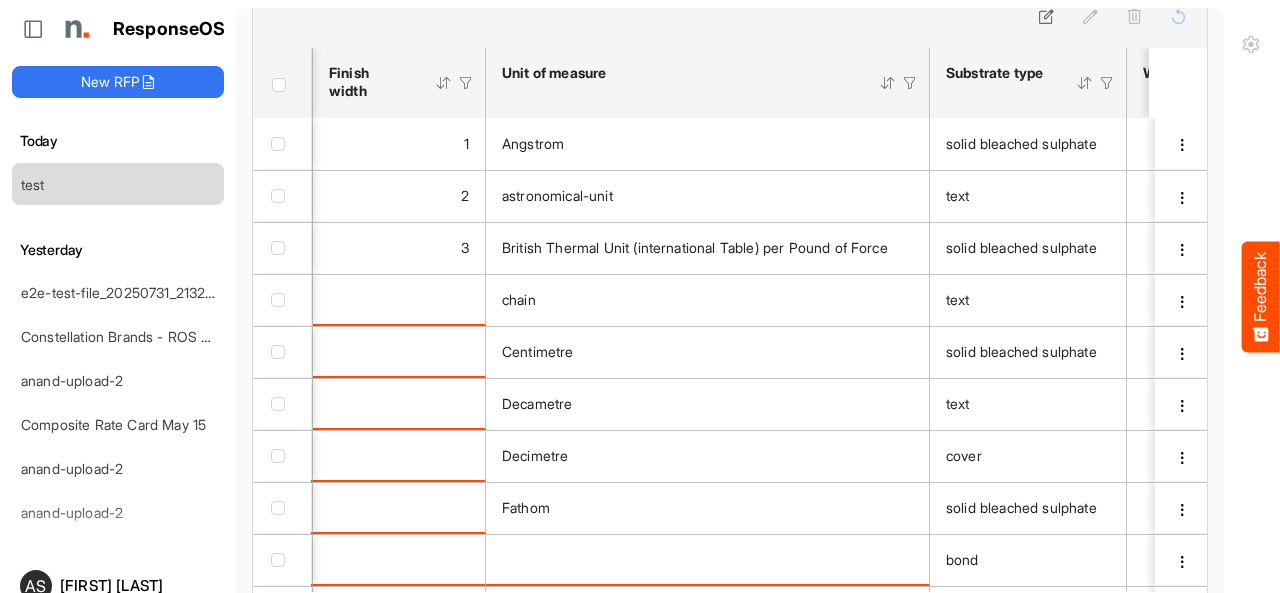 click at bounding box center (1085, 83) 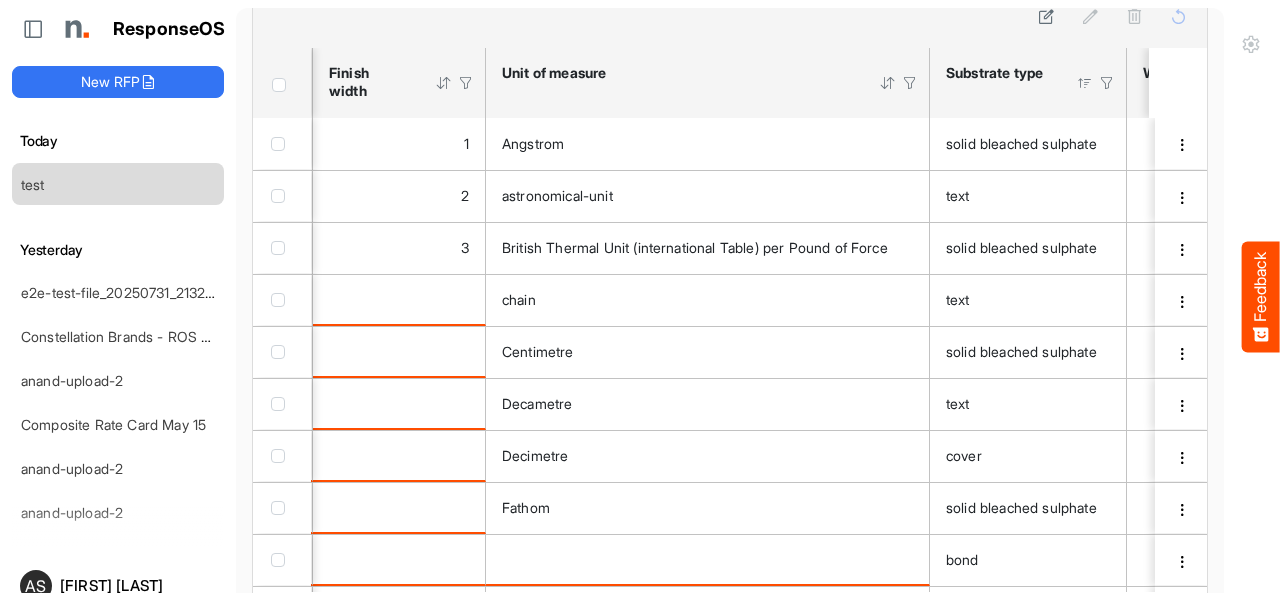 click at bounding box center [1085, 83] 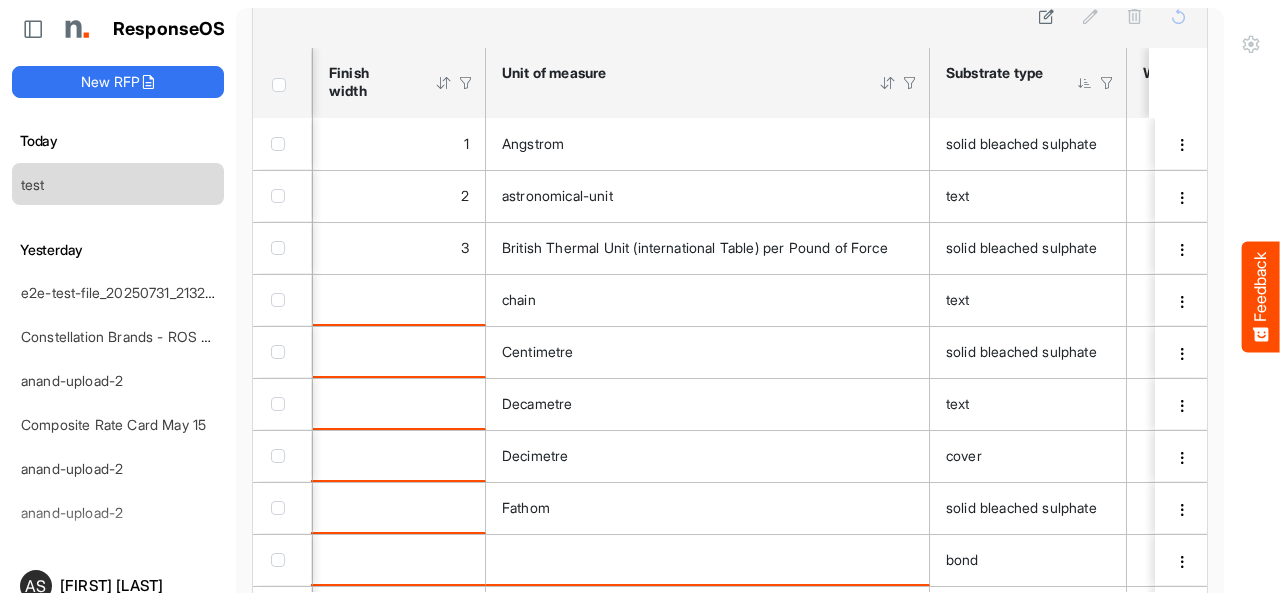 click at bounding box center [1085, 83] 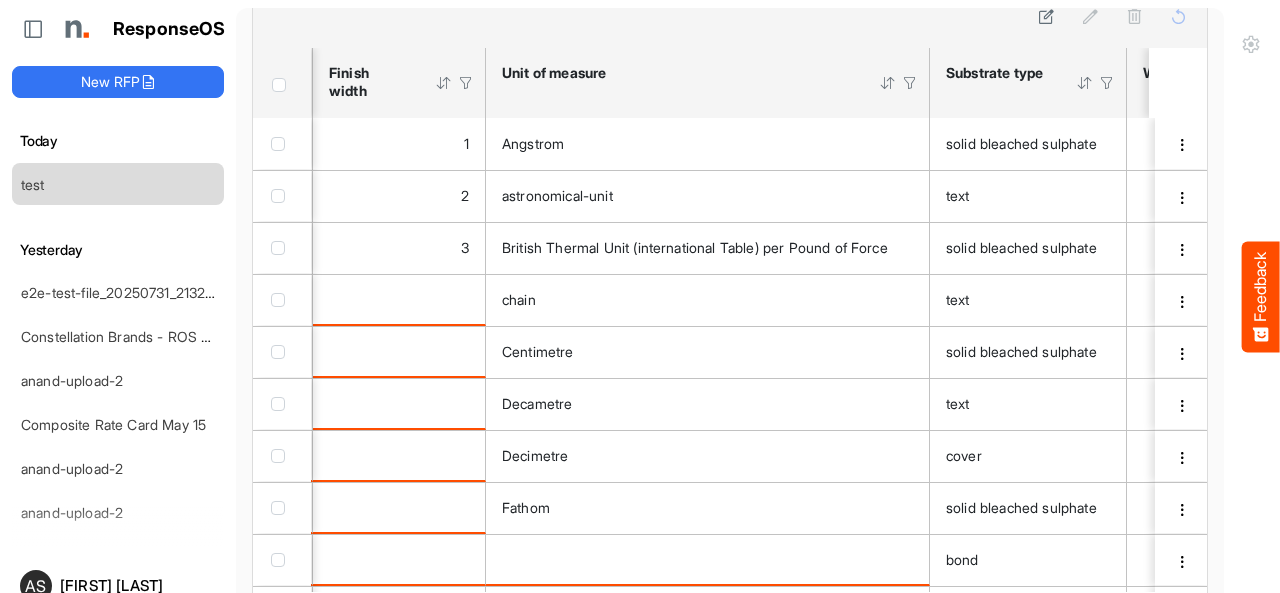 click at bounding box center (1107, 83) 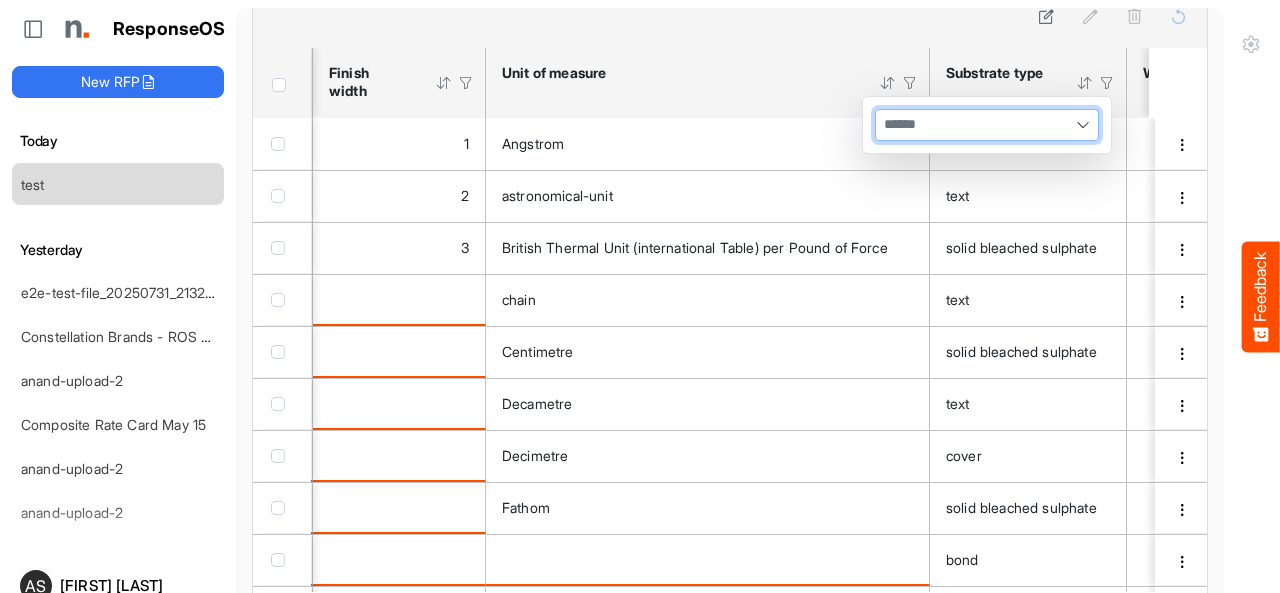 click at bounding box center [987, 125] 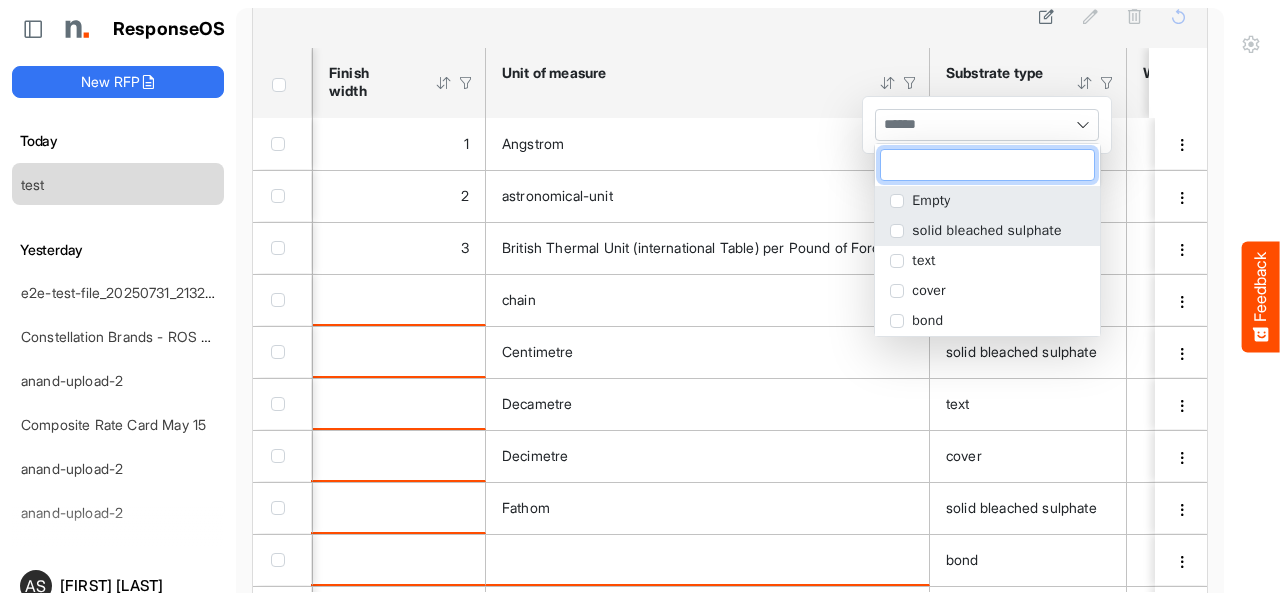 click at bounding box center (897, 231) 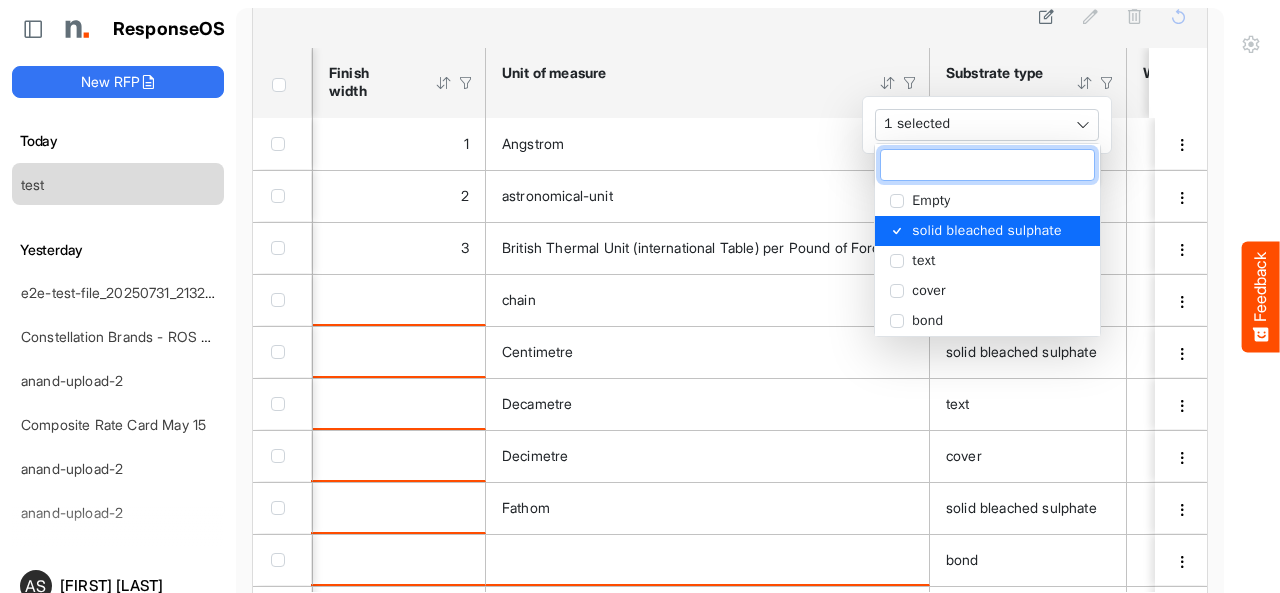 click at bounding box center [730, 19] 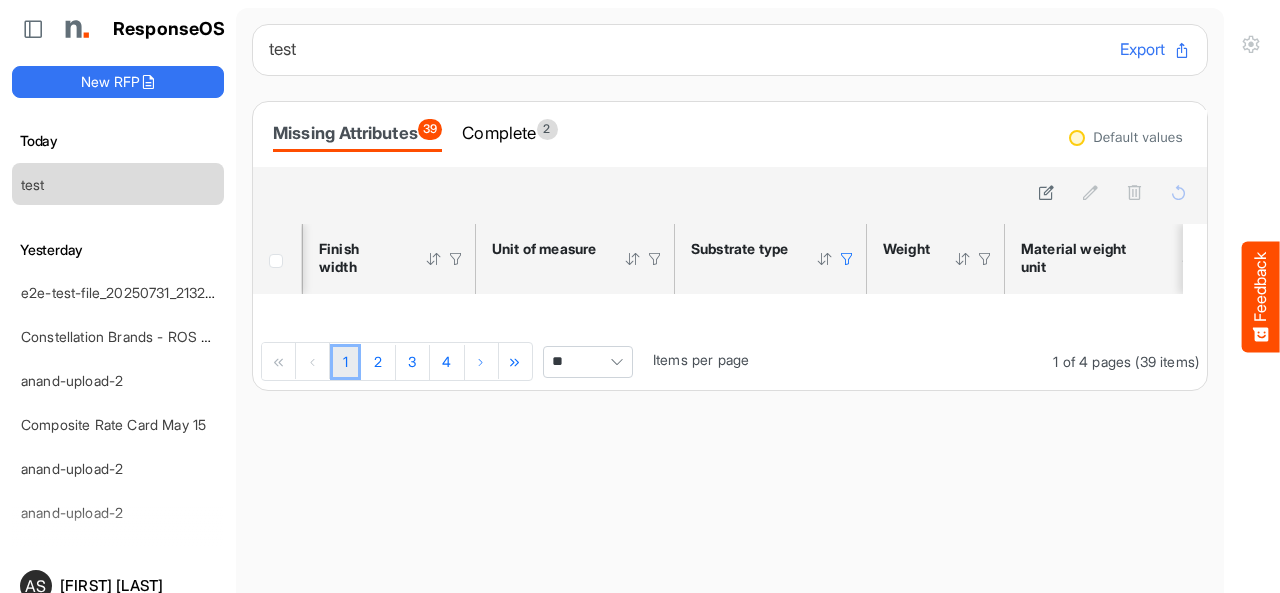 scroll, scrollTop: 0, scrollLeft: 0, axis: both 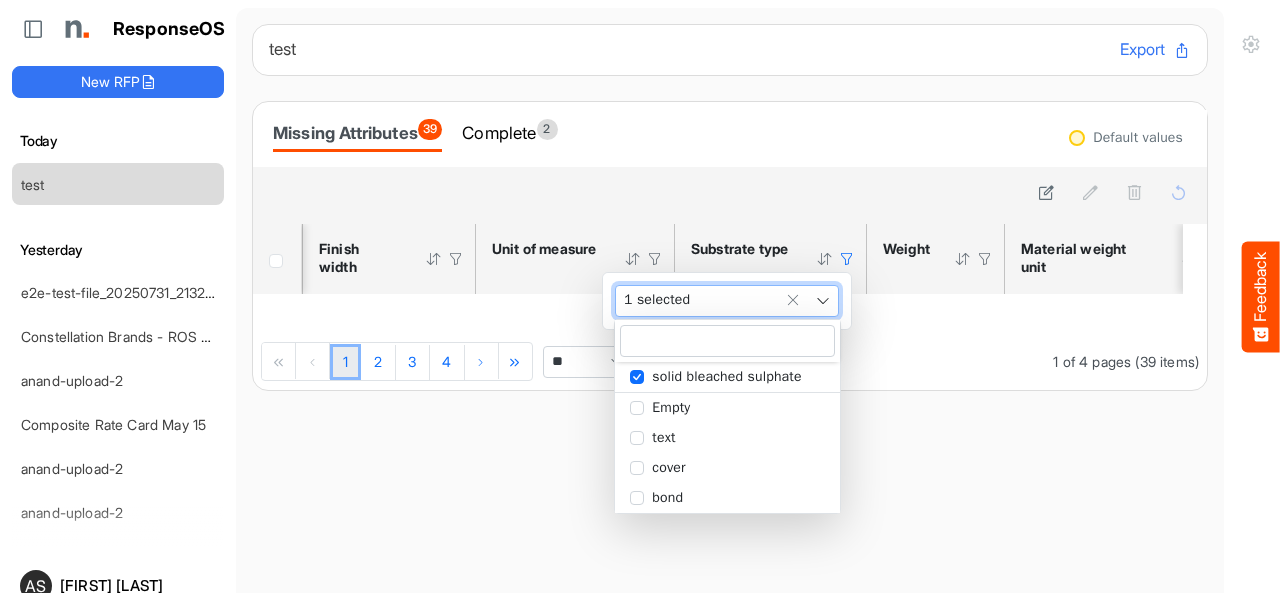click on "1 selected" at bounding box center (727, 301) 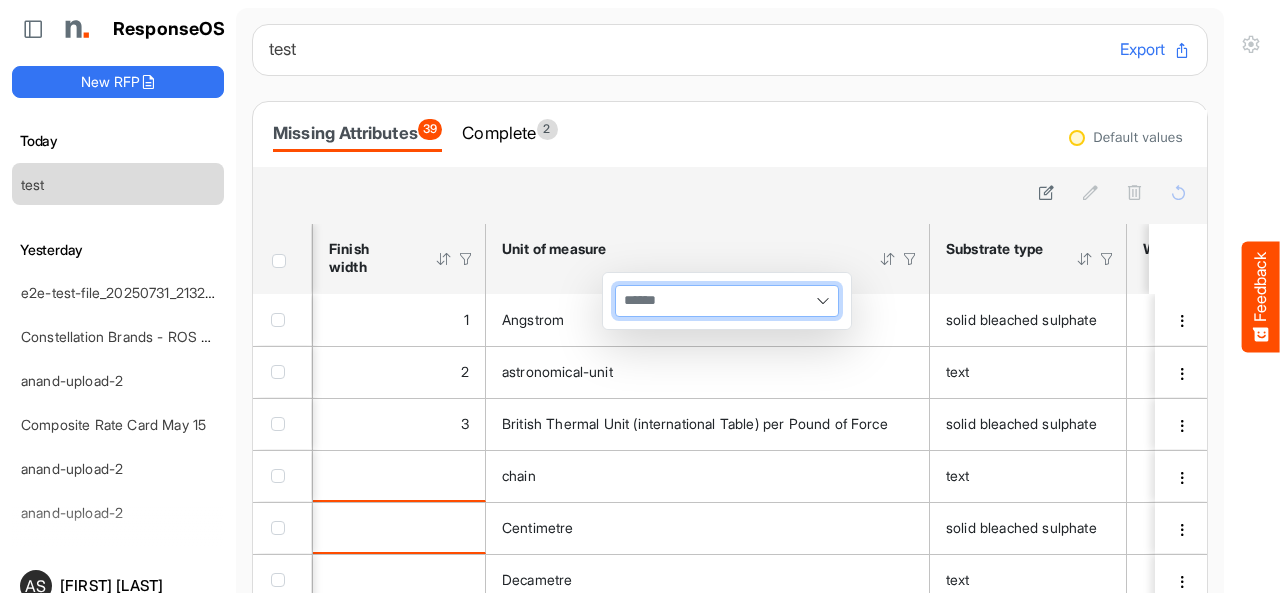 type 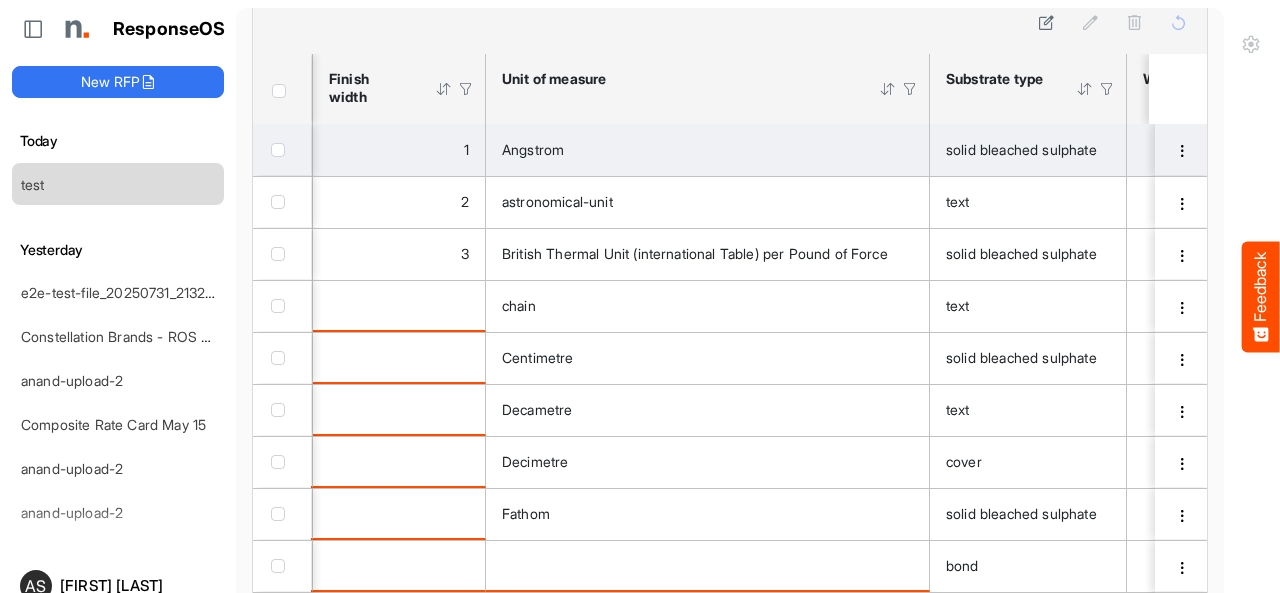 scroll, scrollTop: 176, scrollLeft: 0, axis: vertical 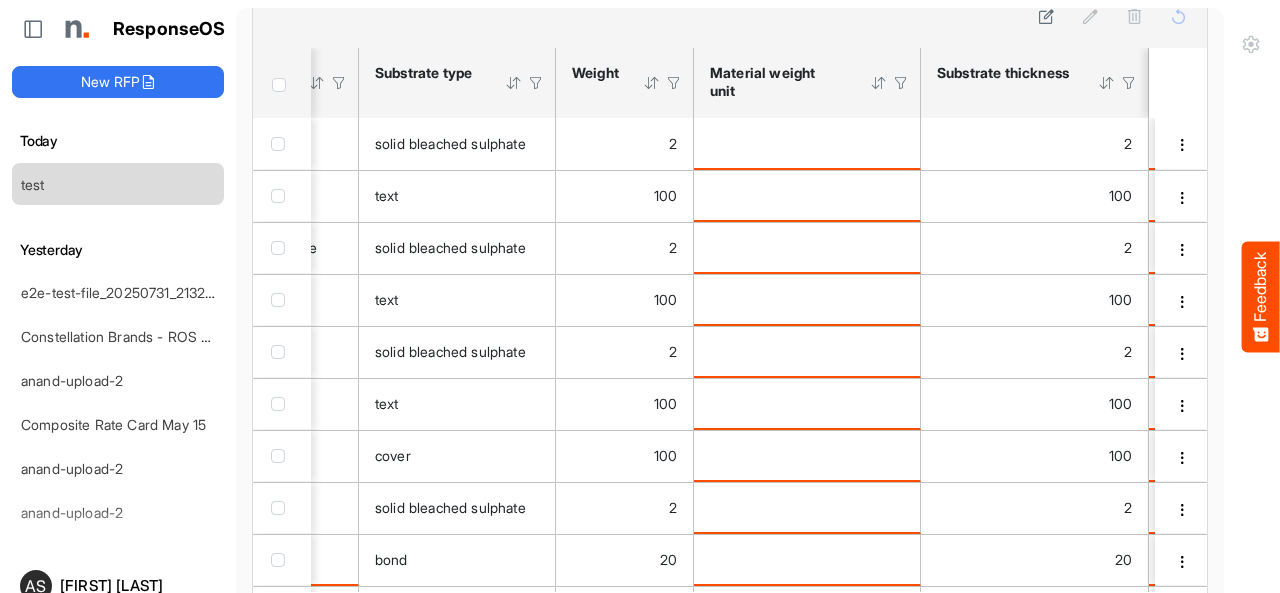 click at bounding box center (652, 83) 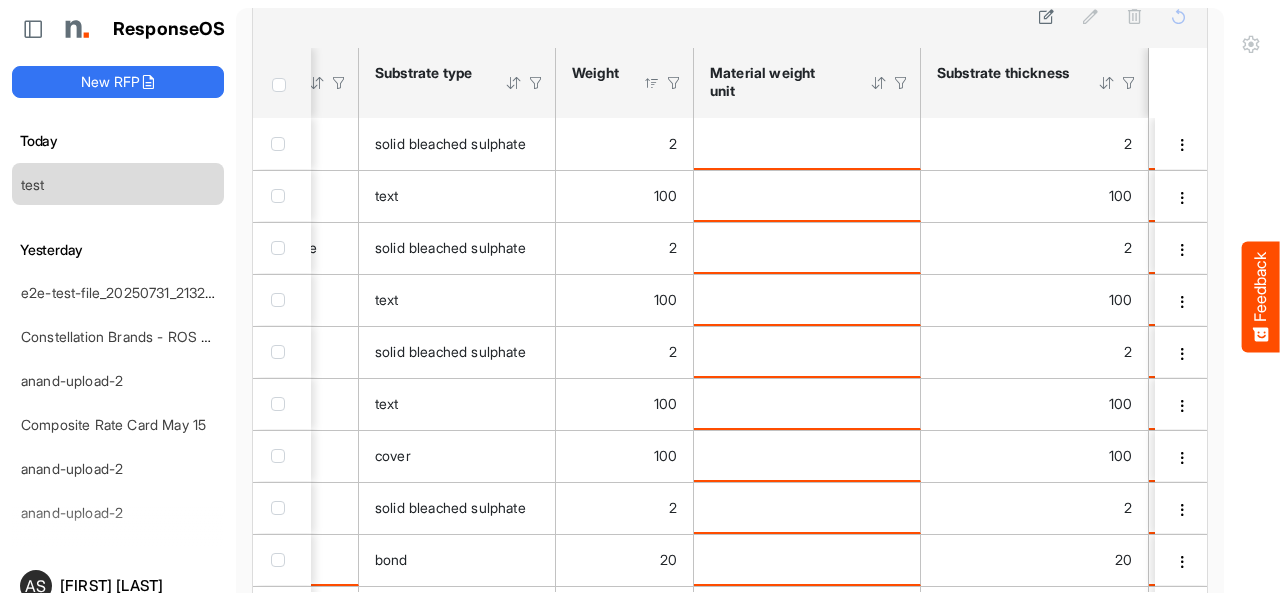 click at bounding box center [652, 83] 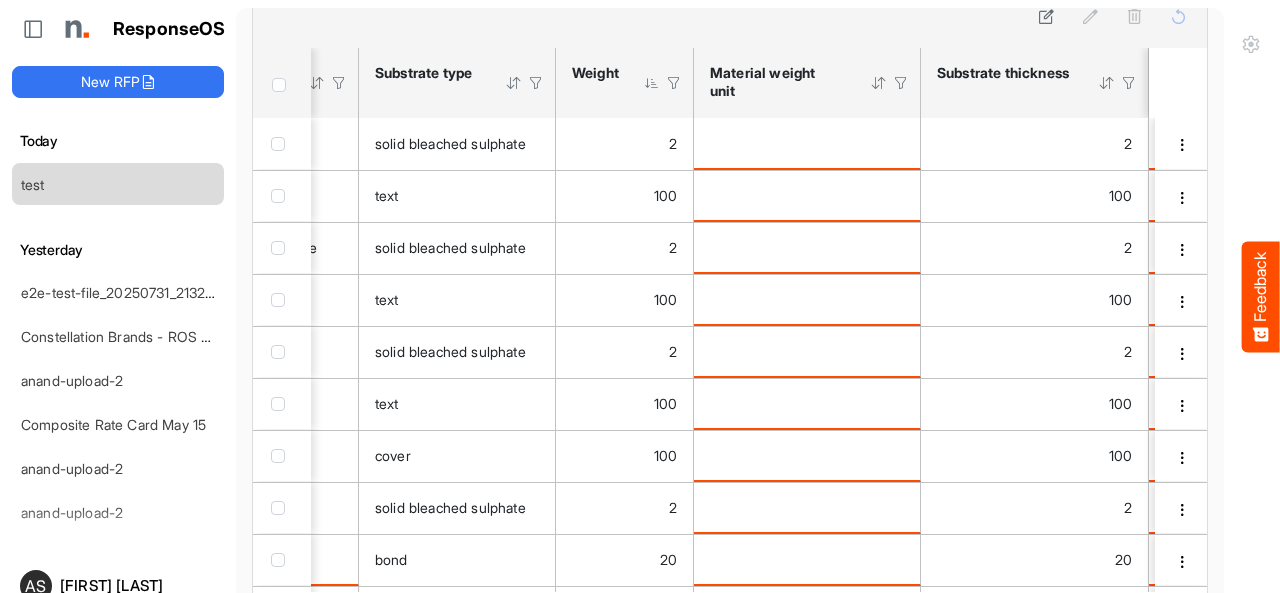 click at bounding box center [652, 83] 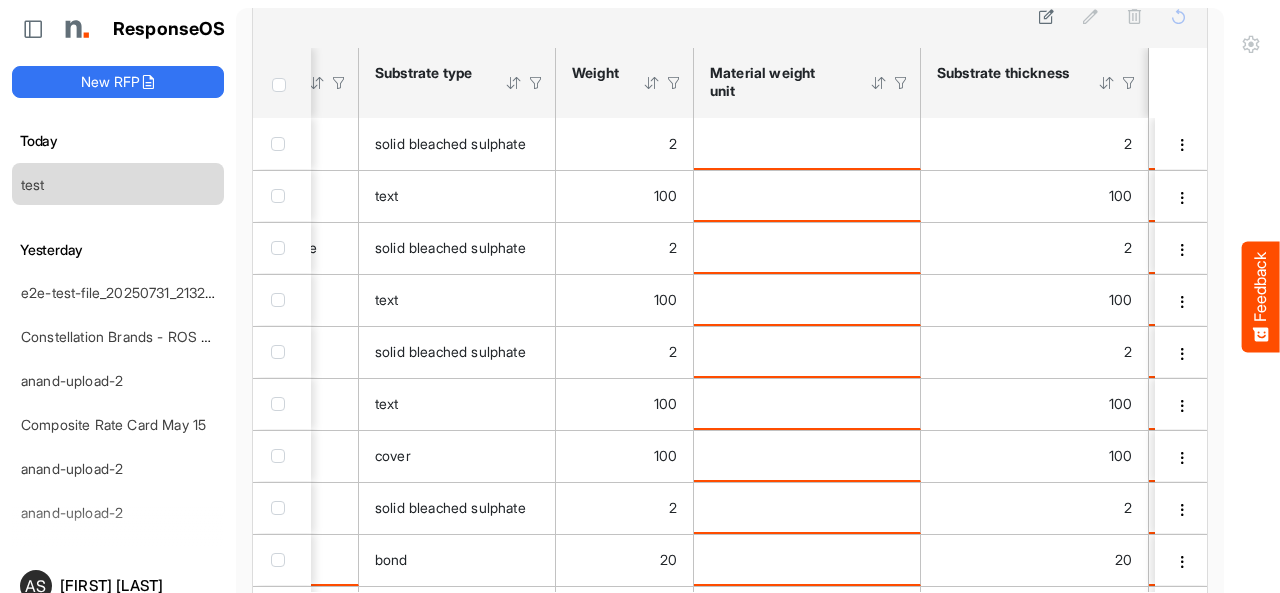 click at bounding box center (674, 83) 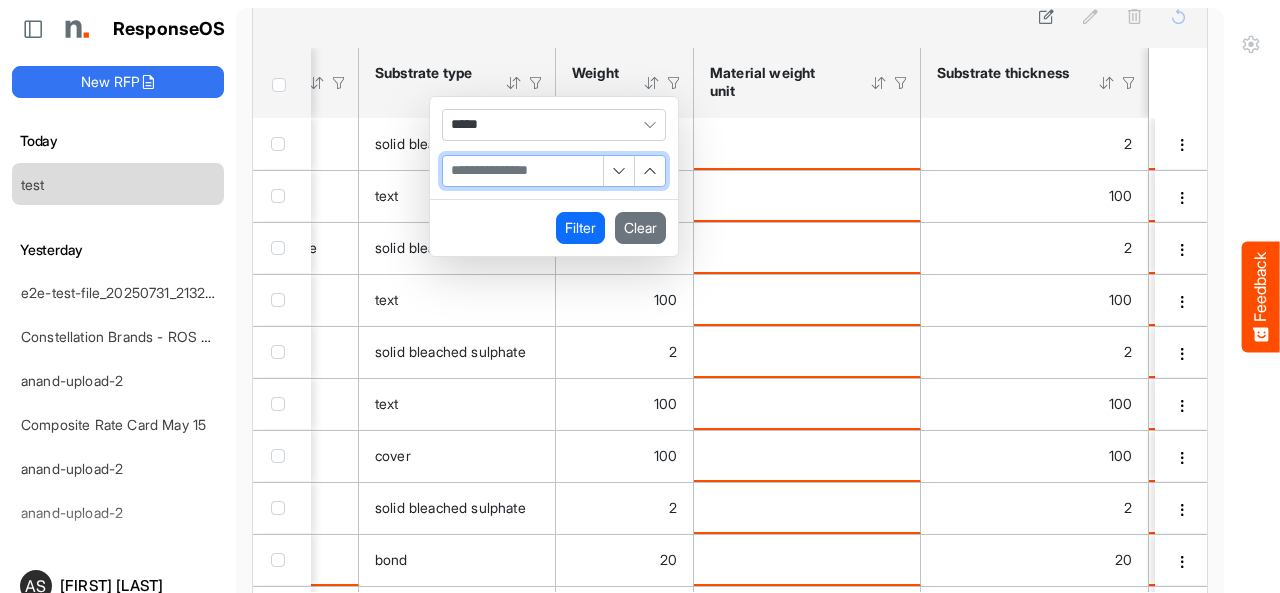 click at bounding box center (523, 171) 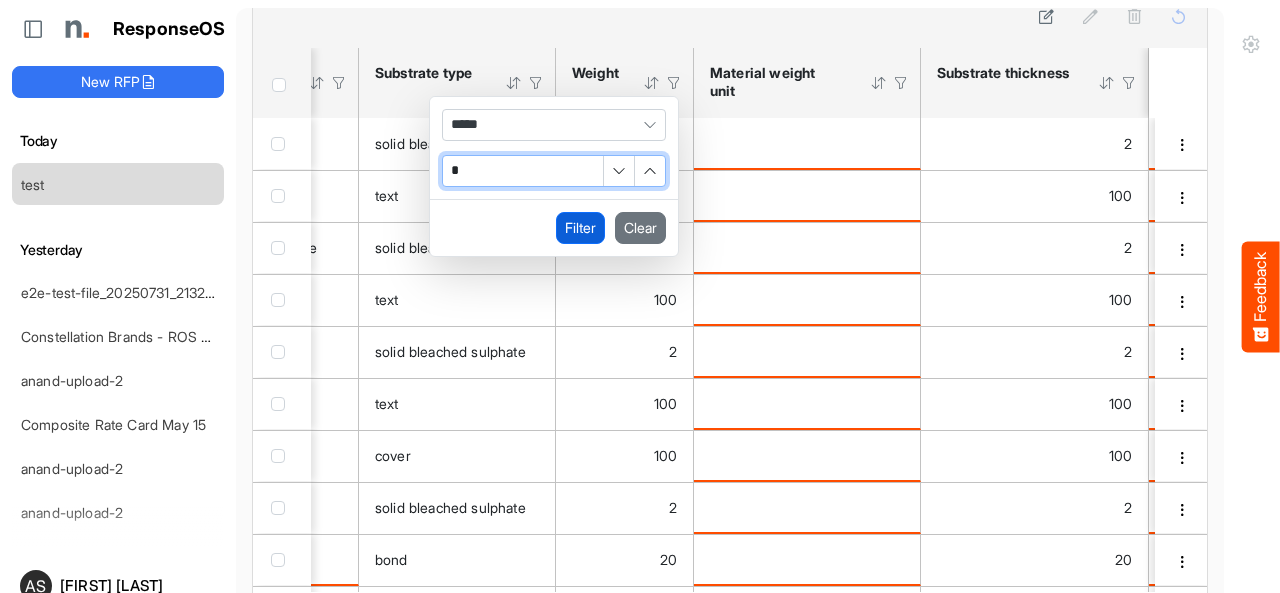 type on "*" 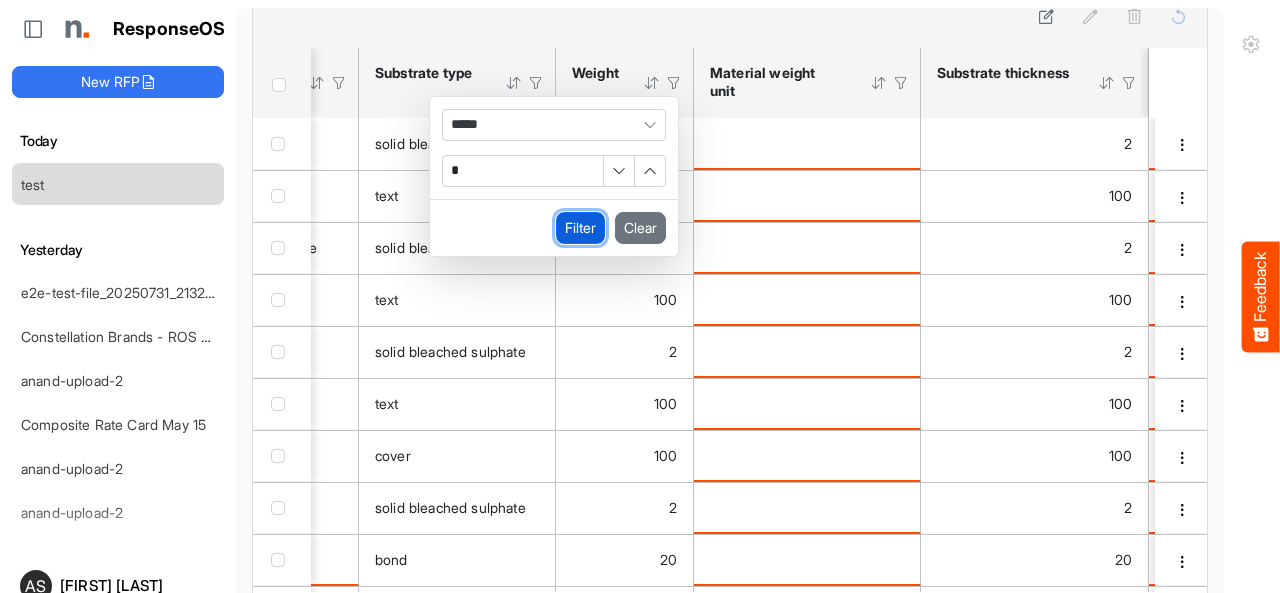 click on "Filter" at bounding box center [580, 228] 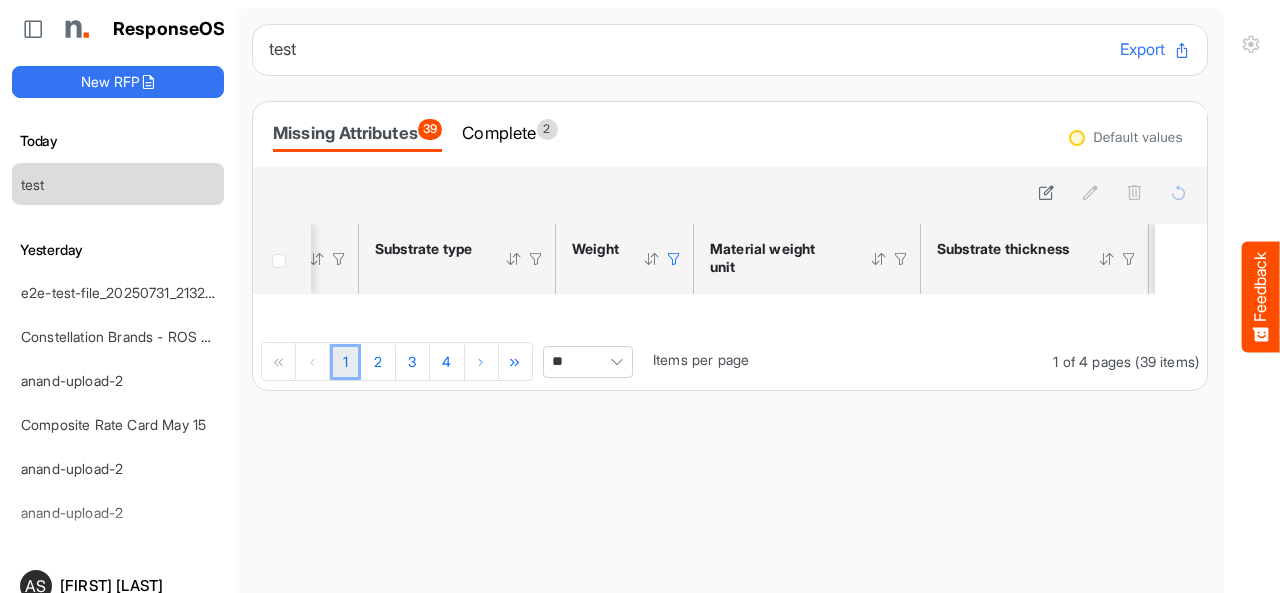 click at bounding box center [674, 259] 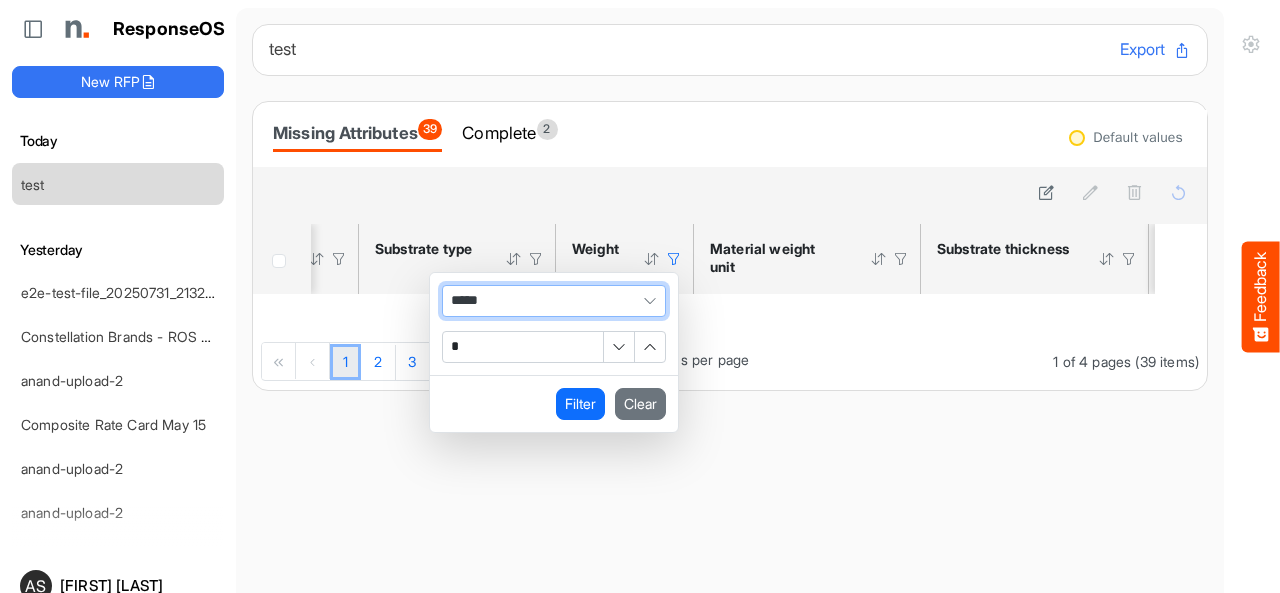click on "*****" at bounding box center [554, 301] 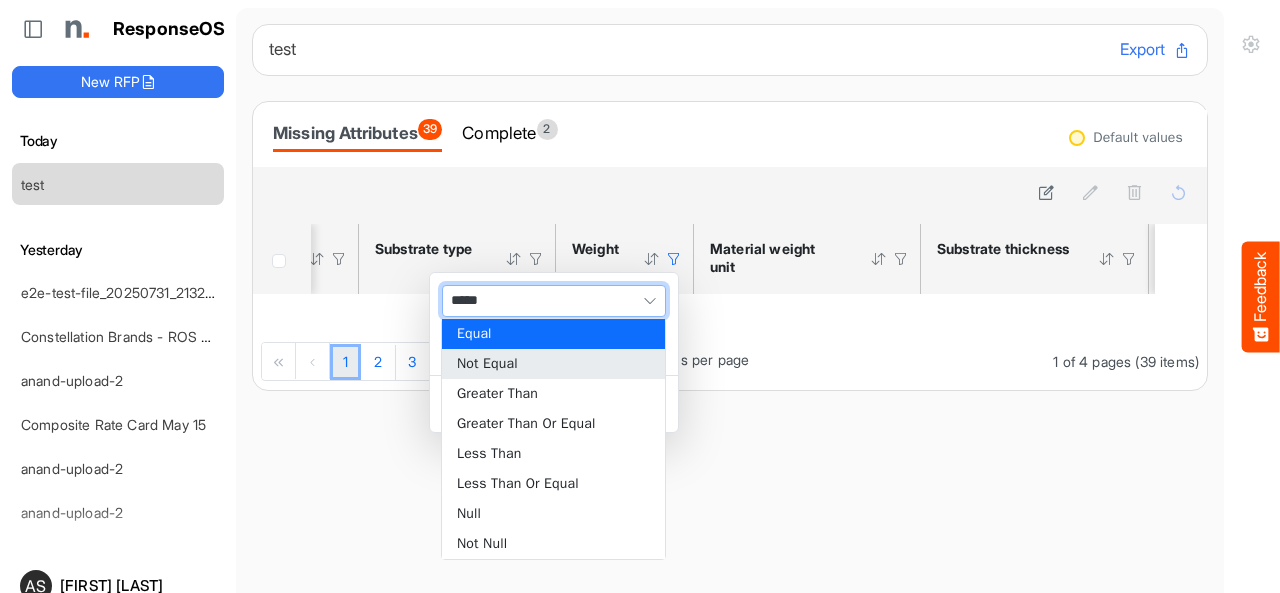 click on "Not Equal" at bounding box center (553, 364) 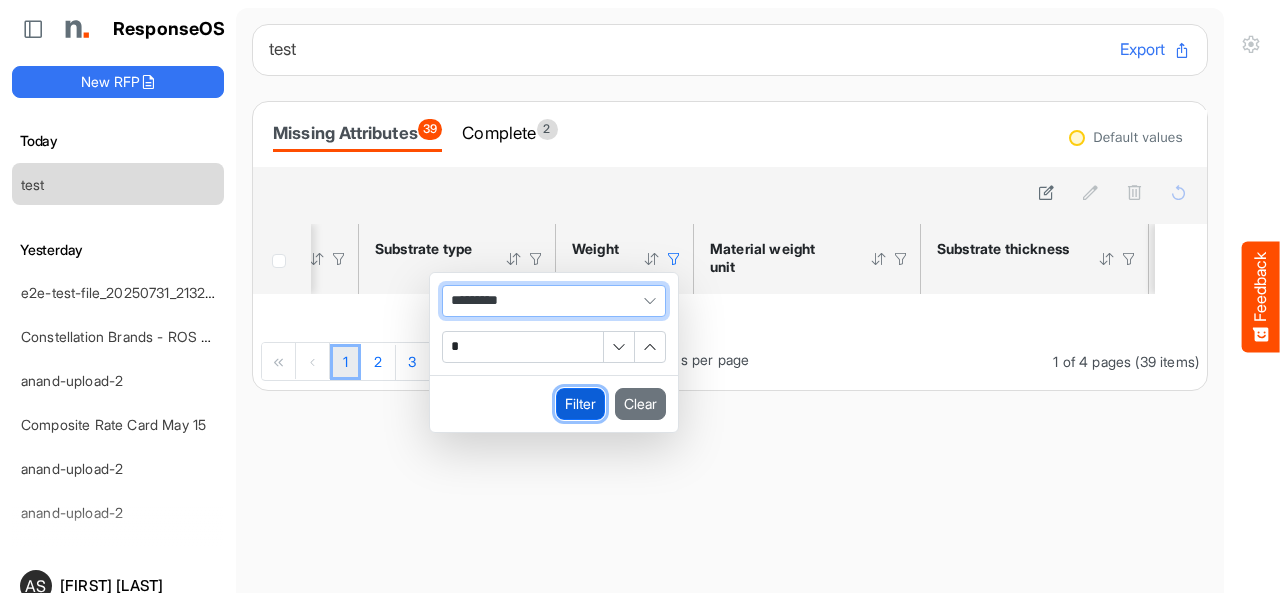 click on "Filter" at bounding box center (580, 404) 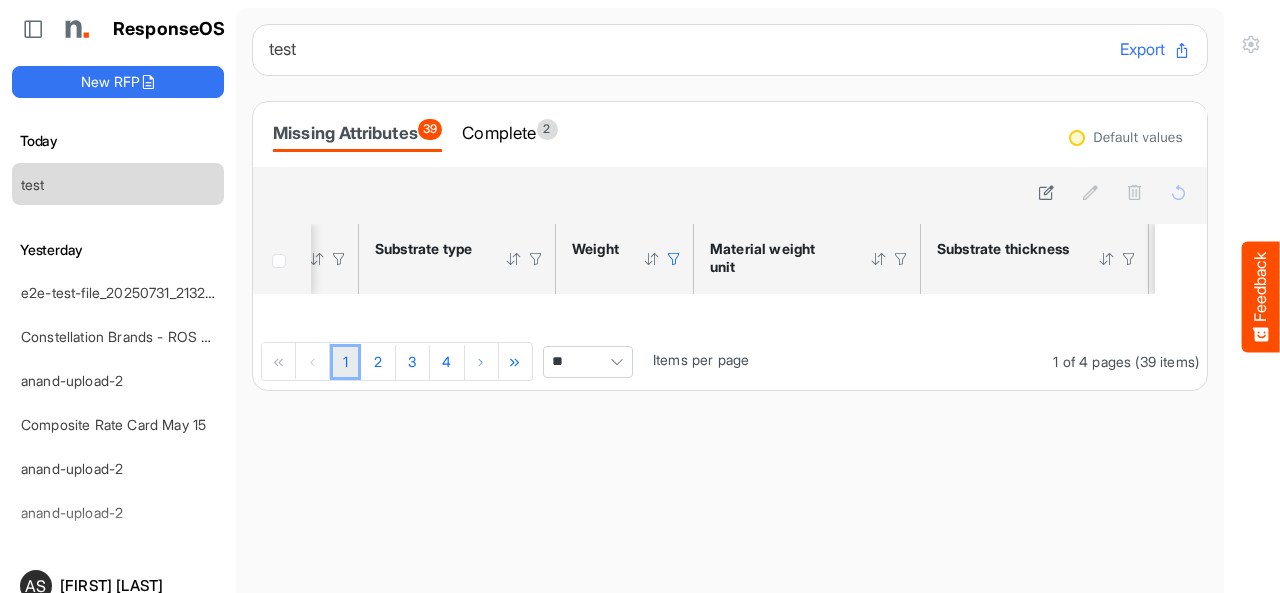 click at bounding box center [674, 259] 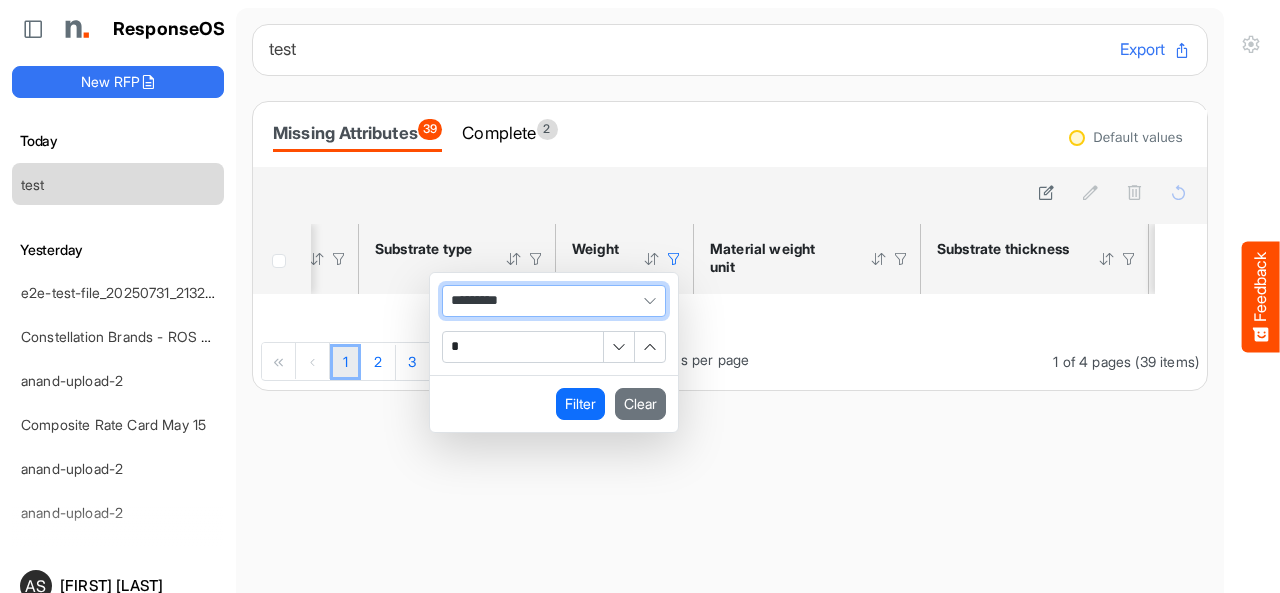 click on "*********" at bounding box center (554, 301) 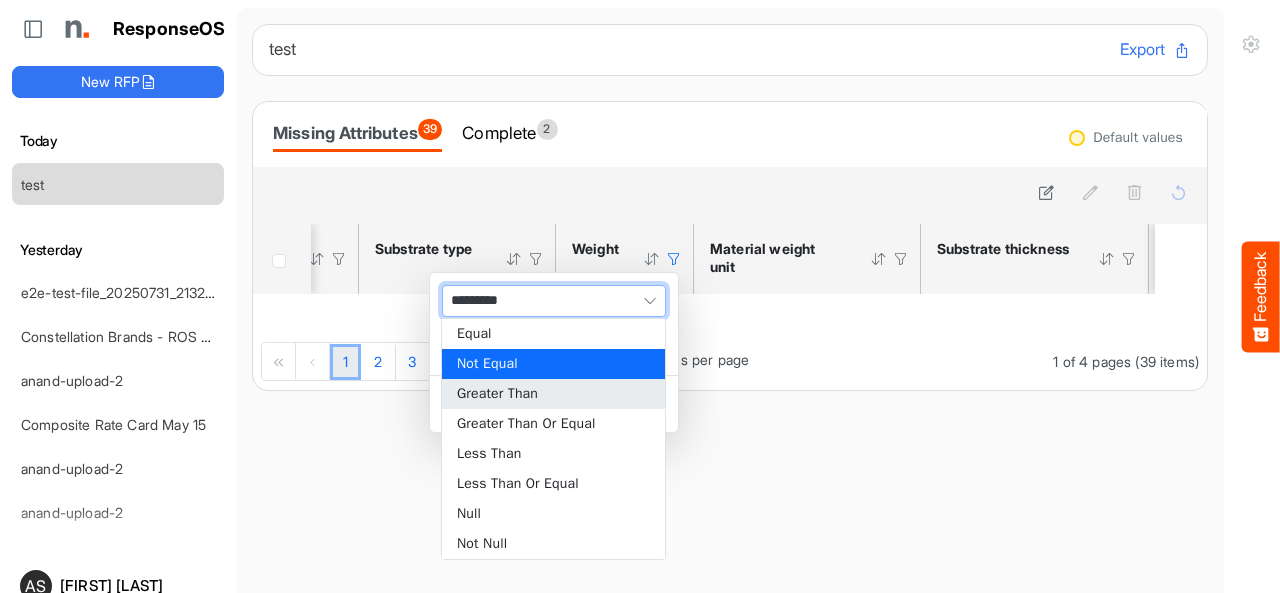 click on "Greater Than" at bounding box center [553, 394] 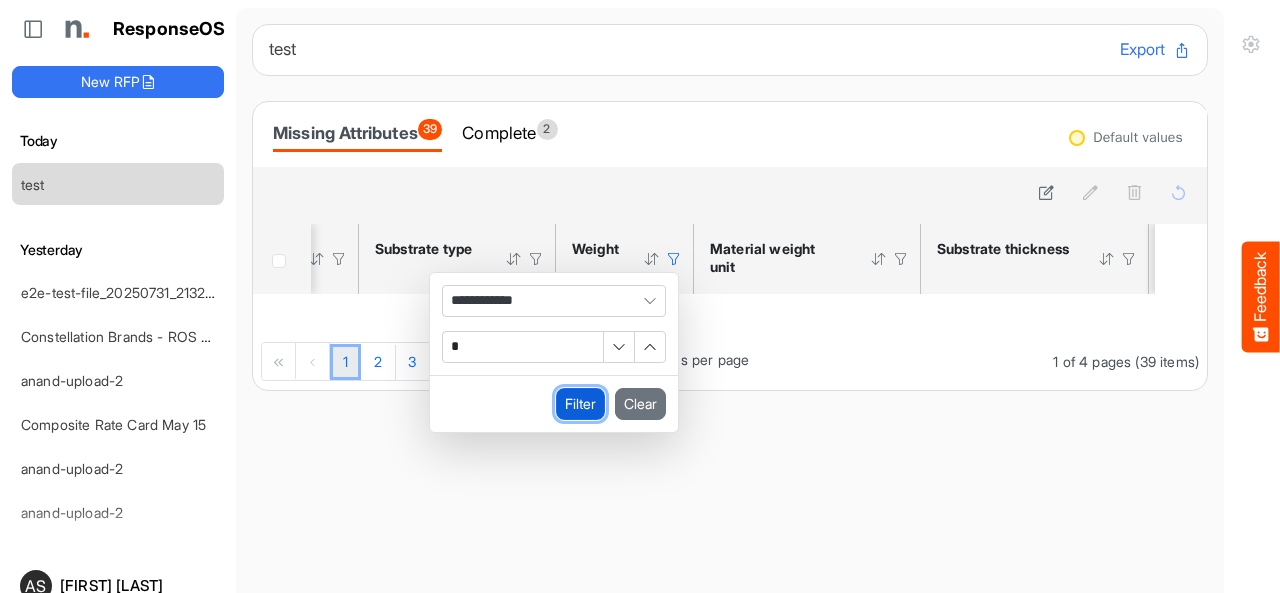 click on "Filter" at bounding box center (580, 404) 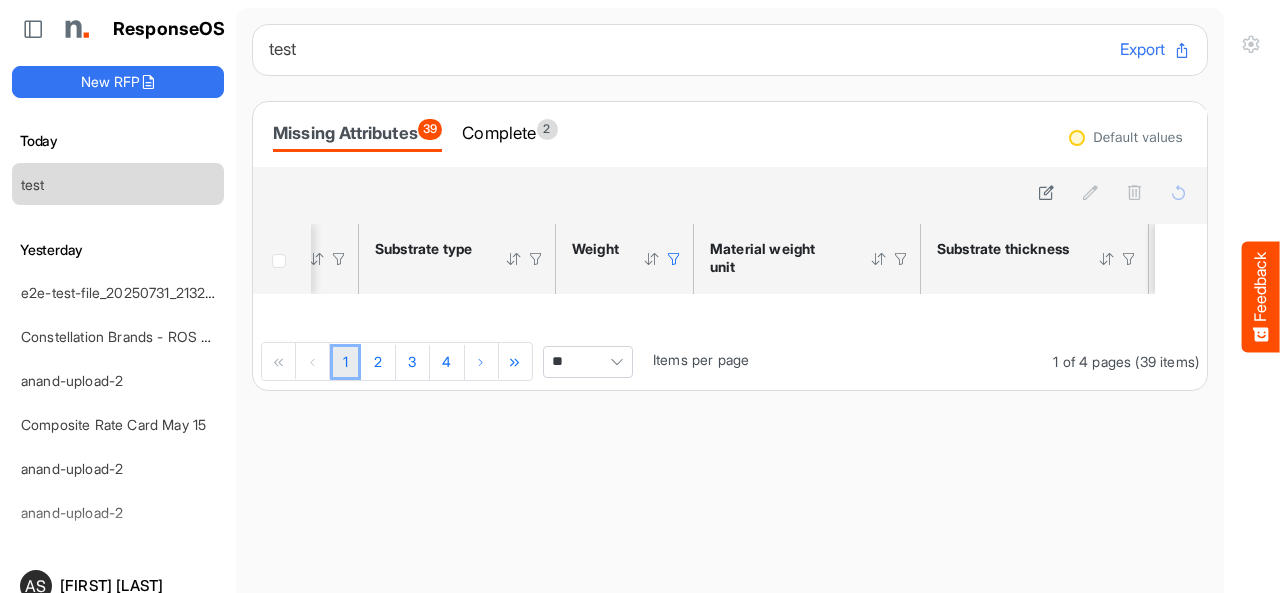 click at bounding box center (674, 259) 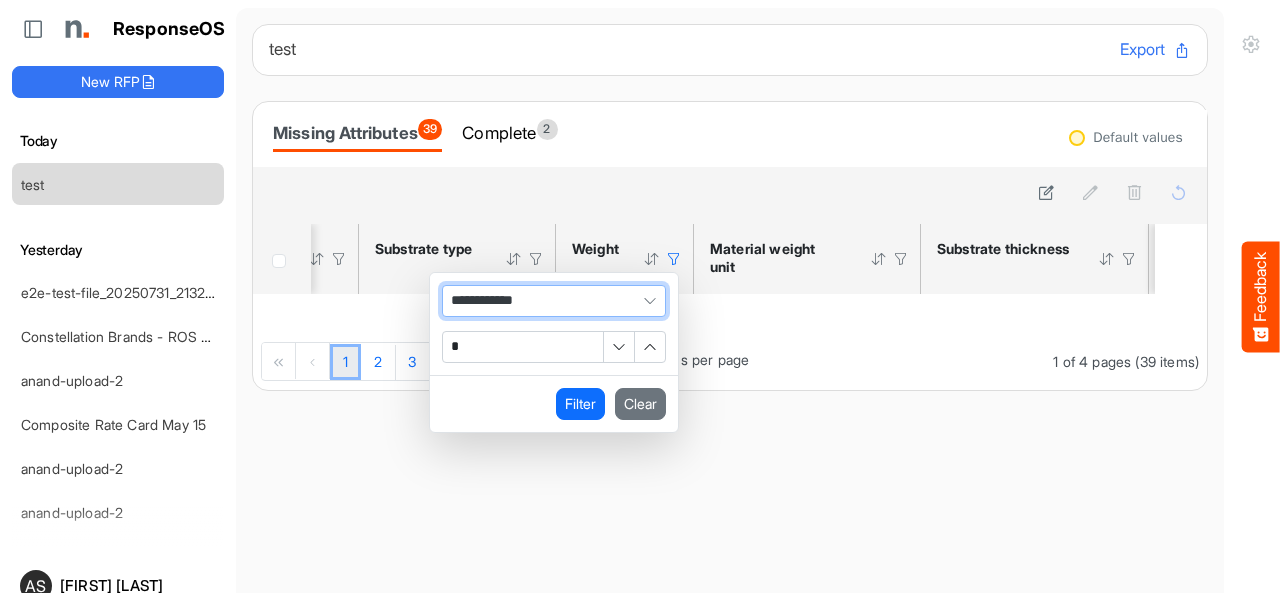 click on "**********" at bounding box center [554, 301] 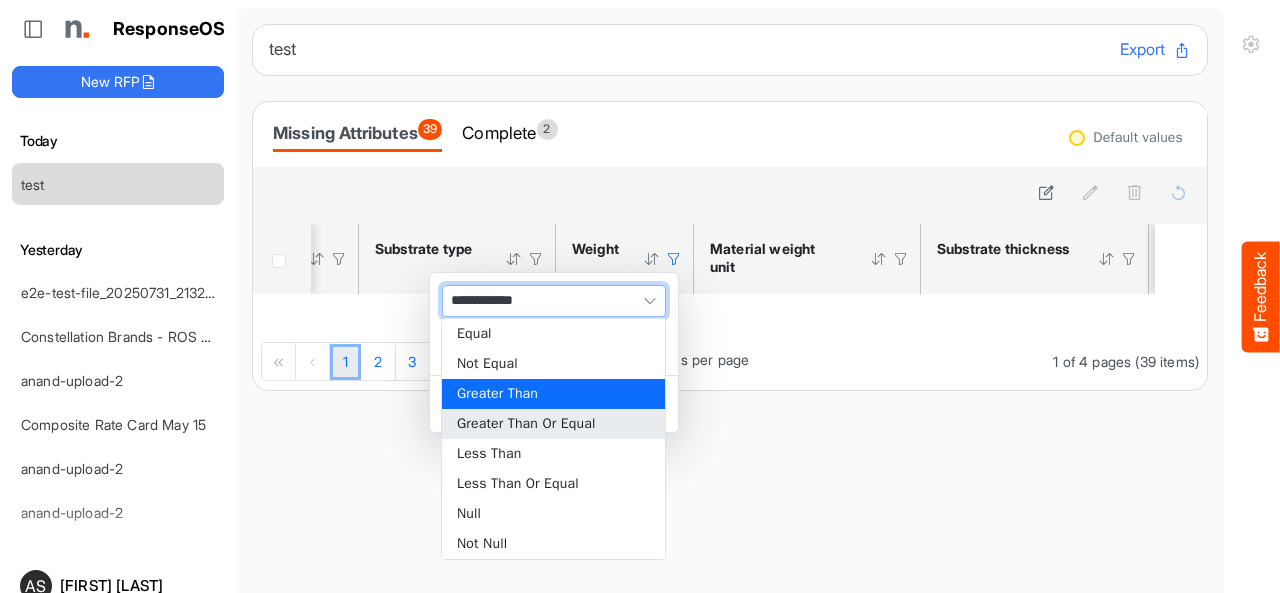 click on "Greater Than Or Equal" at bounding box center [553, 424] 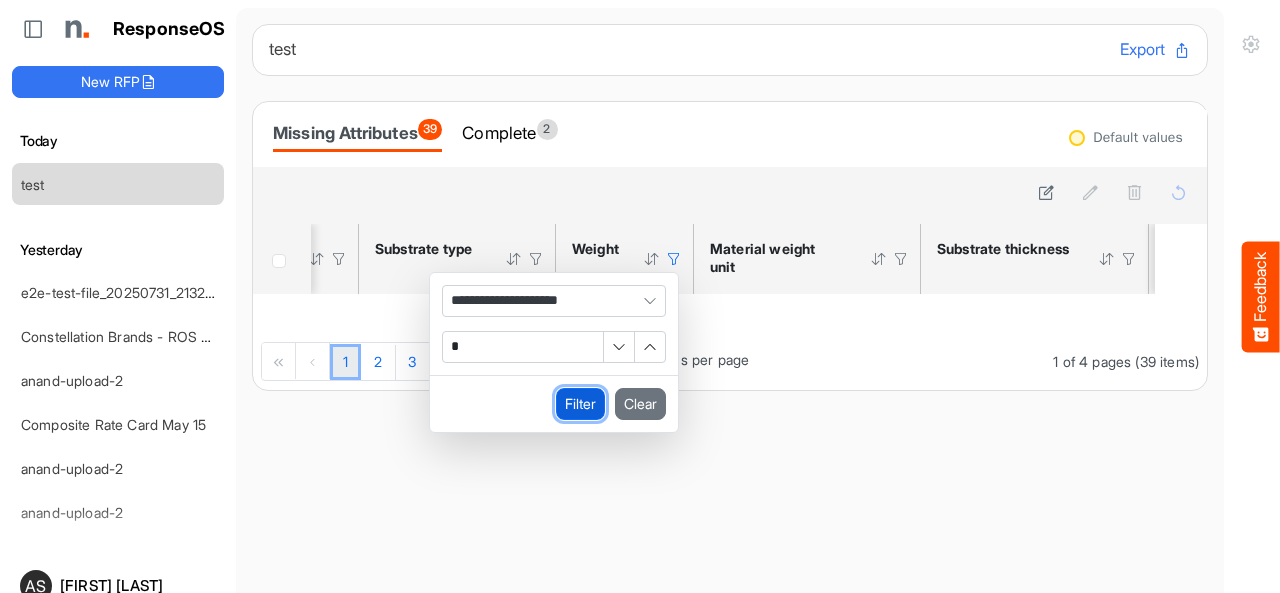 click on "Filter" at bounding box center [580, 404] 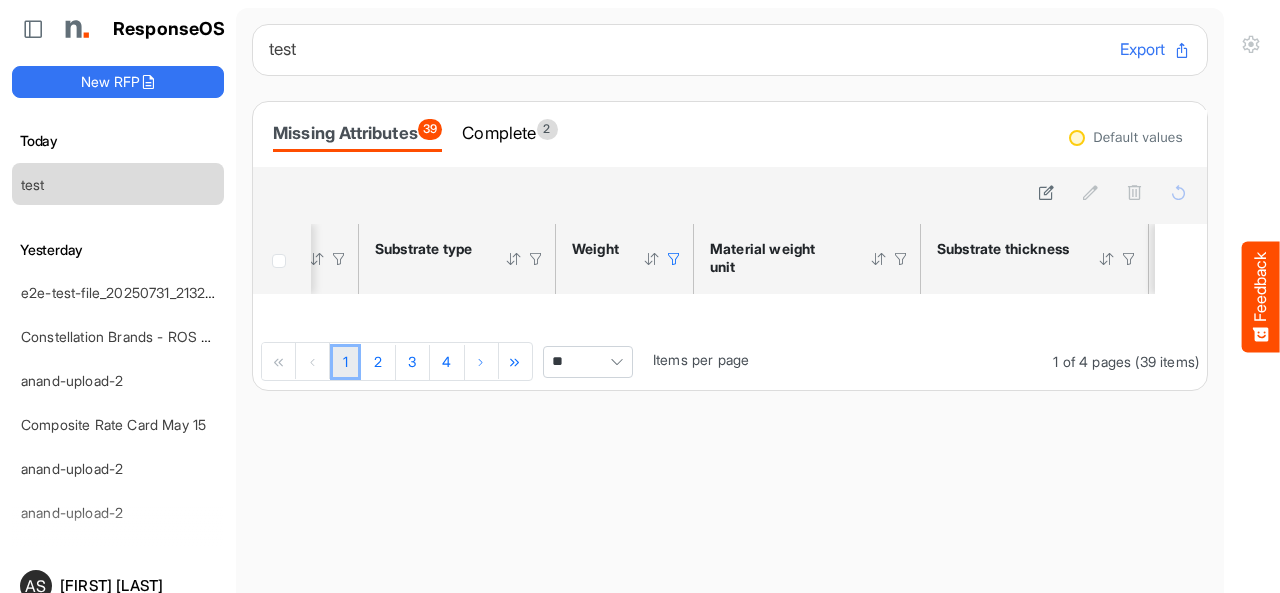 click at bounding box center (674, 259) 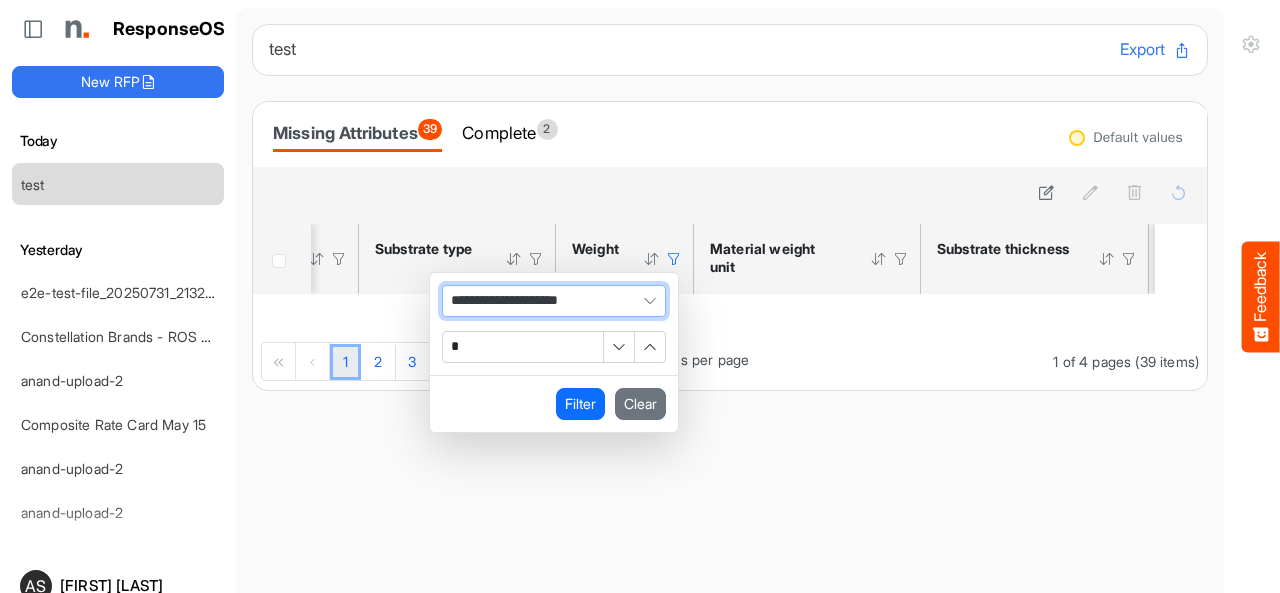 click on "**********" at bounding box center [554, 301] 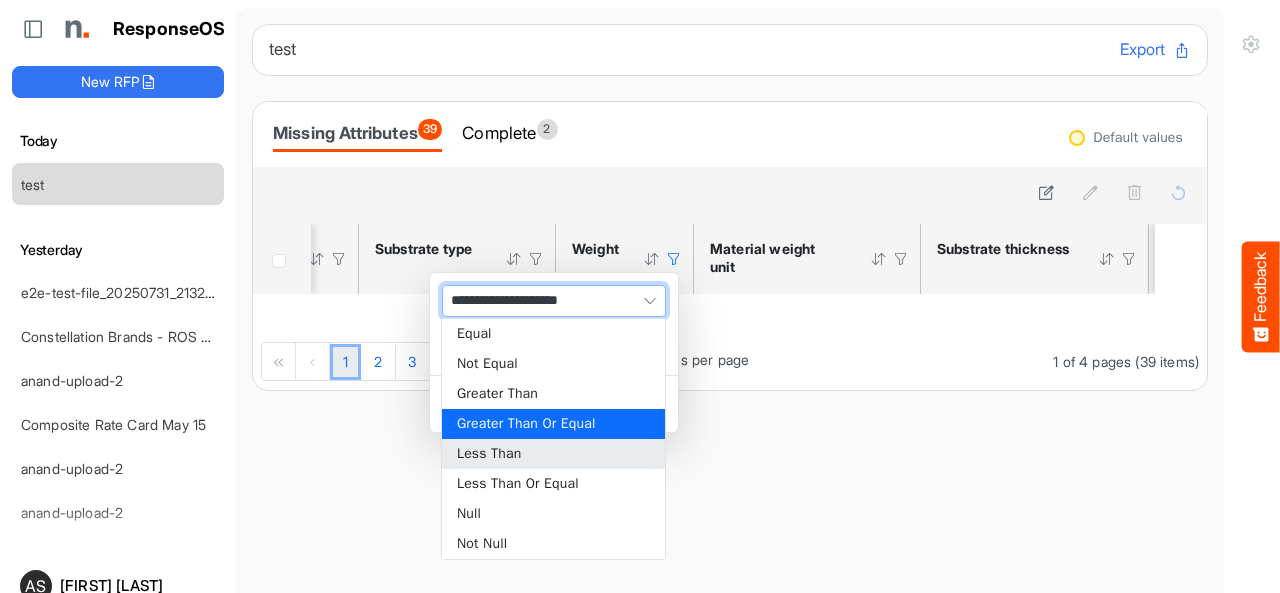 click on "Less Than" at bounding box center (553, 454) 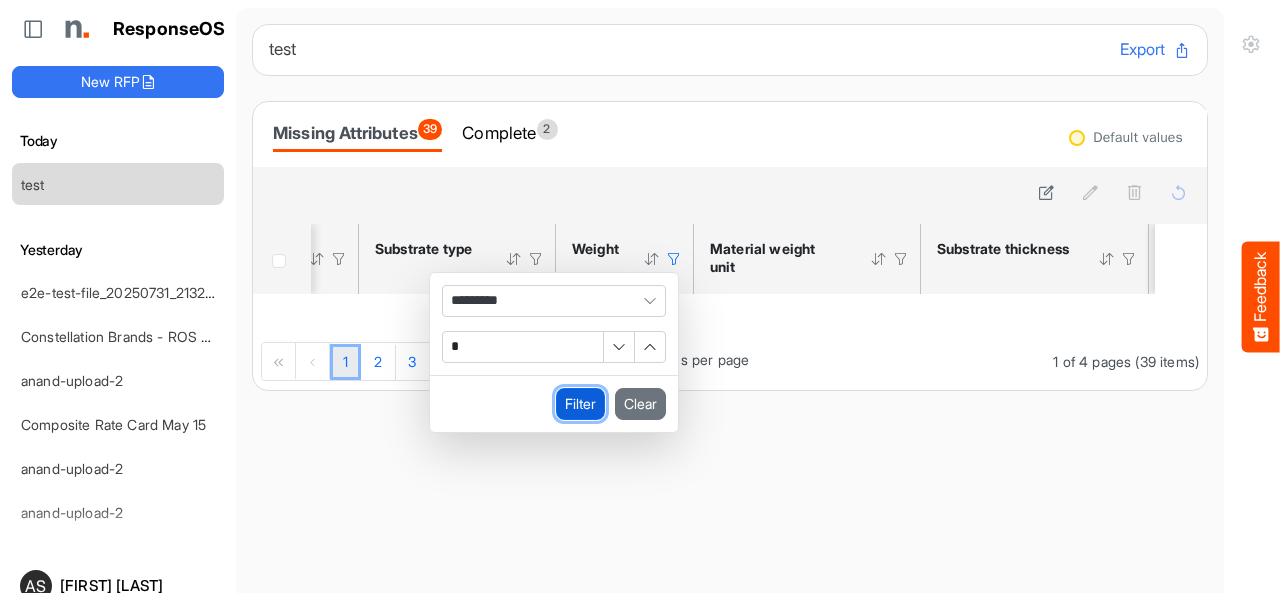 click on "Filter" at bounding box center [580, 404] 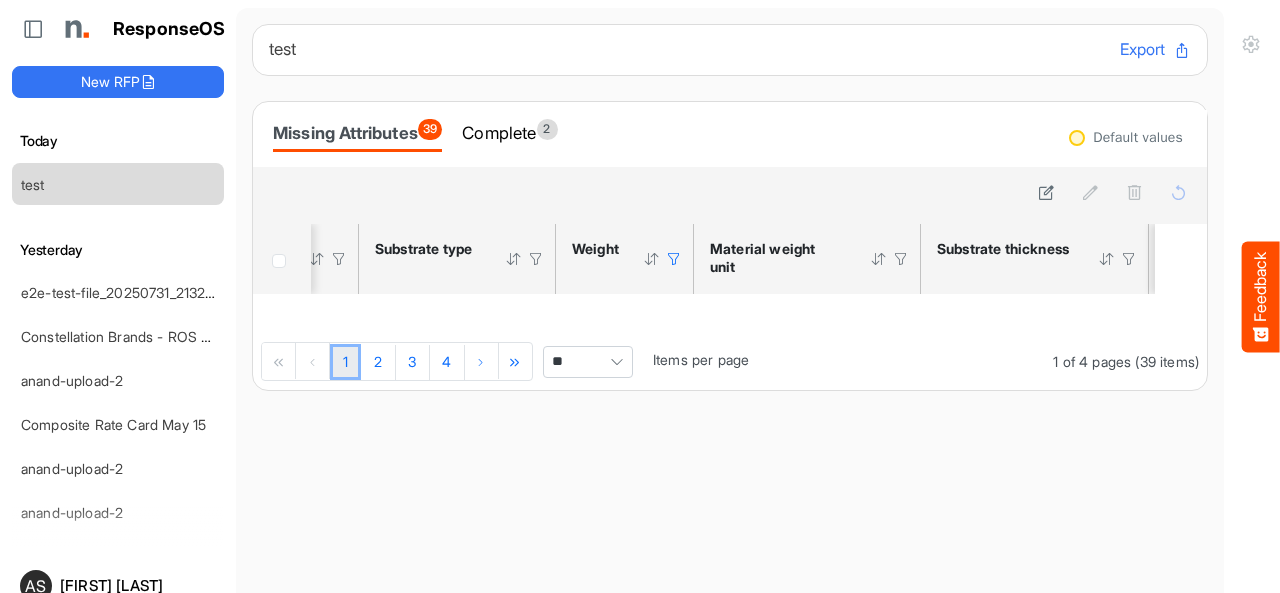 click at bounding box center (674, 259) 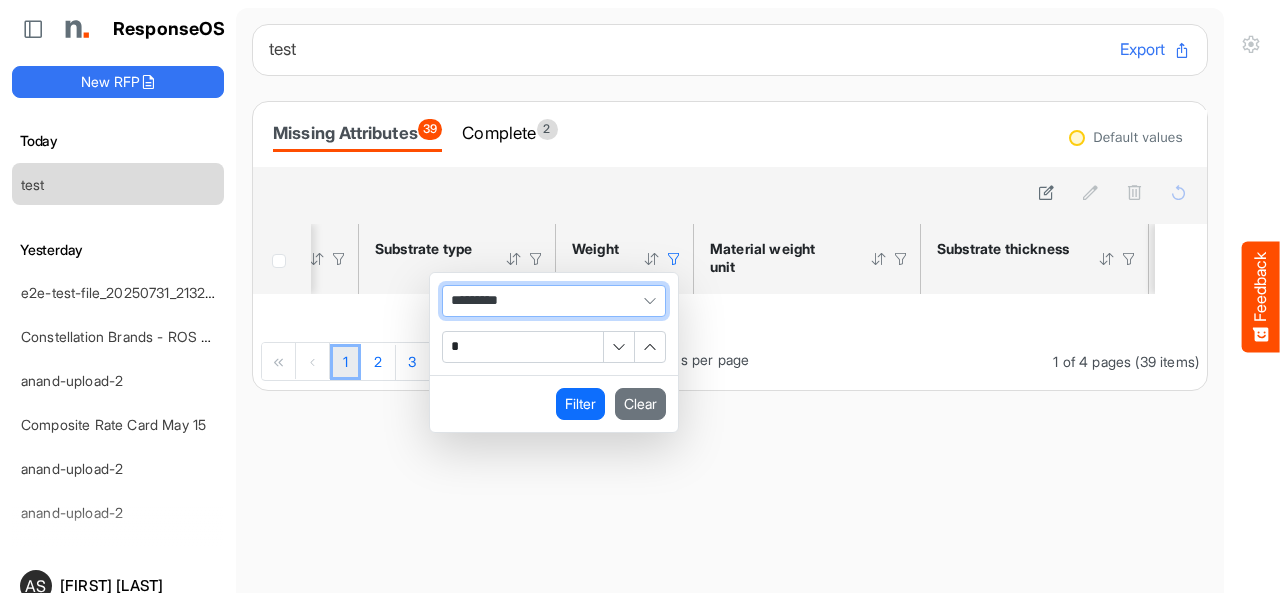 click on "*********" at bounding box center [554, 301] 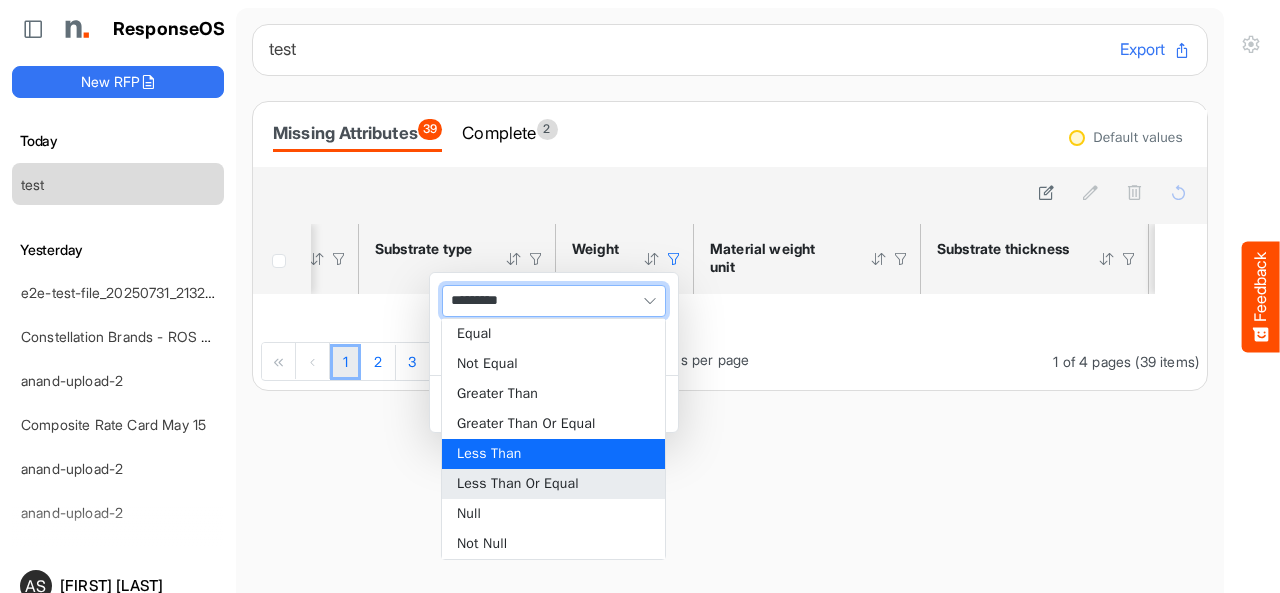 click on "Less Than Or Equal" at bounding box center [553, 484] 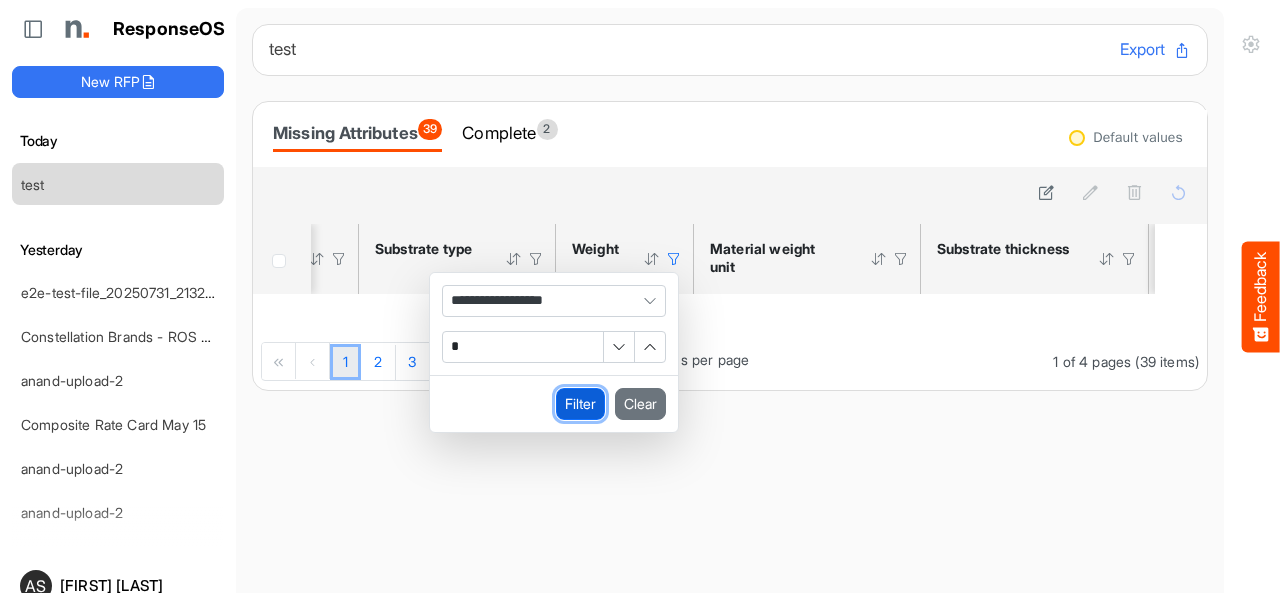 click on "Filter" at bounding box center [580, 404] 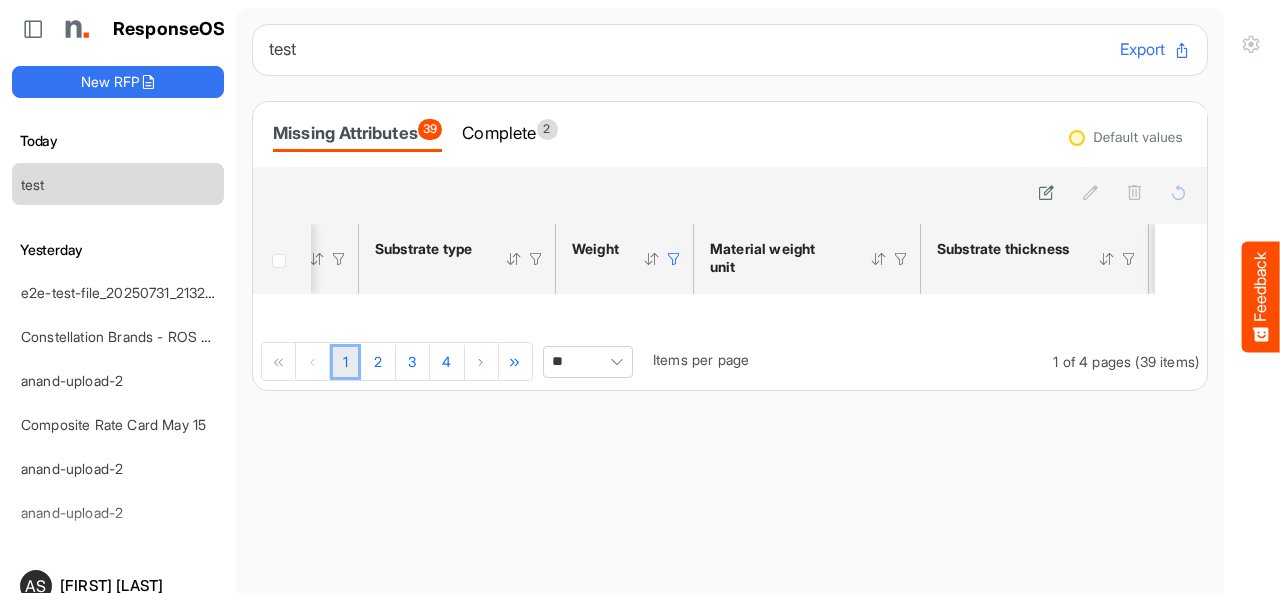 click at bounding box center (674, 259) 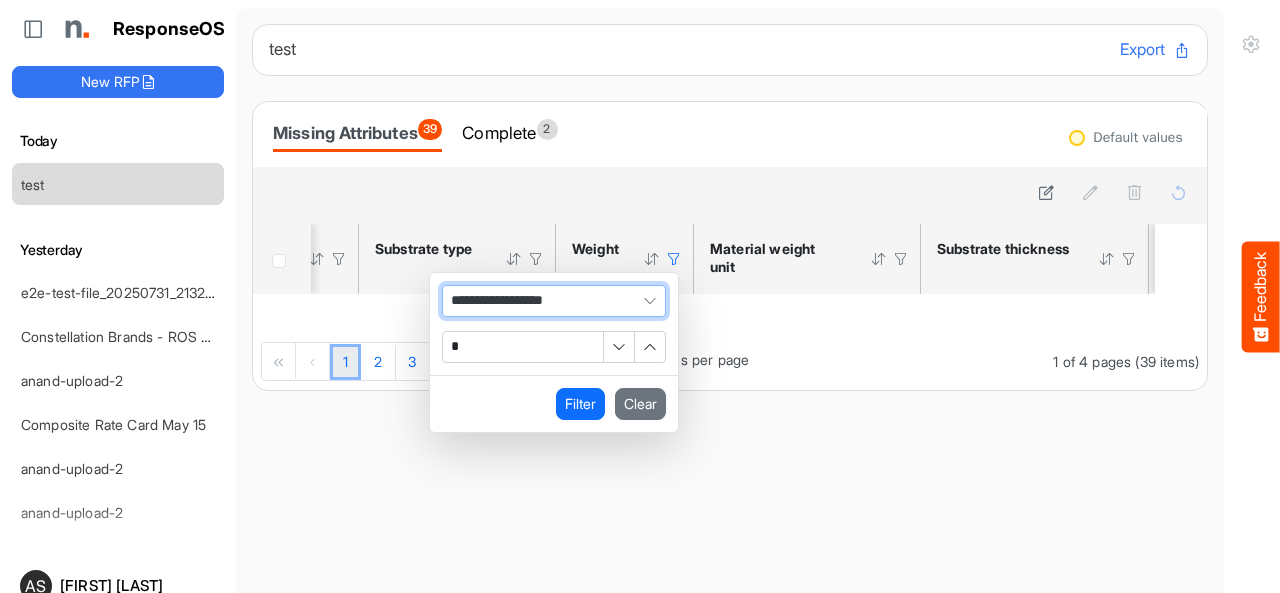 click on "**********" at bounding box center [554, 301] 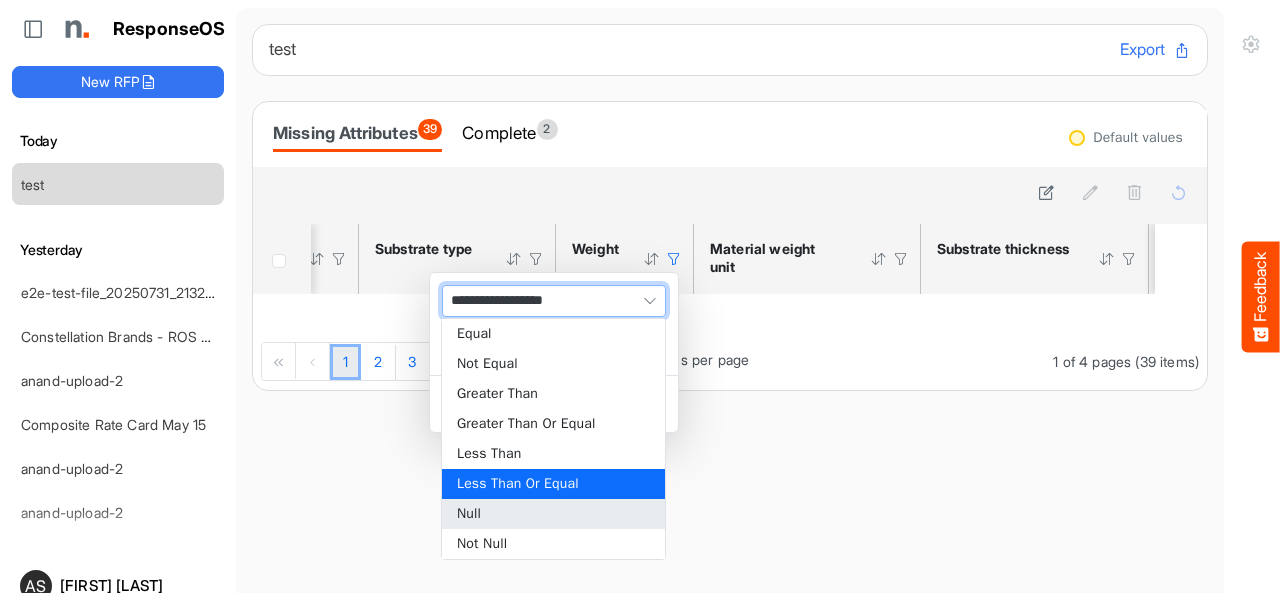 click on "Null" at bounding box center (553, 514) 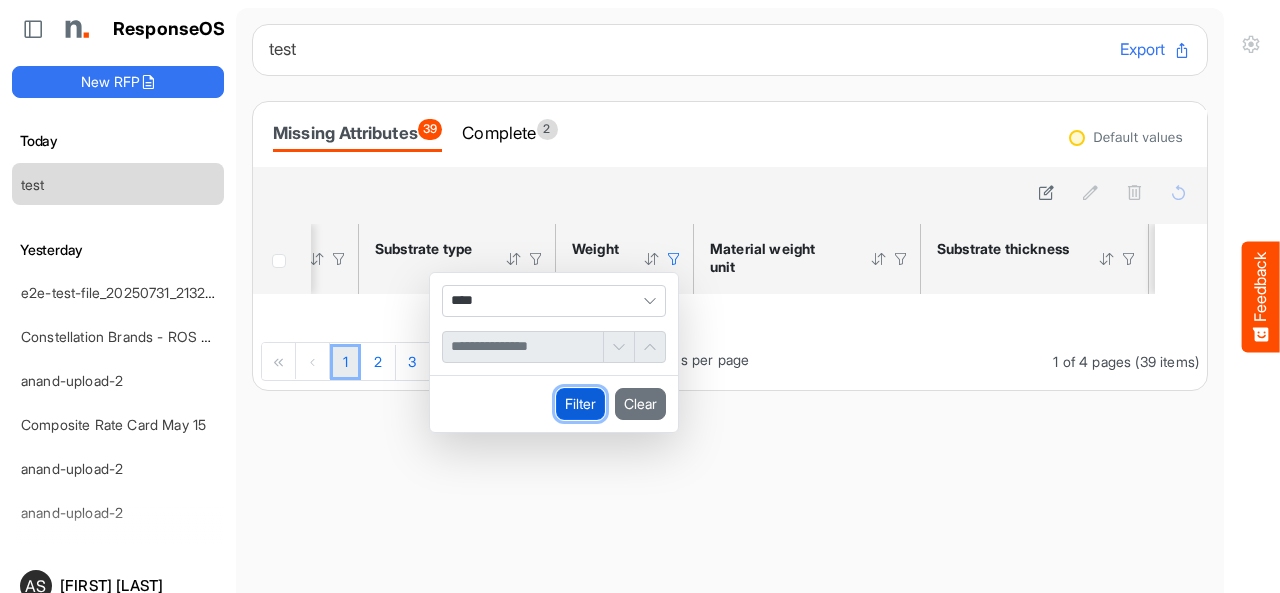 click on "Filter" at bounding box center (580, 404) 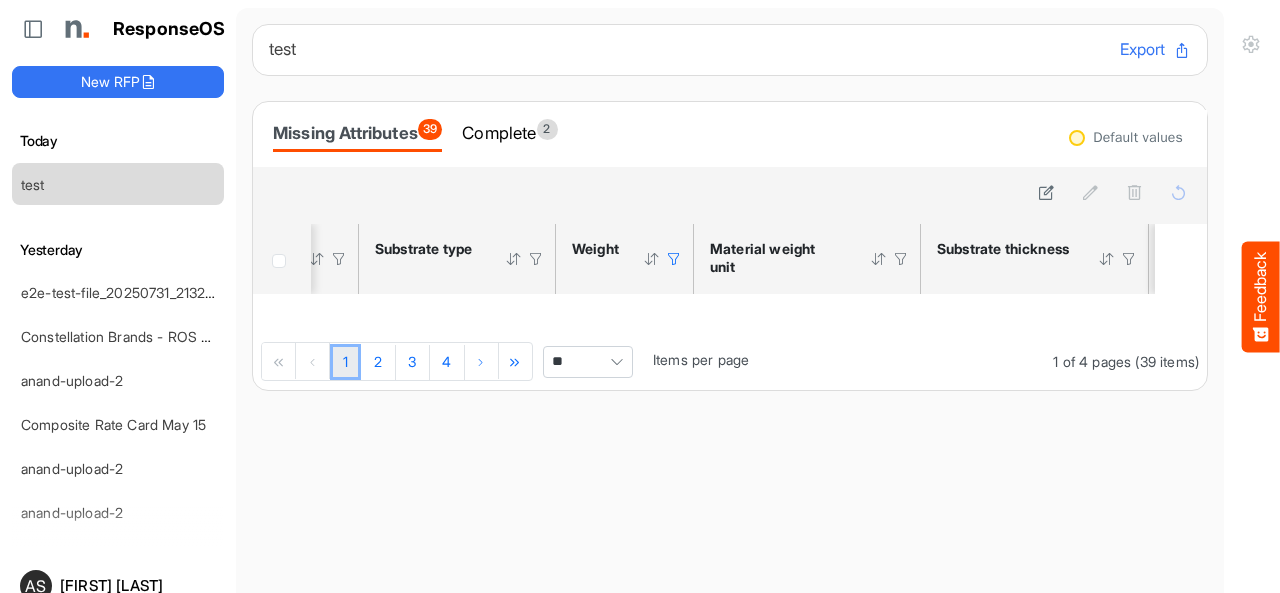 click at bounding box center (674, 259) 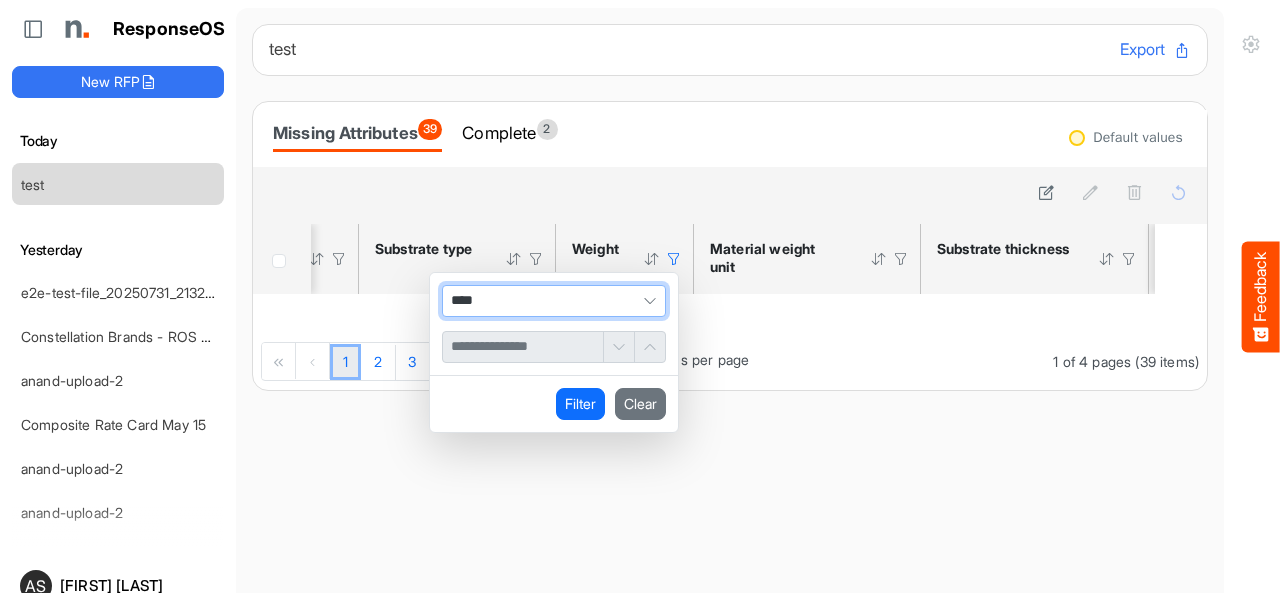 click on "****" at bounding box center [554, 301] 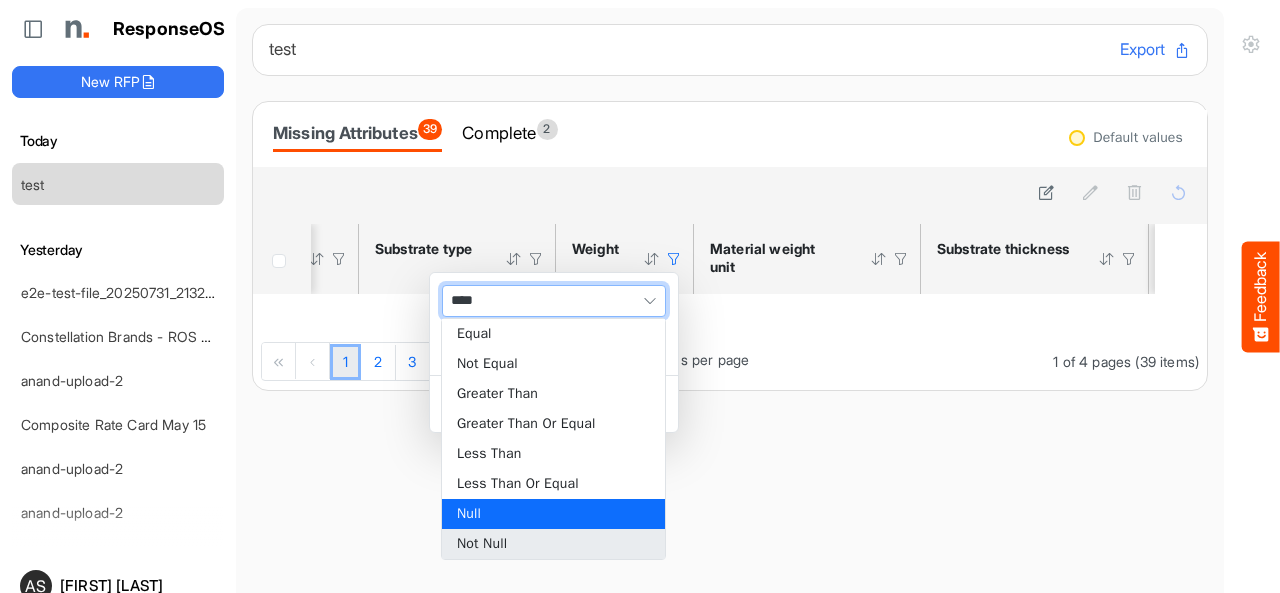 click on "Not Null" at bounding box center (553, 544) 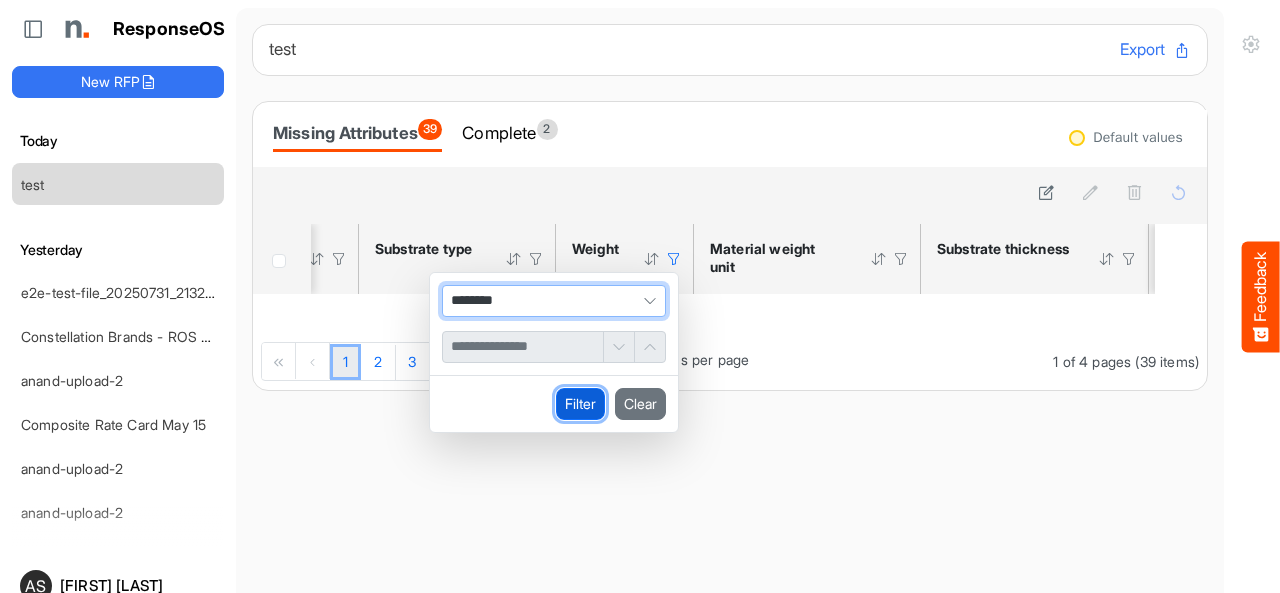 click on "Filter" at bounding box center (580, 404) 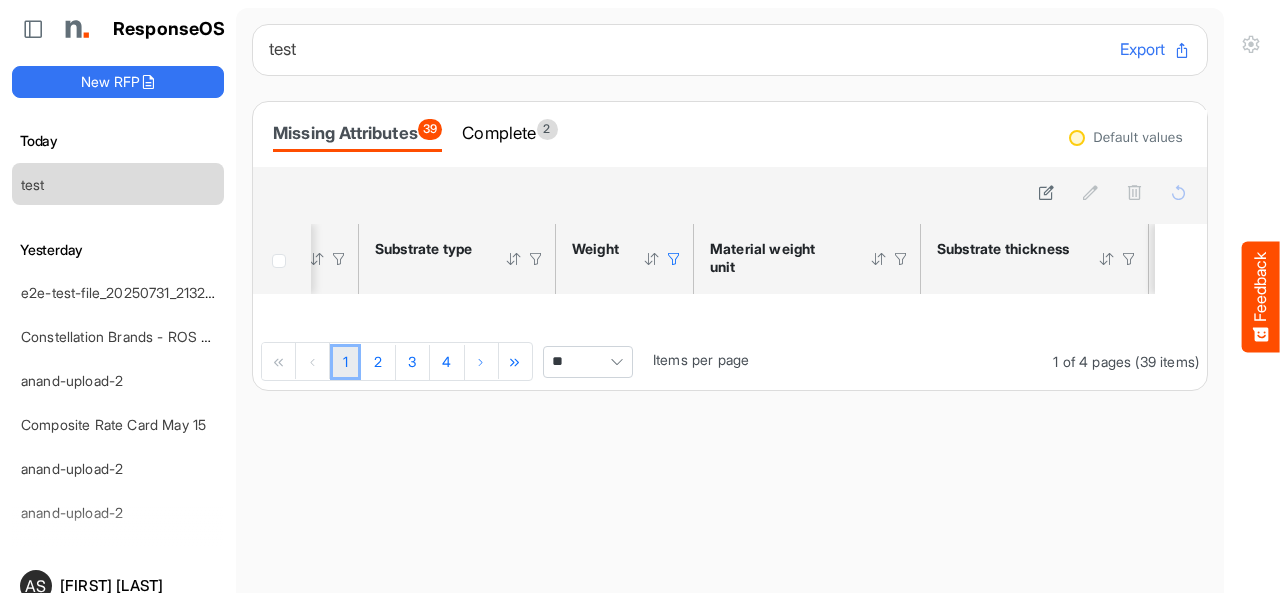 click at bounding box center (674, 259) 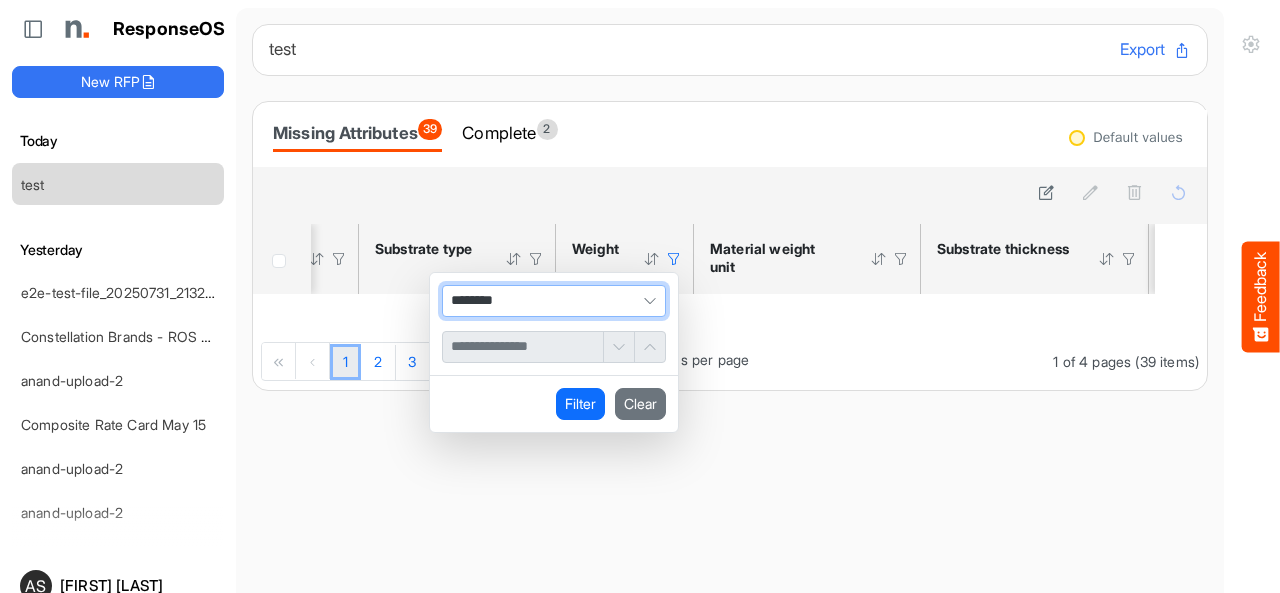 click on "********" at bounding box center [554, 301] 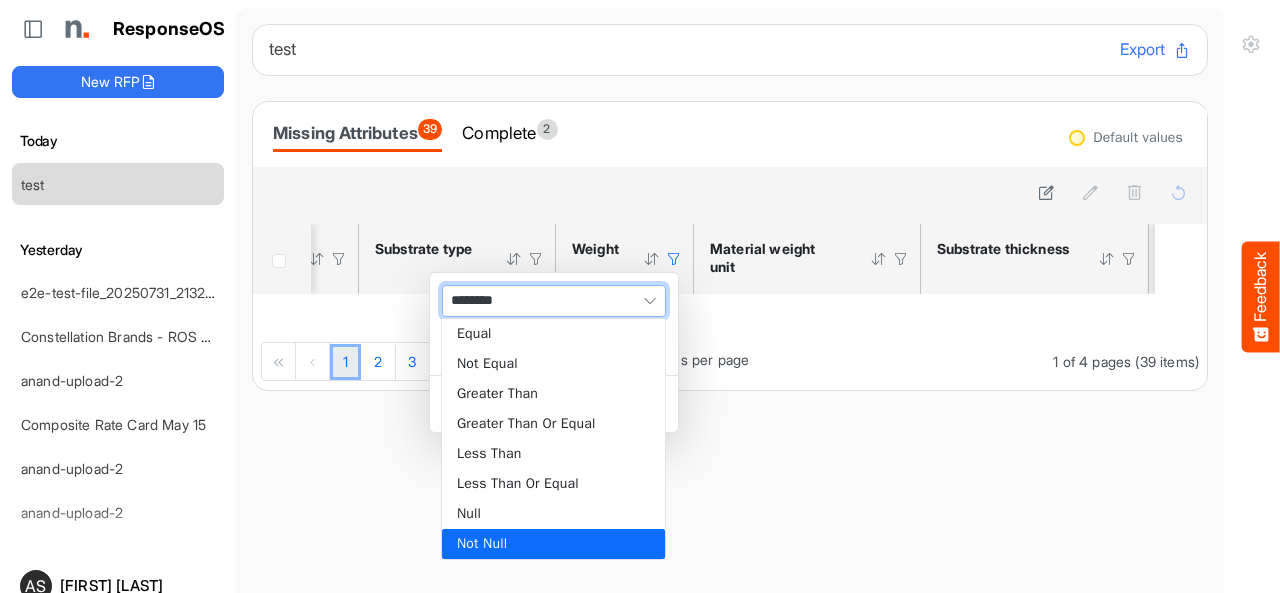 click on "test
Export
Missing Attributes
39 Complete
2
Default values
sfgridnpmefzmmu3c_header_table
Press Enter to sort. Press Alt Down to open filter Menu Product Type Press Enter to sort. Press Alt Down to open filter Menu Quantity Press Enter to sort. Press Alt Down to open filter Menu Finish heigth Press Enter to sort. Press Alt Down to open filter Menu Finish width Press Enter to sort. Press Alt Down to open filter Menu Unit of measure Press Enter to sort. Press Alt Down to open filter Menu Substrate type 1 2" at bounding box center [730, 336] 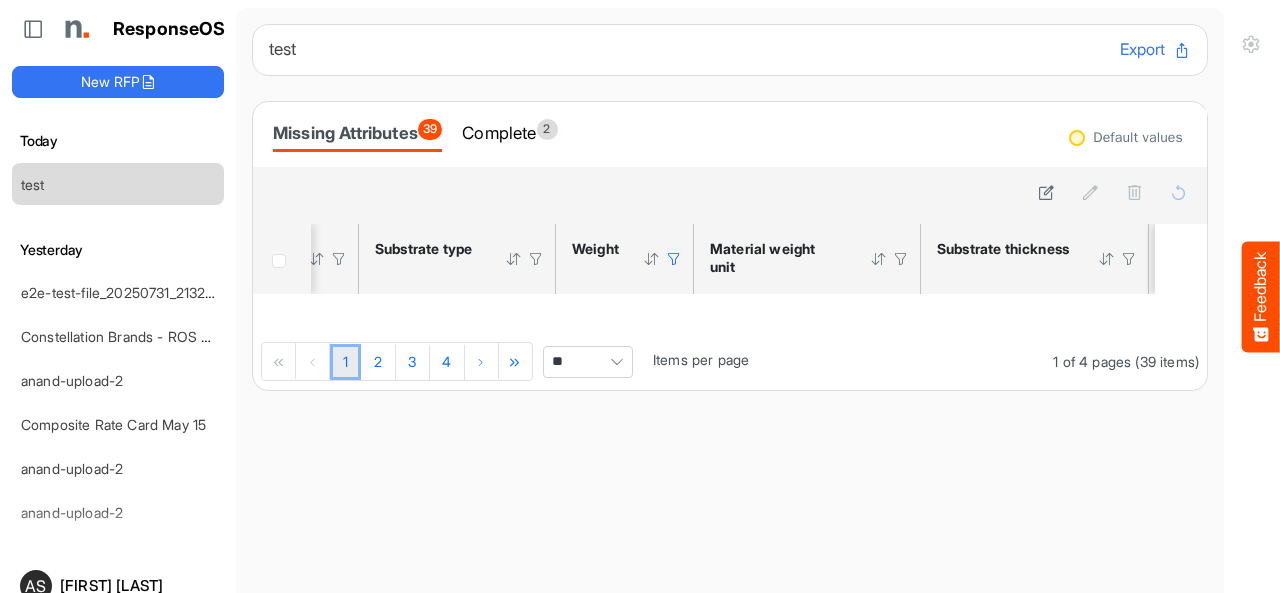 click at bounding box center (674, 259) 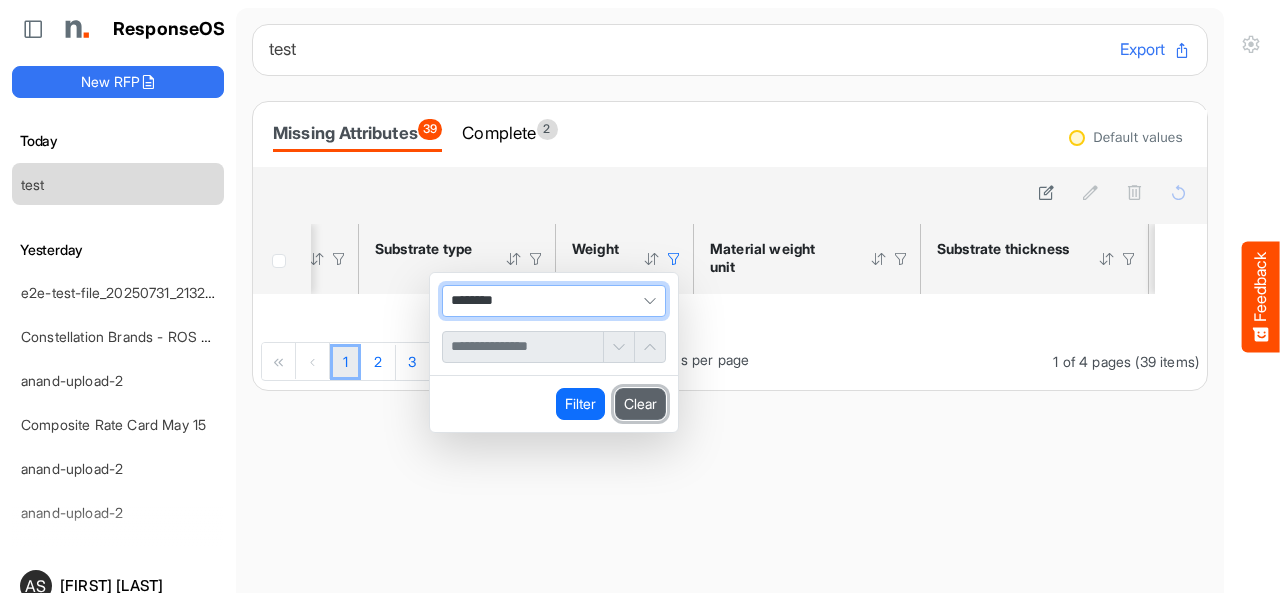 click on "Clear" at bounding box center [640, 404] 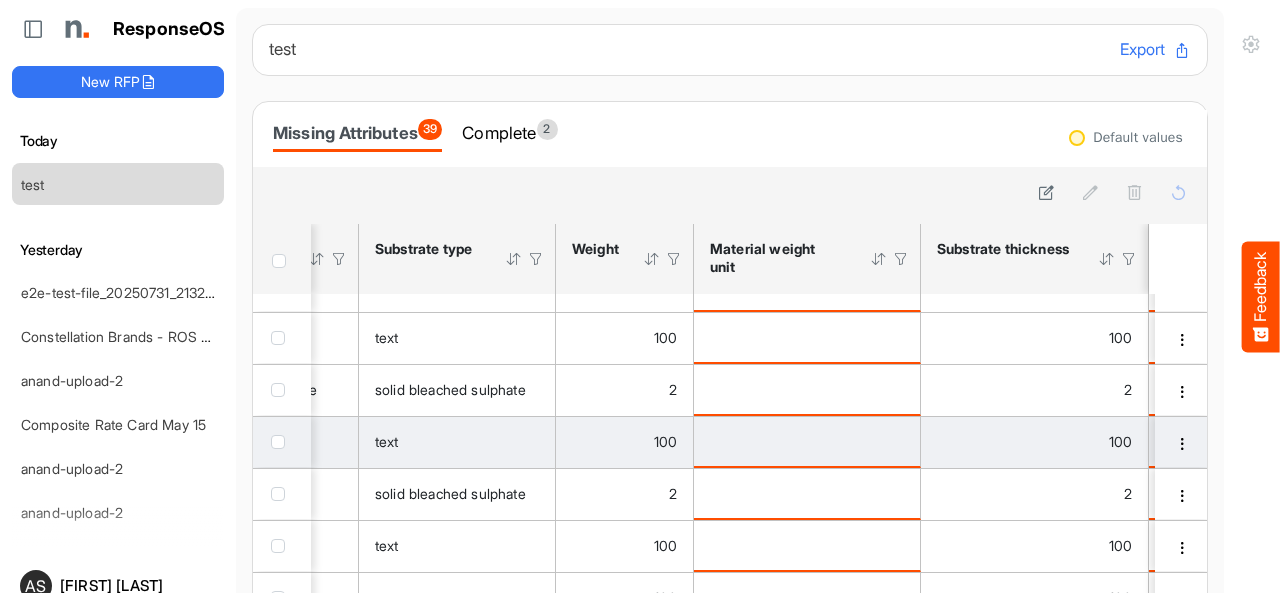 scroll, scrollTop: 51, scrollLeft: 1079, axis: both 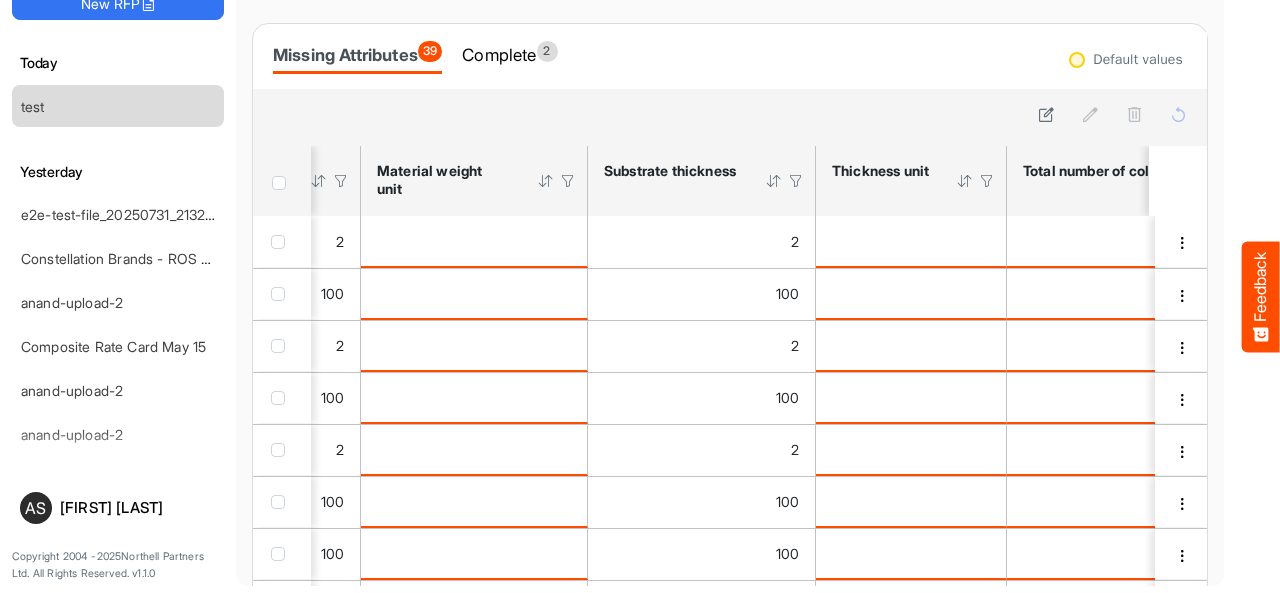 click at bounding box center [774, 181] 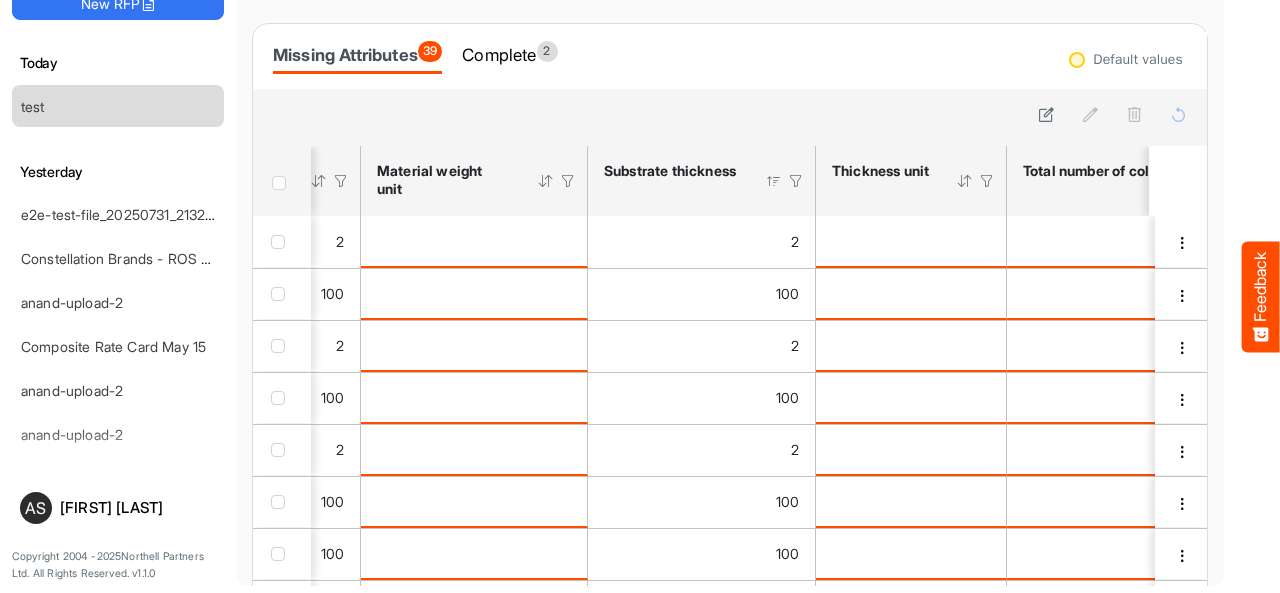 click at bounding box center [774, 181] 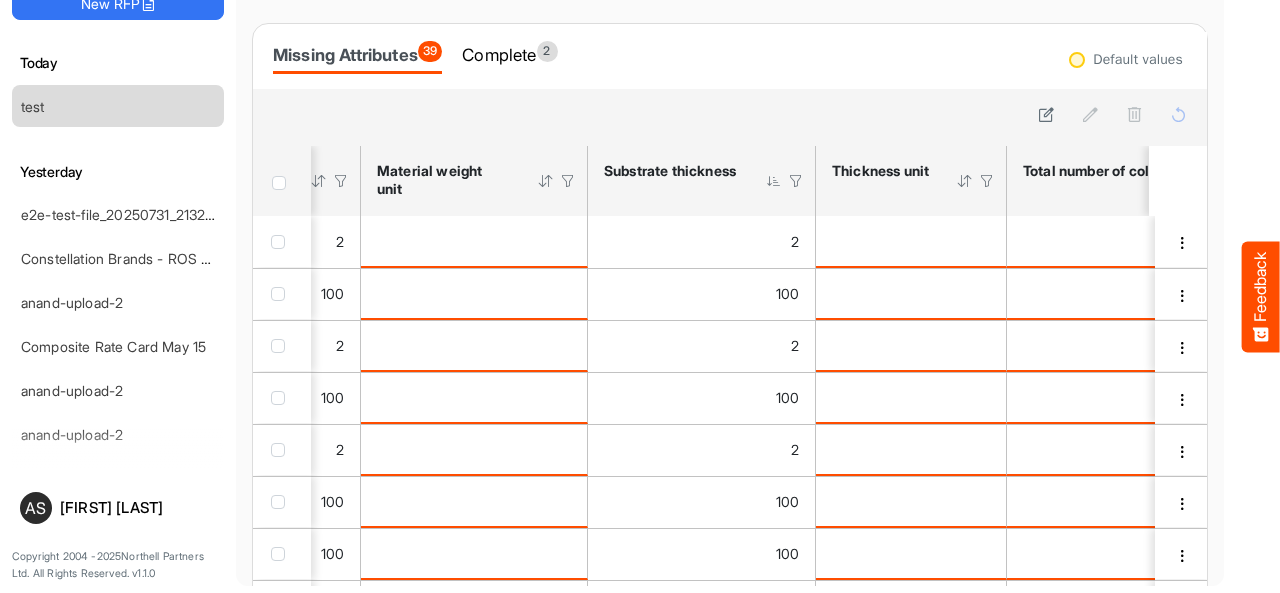 click at bounding box center (774, 181) 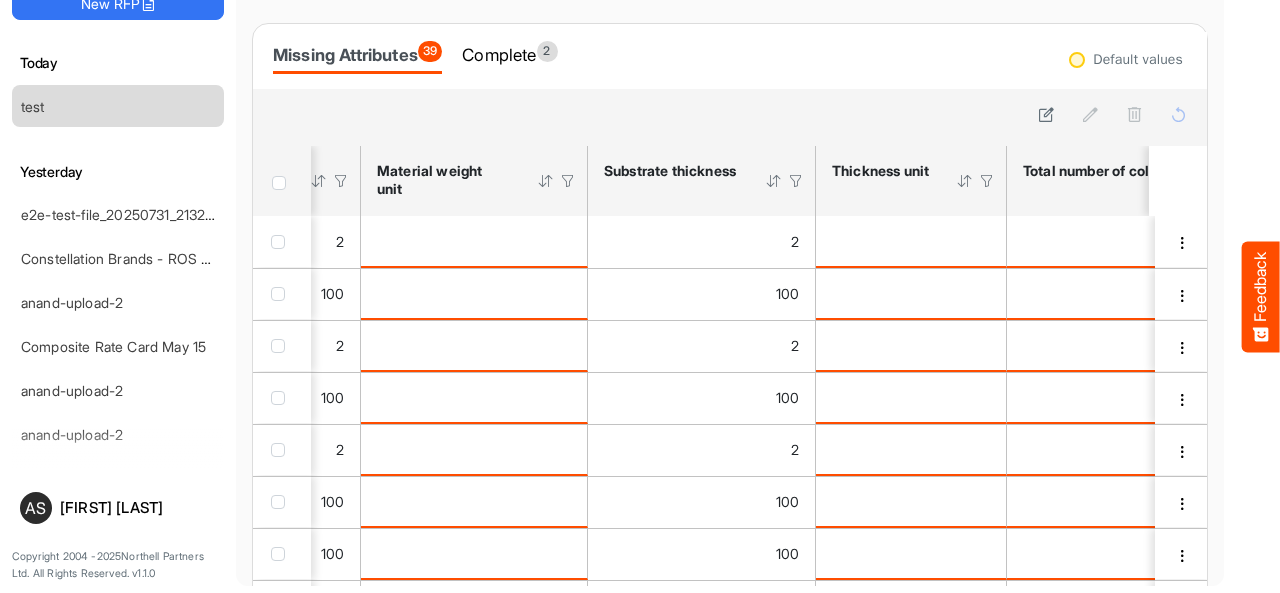 click at bounding box center (796, 181) 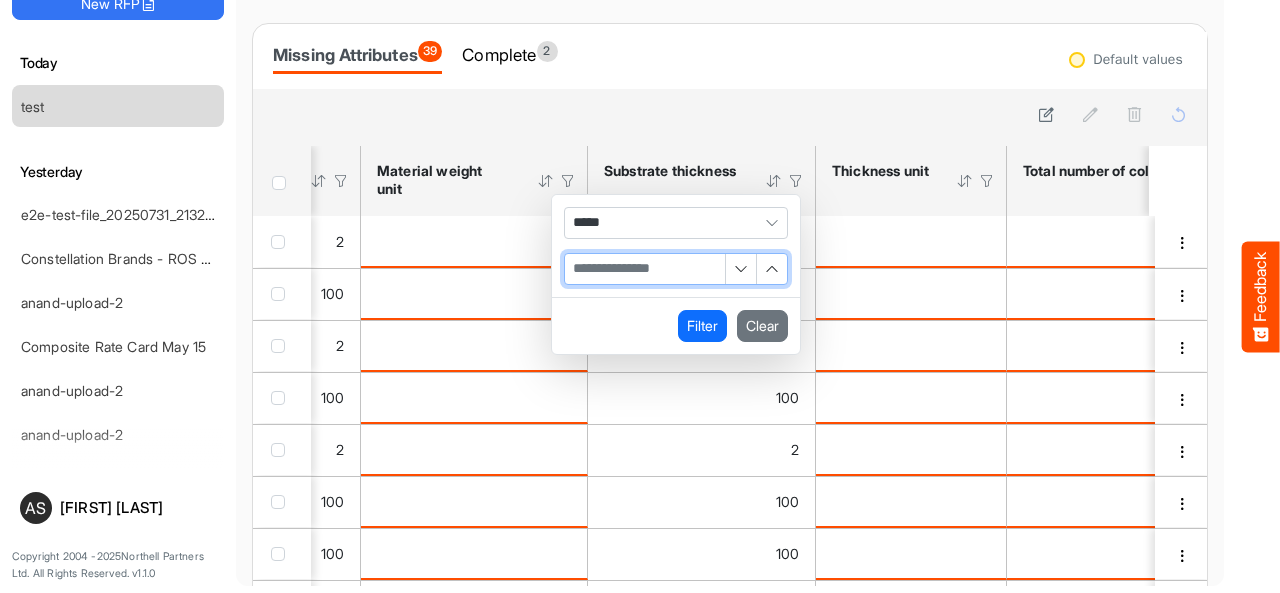 click at bounding box center [645, 269] 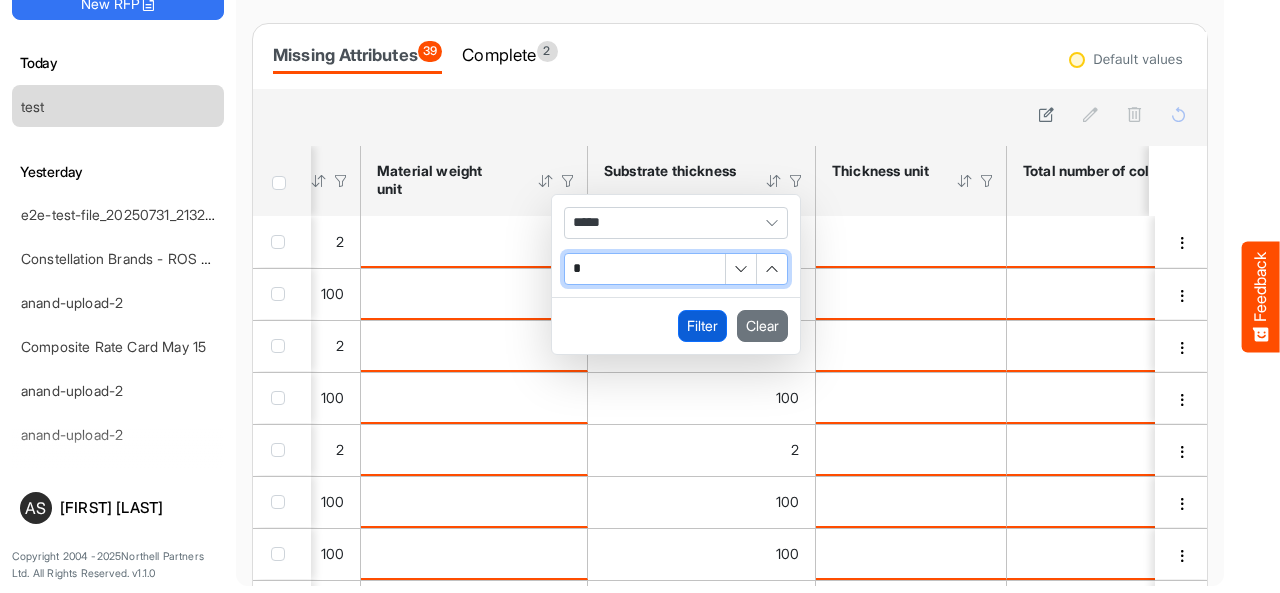 type on "*" 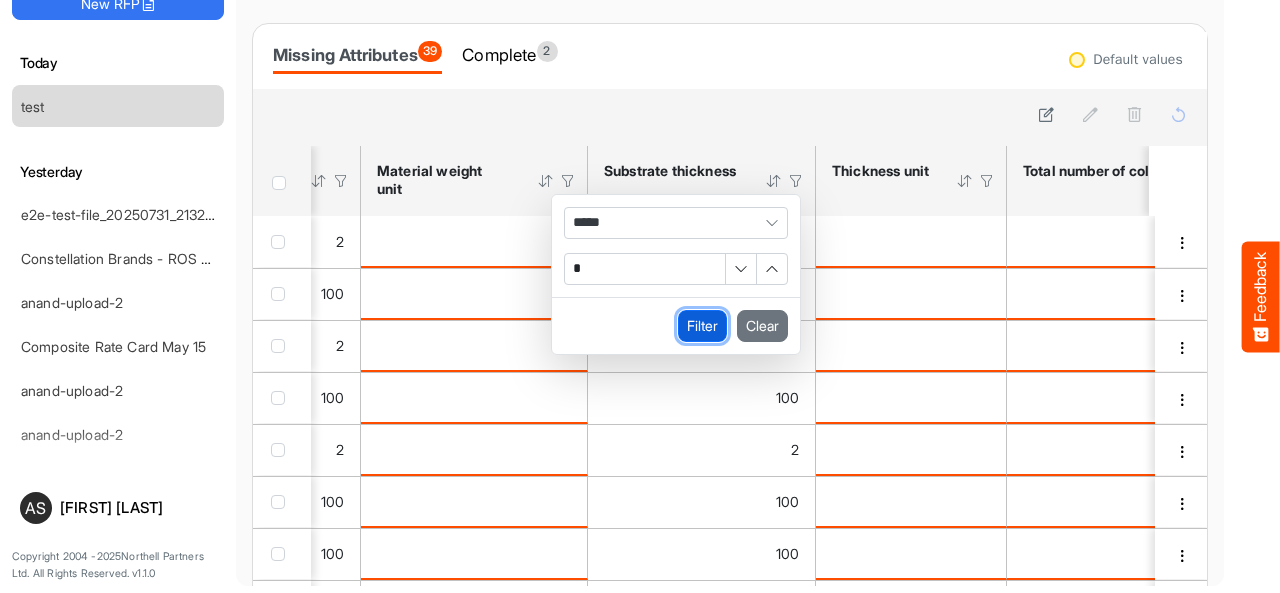 click on "Filter" at bounding box center (702, 326) 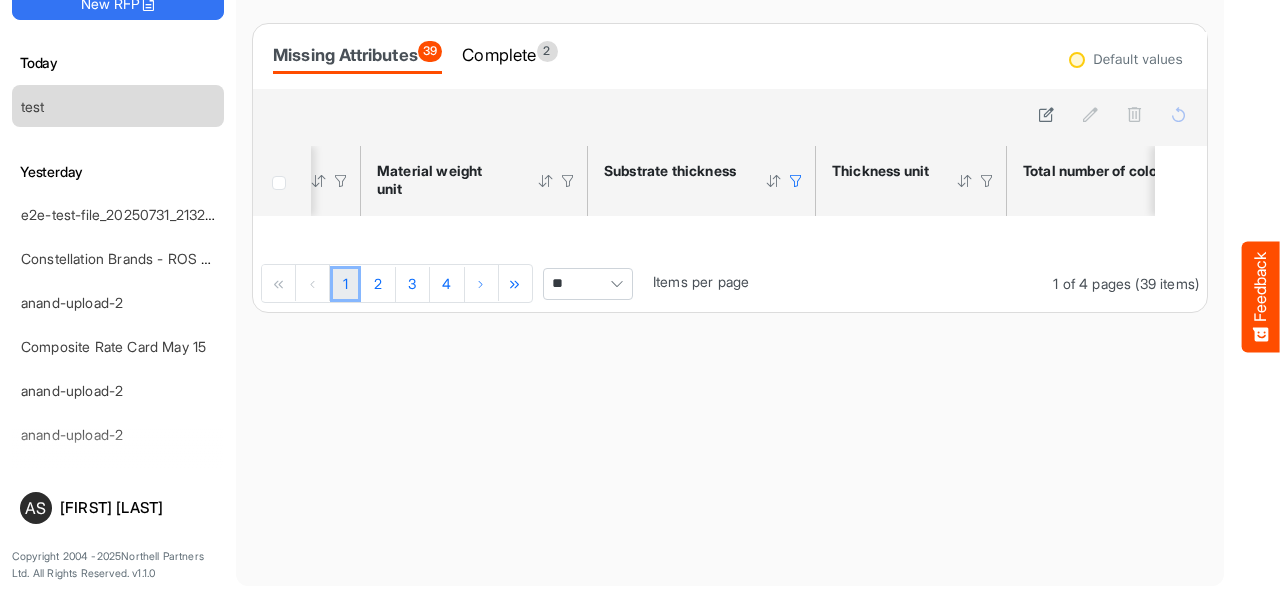 click at bounding box center [796, 181] 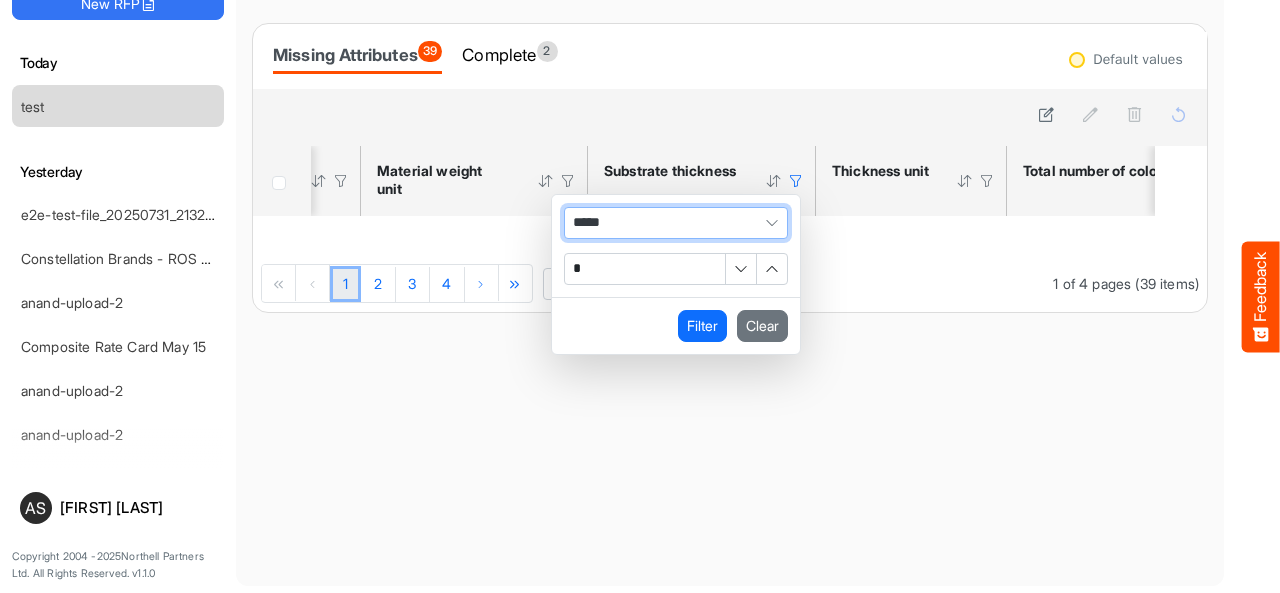 click on "*****" at bounding box center [676, 223] 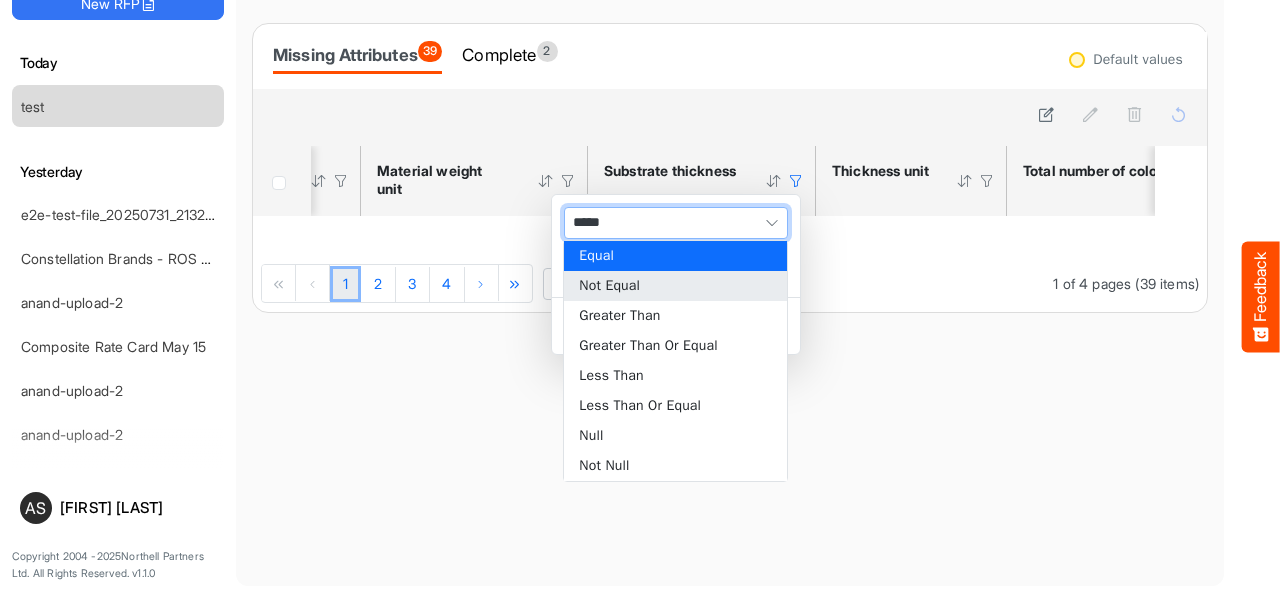 click on "Not Equal" at bounding box center [675, 286] 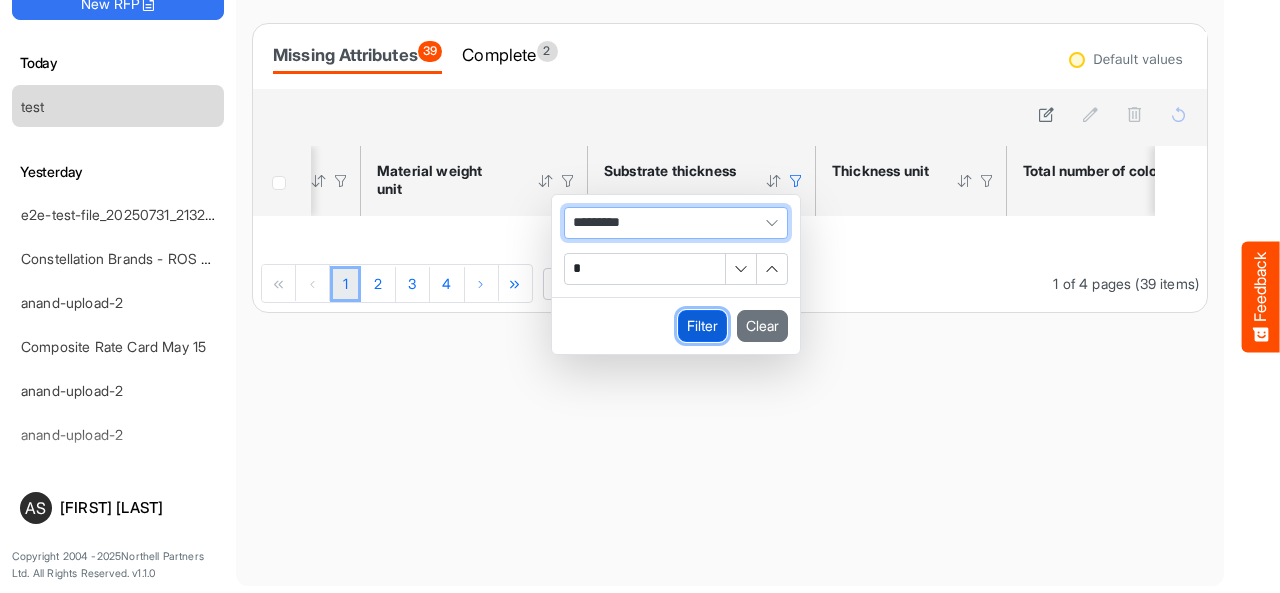 click on "Filter" at bounding box center [702, 326] 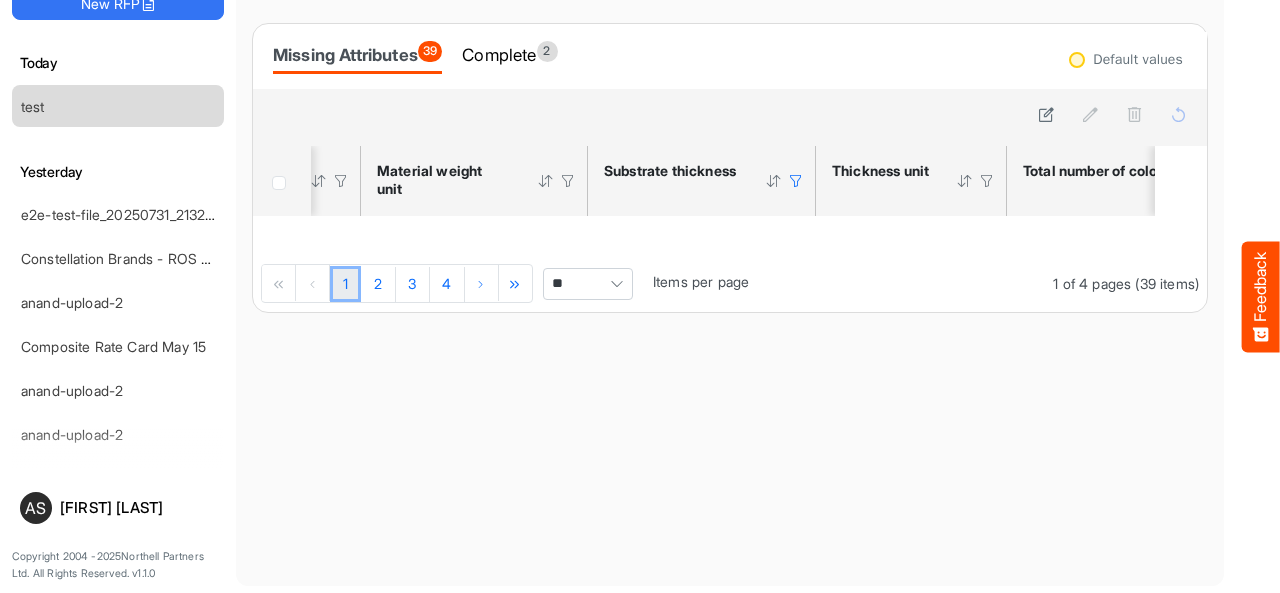 click at bounding box center [796, 181] 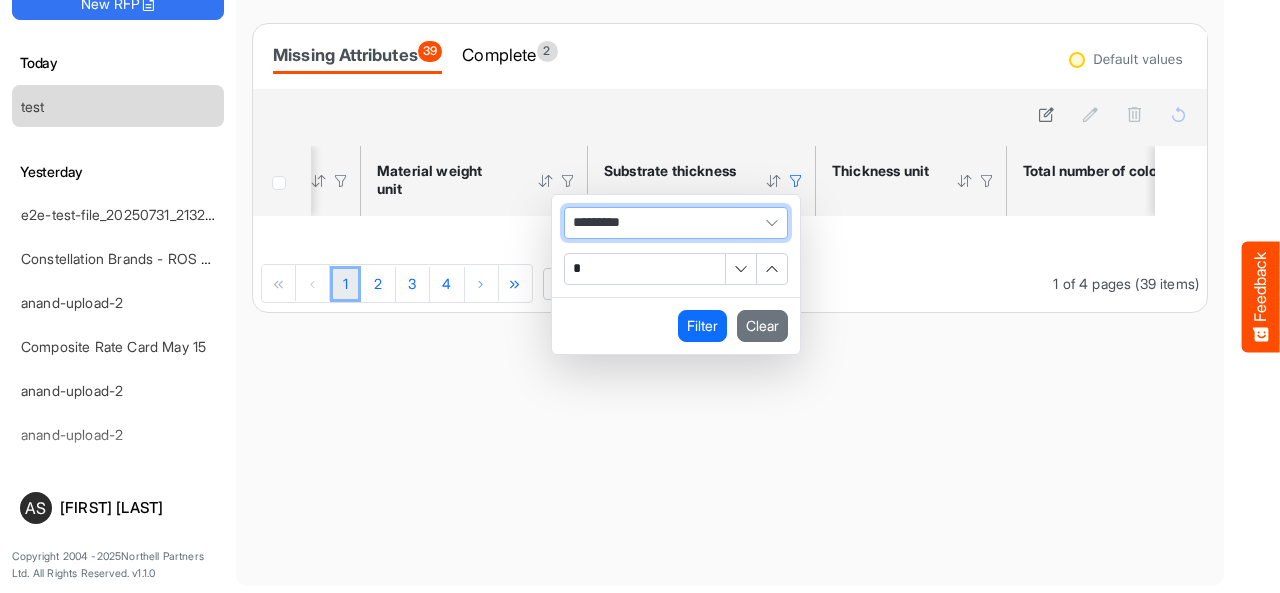 click on "*********" at bounding box center (676, 223) 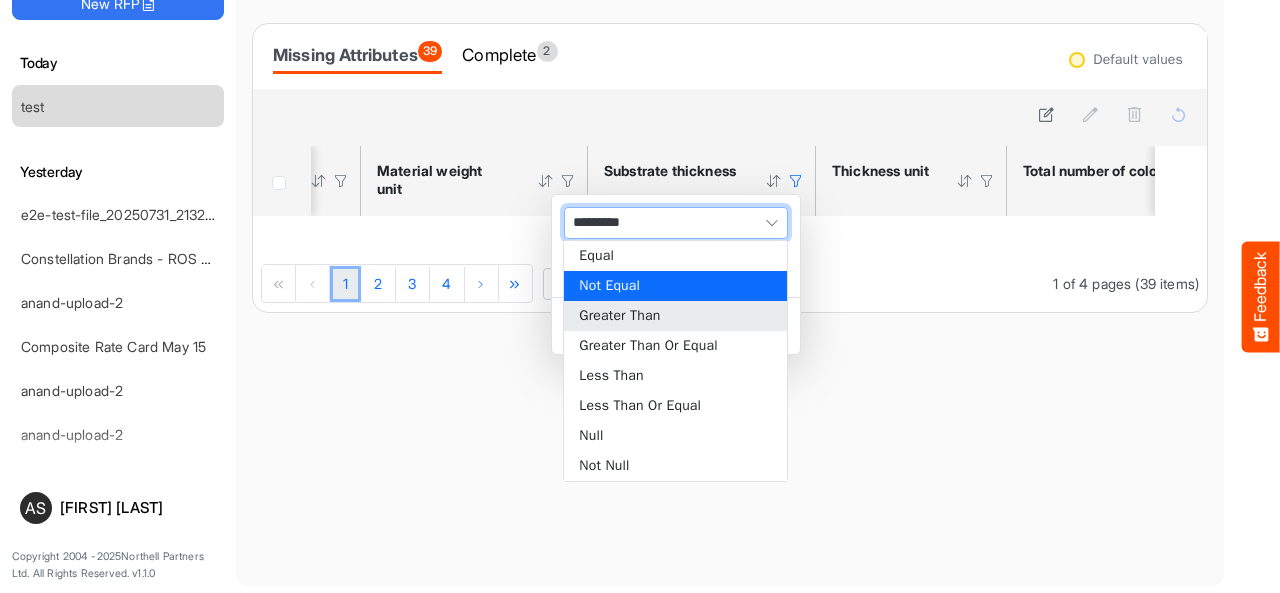 click on "Greater Than" at bounding box center (675, 316) 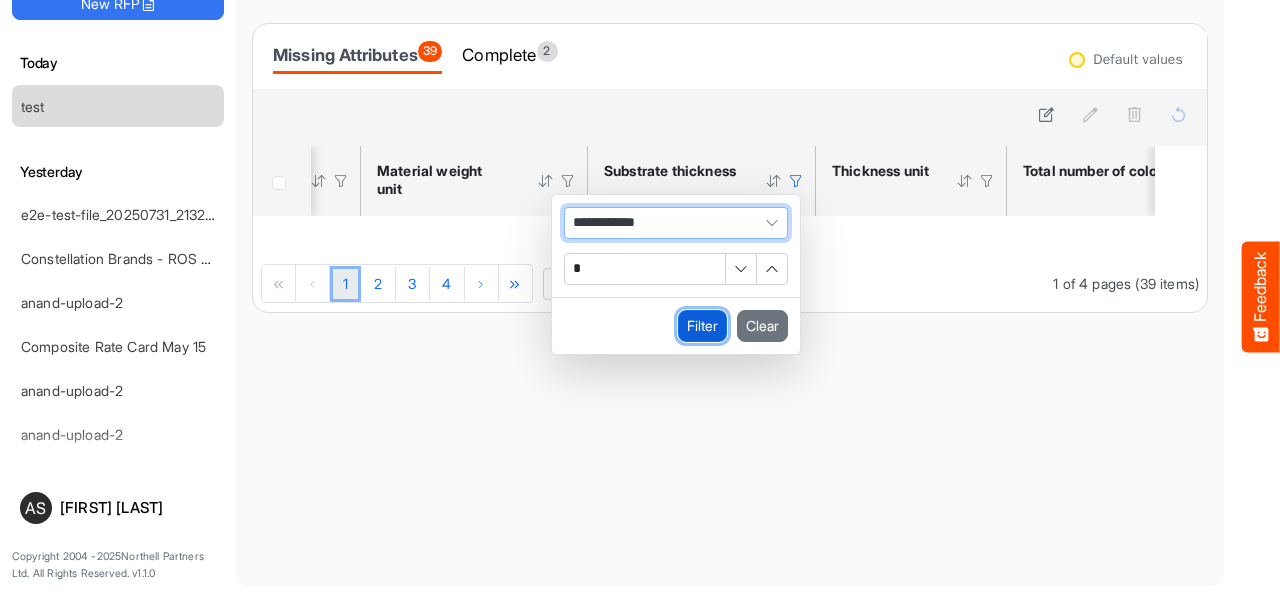click on "Filter" at bounding box center [702, 326] 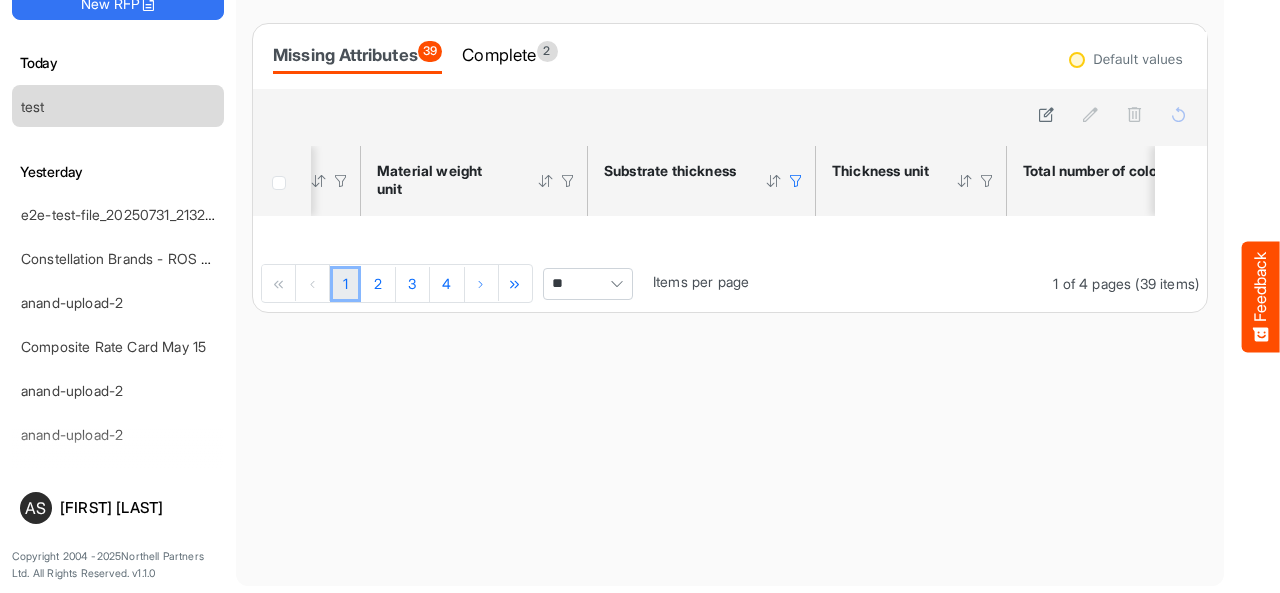 click at bounding box center [796, 181] 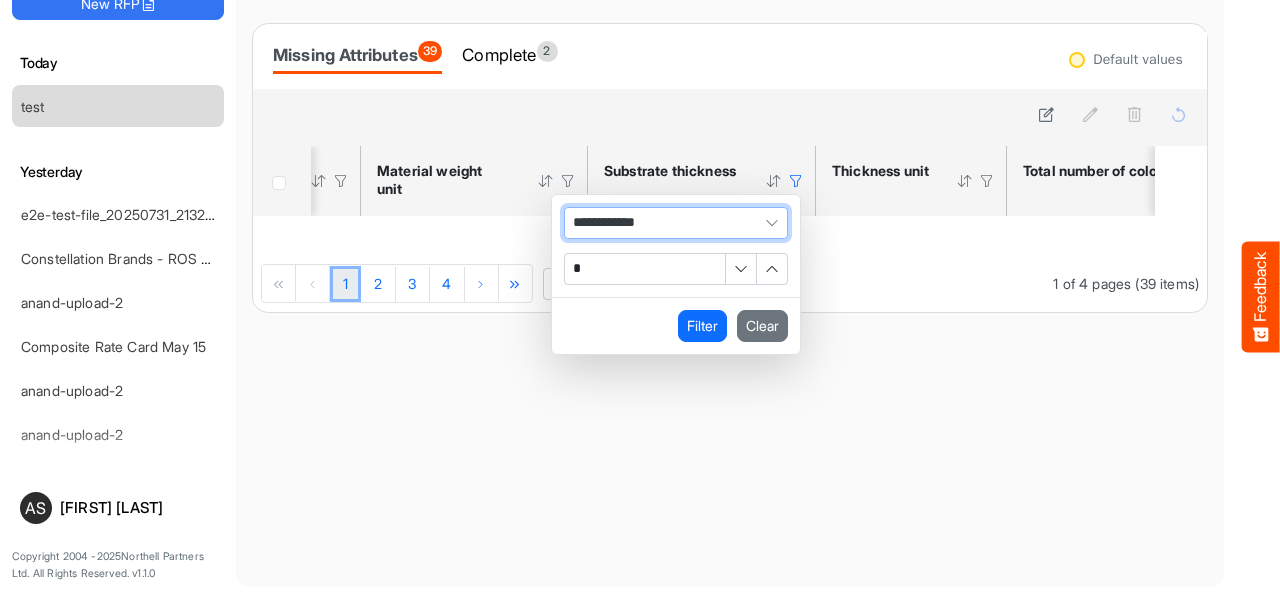 click on "**********" at bounding box center [676, 223] 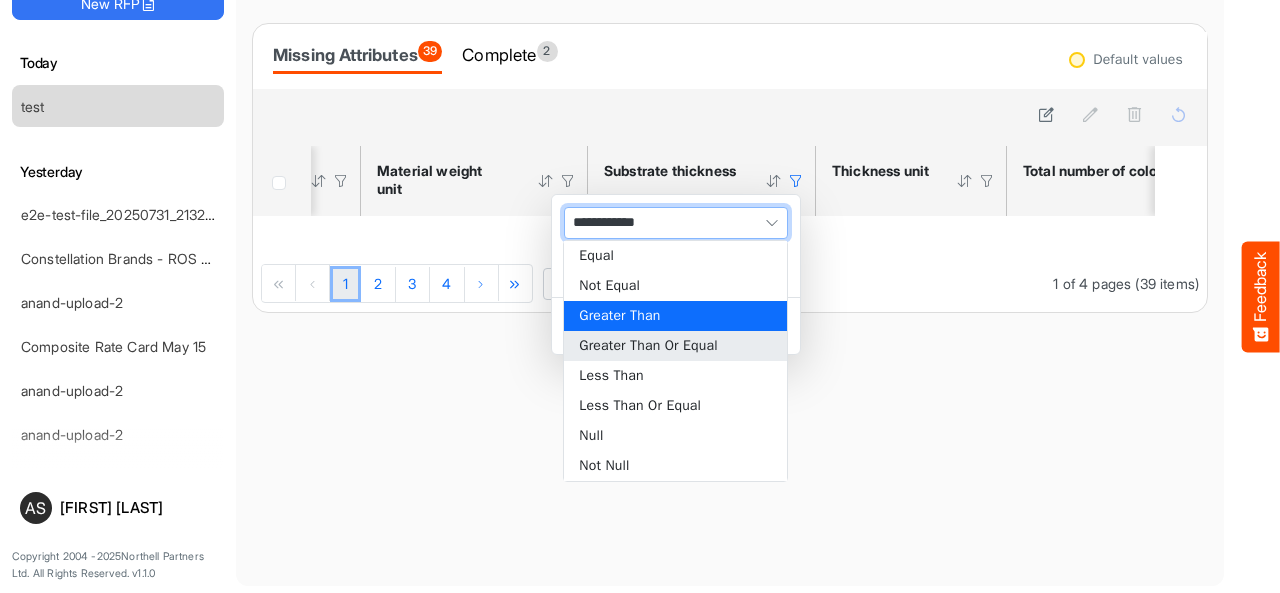 click on "Greater Than Or Equal" at bounding box center [675, 346] 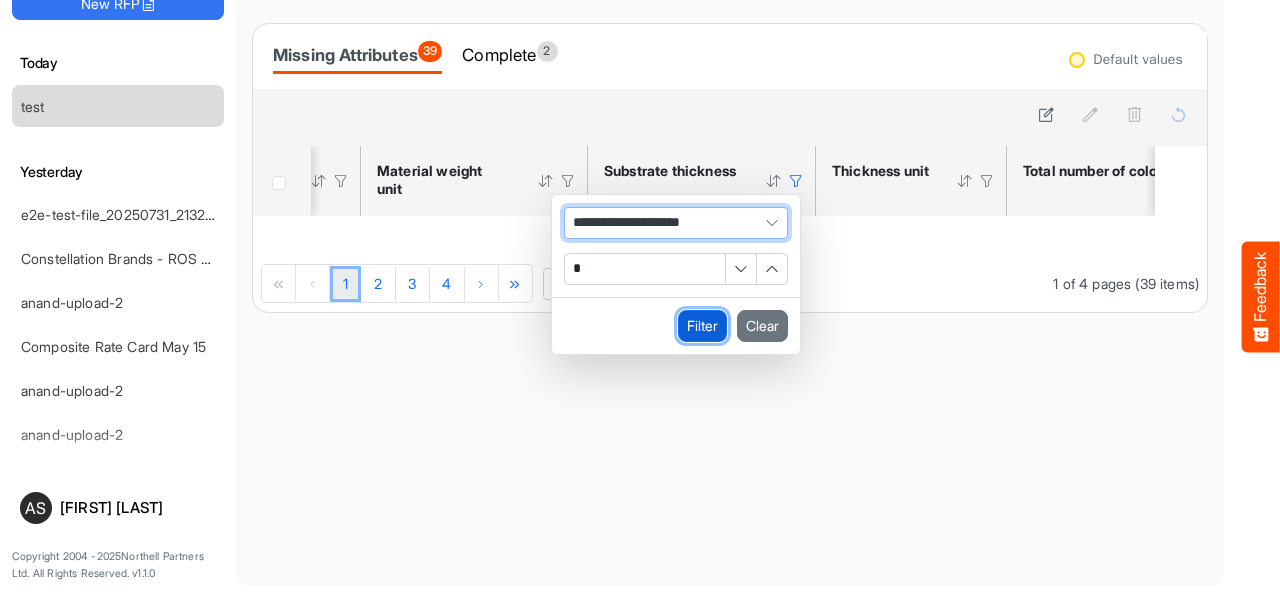 click on "Filter" at bounding box center (702, 326) 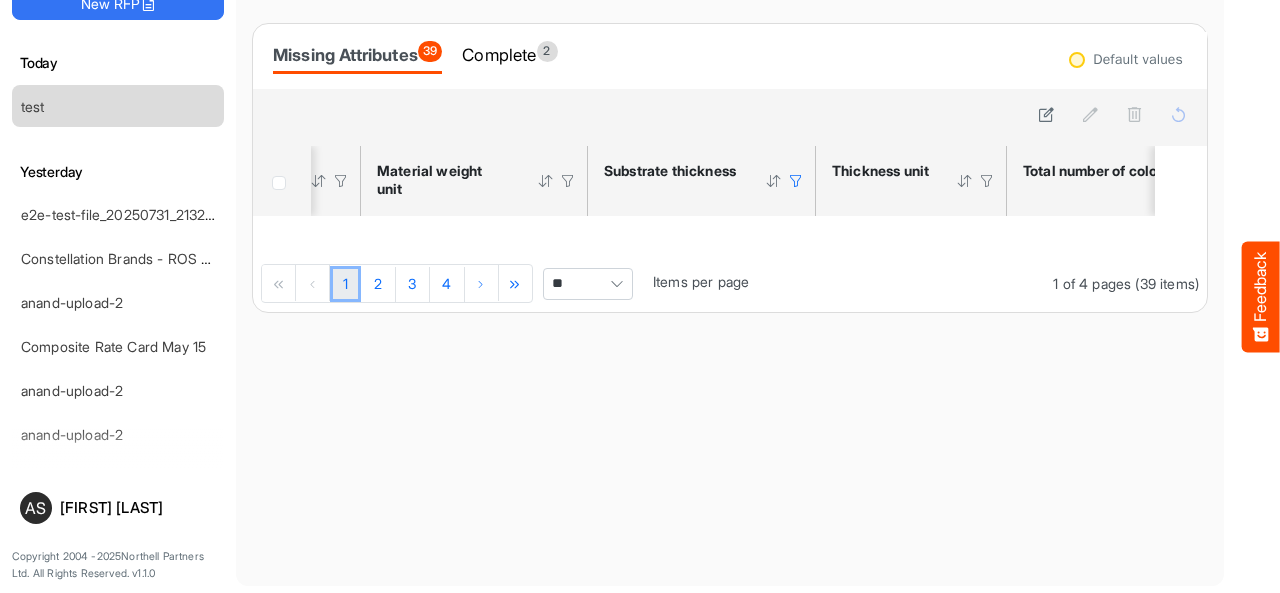 click at bounding box center (796, 181) 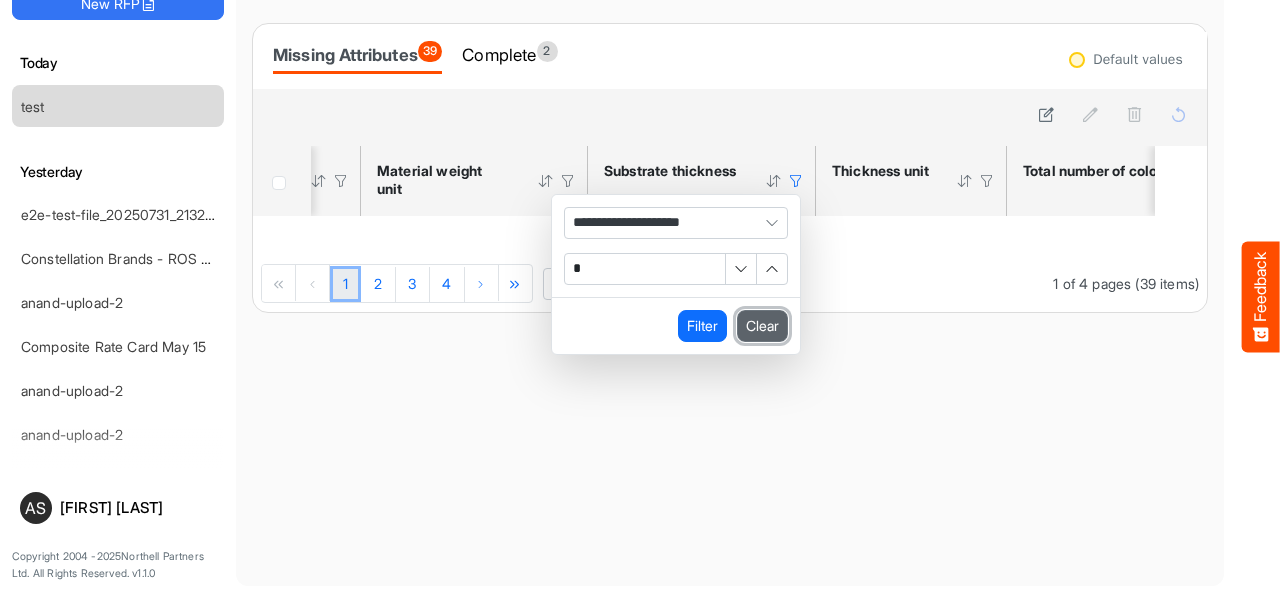 click on "Clear" at bounding box center [762, 326] 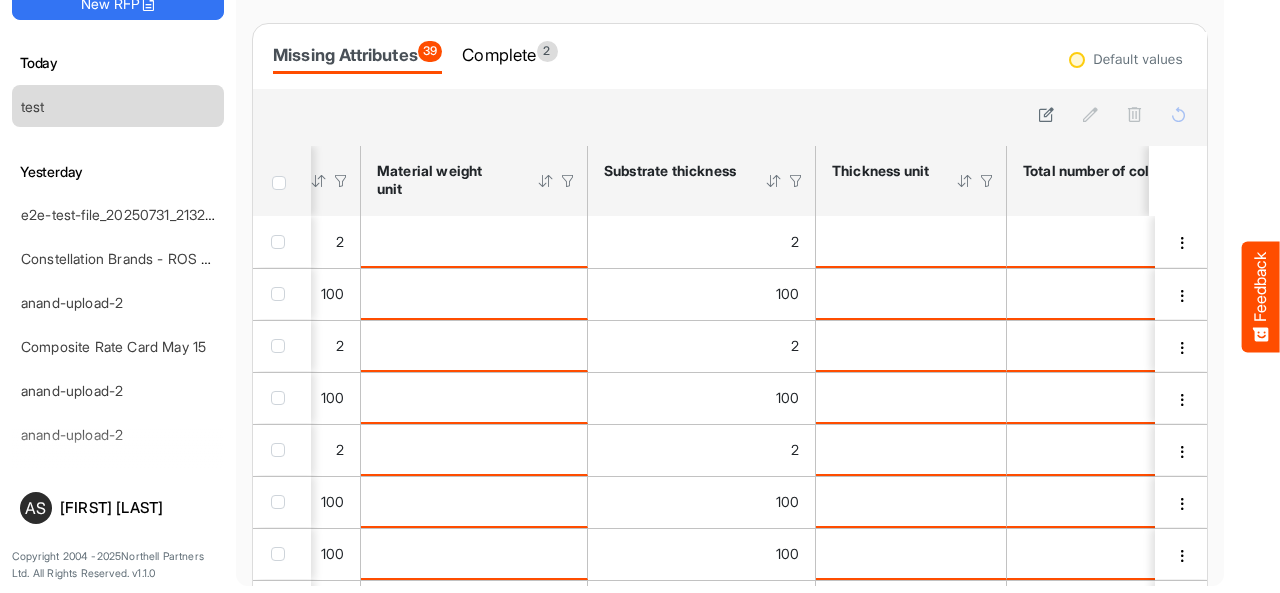click at bounding box center (796, 181) 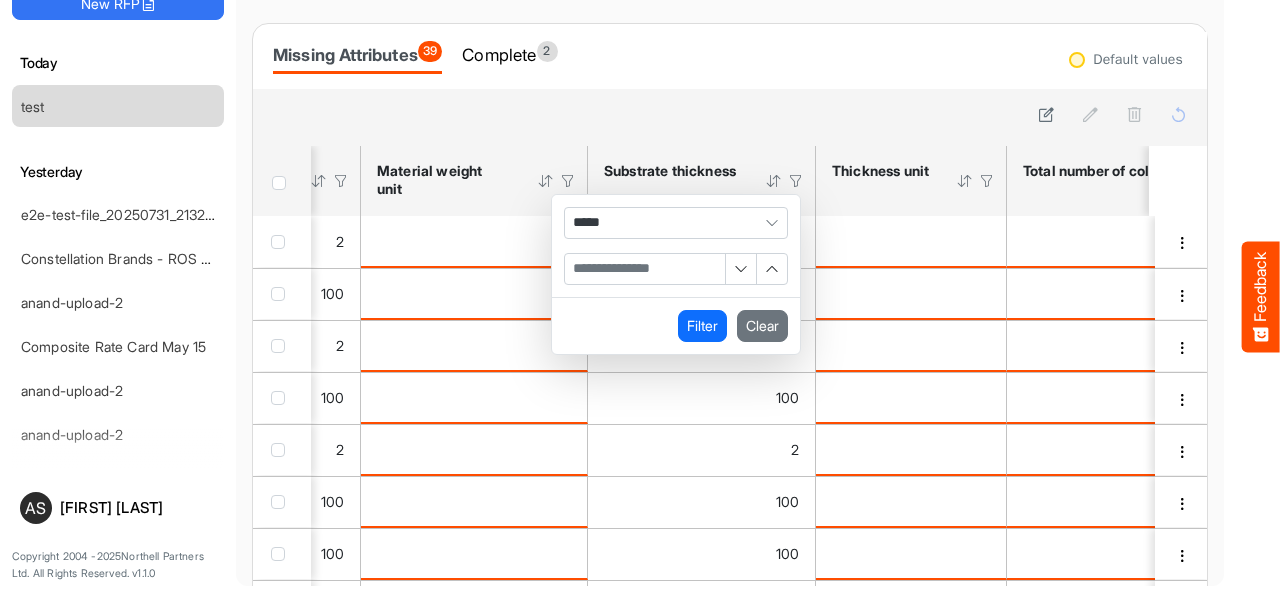 click at bounding box center (796, 181) 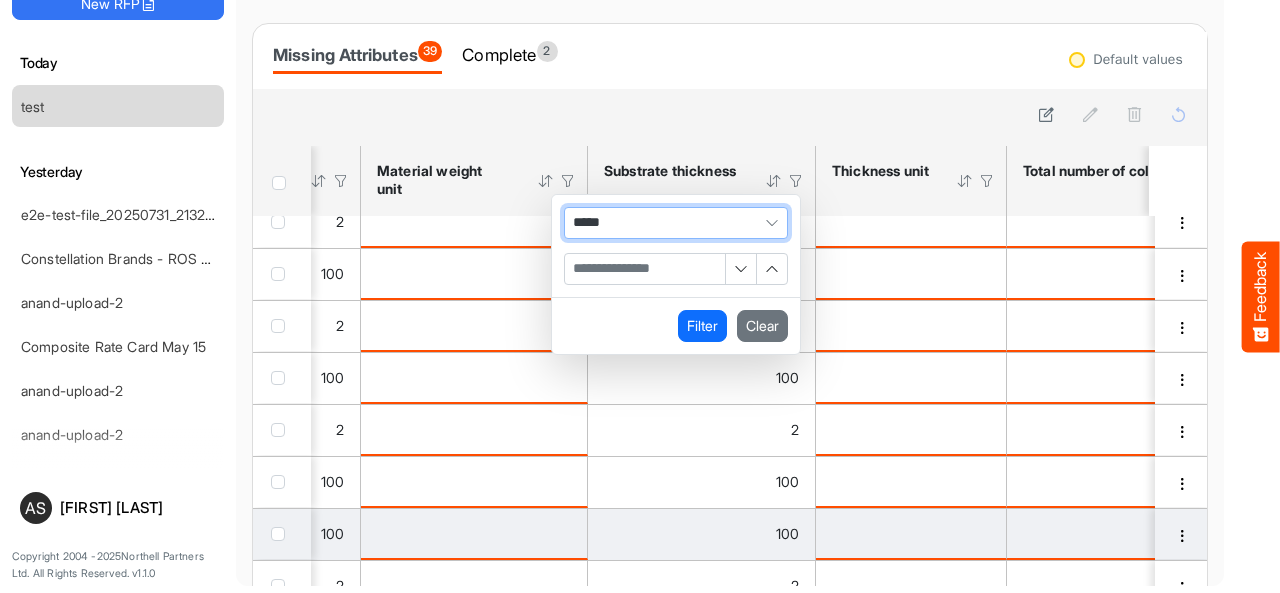 scroll, scrollTop: 51, scrollLeft: 1412, axis: both 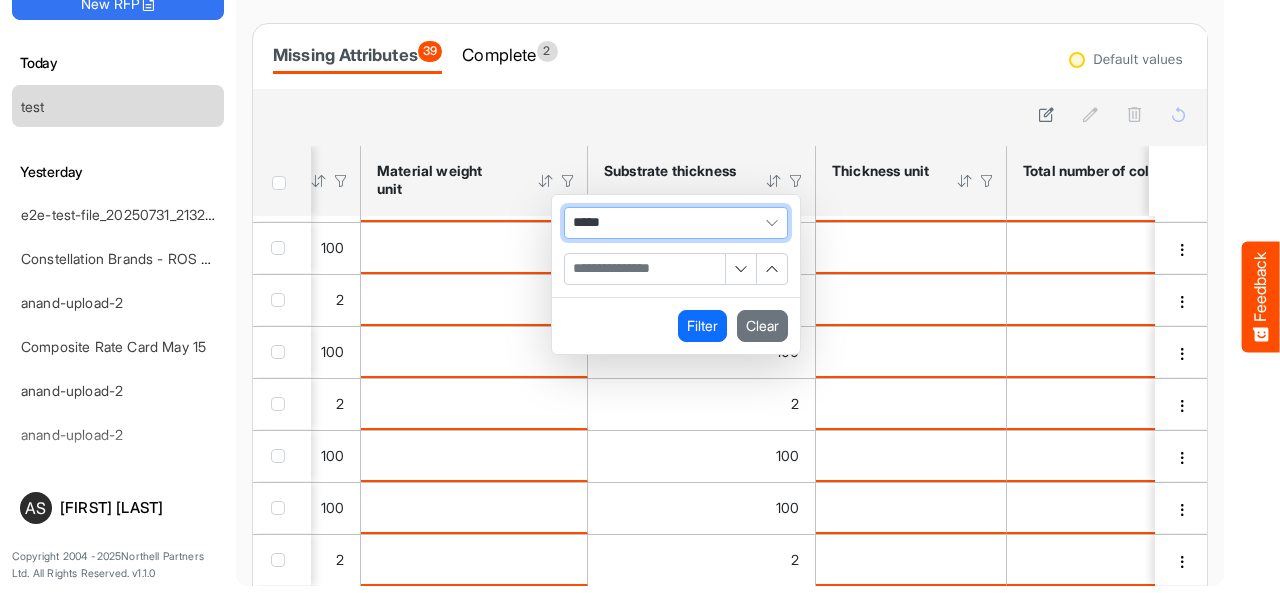 click on "Missing Attributes
39 Complete
2" at bounding box center [730, 56] 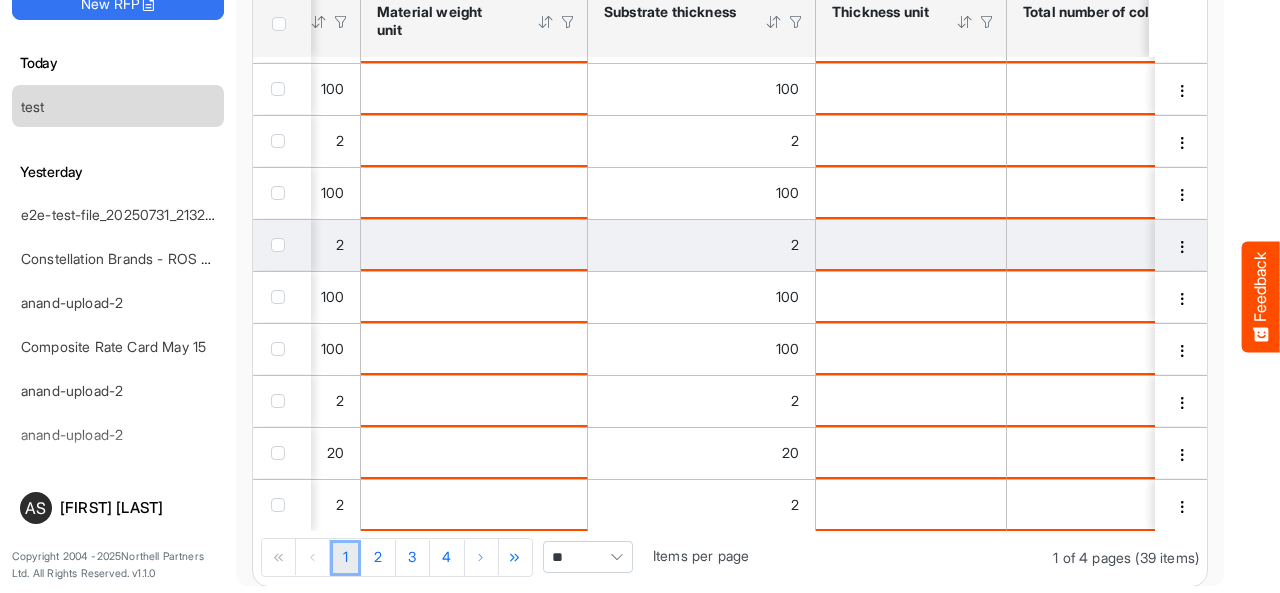 scroll, scrollTop: 176, scrollLeft: 0, axis: vertical 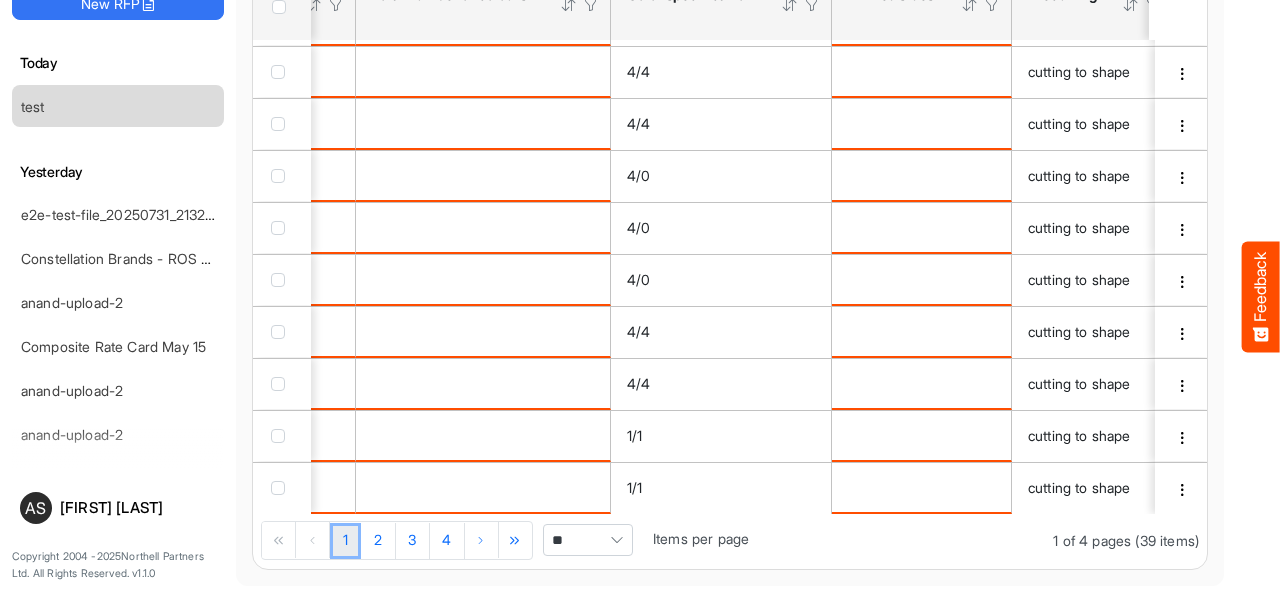 click at bounding box center (790, 5) 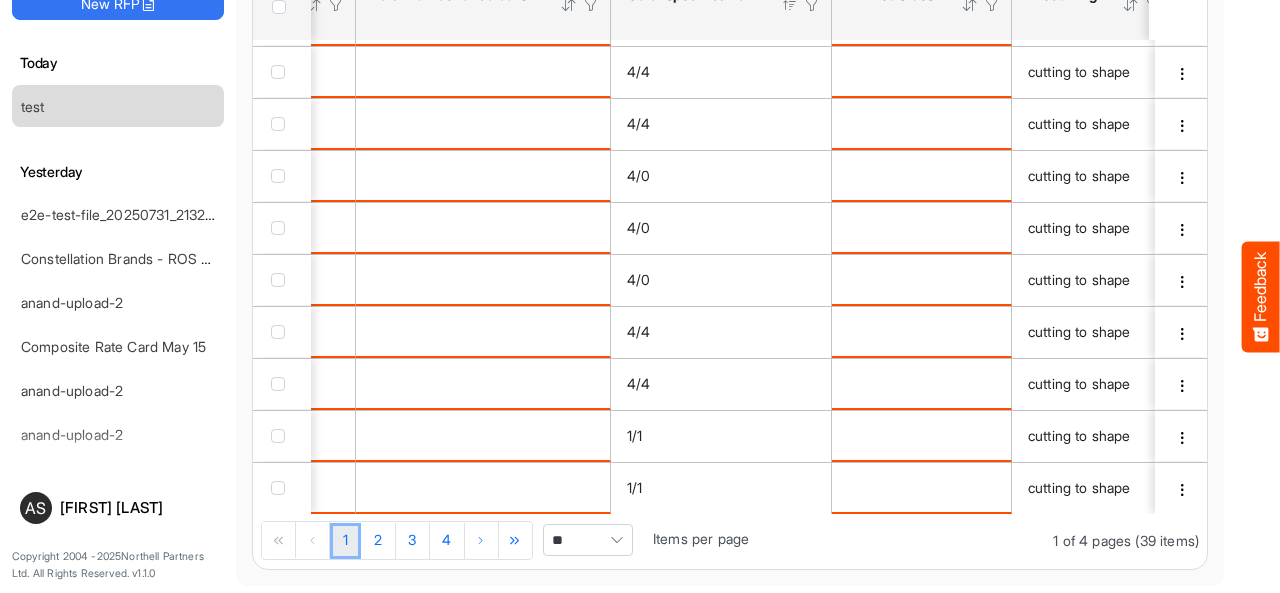 click at bounding box center (790, 5) 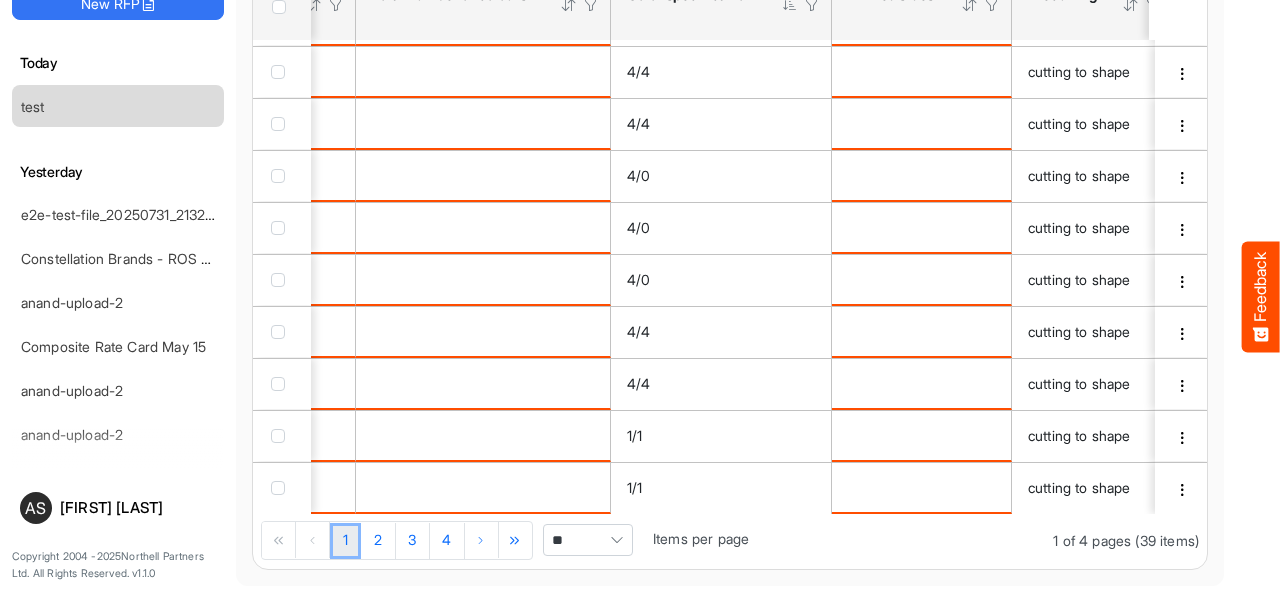 click at bounding box center [790, 5] 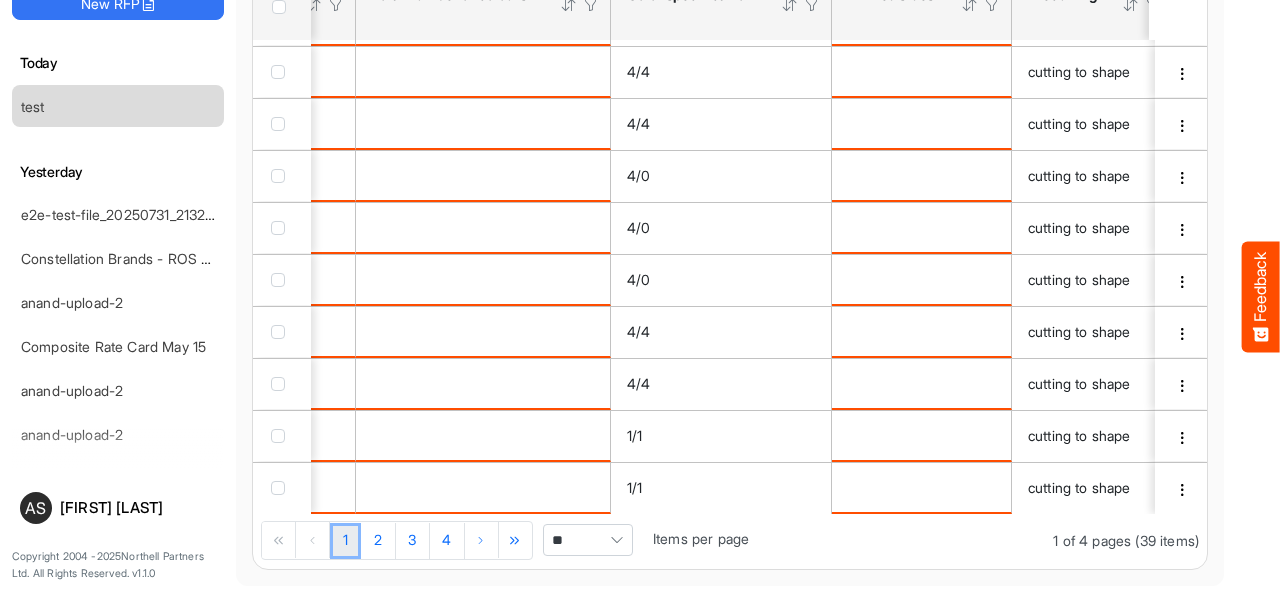 click at bounding box center (812, 5) 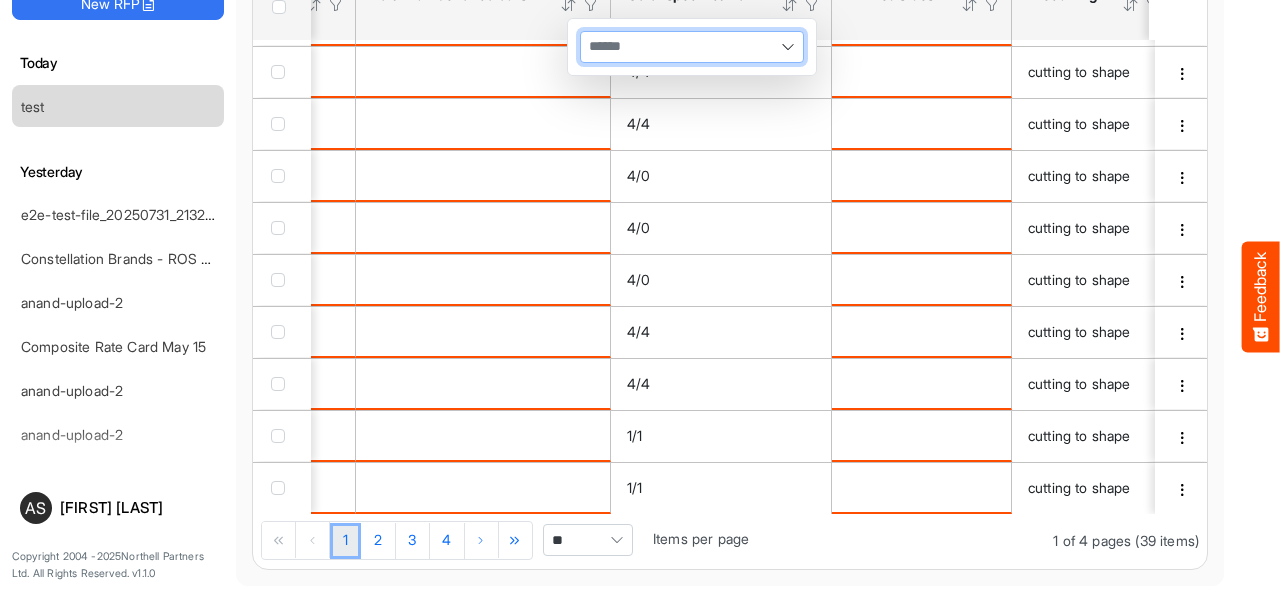 click at bounding box center [692, 47] 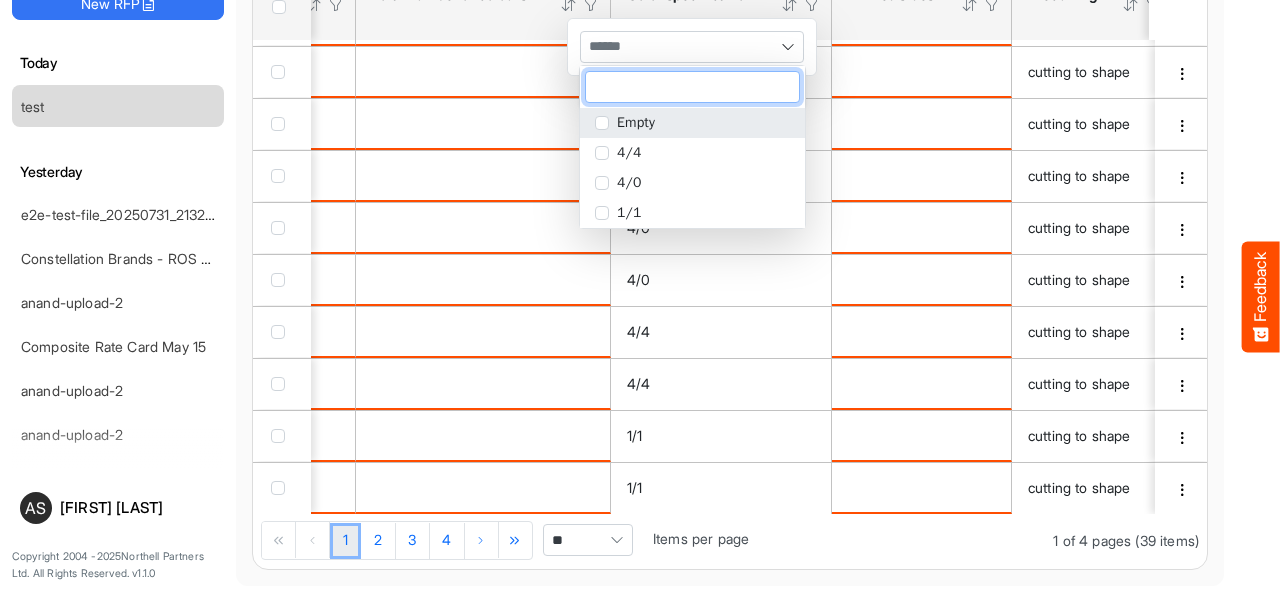 click at bounding box center [602, 123] 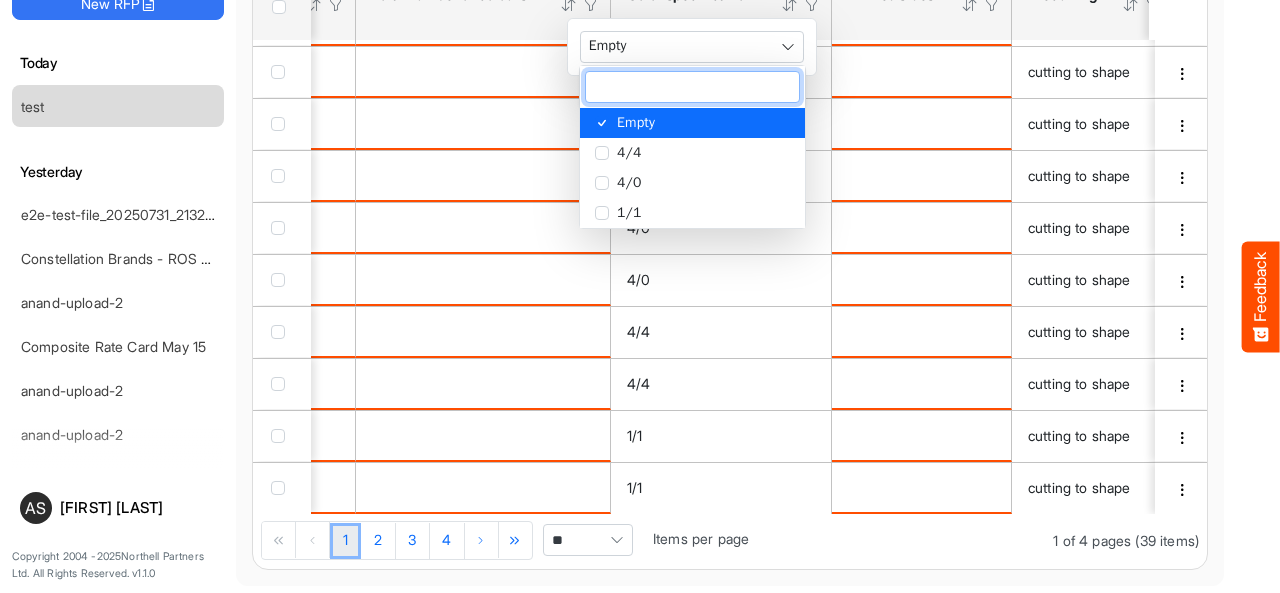 click at bounding box center [1252, 258] 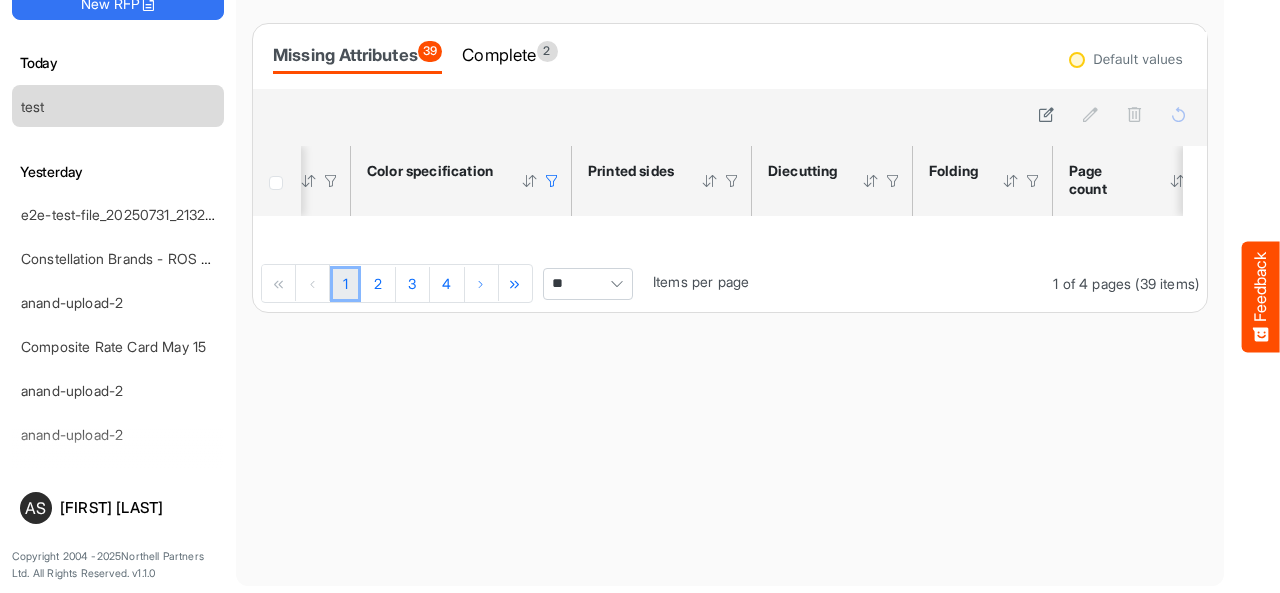click at bounding box center (552, 181) 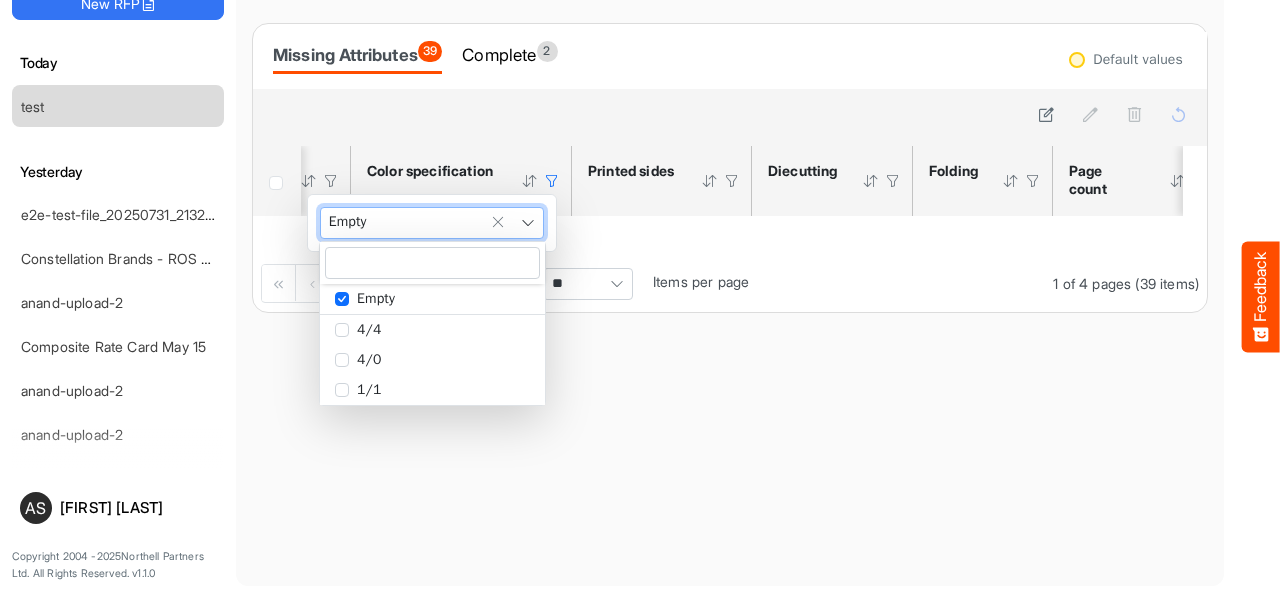 click at bounding box center [528, 223] 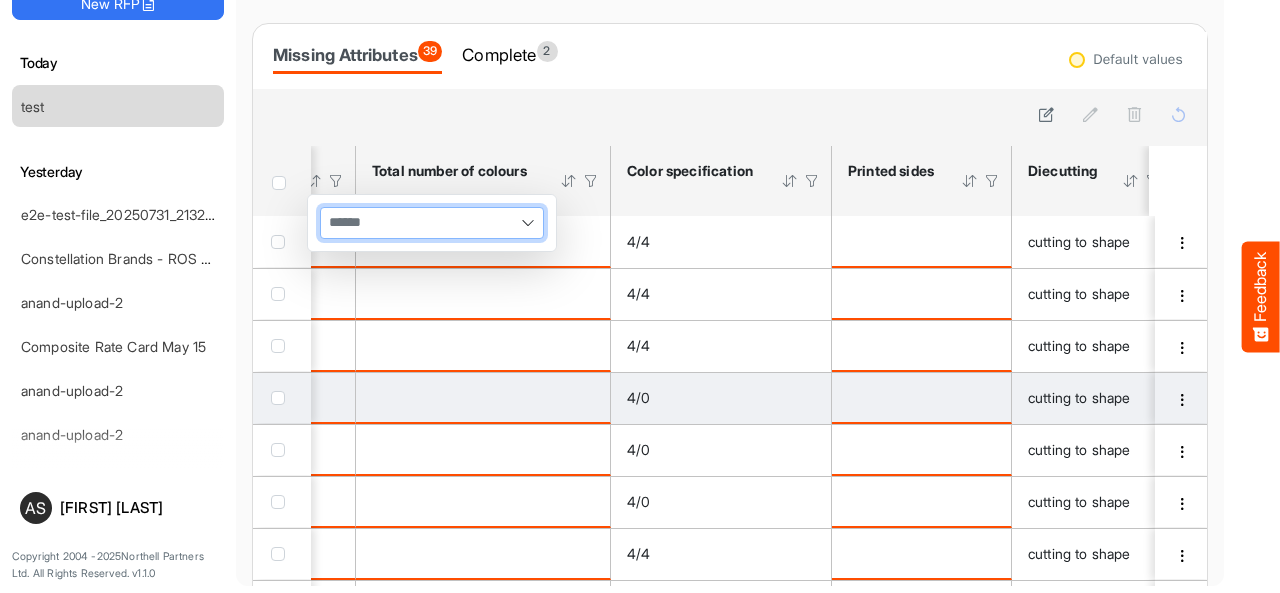 type 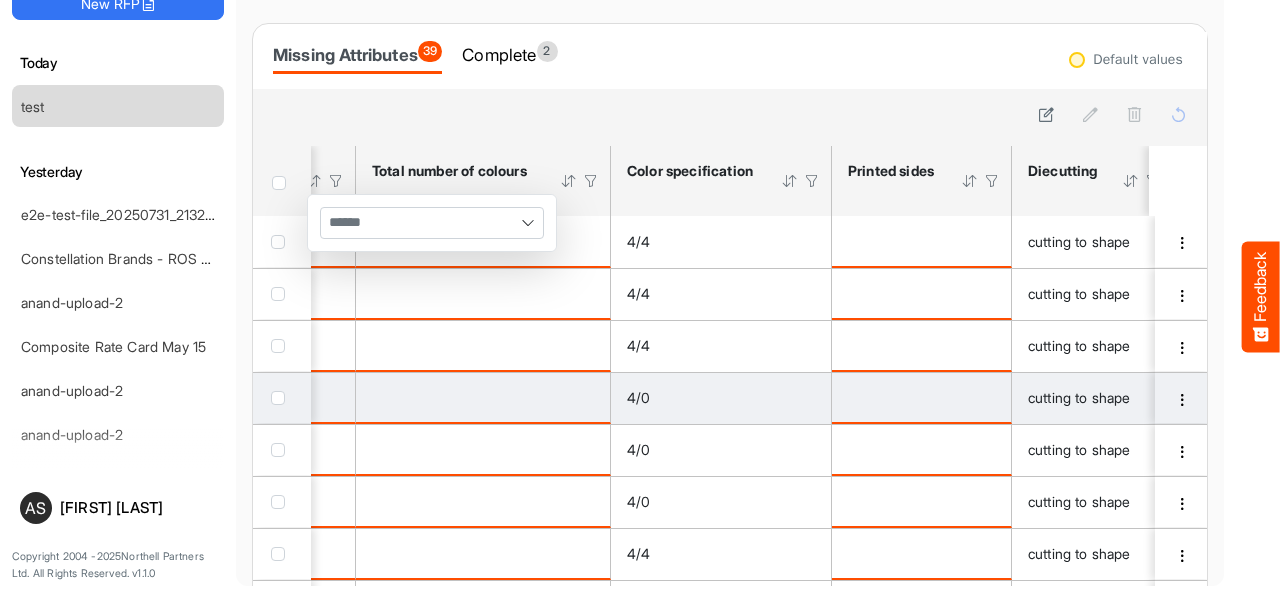 click on "4/0" at bounding box center [721, 398] 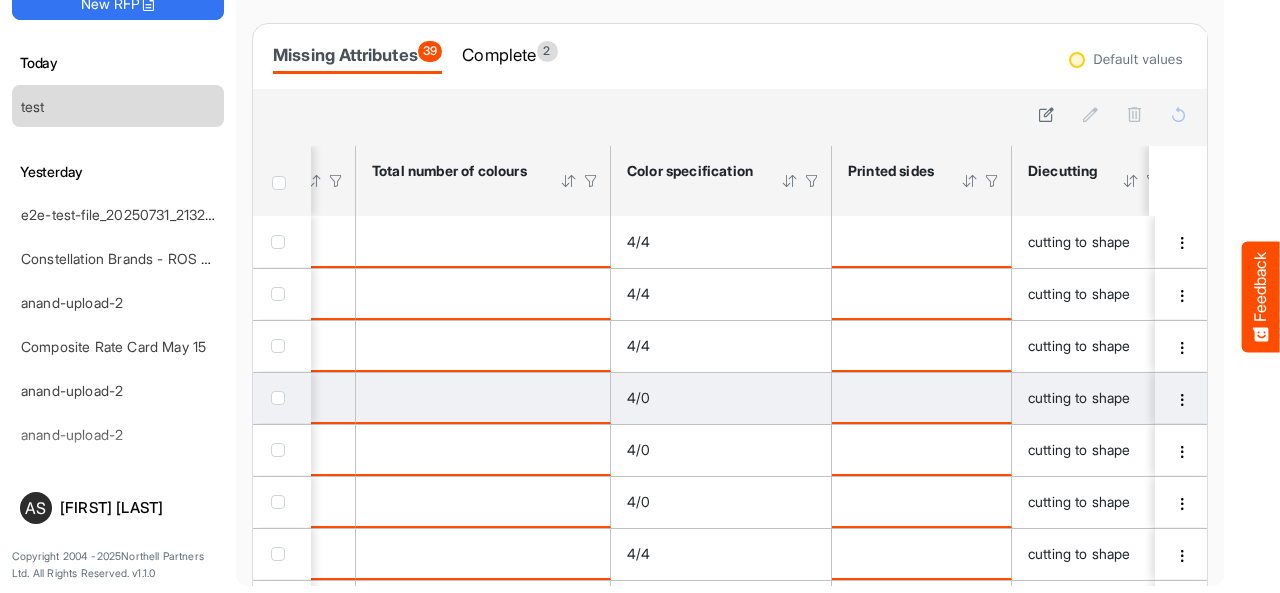 scroll, scrollTop: 51, scrollLeft: 2063, axis: both 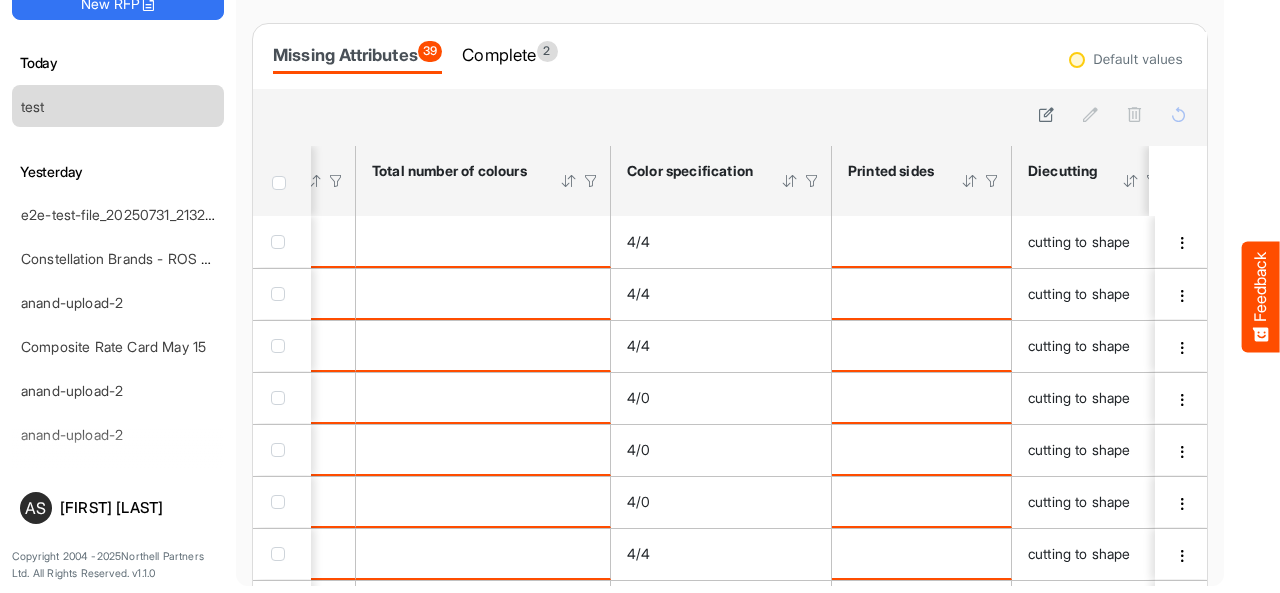 click at bounding box center (812, 181) 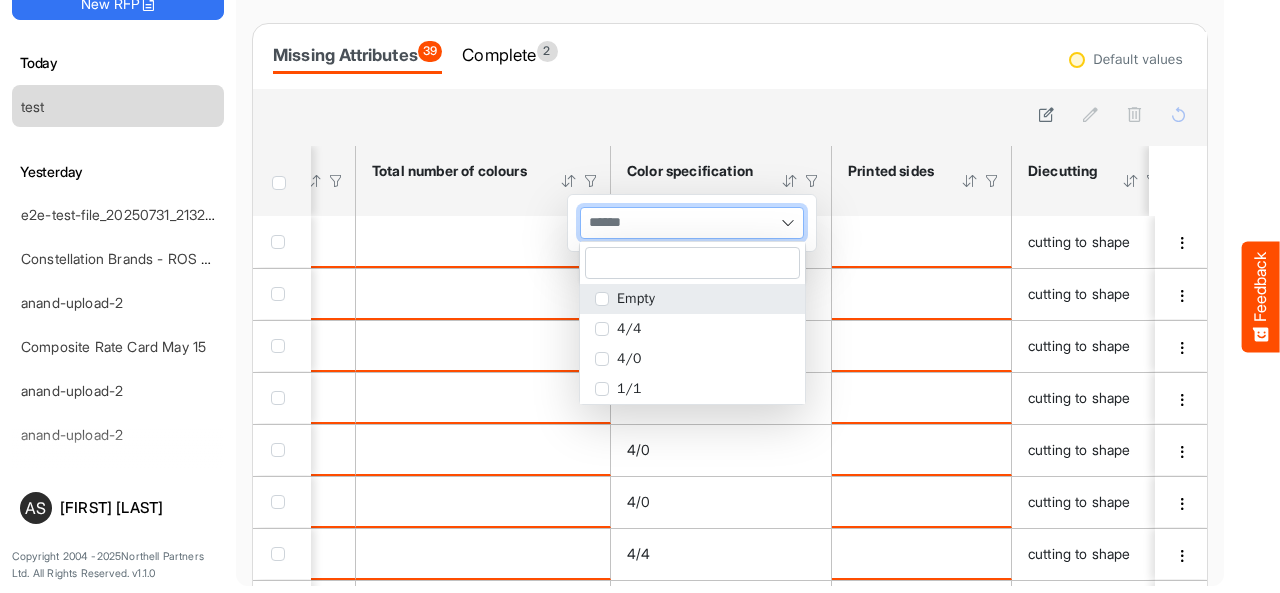 click at bounding box center [692, 223] 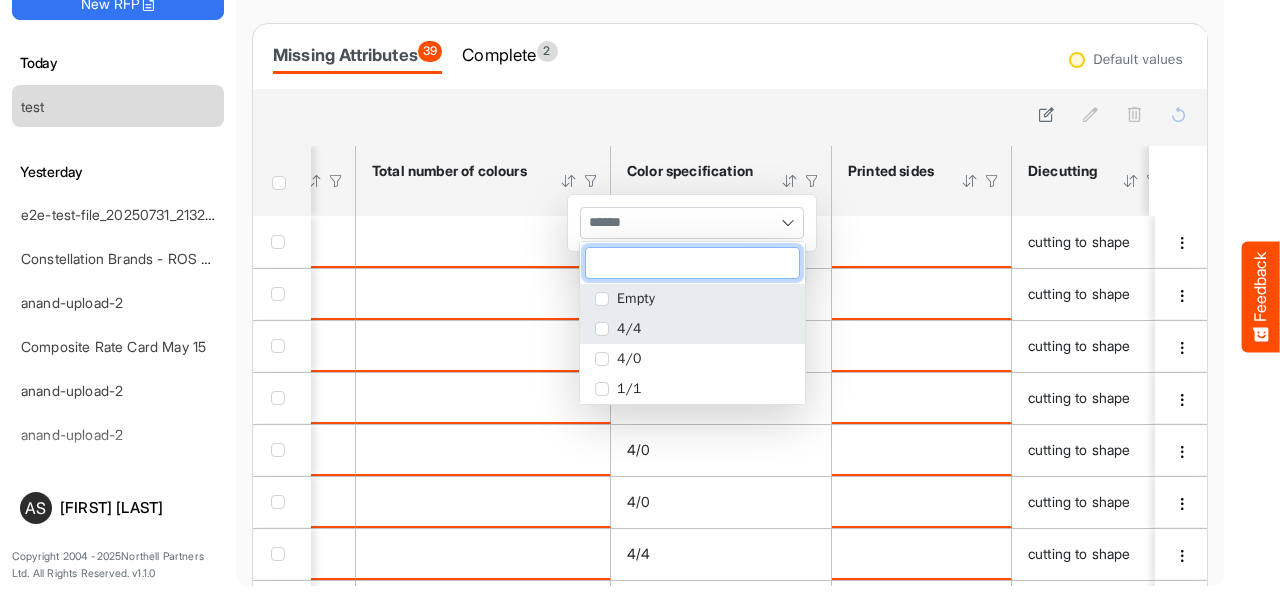 click at bounding box center [602, 329] 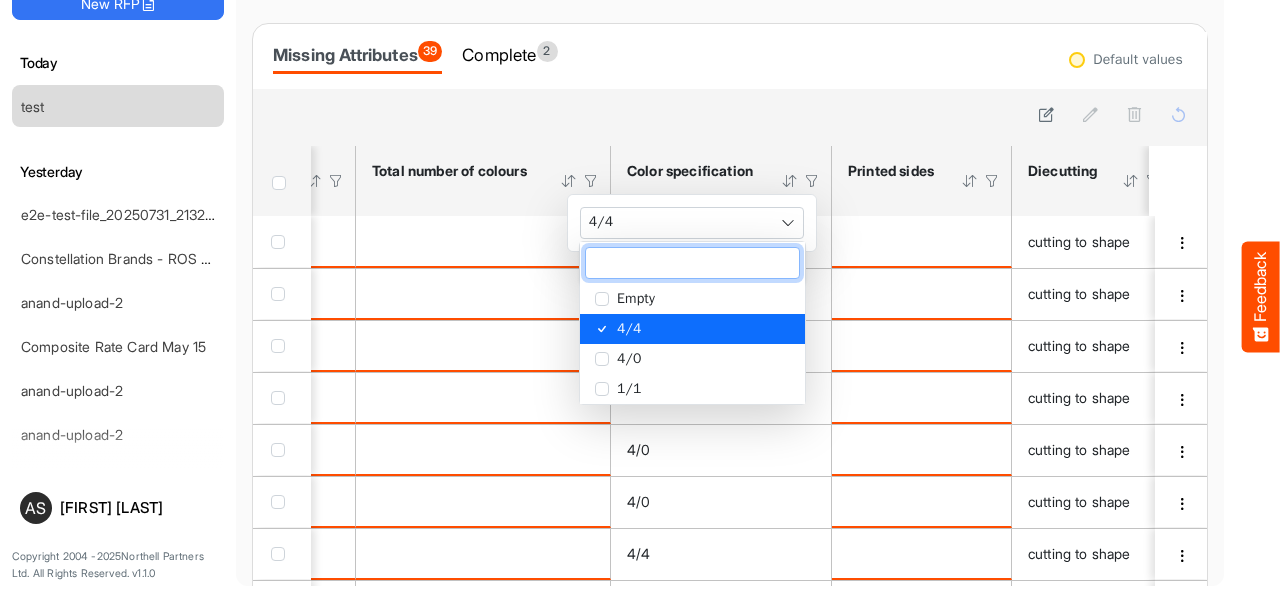 click on "Missing Attributes
39 Complete
2" at bounding box center [730, 56] 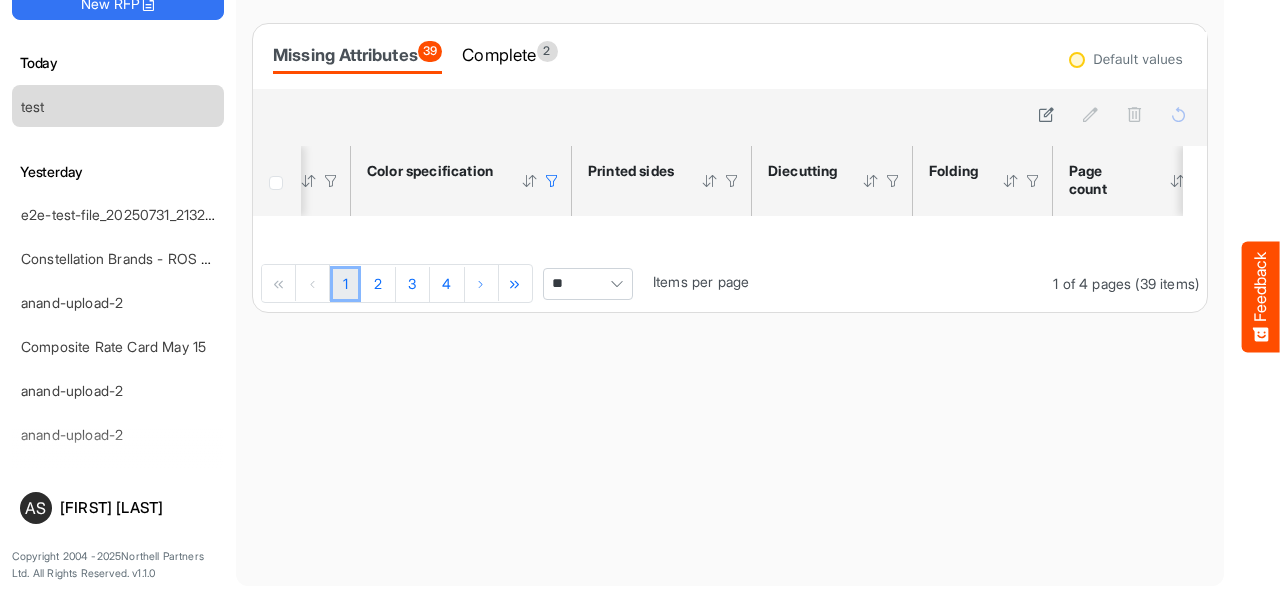 click at bounding box center [552, 181] 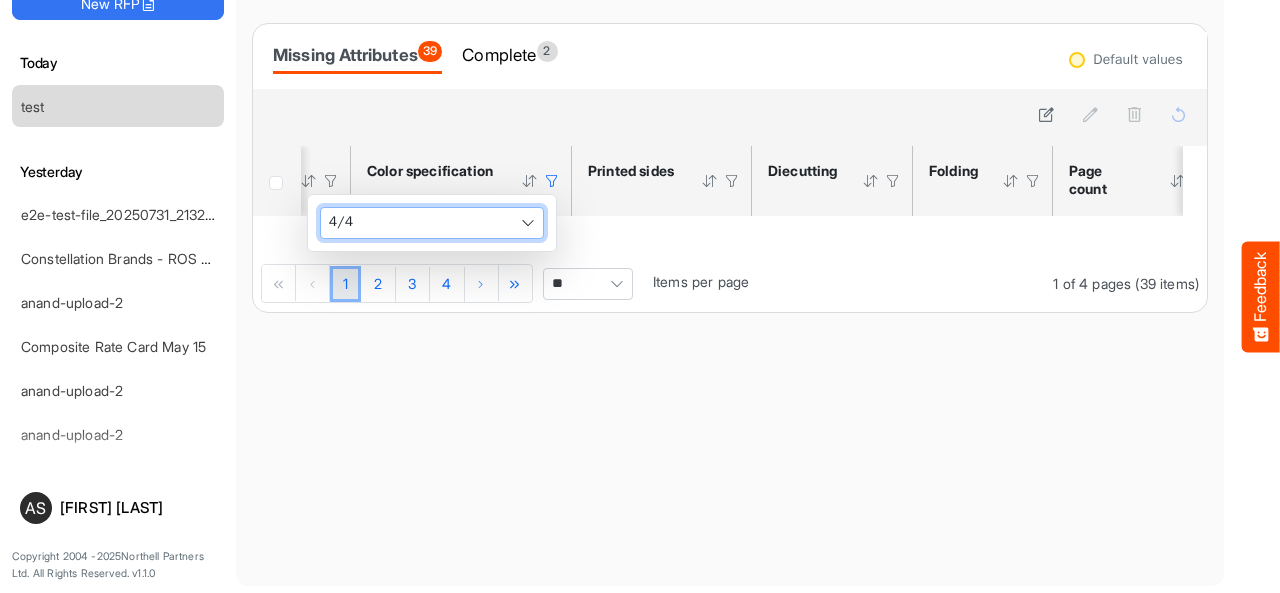 type 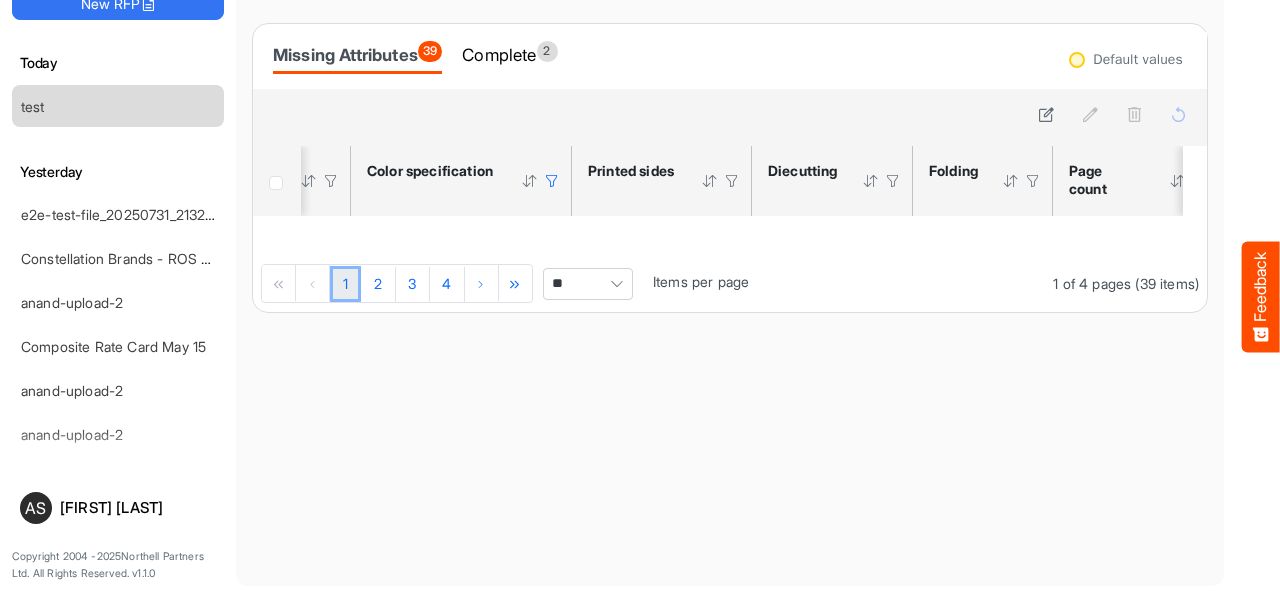 click at bounding box center [552, 181] 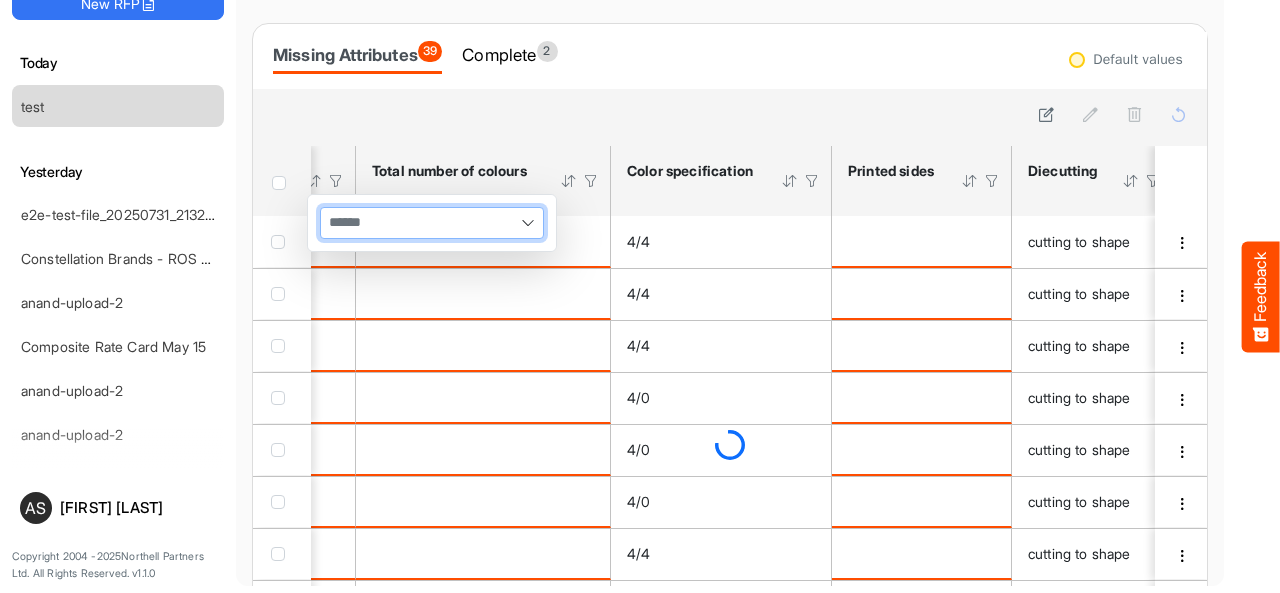 type 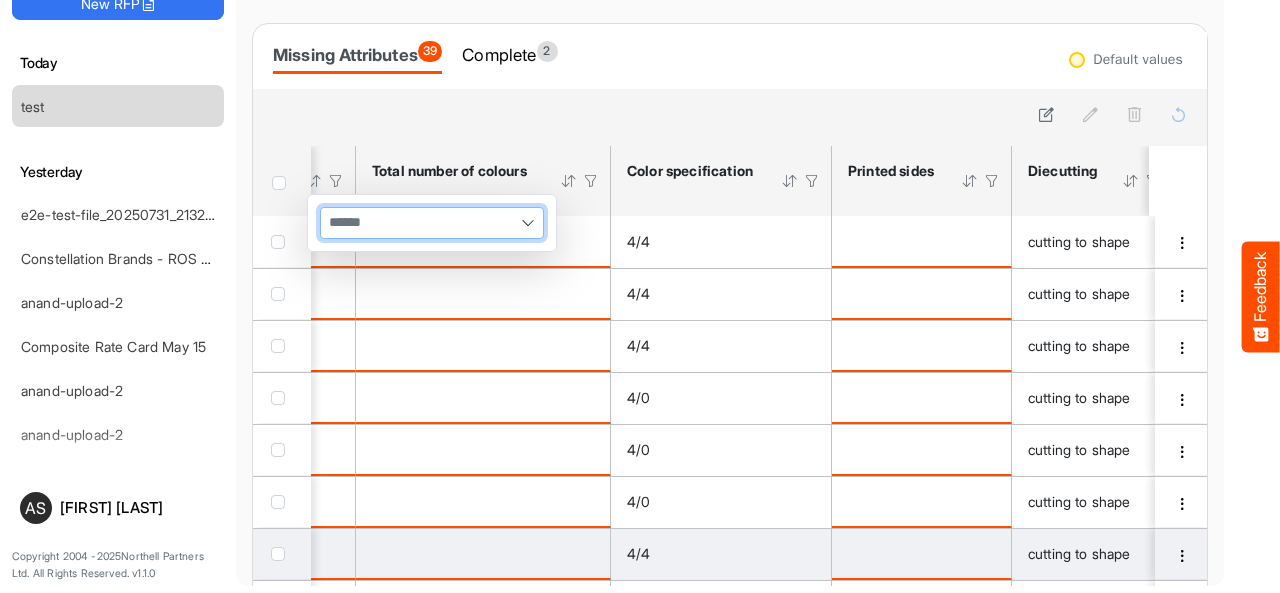 scroll, scrollTop: 51, scrollLeft: 2063, axis: both 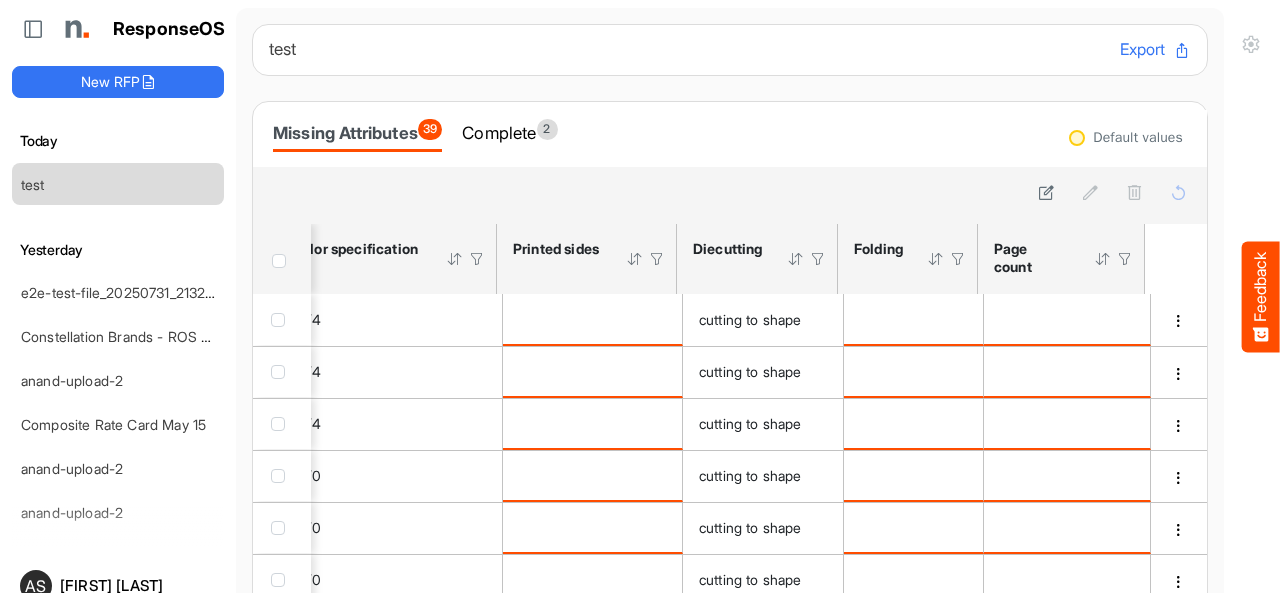 click at bounding box center [279, 261] 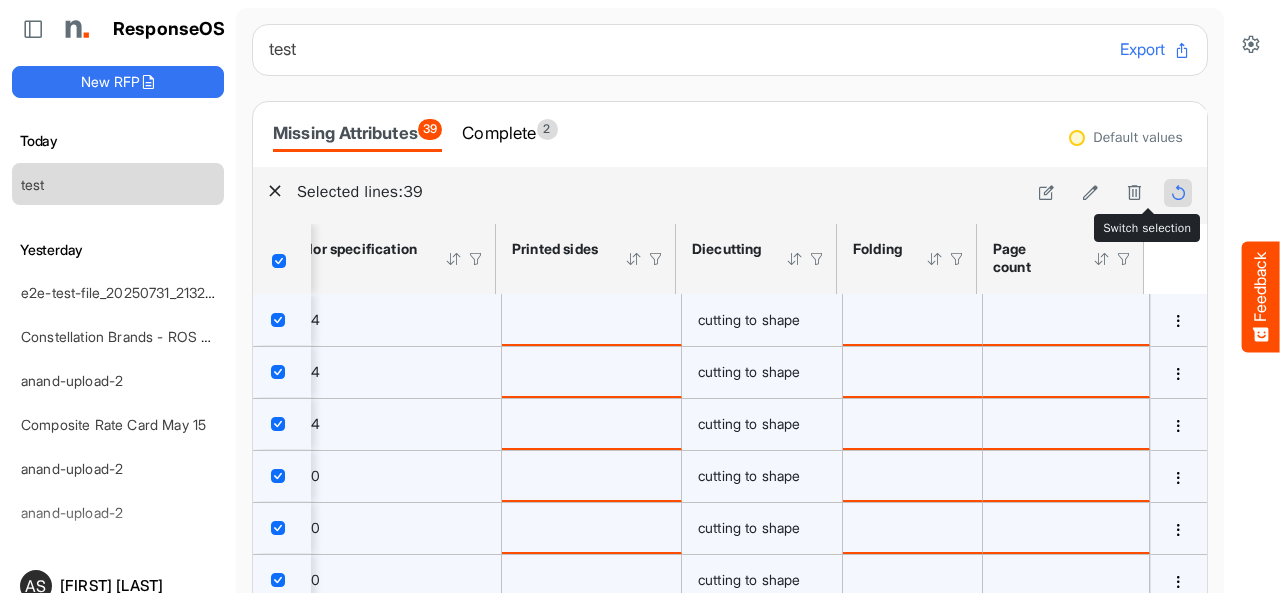 click at bounding box center (1178, 192) 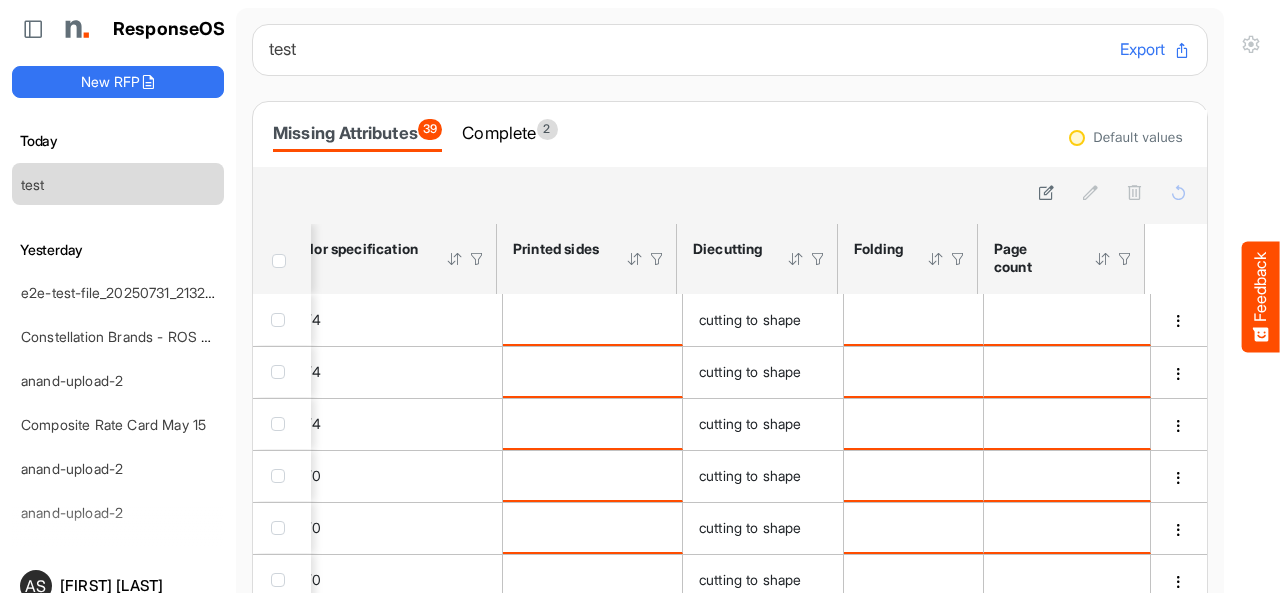 click at bounding box center [283, 261] 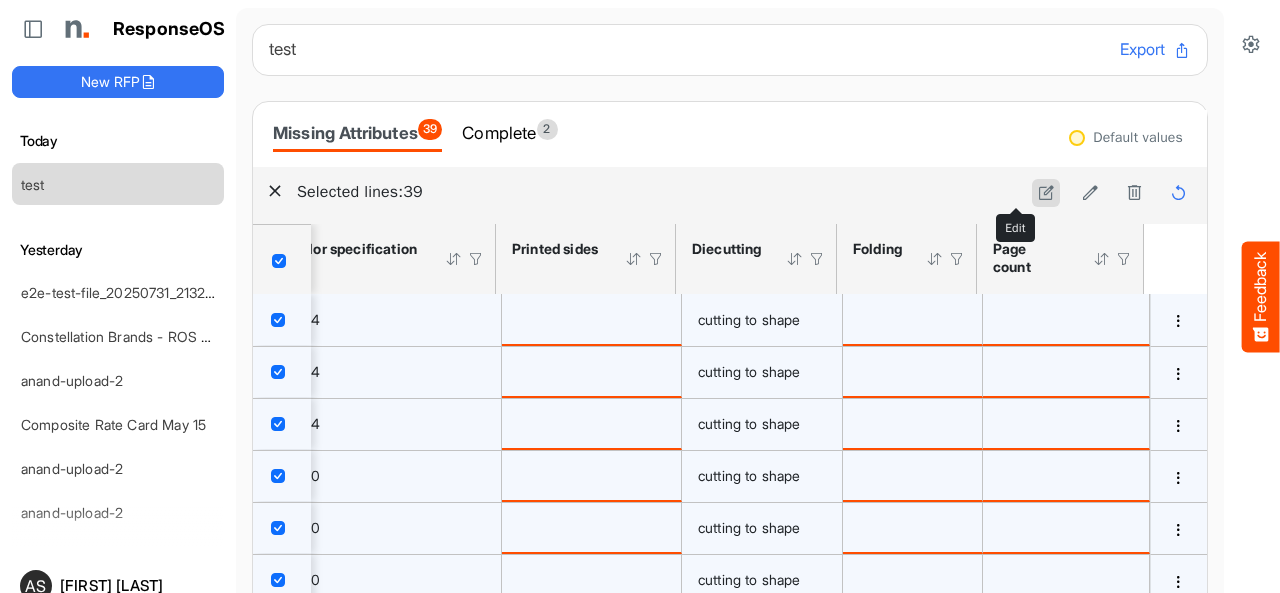 click at bounding box center [1046, 192] 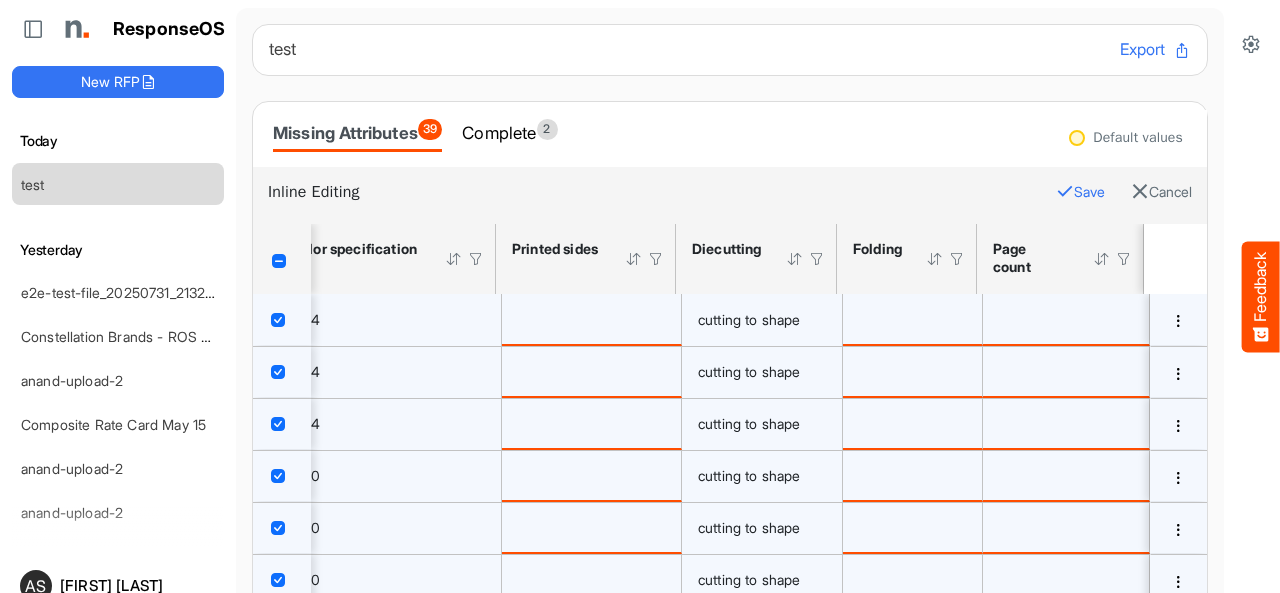 scroll, scrollTop: 78, scrollLeft: 0, axis: vertical 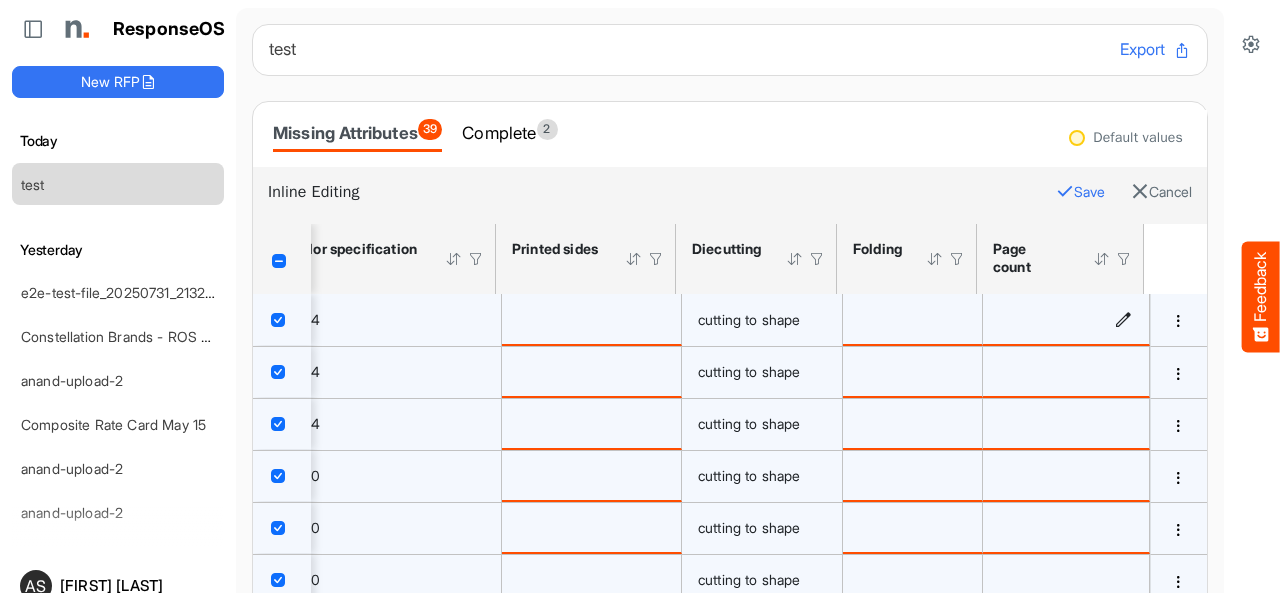 click at bounding box center (1123, 318) 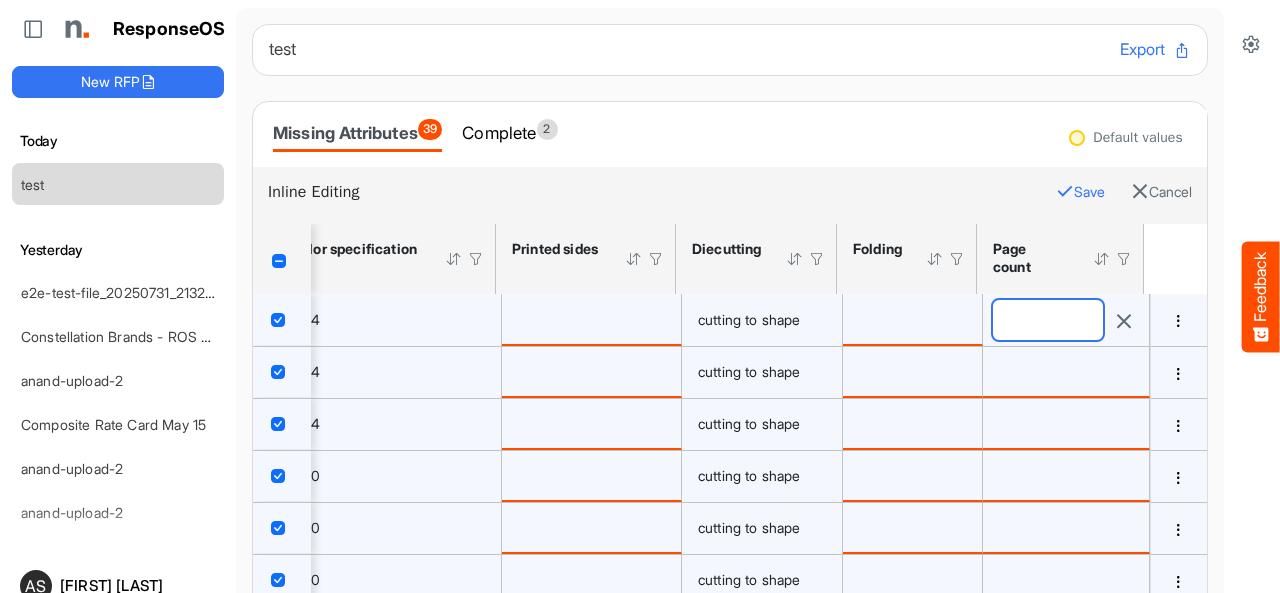 click at bounding box center [1048, 320] 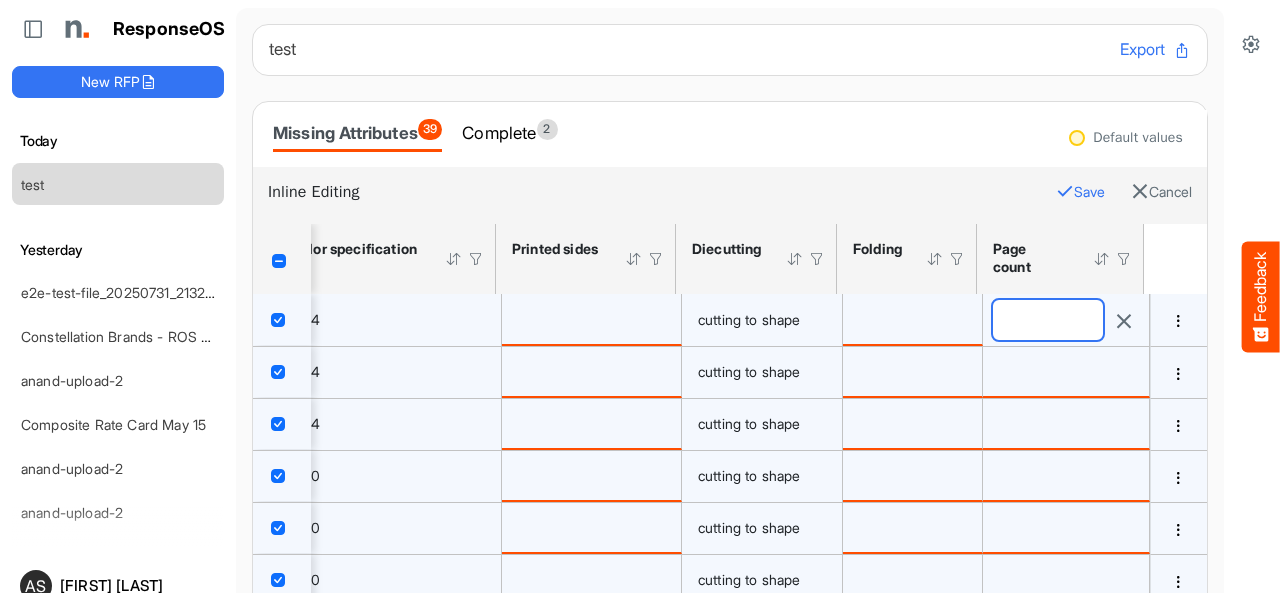type on "*" 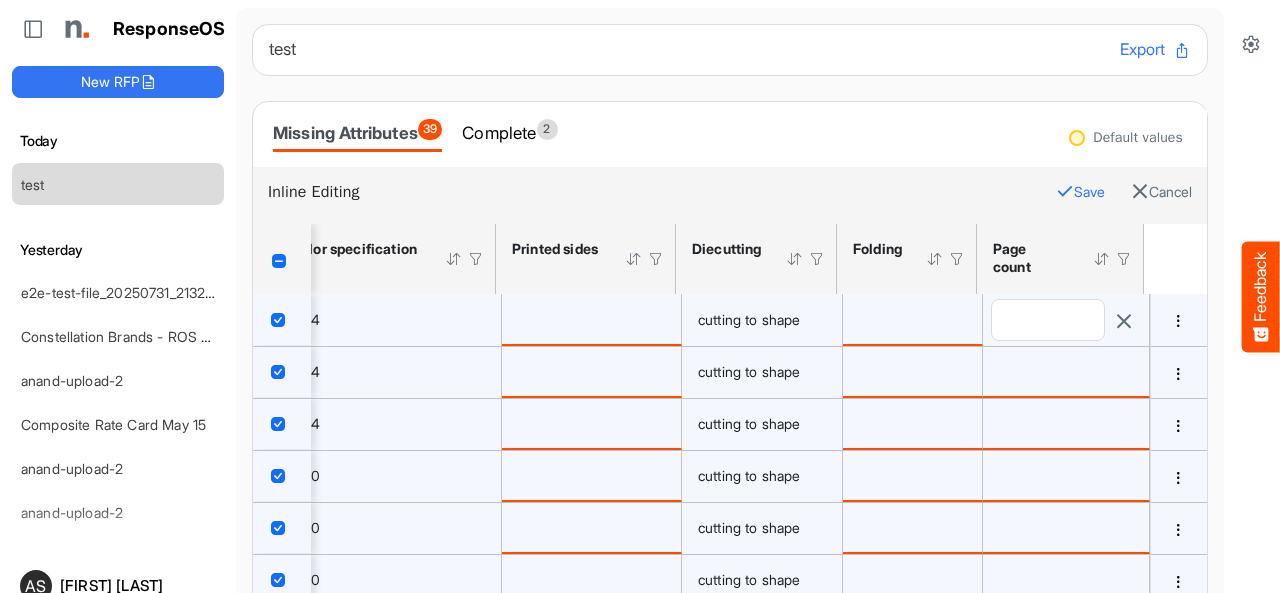 click at bounding box center [1065, 191] 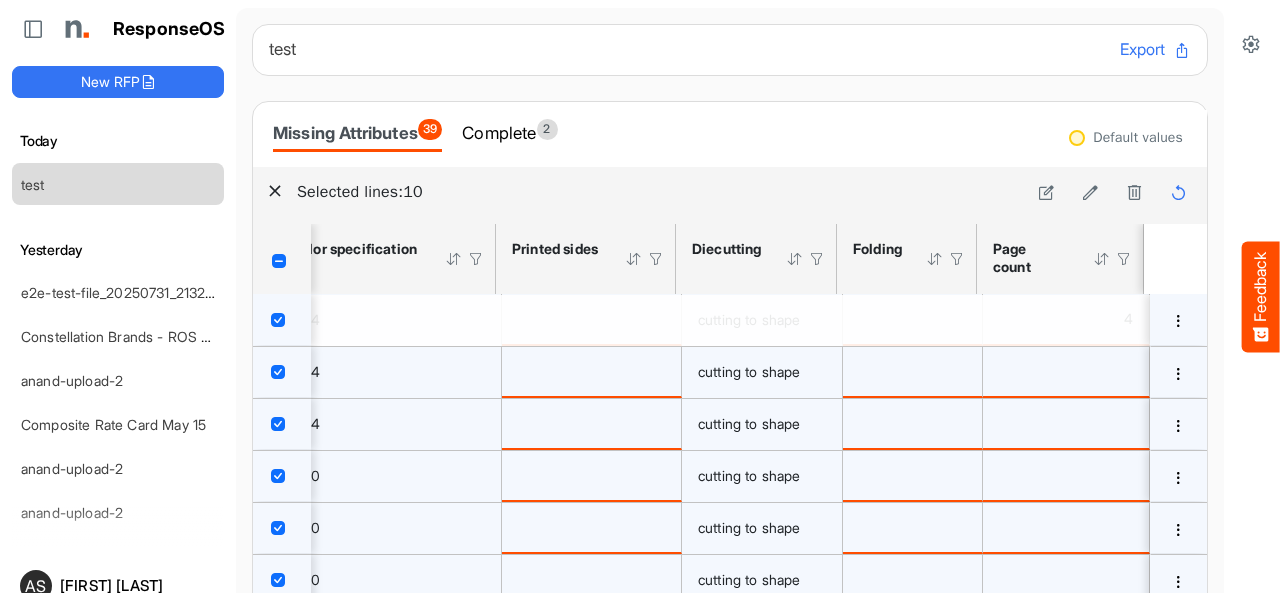 scroll, scrollTop: 78, scrollLeft: 0, axis: vertical 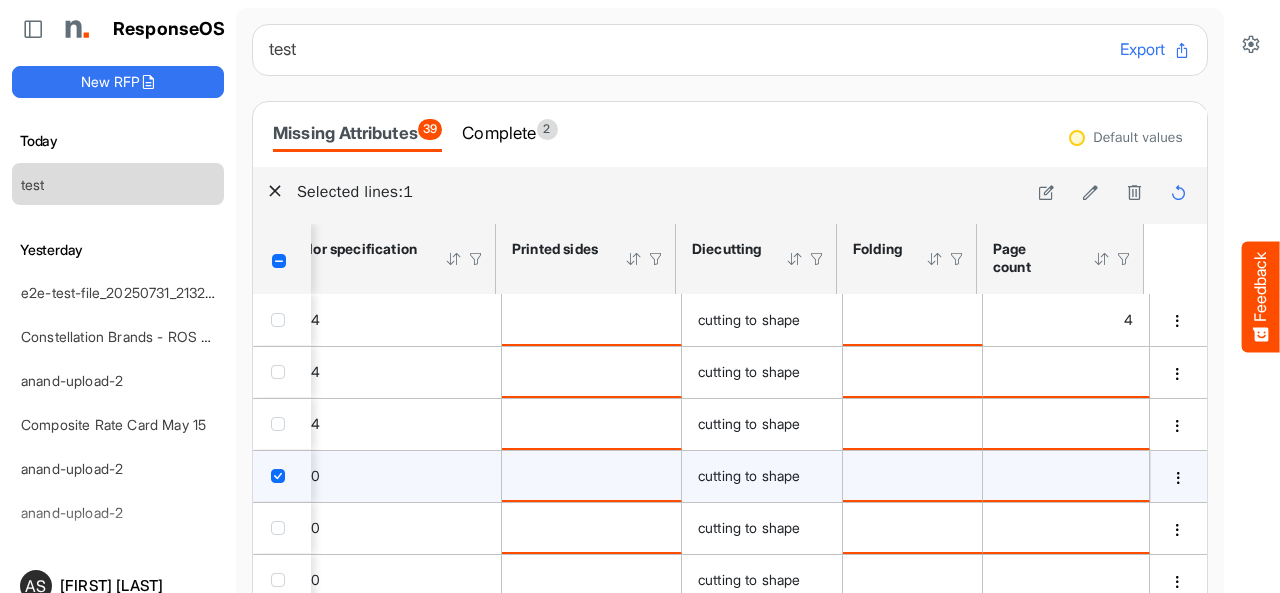 click at bounding box center [278, 476] 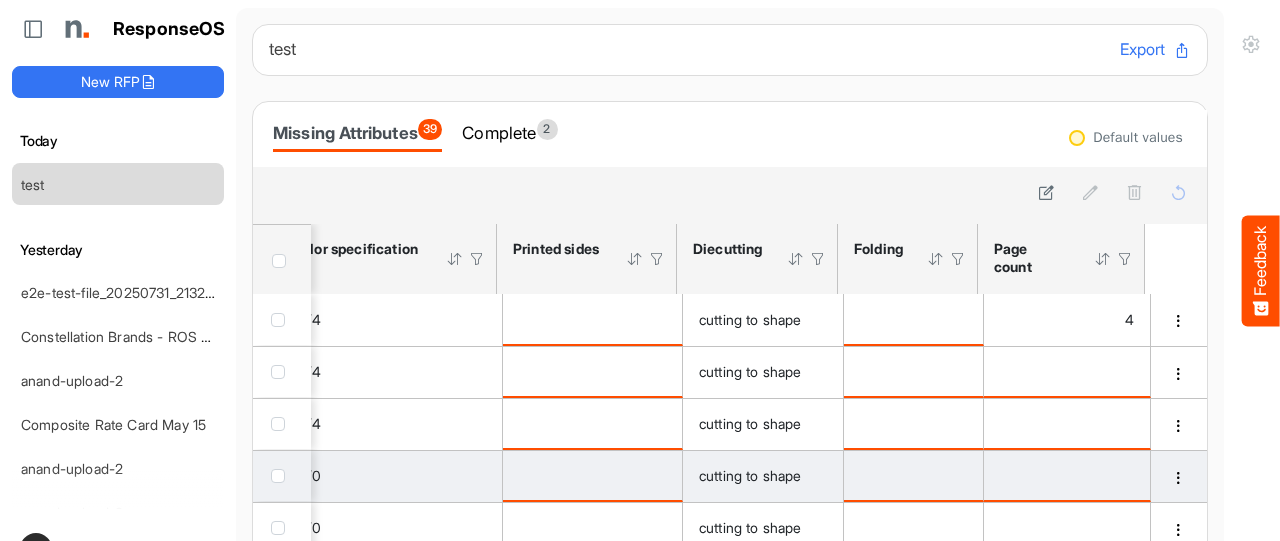 click at bounding box center [279, 261] 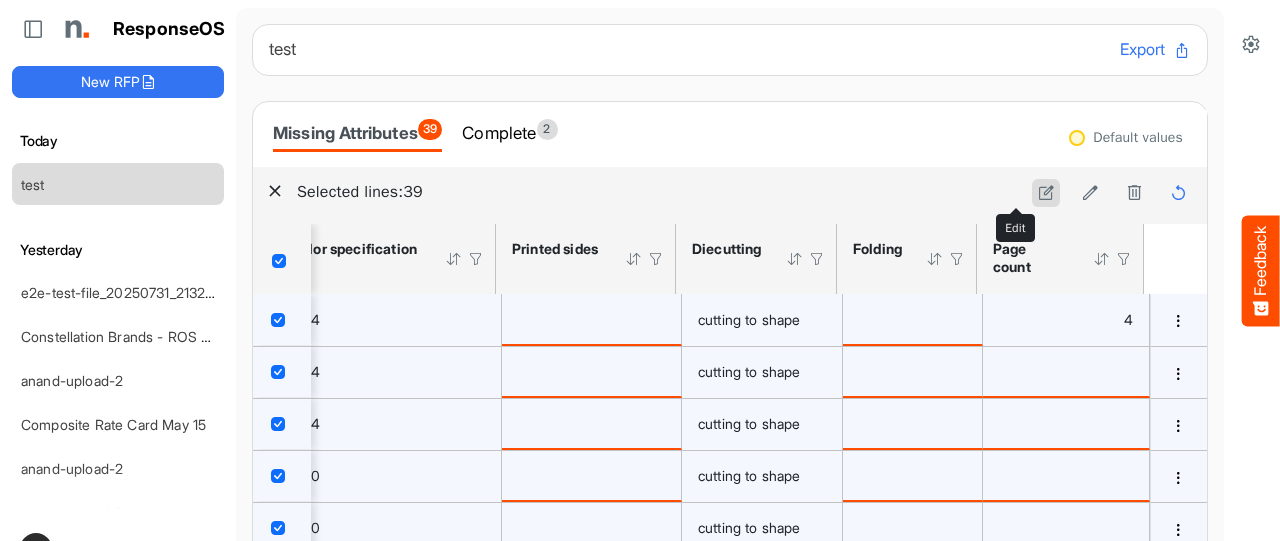 click at bounding box center [1046, 192] 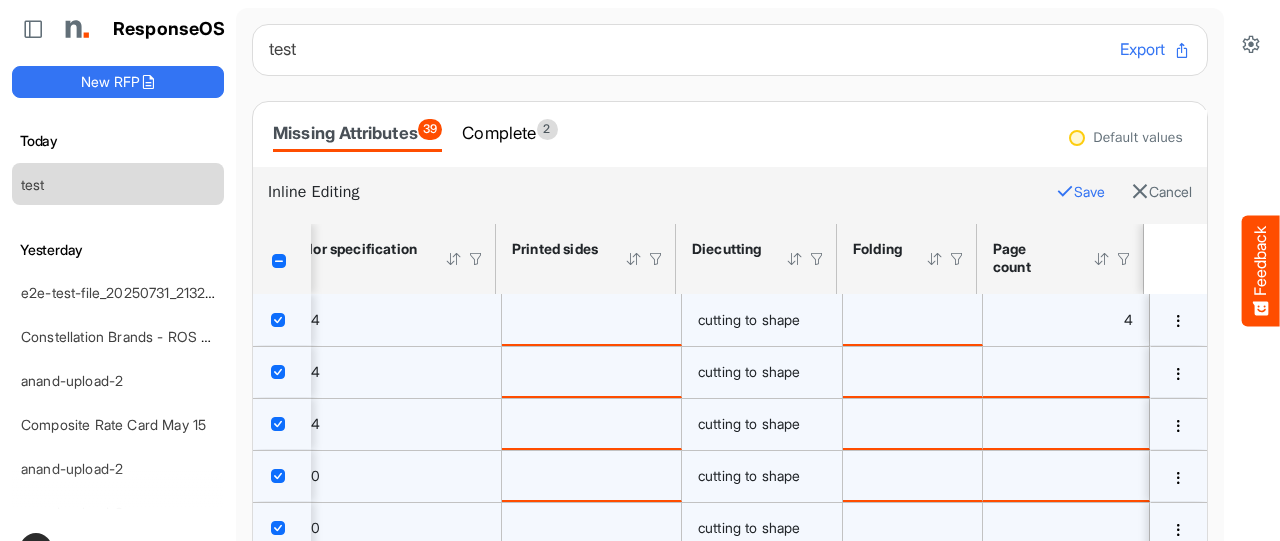 scroll, scrollTop: 93, scrollLeft: 0, axis: vertical 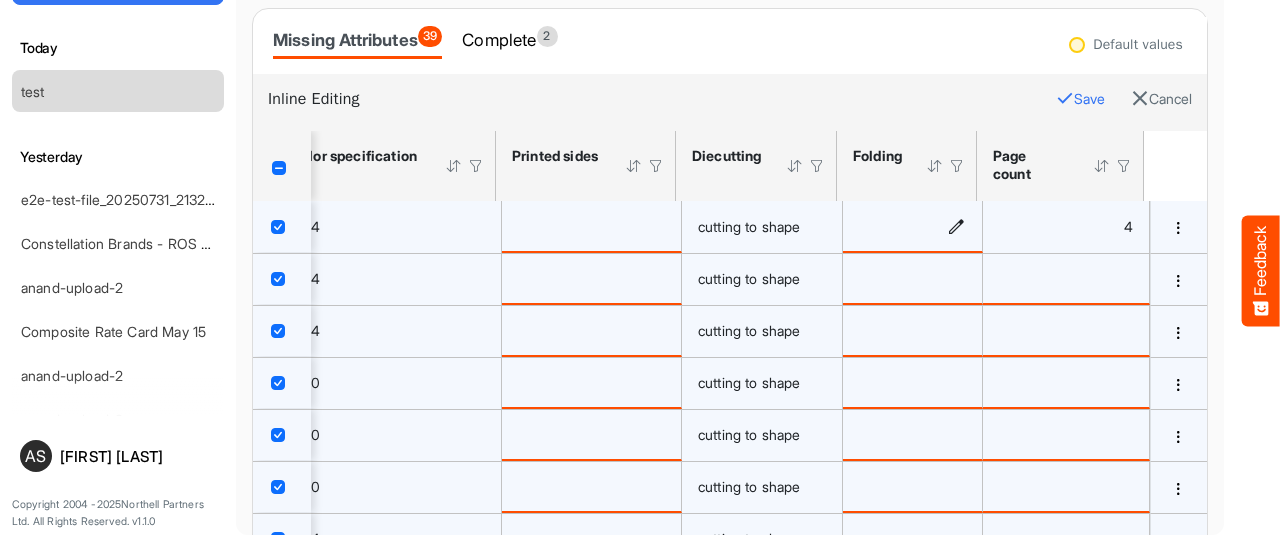 click at bounding box center [956, 225] 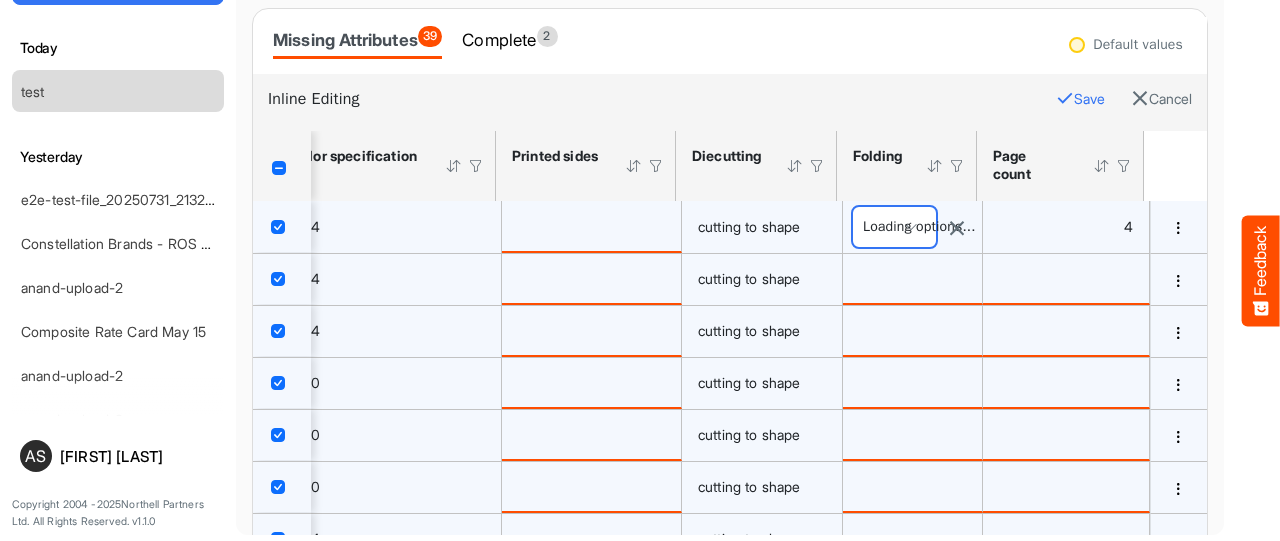 click at bounding box center [894, 227] 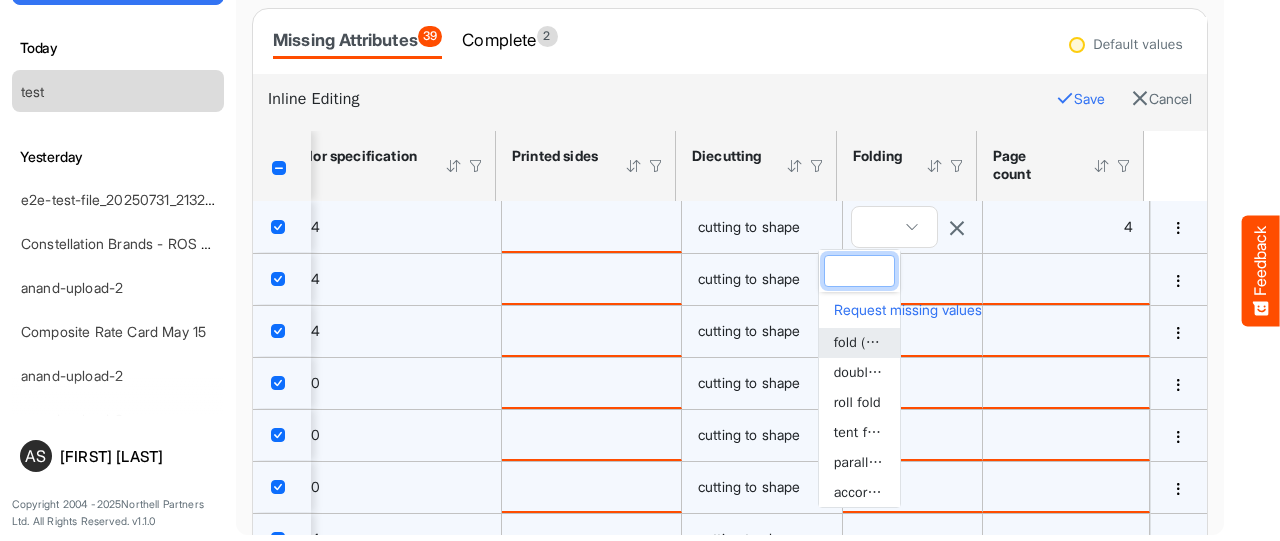 click on "fold (unspecified)" at bounding box center [888, 342] 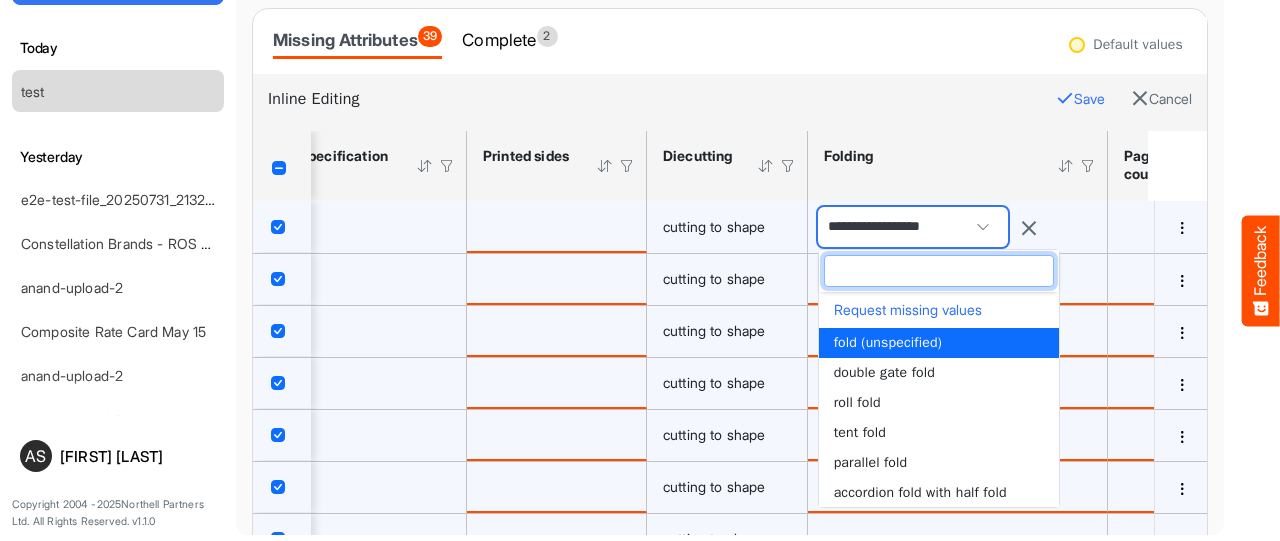 click on "**********" at bounding box center (913, 227) 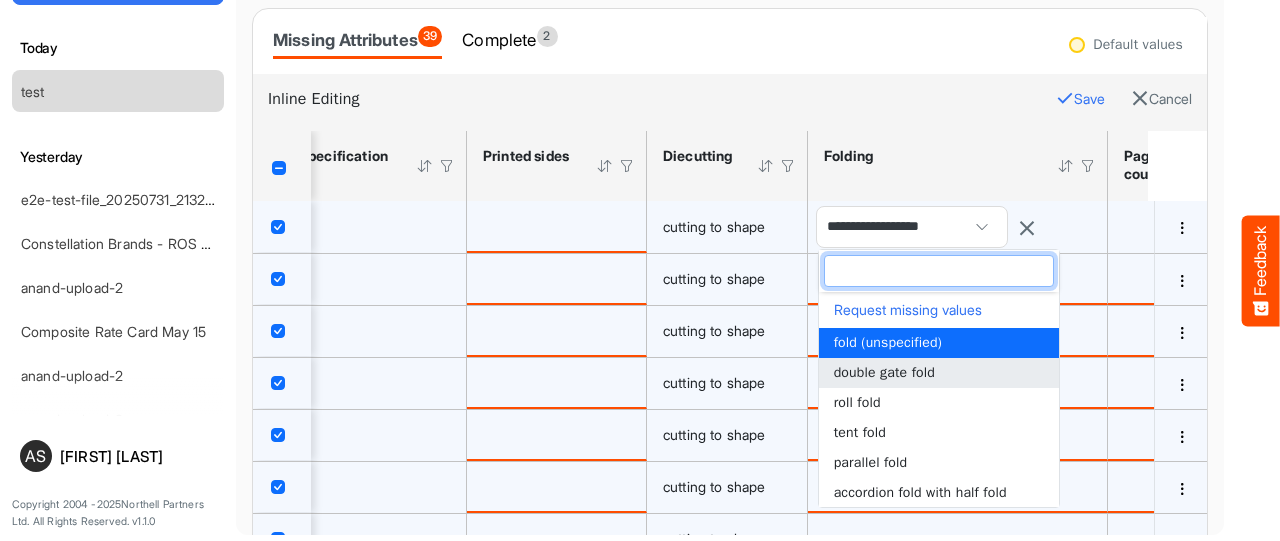 click on "double gate fold" at bounding box center (884, 372) 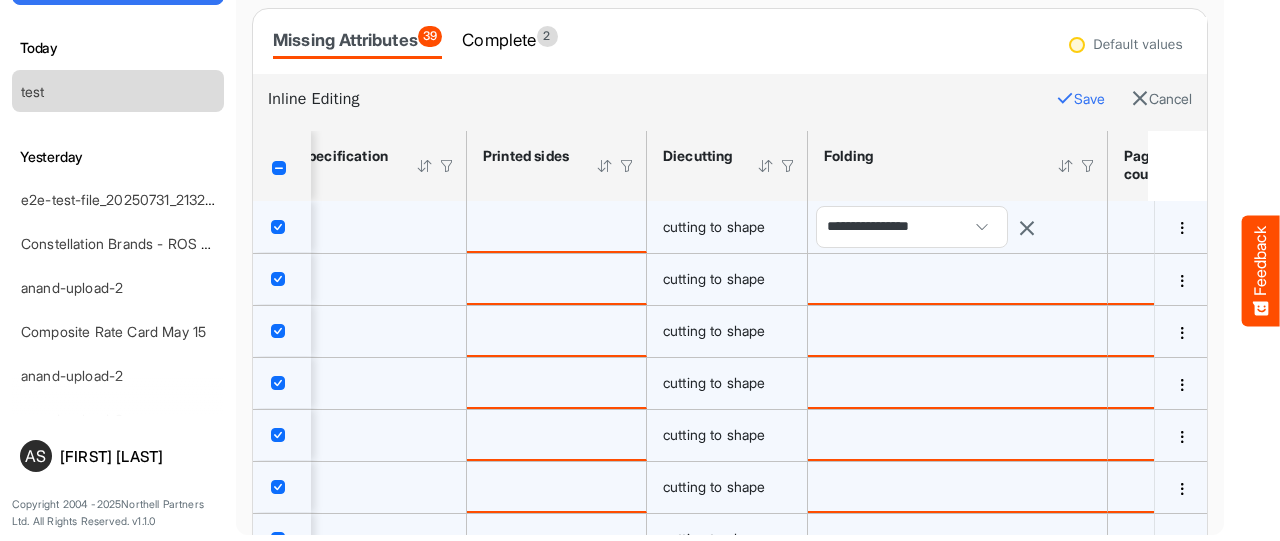 click on "Save" at bounding box center [1080, 99] 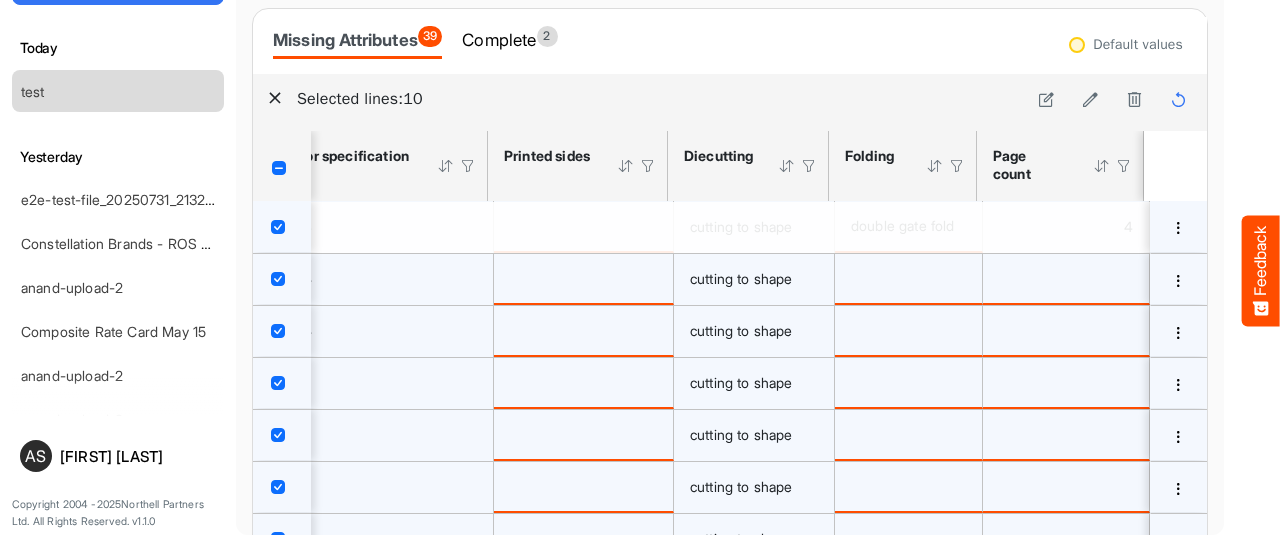 scroll, scrollTop: 171, scrollLeft: 0, axis: vertical 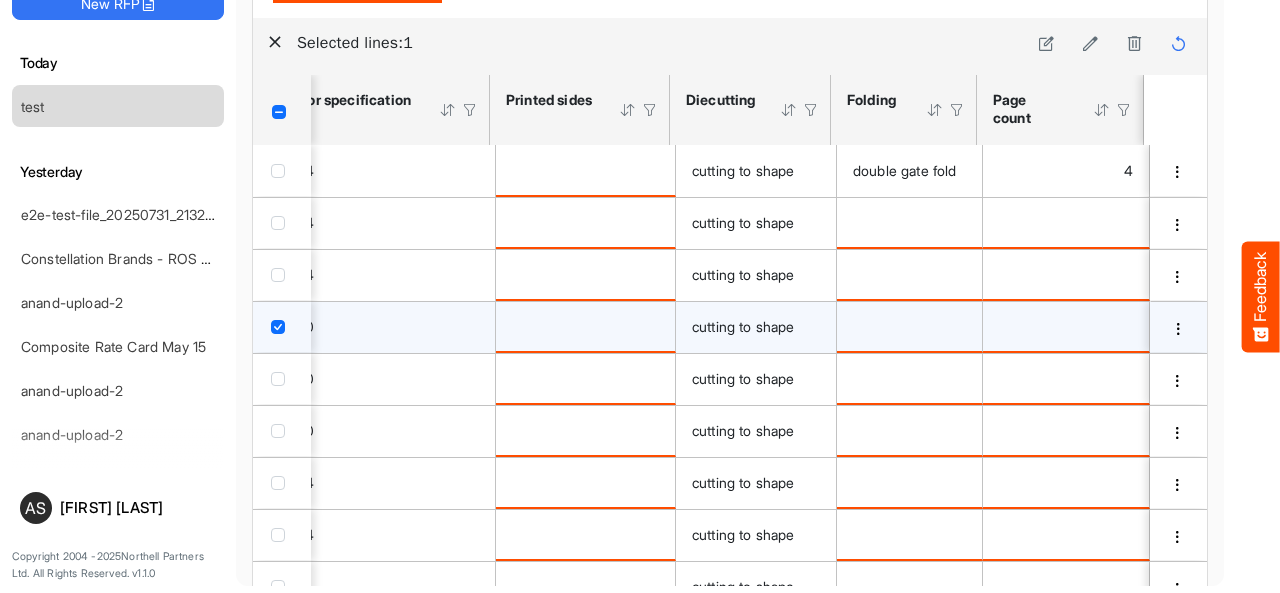 click at bounding box center (278, 327) 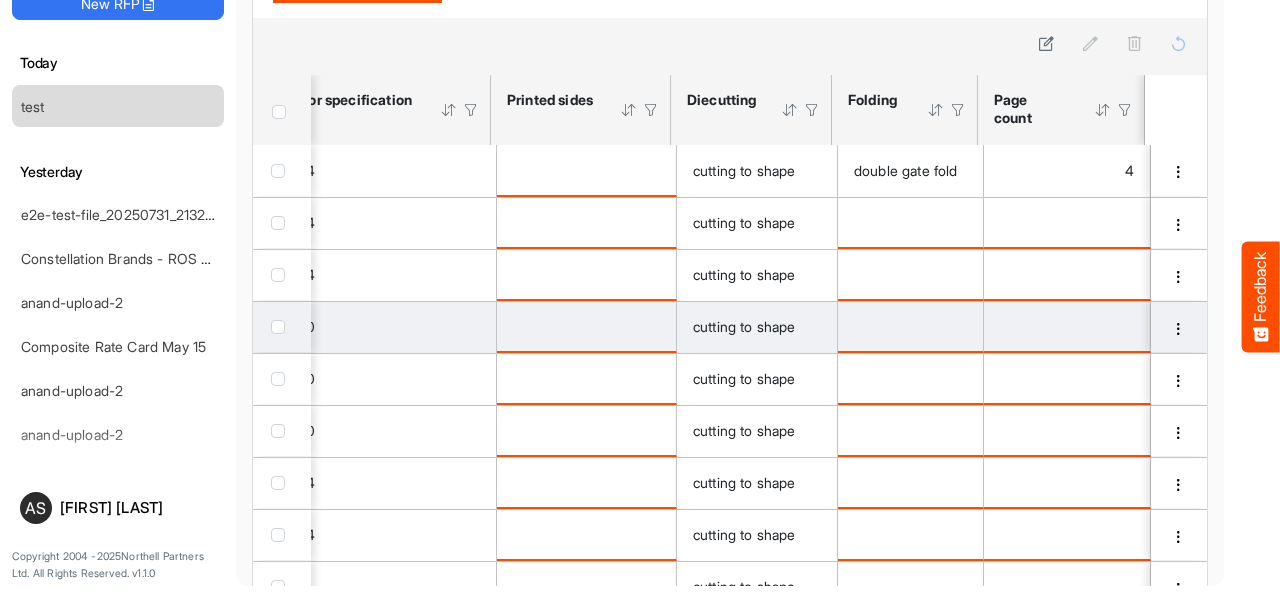 click at bounding box center [279, 112] 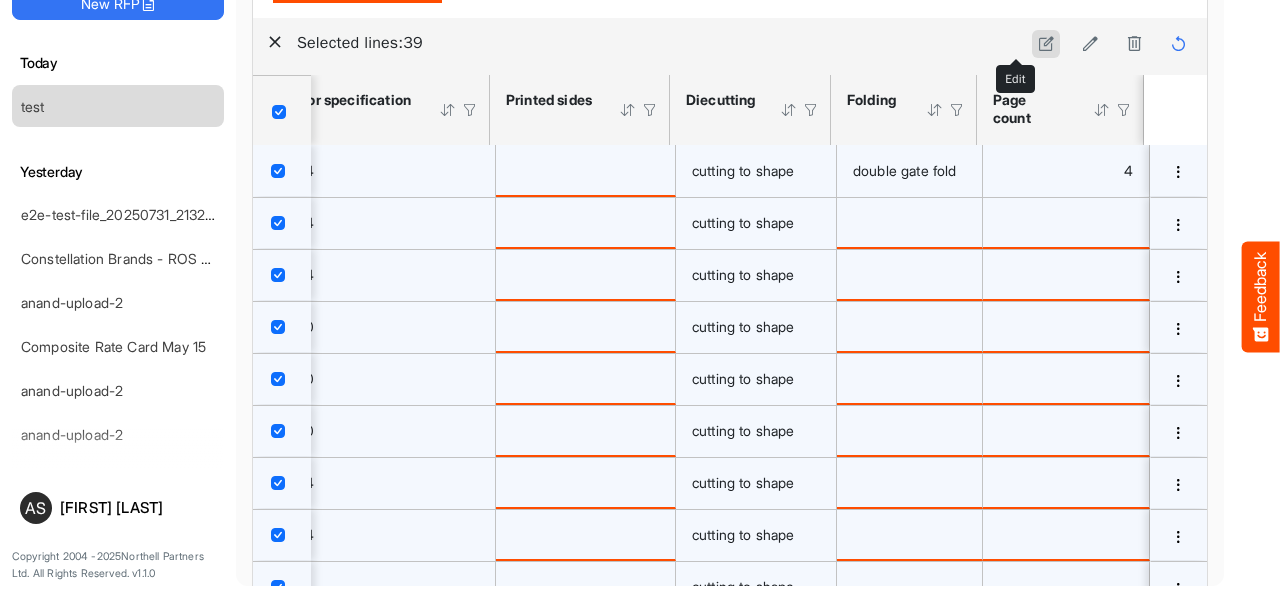 click at bounding box center (1046, 43) 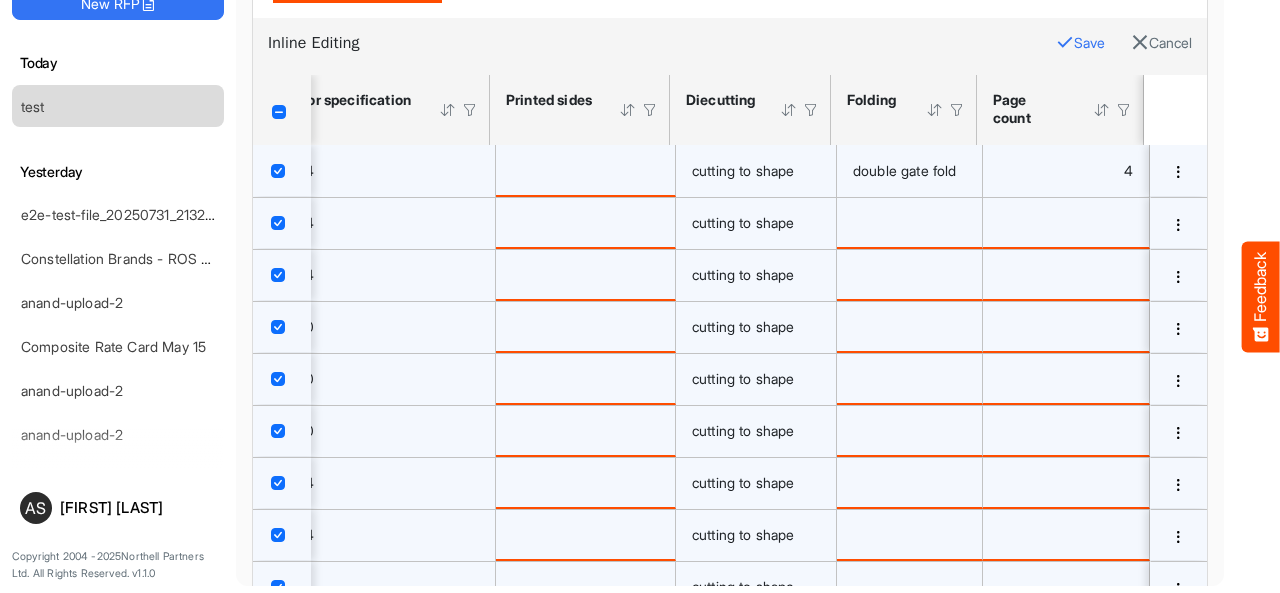 scroll, scrollTop: 99, scrollLeft: 0, axis: vertical 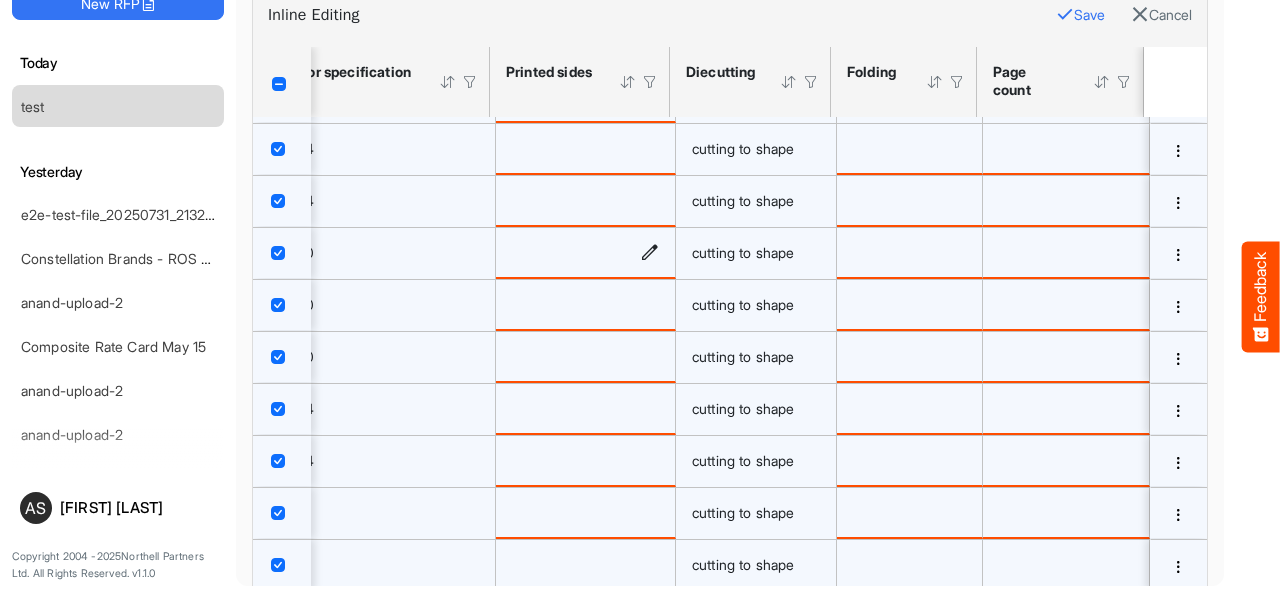 click at bounding box center (586, 253) 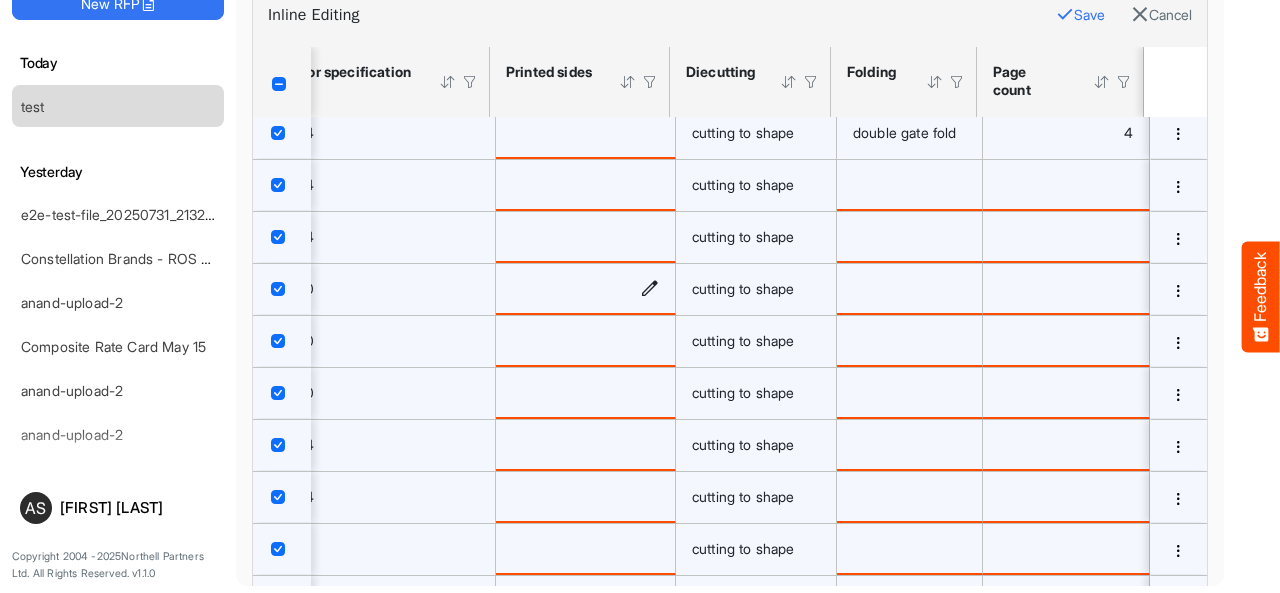scroll, scrollTop: 0, scrollLeft: 2428, axis: horizontal 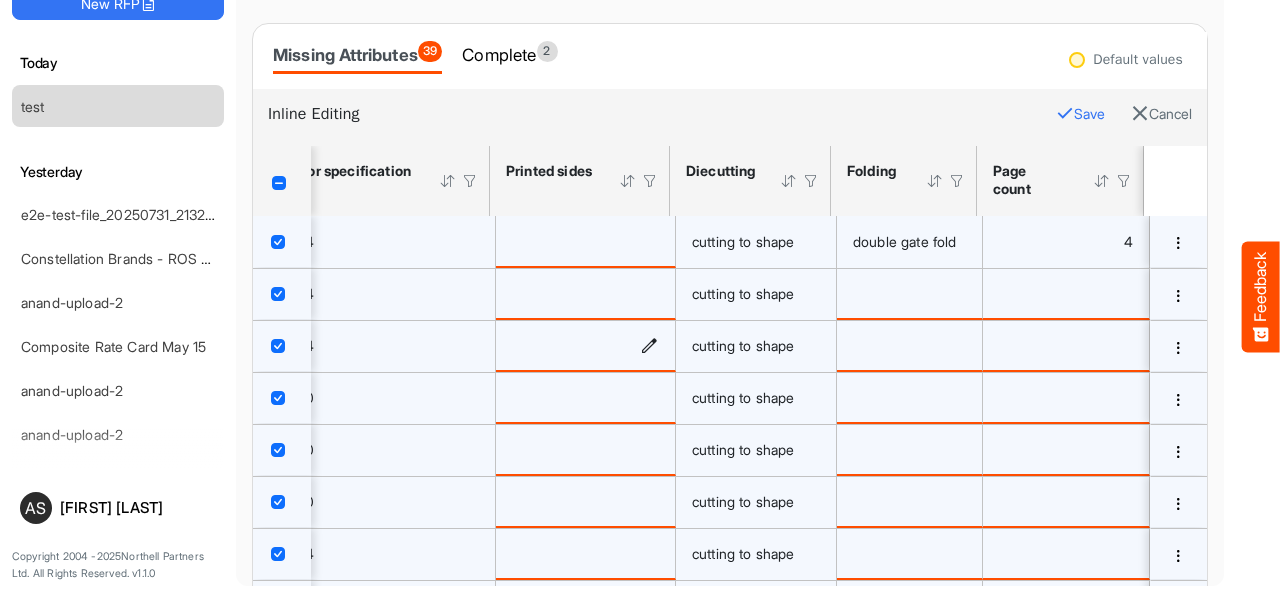 click at bounding box center (649, 345) 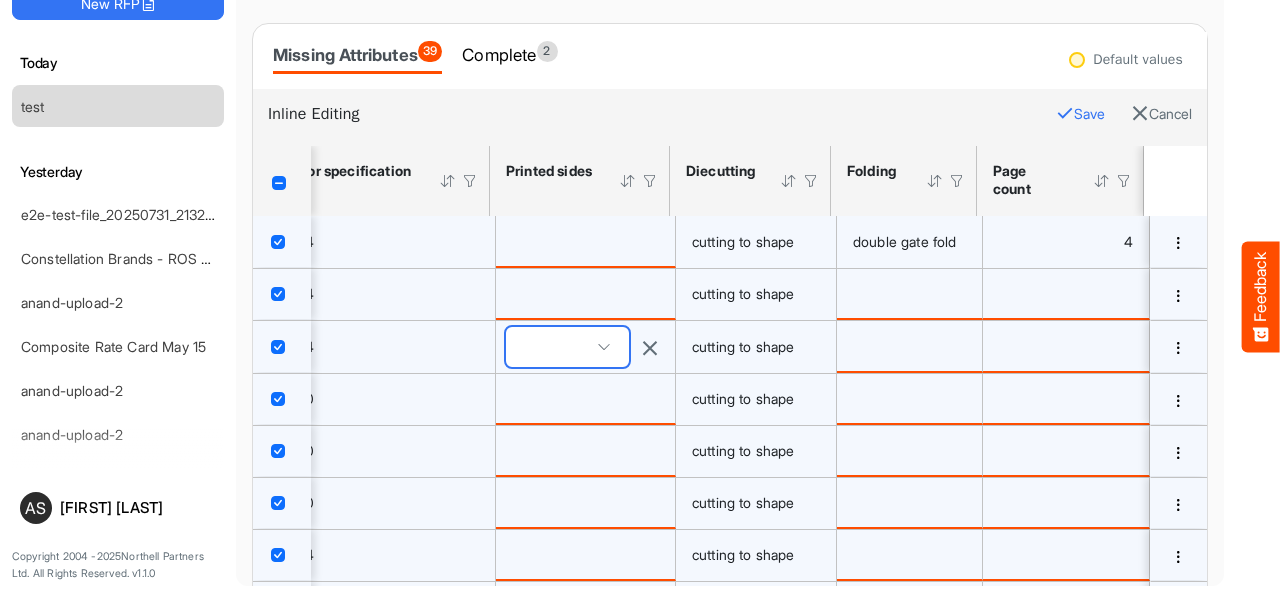 click at bounding box center (567, 347) 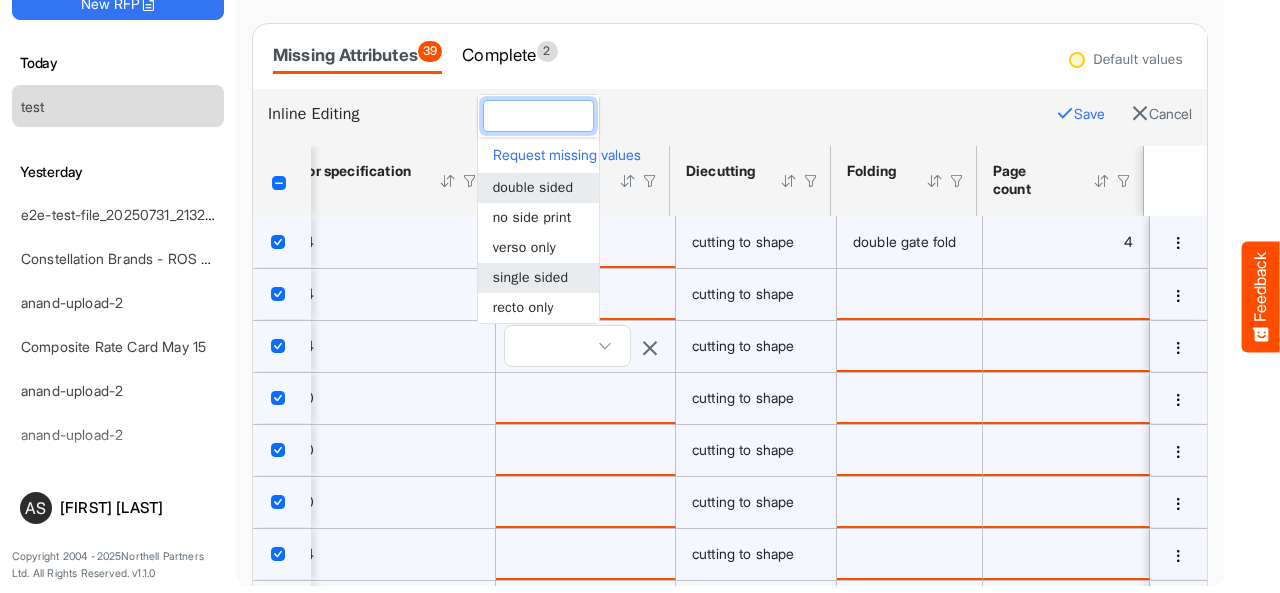 click on "single sided" at bounding box center (530, 277) 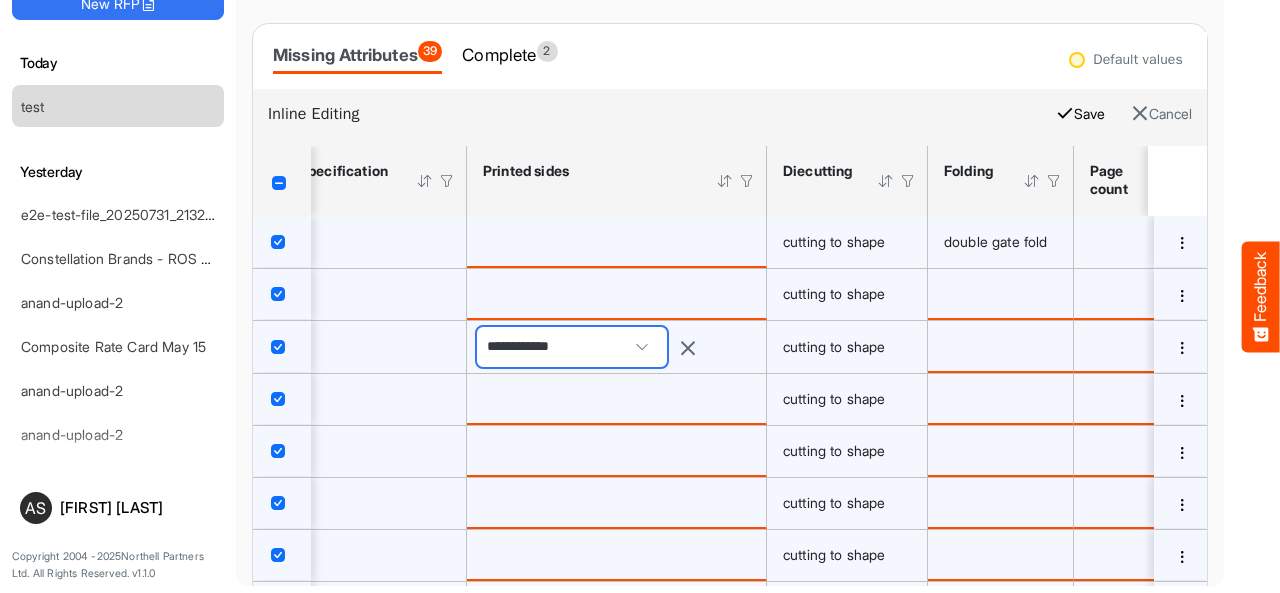 click on "Save" at bounding box center (1080, 114) 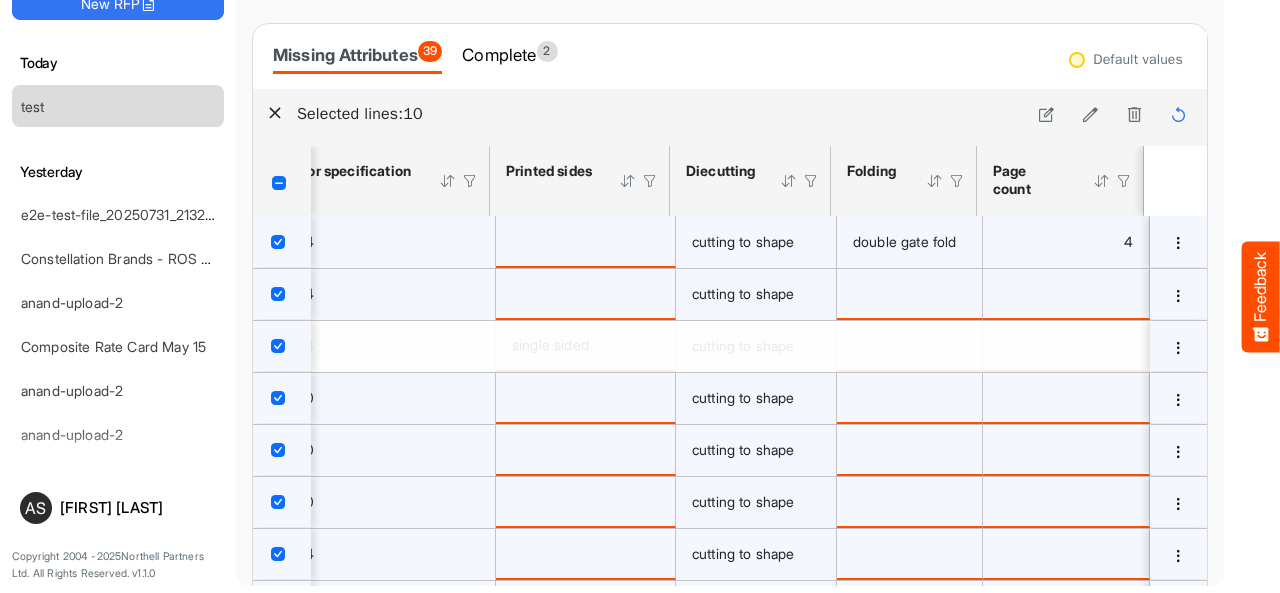 scroll, scrollTop: 176, scrollLeft: 0, axis: vertical 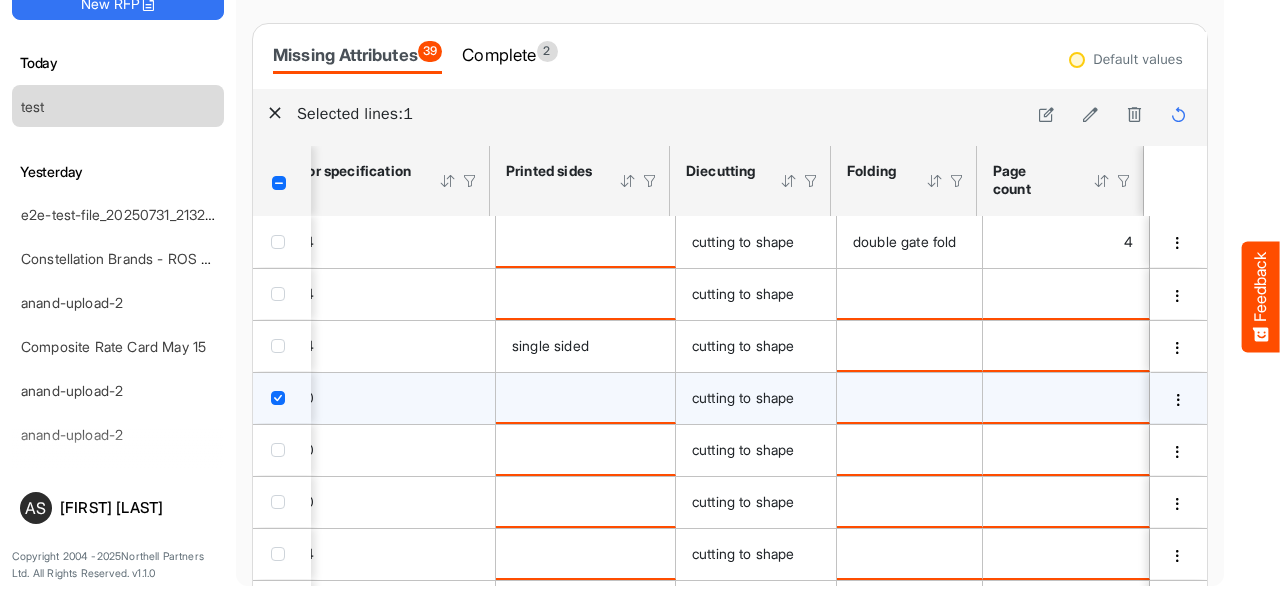 click at bounding box center (275, 113) 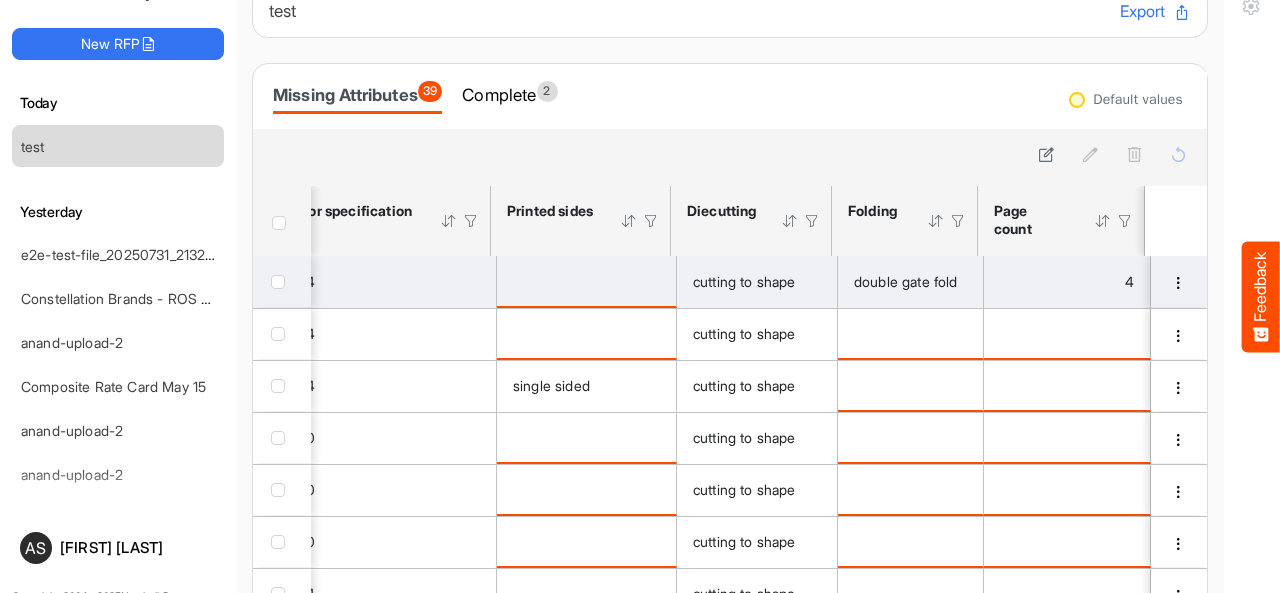scroll, scrollTop: 0, scrollLeft: 0, axis: both 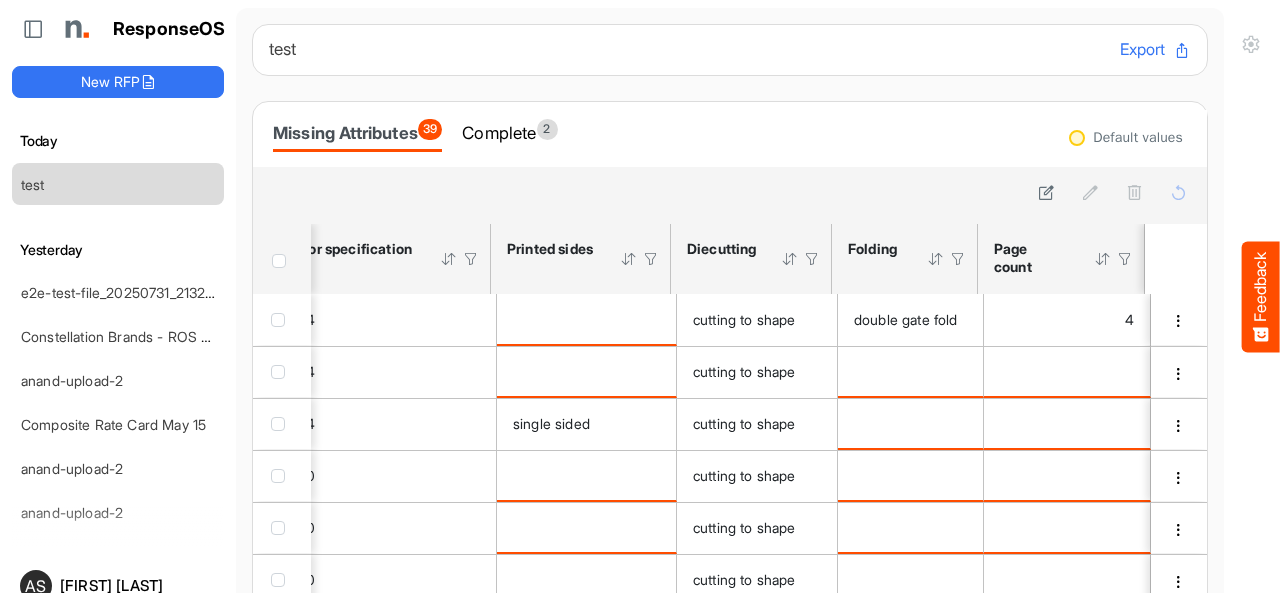 click at bounding box center [279, 261] 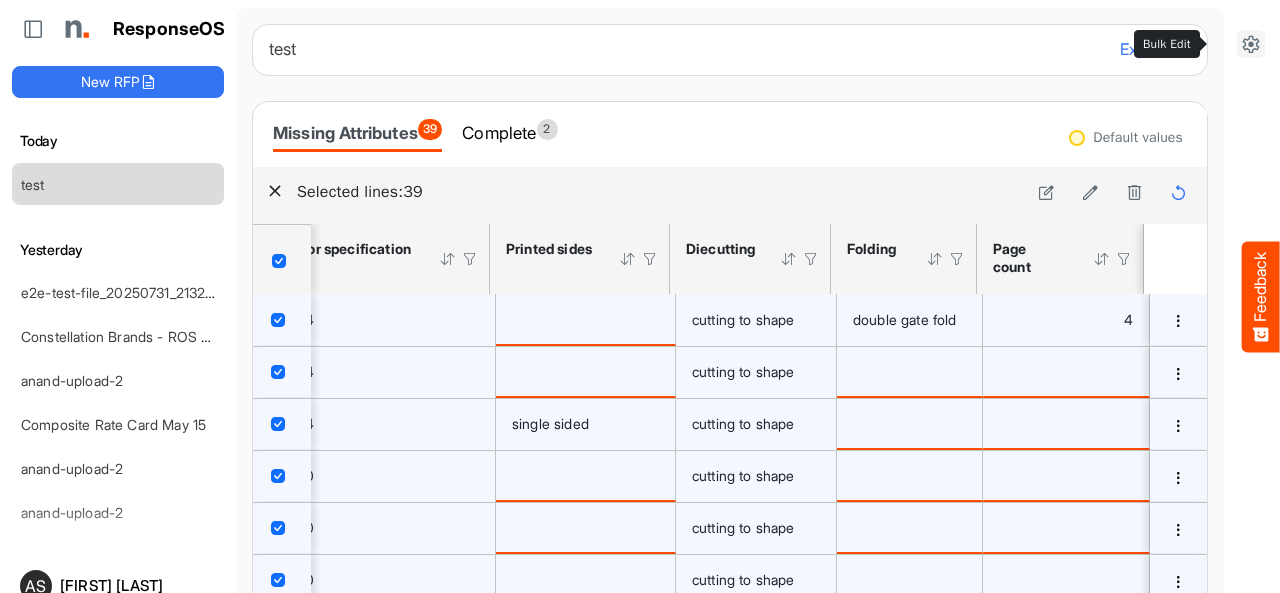 click at bounding box center [1251, 44] 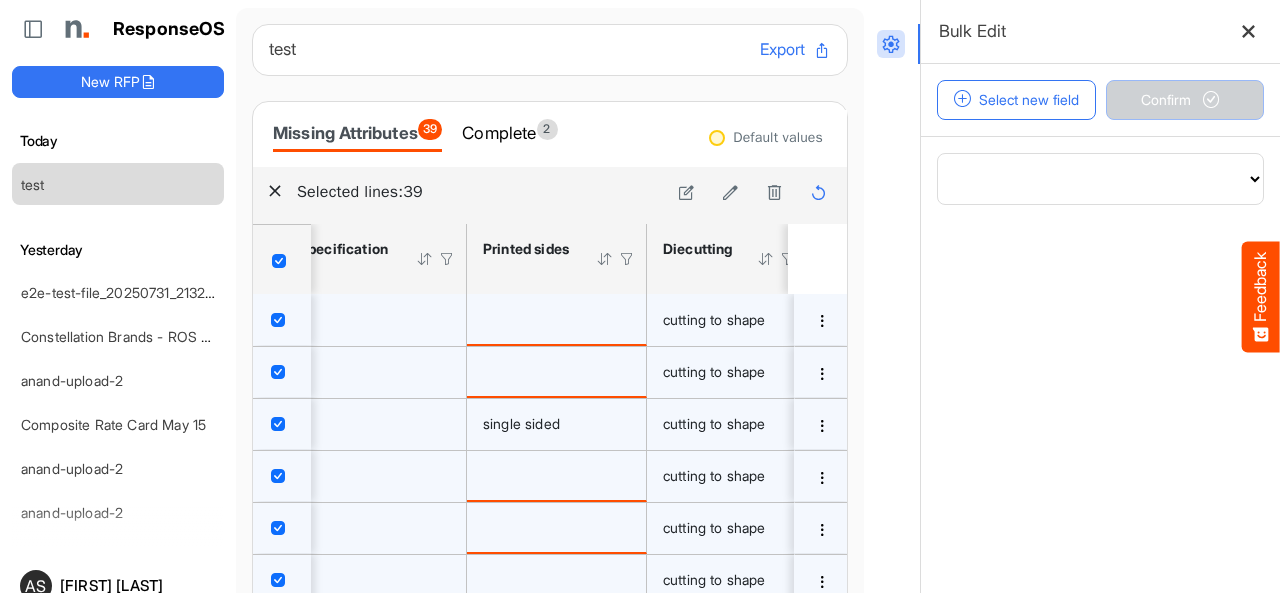 click on "**********" at bounding box center [1100, 179] 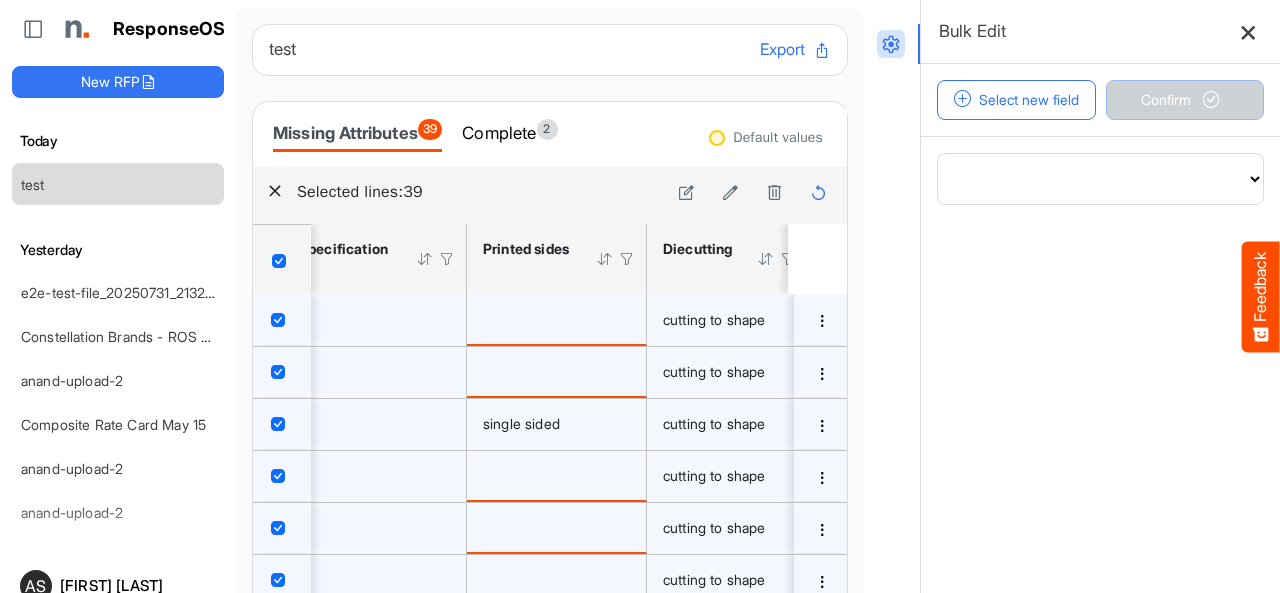 click at bounding box center [1248, 31] 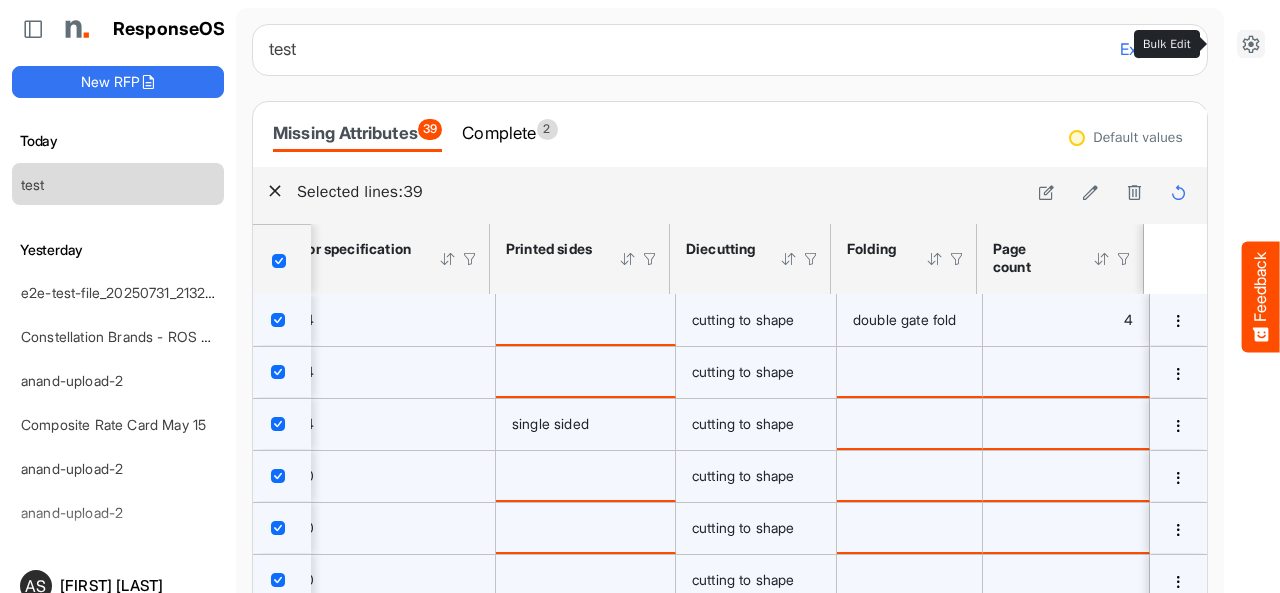 click at bounding box center (1251, 44) 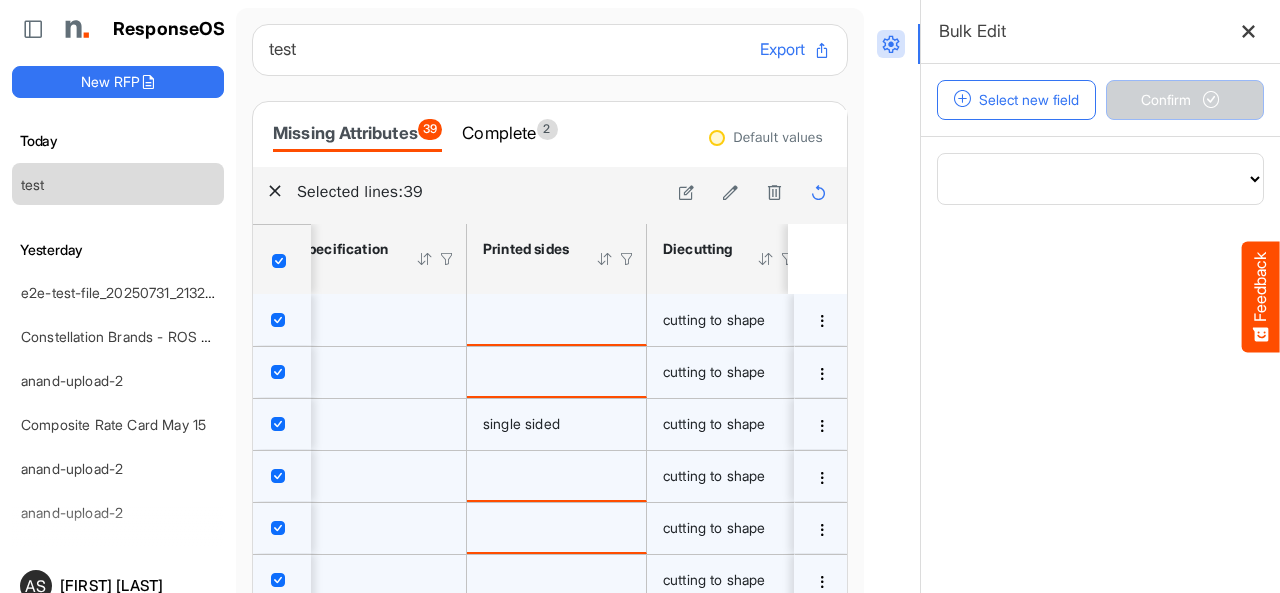 click on "**********" at bounding box center (1100, 179) 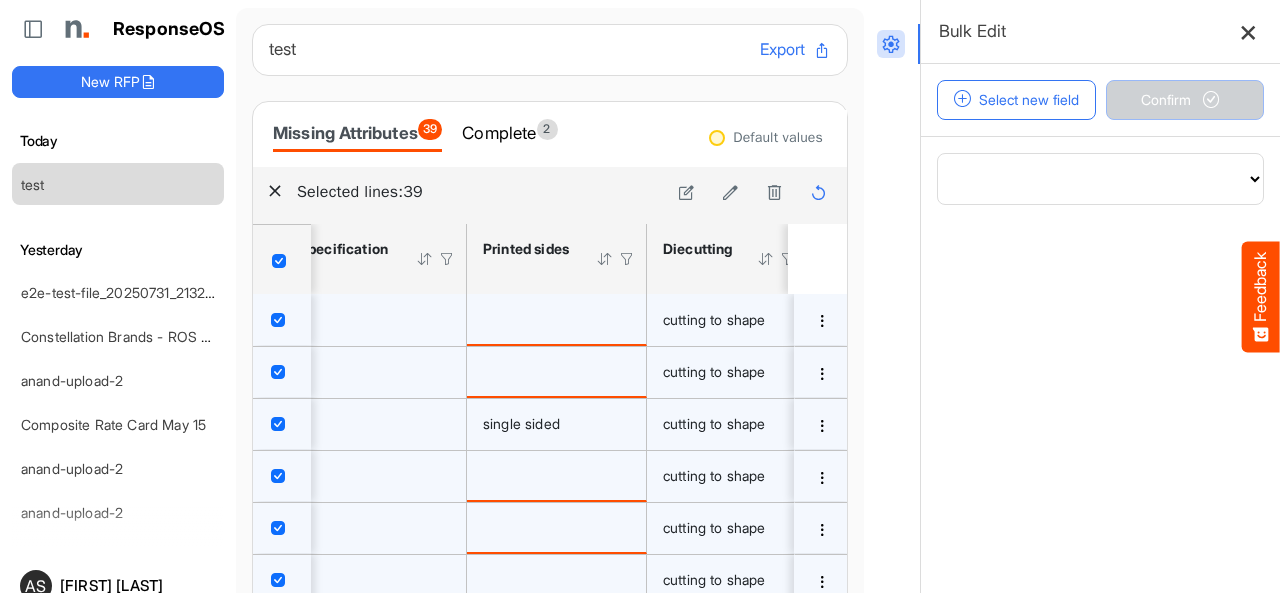 click at bounding box center (1248, 31) 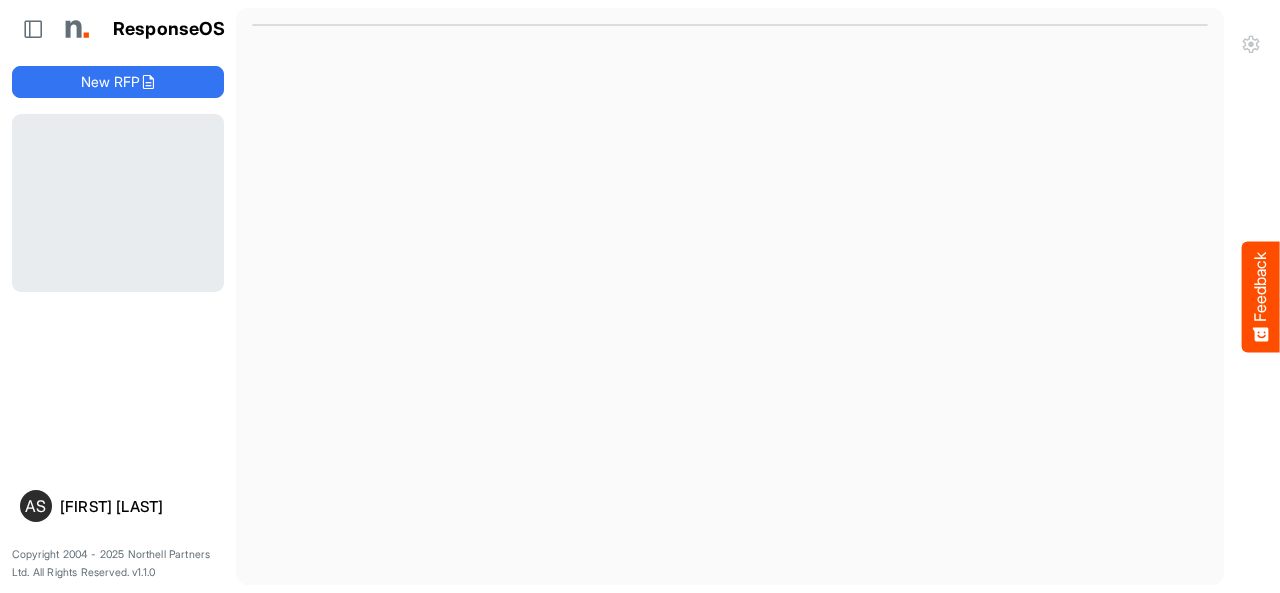 scroll, scrollTop: 0, scrollLeft: 0, axis: both 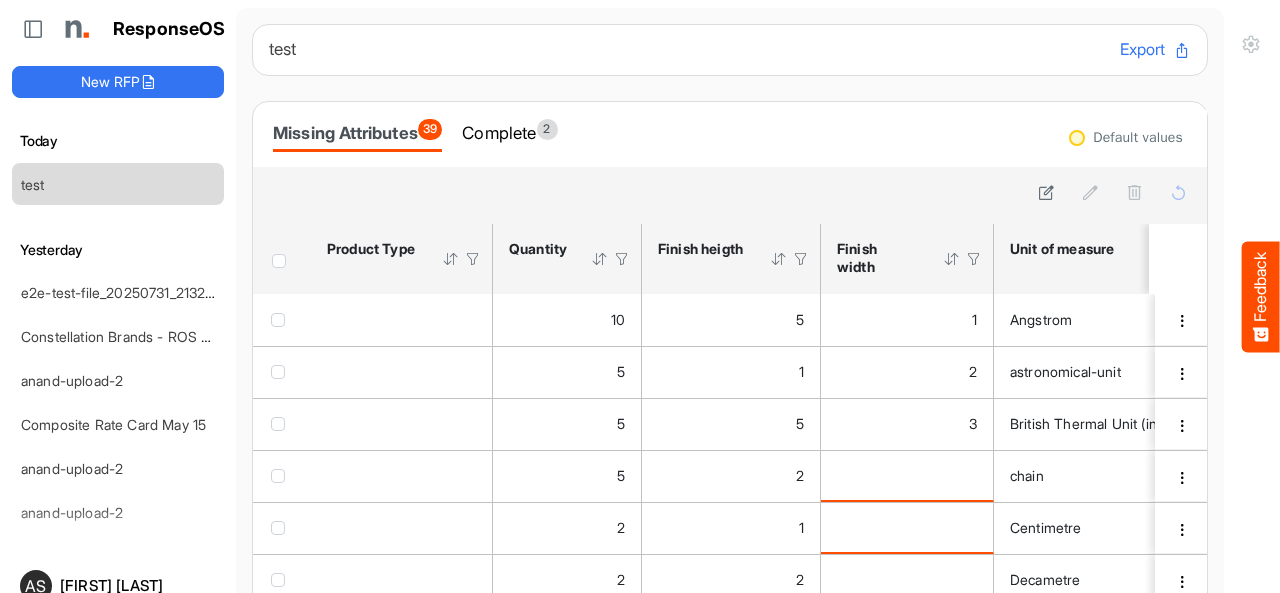 click at bounding box center (279, 261) 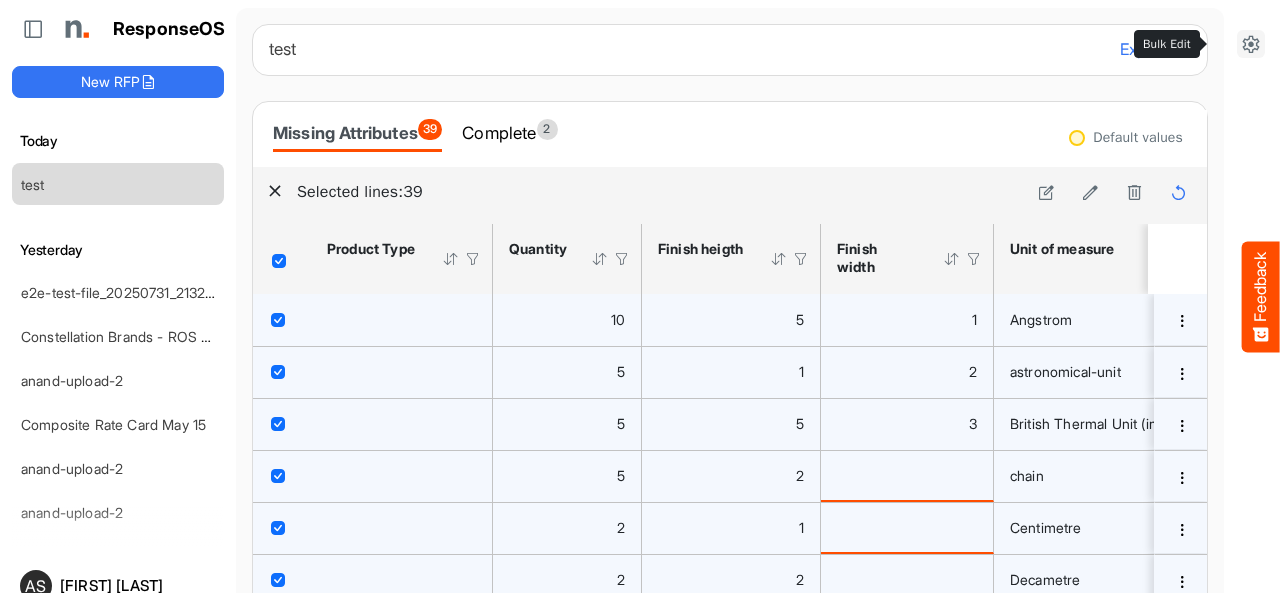 click at bounding box center [1251, 44] 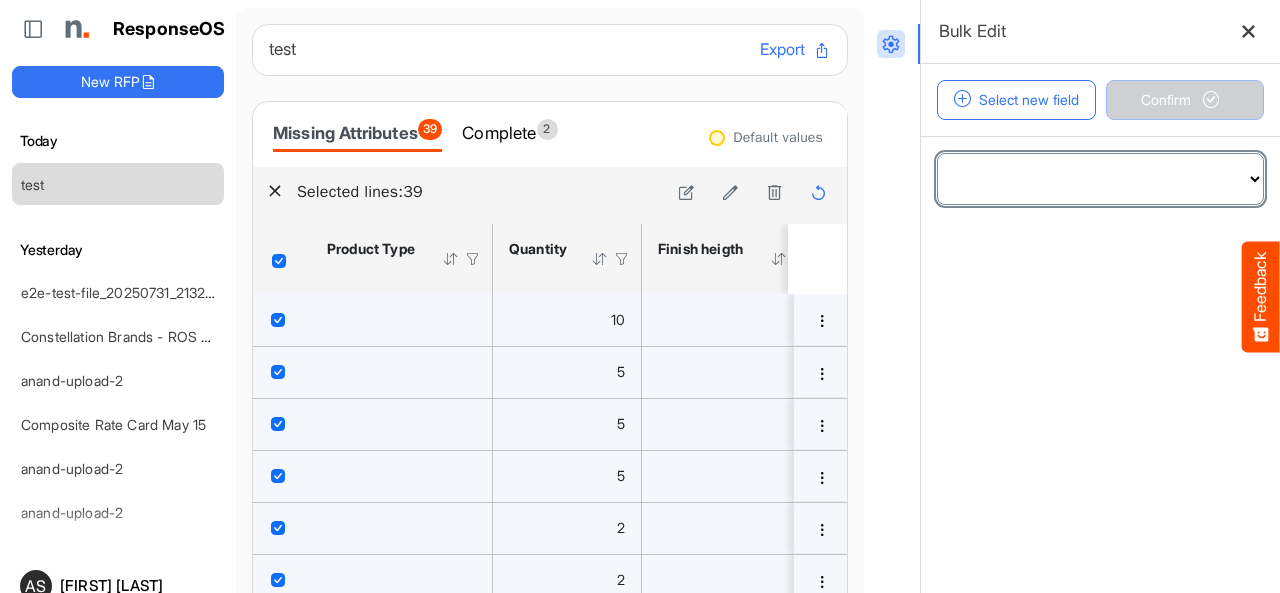 click on "**********" at bounding box center (1100, 179) 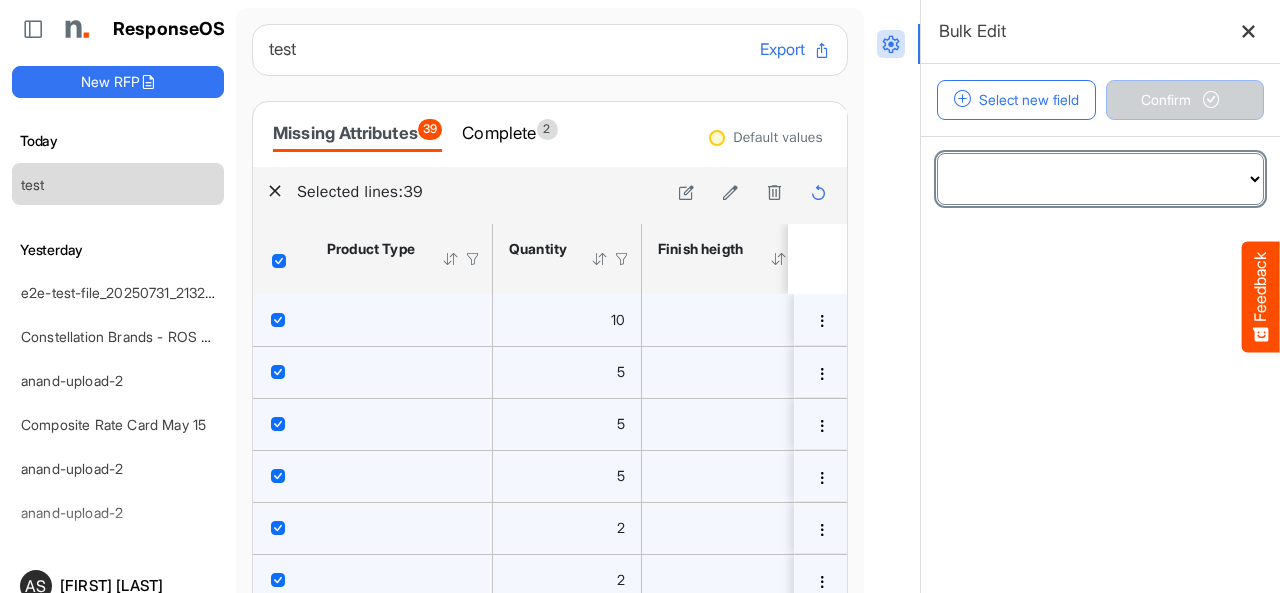 select on "**********" 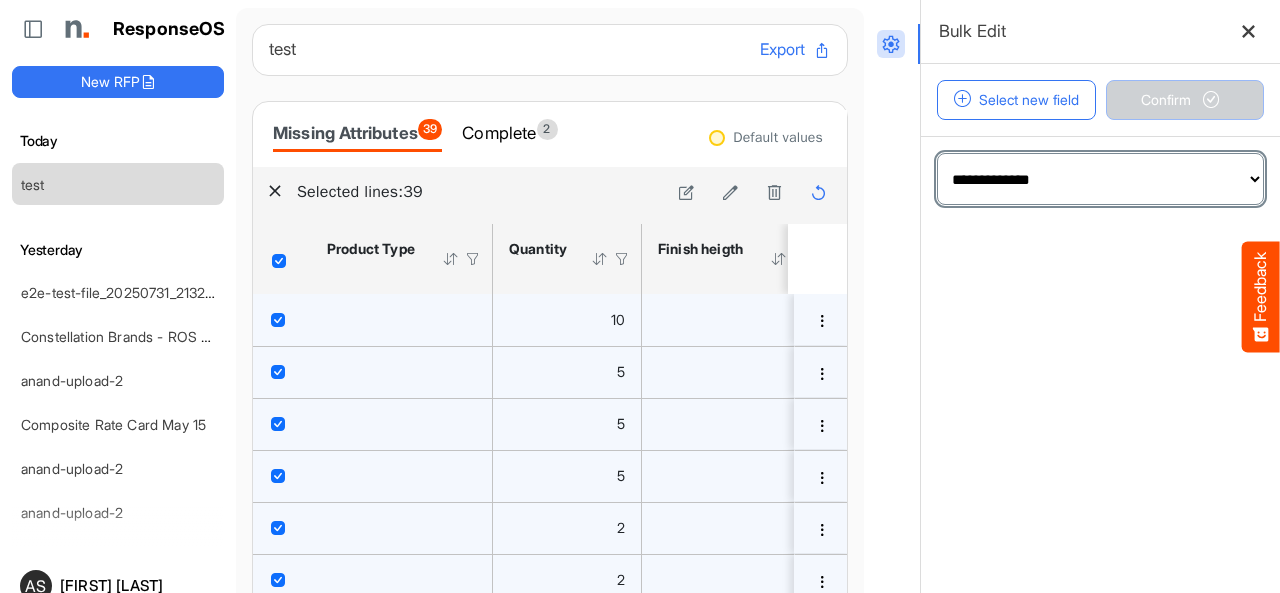 click on "**********" at bounding box center [1100, 179] 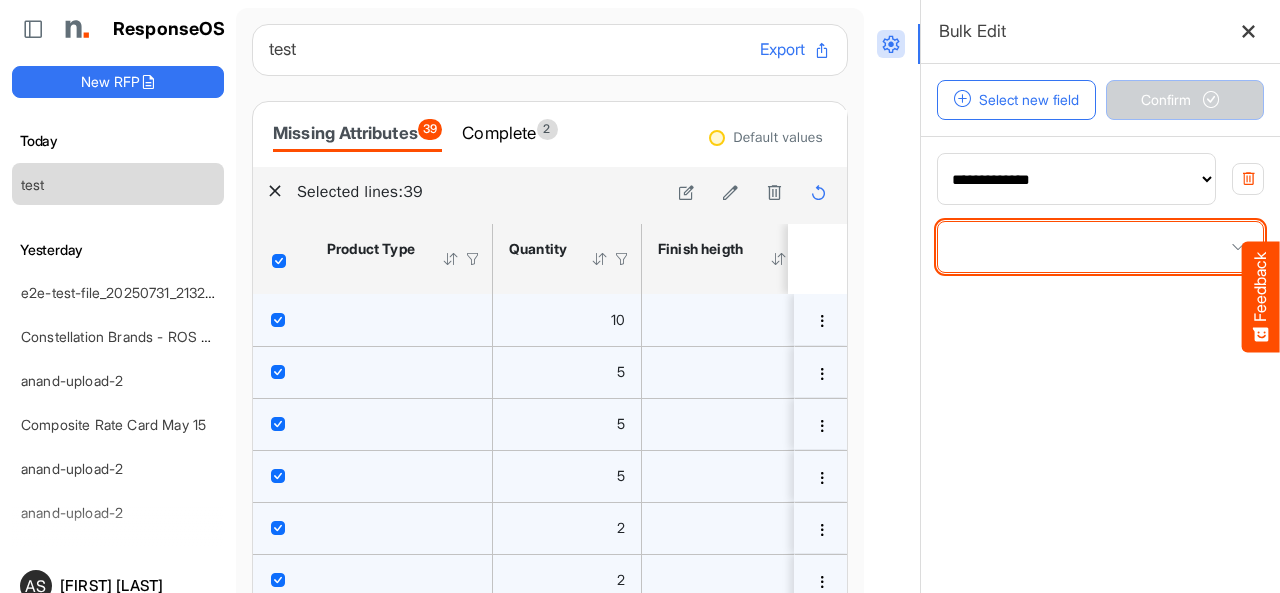 click at bounding box center [1100, 247] 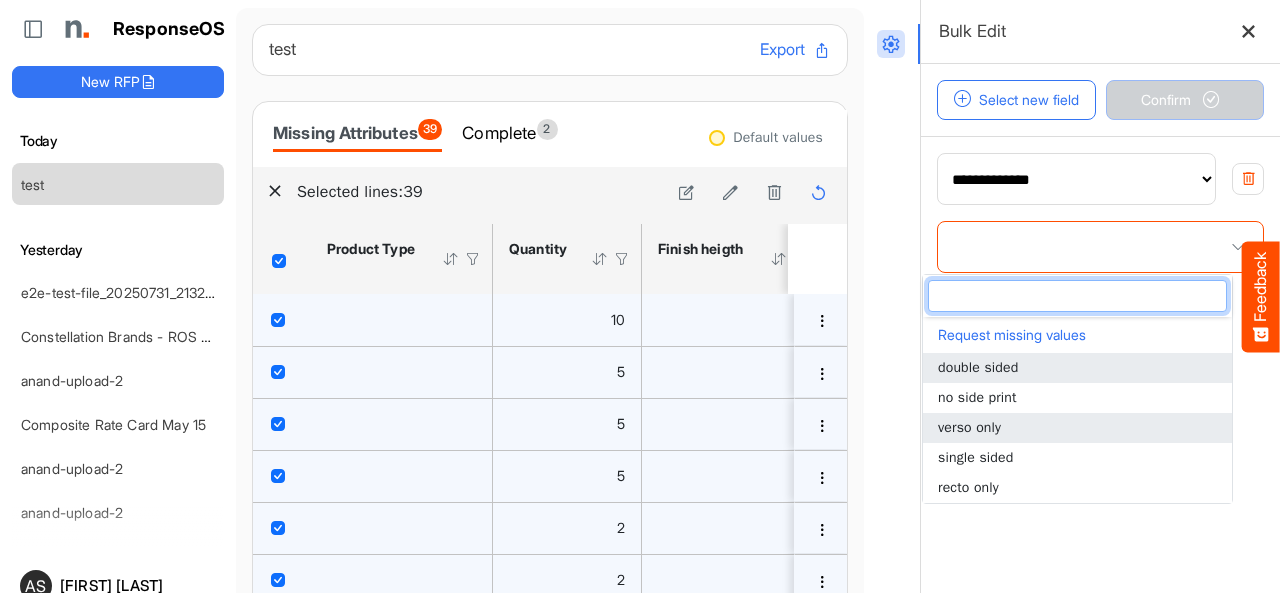 click on "verso only" at bounding box center [969, 427] 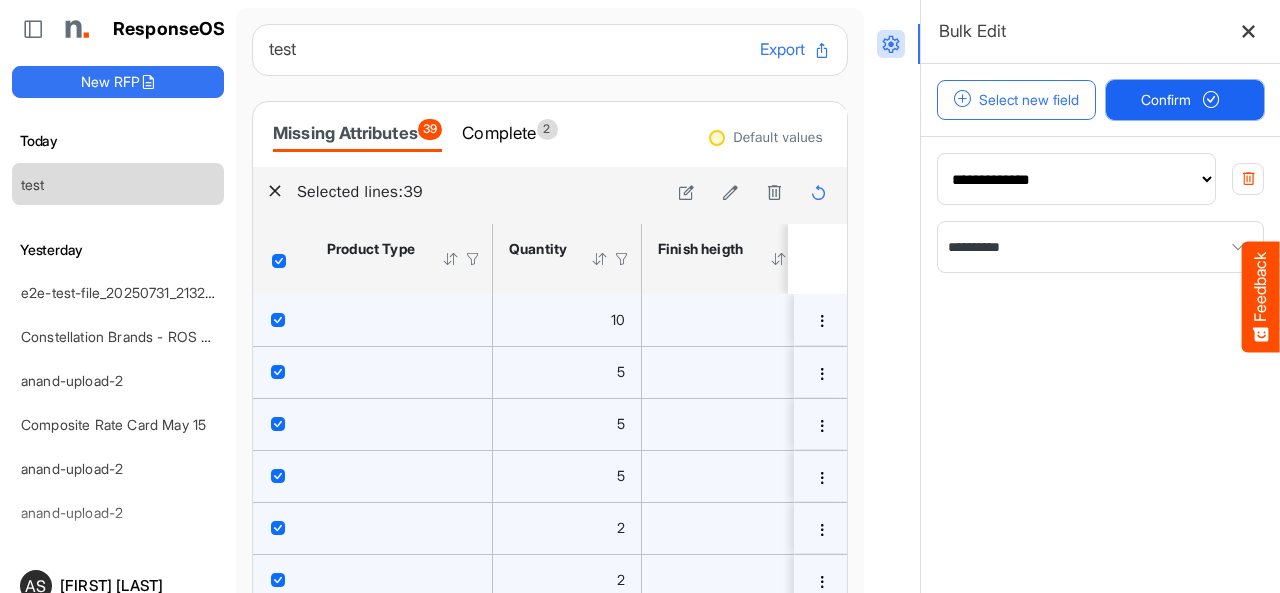 click on "Confirm" at bounding box center [1185, 100] 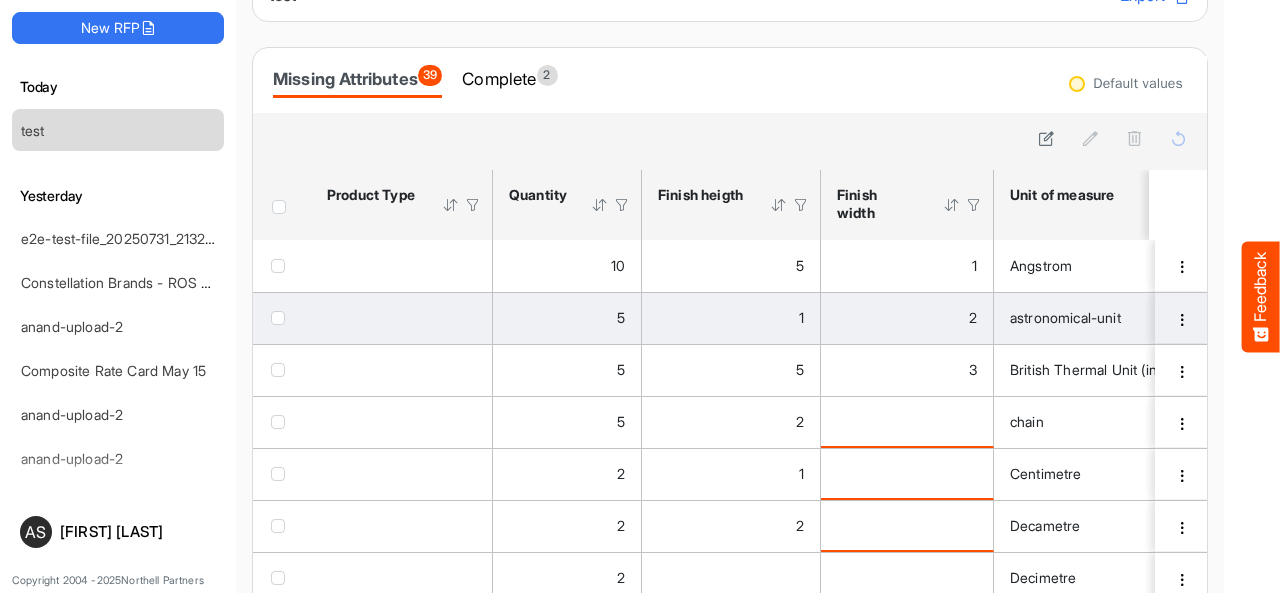 scroll, scrollTop: 78, scrollLeft: 0, axis: vertical 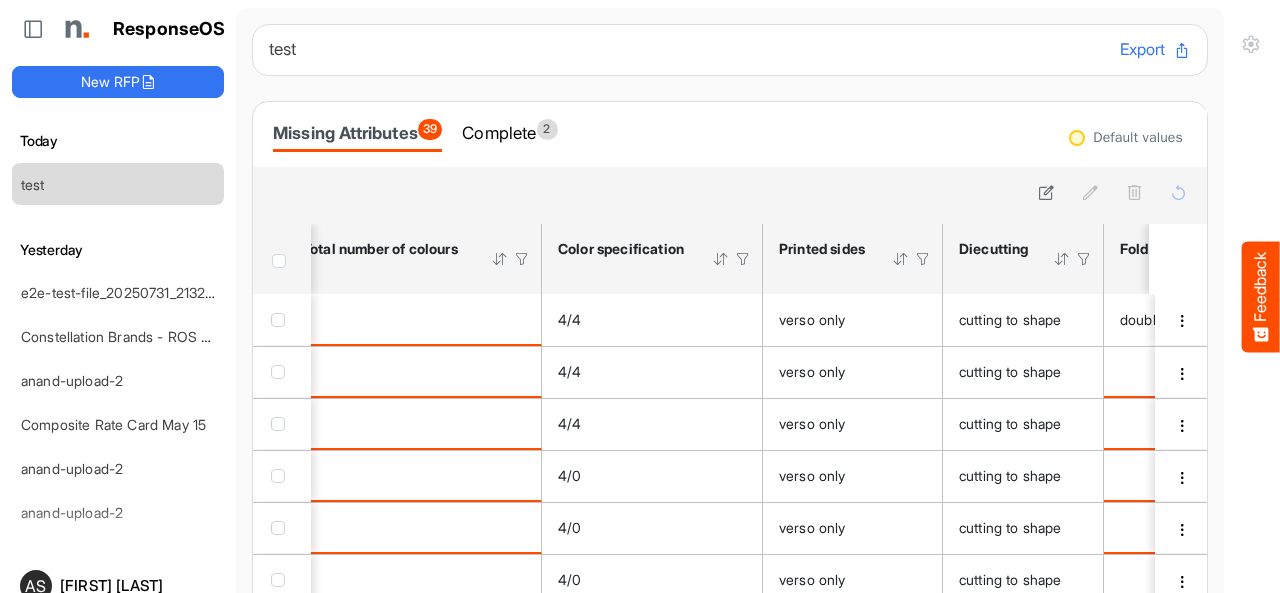 click on "Feedback" at bounding box center (1261, 296) 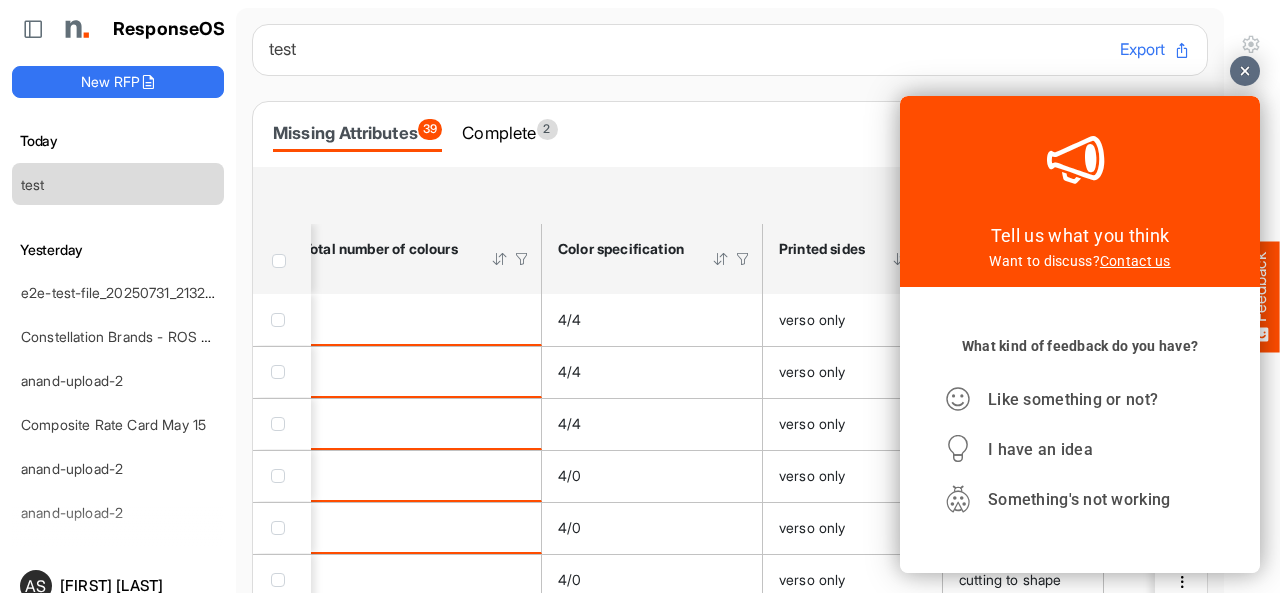click at bounding box center [1245, 71] 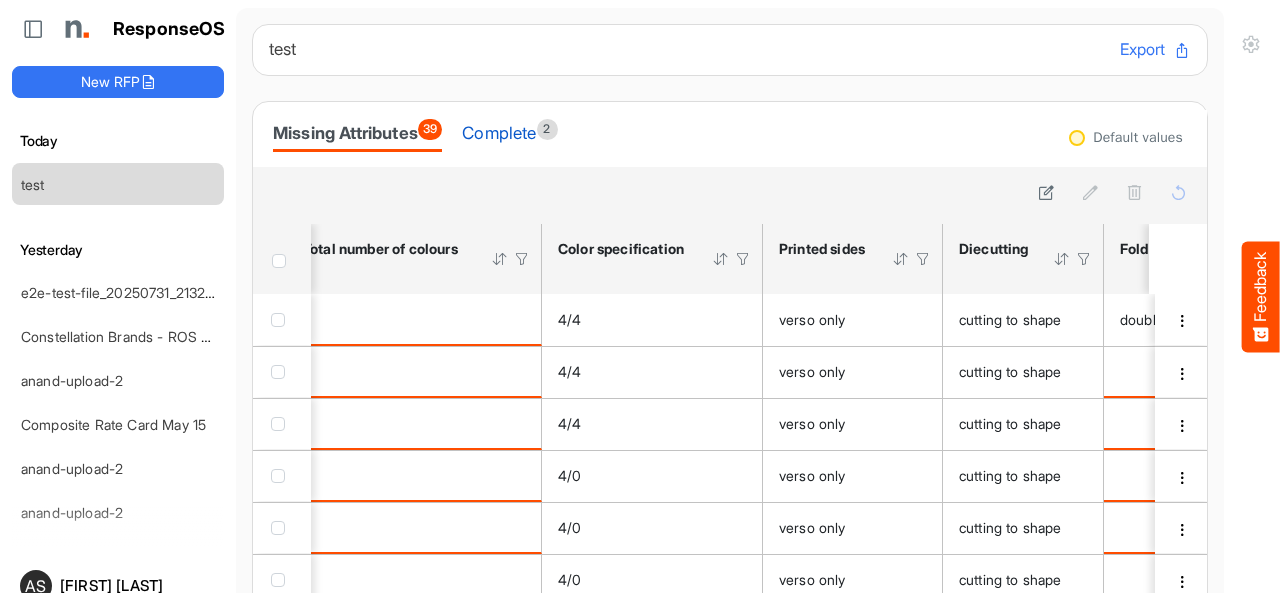 click on "Complete
2" at bounding box center (509, 133) 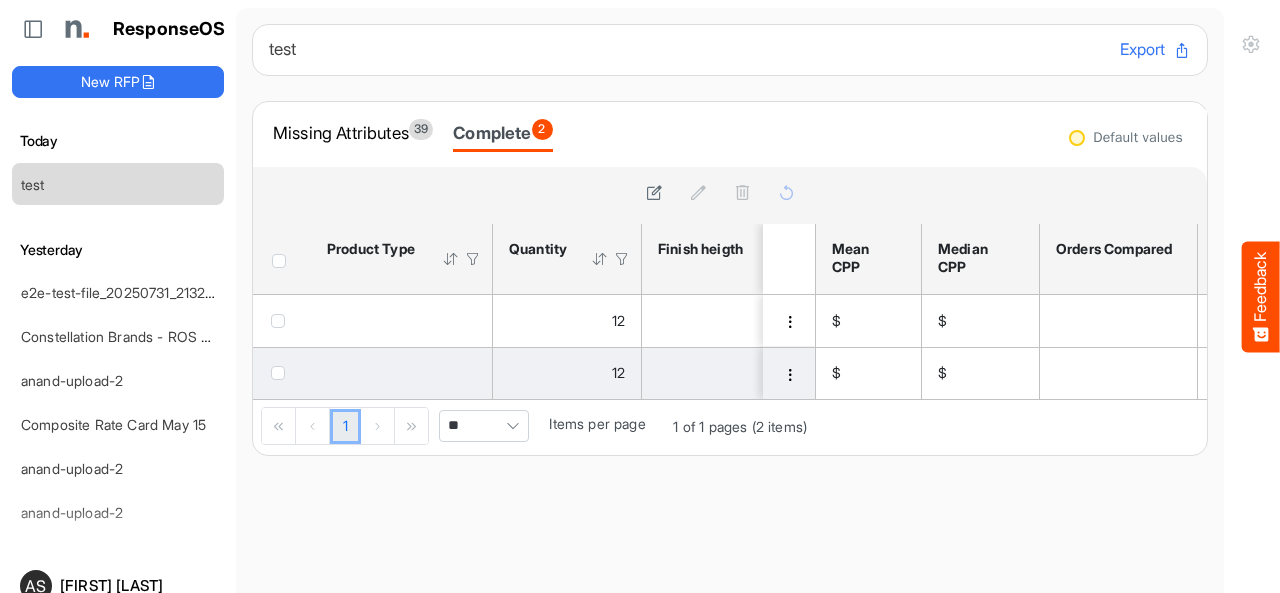 click at bounding box center (278, 373) 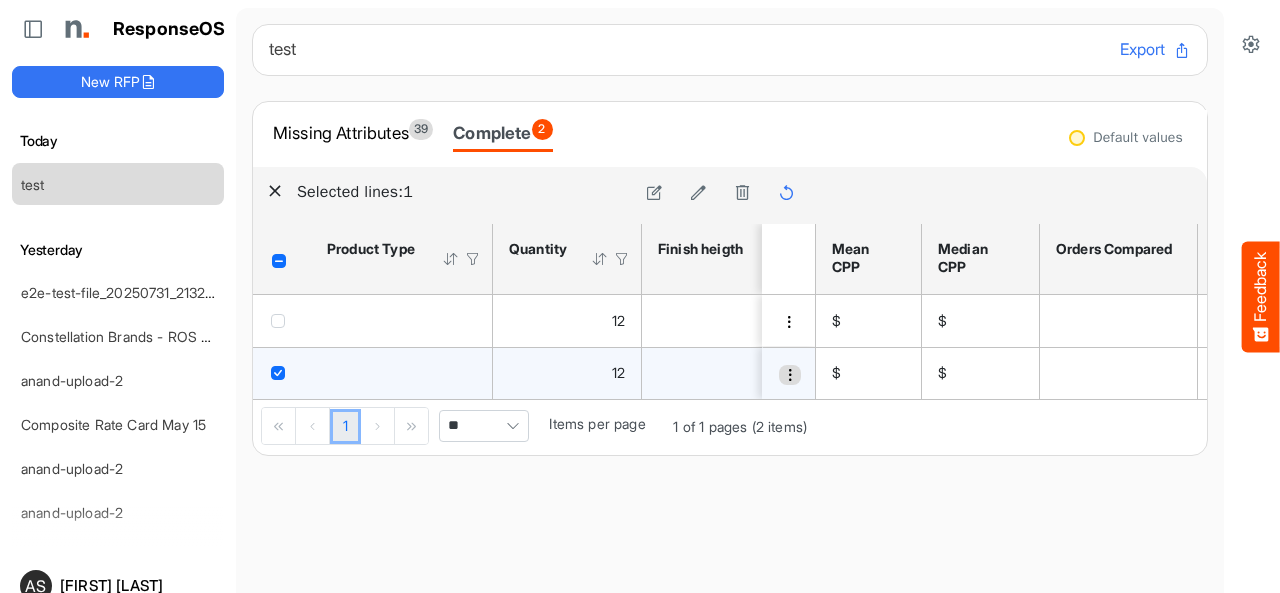 click at bounding box center (790, 375) 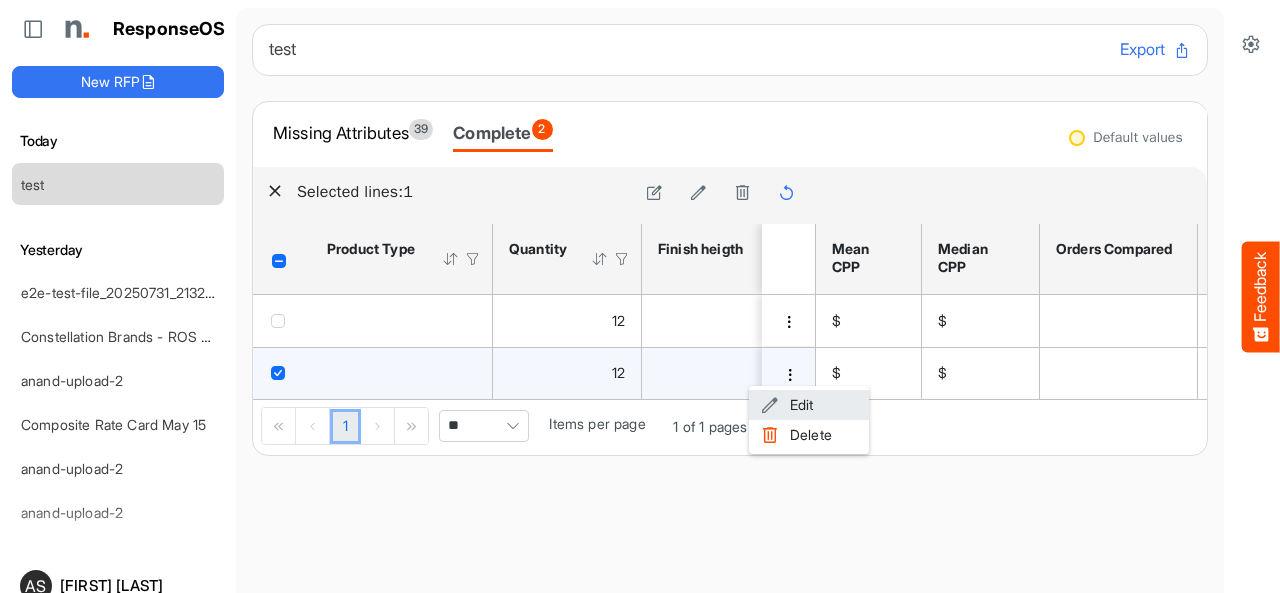 click at bounding box center [770, 405] 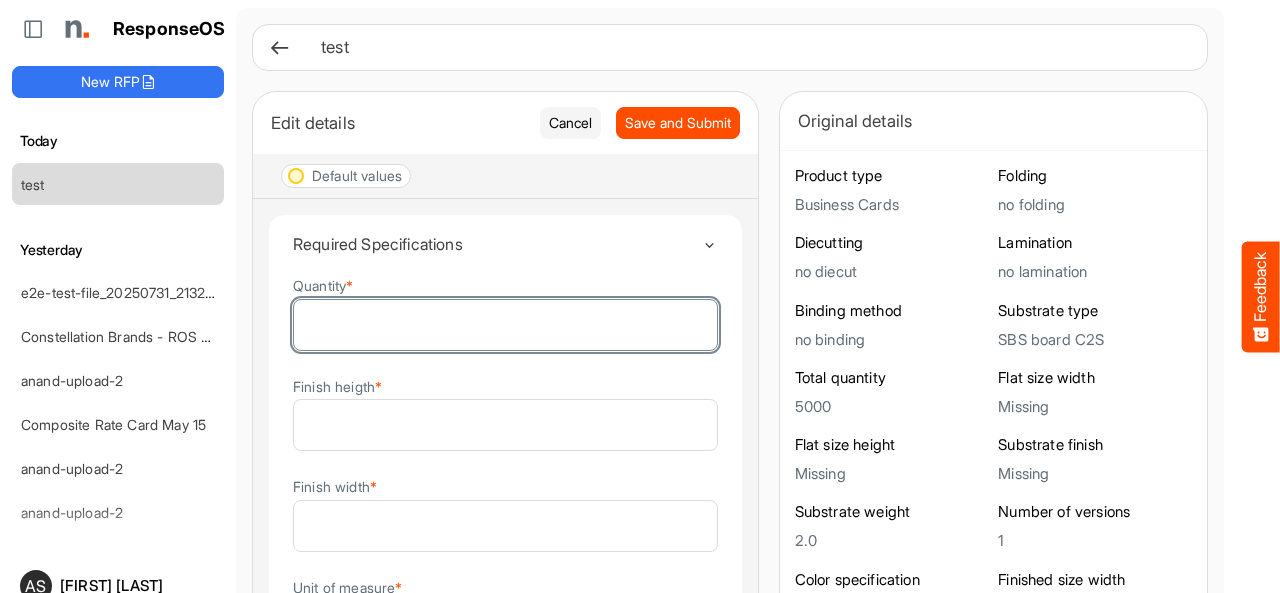 click on "**" at bounding box center (505, 325) 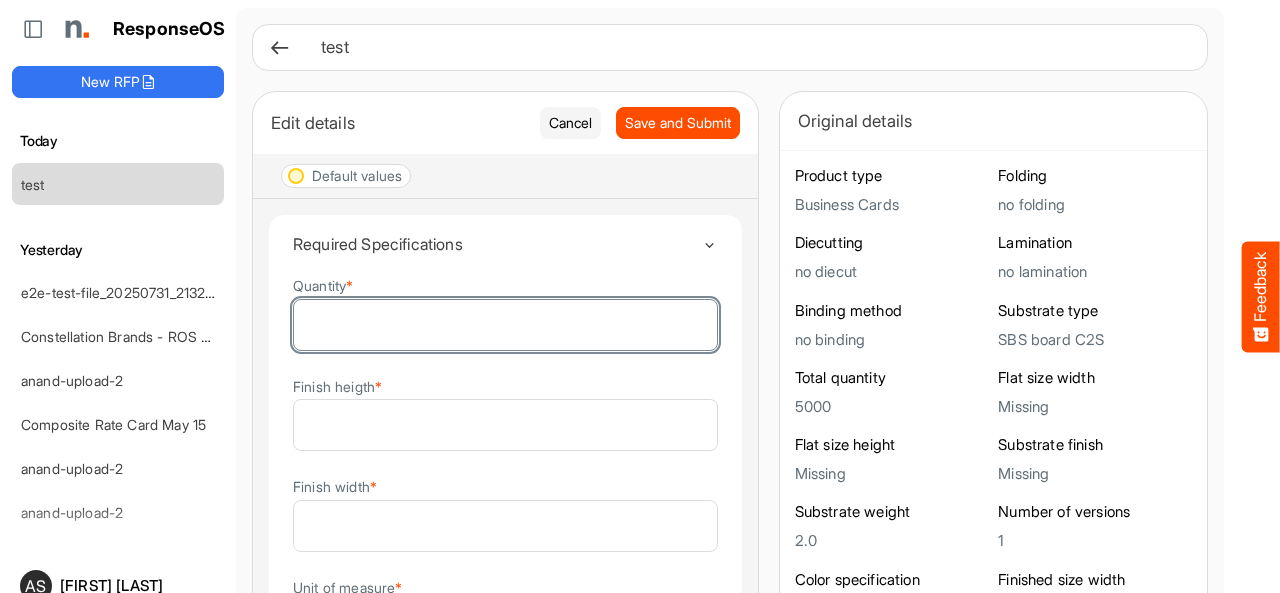 type on "***" 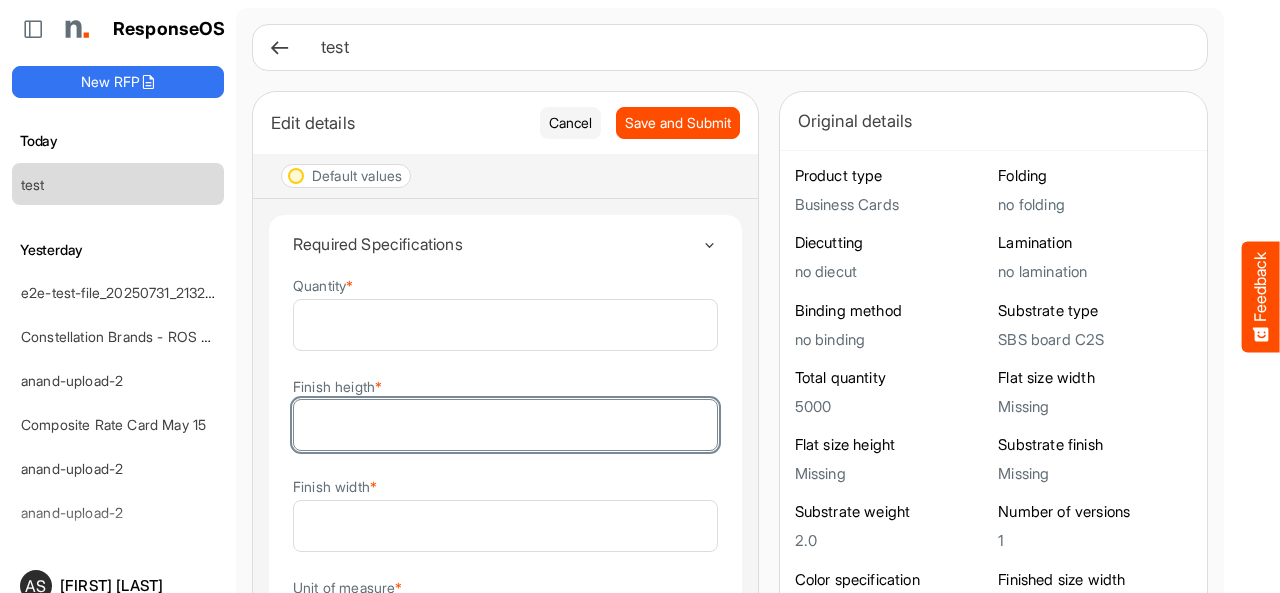 click on "**" at bounding box center (505, 425) 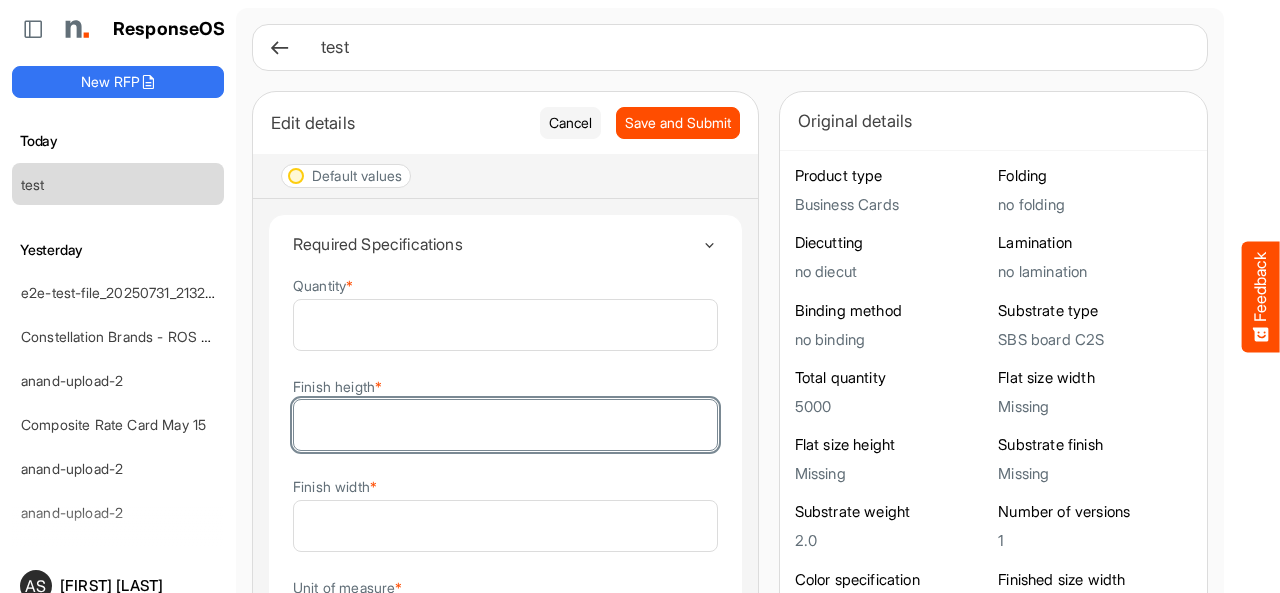type on "***" 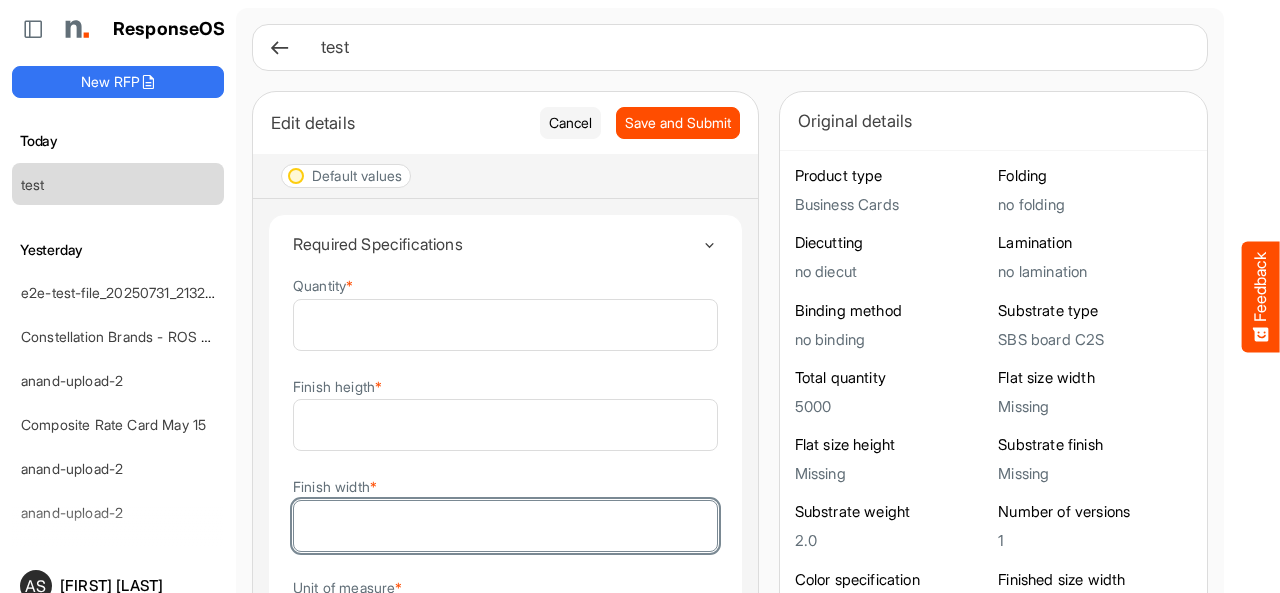 click on "**" at bounding box center [505, 526] 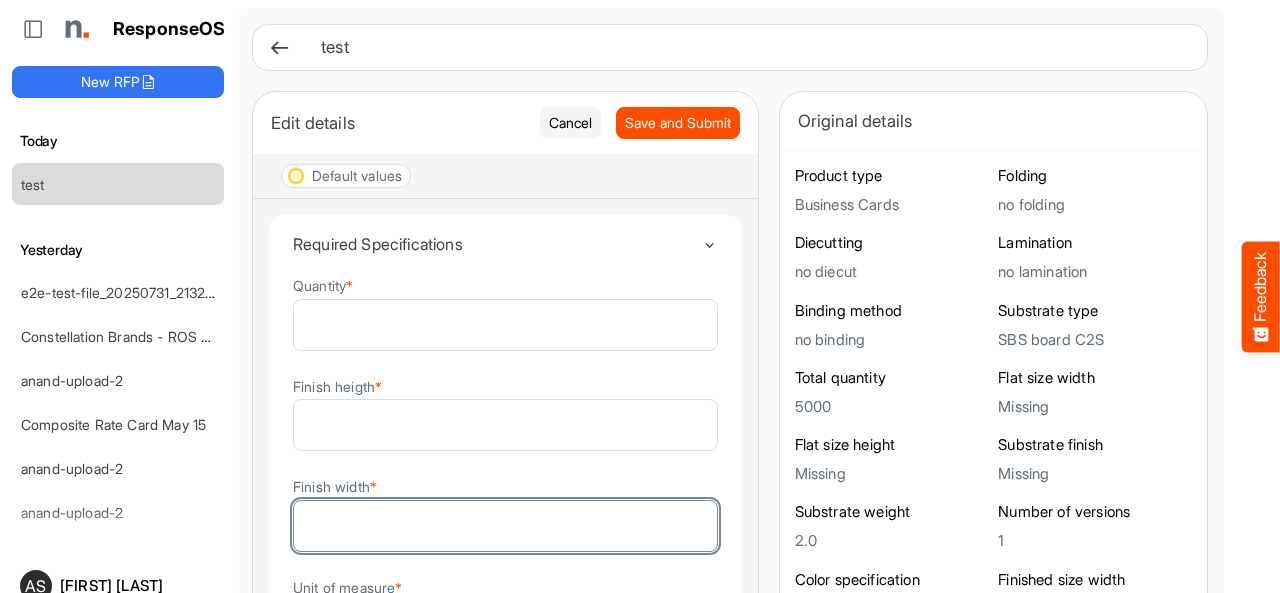 type on "***" 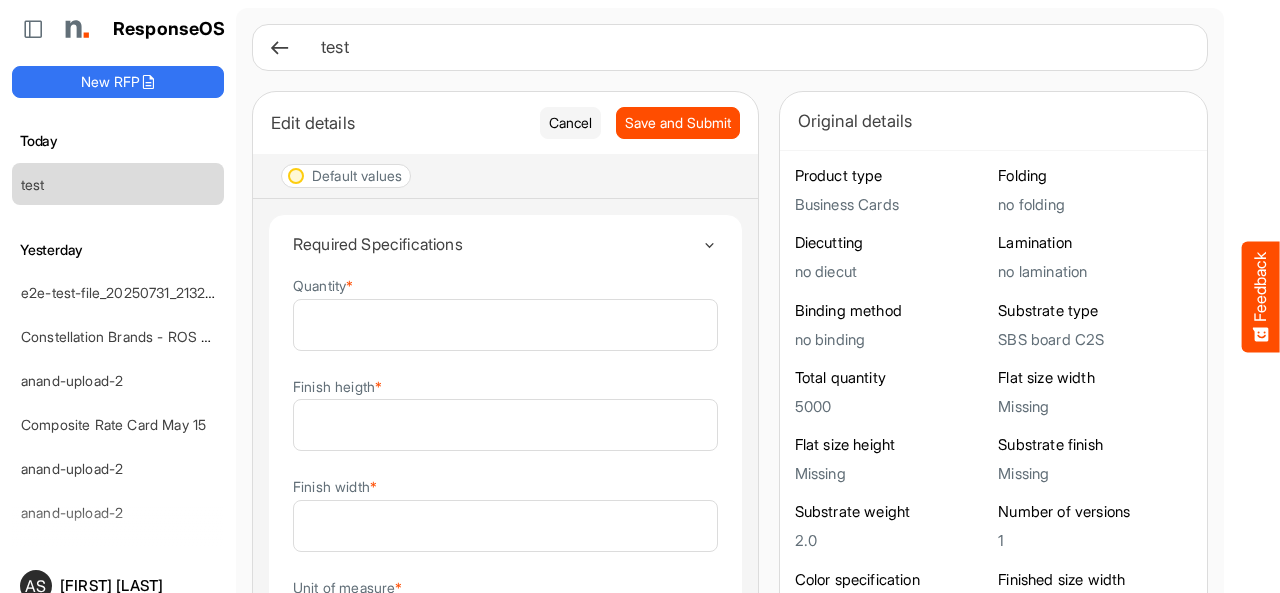 click on "Finish width *
***" at bounding box center [505, 513] 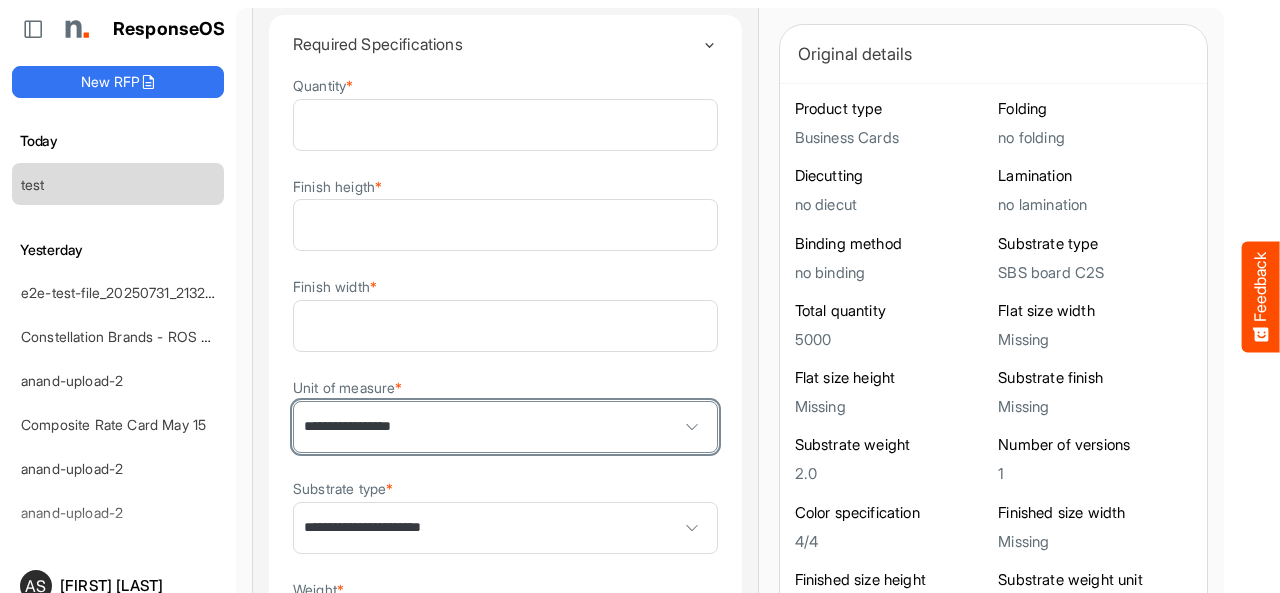 click on "**********" at bounding box center [505, 427] 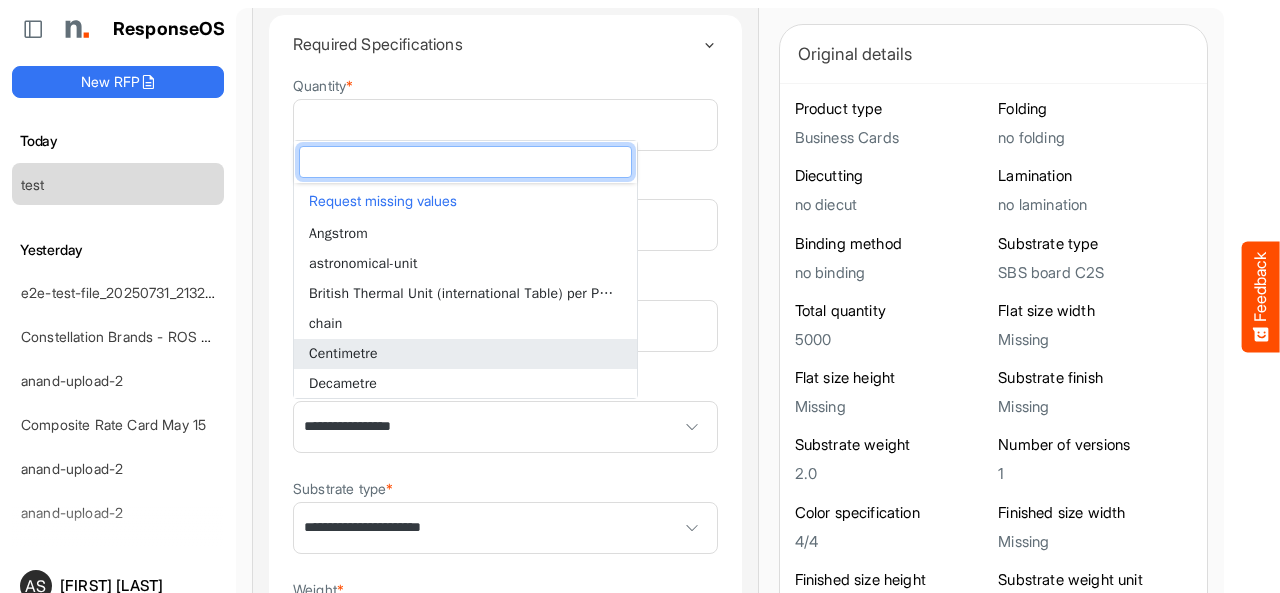 click on "Centimetre" at bounding box center [343, 353] 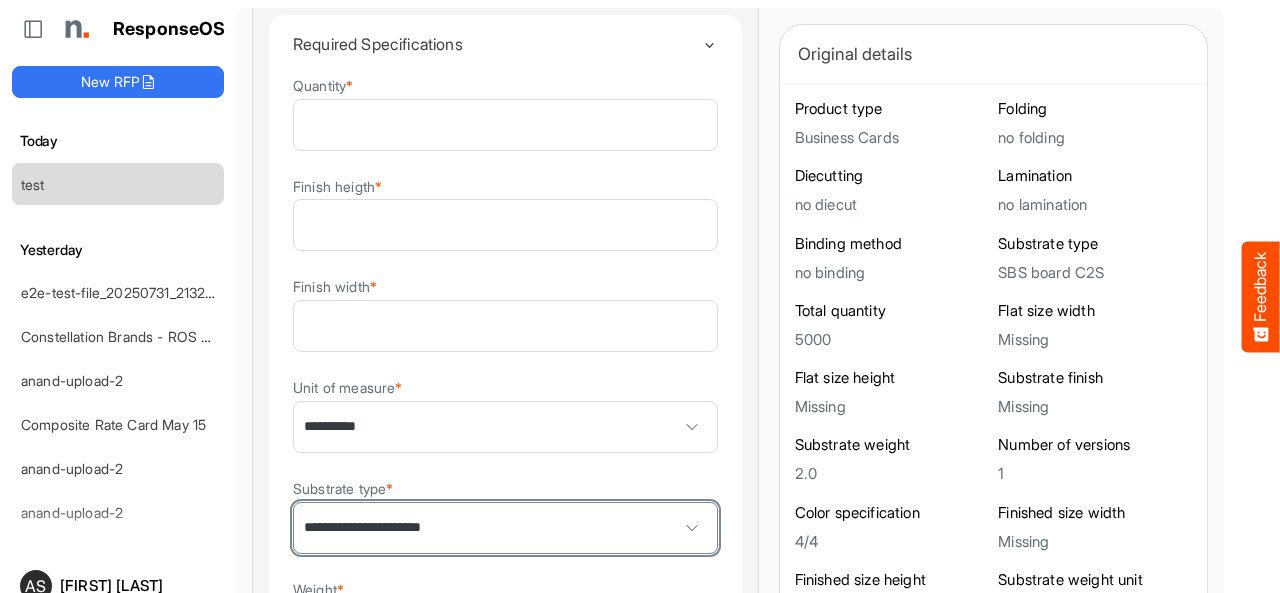click on "**********" at bounding box center [505, 528] 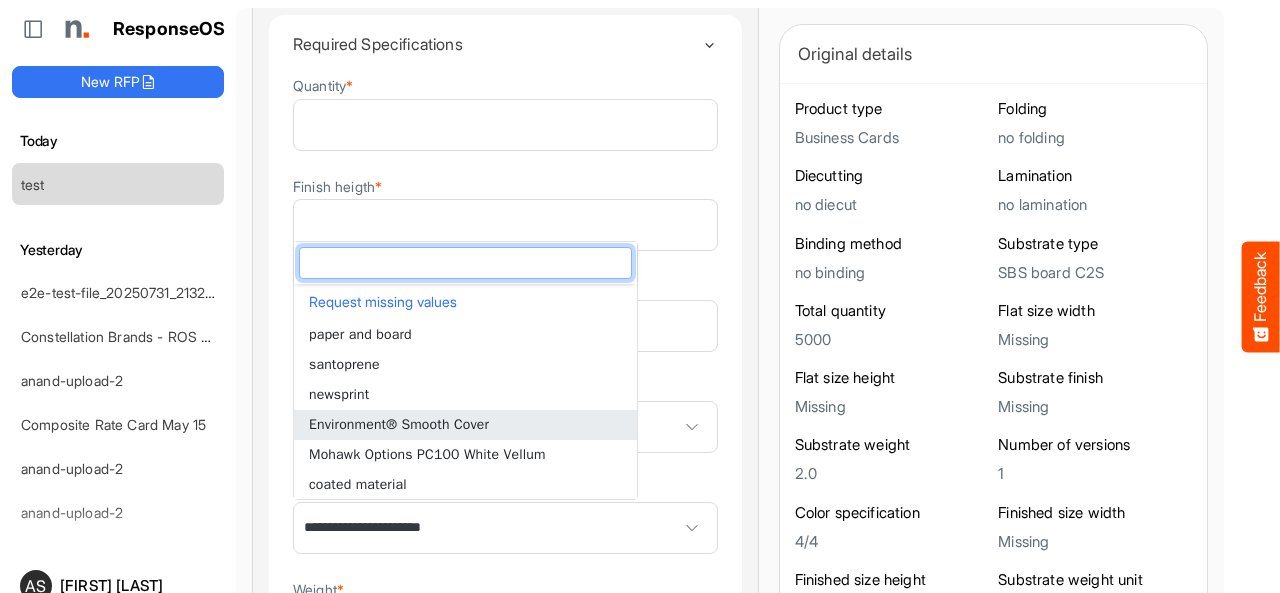 click on "Environment® Smooth Cover" at bounding box center [399, 424] 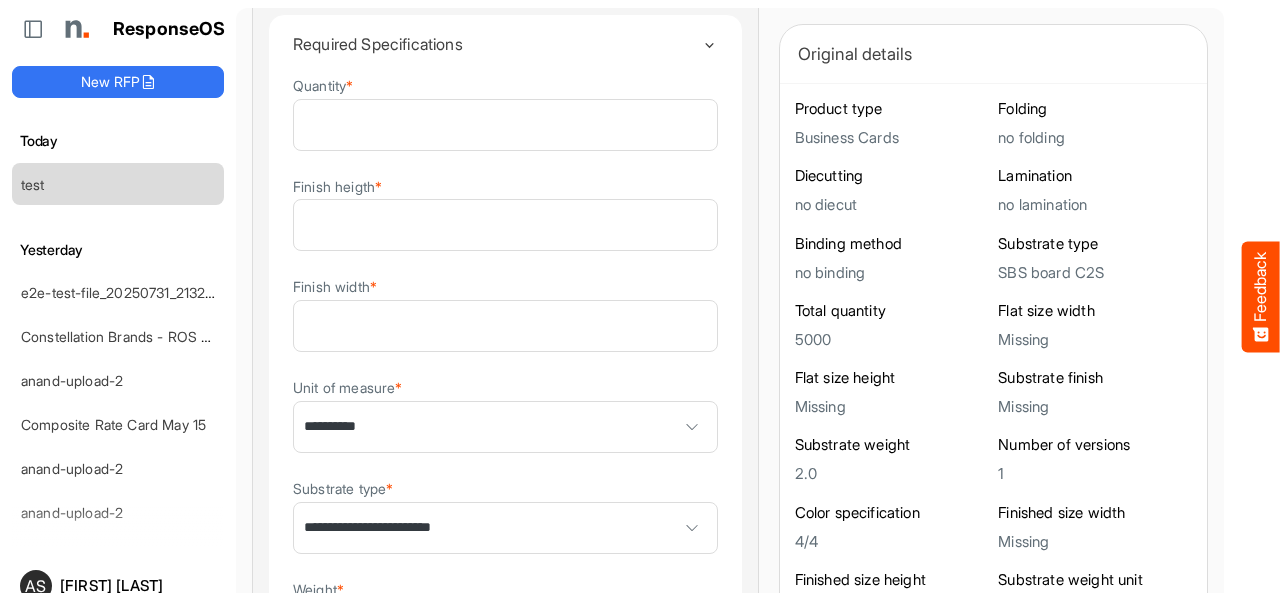 click on "**********" at bounding box center (730, 788) 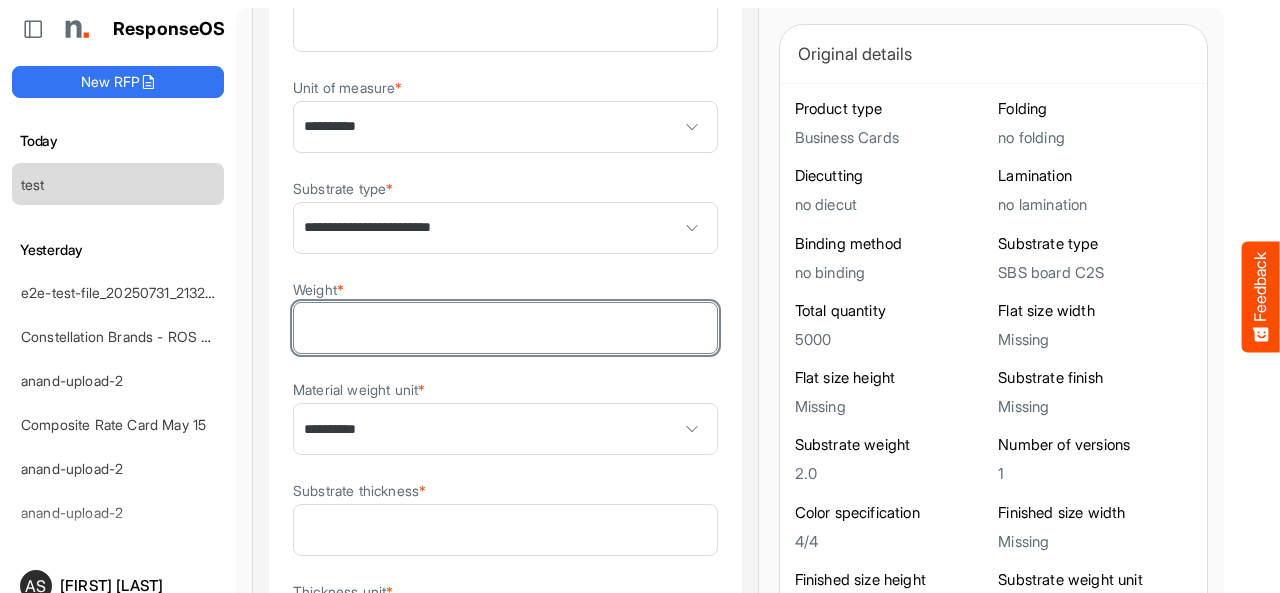 click on "*" at bounding box center (505, 328) 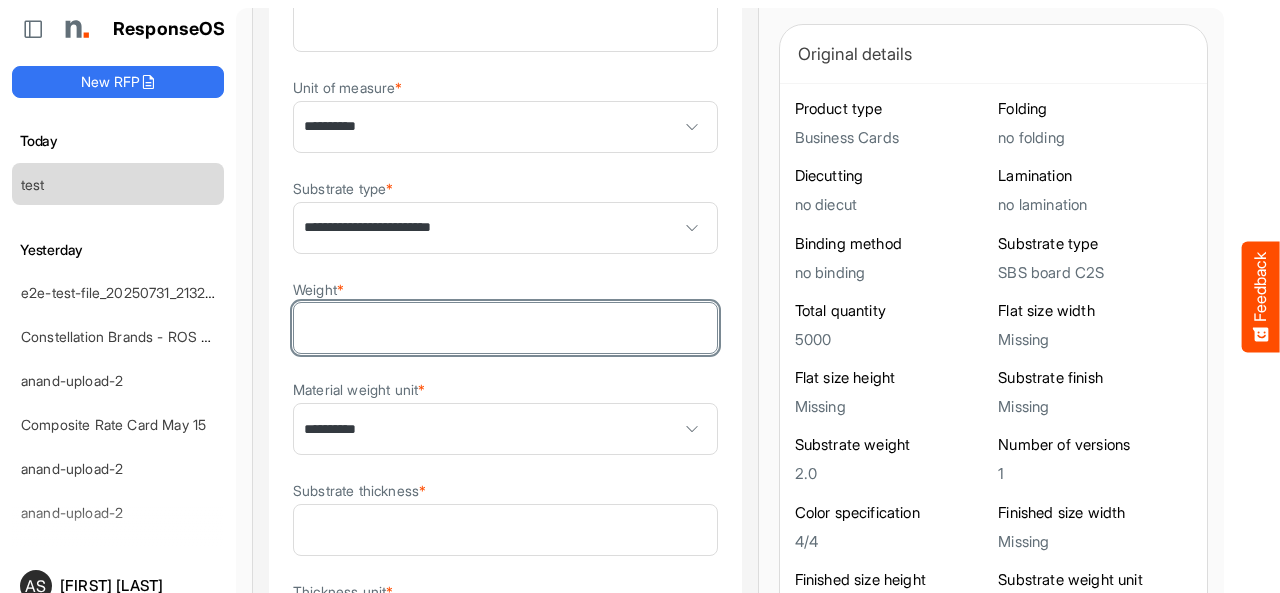 type on "**" 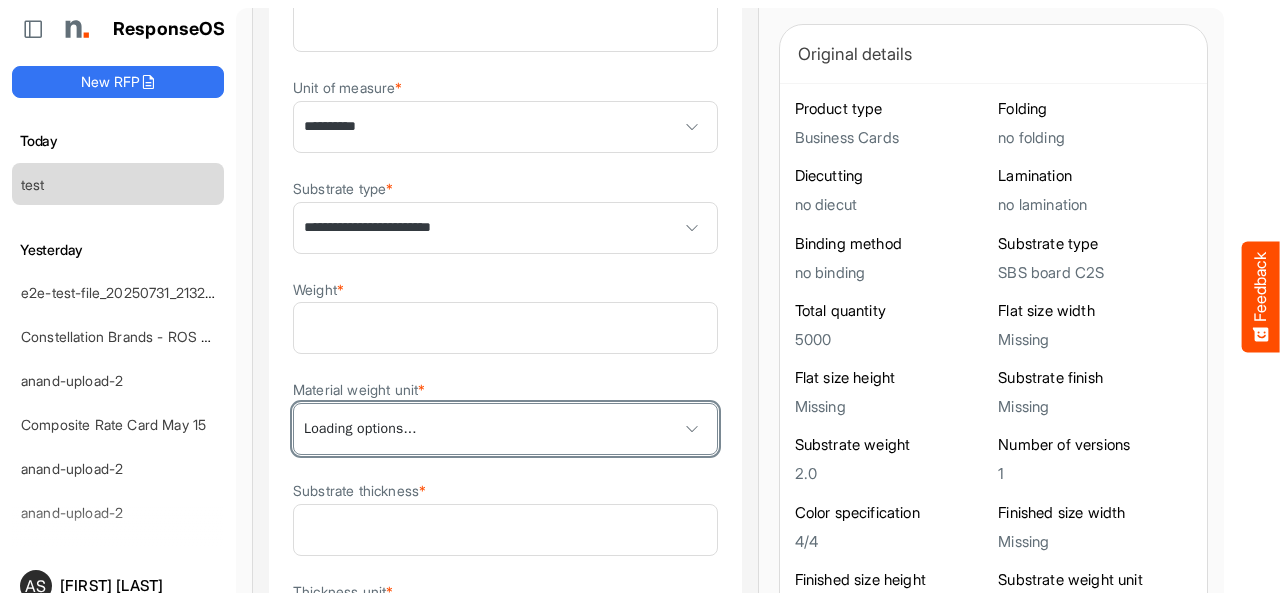 click on "**********" at bounding box center (505, 429) 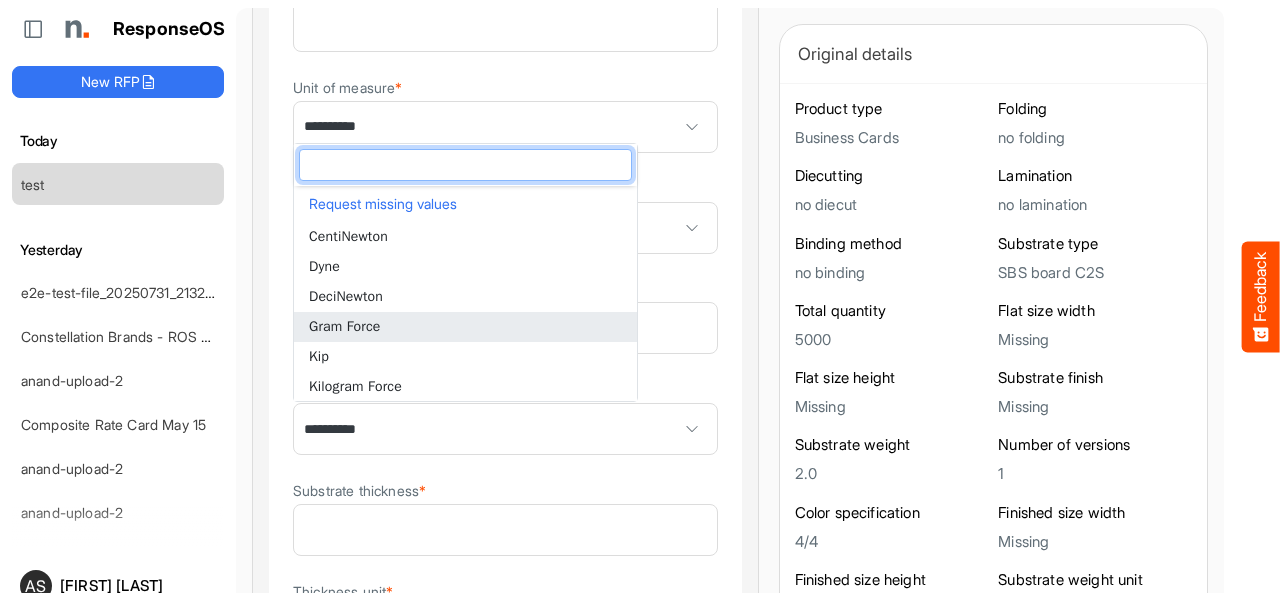 click on "Gram Force" at bounding box center (465, 327) 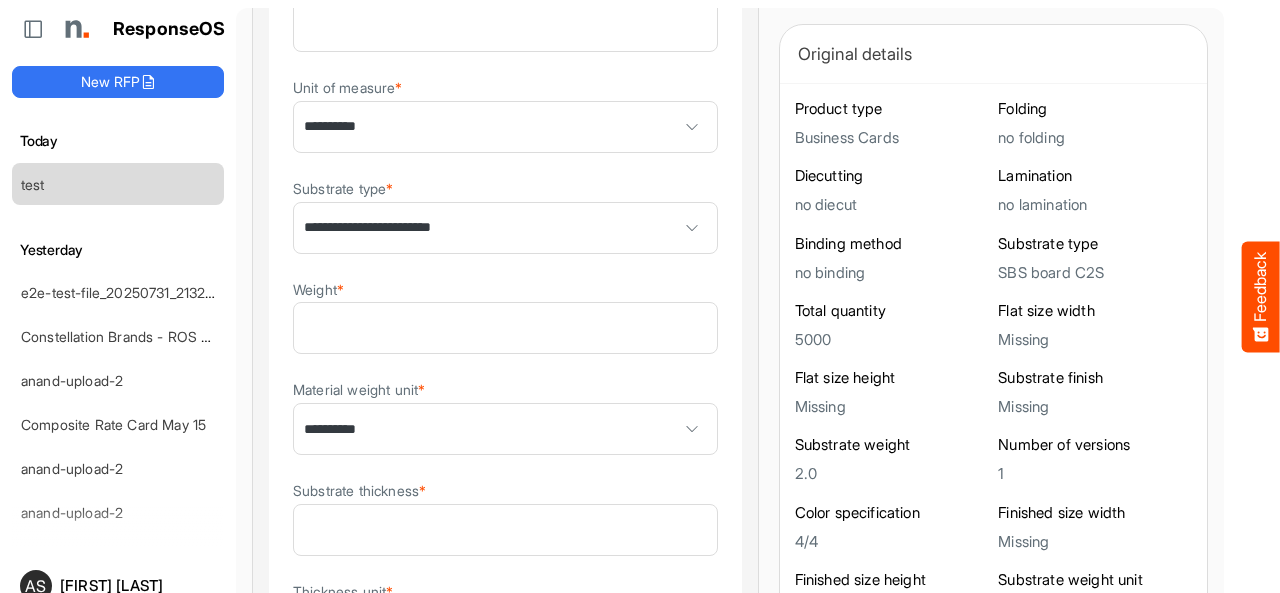 click on "**********" at bounding box center [505, 345] 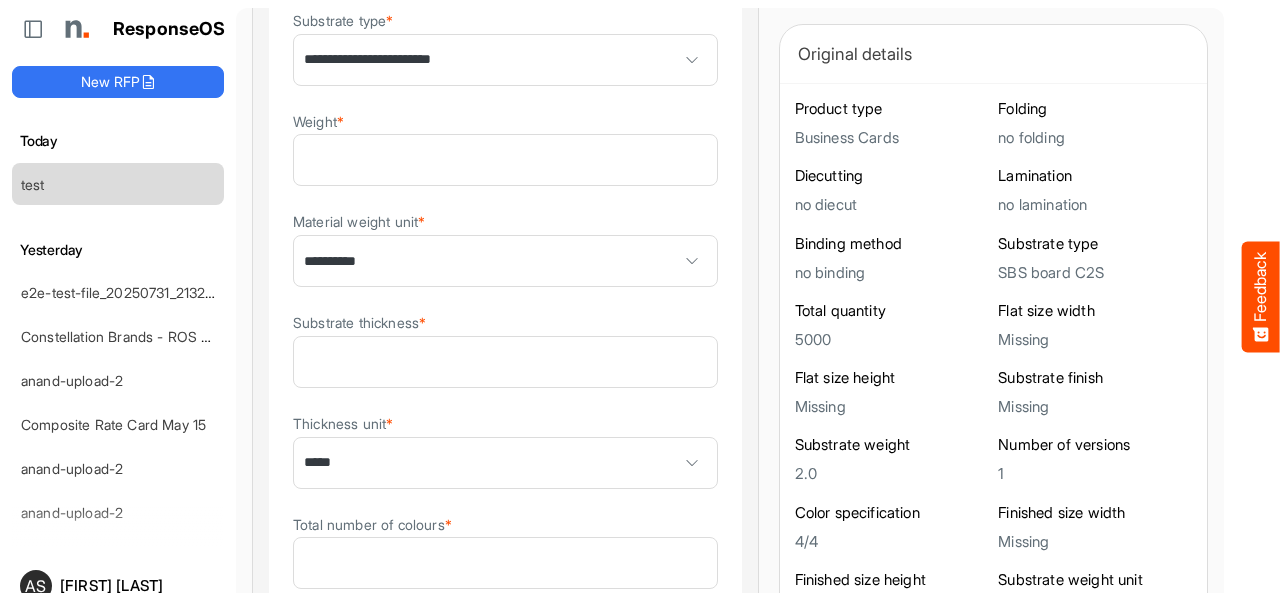 scroll, scrollTop: 700, scrollLeft: 0, axis: vertical 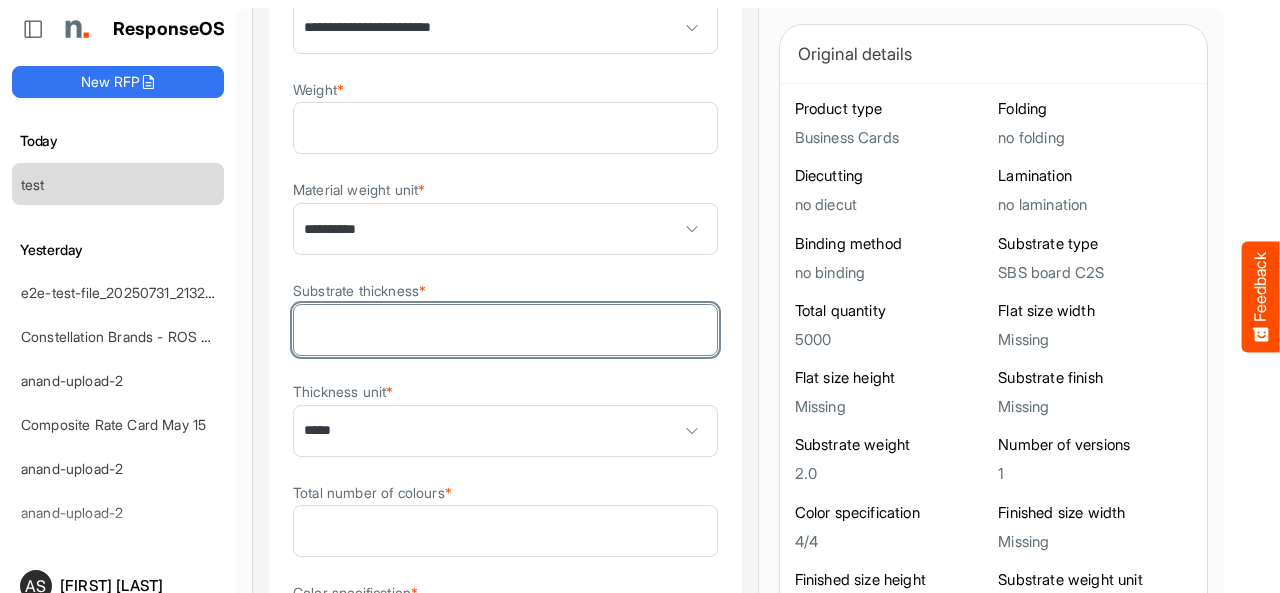 click on "*" at bounding box center [505, 330] 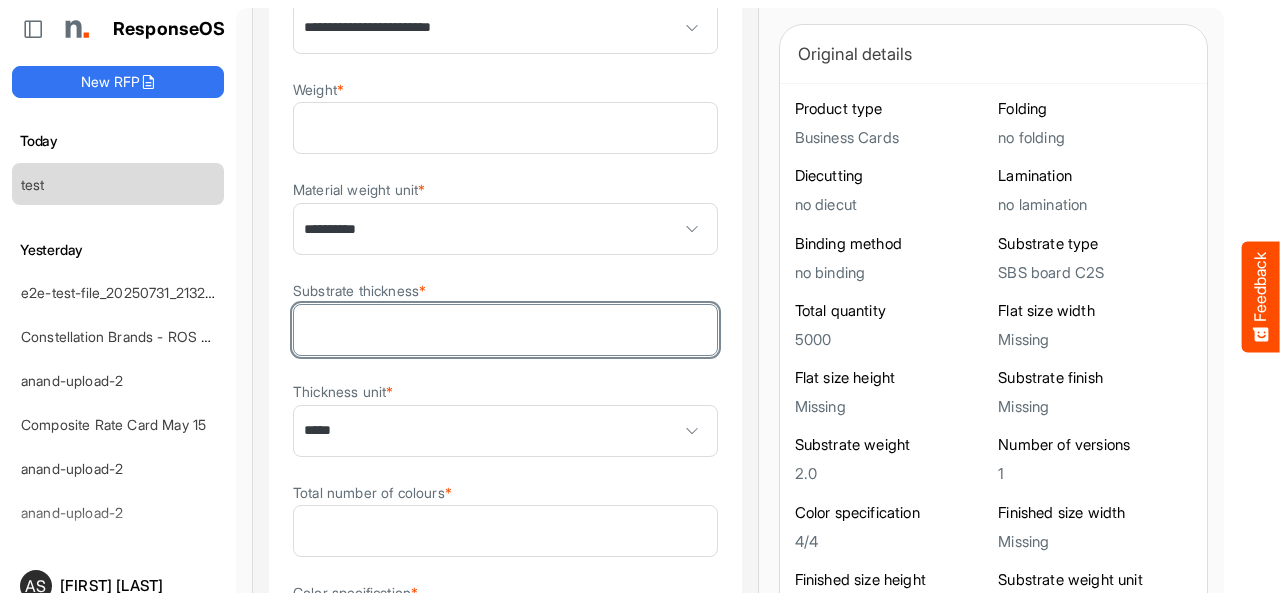 type on "**" 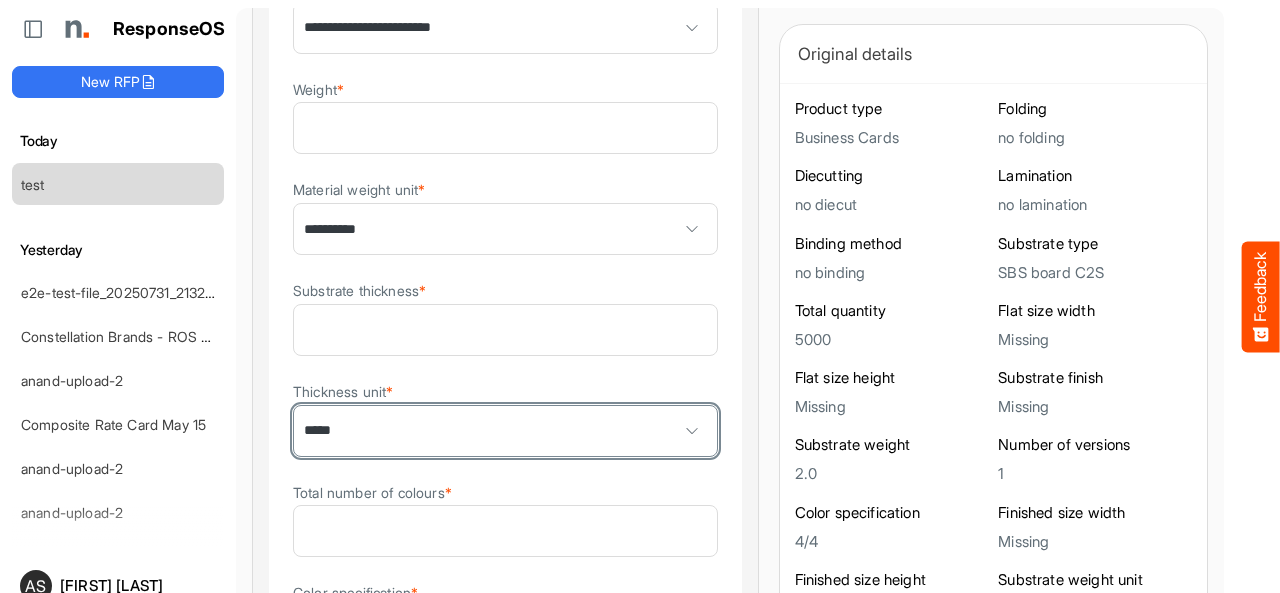 click on "*****" at bounding box center [505, 431] 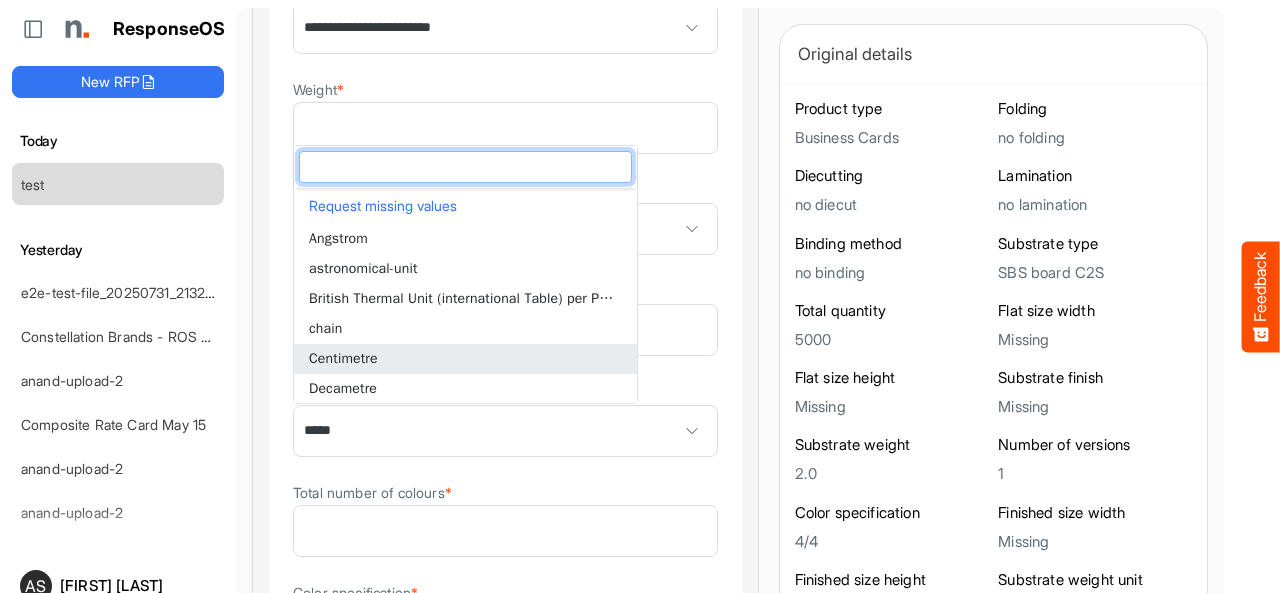 click on "Centimetre" at bounding box center (465, 359) 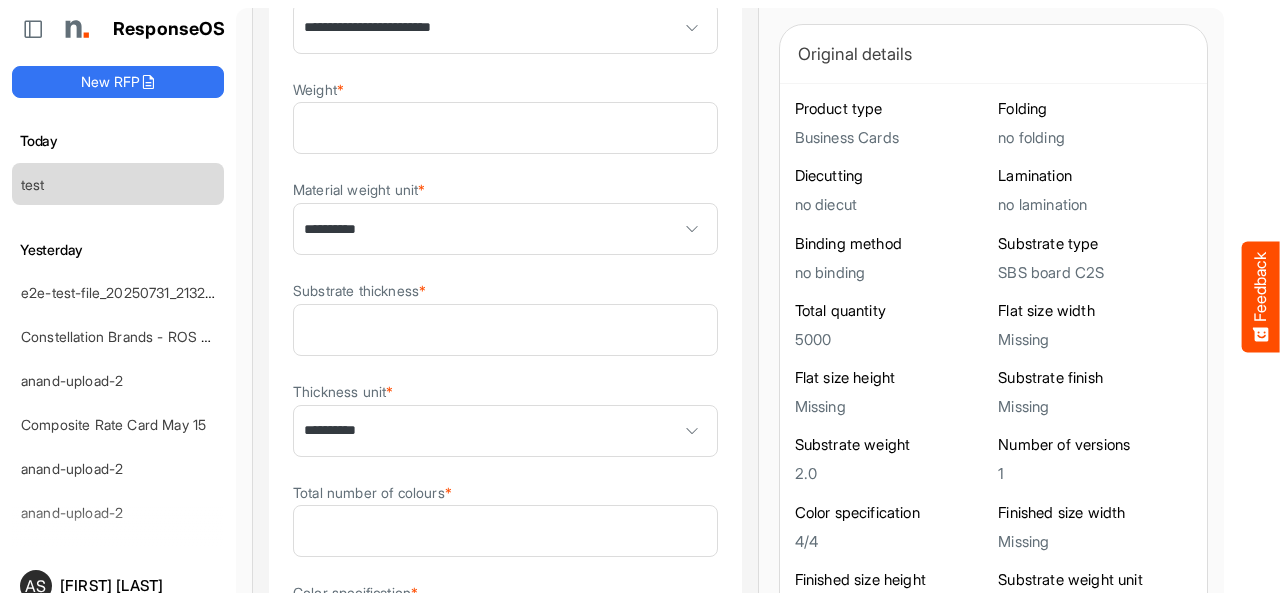 click on "**********" at bounding box center [505, 145] 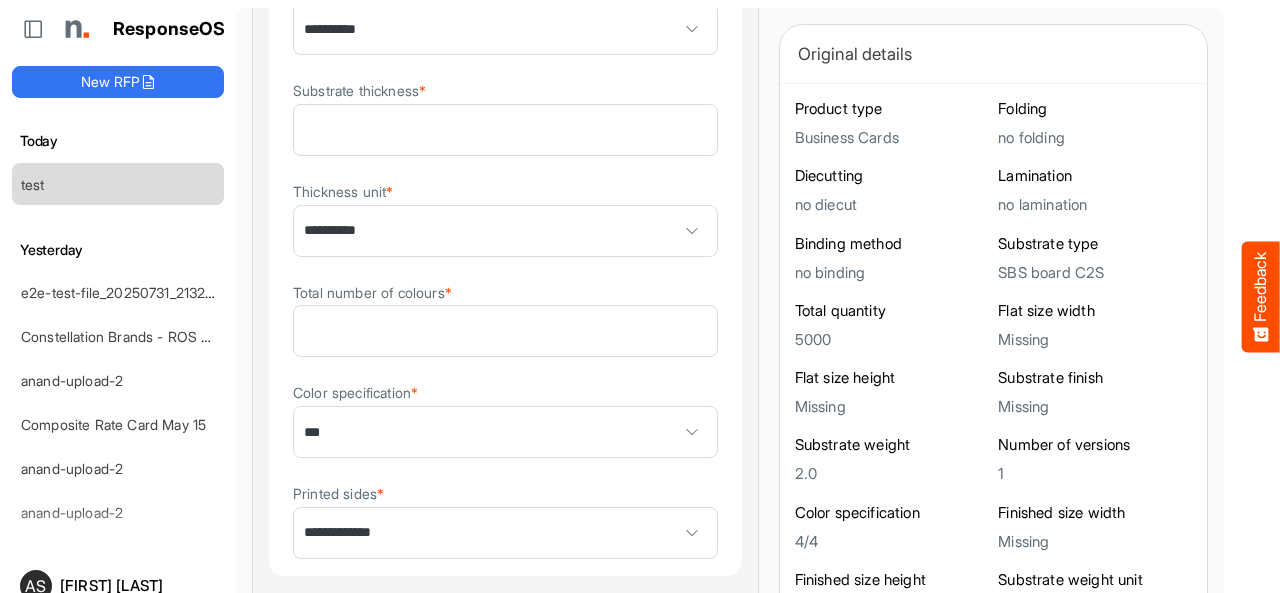 scroll, scrollTop: 1000, scrollLeft: 0, axis: vertical 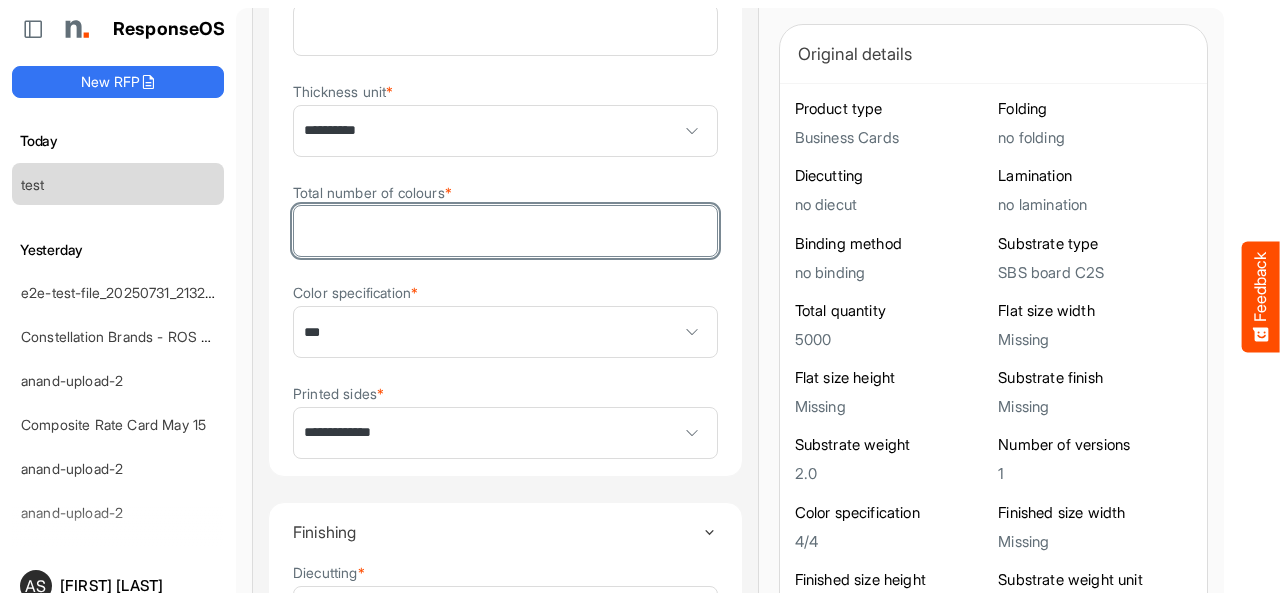 click on "*" at bounding box center (505, 231) 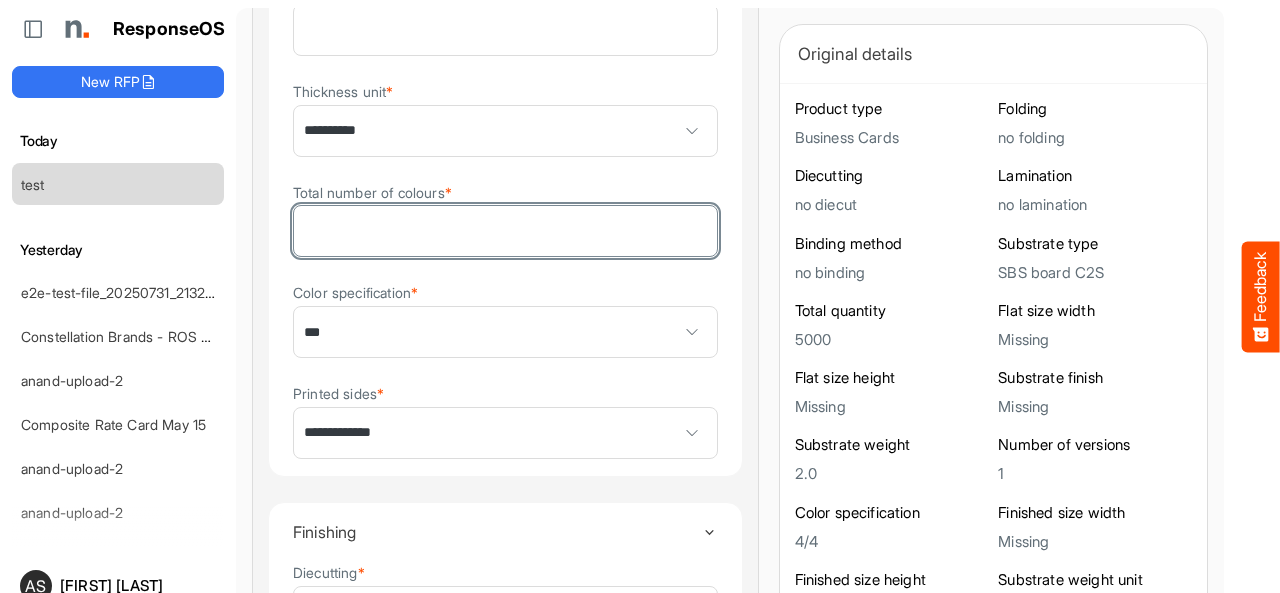 type on "**" 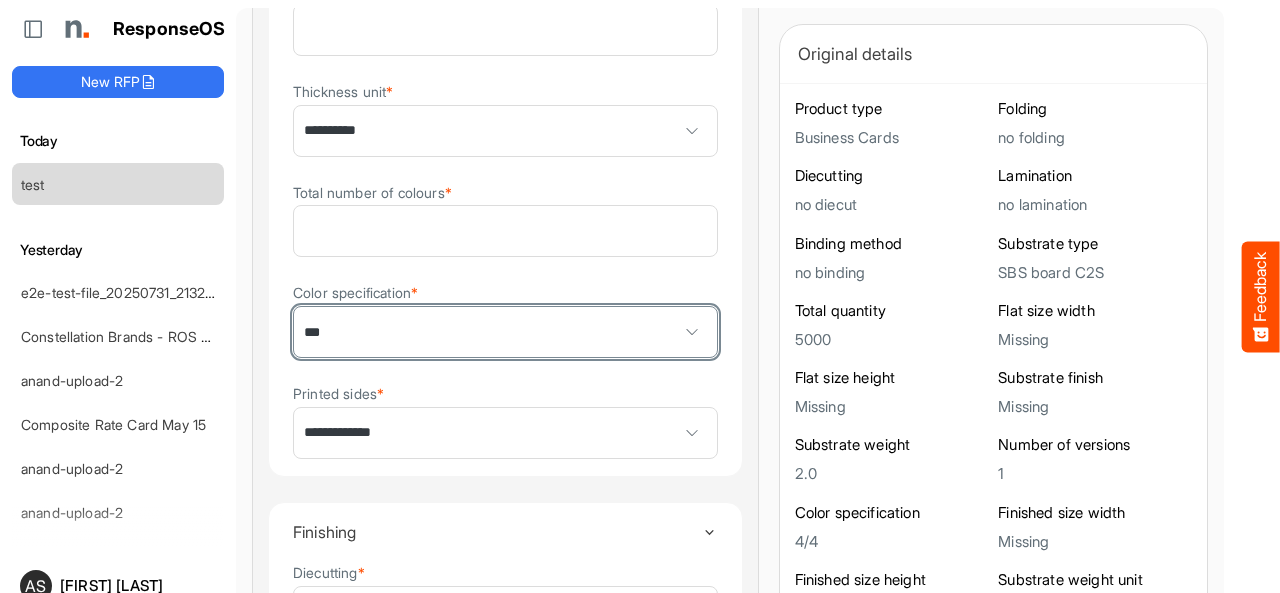 click on "***" at bounding box center (505, 332) 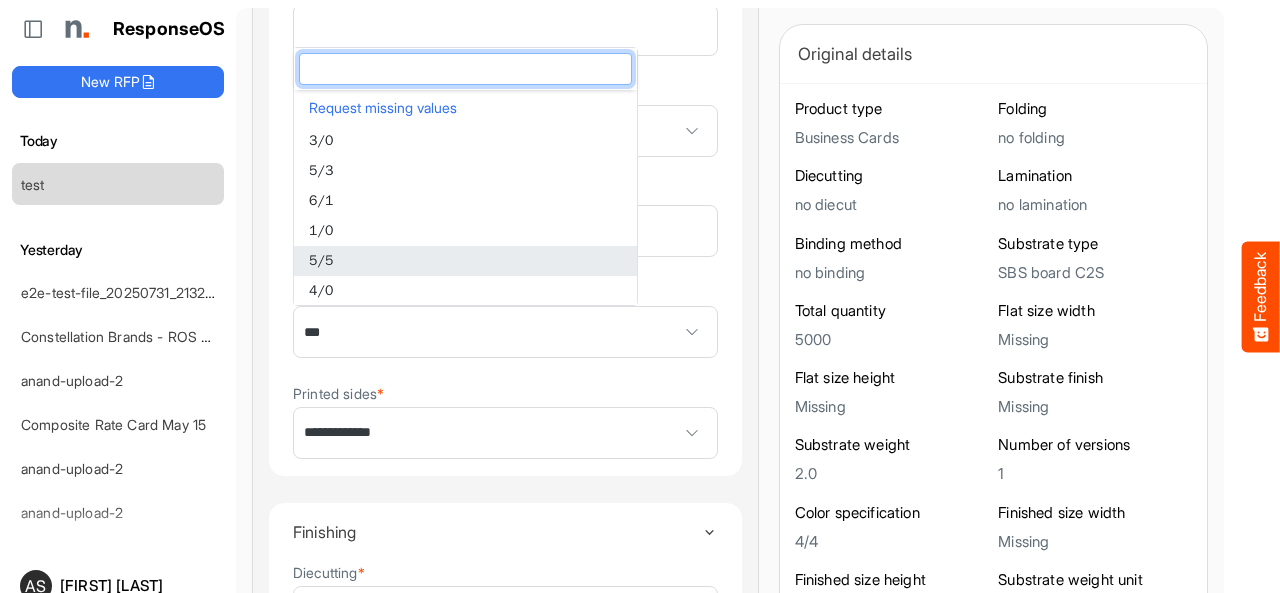 click on "5/5" at bounding box center (465, 261) 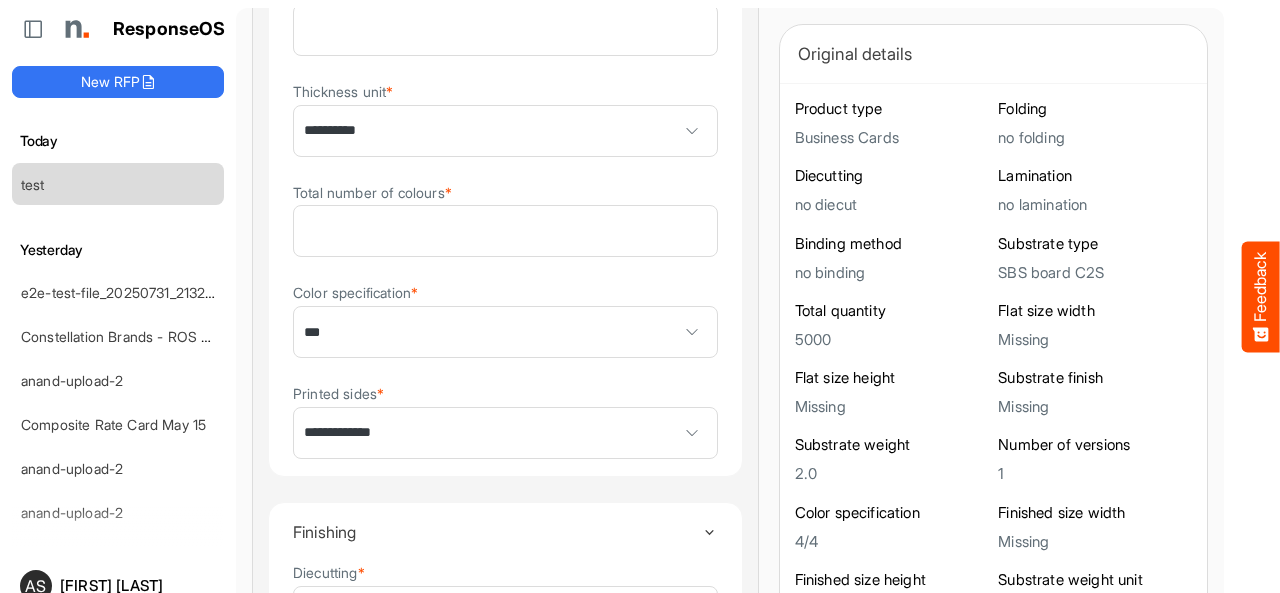 click on "**********" at bounding box center [505, -155] 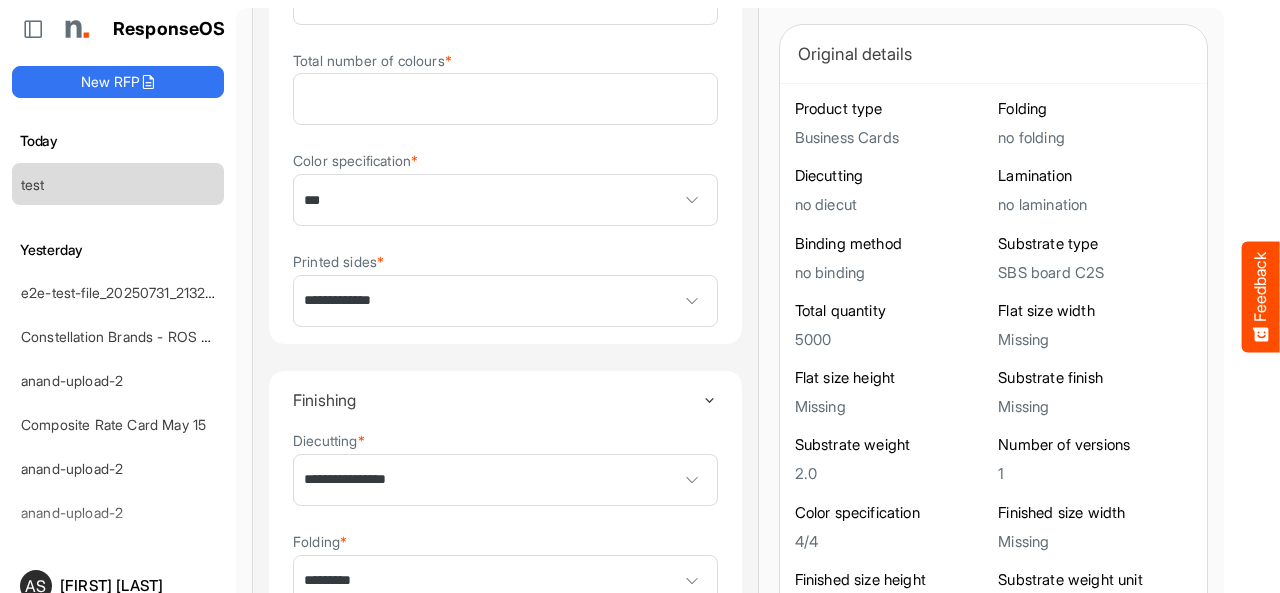 scroll, scrollTop: 1200, scrollLeft: 0, axis: vertical 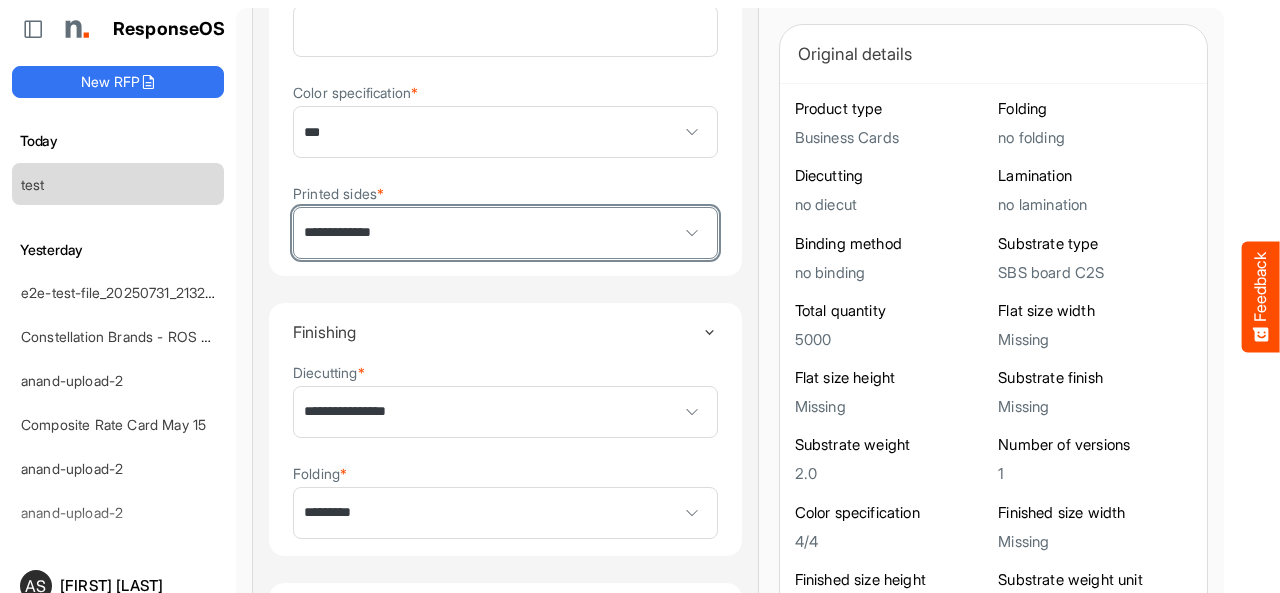 click on "**********" at bounding box center [505, 233] 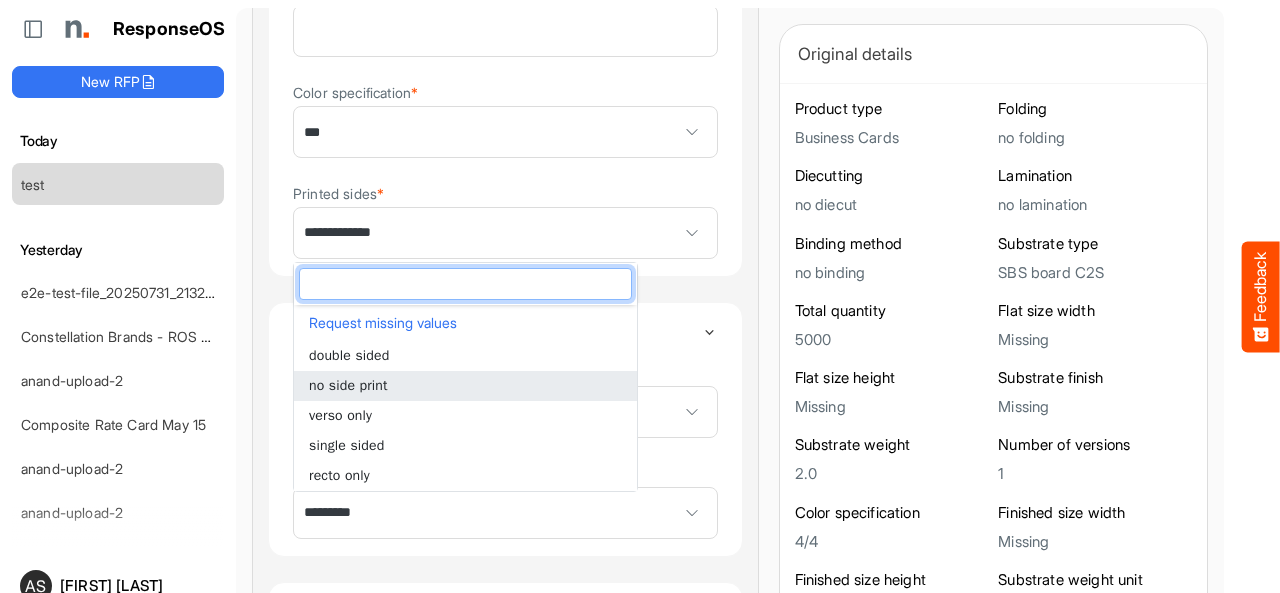 click on "no side print" at bounding box center [465, 386] 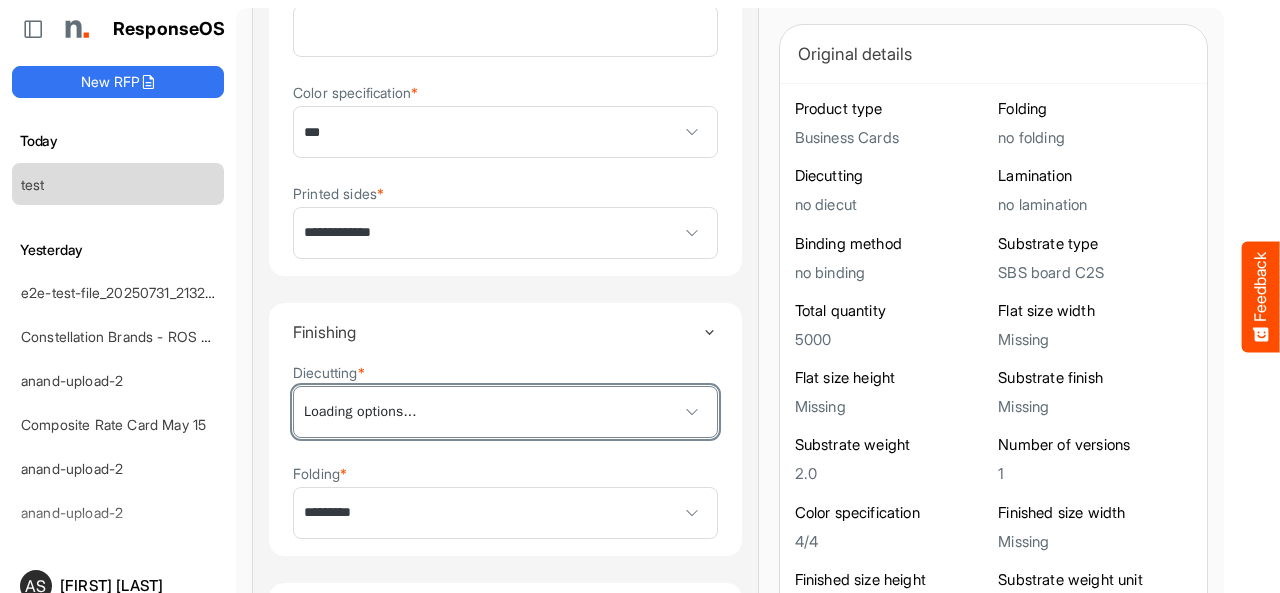 click on "**********" at bounding box center (505, 412) 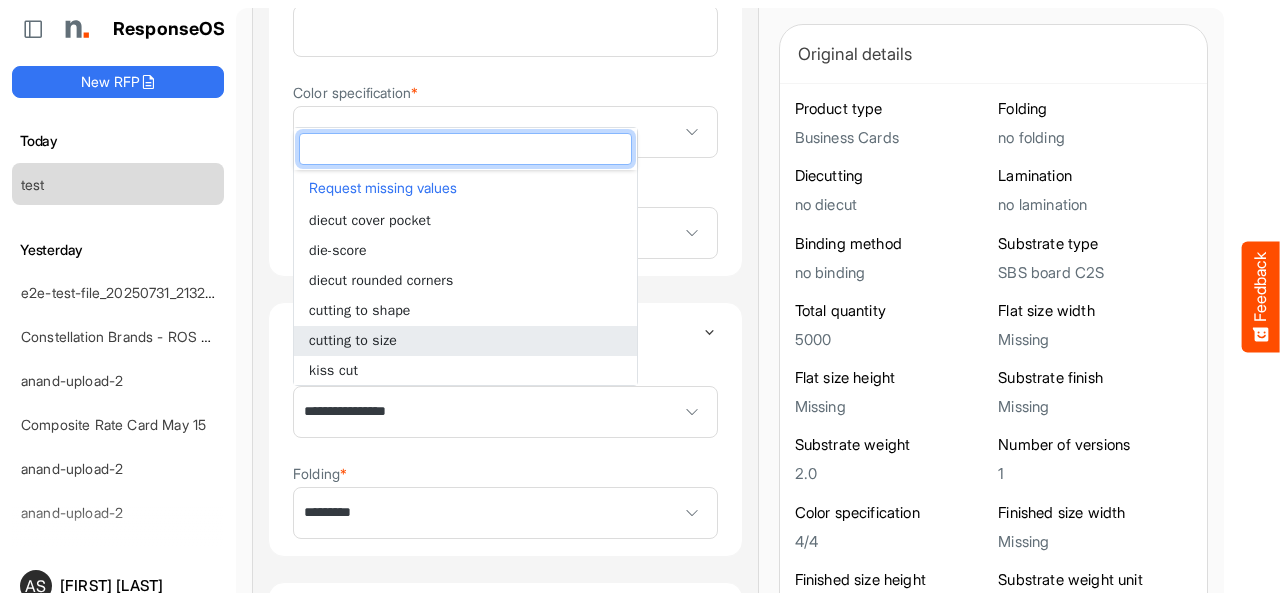 click on "cutting to size" at bounding box center (465, 341) 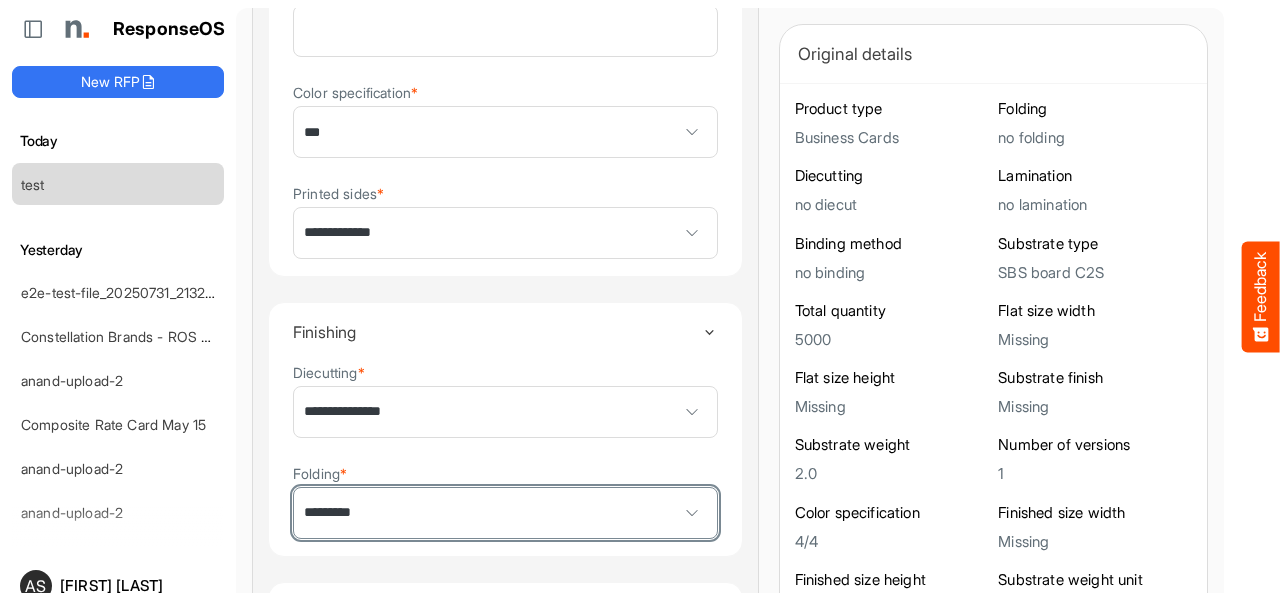 click on "*********" at bounding box center [505, 513] 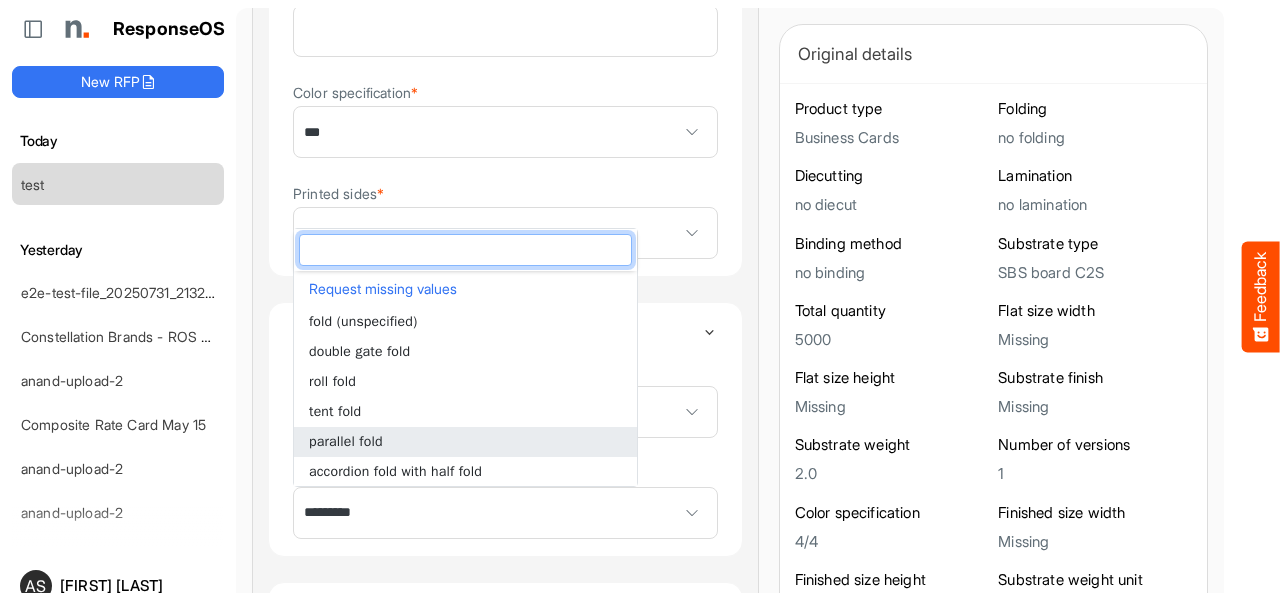 click on "parallel fold" at bounding box center [465, 442] 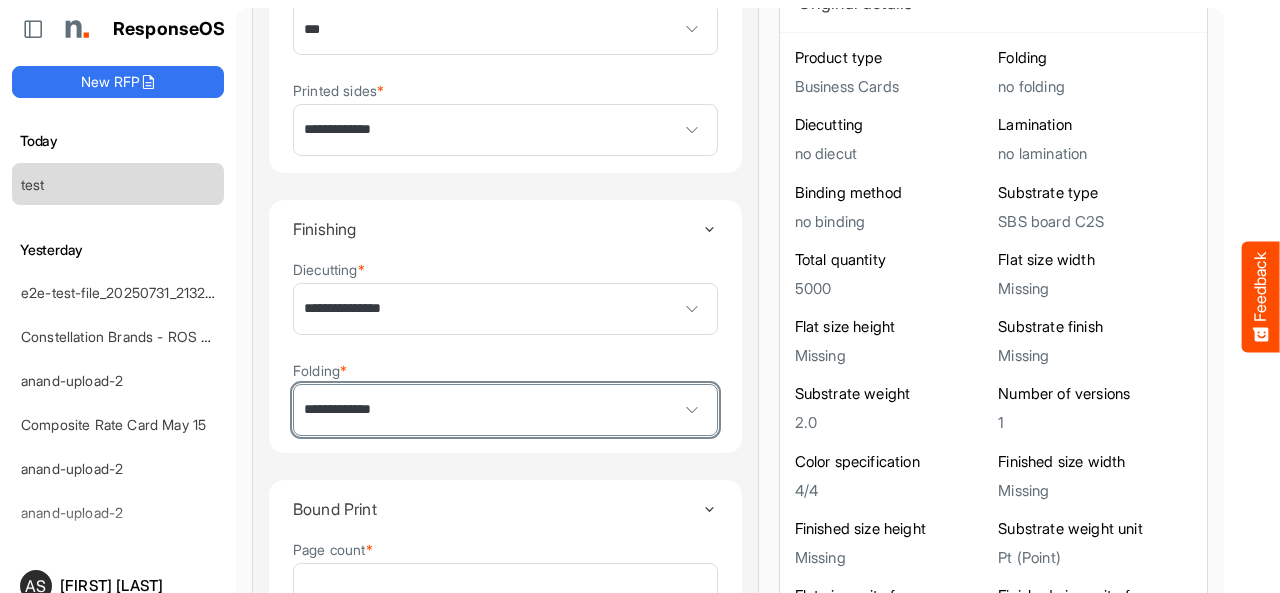 scroll, scrollTop: 1304, scrollLeft: 0, axis: vertical 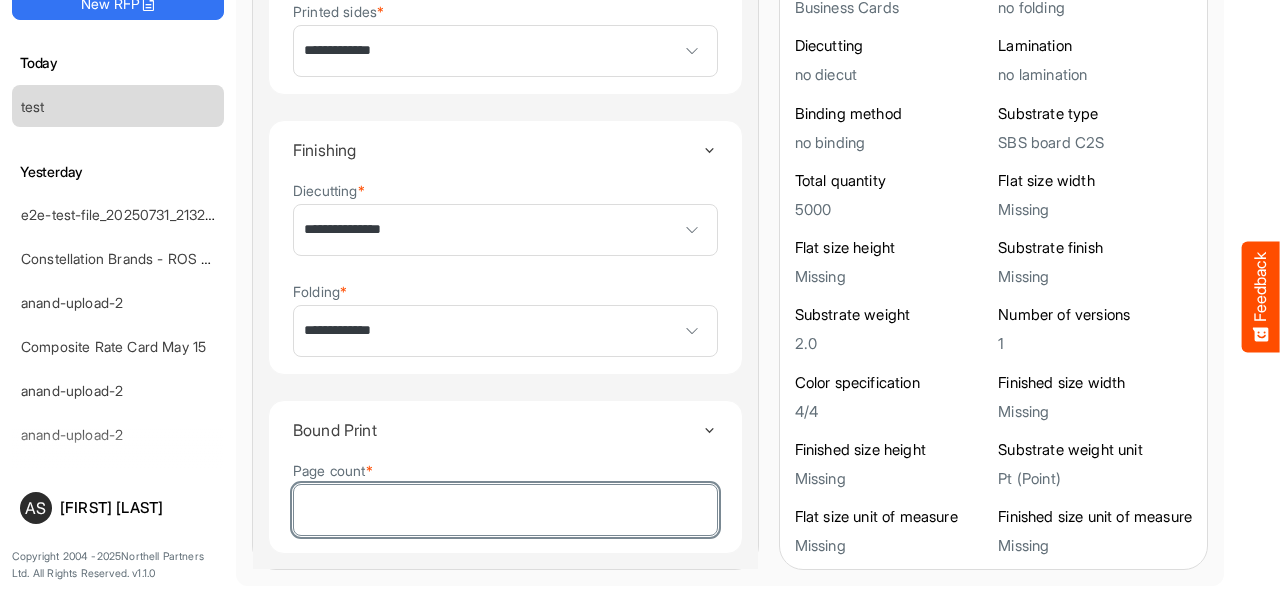 click on "*" at bounding box center (505, 510) 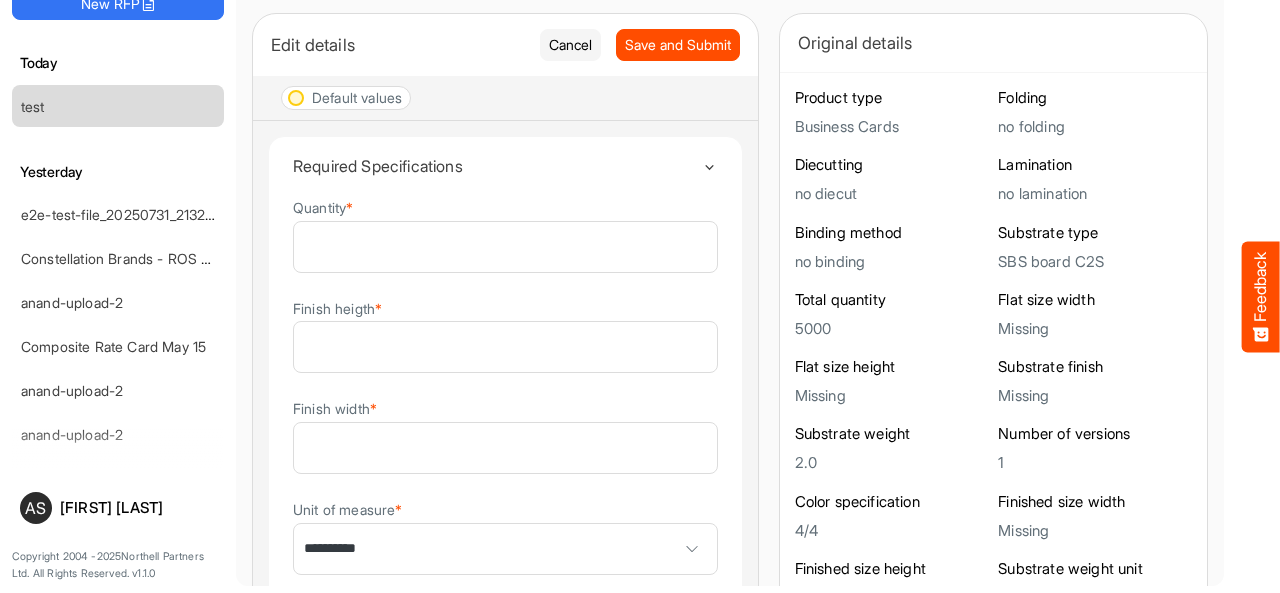 scroll, scrollTop: 0, scrollLeft: 0, axis: both 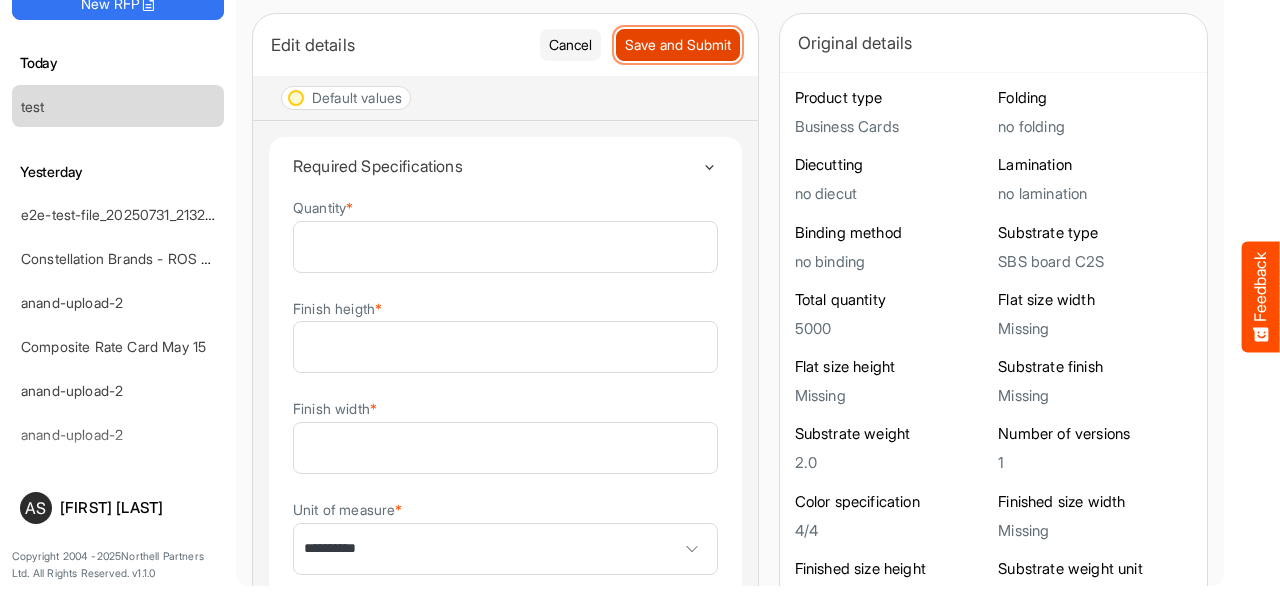 type on "*" 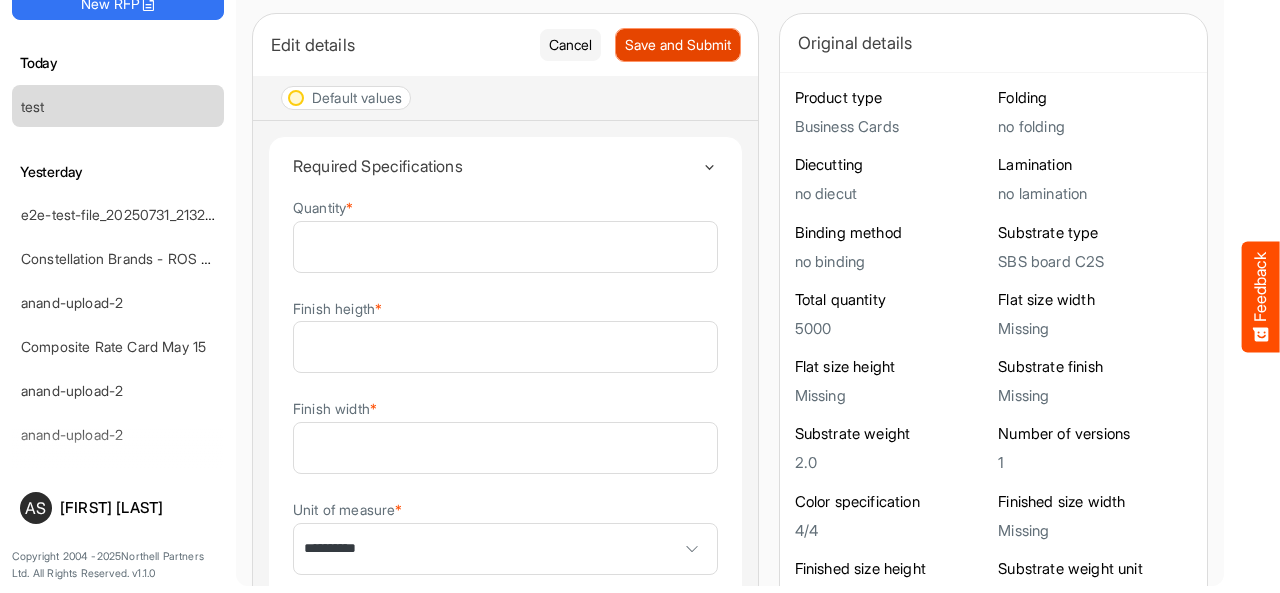 click on "Save and Submit" at bounding box center (678, 45) 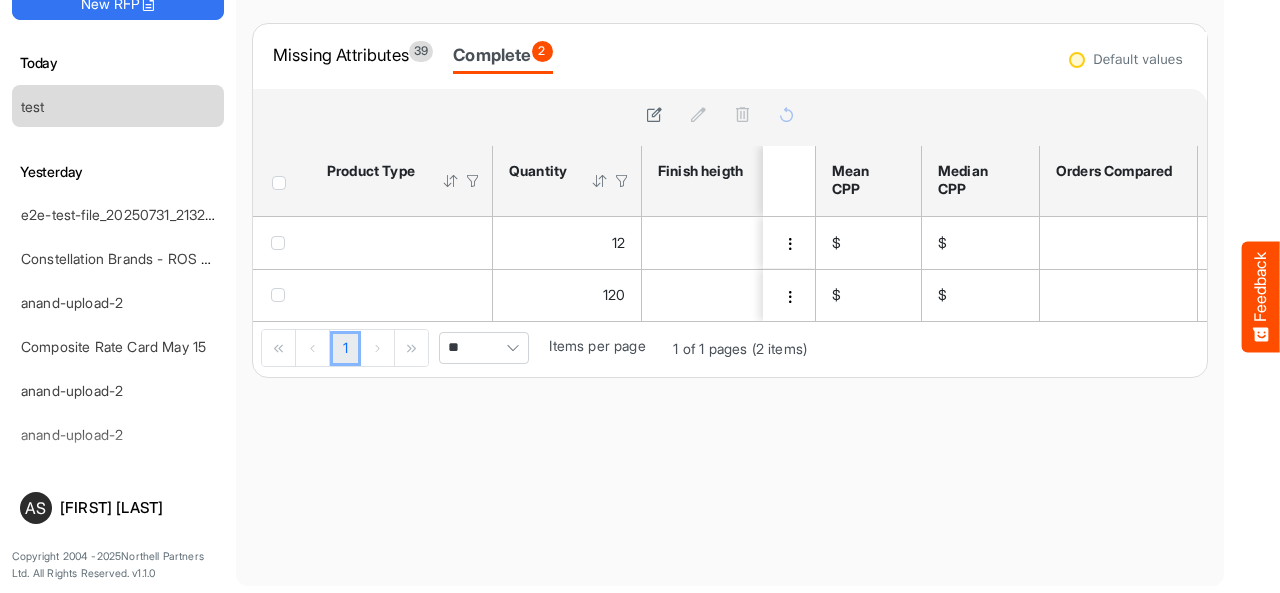click at bounding box center (451, 181) 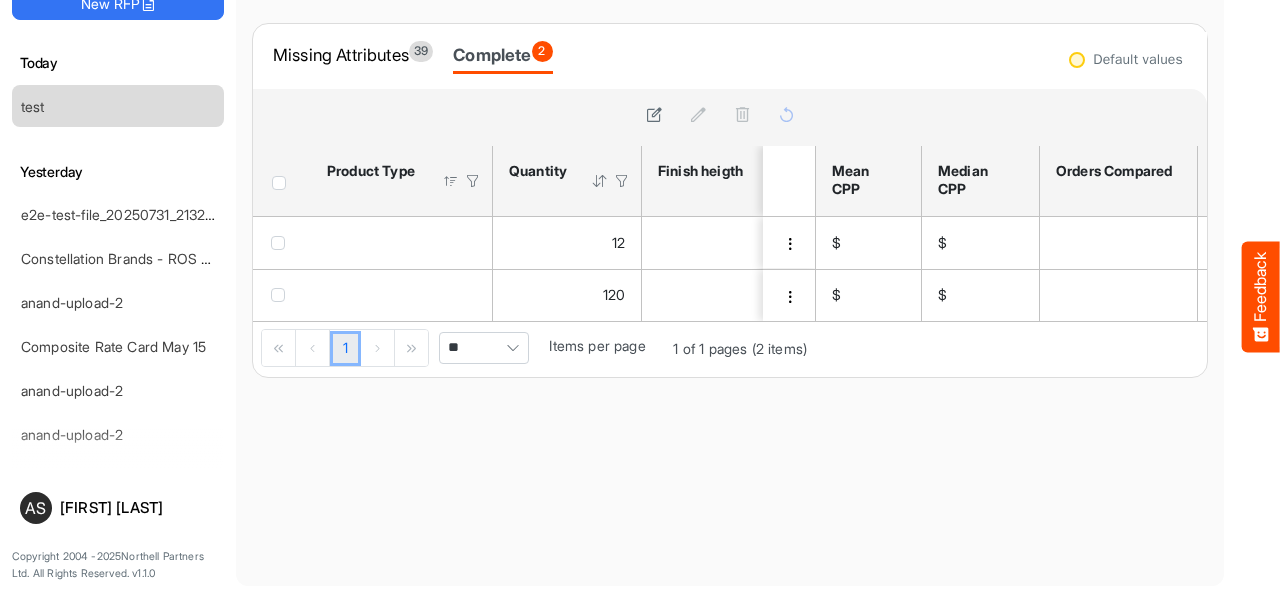 click at bounding box center (451, 181) 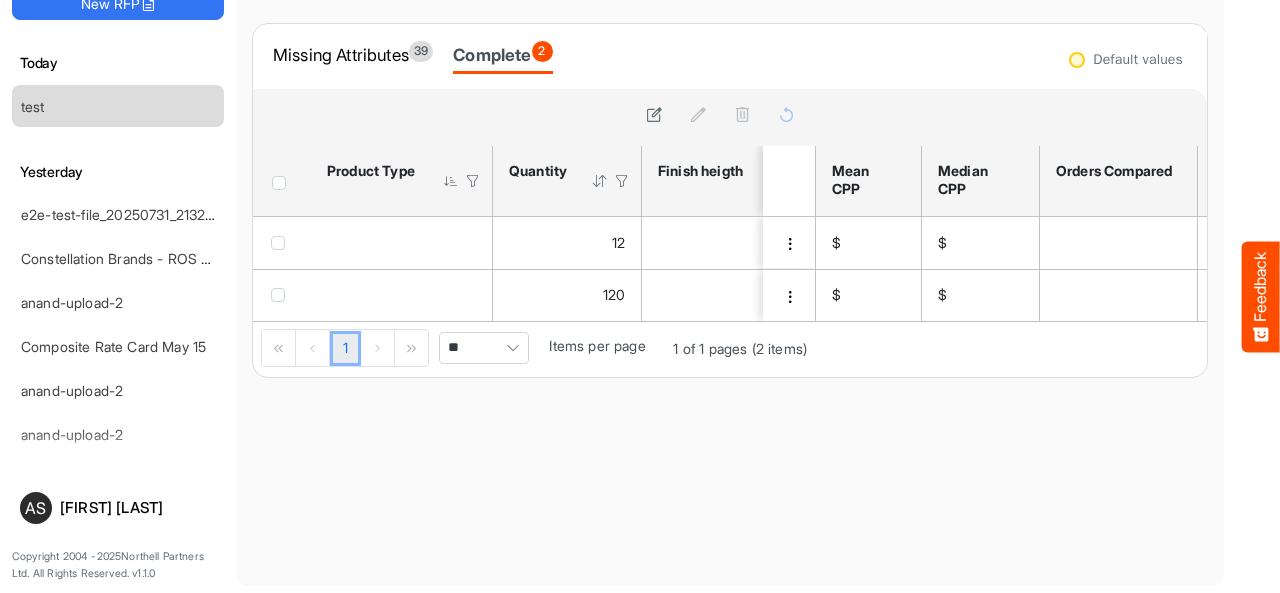 click at bounding box center [451, 181] 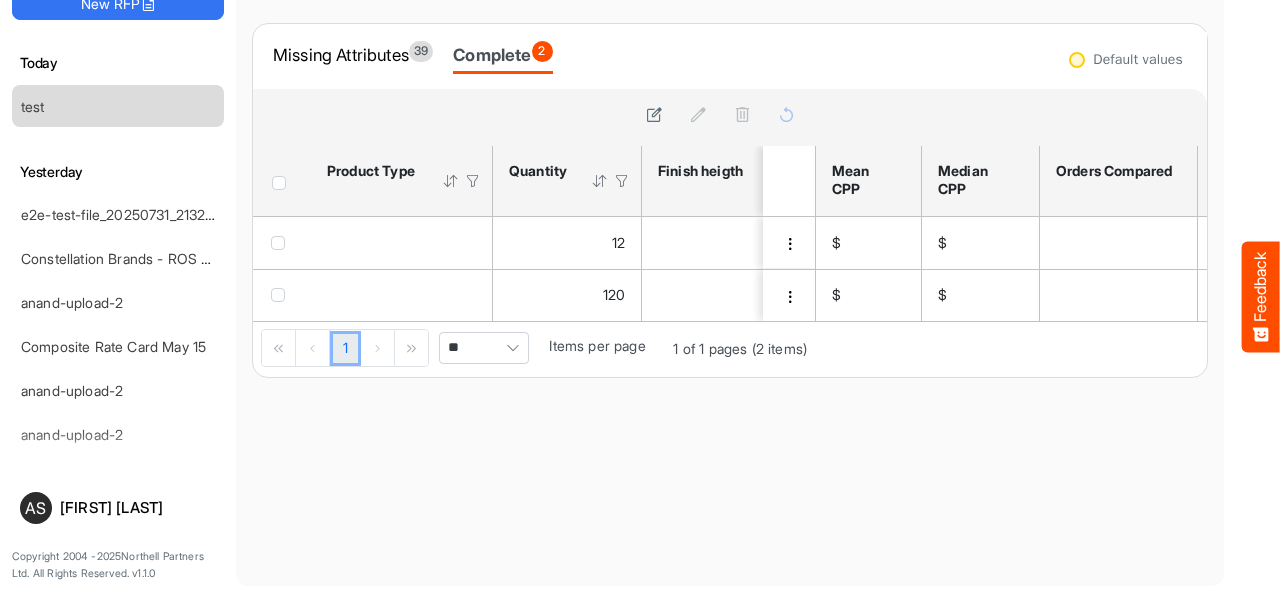 click at bounding box center (600, 181) 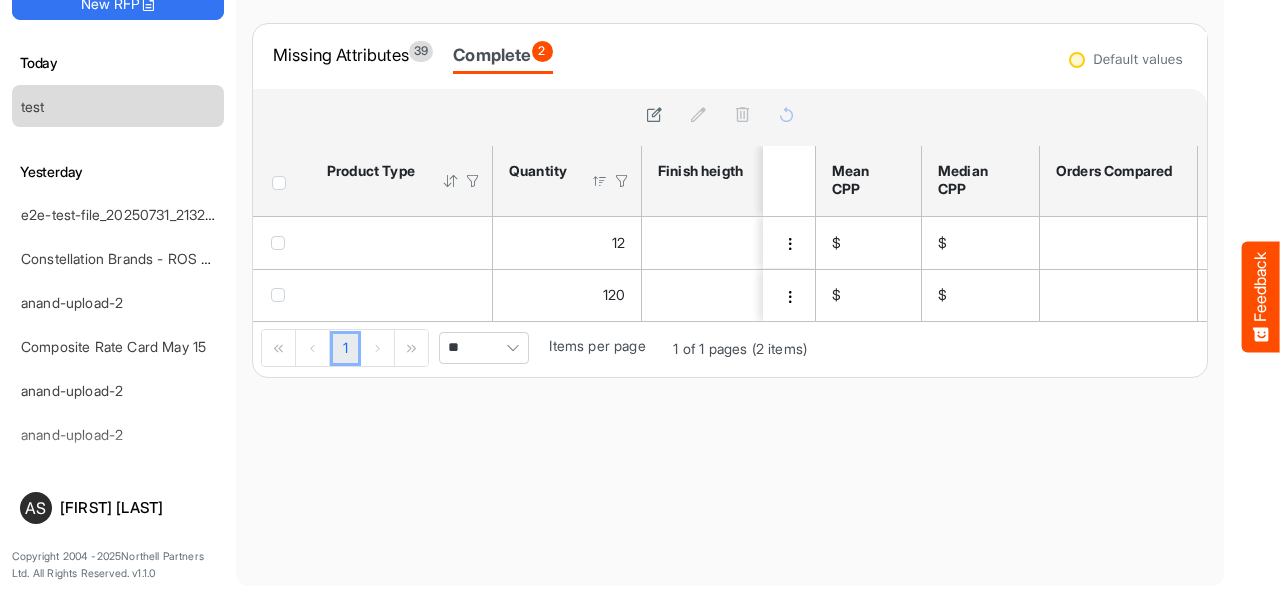 click at bounding box center [600, 181] 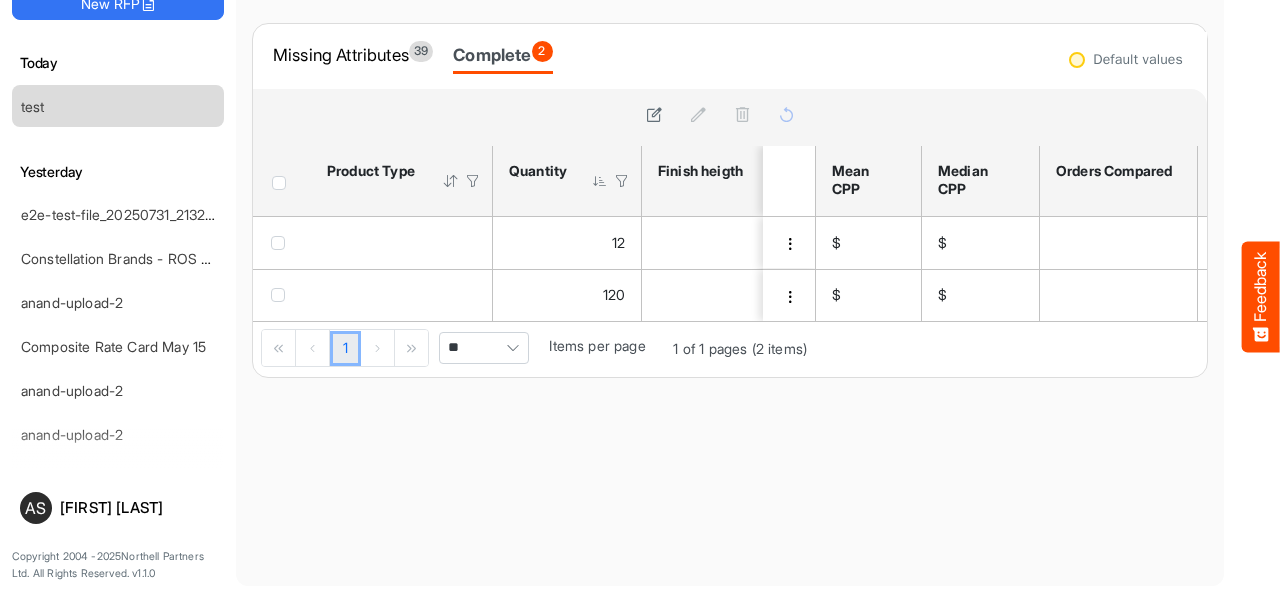click at bounding box center [600, 181] 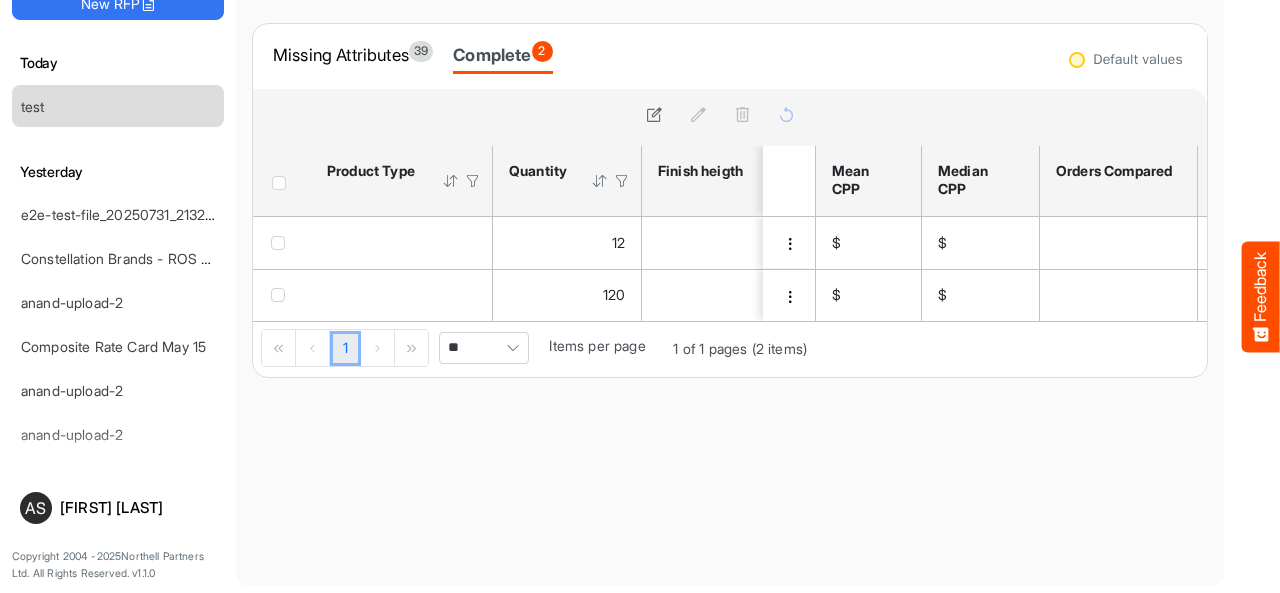 click at bounding box center [622, 181] 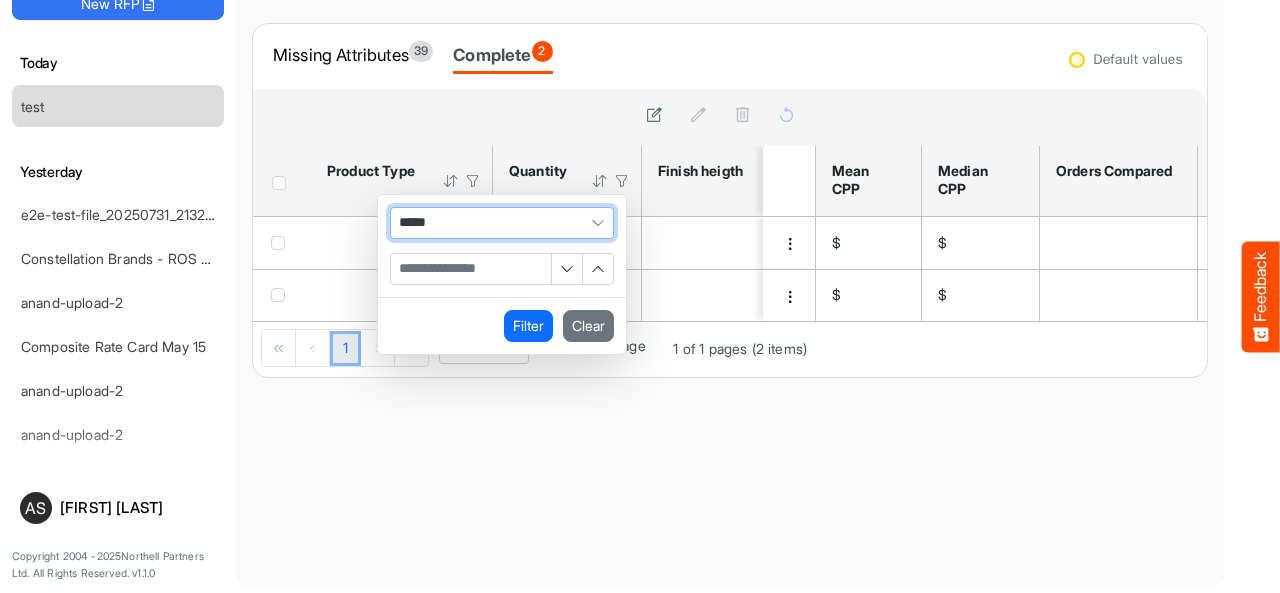 click at bounding box center (471, 269) 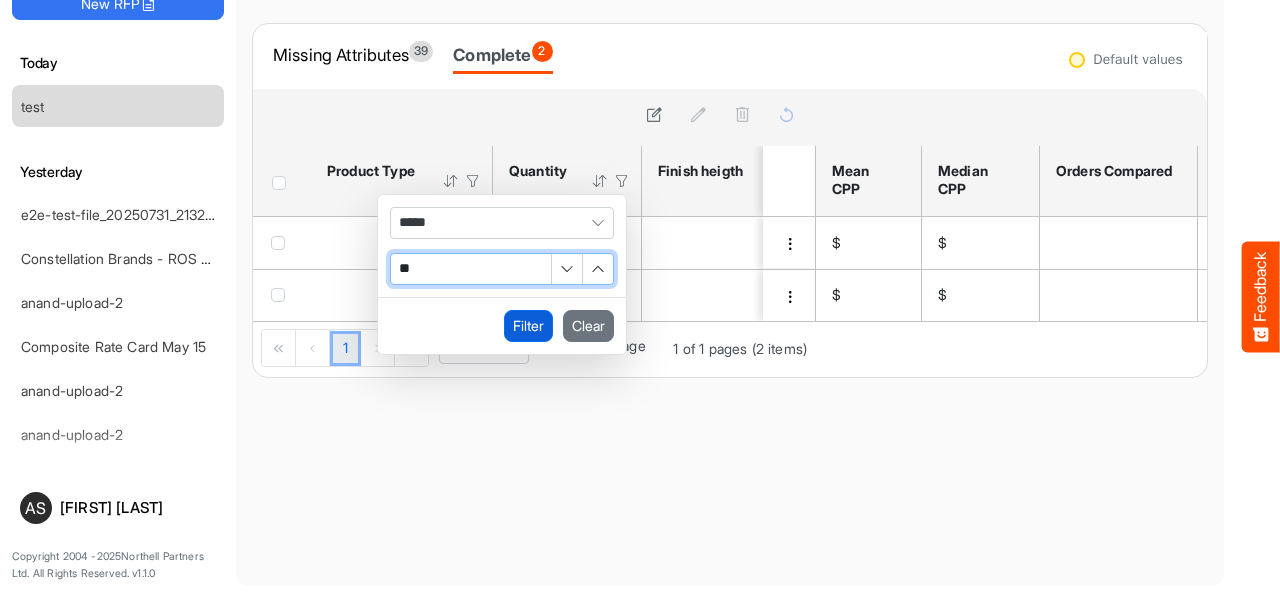 type on "**" 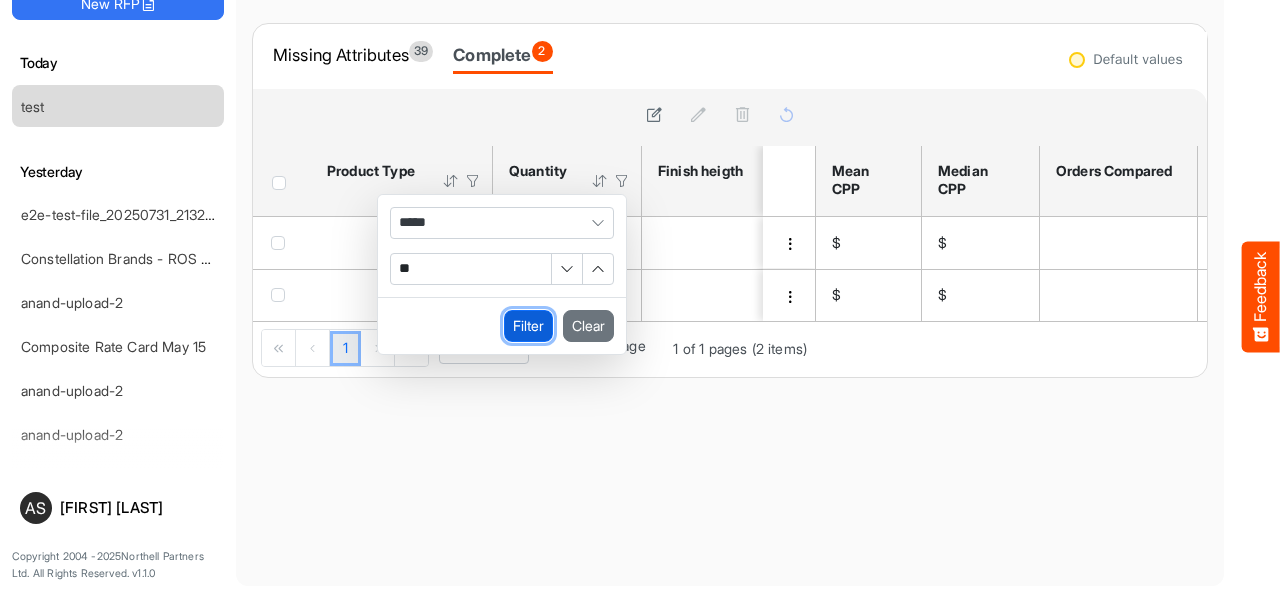 click on "Filter" at bounding box center (528, 326) 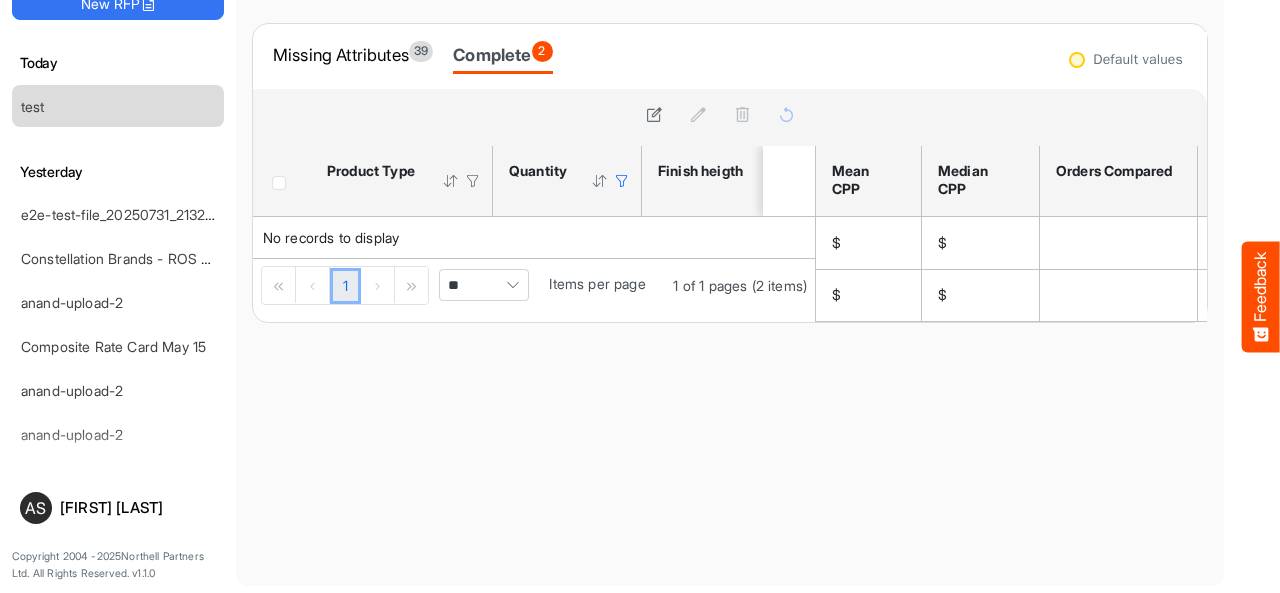 click at bounding box center [622, 181] 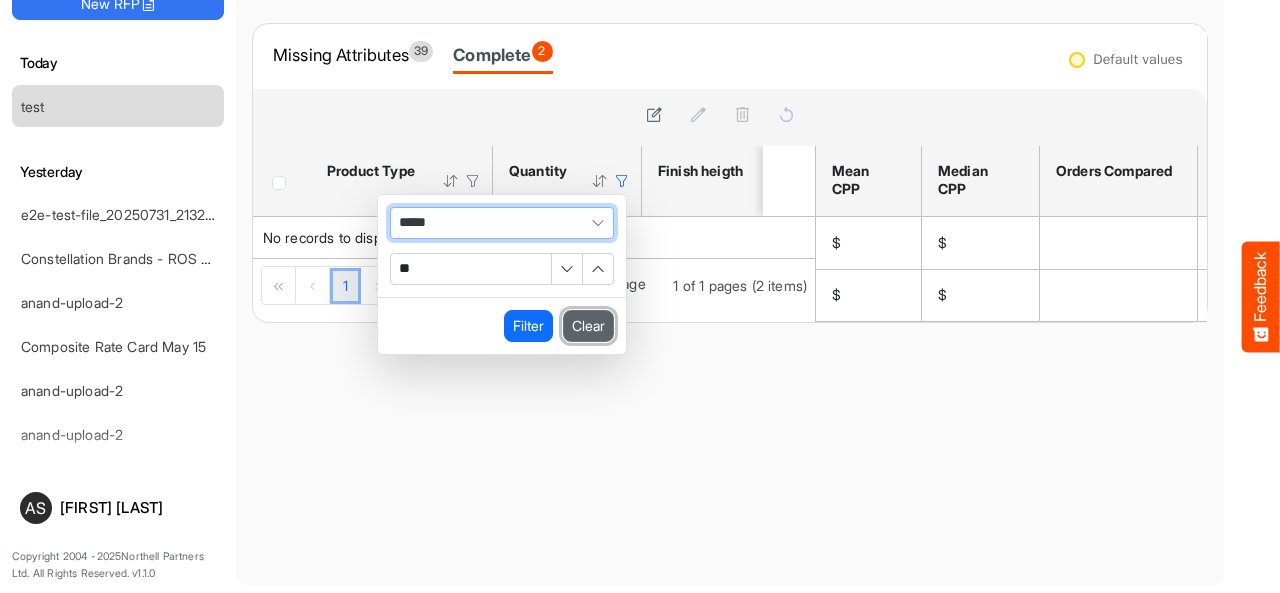 click on "Clear" at bounding box center (588, 326) 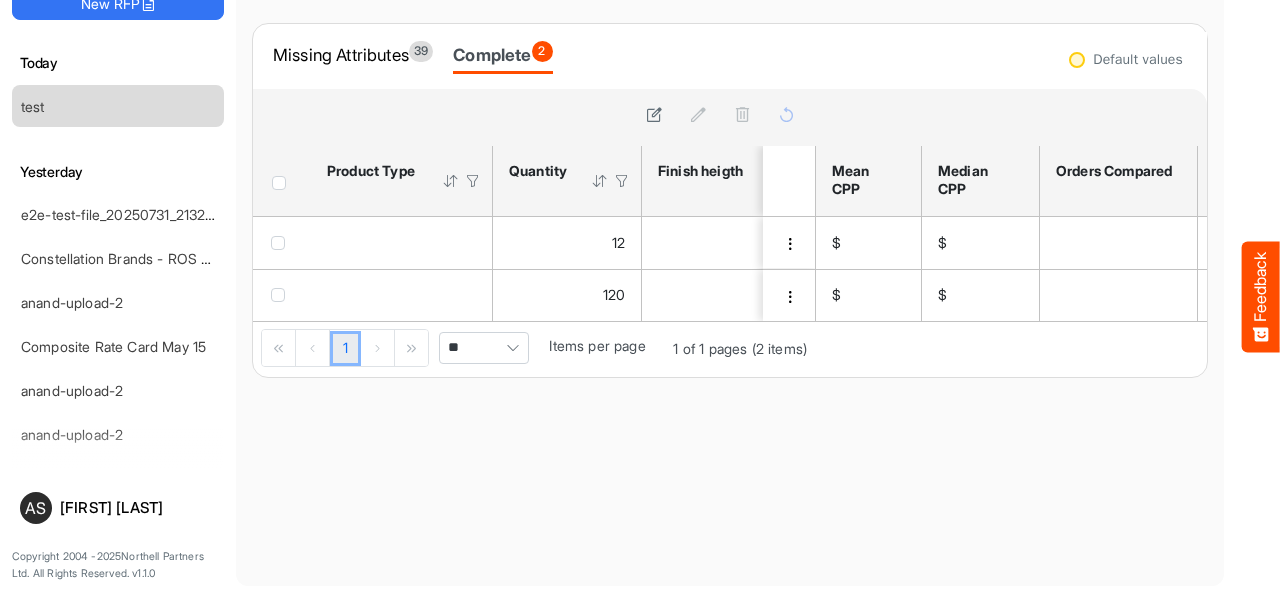 scroll, scrollTop: 0, scrollLeft: 192, axis: horizontal 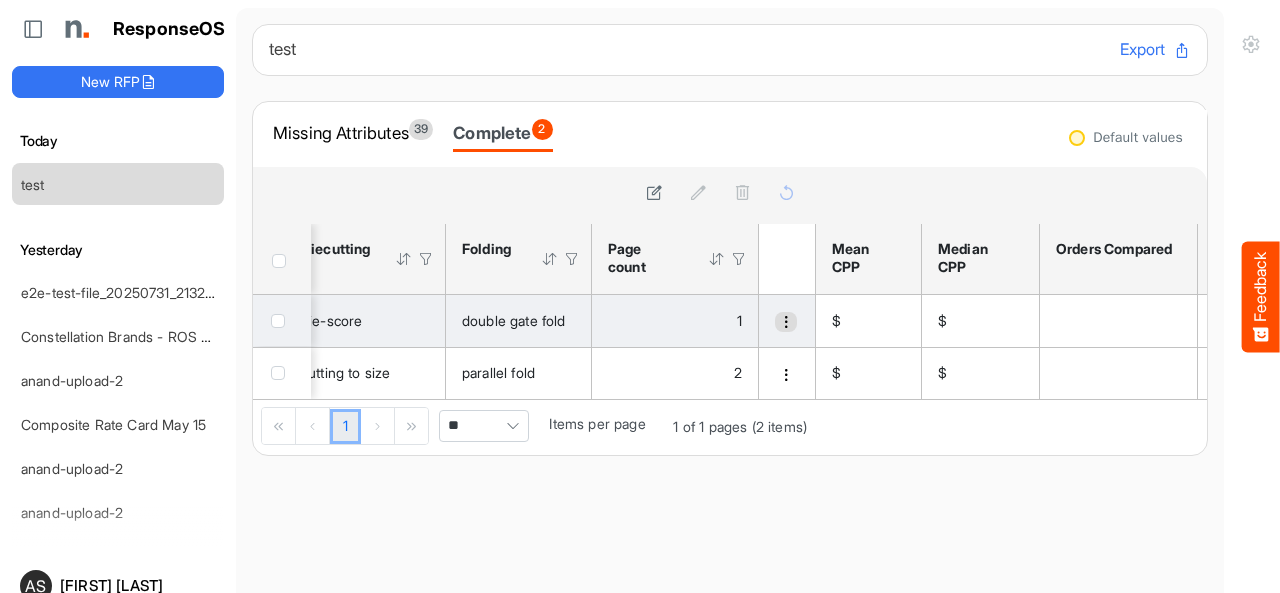 click at bounding box center [786, 322] 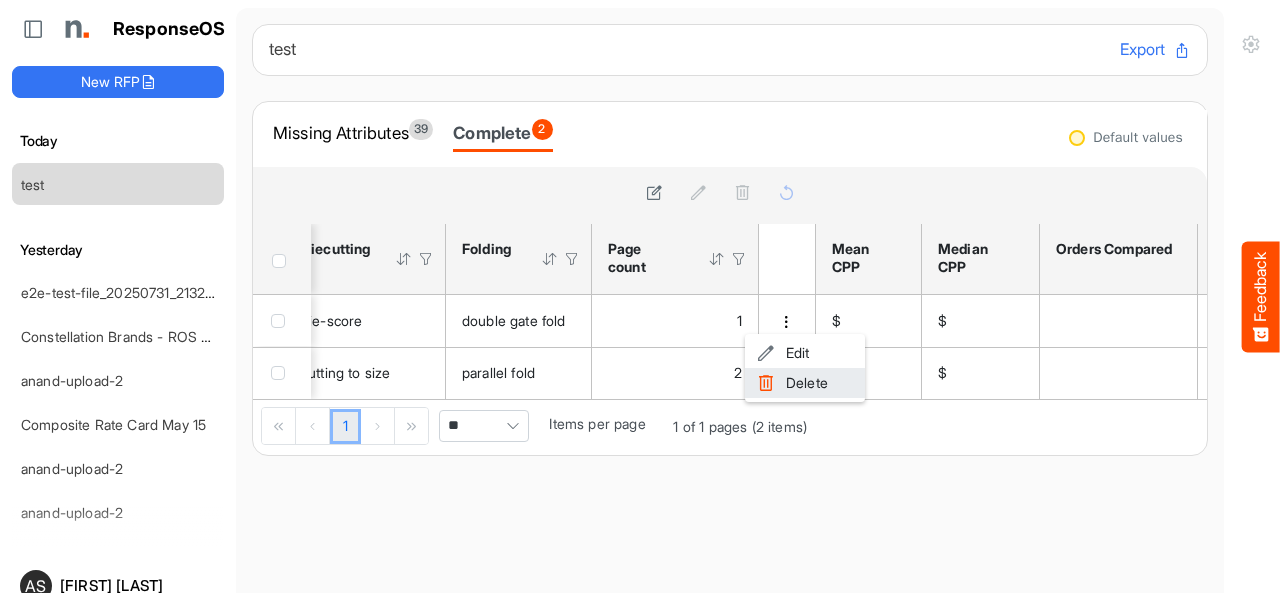 click on "Delete" at bounding box center [805, 383] 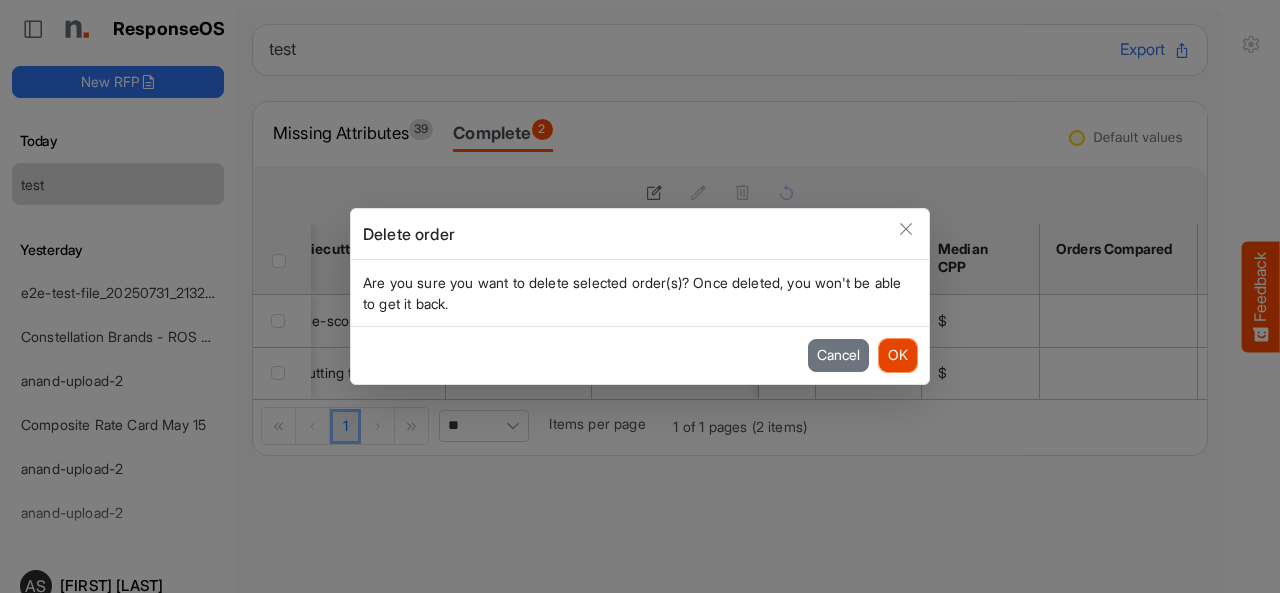 click on "OK" at bounding box center [898, 355] 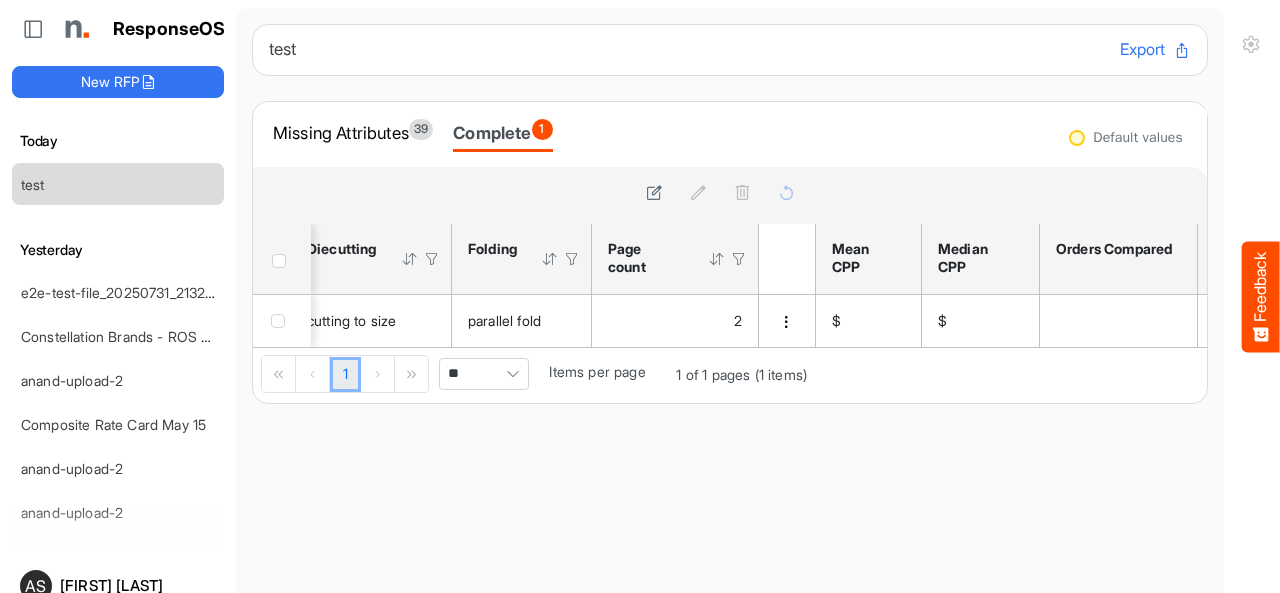 click on "test
Export
Missing Attributes
39 Complete
1
sfgridnj03l43pkec_header_table
Press Enter to sort. Press Alt Down to open filter Menu Product Type Press Enter to sort. Press Alt Down to open filter Menu Quantity Press Enter to sort. Press Alt Down to open filter Menu Finish heigth Press Enter to sort. Press Alt Down to open filter Menu Finish width Press Enter to sort. Press Alt Down to open filter Menu Unit of measure Press Enter to sort. Press Alt Down to open filter Menu Substrate type Weight Material weight unit" at bounding box center [730, 336] 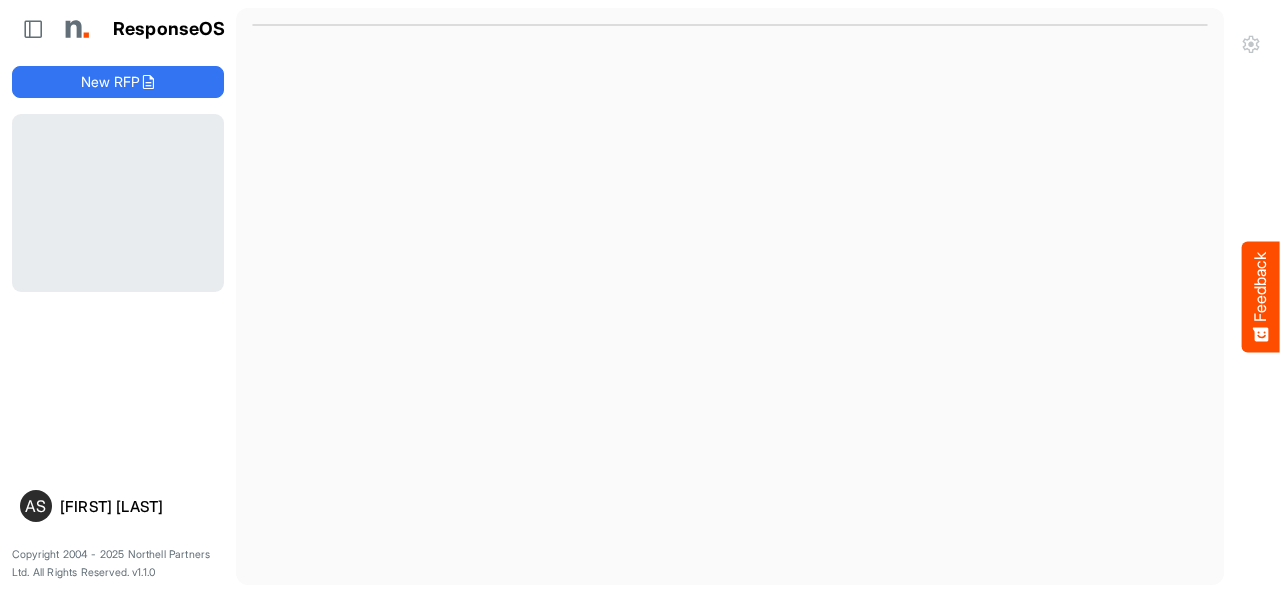 scroll, scrollTop: 0, scrollLeft: 0, axis: both 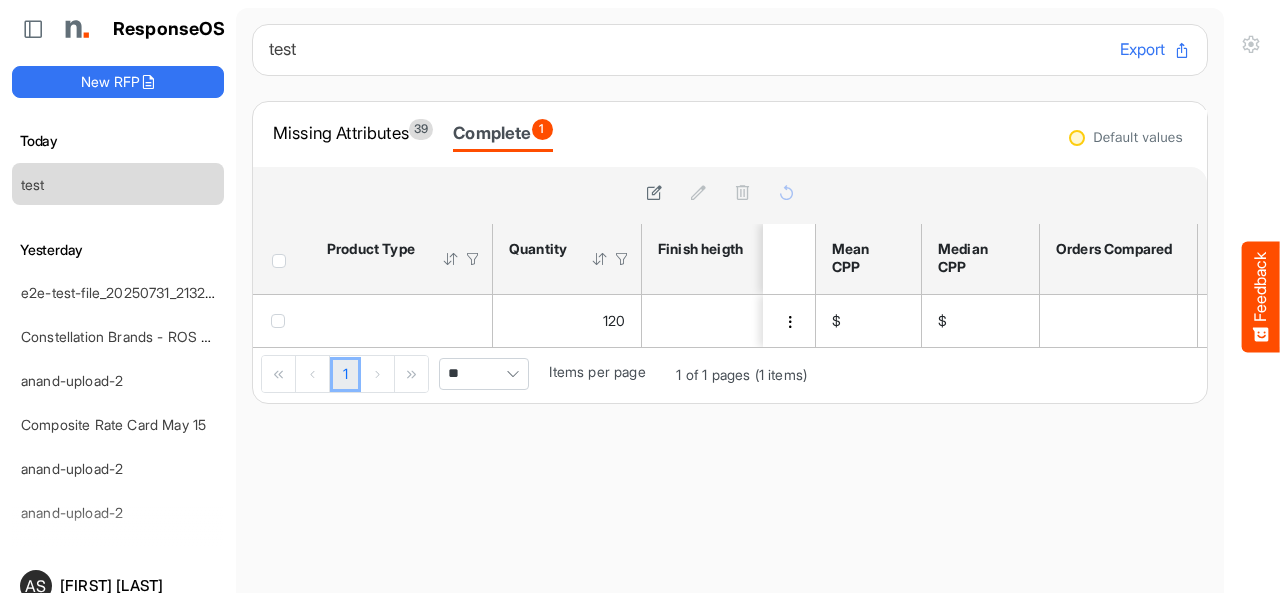 click on "Export" at bounding box center (1155, 50) 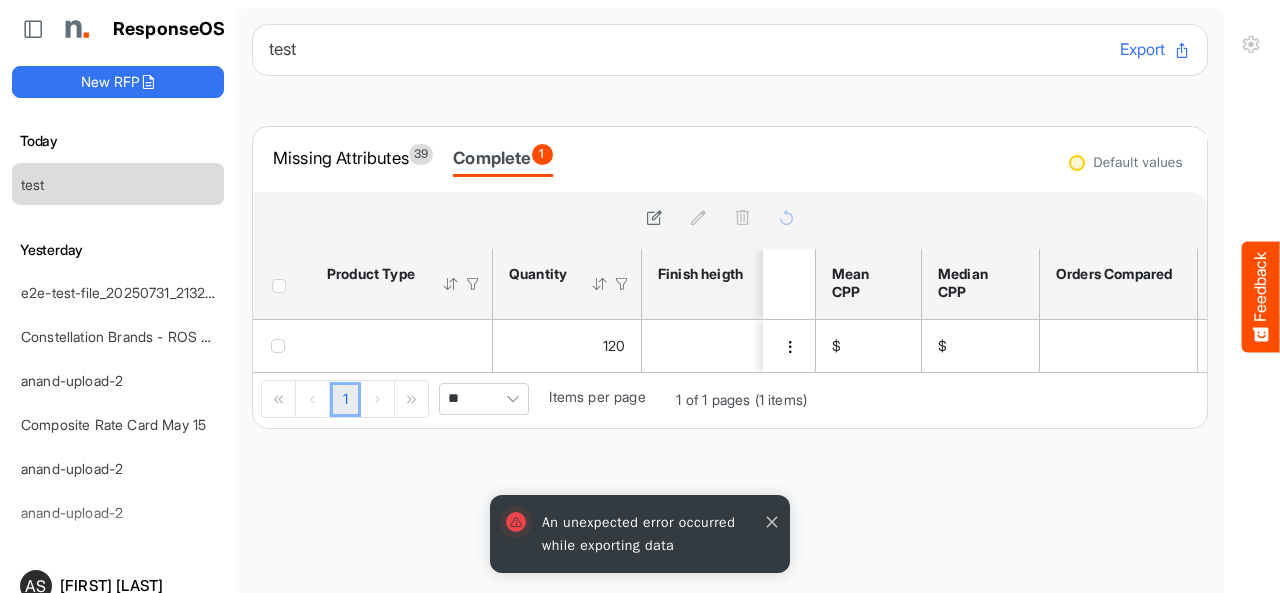 click at bounding box center [772, 522] 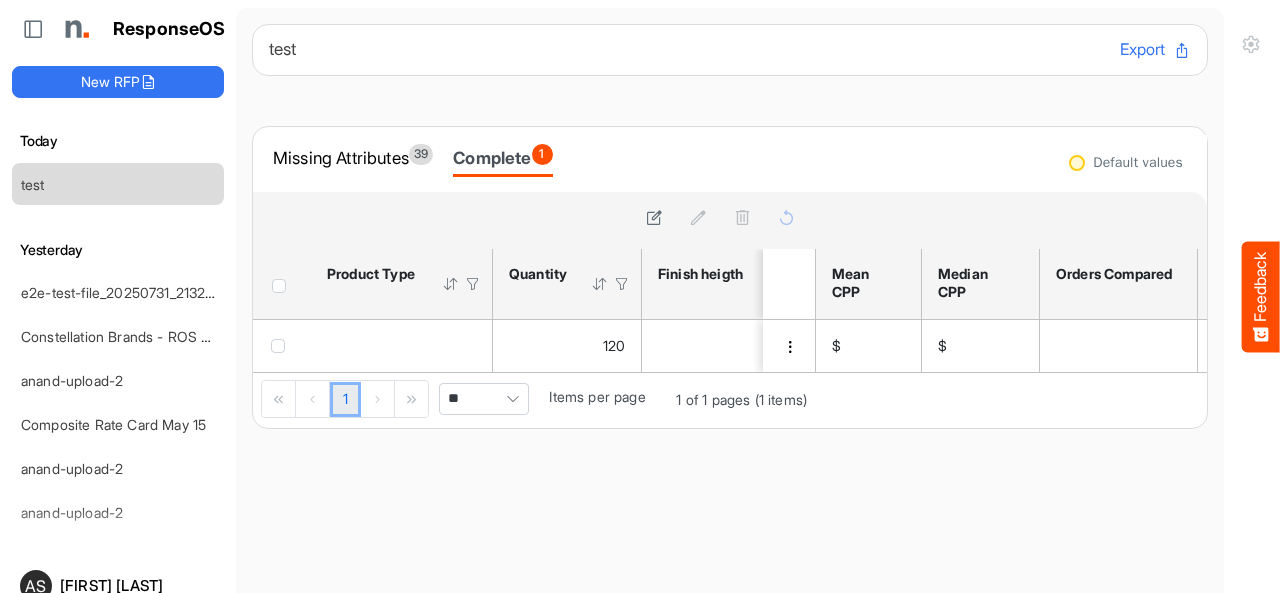 click on "Export" at bounding box center (1155, 50) 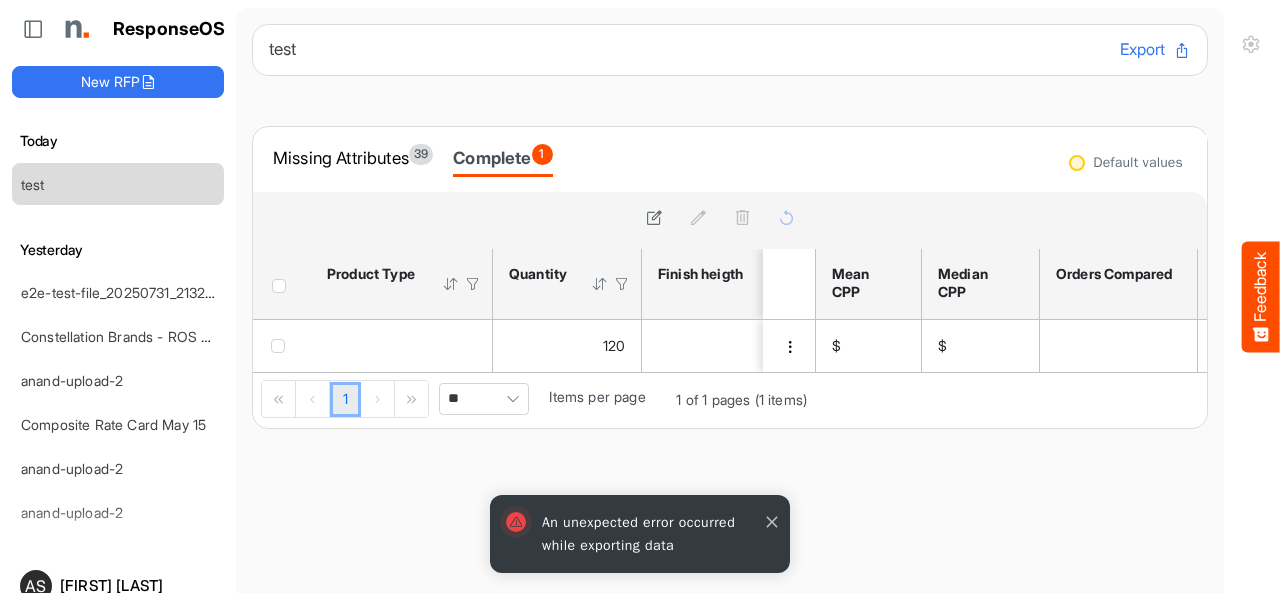click at bounding box center [772, 522] 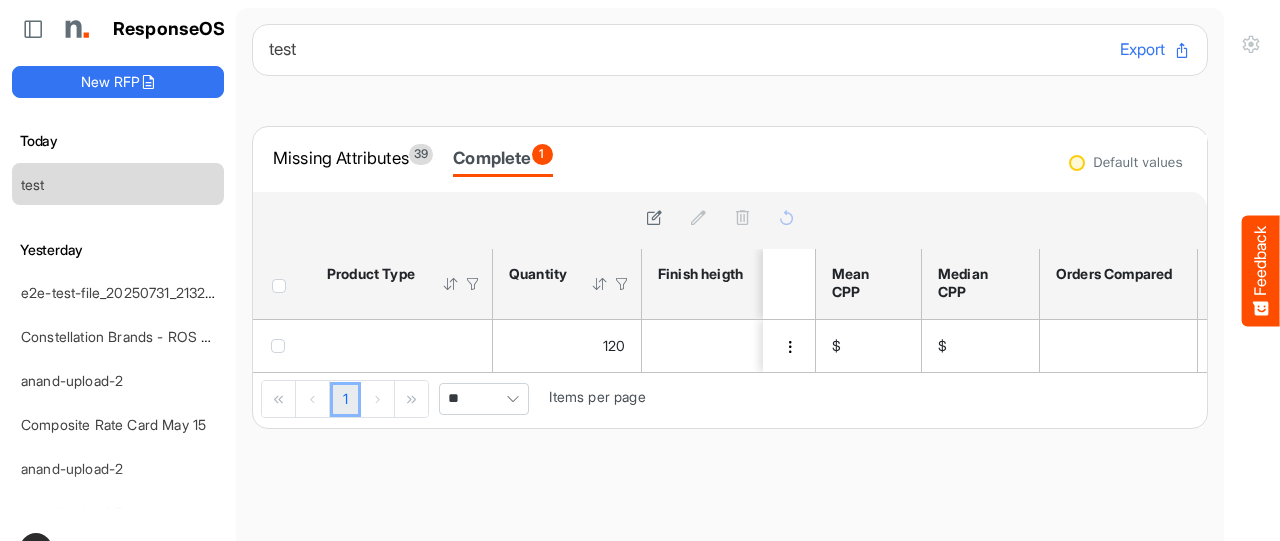 click on "Export" at bounding box center (1155, 50) 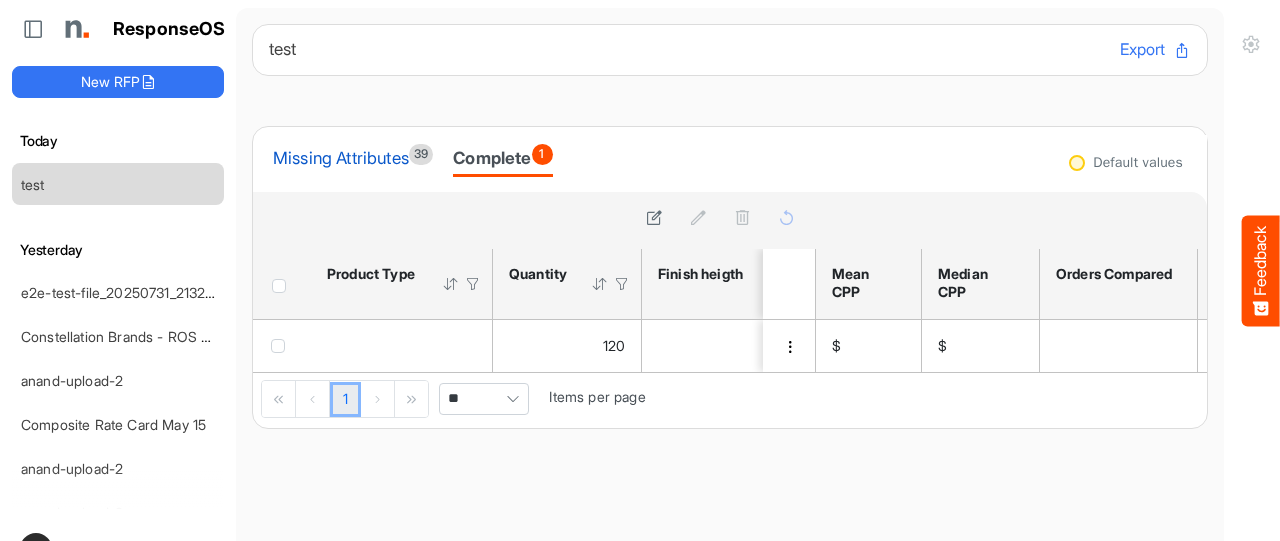 click on "Missing Attributes
39" at bounding box center [353, 158] 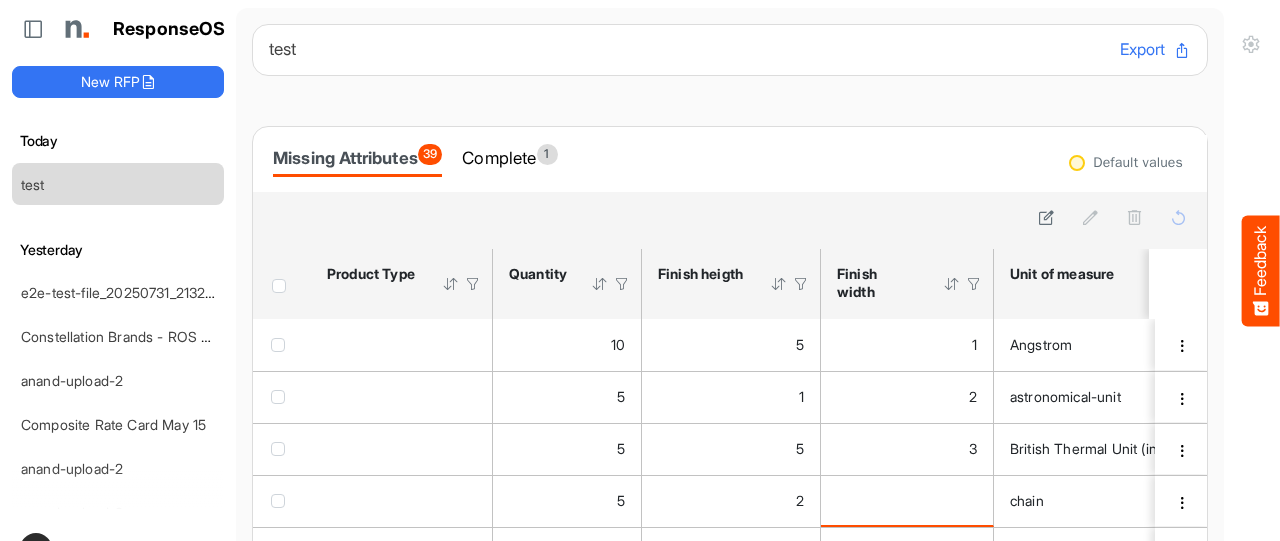 click on "Export" at bounding box center [1155, 50] 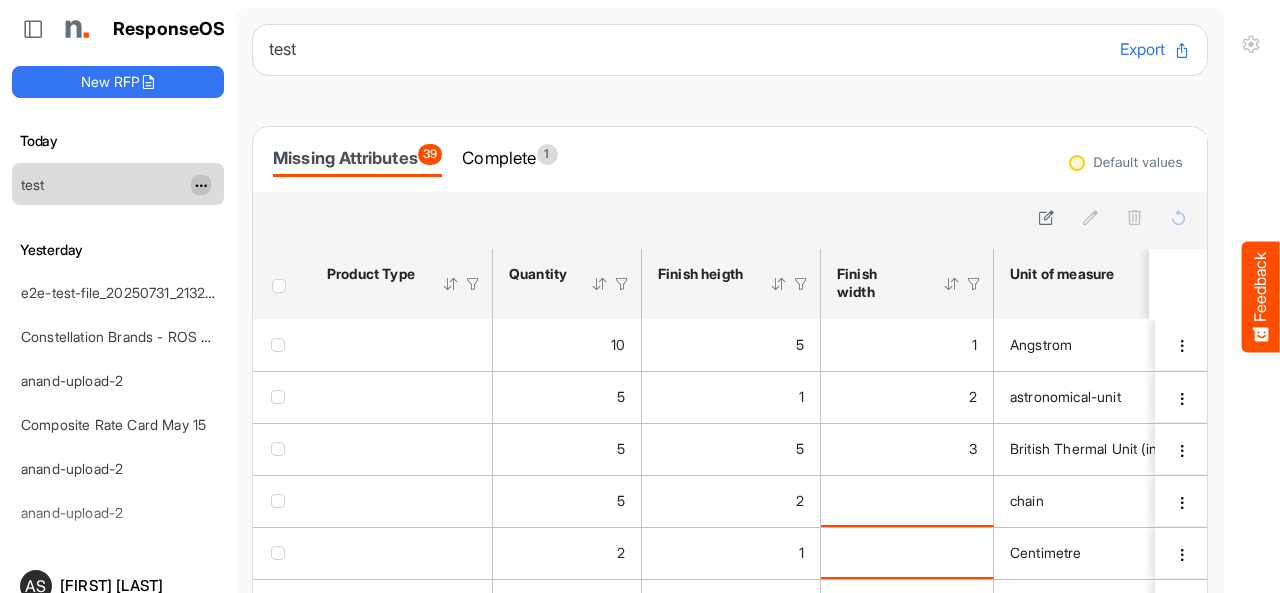 click 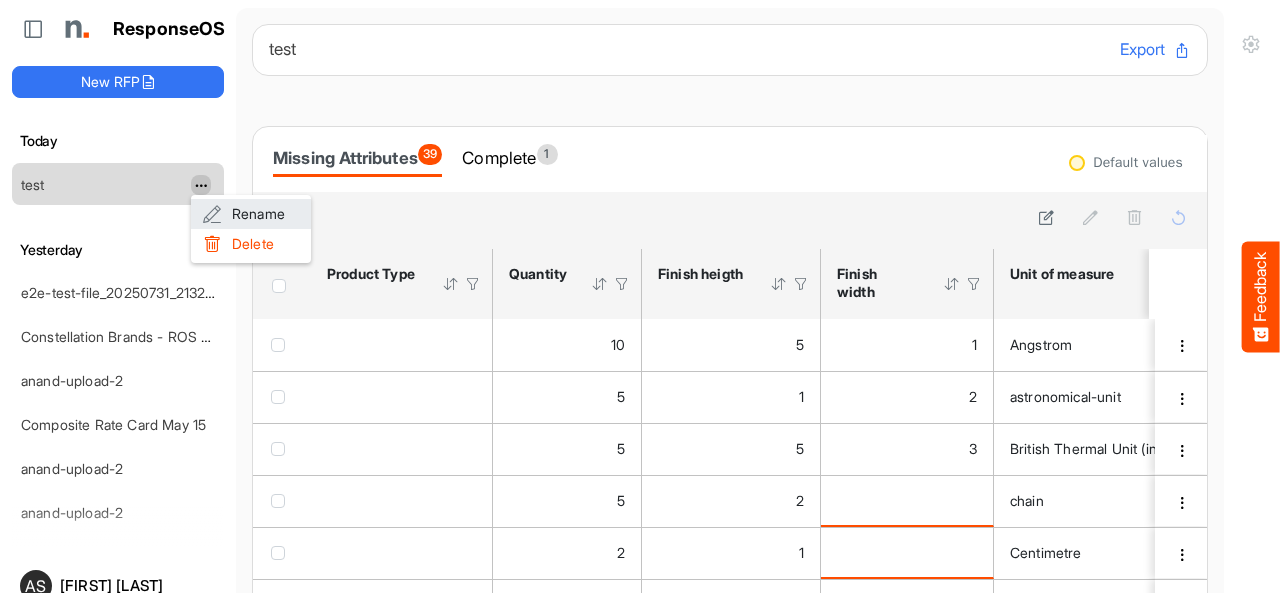click on "Rename" at bounding box center (251, 214) 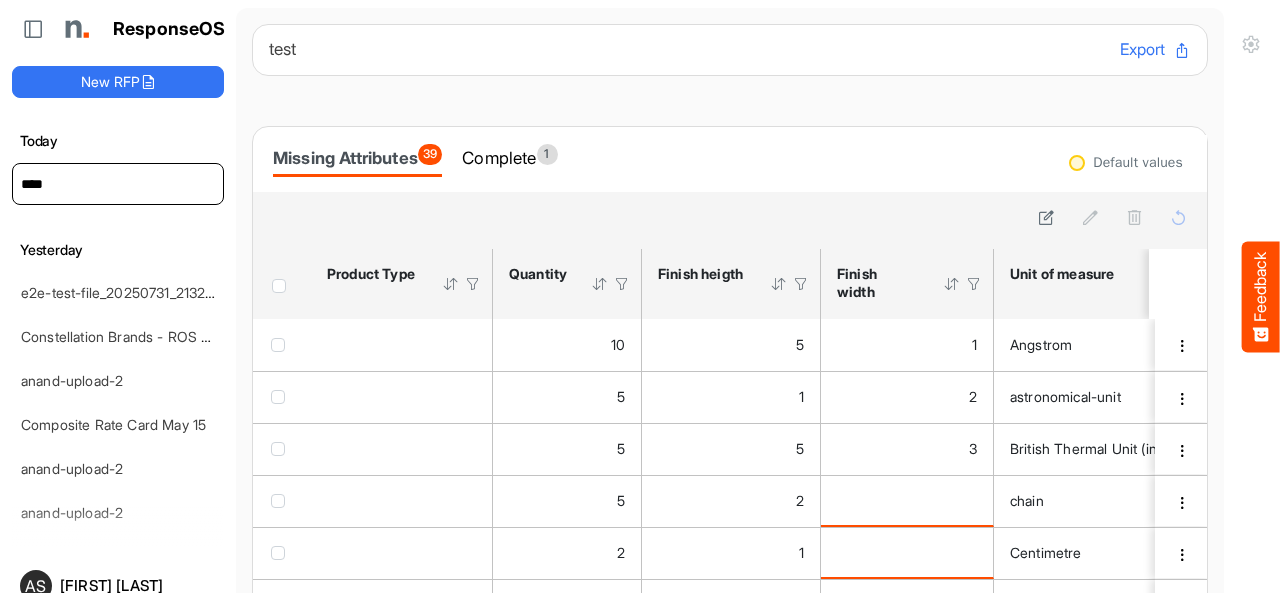 click on "****" at bounding box center (119, 184) 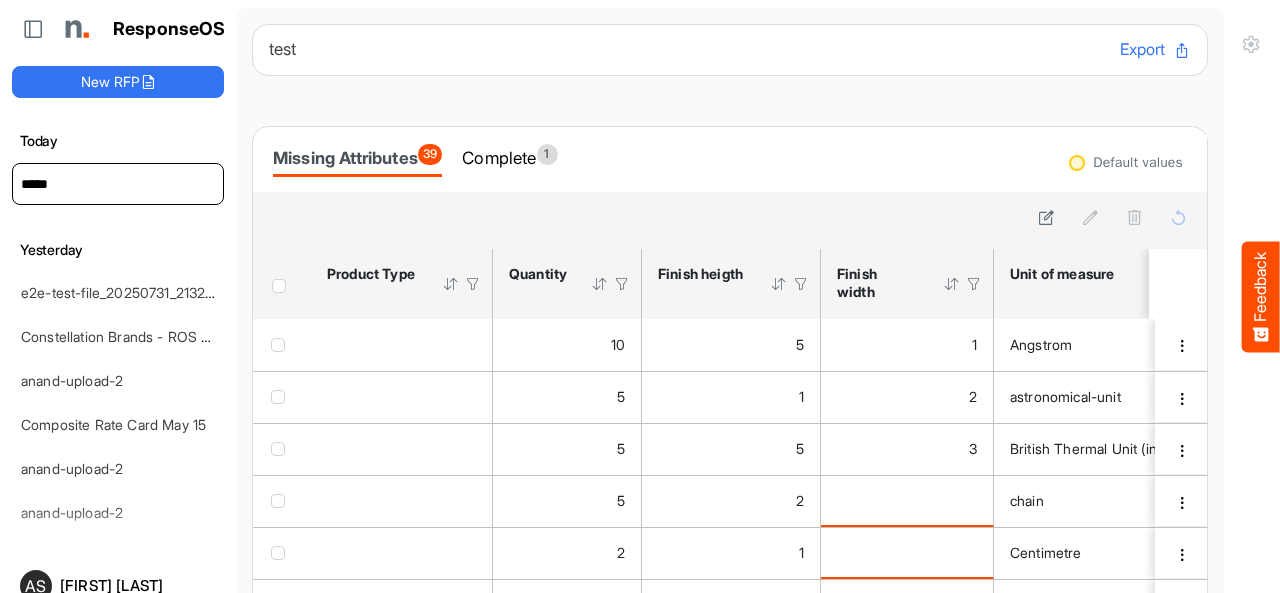 type on "*****" 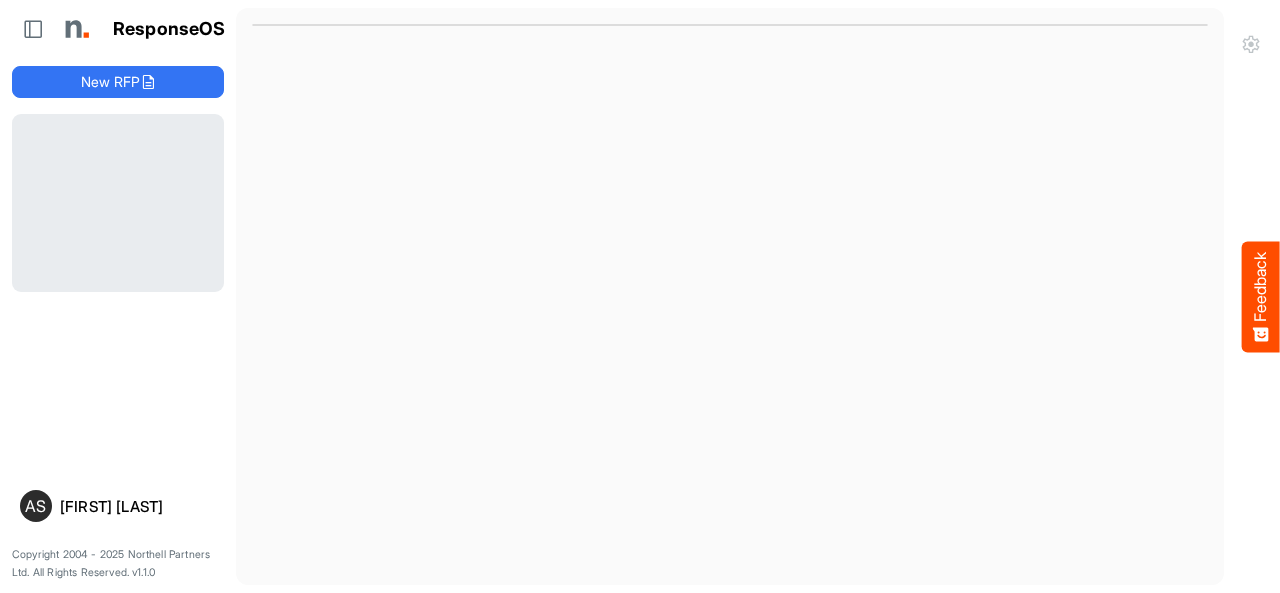 scroll, scrollTop: 0, scrollLeft: 0, axis: both 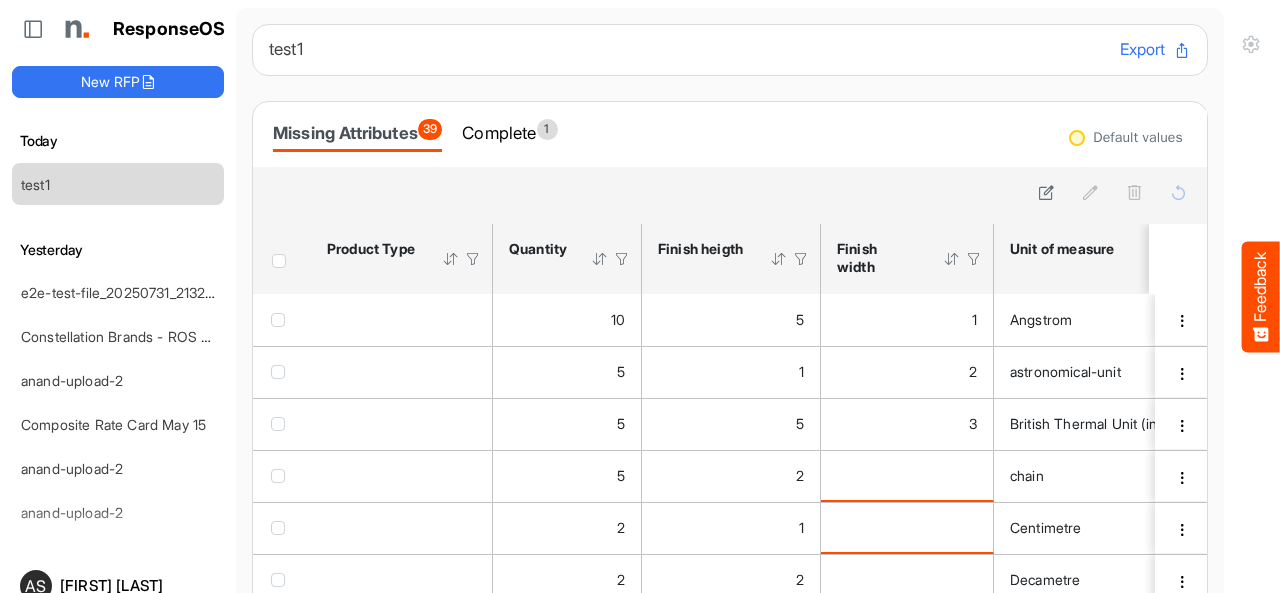 click at bounding box center [279, 261] 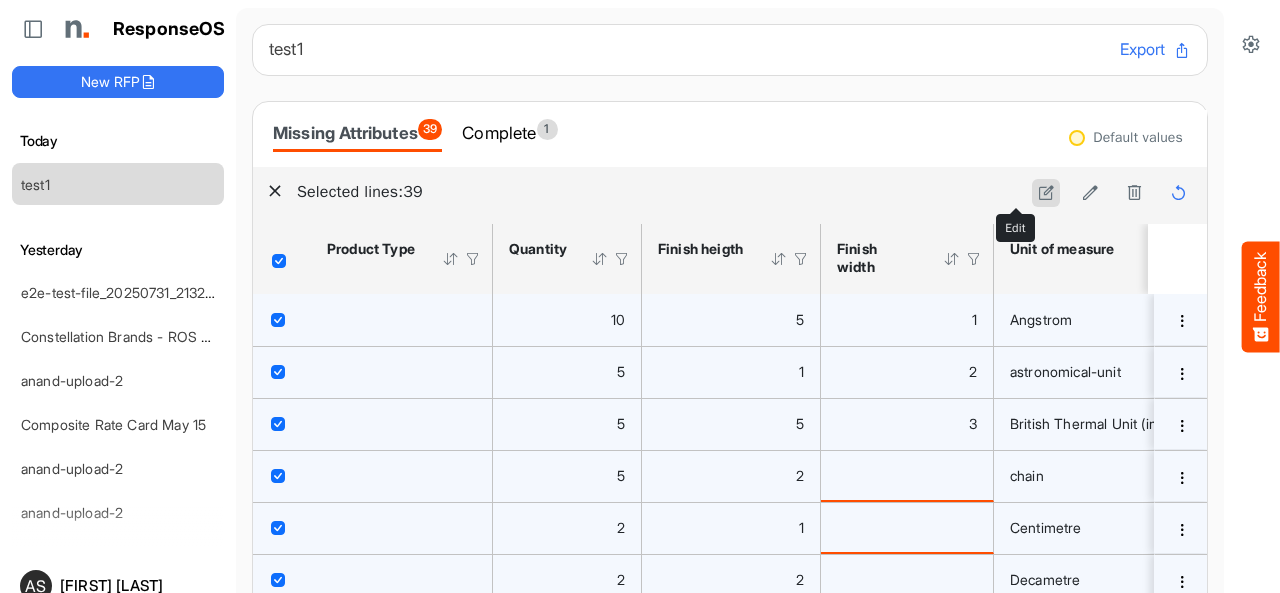 click at bounding box center [1046, 192] 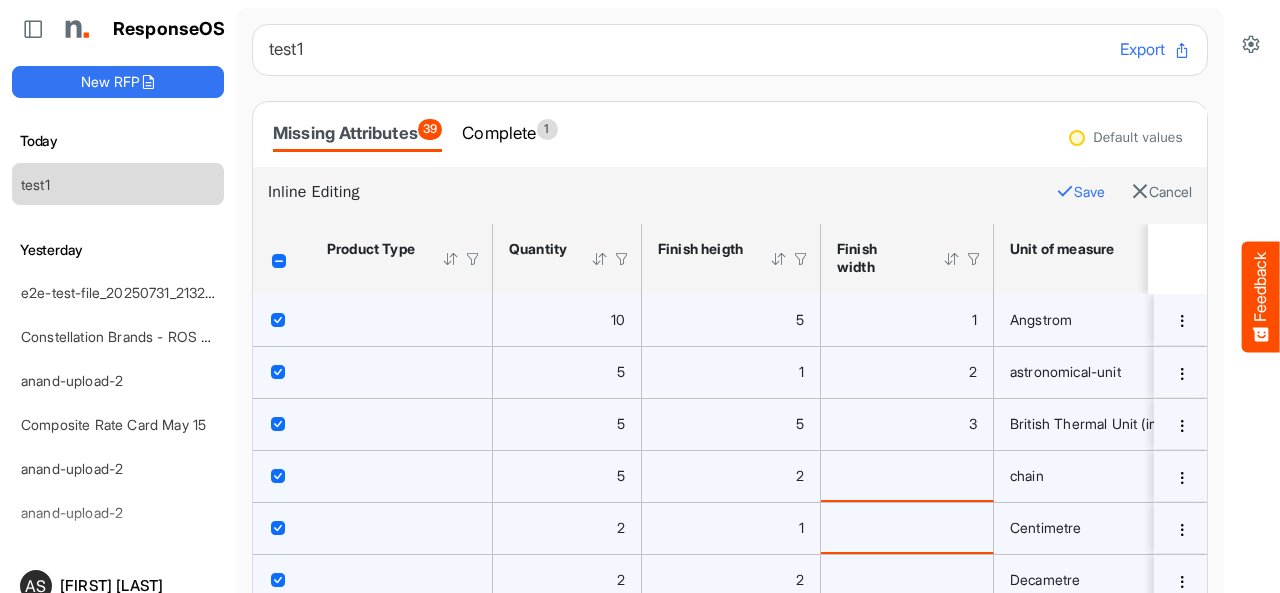 scroll, scrollTop: 78, scrollLeft: 0, axis: vertical 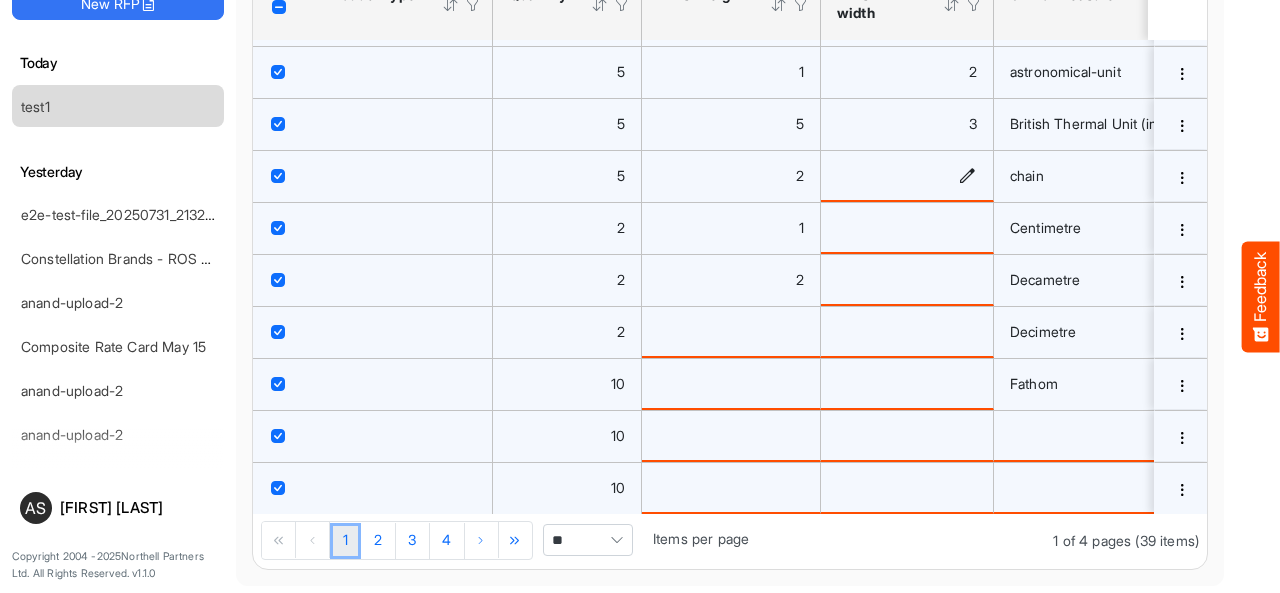 click at bounding box center [967, 175] 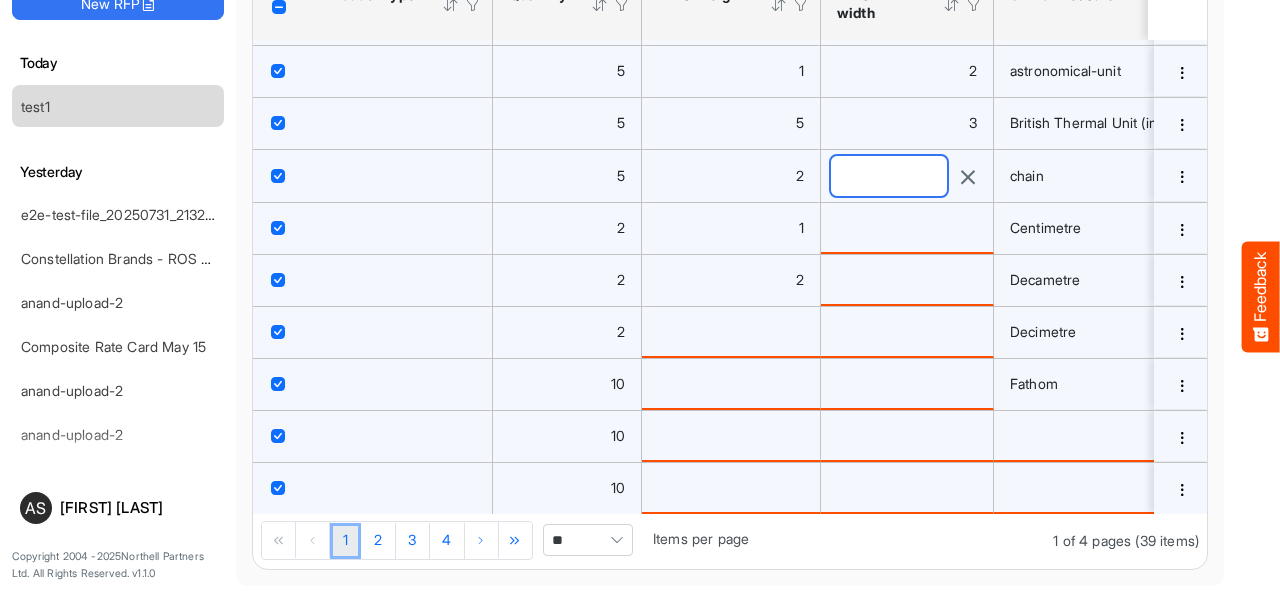 click at bounding box center (889, 176) 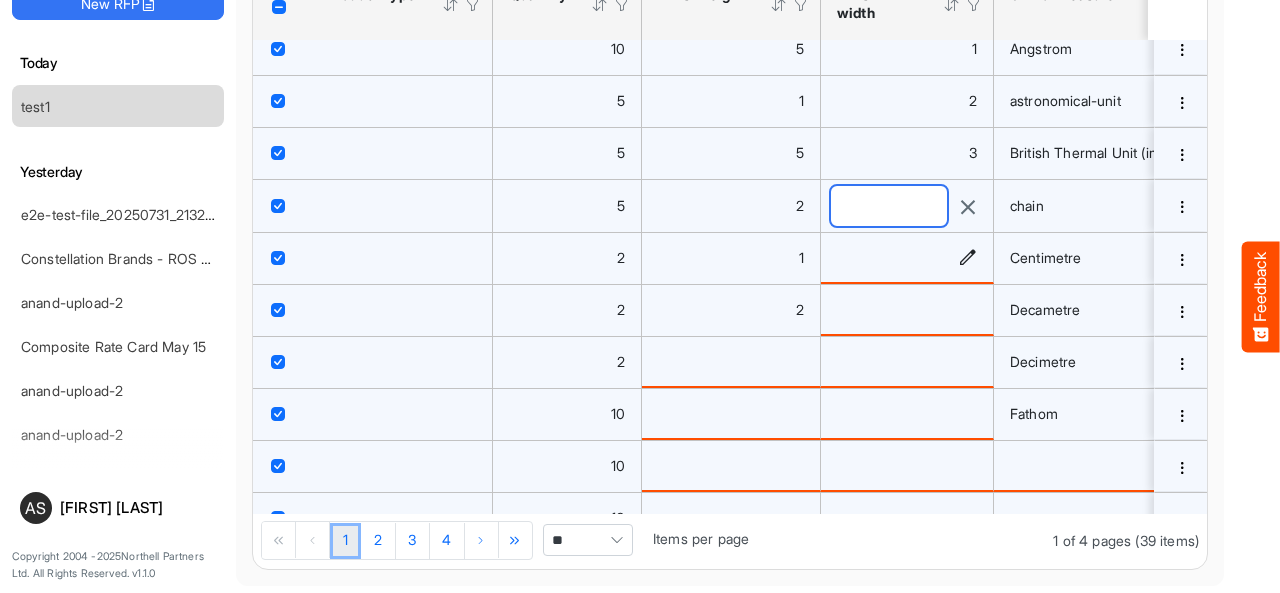 scroll, scrollTop: 0, scrollLeft: 0, axis: both 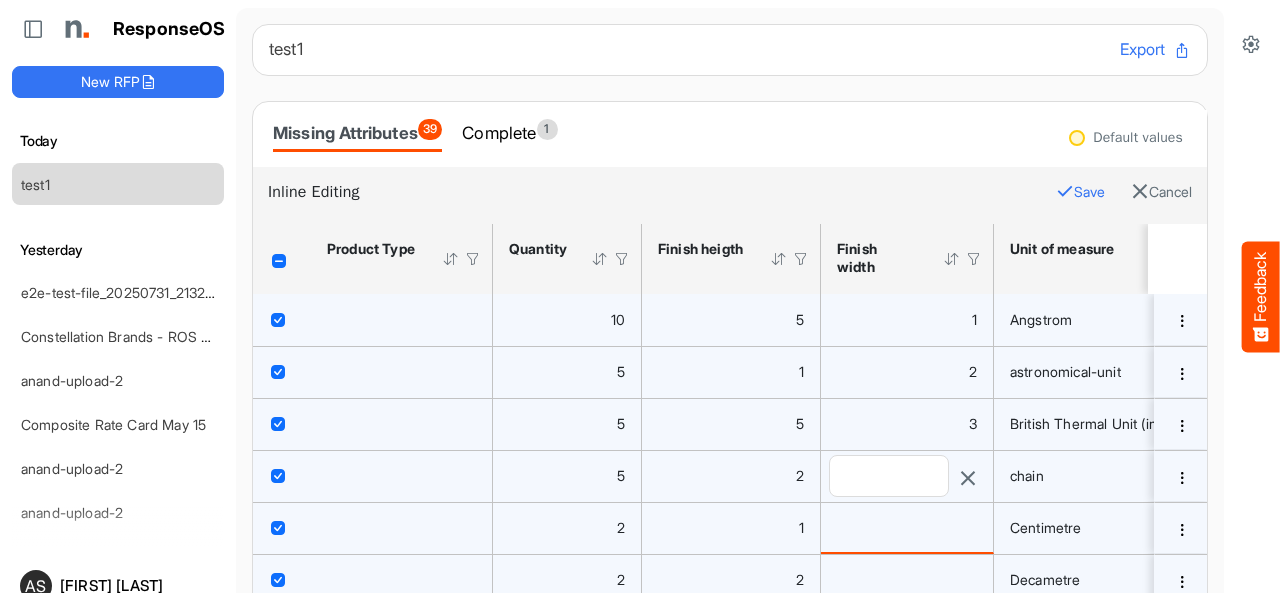 click on "Save" at bounding box center [1080, 192] 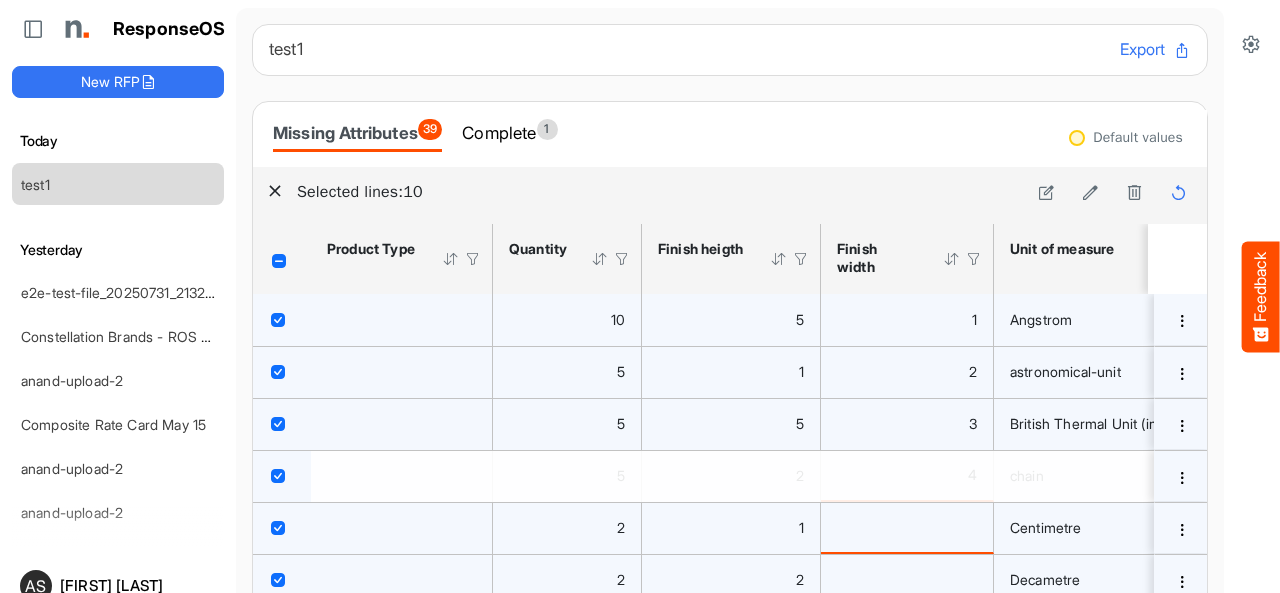 scroll, scrollTop: 78, scrollLeft: 0, axis: vertical 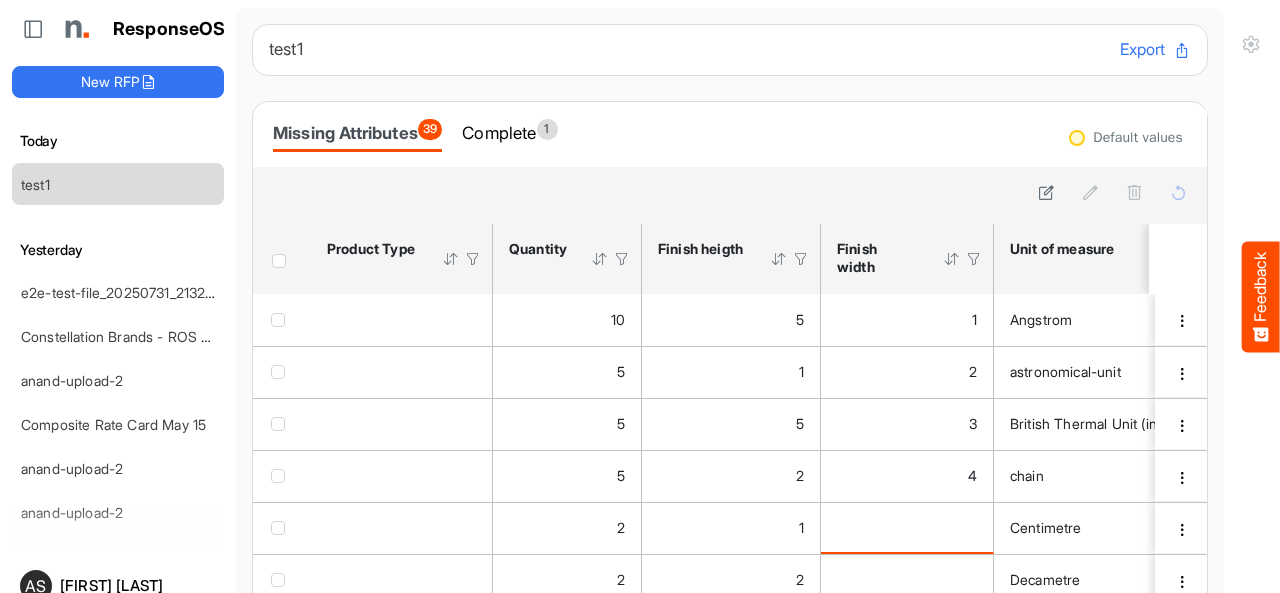 click at bounding box center [279, 261] 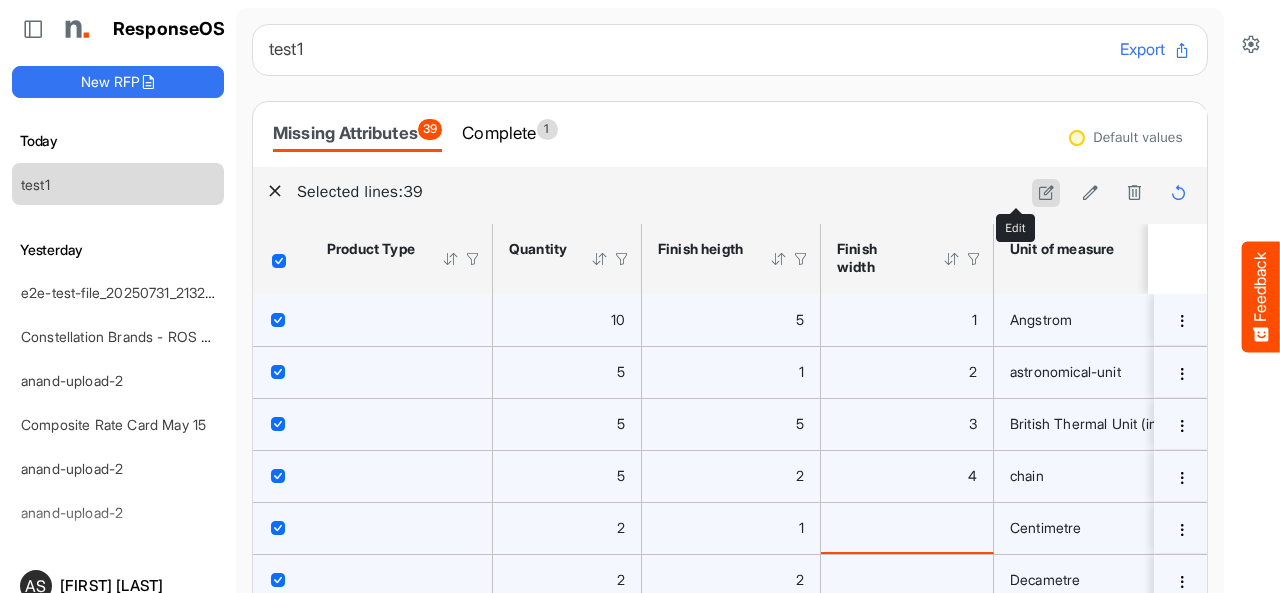 click at bounding box center (1046, 192) 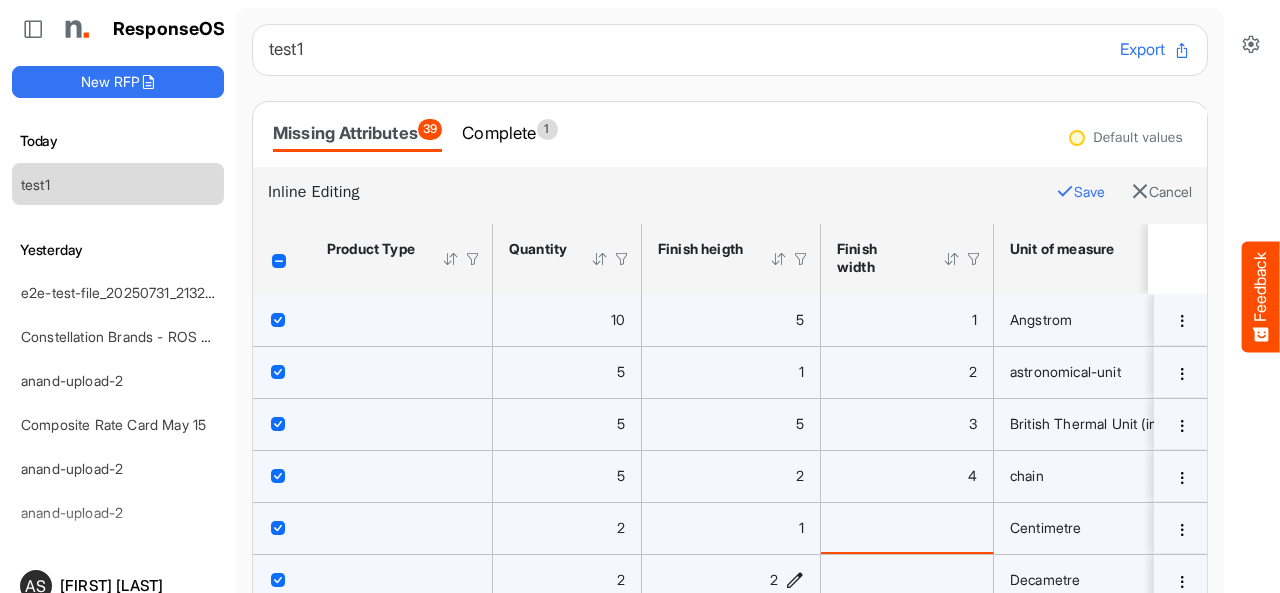 scroll, scrollTop: 78, scrollLeft: 0, axis: vertical 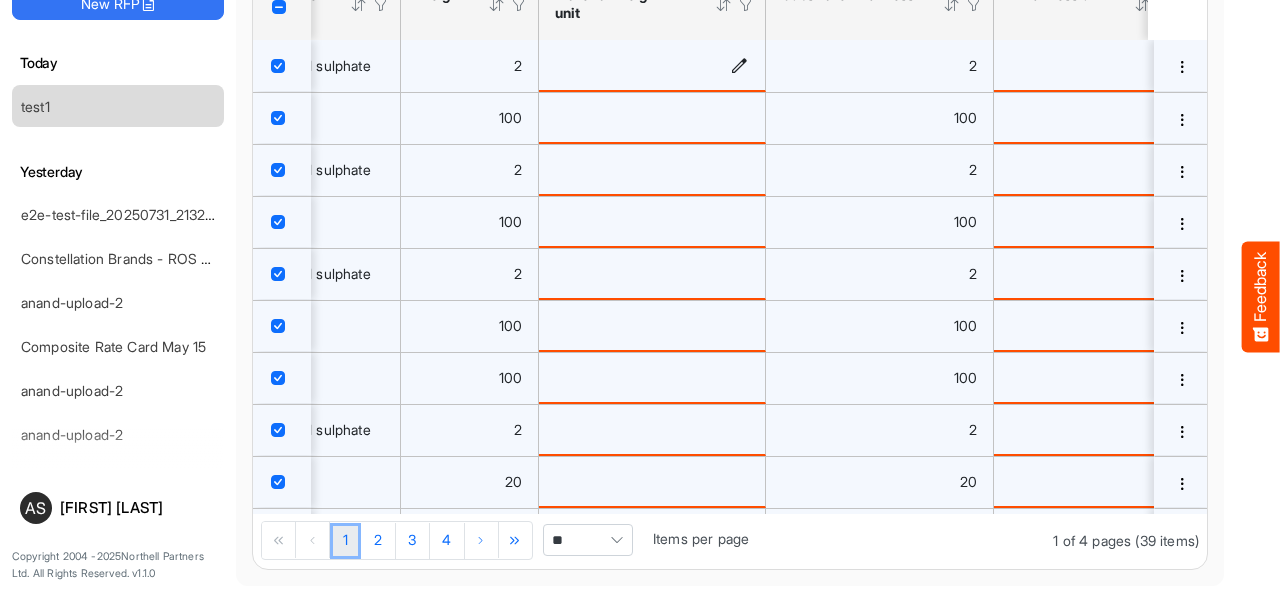 click at bounding box center (739, 64) 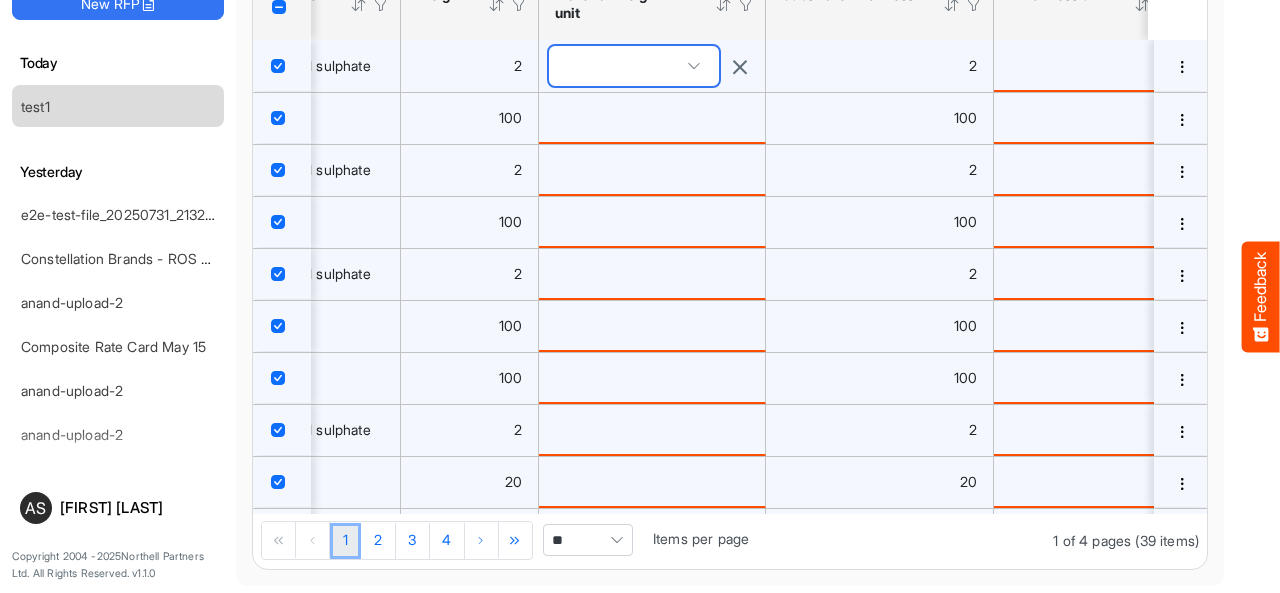 click at bounding box center (634, 66) 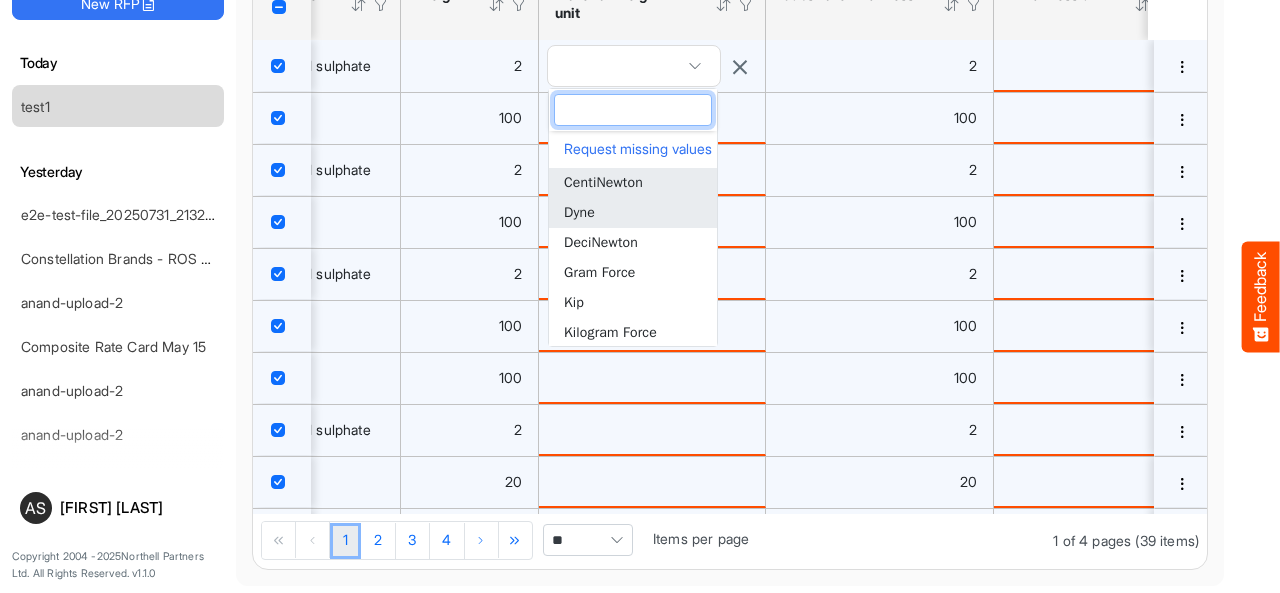 click on "Dyne" at bounding box center [633, 213] 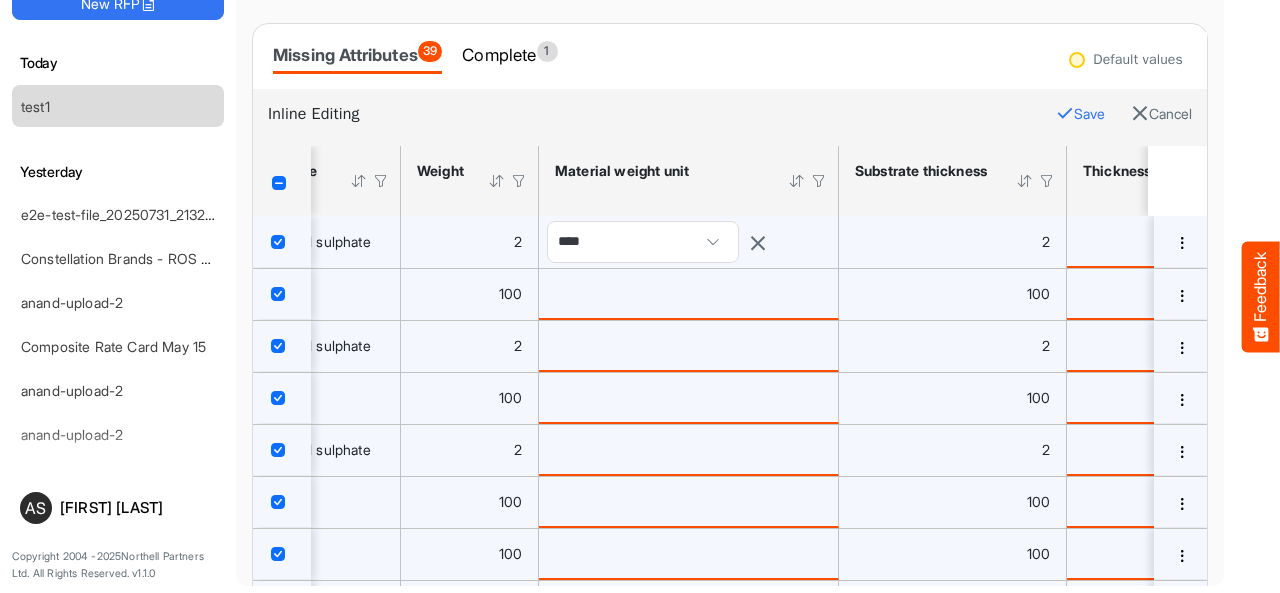 click on "Save" at bounding box center [1080, 114] 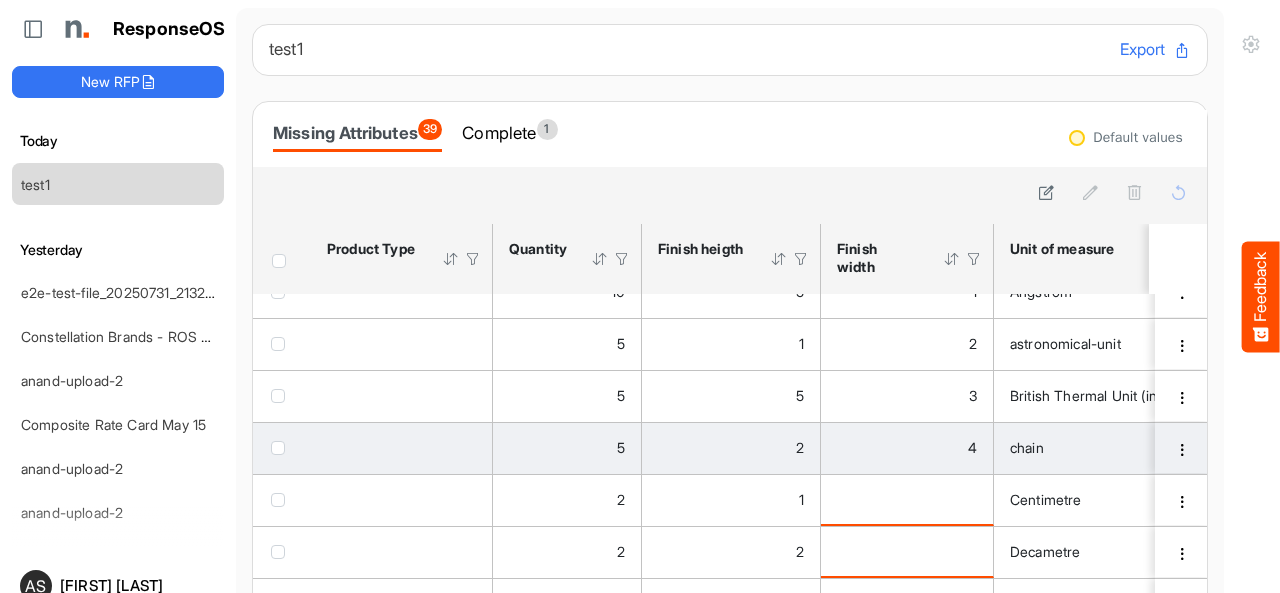 scroll, scrollTop: 51, scrollLeft: 0, axis: vertical 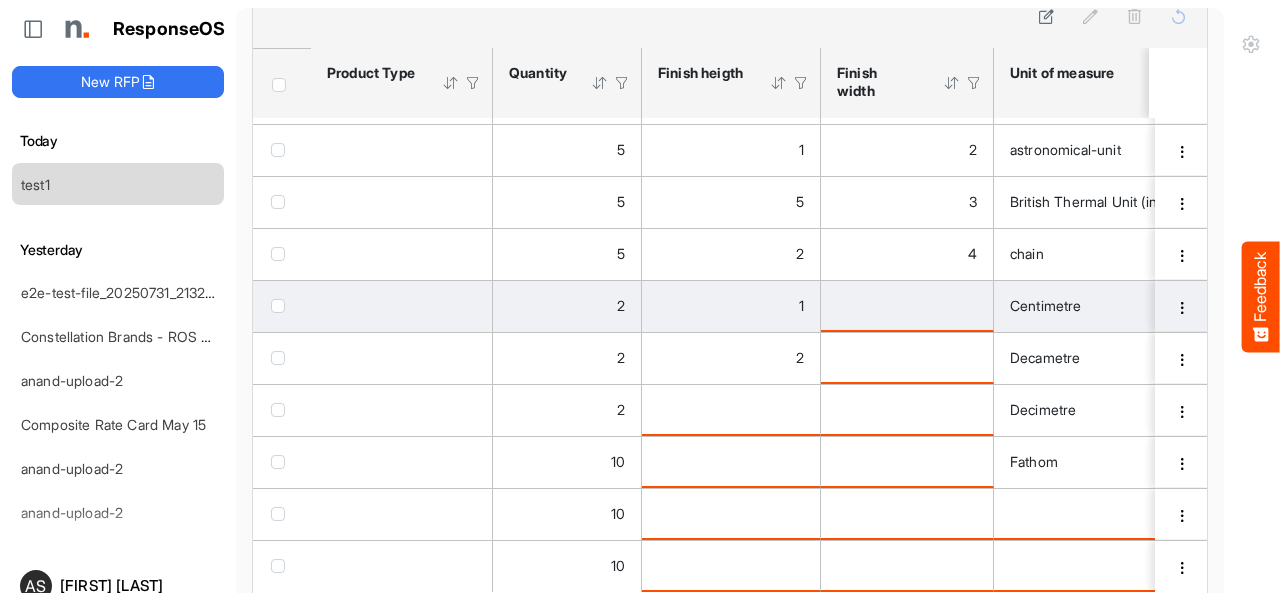 drag, startPoint x: 281, startPoint y: 84, endPoint x: 470, endPoint y: 314, distance: 297.69278 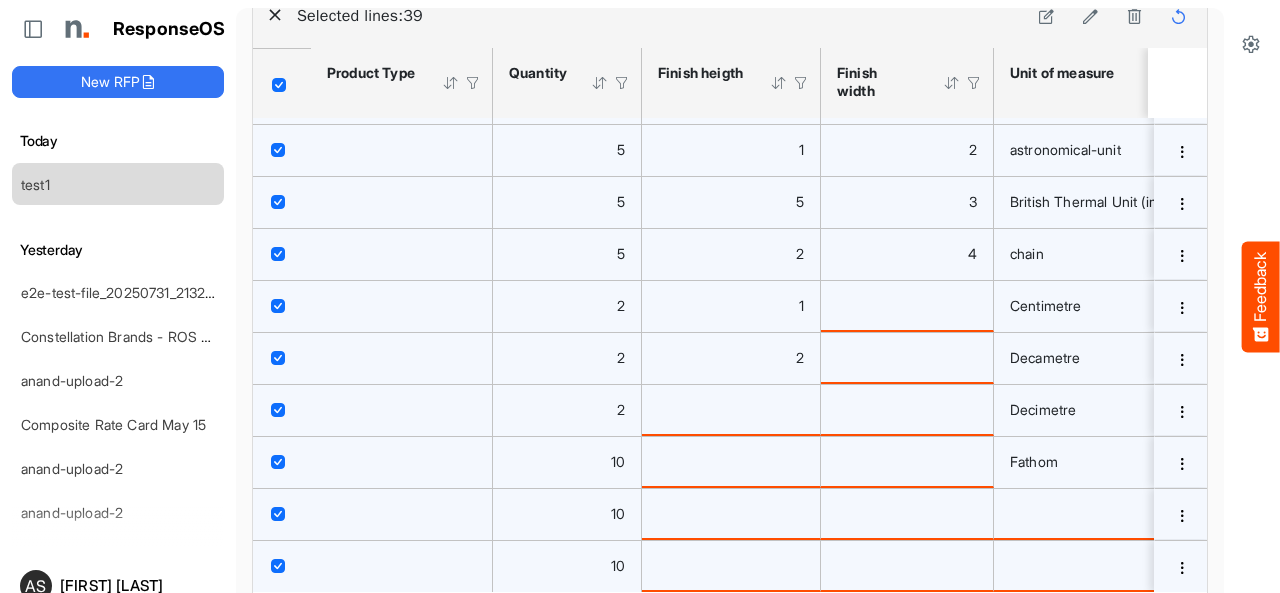 scroll, scrollTop: 51, scrollLeft: 589, axis: both 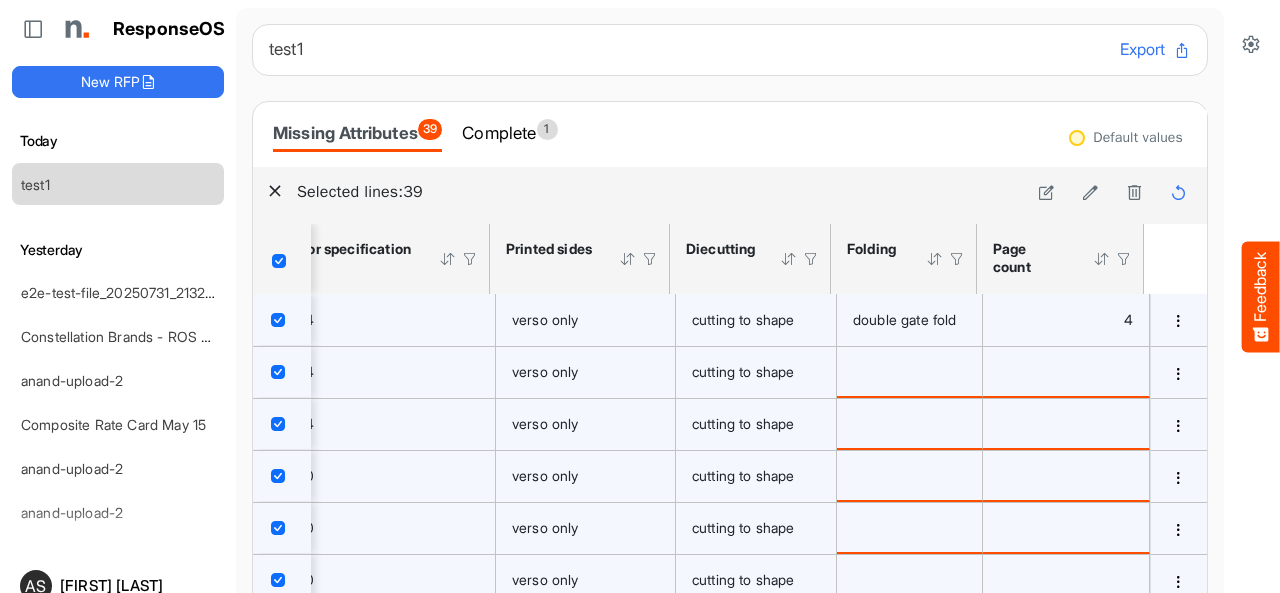 click on "double gate fold" at bounding box center [905, 319] 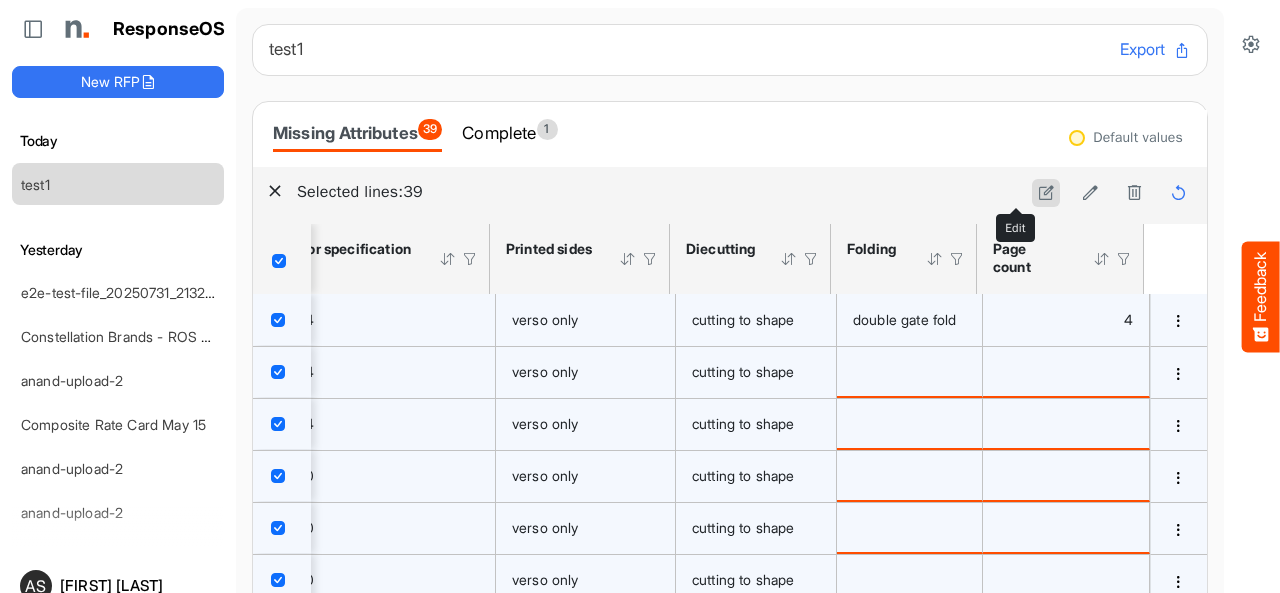 click at bounding box center [1046, 192] 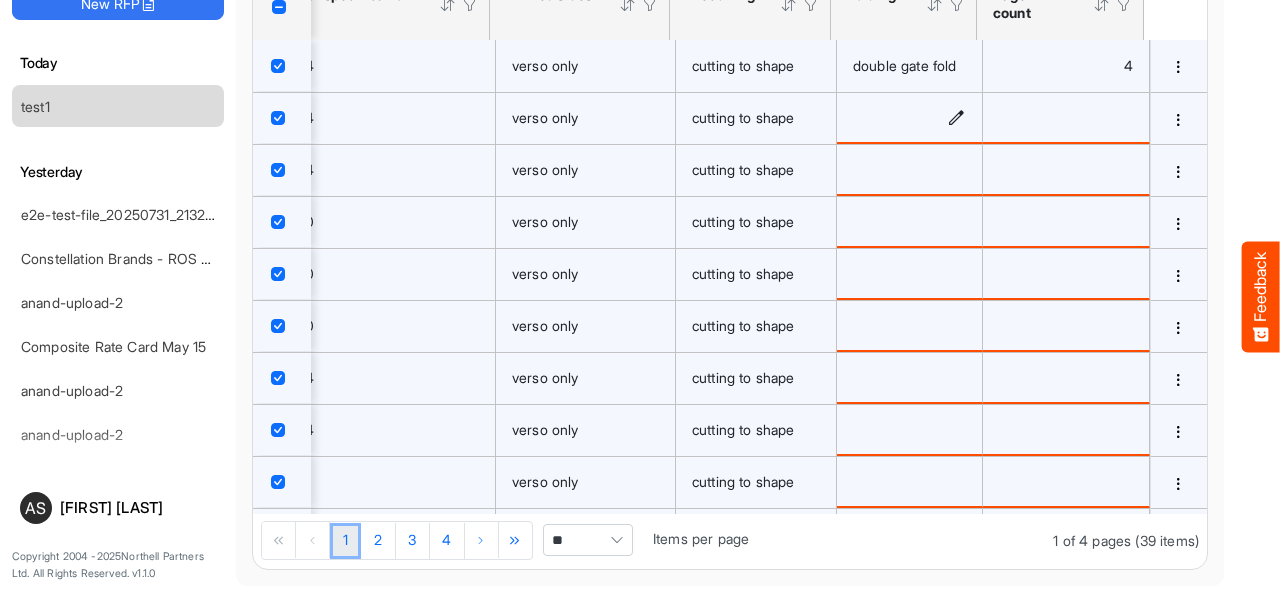 click at bounding box center (956, 117) 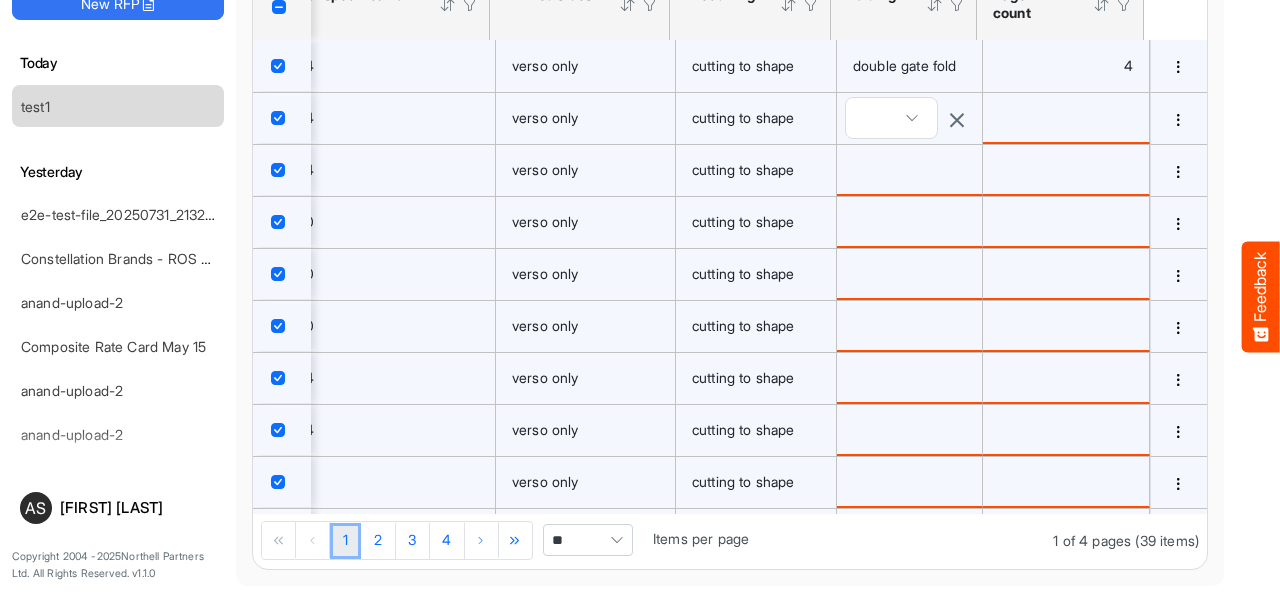 click at bounding box center [891, 118] 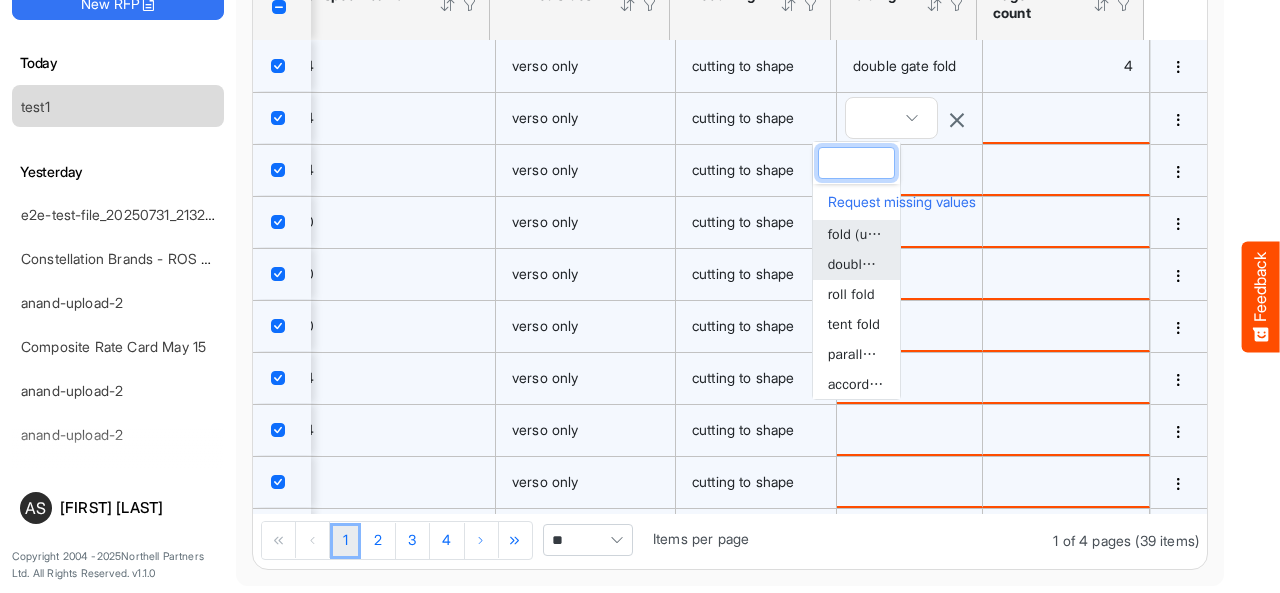 click on "double gate fold" at bounding box center [878, 264] 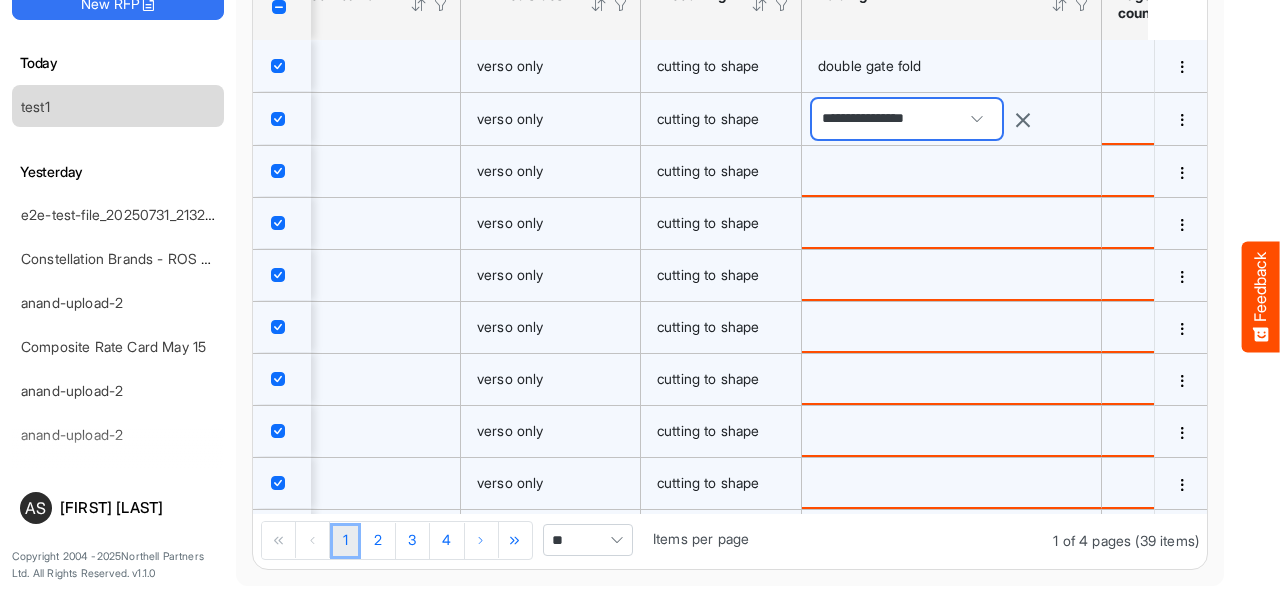 click at bounding box center [977, 119] 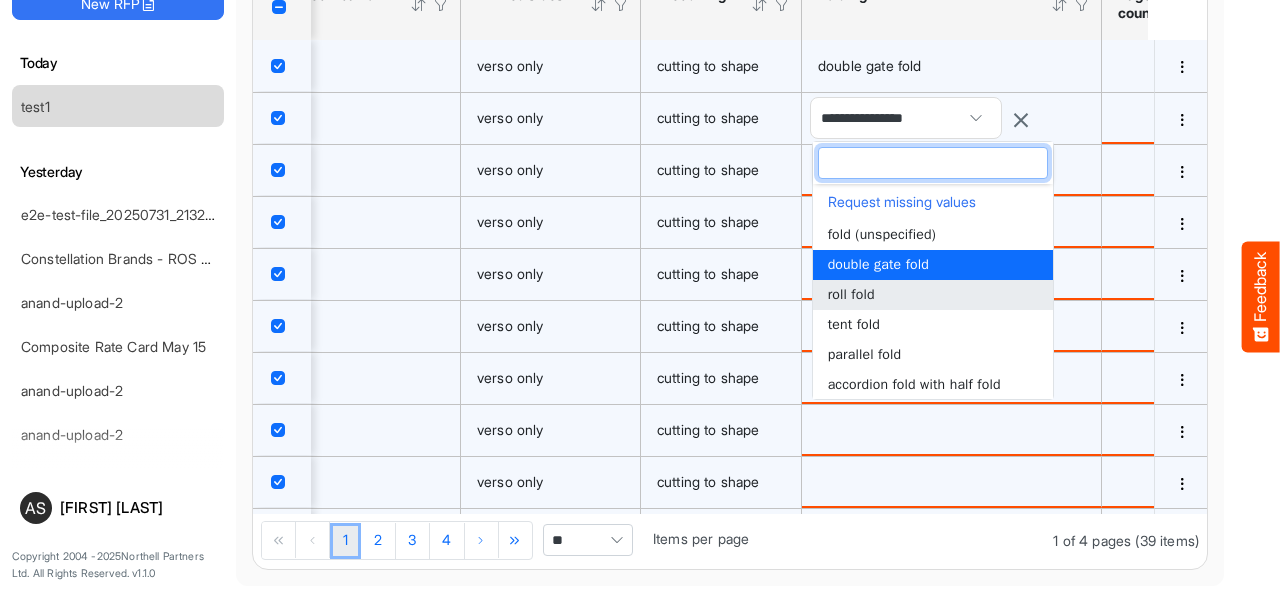 click on "roll fold" at bounding box center (851, 294) 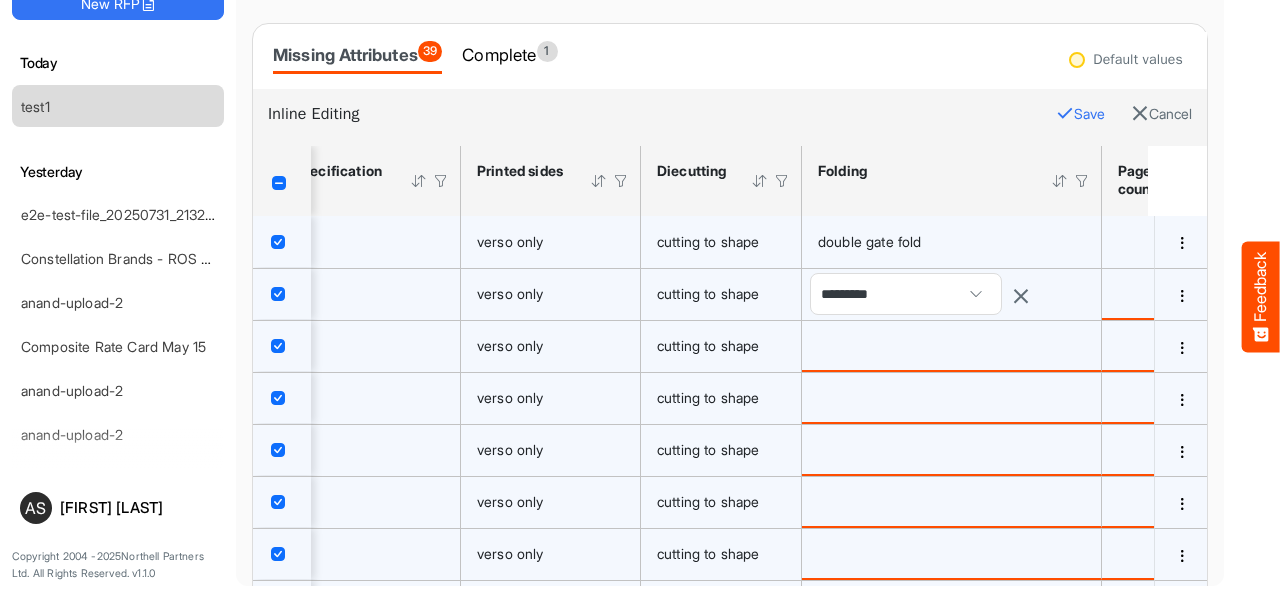 click on "Save" at bounding box center (1080, 114) 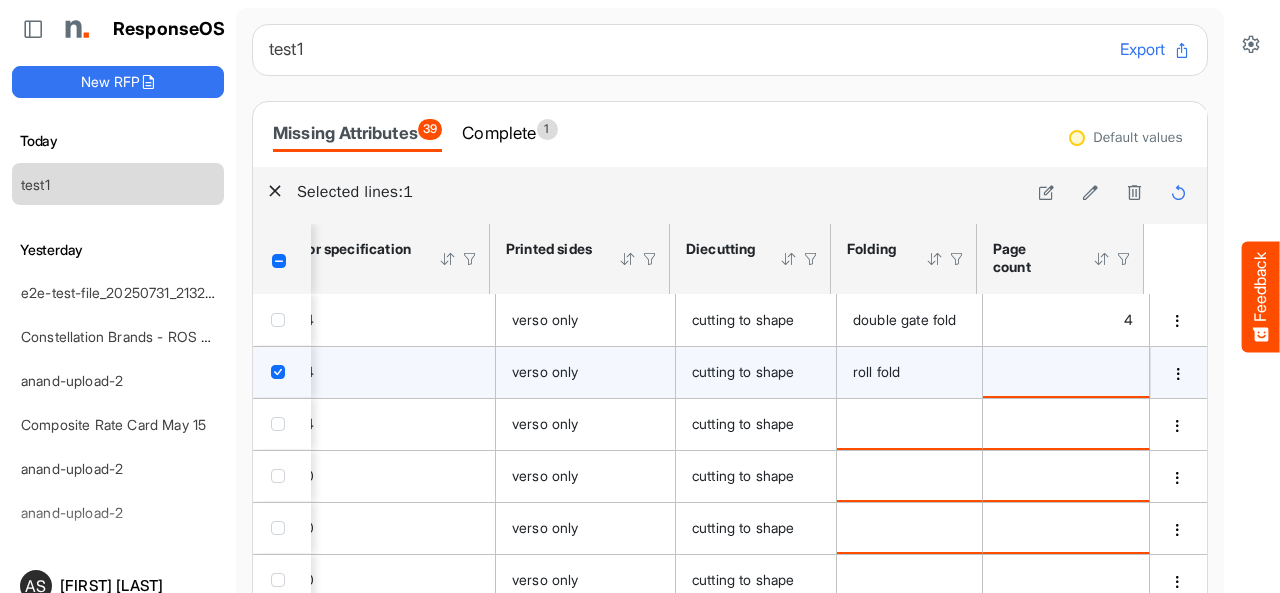 click at bounding box center (279, 261) 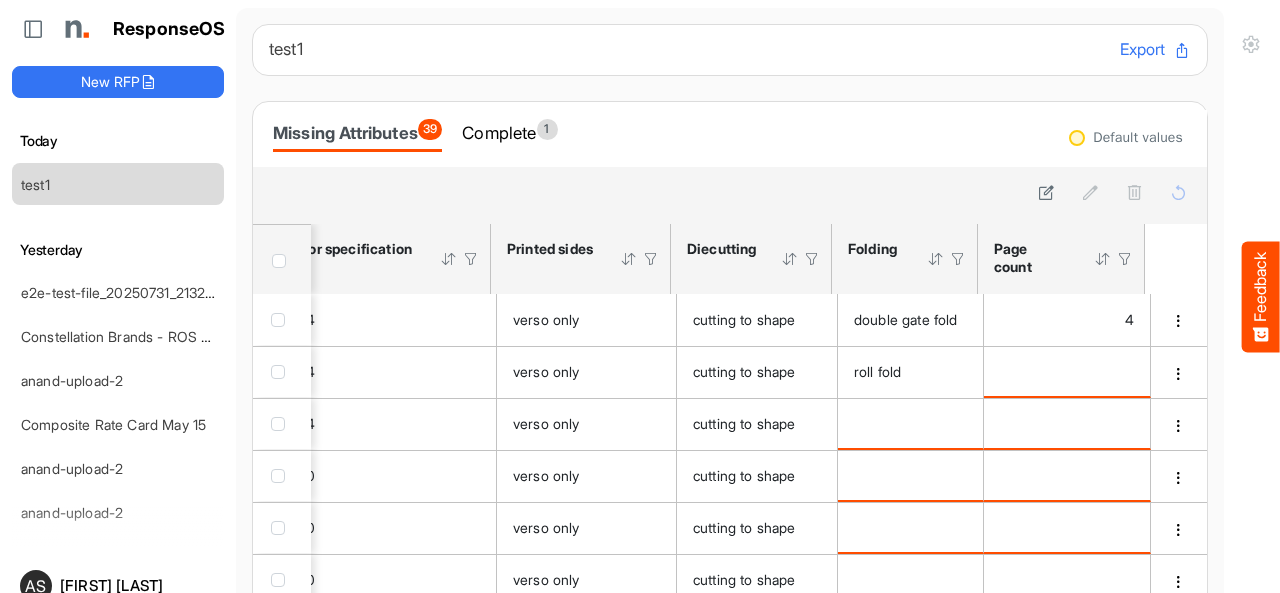 click at bounding box center (279, 261) 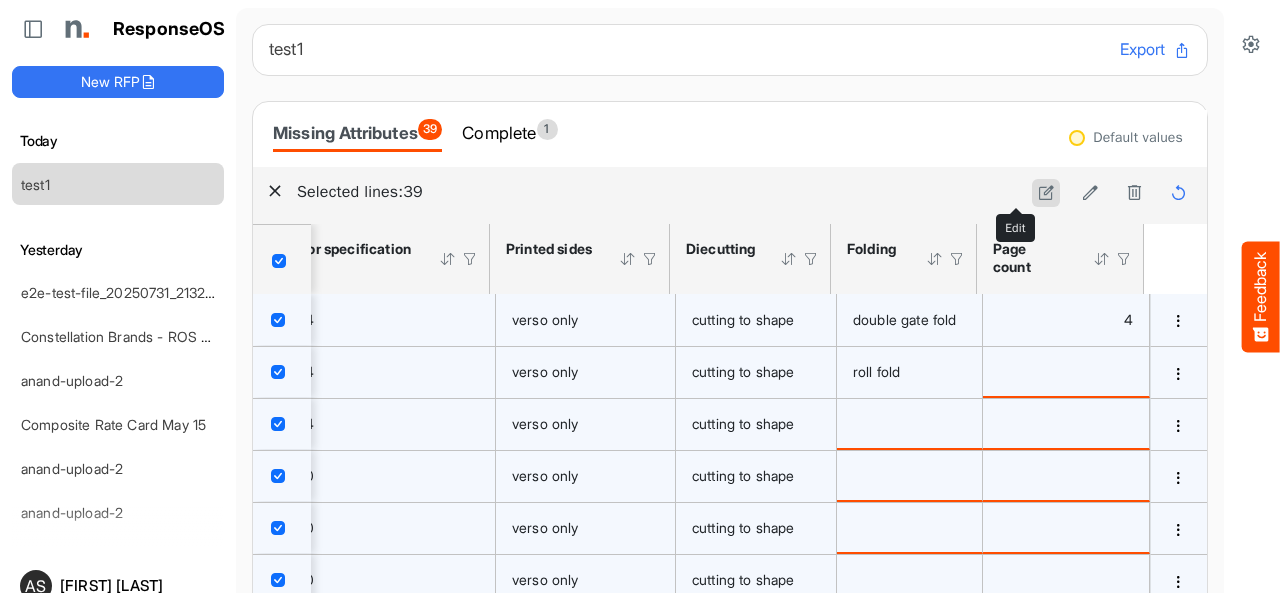 click at bounding box center [1046, 192] 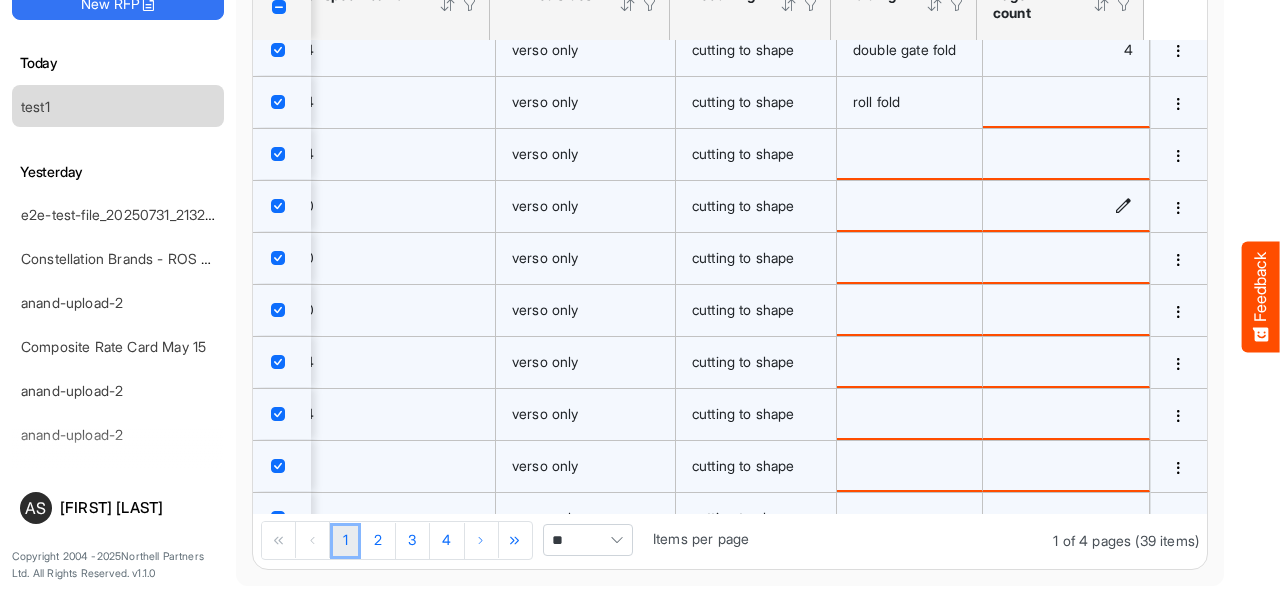 scroll, scrollTop: 0, scrollLeft: 2434, axis: horizontal 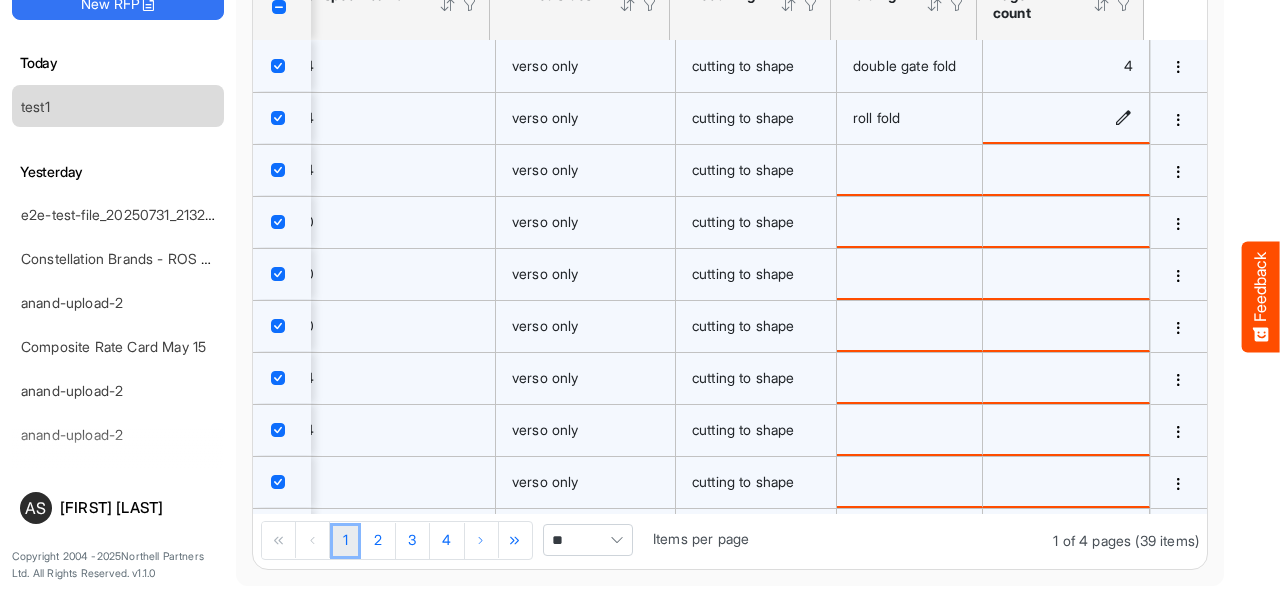 click at bounding box center [1123, 117] 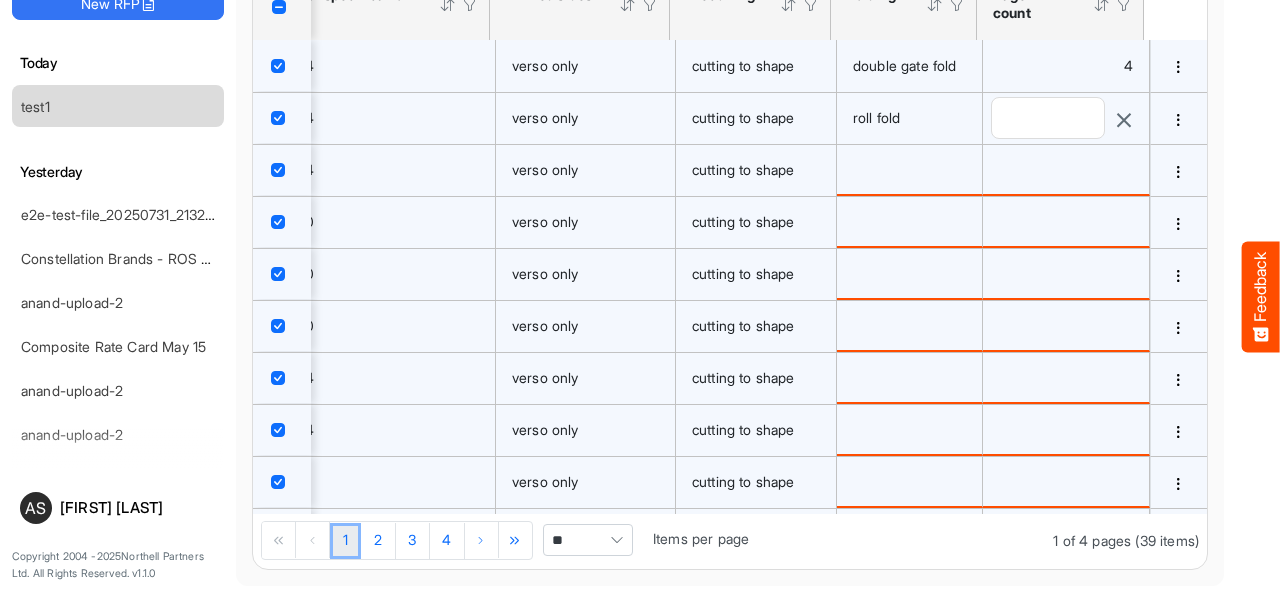 click at bounding box center [1048, 118] 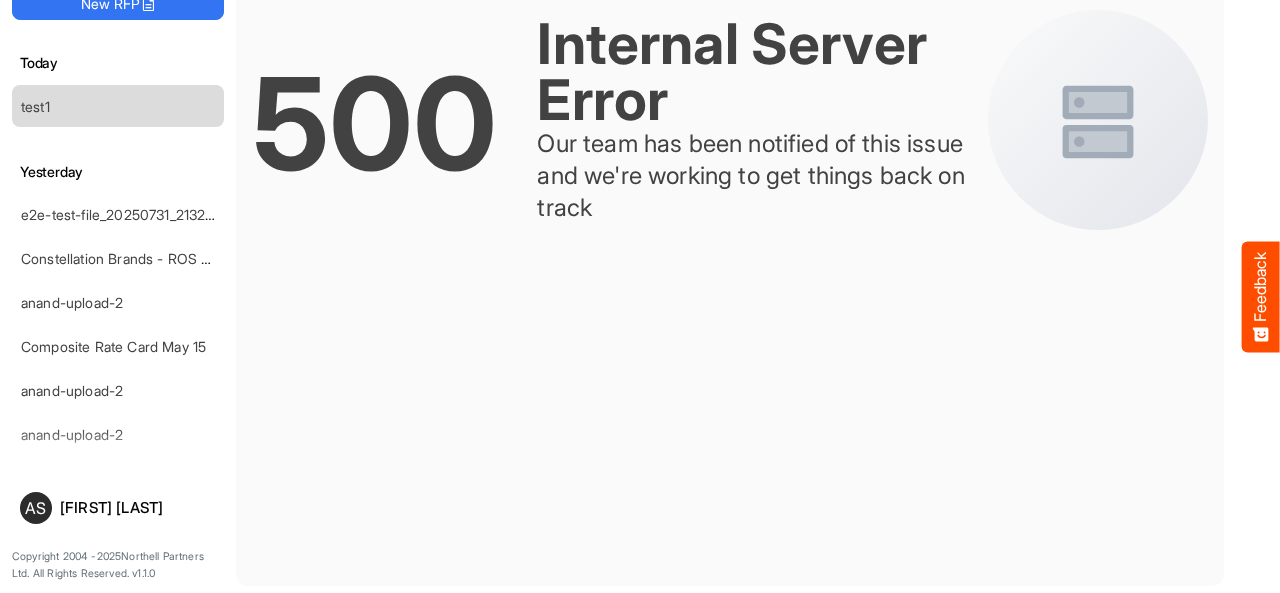 scroll, scrollTop: 0, scrollLeft: 0, axis: both 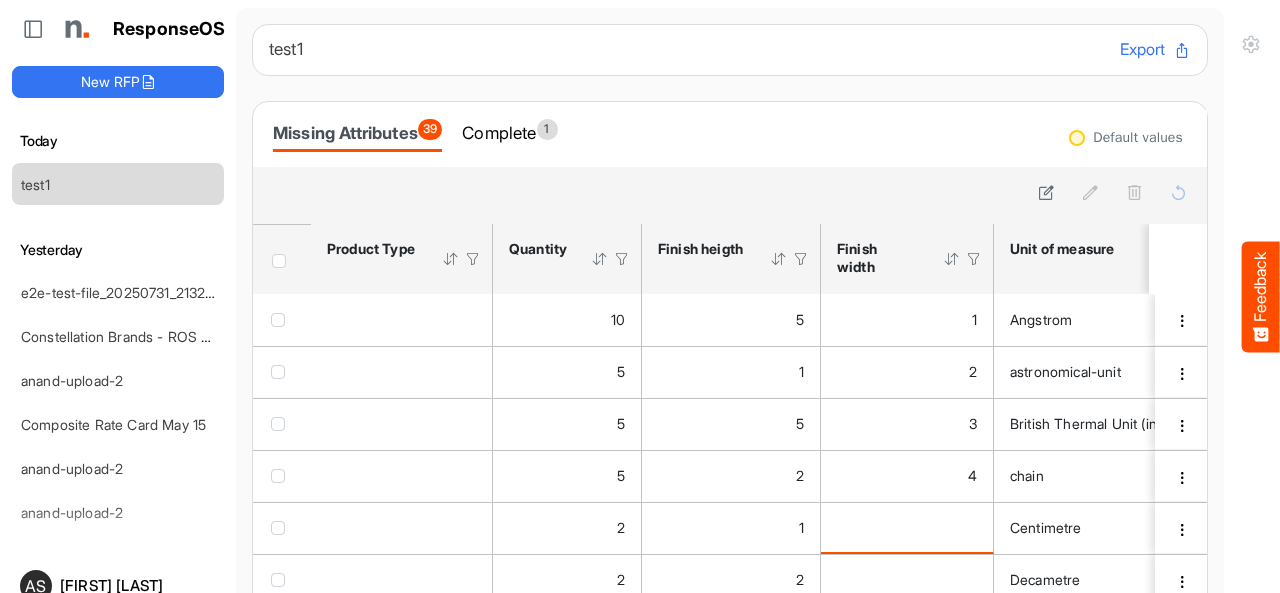 click at bounding box center [279, 261] 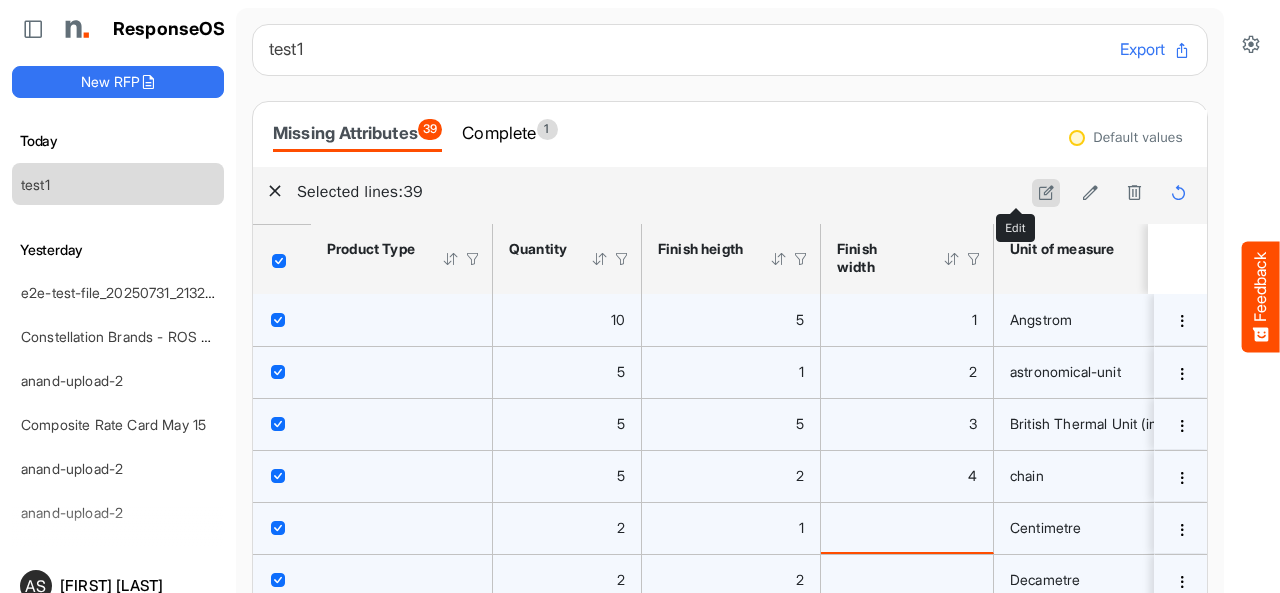 click at bounding box center [1046, 192] 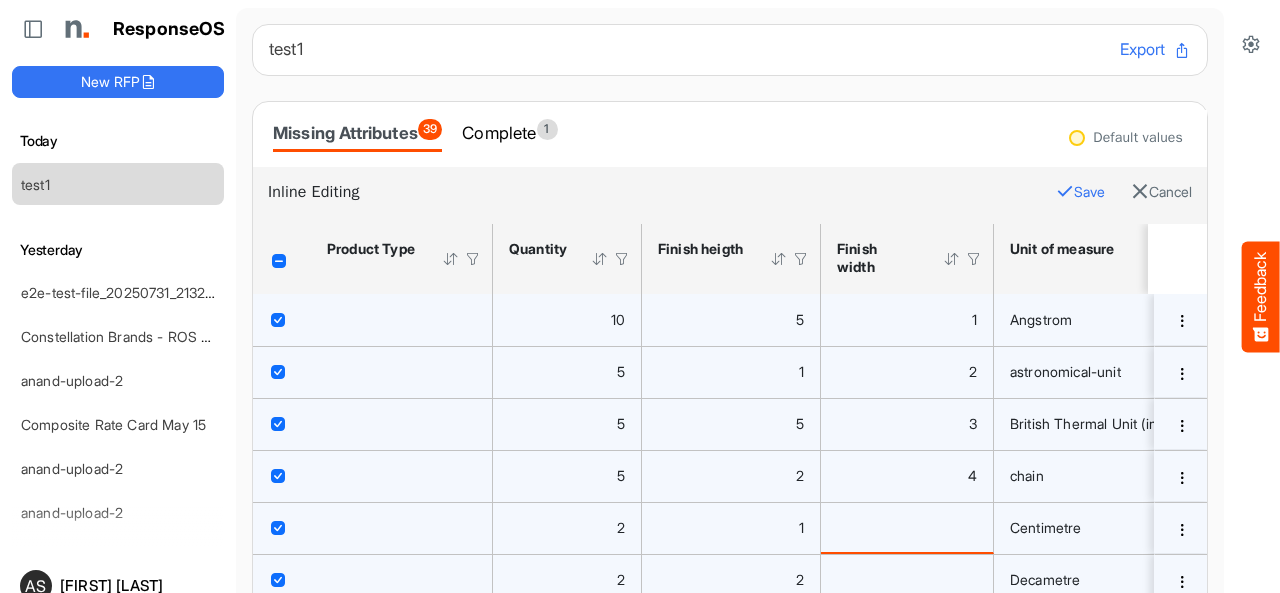 scroll, scrollTop: 78, scrollLeft: 0, axis: vertical 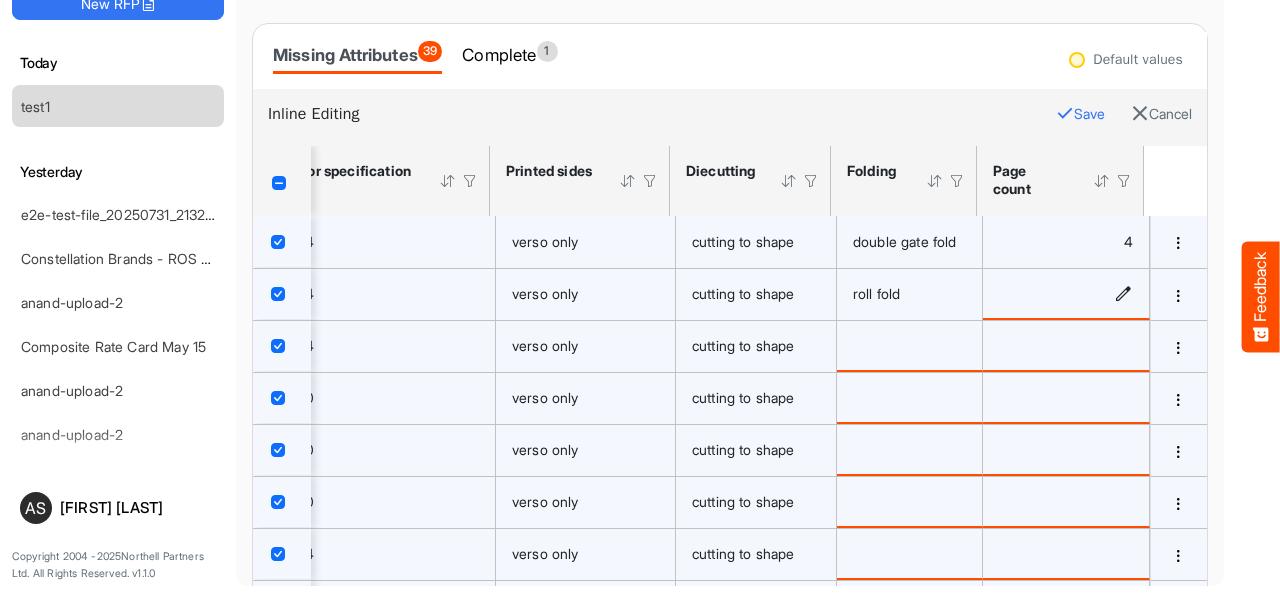 click at bounding box center [1123, 293] 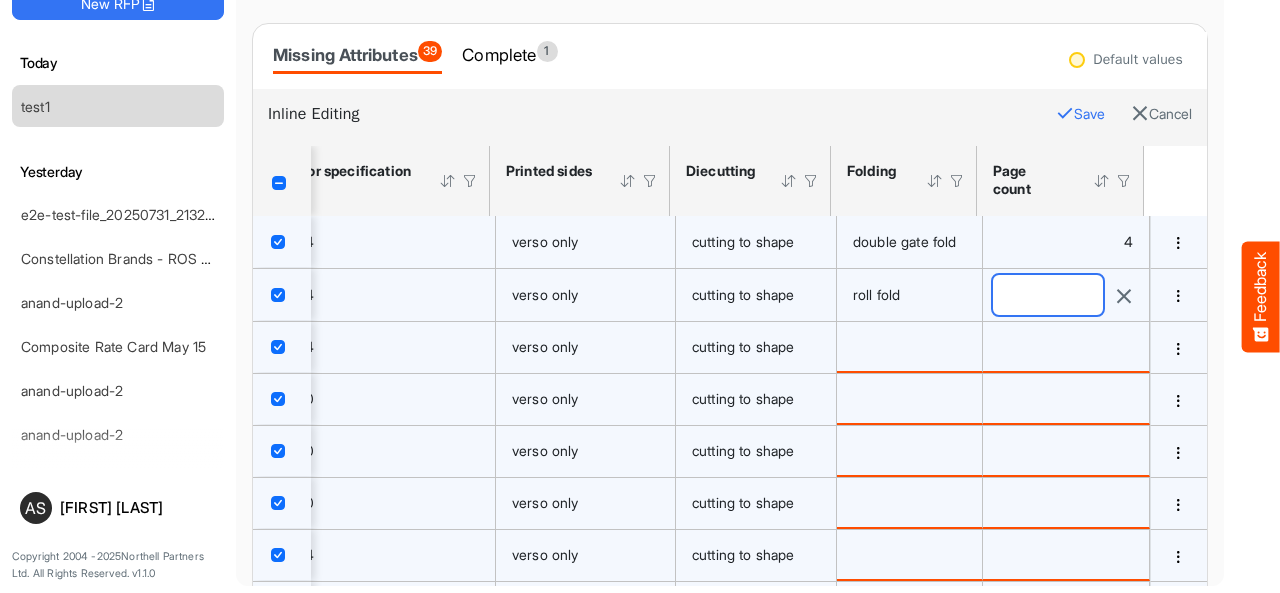 click at bounding box center (1048, 295) 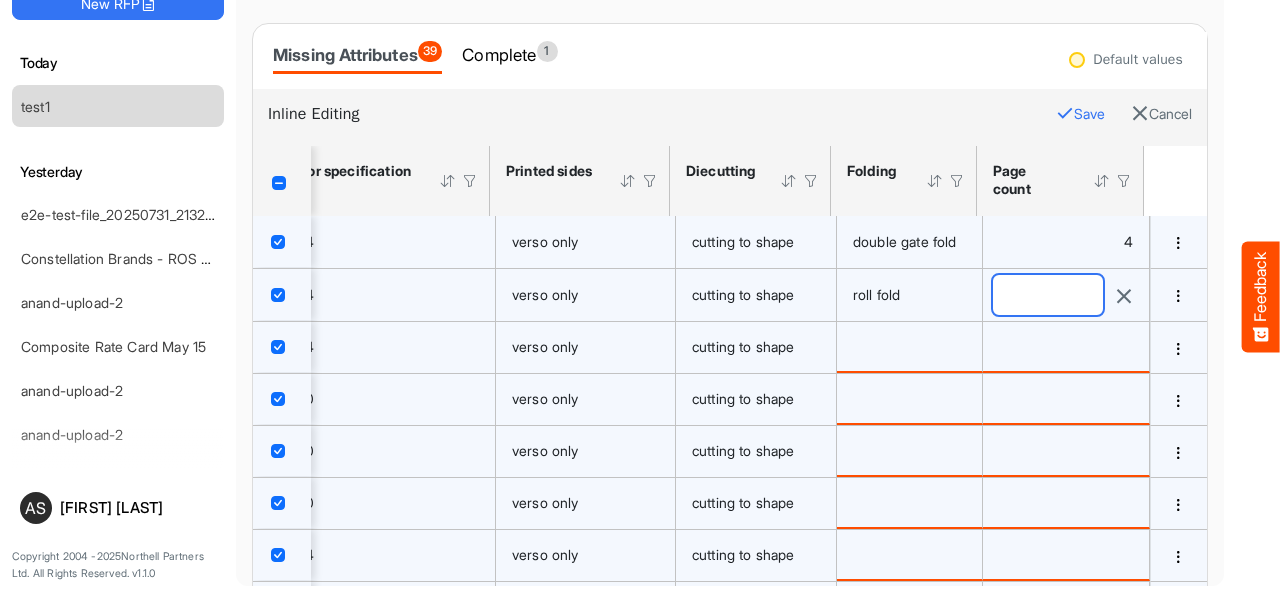 type on "*" 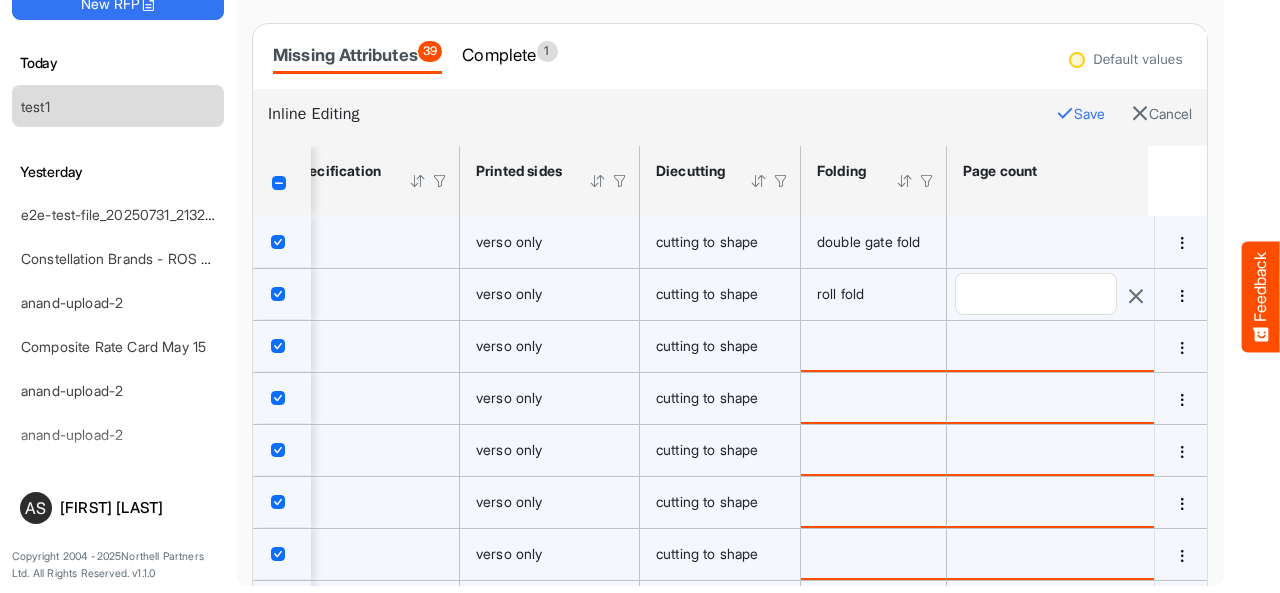 click on "Save" at bounding box center (1080, 114) 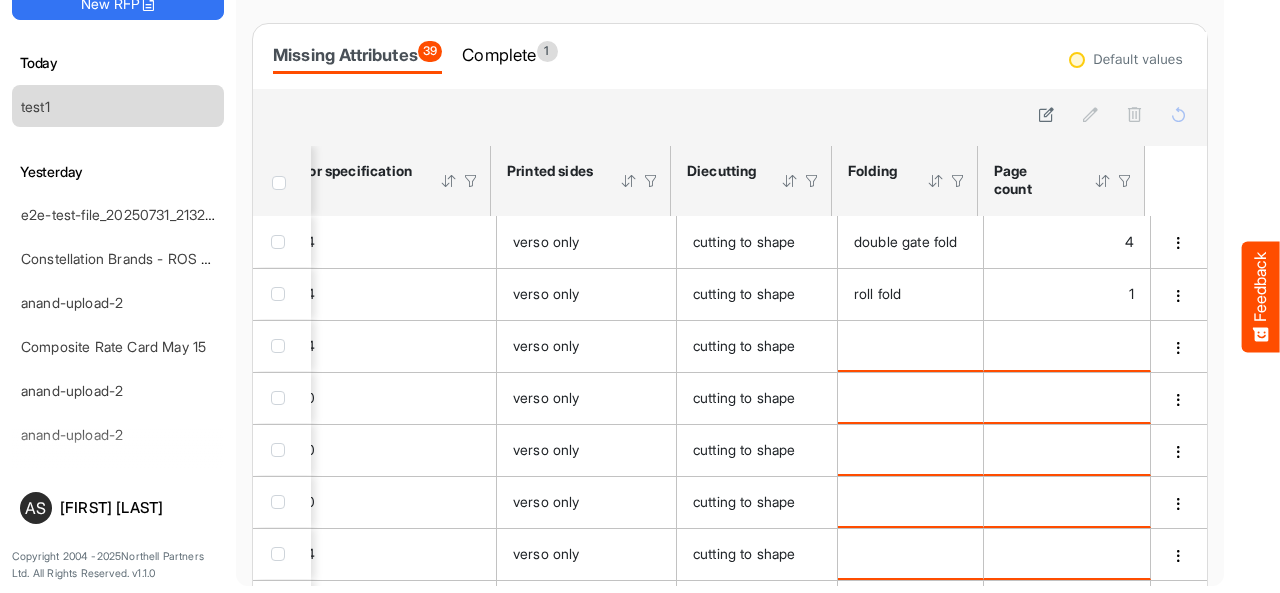 click on "test1
Export
Missing Attributes
39 Complete
1
Default values
sfgrid33vleczkzth_header_table
Press Enter to sort. Press Alt Down to open filter Menu Product Type Press Enter to sort. Press Alt Down to open filter Menu Quantity Press Enter to sort. Press Alt Down to open filter Menu Finish heigth Press Enter to sort. Press Alt Down to open filter Menu Finish width Press Enter to sort. Press Alt Down to open filter Menu Unit of measure Press Enter to sort. Press Alt Down to open filter Menu Substrate type 10" at bounding box center [730, 258] 